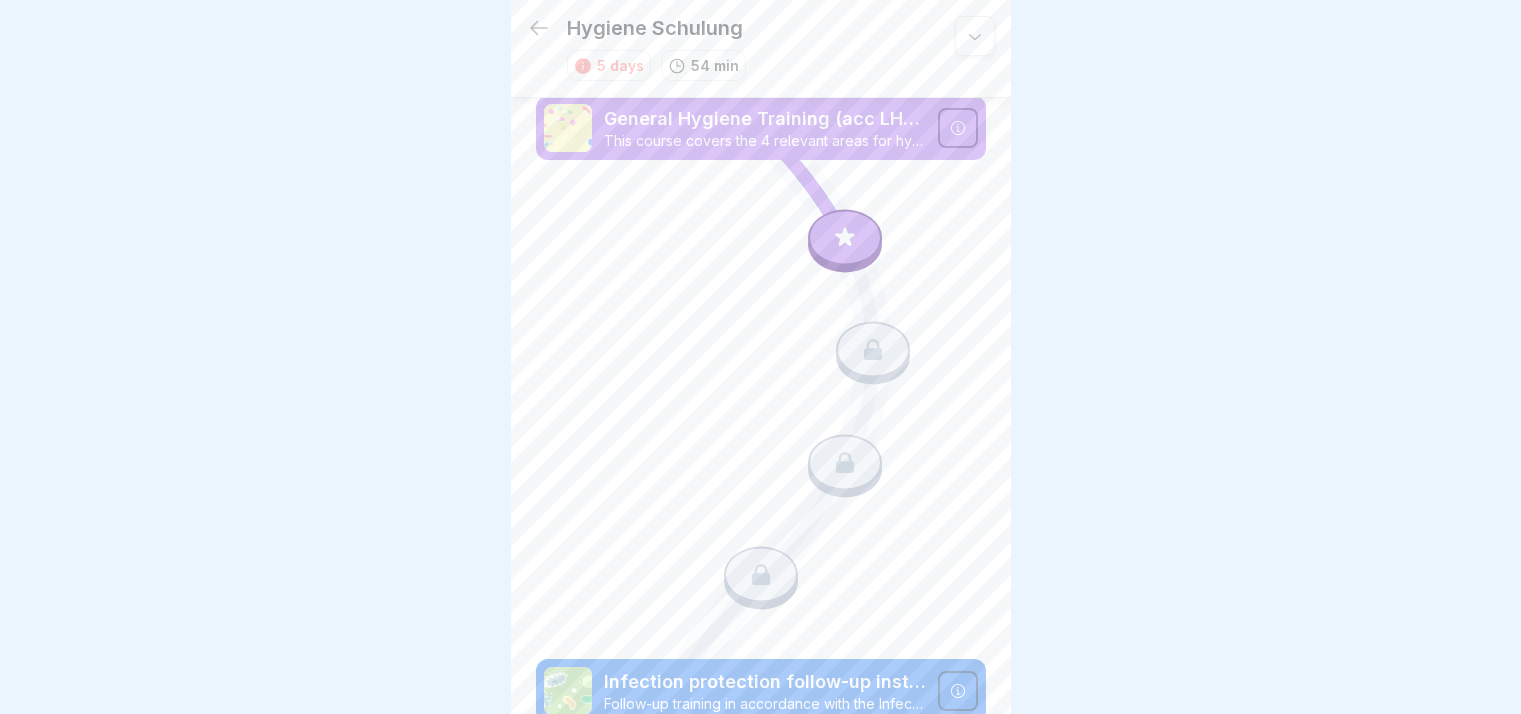 scroll, scrollTop: 0, scrollLeft: 0, axis: both 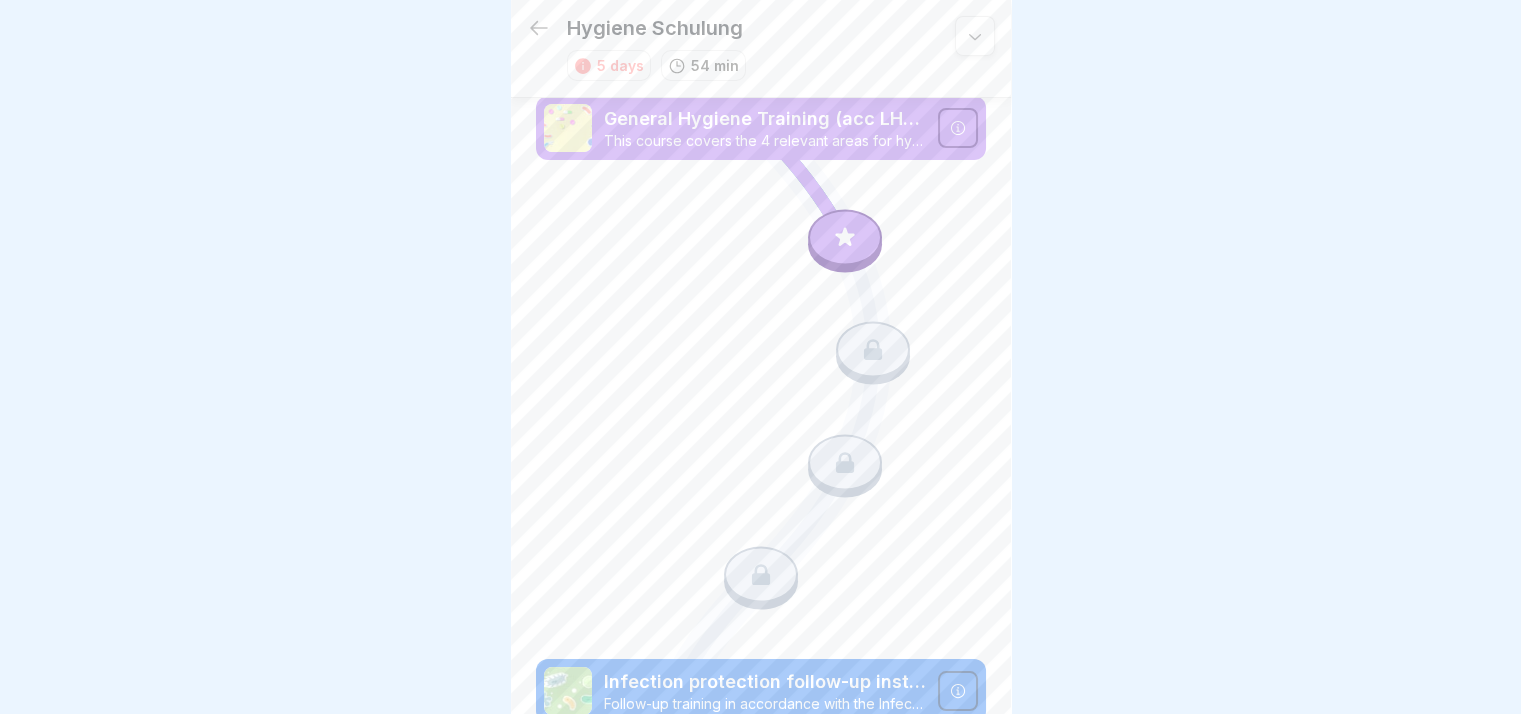 click 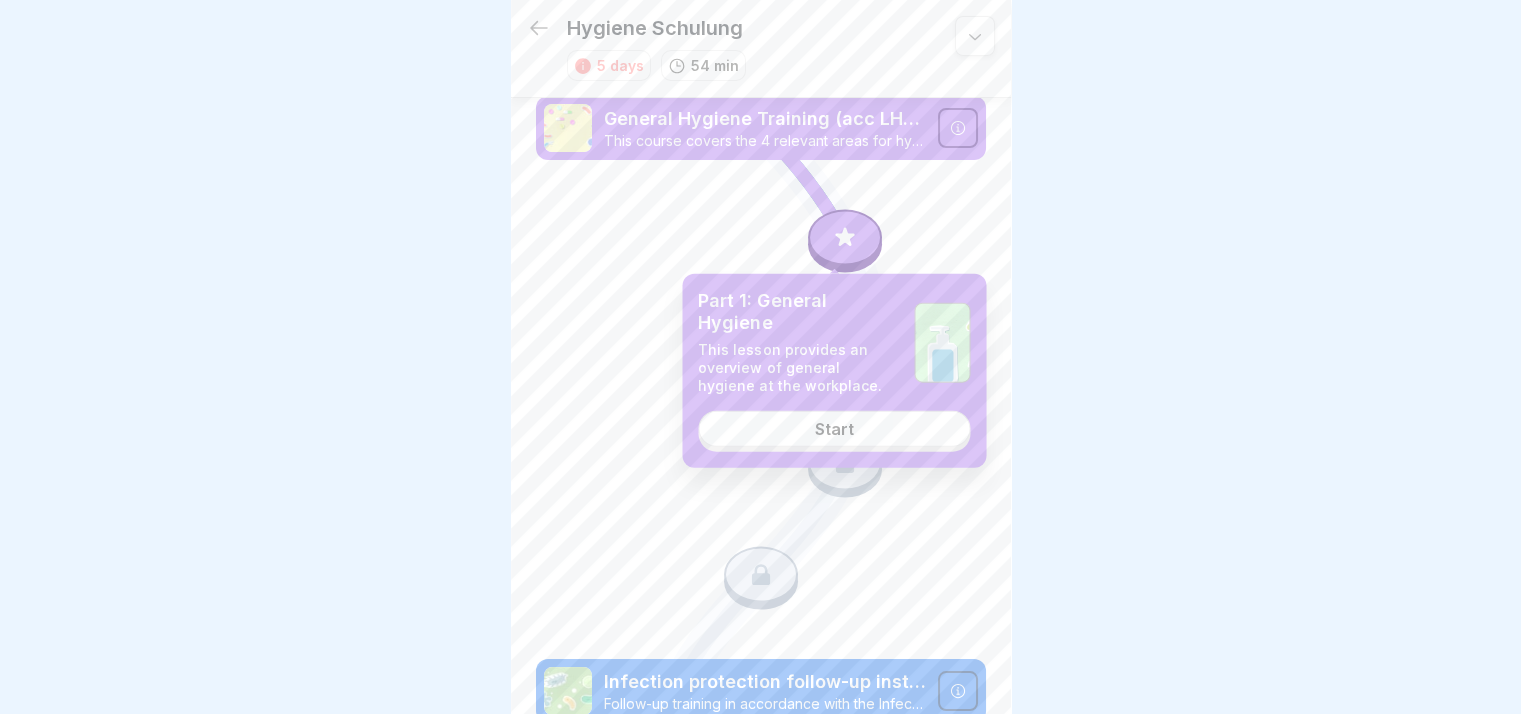 drag, startPoint x: 843, startPoint y: 417, endPoint x: 843, endPoint y: 428, distance: 11 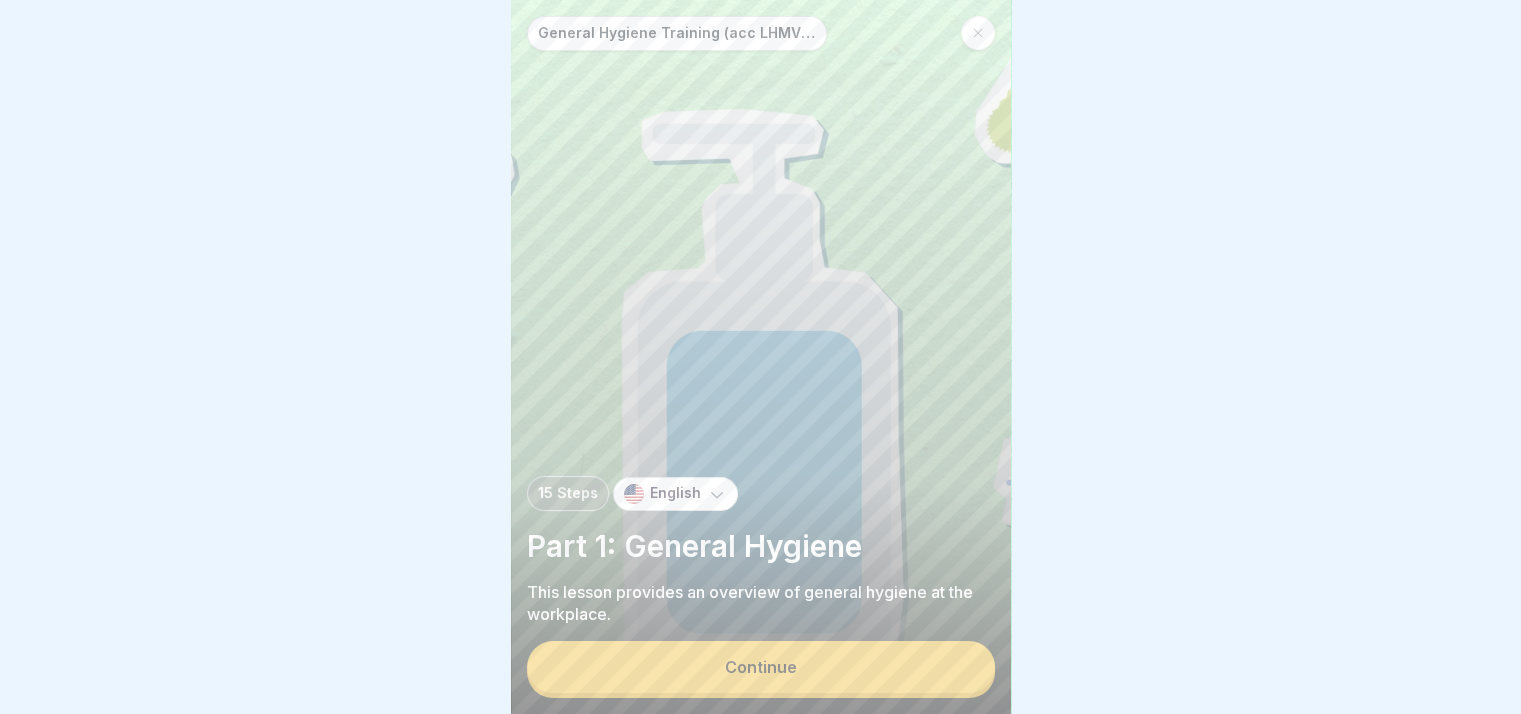 click on "Continue" at bounding box center (761, 667) 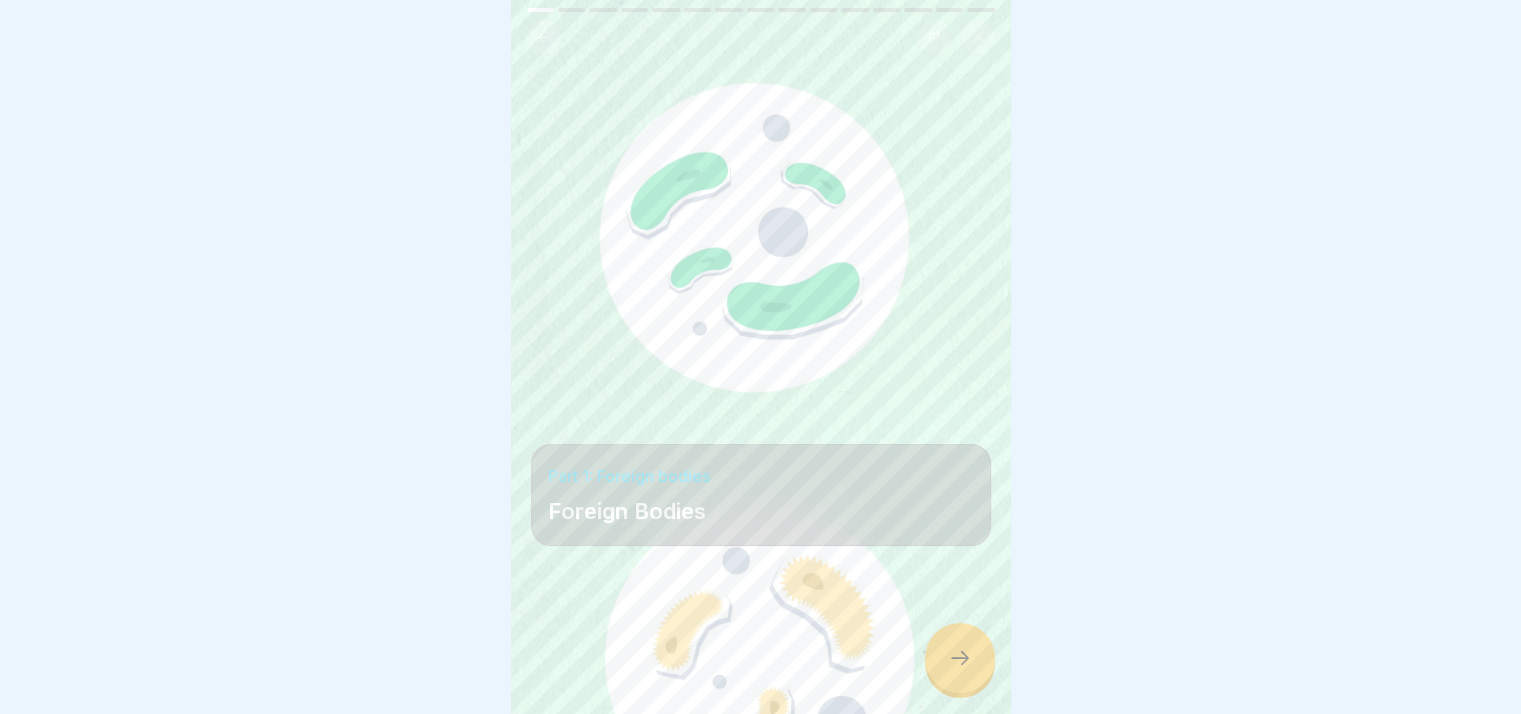 scroll, scrollTop: 15, scrollLeft: 0, axis: vertical 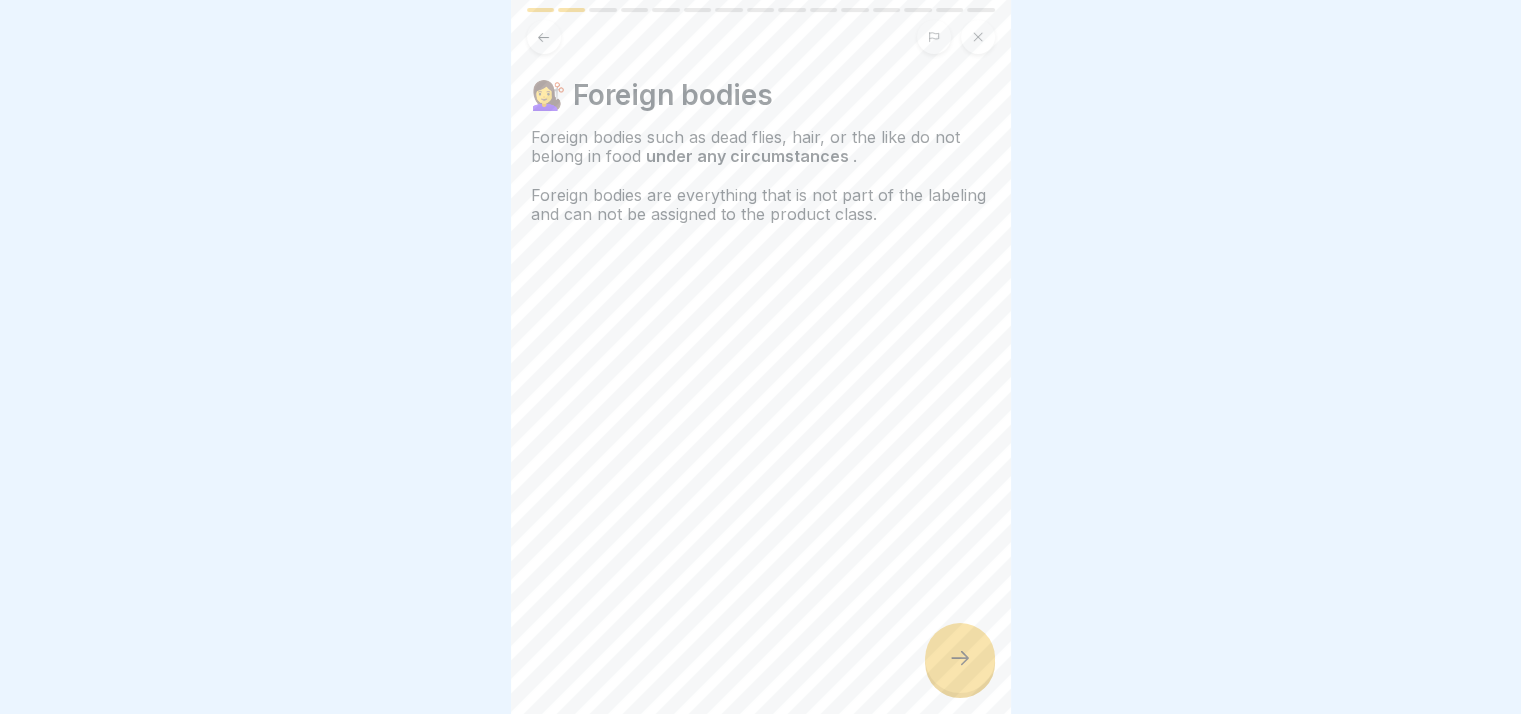 click at bounding box center [960, 658] 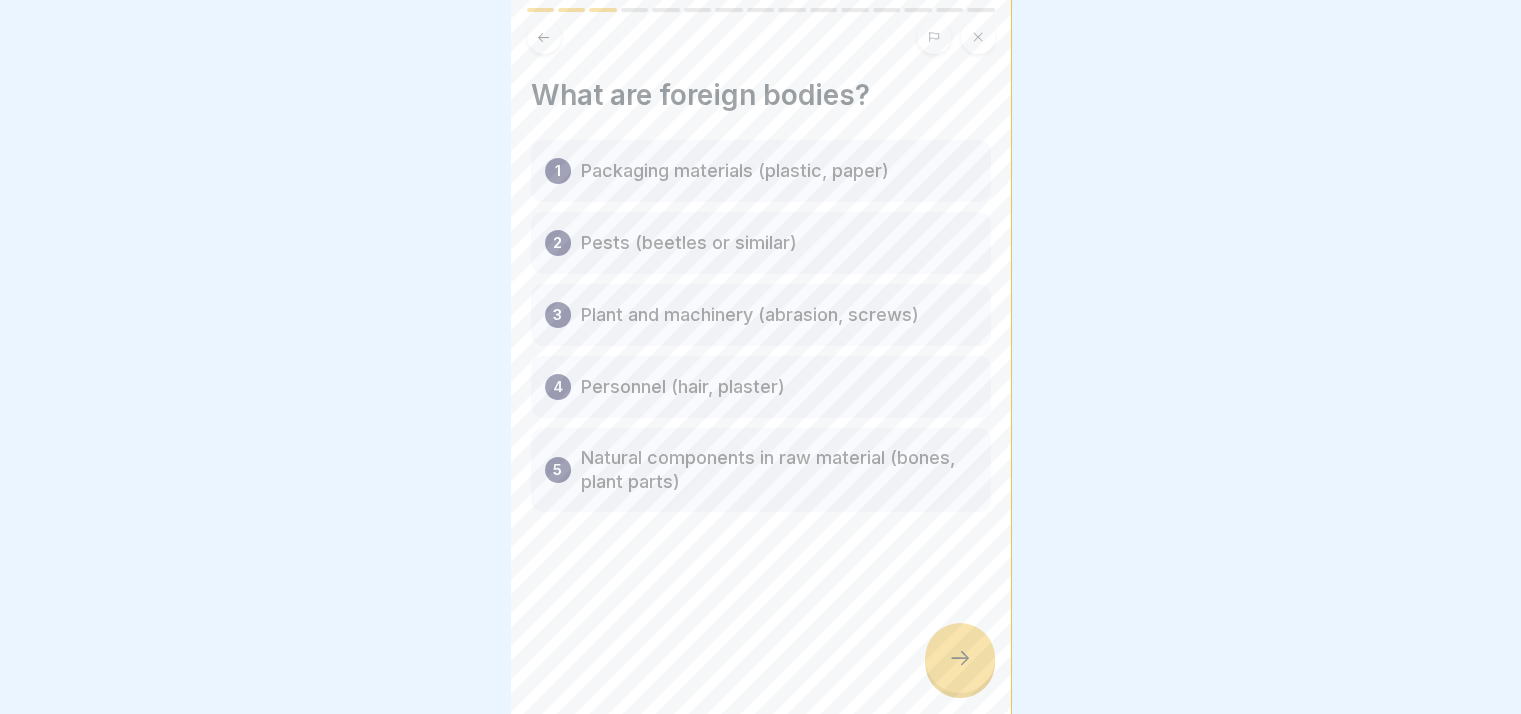 click at bounding box center (544, 37) 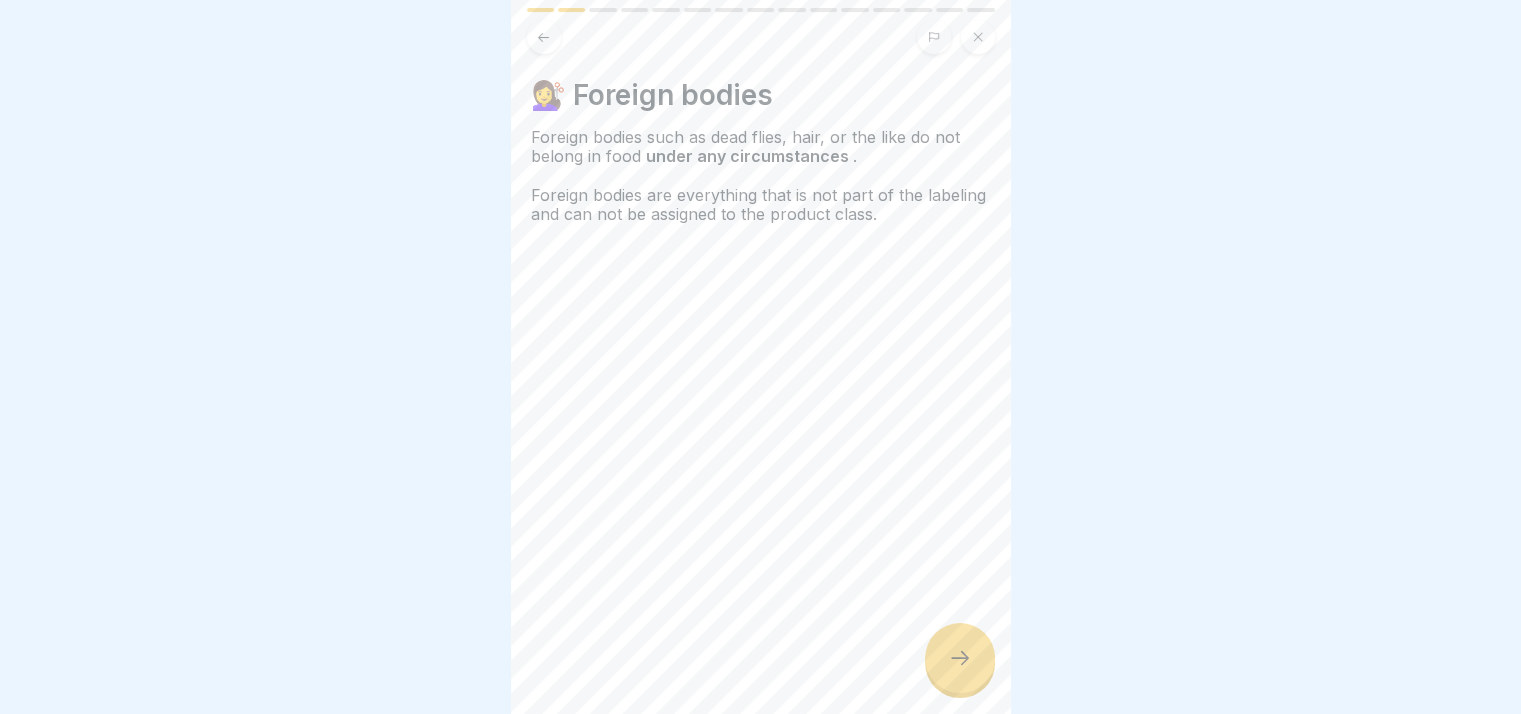 click at bounding box center [960, 658] 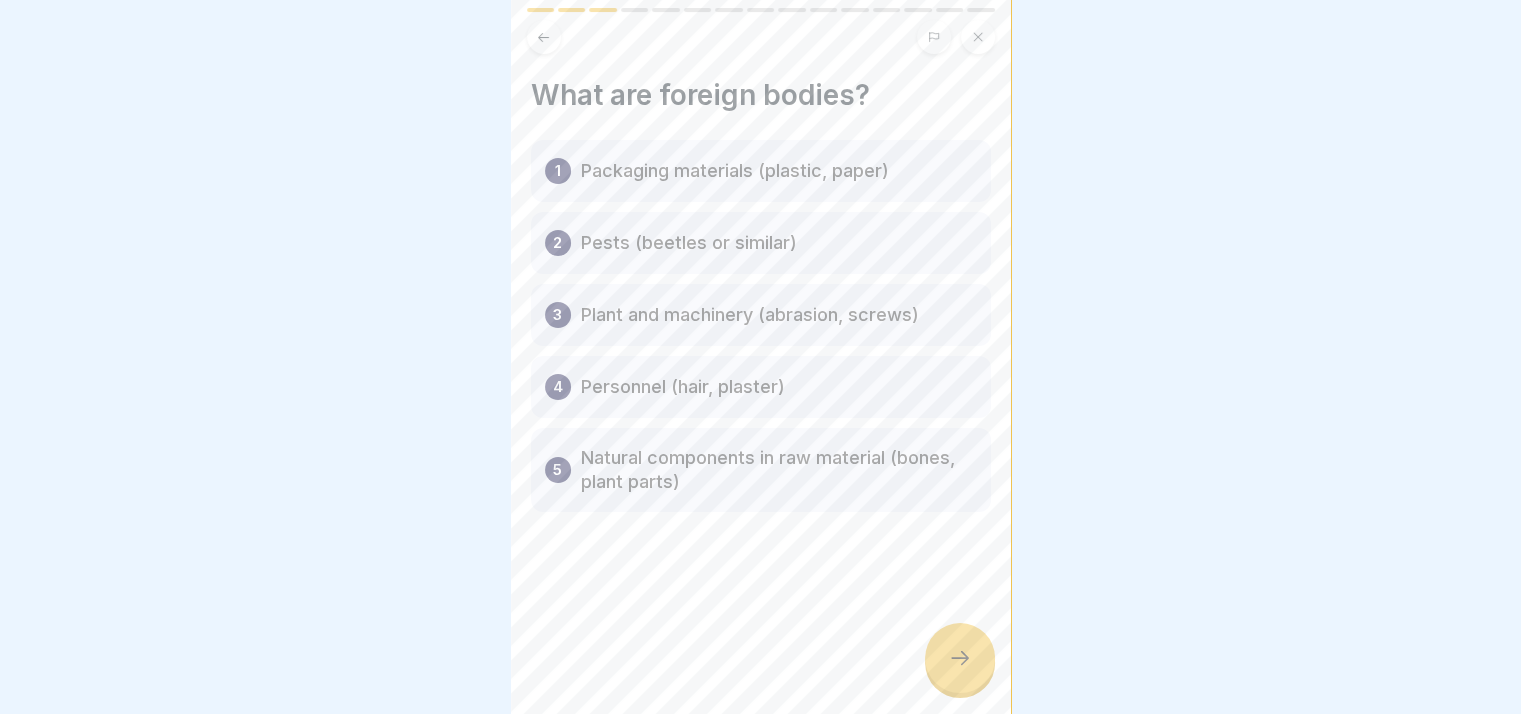 click on "Personnel (hair, plaster)" at bounding box center (683, 387) 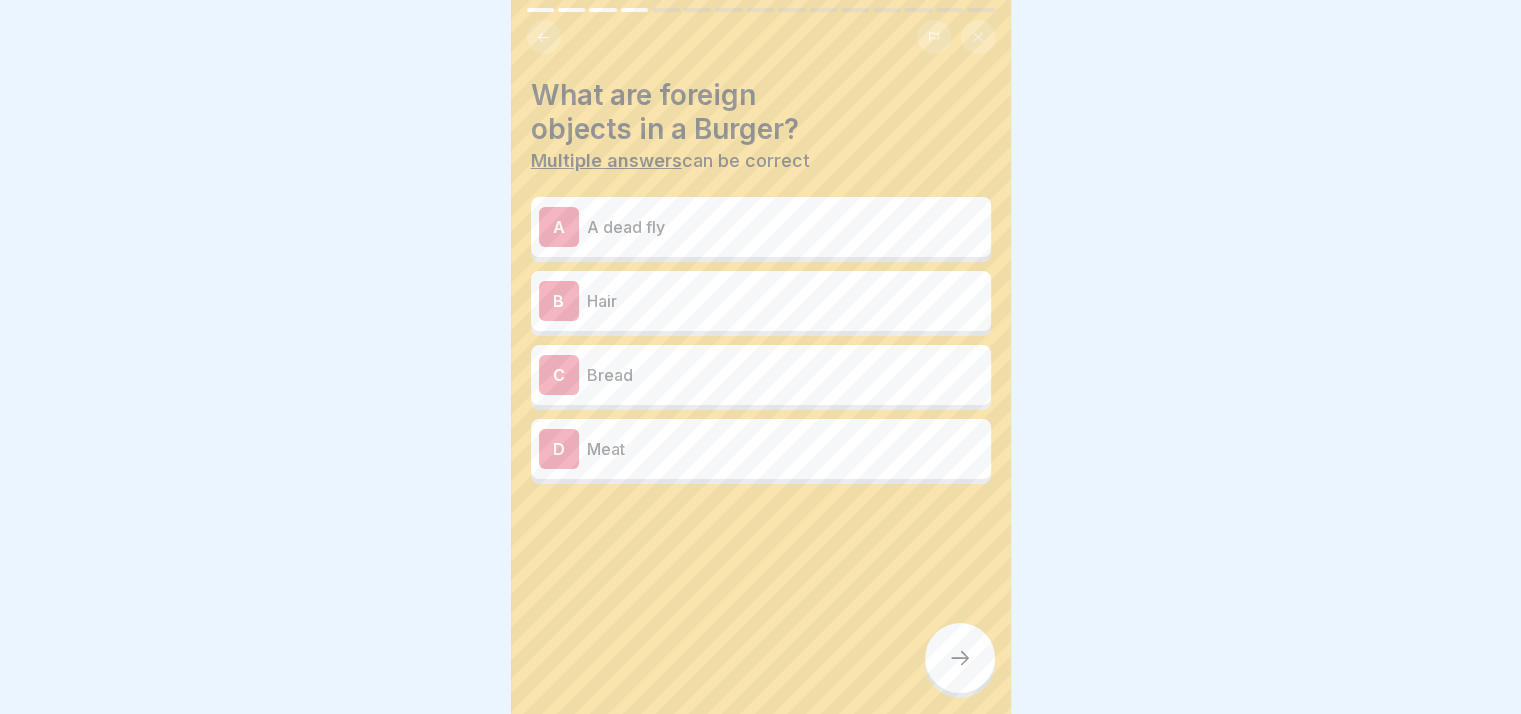 click on "A dead fly" at bounding box center (785, 227) 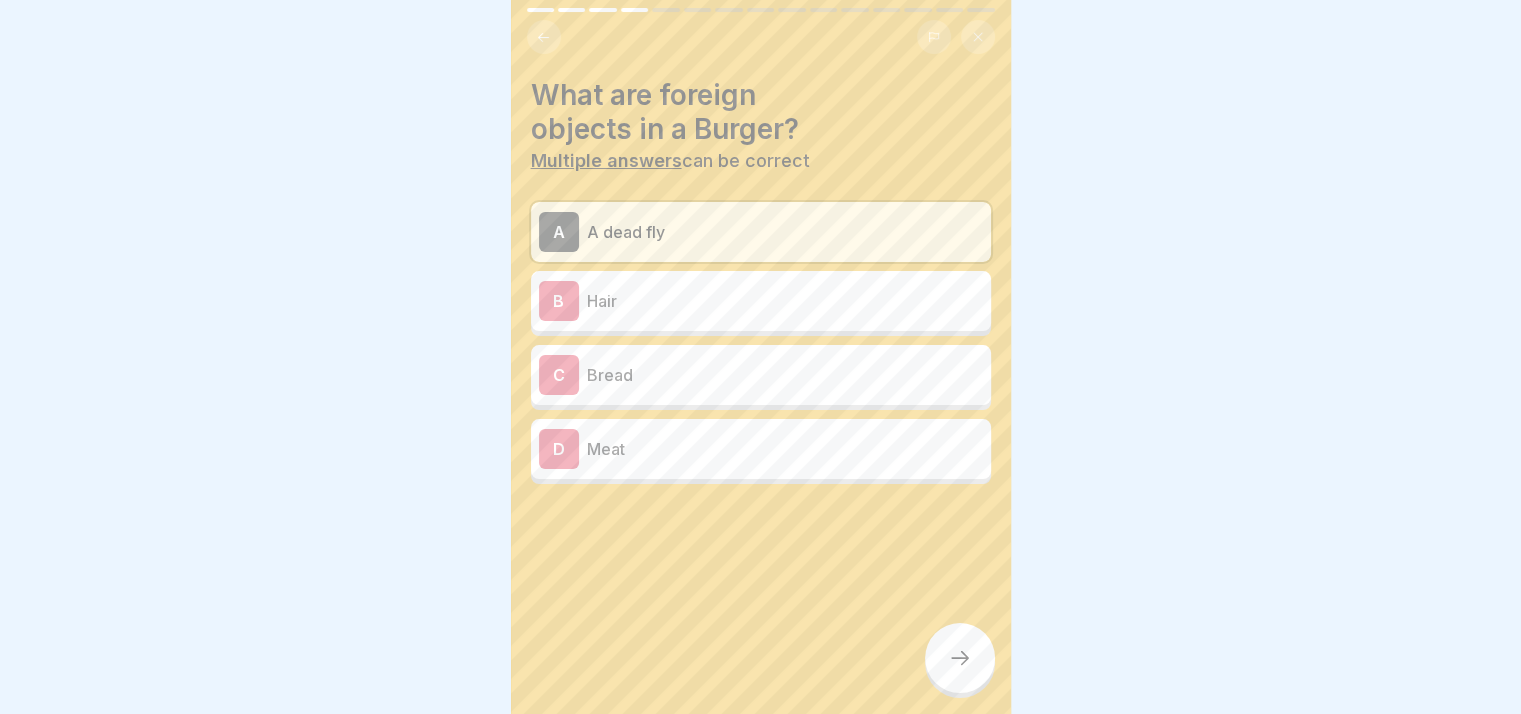 click on "Hair" at bounding box center (785, 301) 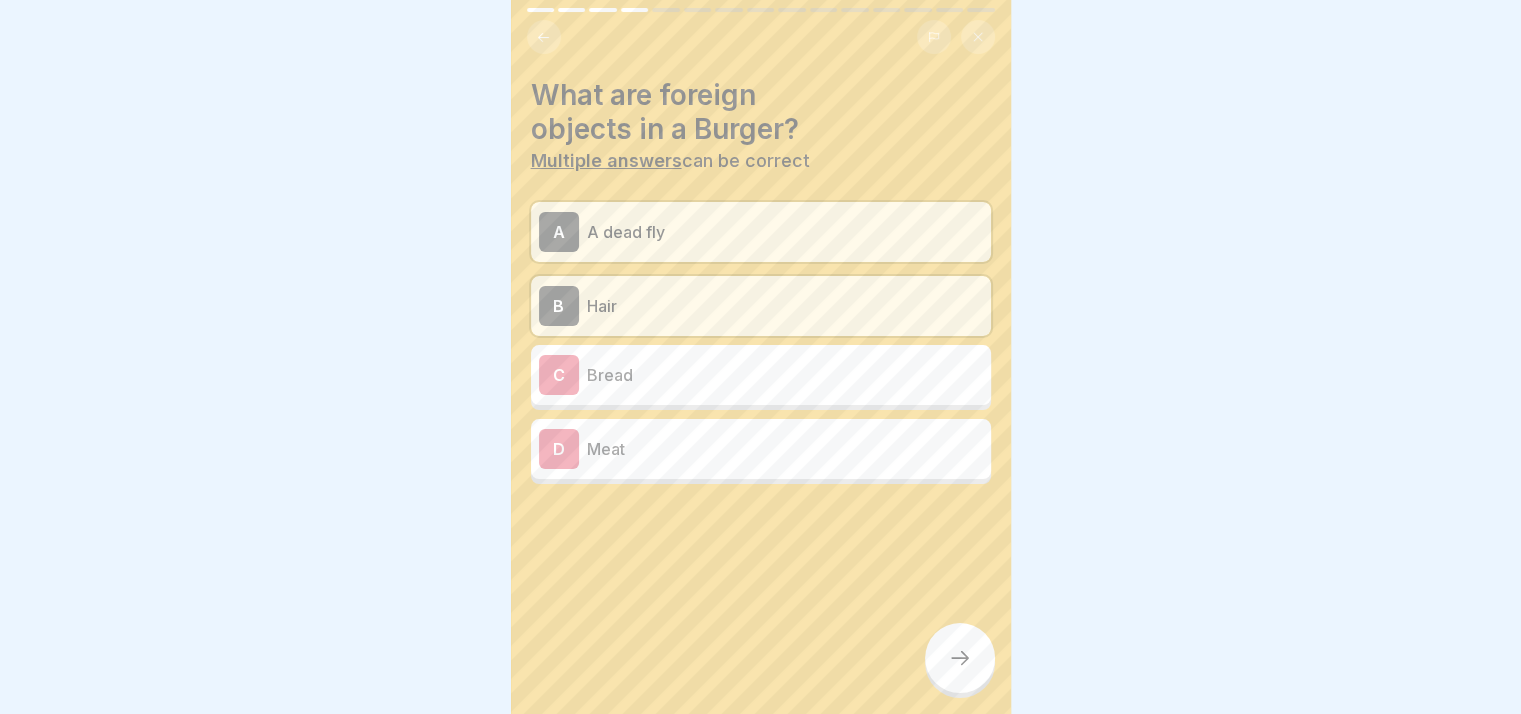 click at bounding box center (960, 658) 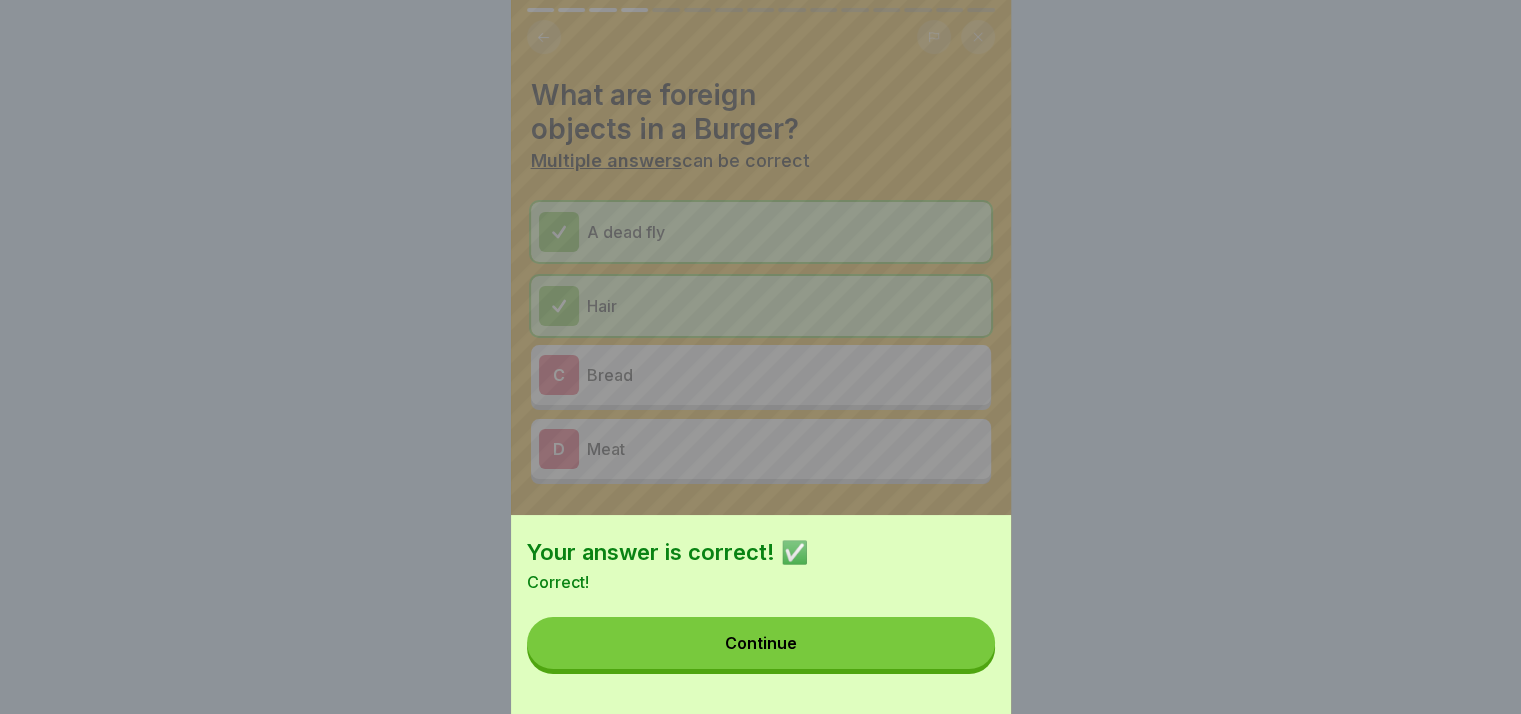 click on "Your answer is correct! ✅ Correct!   Continue" at bounding box center (761, 614) 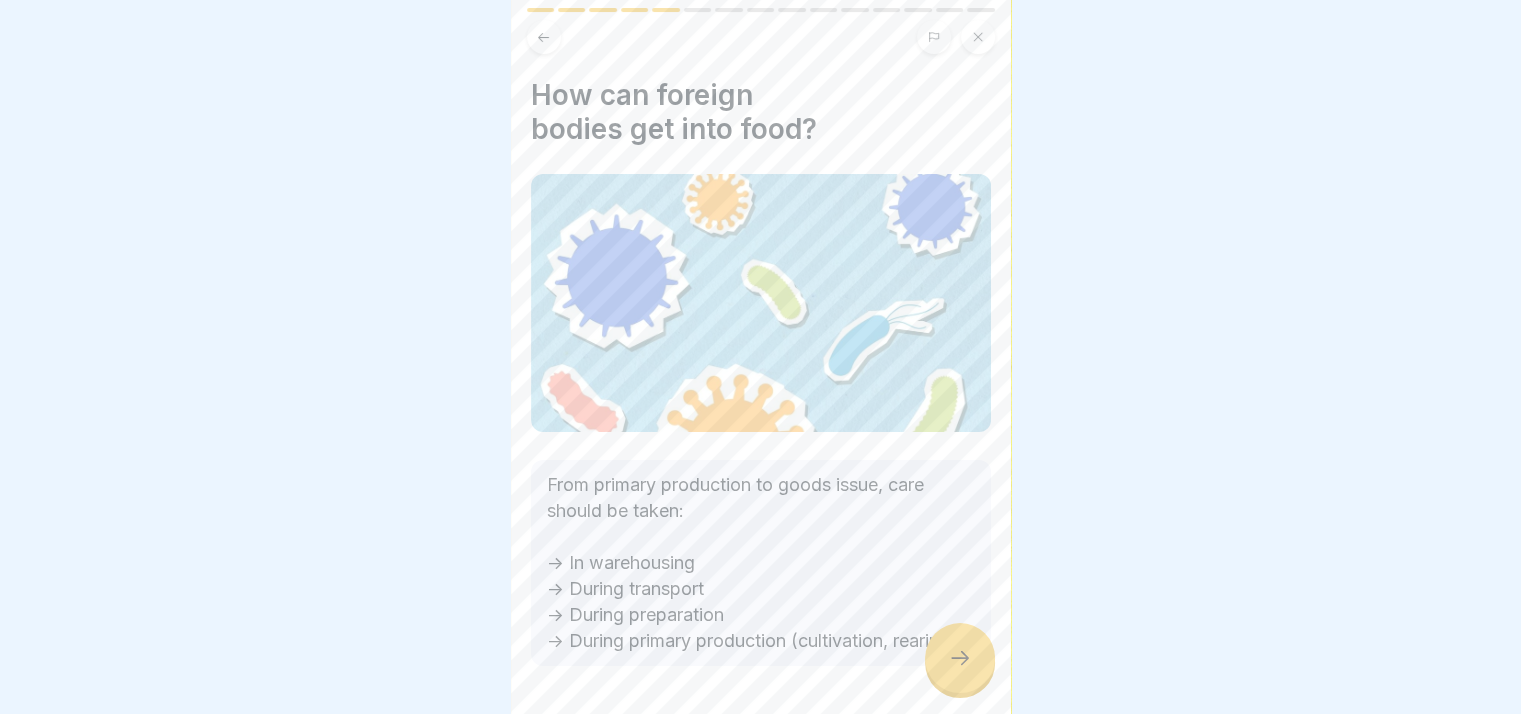 click on "From primary production to goods issue, care should be taken:
-> In warehousing
-> During transport
-> During preparation
-> During primary production (cultivation, rearing)" at bounding box center (761, 563) 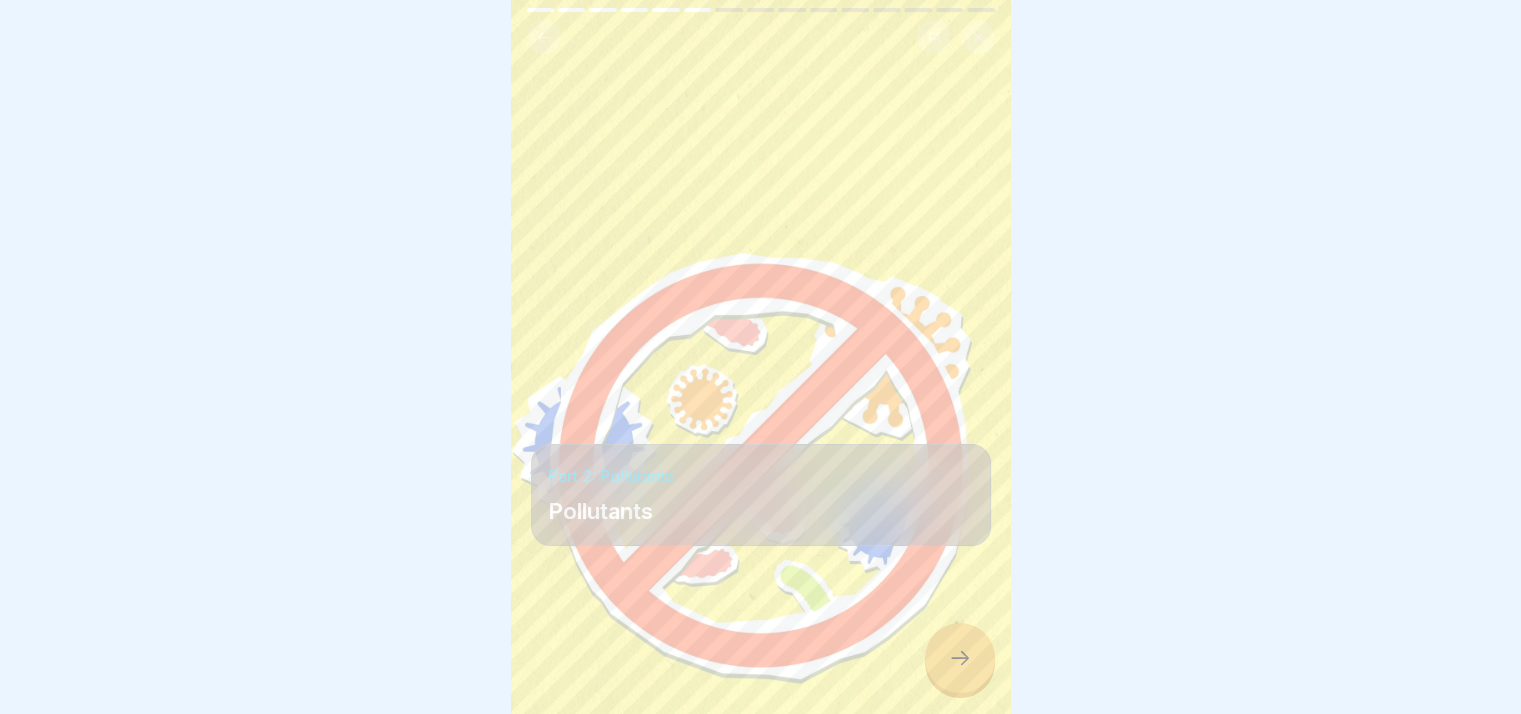 click 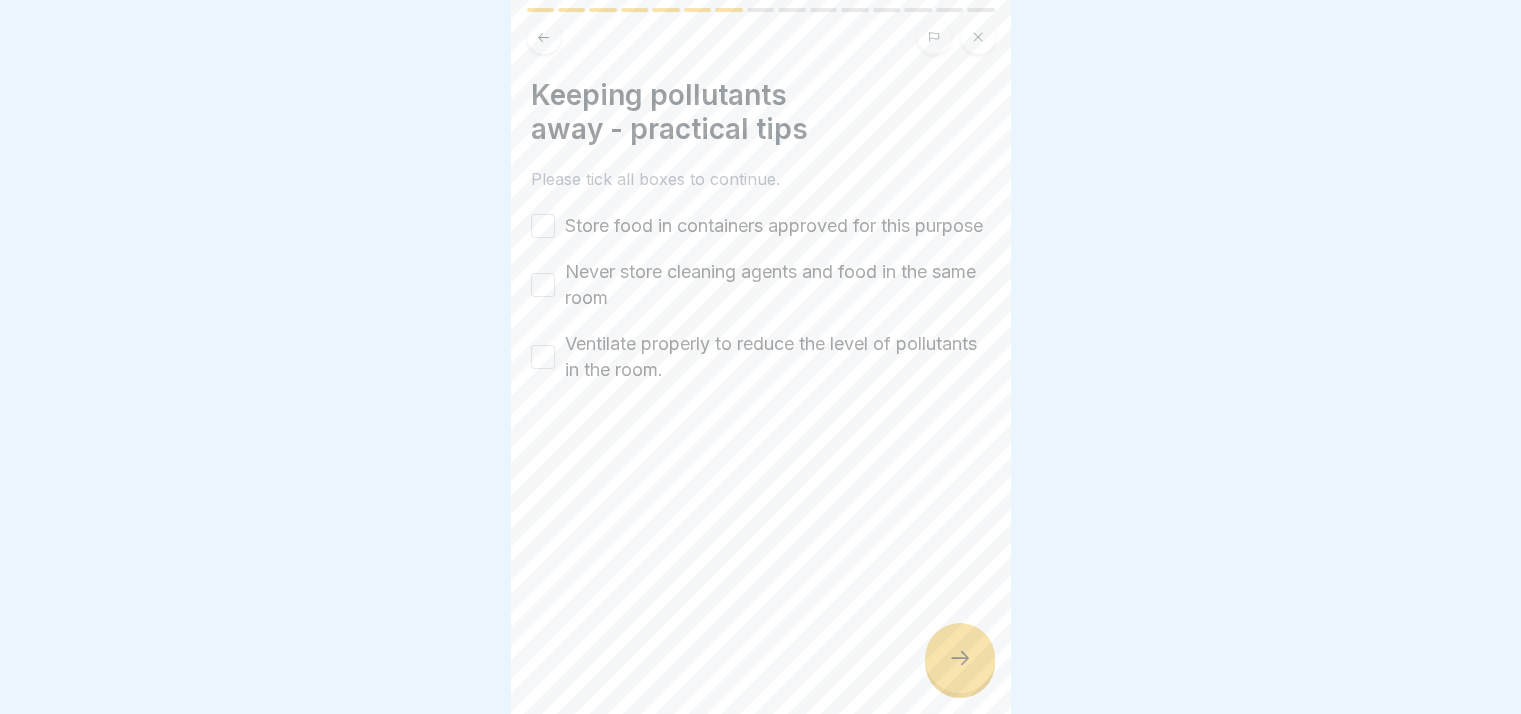 click on "Store food in containers approved for this purpose" at bounding box center [543, 226] 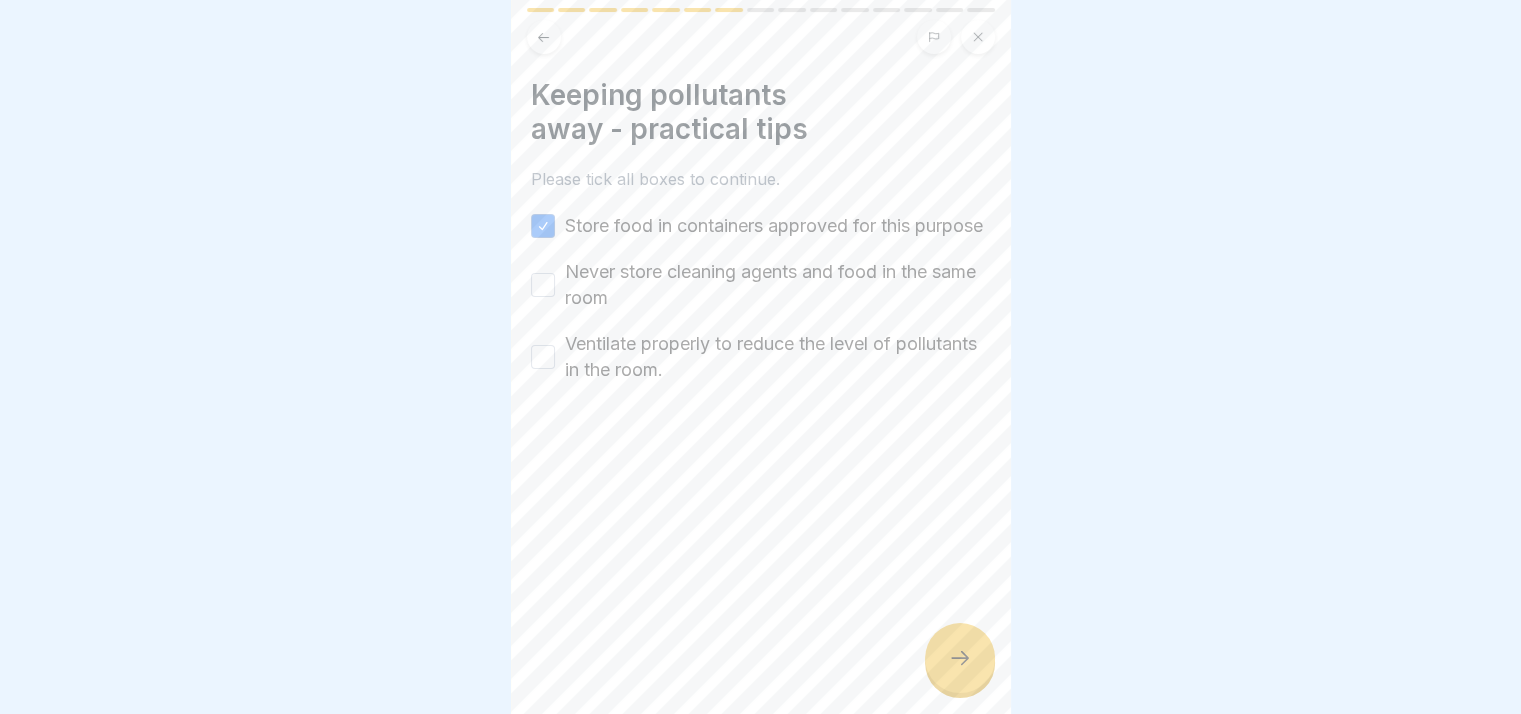click at bounding box center [960, 658] 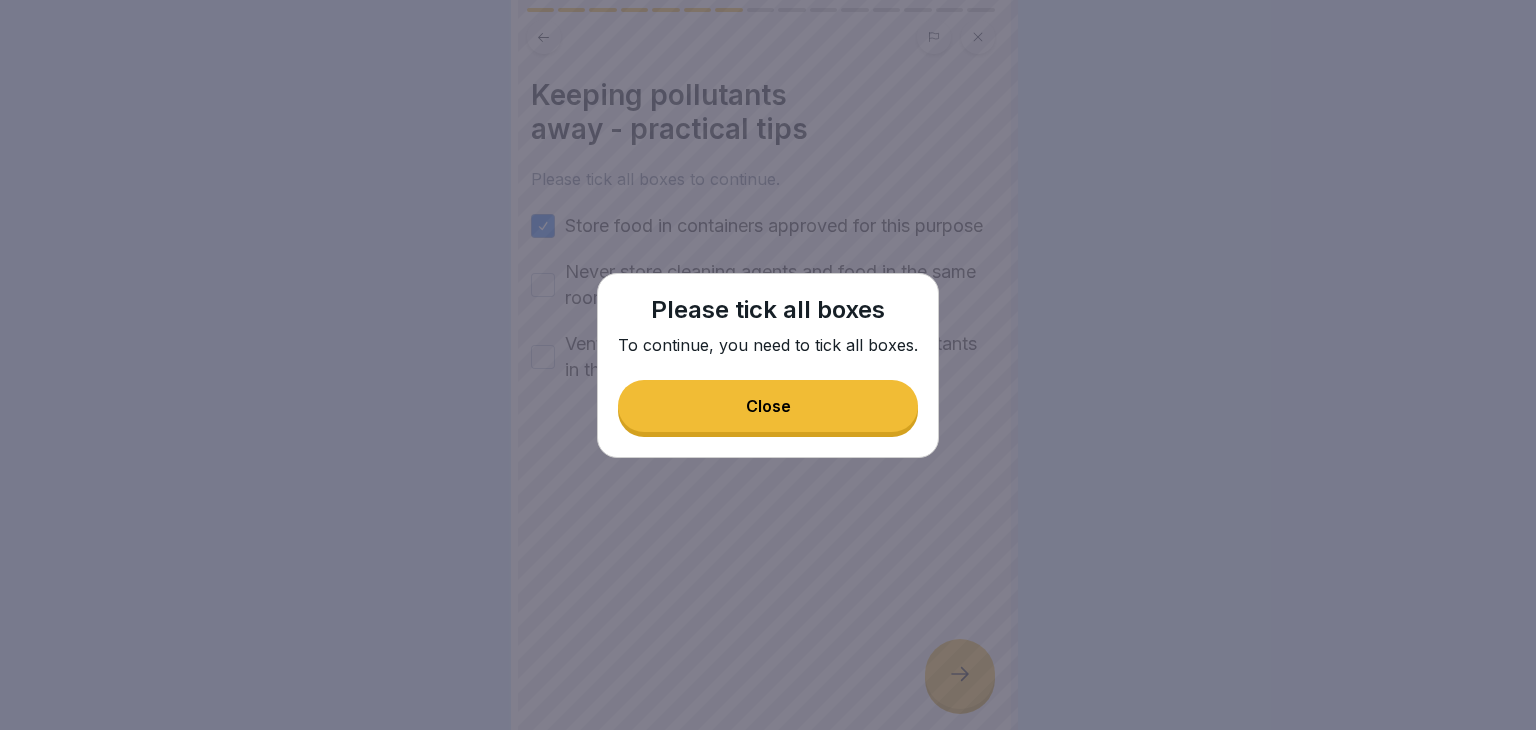 click on "Close" at bounding box center [768, 406] 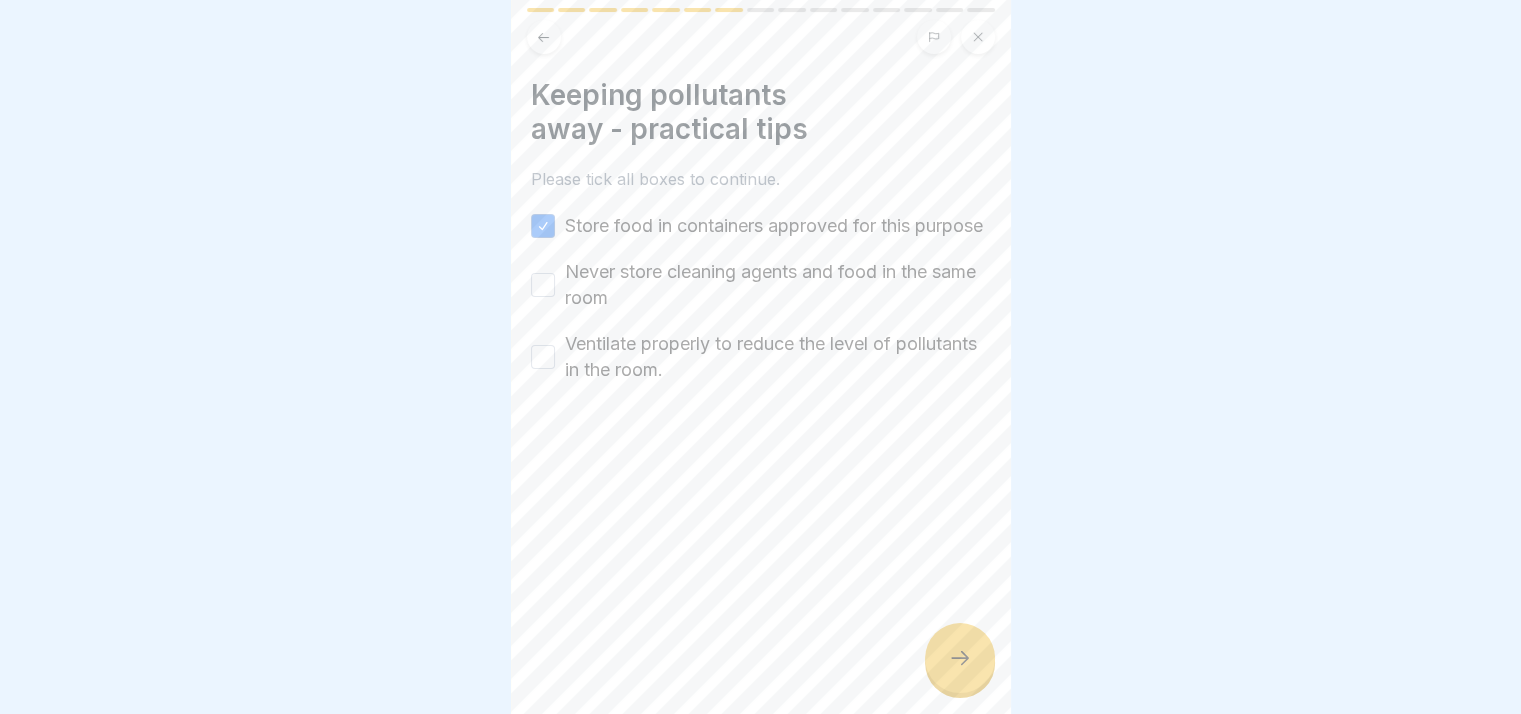 click on "Never store cleaning agents and food in the same room" at bounding box center [543, 285] 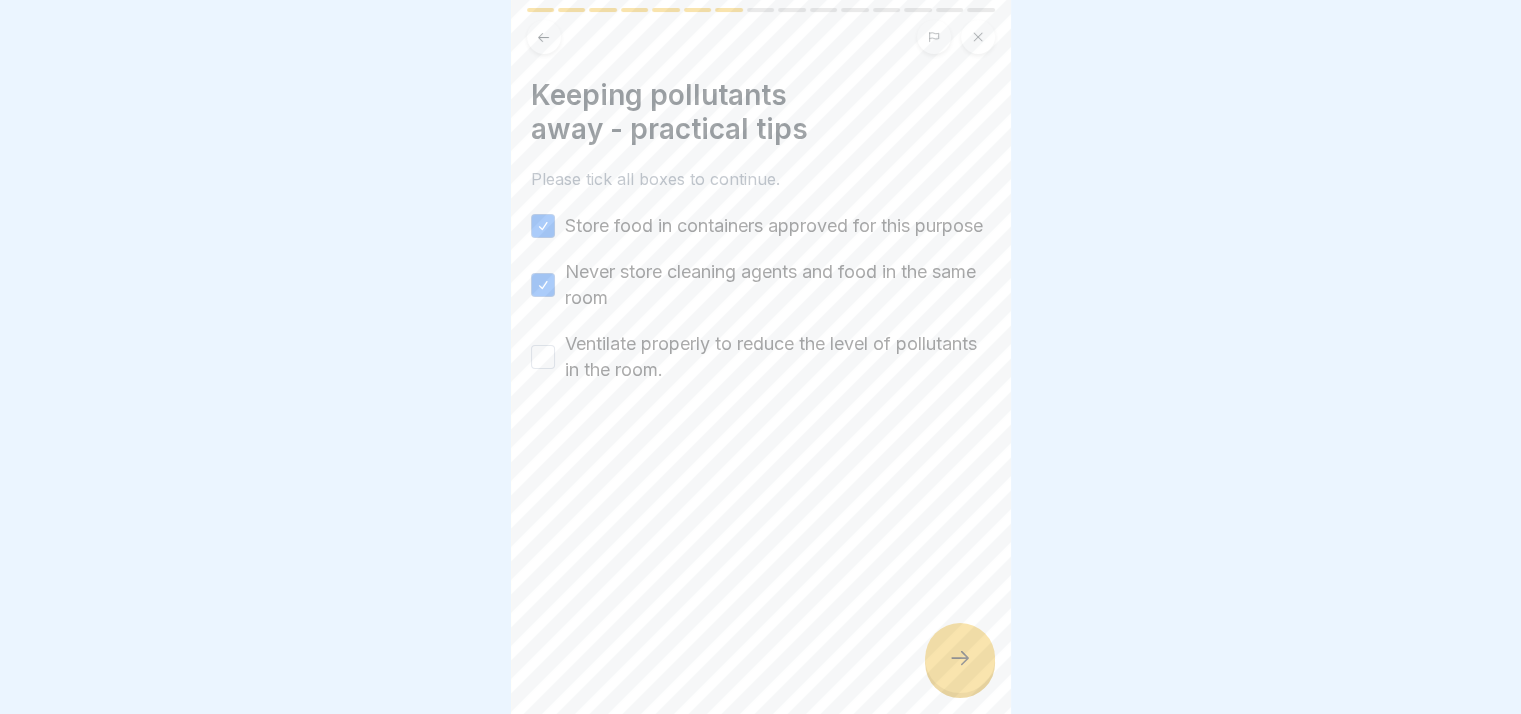 click on "Ventilate properly to reduce the level of pollutants in the room." at bounding box center (543, 357) 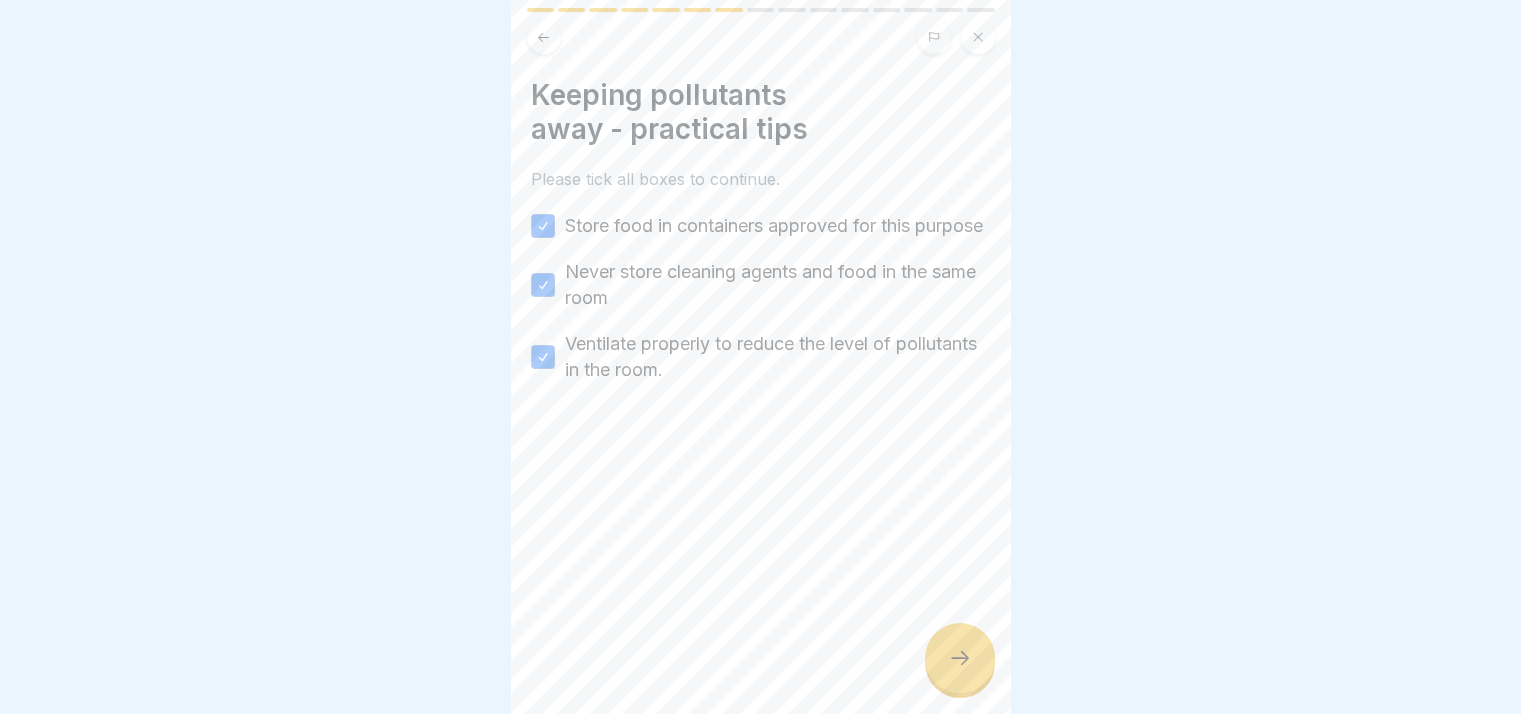 click at bounding box center [960, 658] 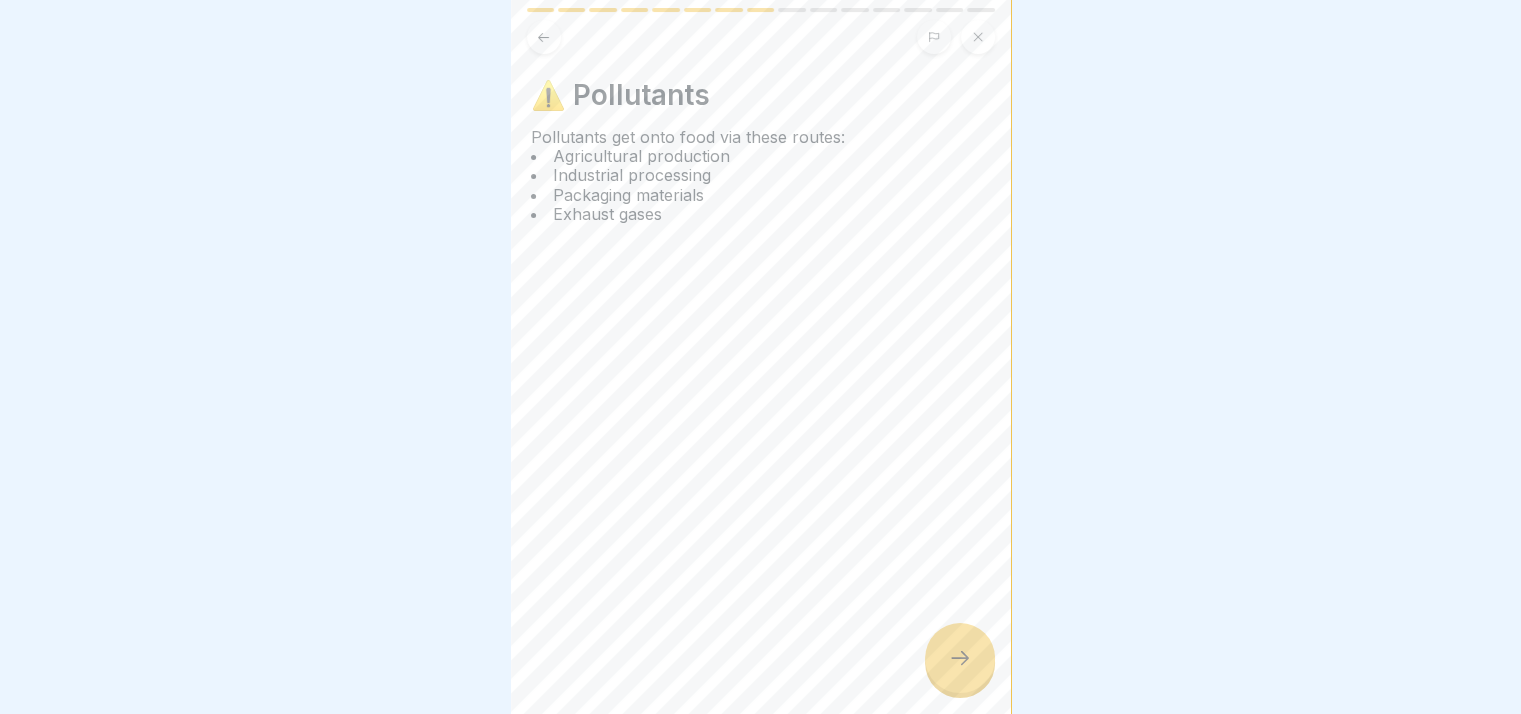 click 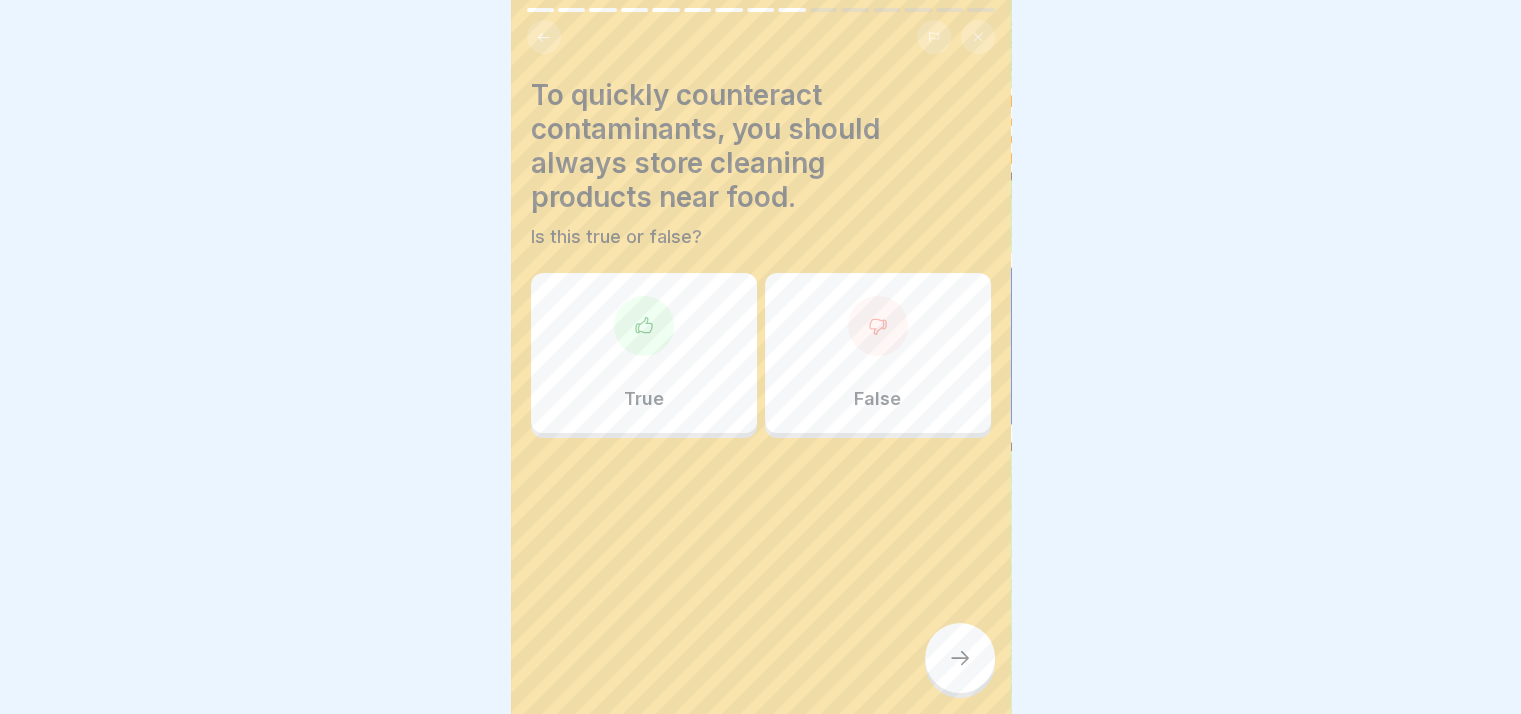 click on "True" at bounding box center [644, 353] 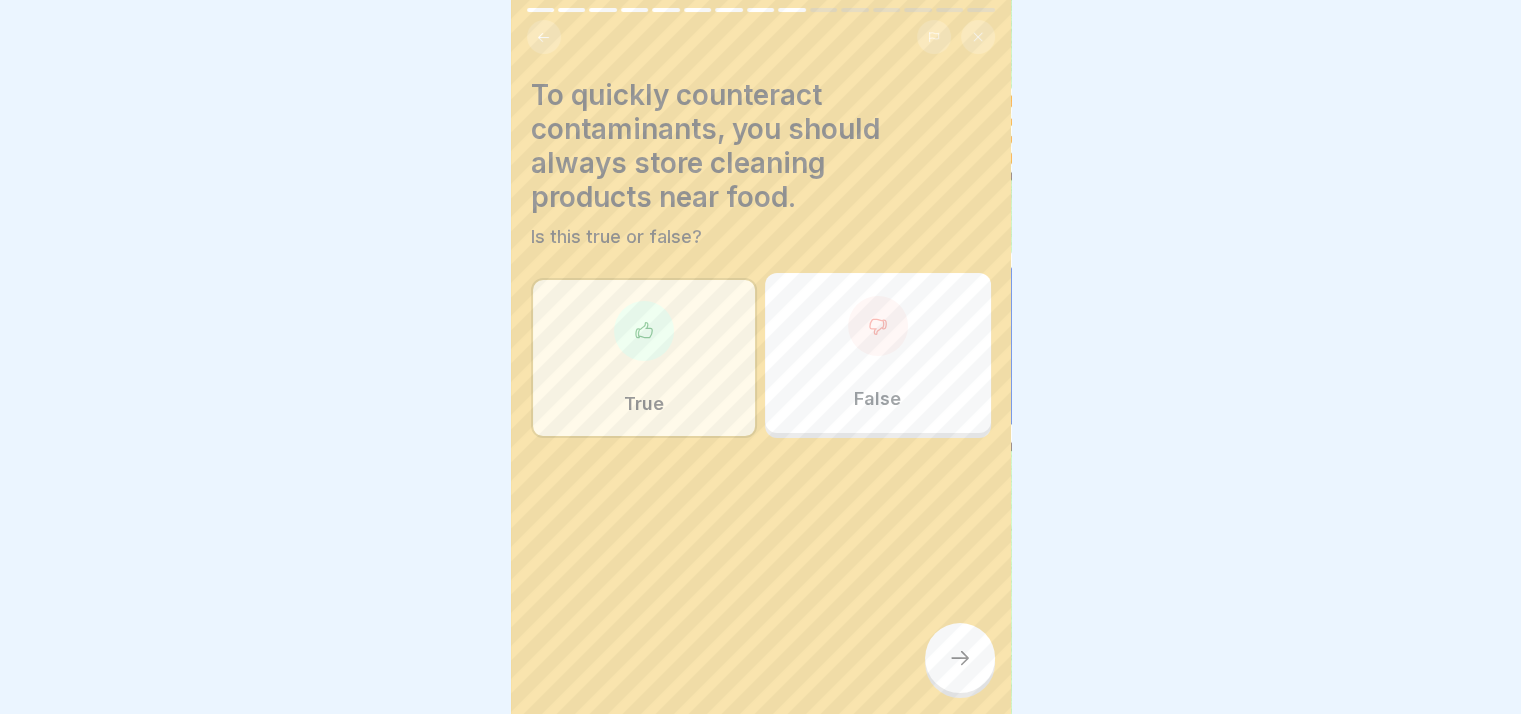 click at bounding box center (960, 658) 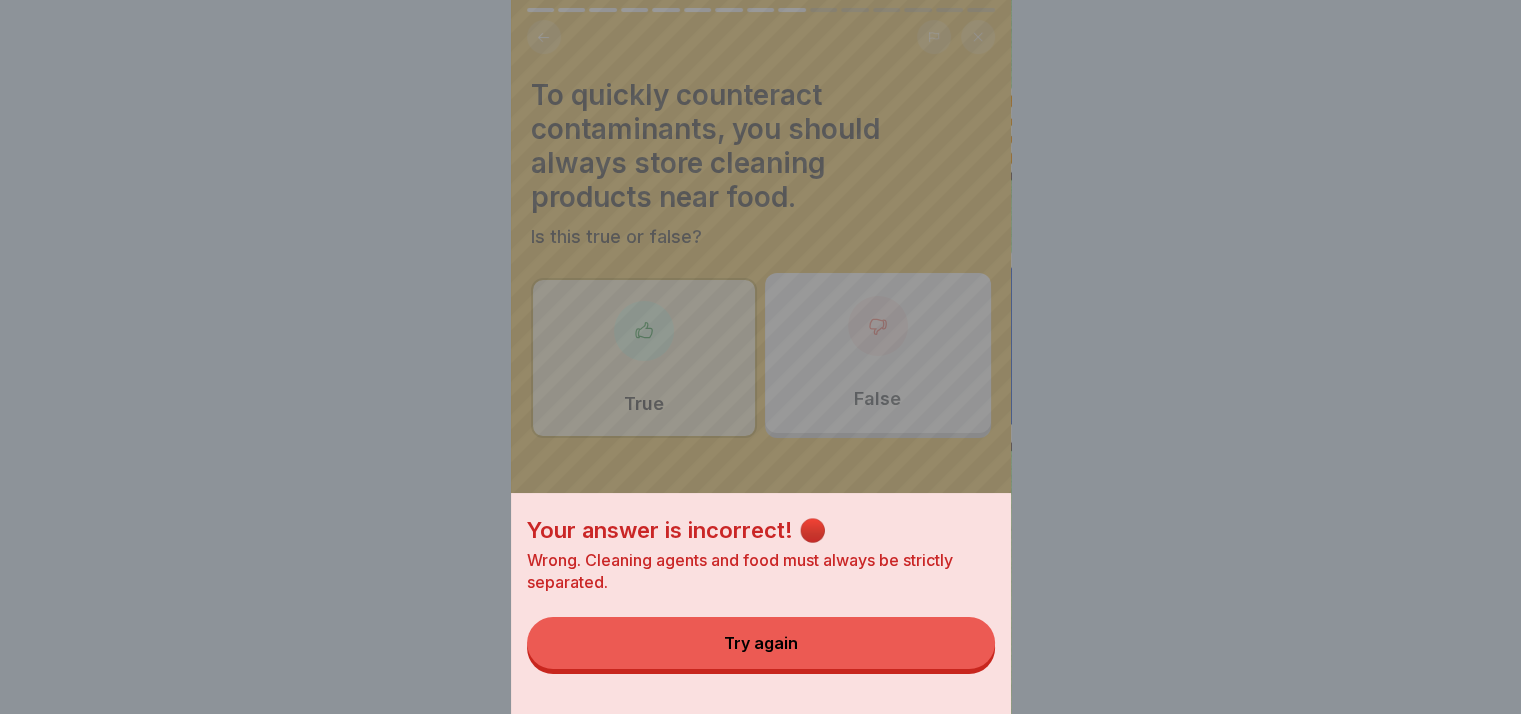 click on "Try again" at bounding box center [761, 643] 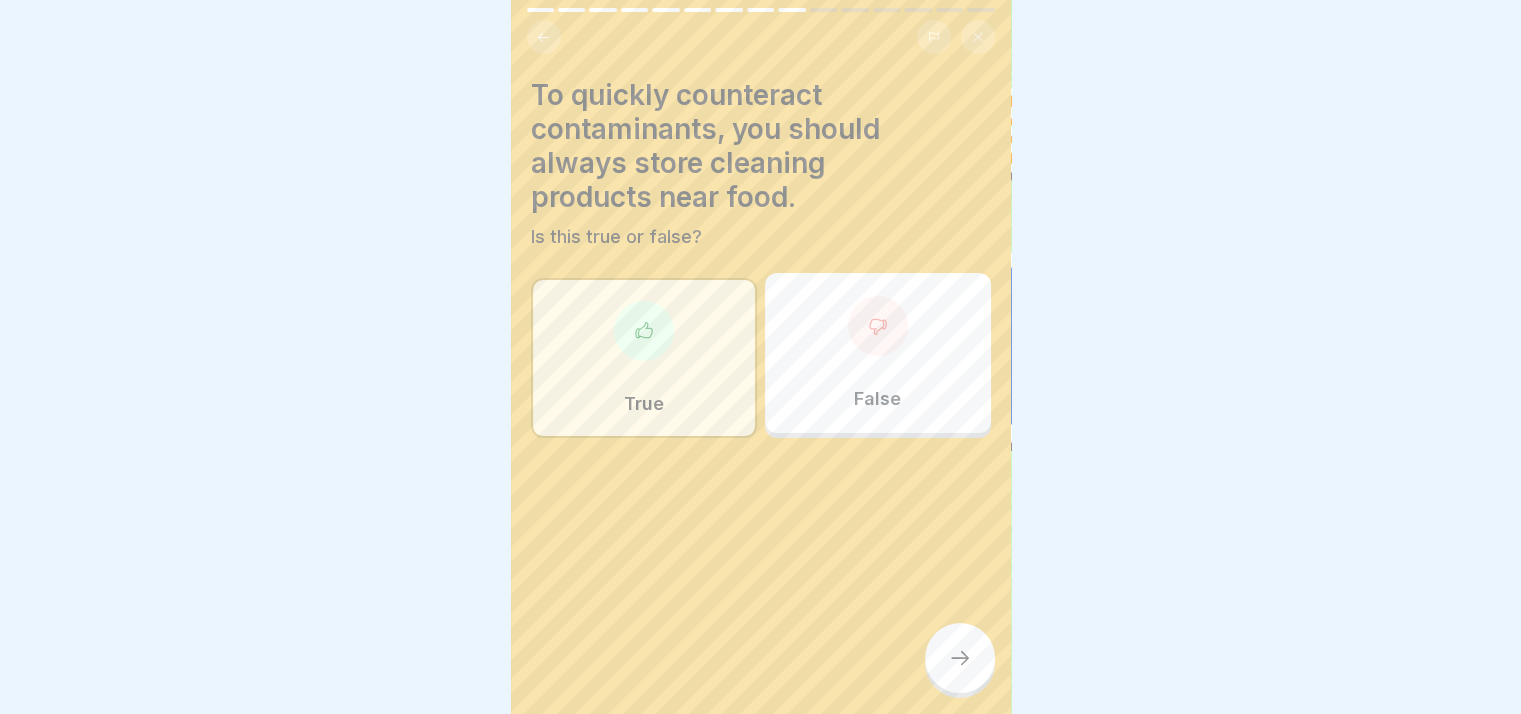 click on "False" at bounding box center (878, 353) 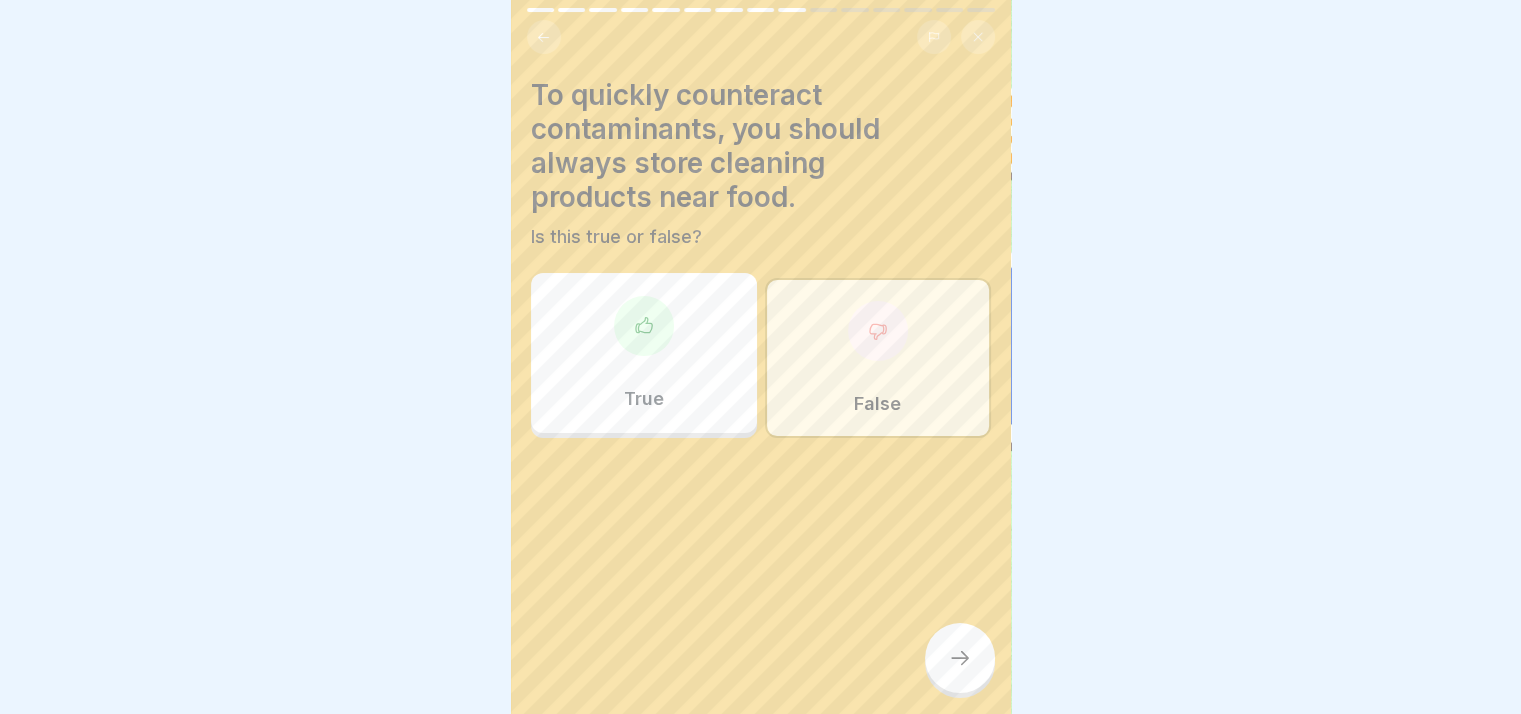 click 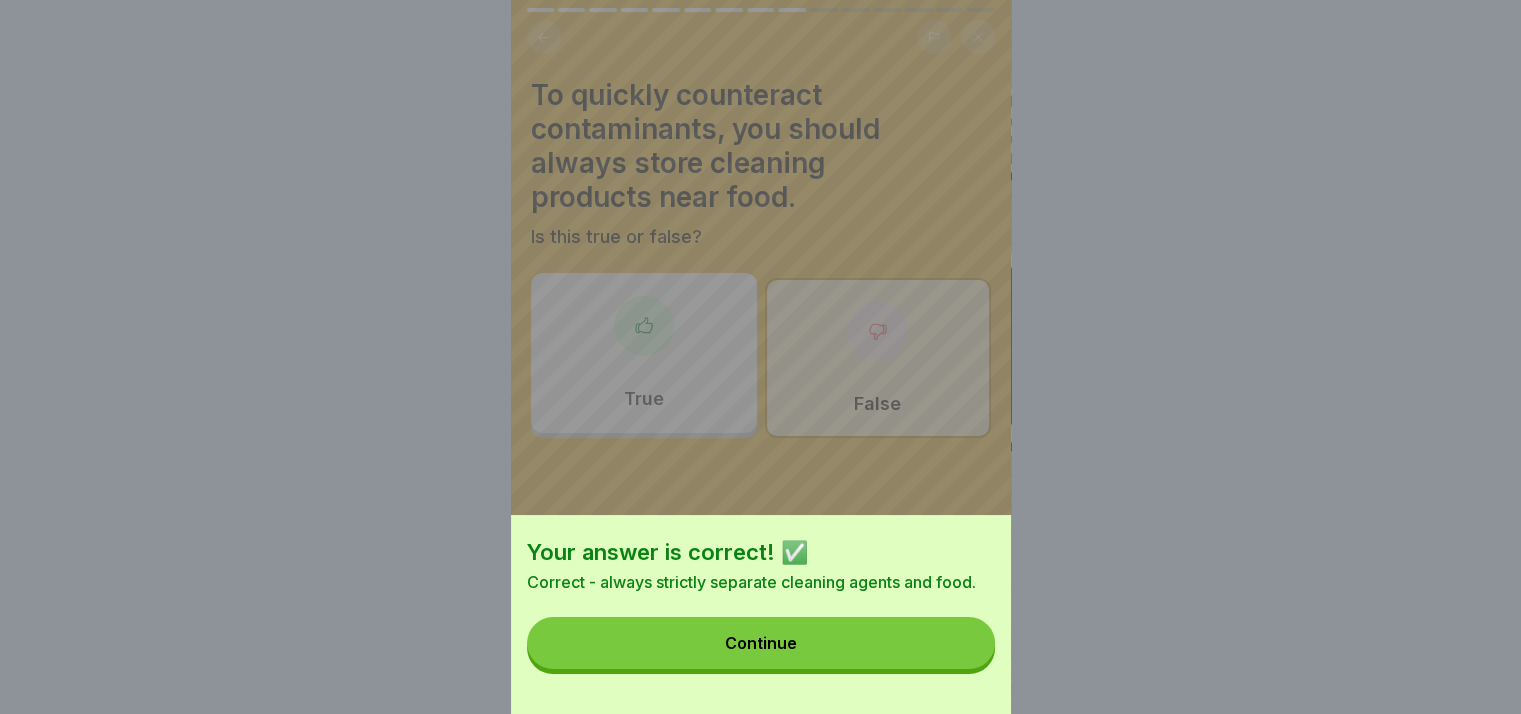 click on "Continue" at bounding box center [761, 643] 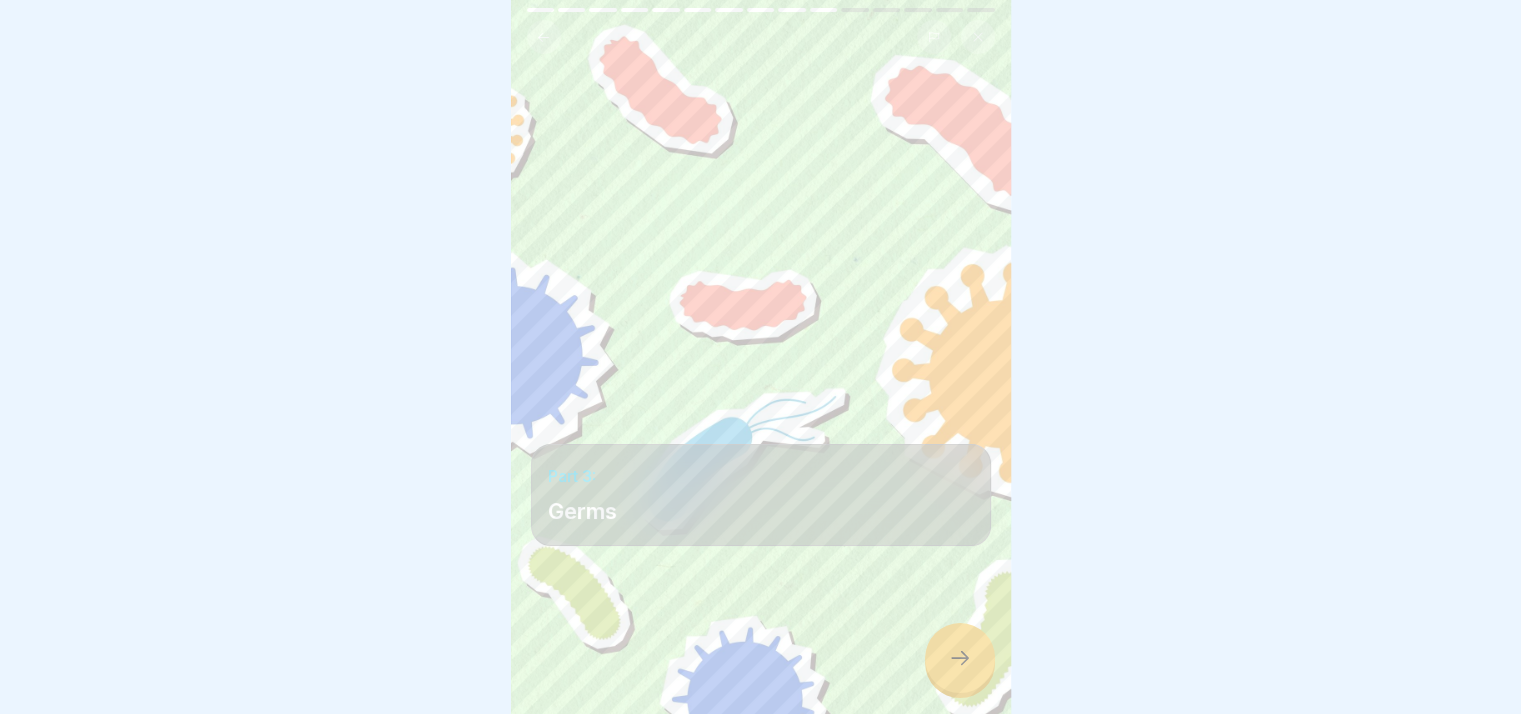 click 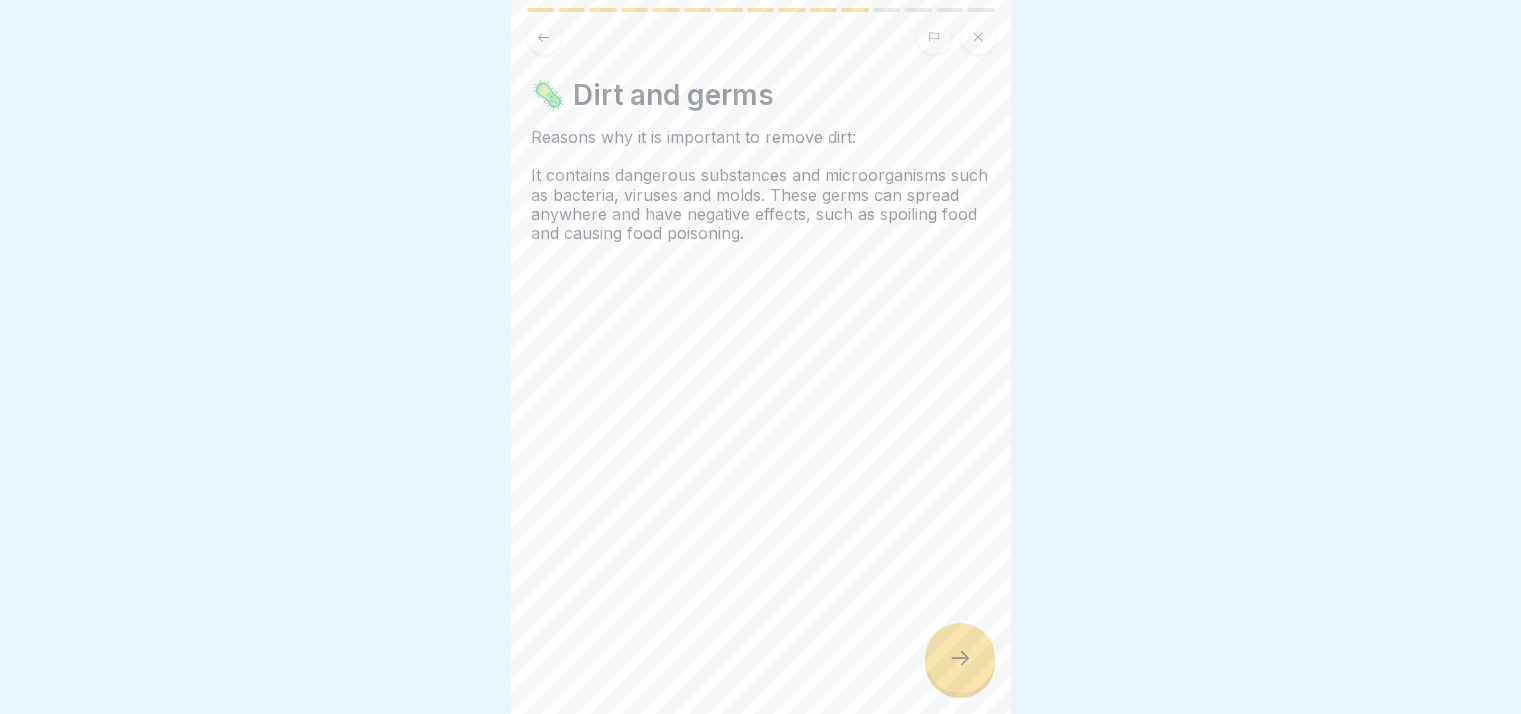 click 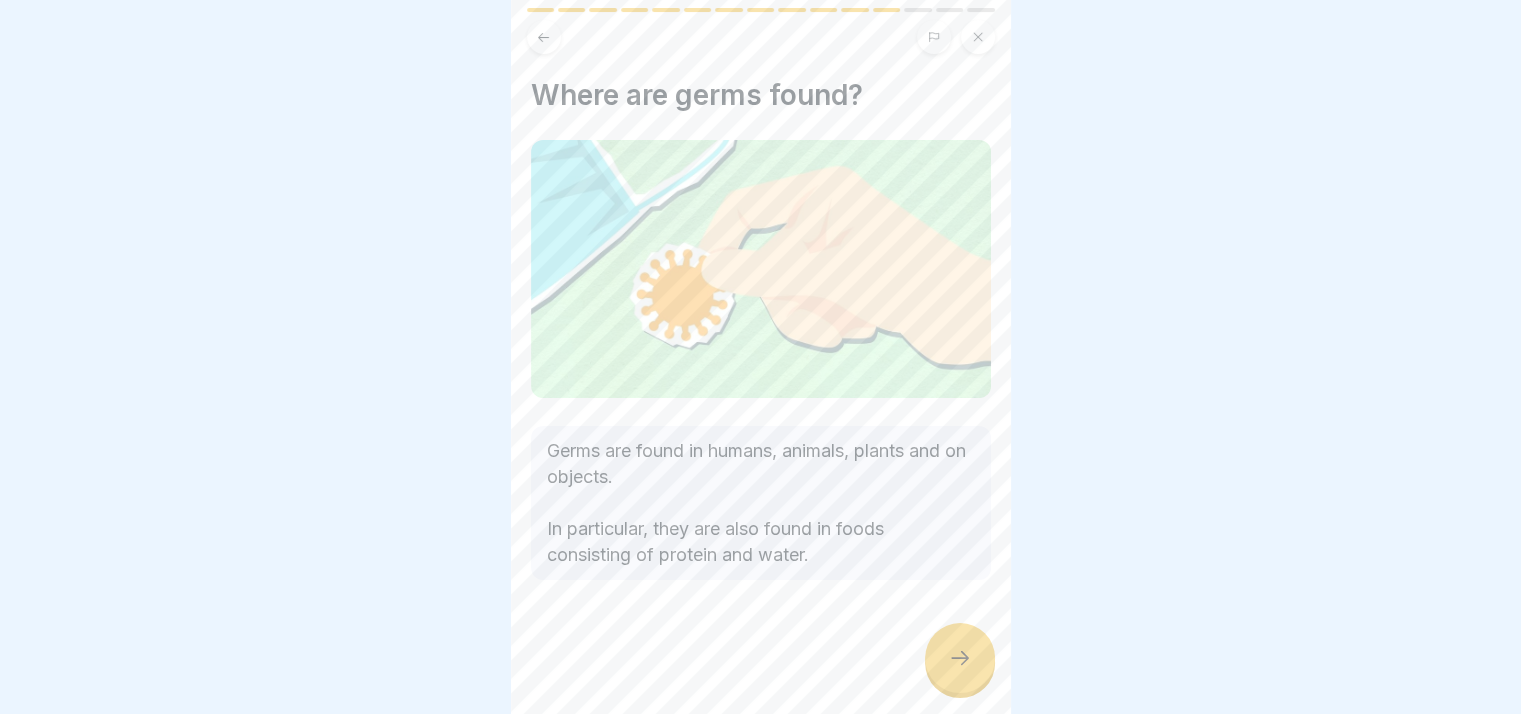 click 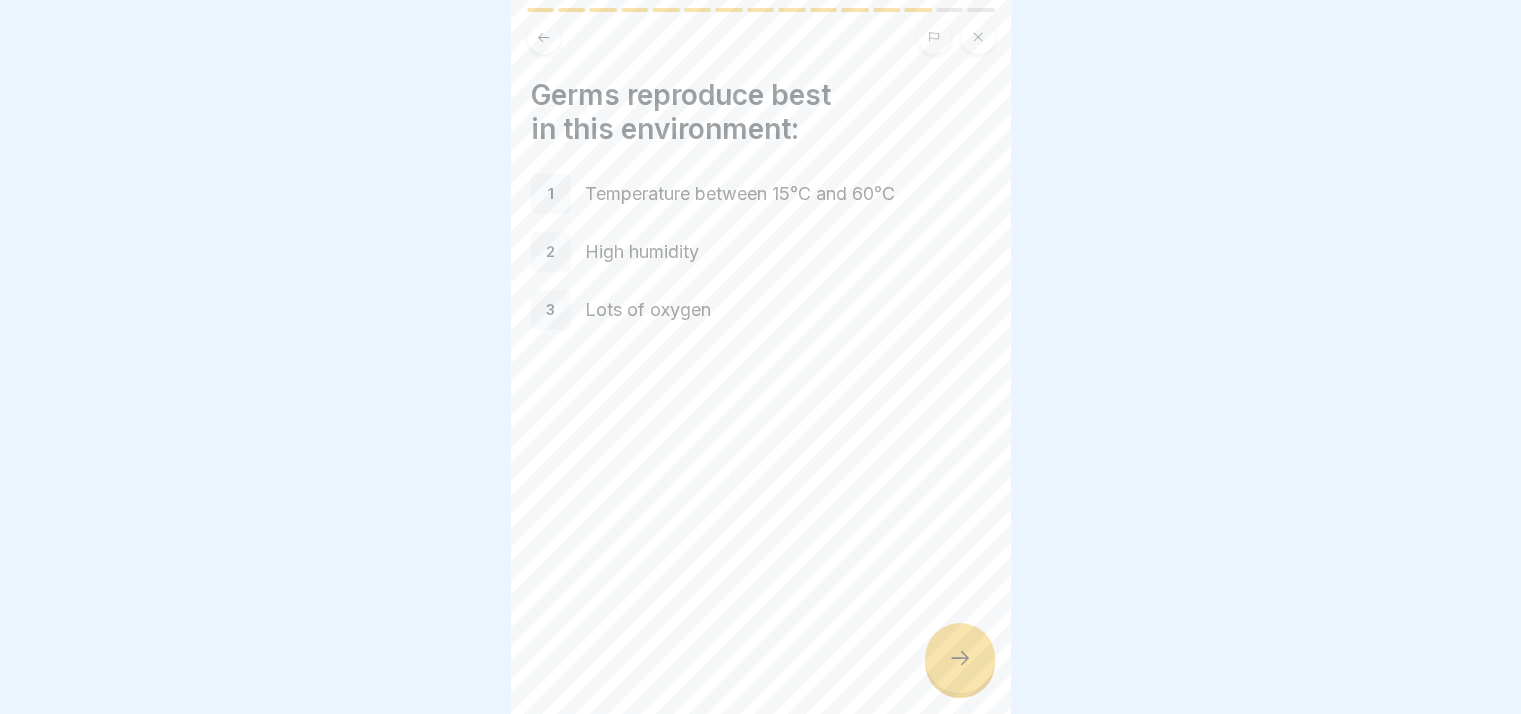 click 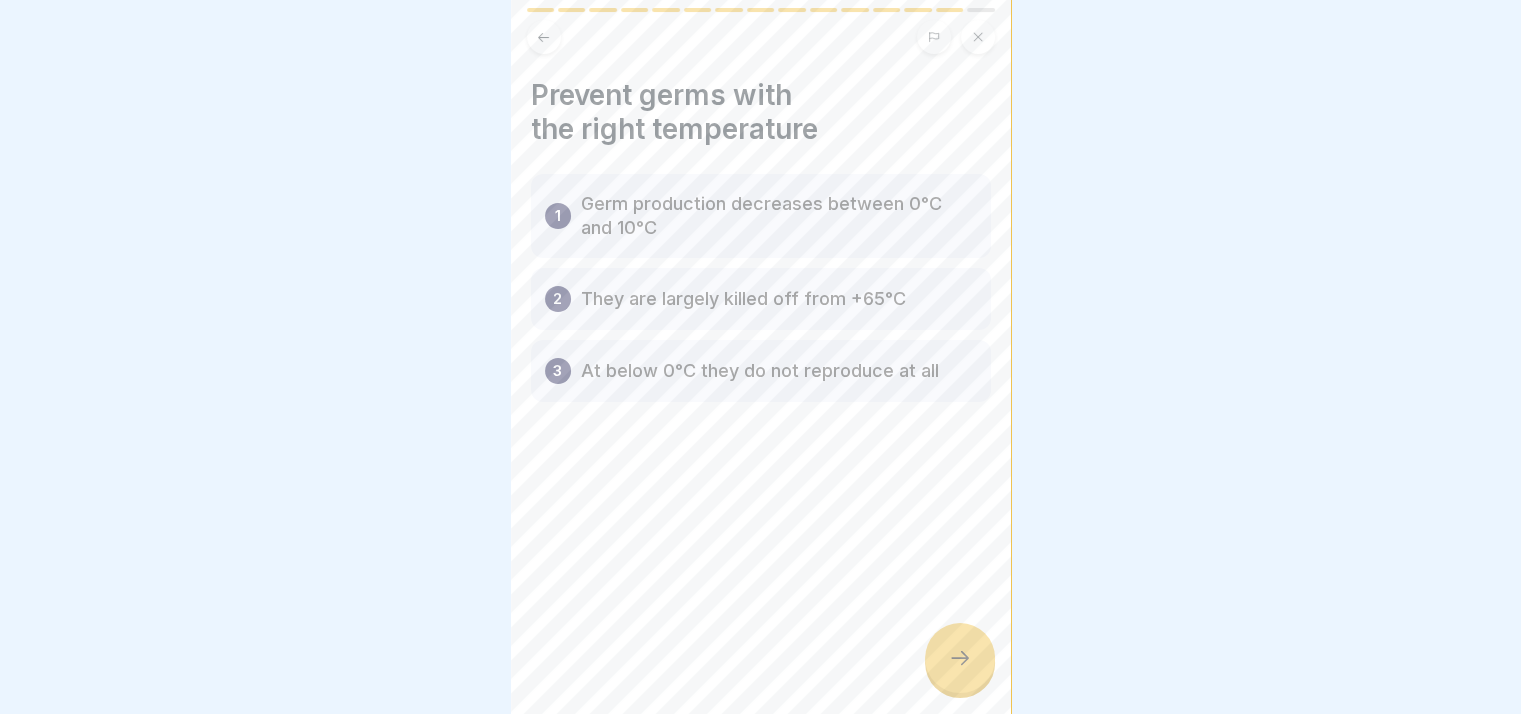 click 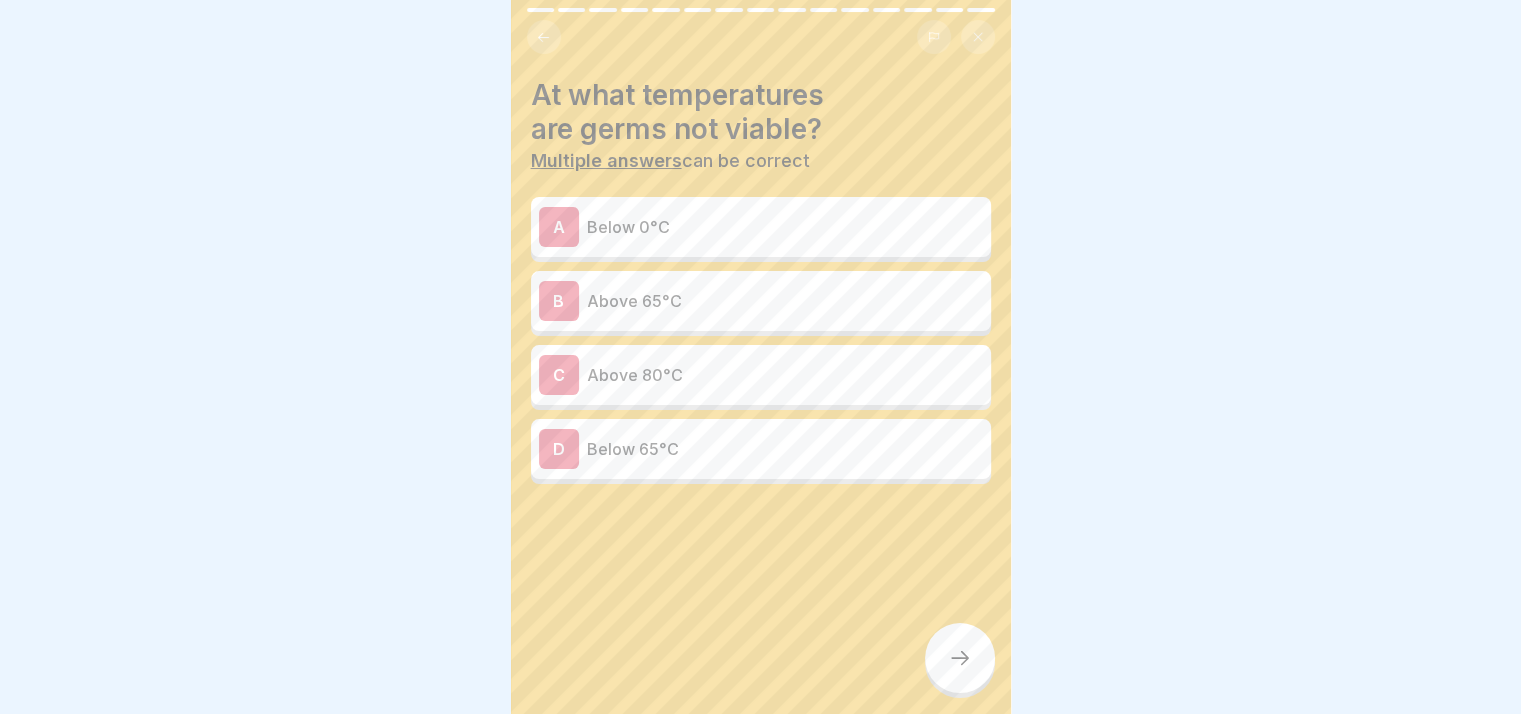 click 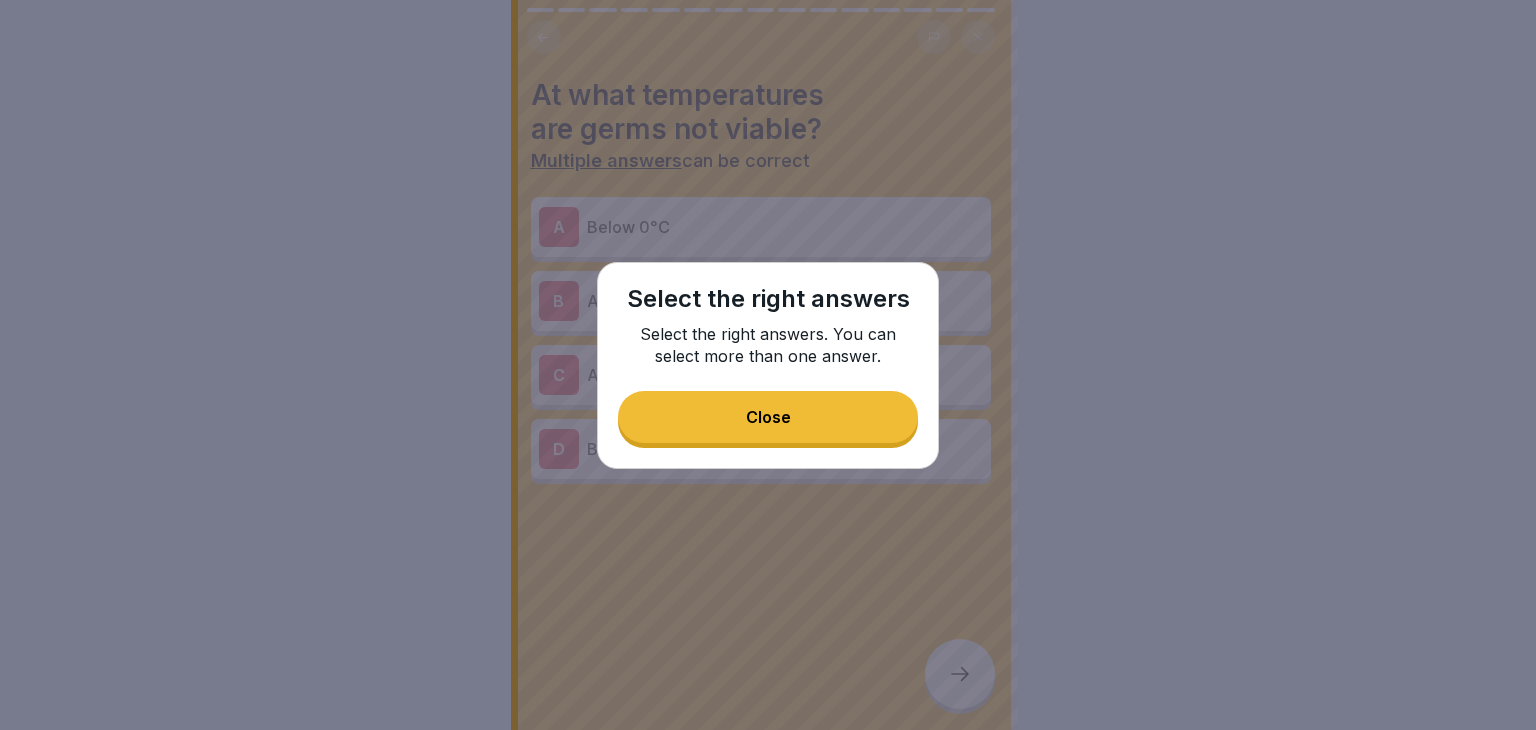 click on "Close" at bounding box center (768, 417) 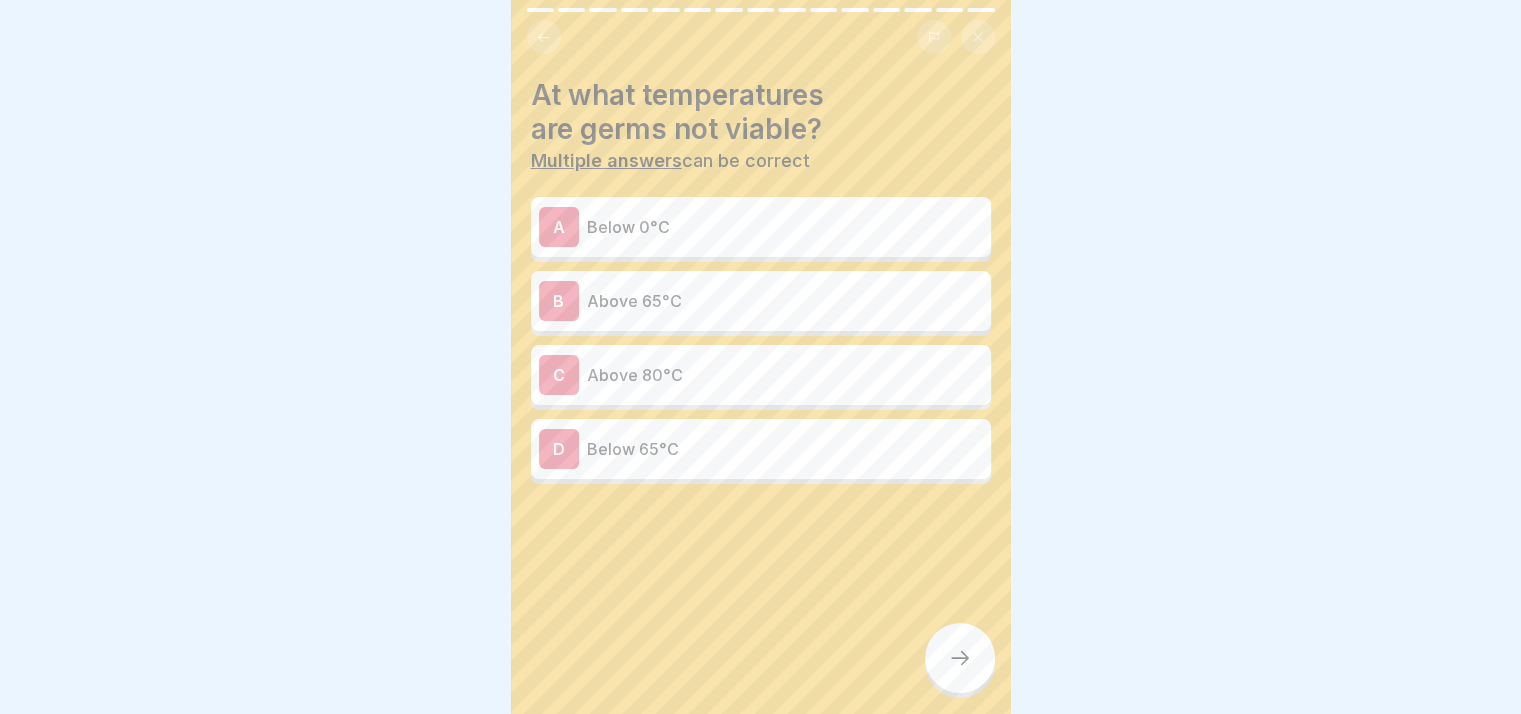 click on "Above 80°C" at bounding box center [785, 375] 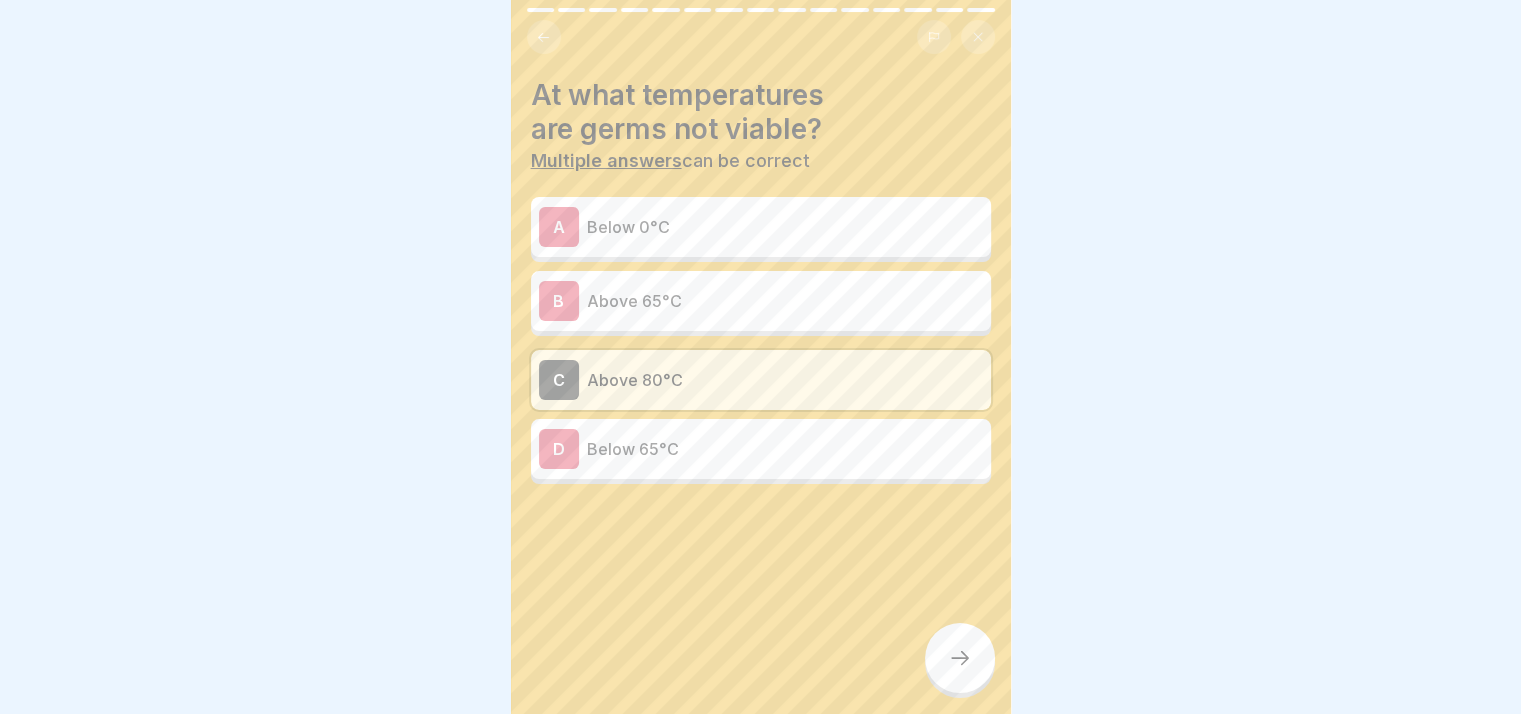 click at bounding box center (960, 658) 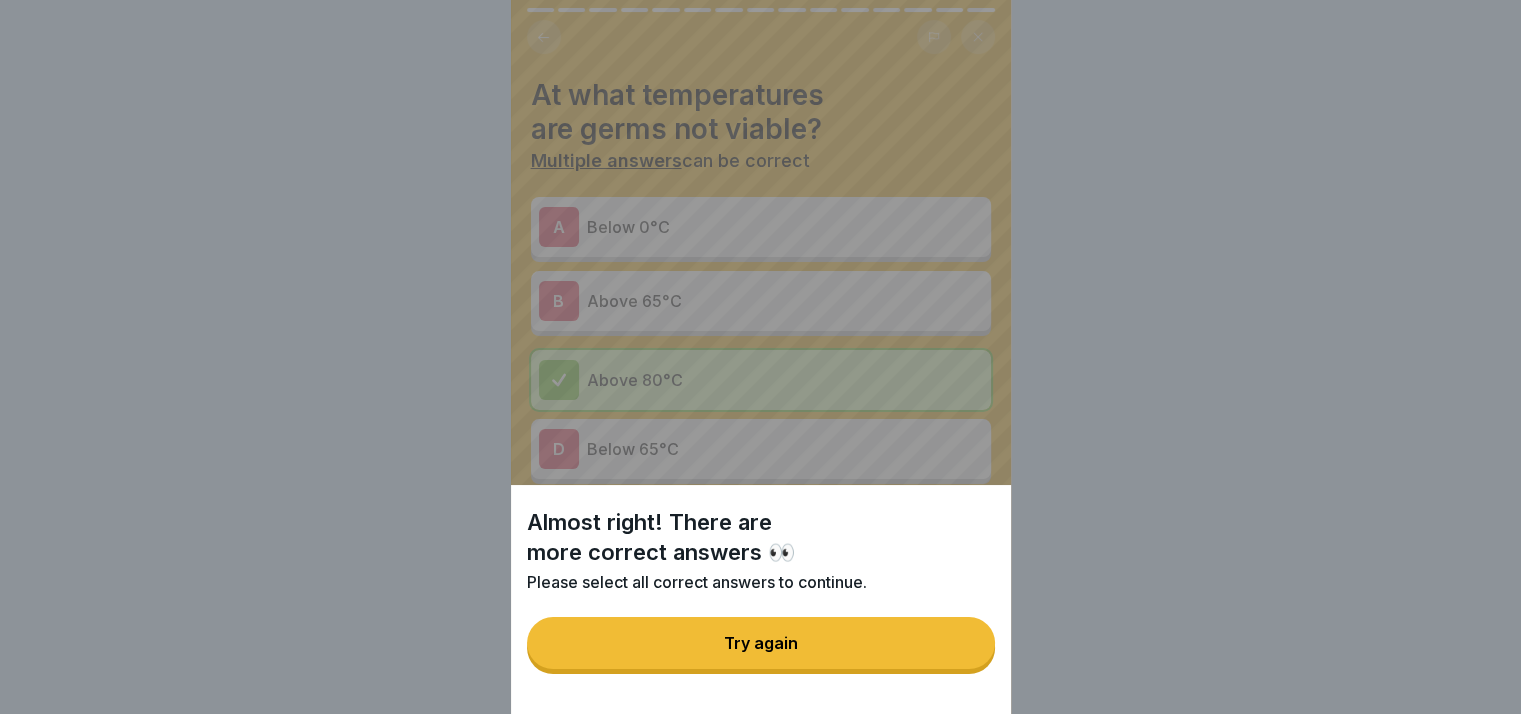 click on "Try again" at bounding box center [761, 643] 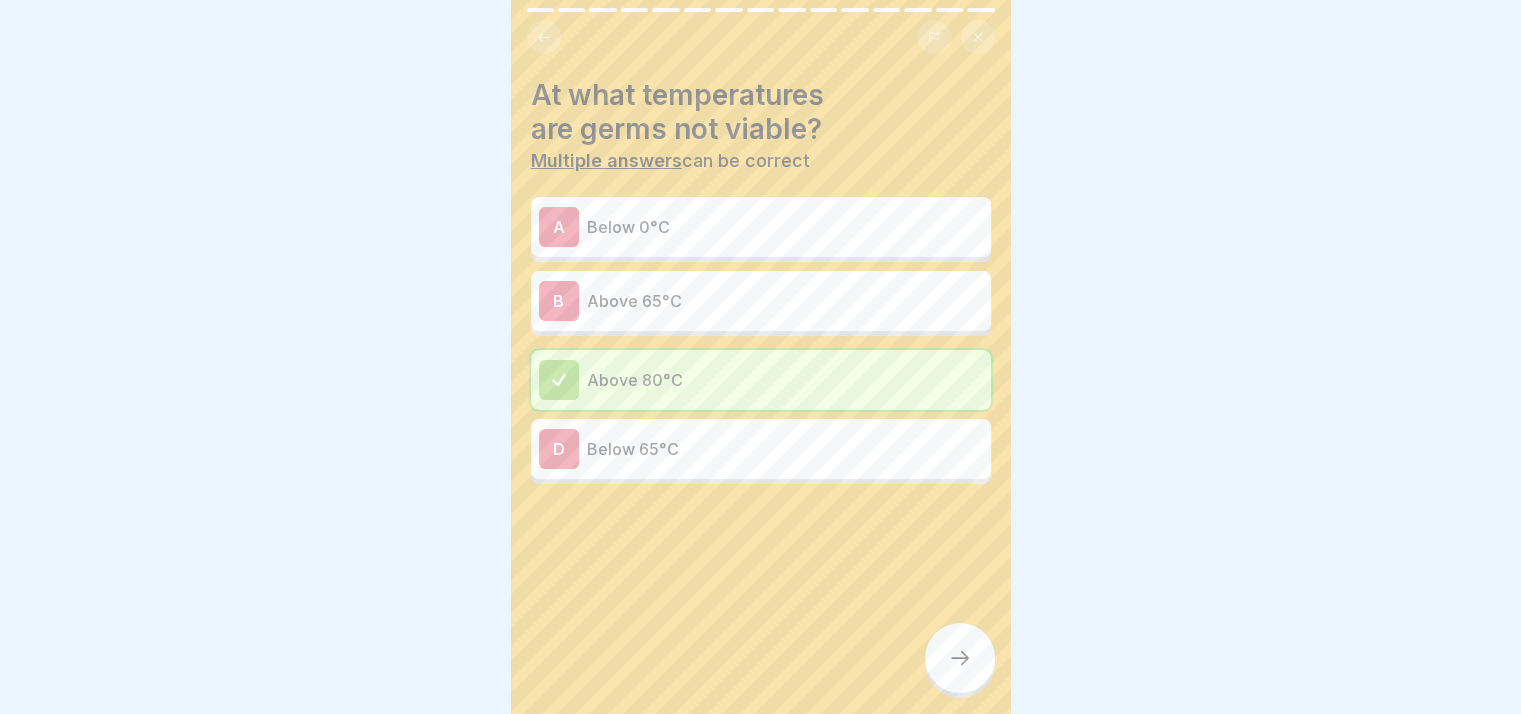 click on "D Below 65°C" at bounding box center (761, 449) 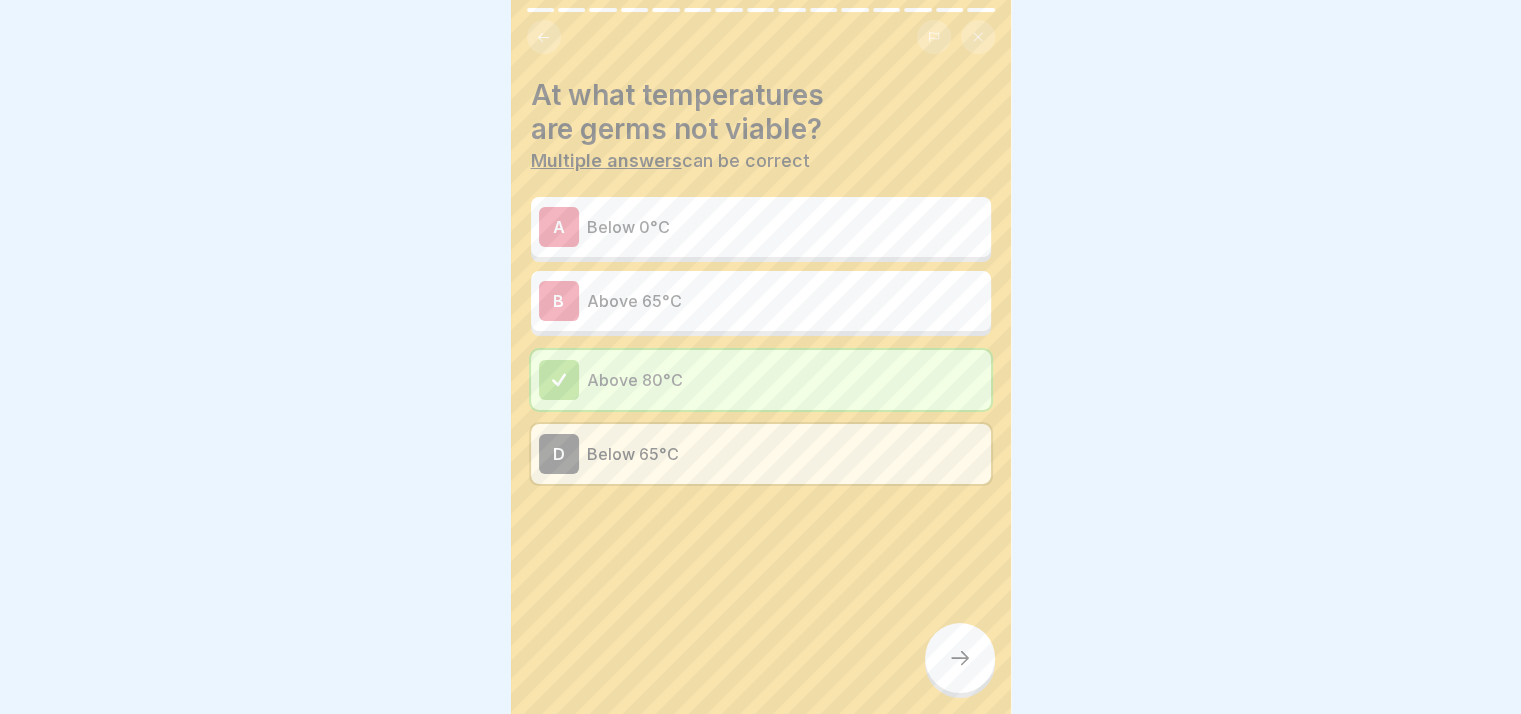 click on "B Above 65°C" at bounding box center [761, 301] 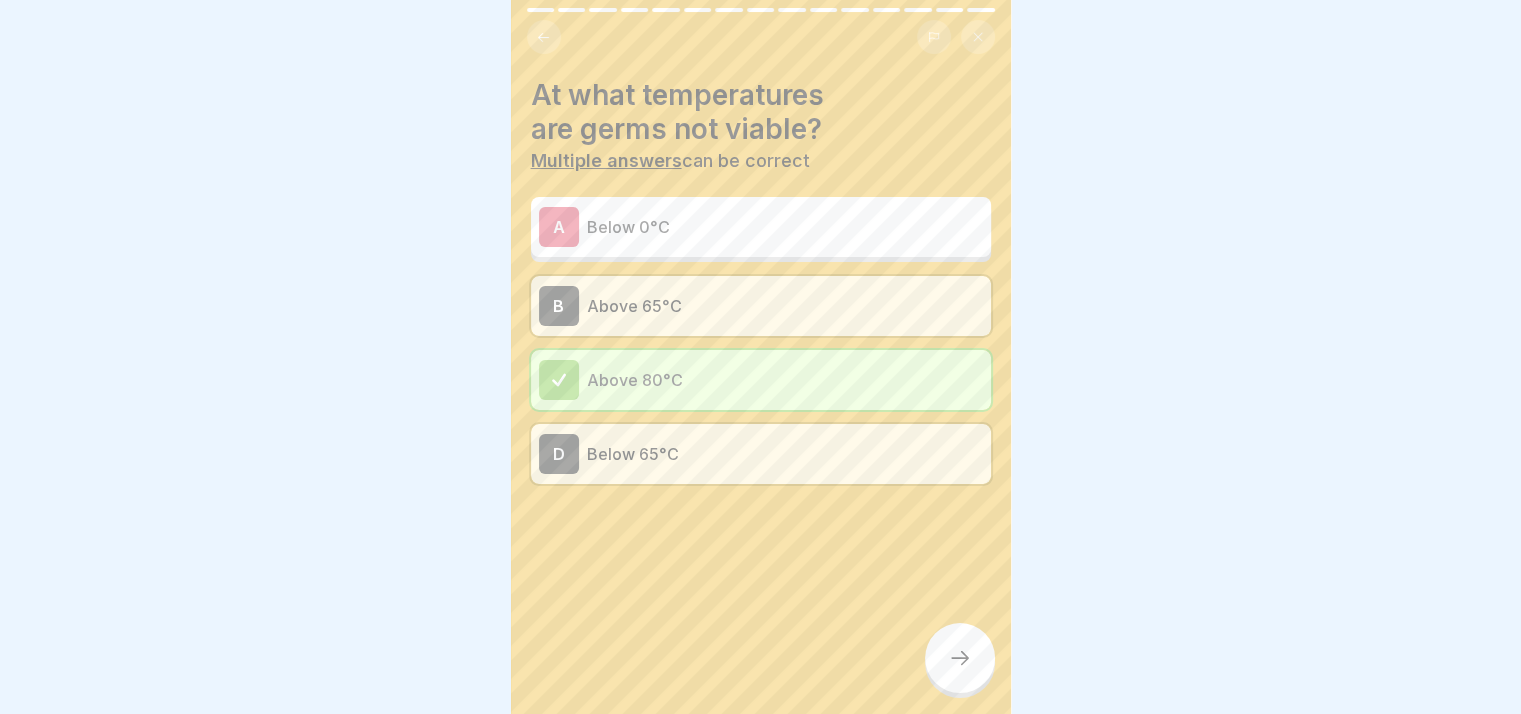 click on "Below 0°C" at bounding box center [785, 227] 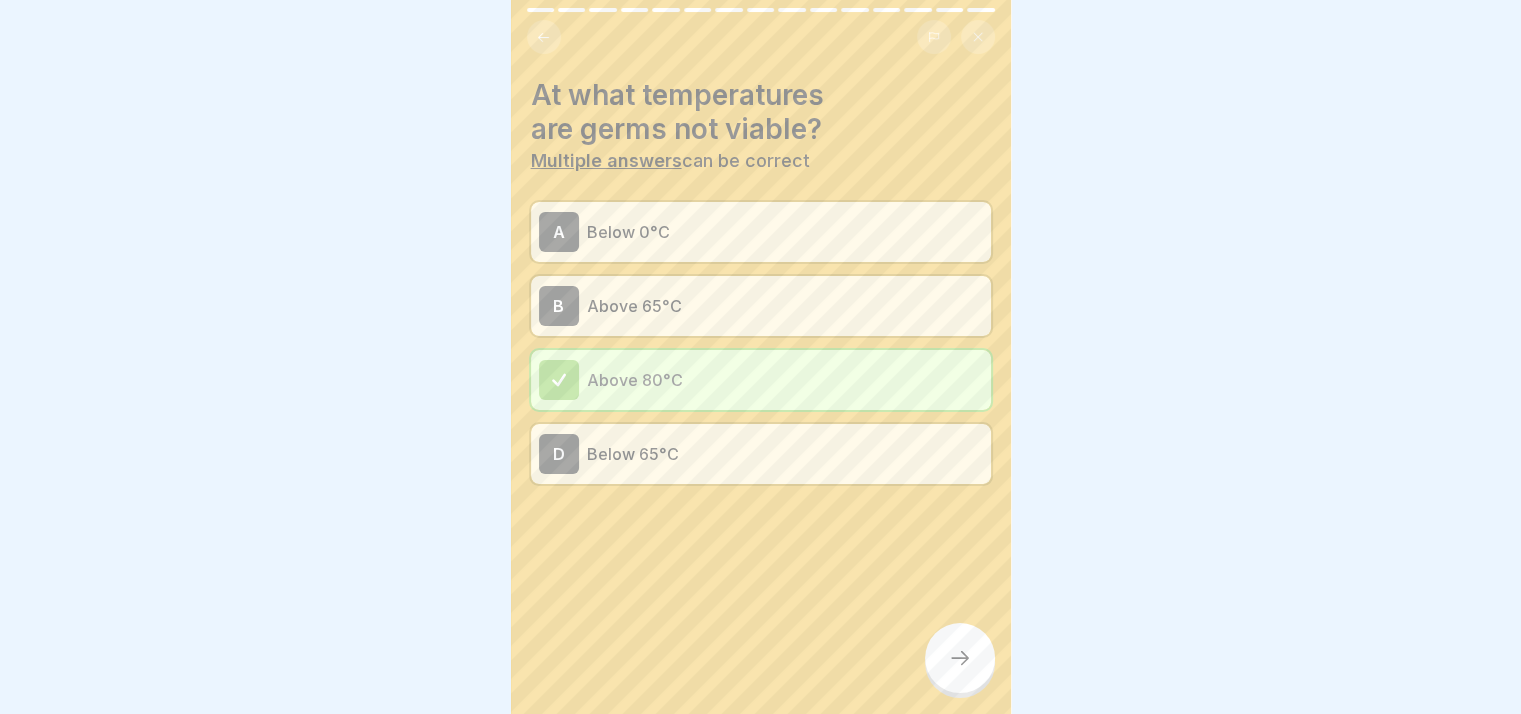 click on "A Below 0°C" at bounding box center (761, 232) 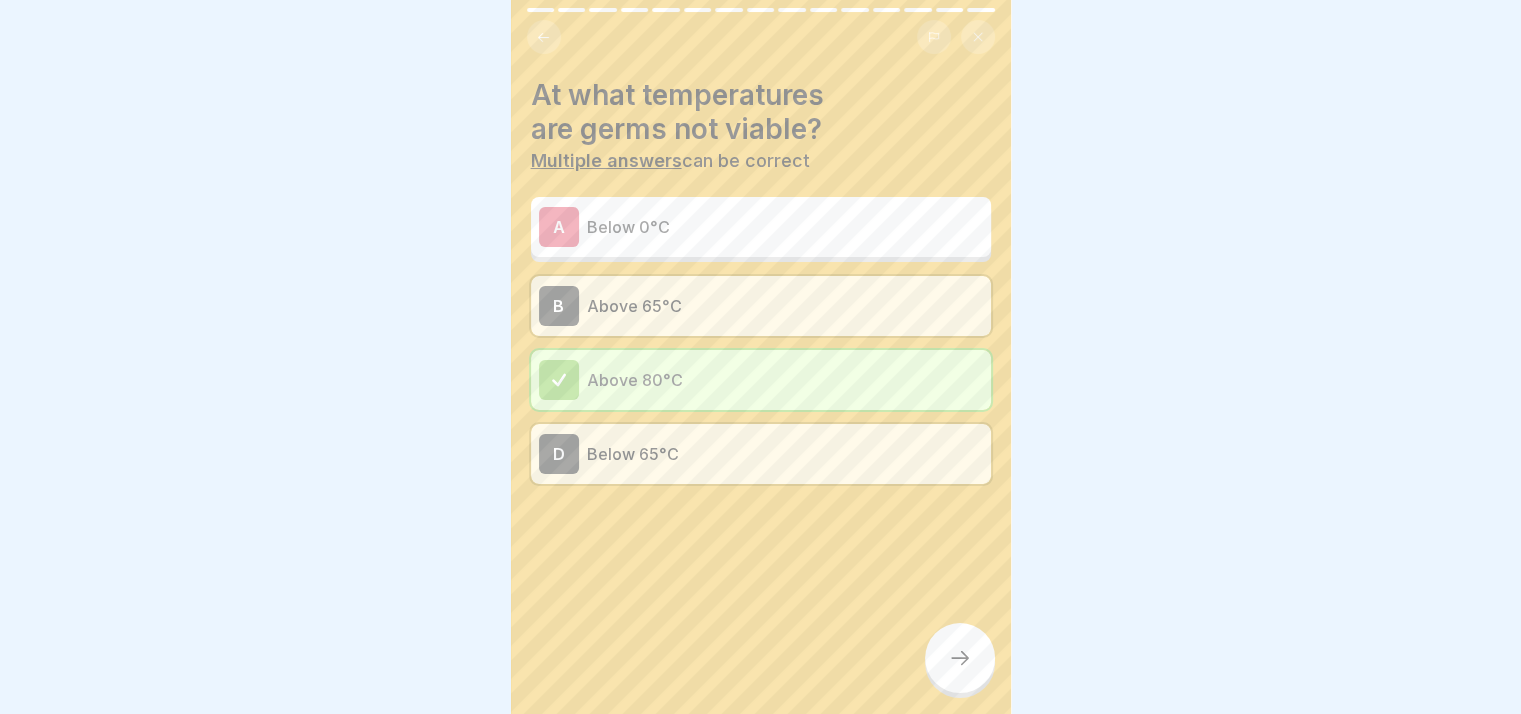 click on "B Above 65°C" at bounding box center [761, 306] 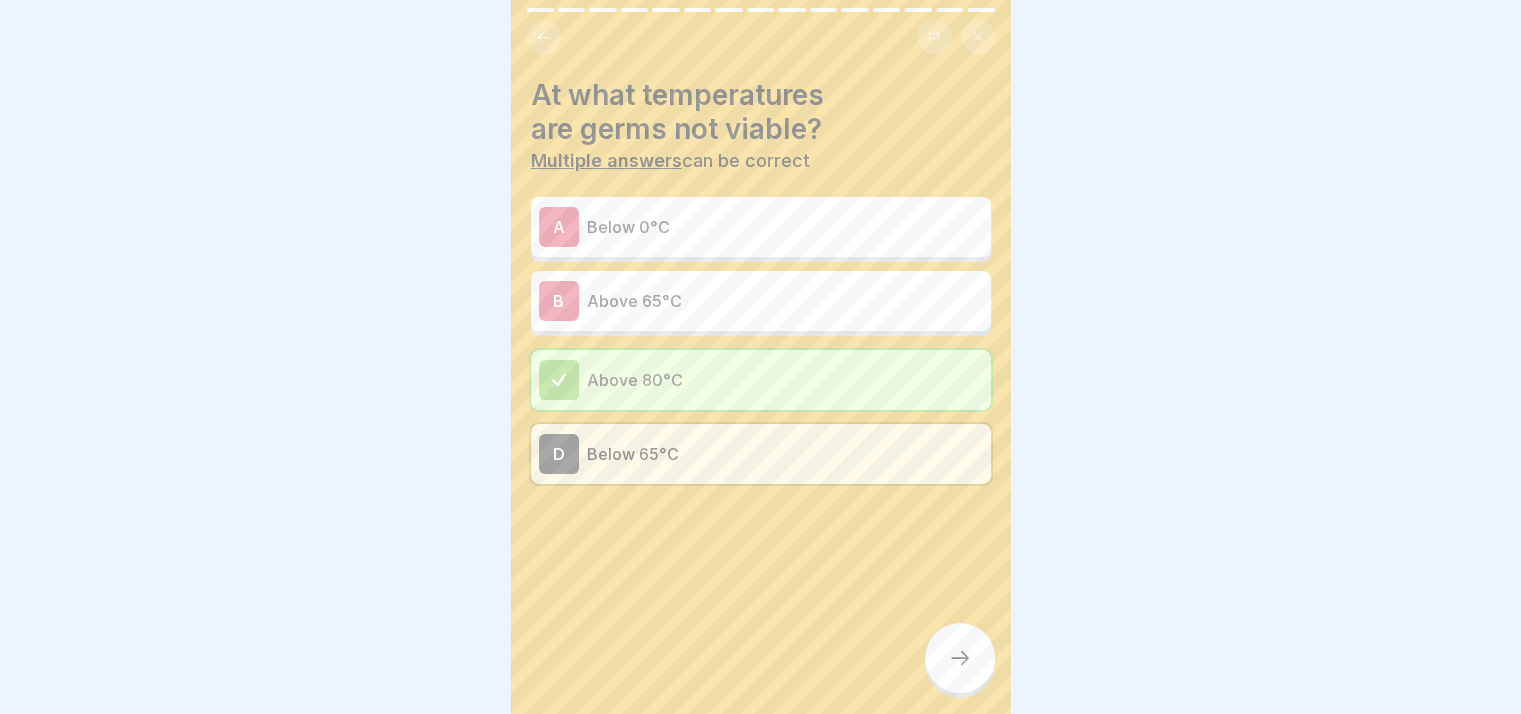 click on "Above 80°C" at bounding box center [785, 380] 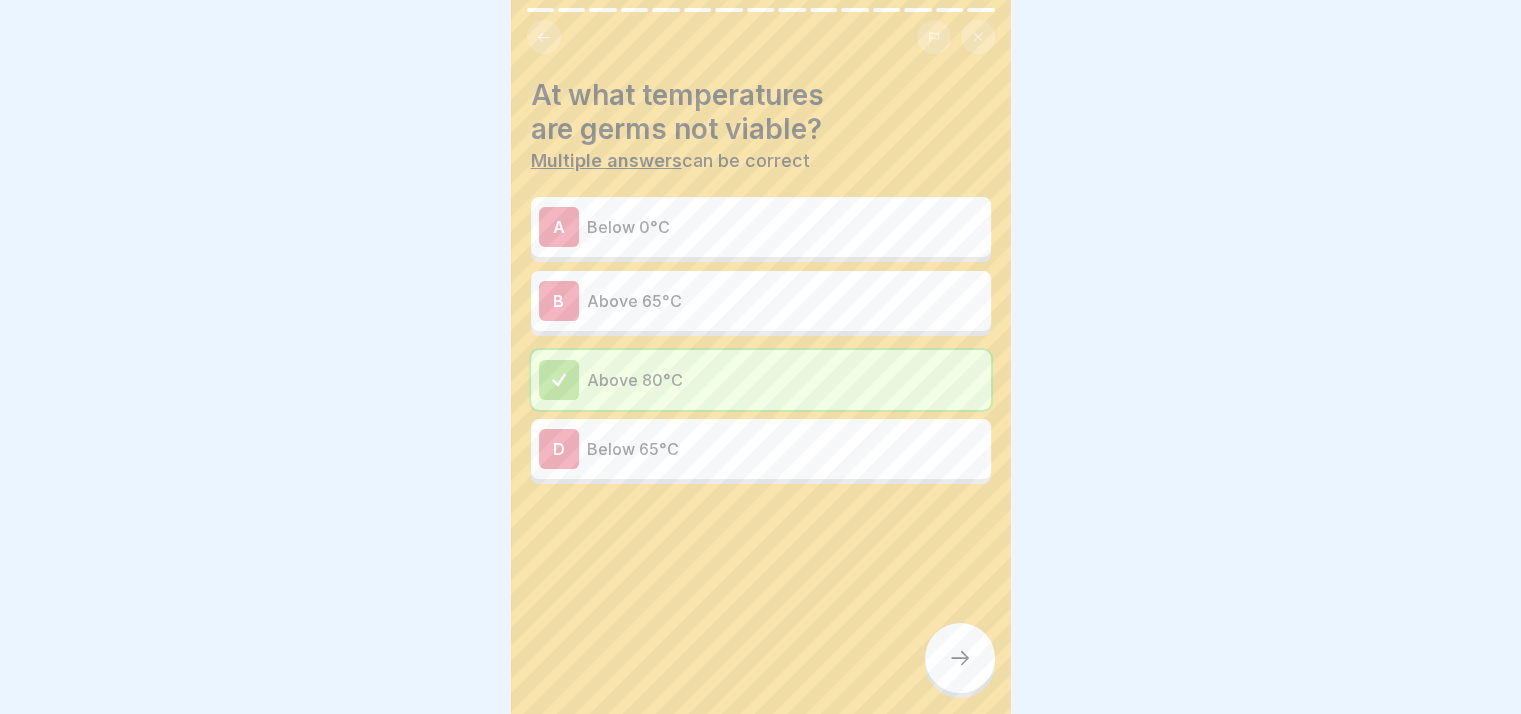 click on "A" at bounding box center (559, 227) 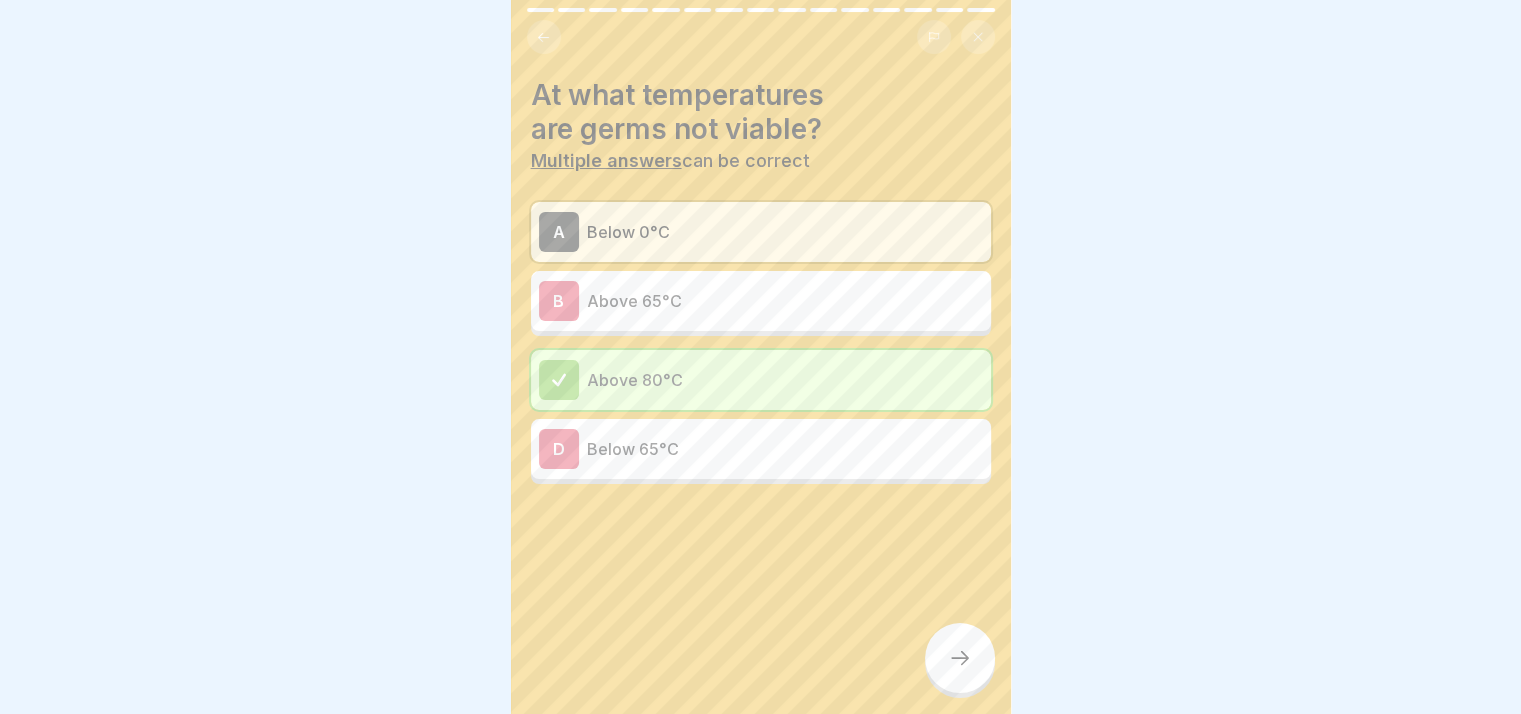 click at bounding box center (960, 658) 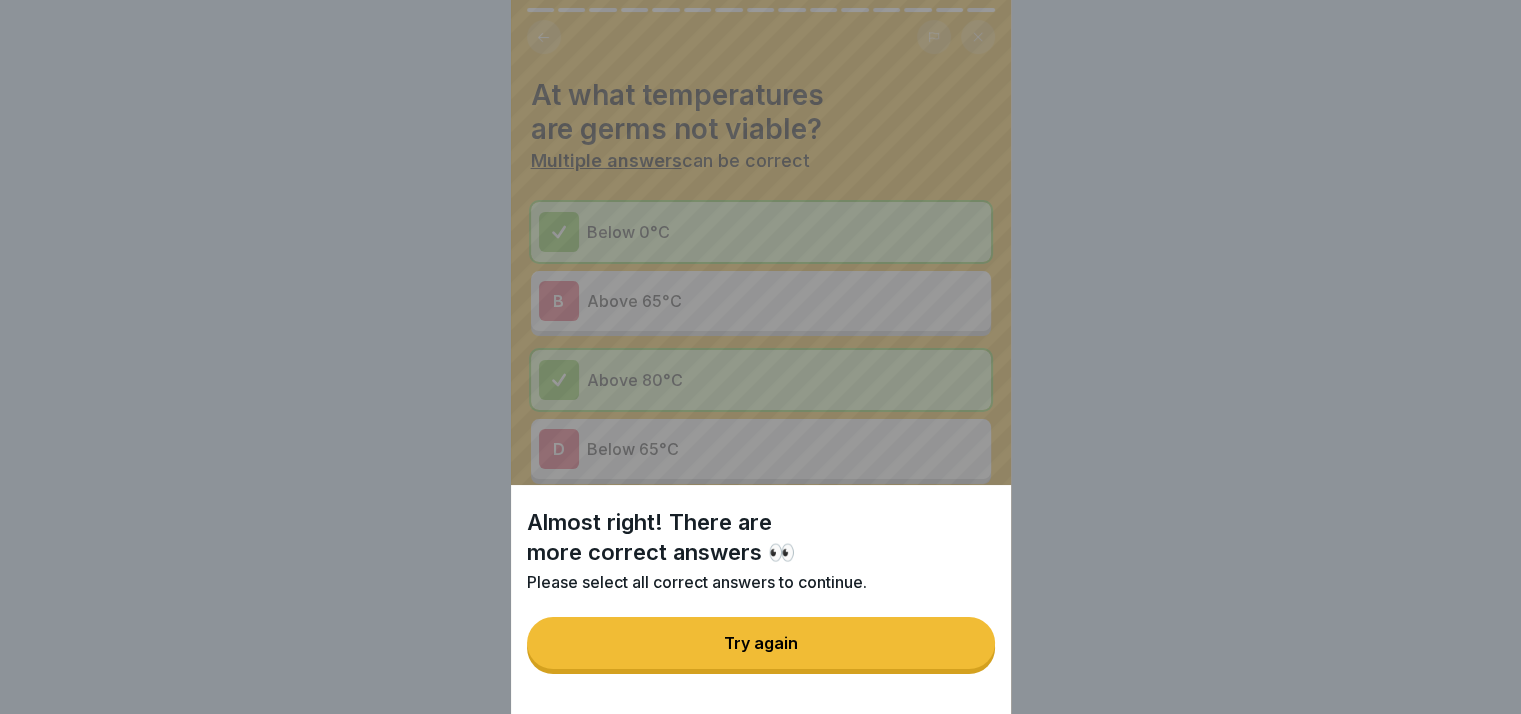 click on "Try again" at bounding box center [761, 643] 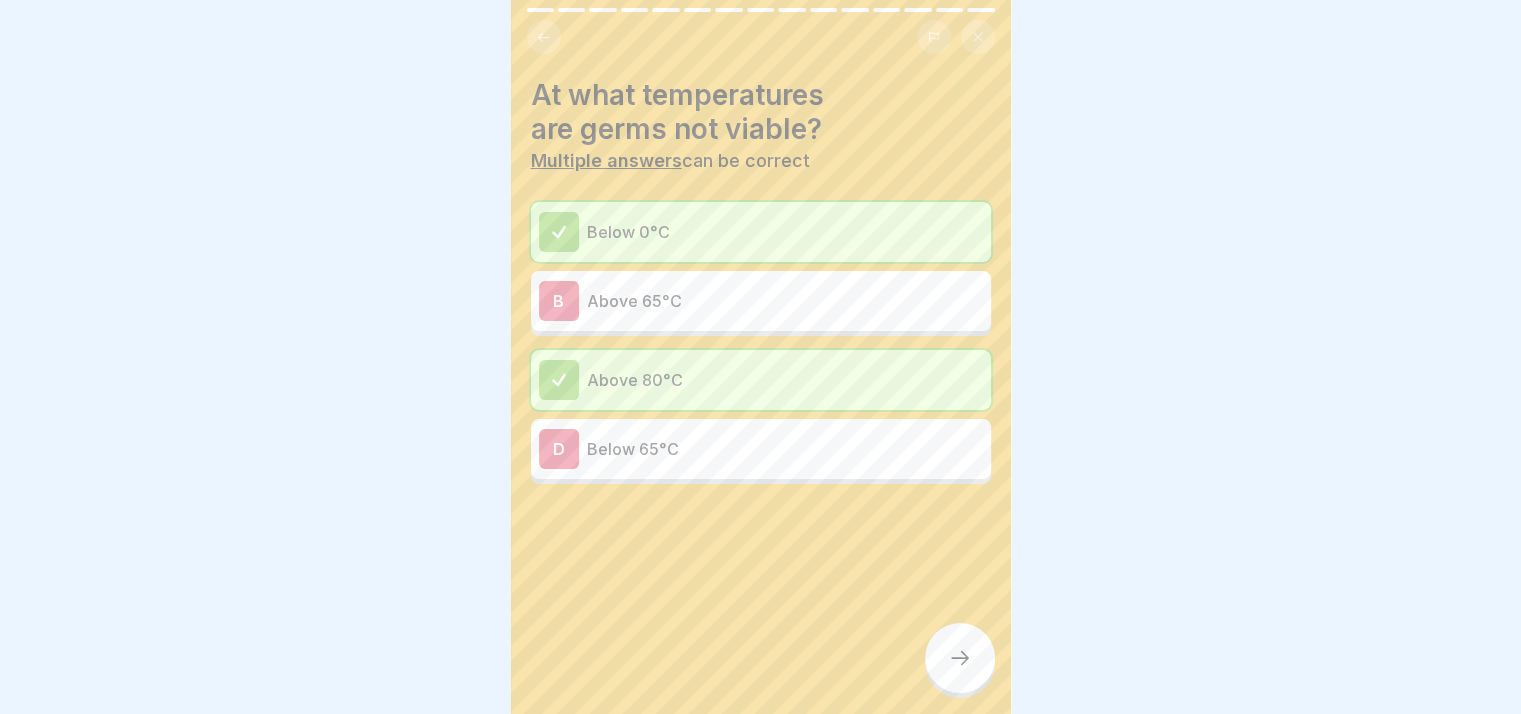 click on "Below 65°C" at bounding box center (785, 449) 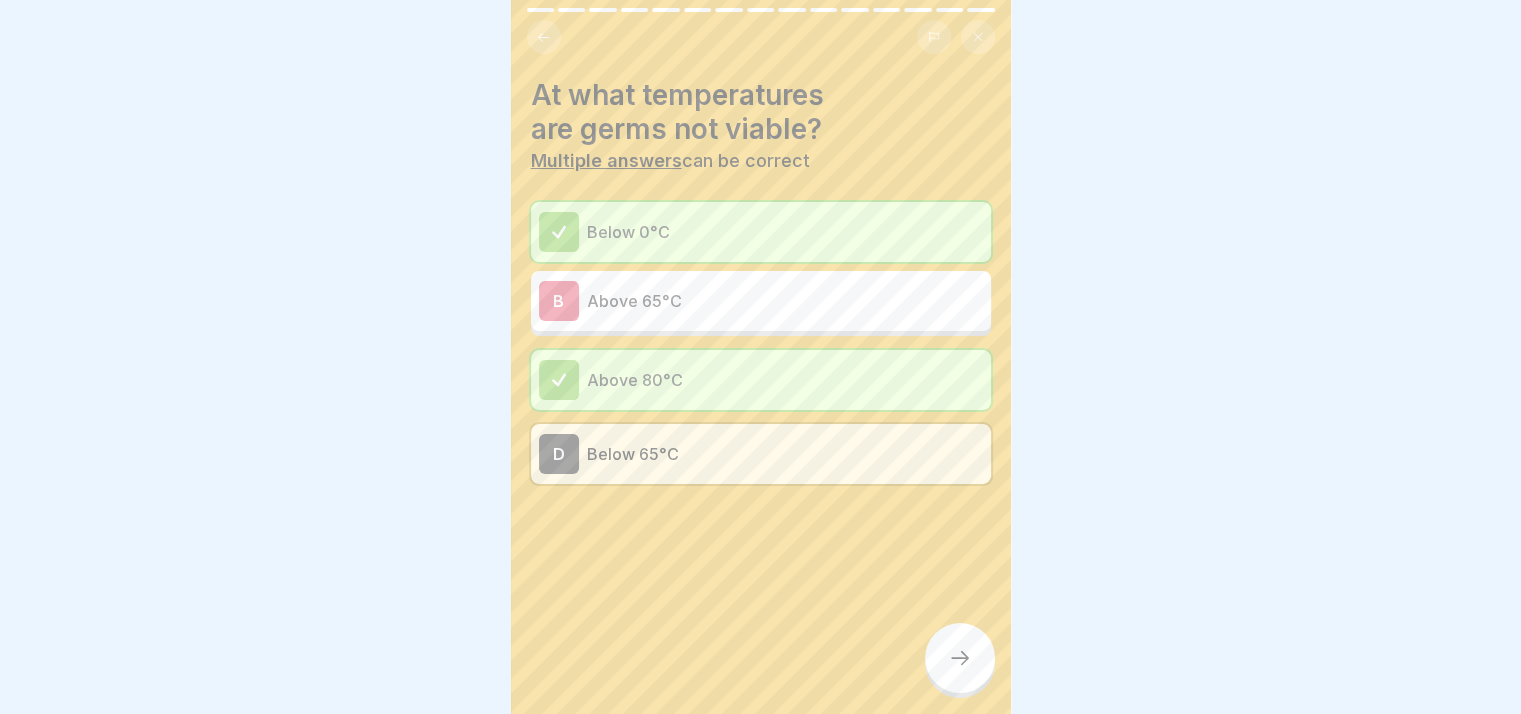 click at bounding box center (960, 658) 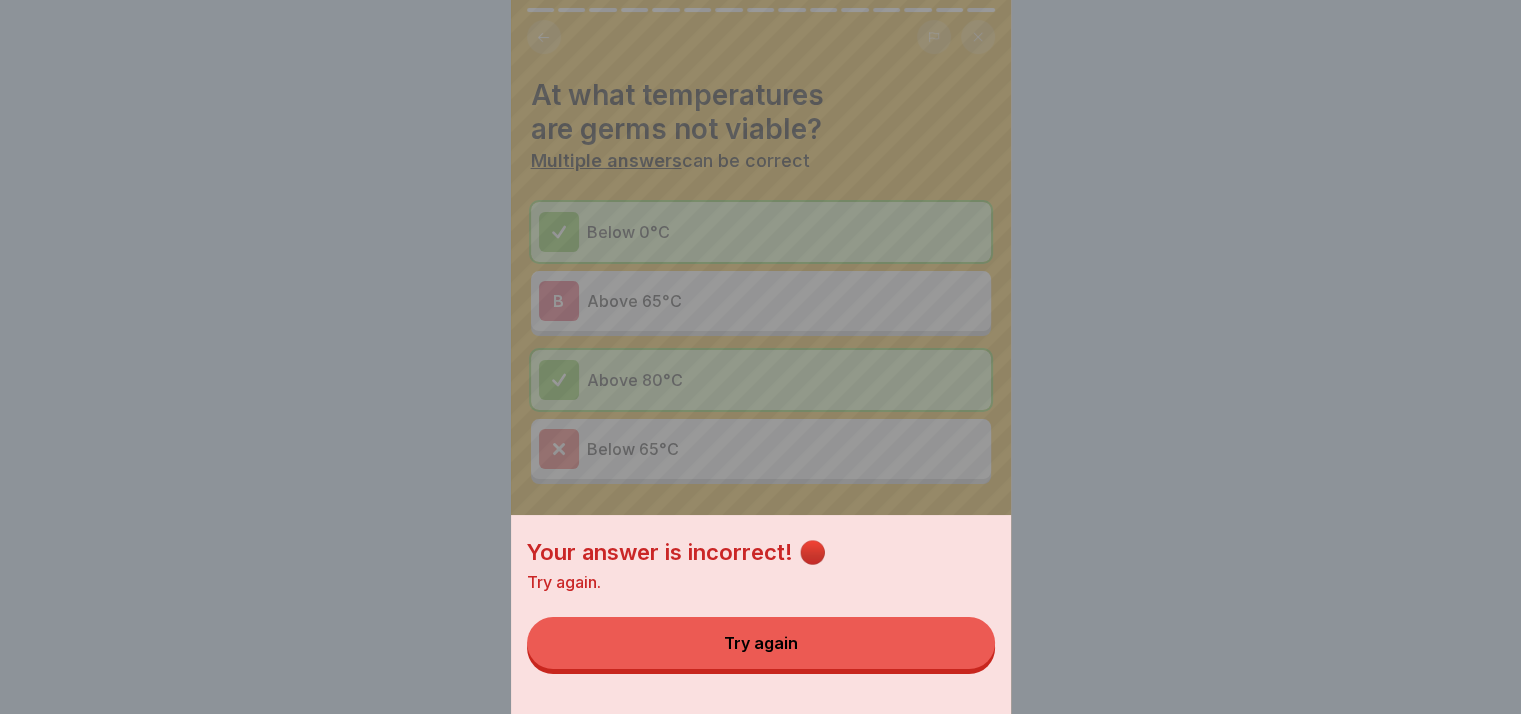 click on "Try again" at bounding box center (761, 643) 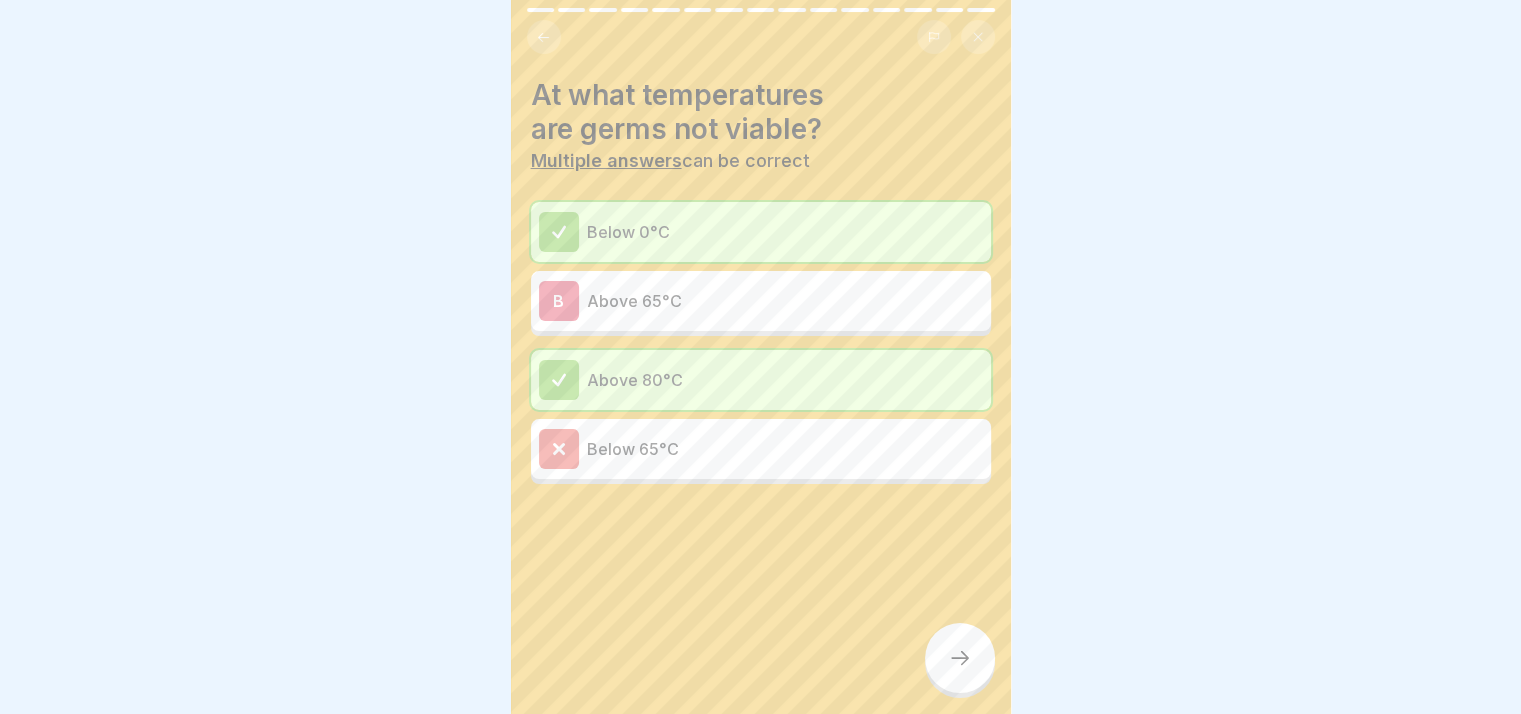 click on "Above 65°C" at bounding box center [785, 301] 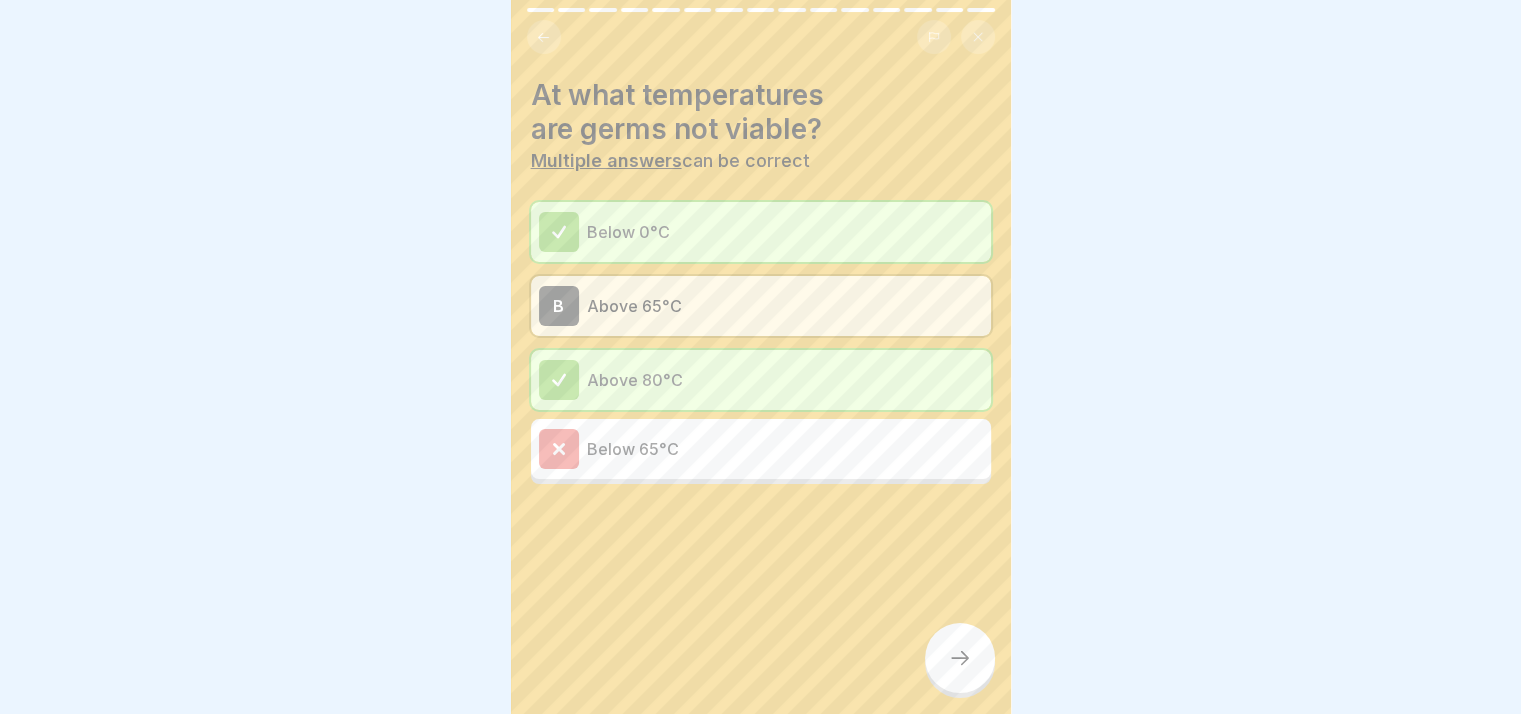 click at bounding box center (960, 658) 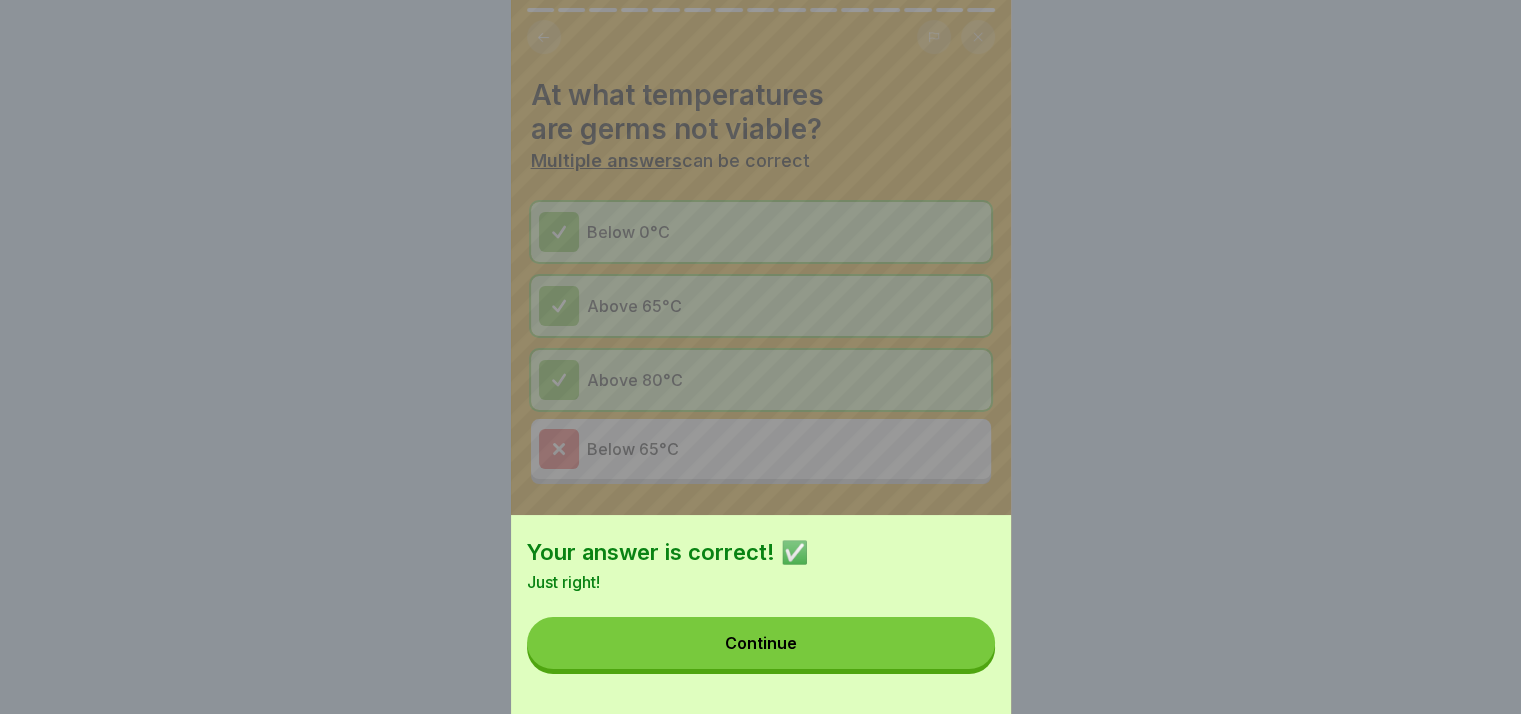 click on "Continue" at bounding box center (761, 643) 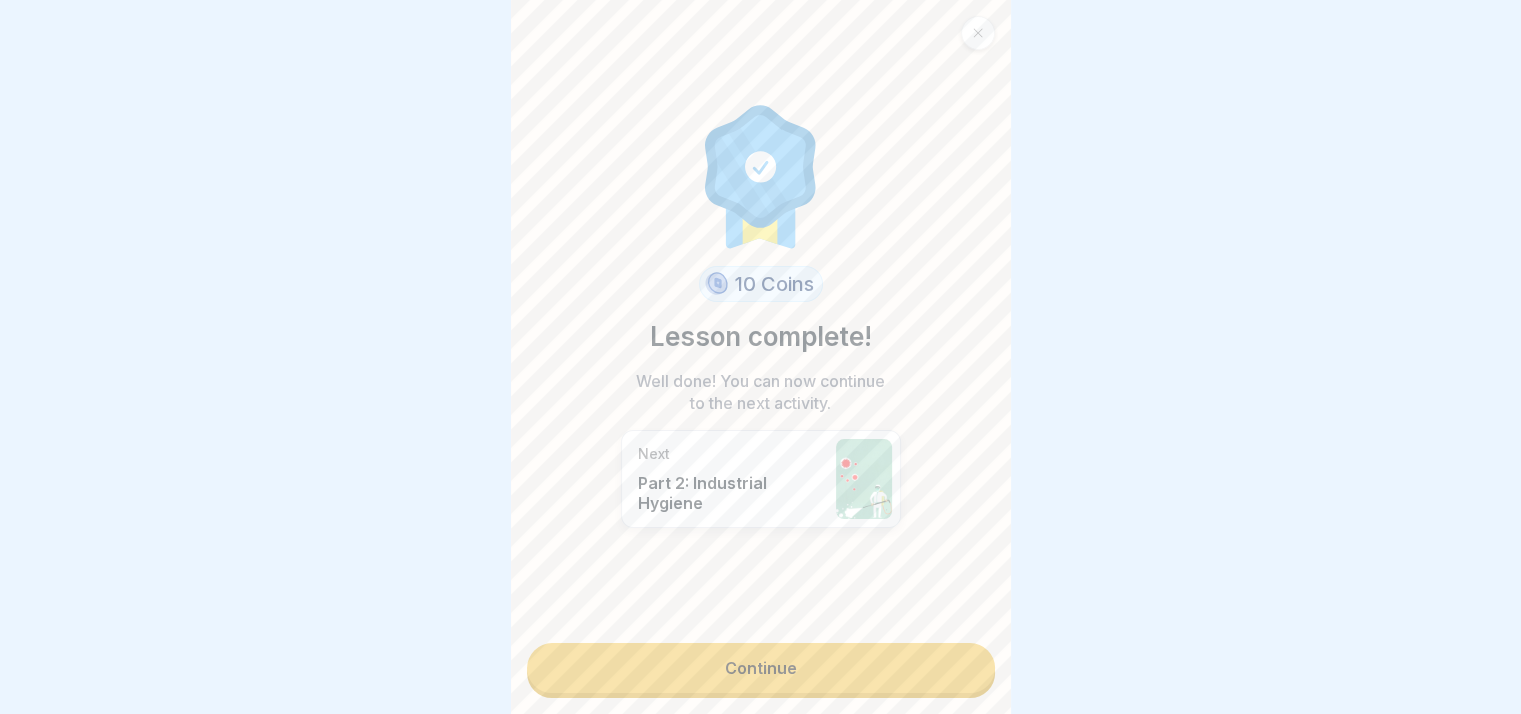 click on "Continue" at bounding box center [761, 668] 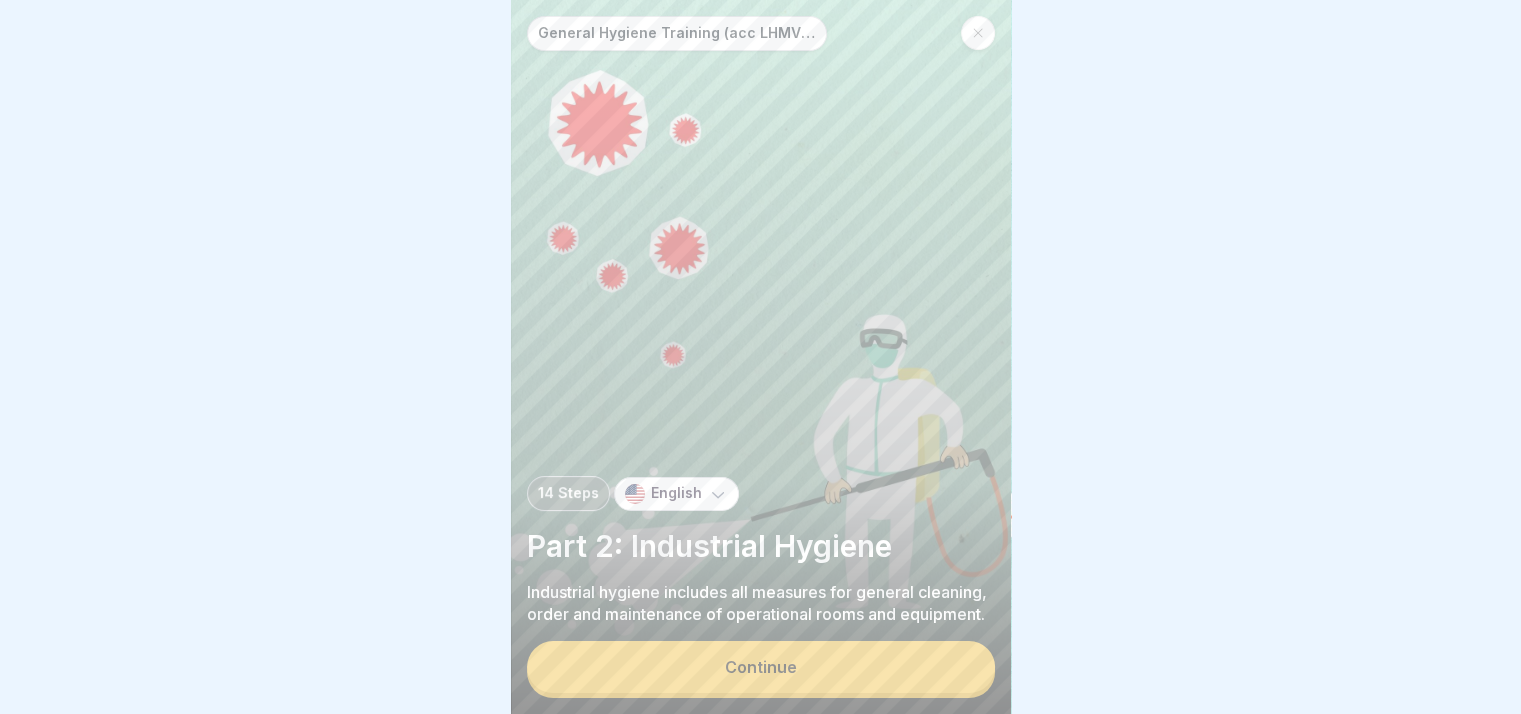 click on "Continue" at bounding box center (761, 667) 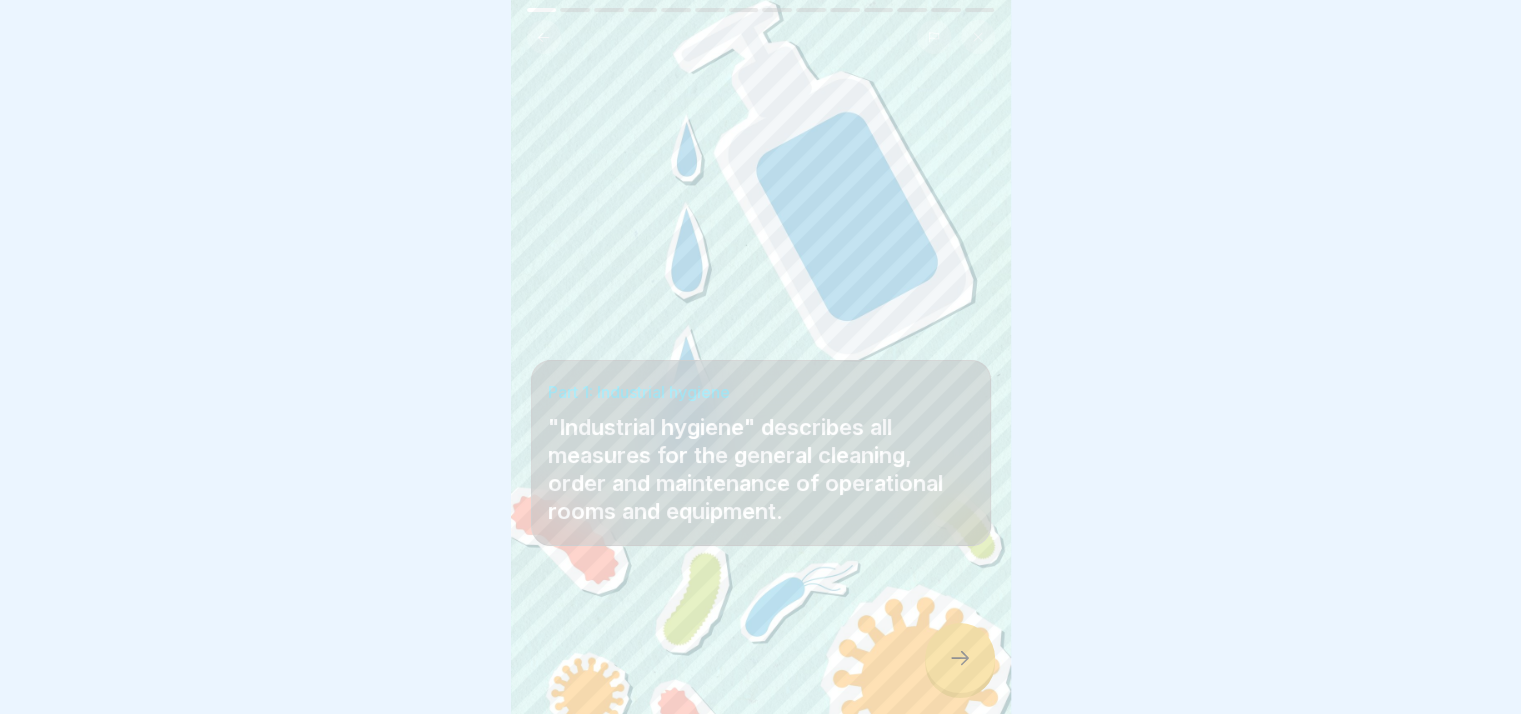 click at bounding box center [960, 658] 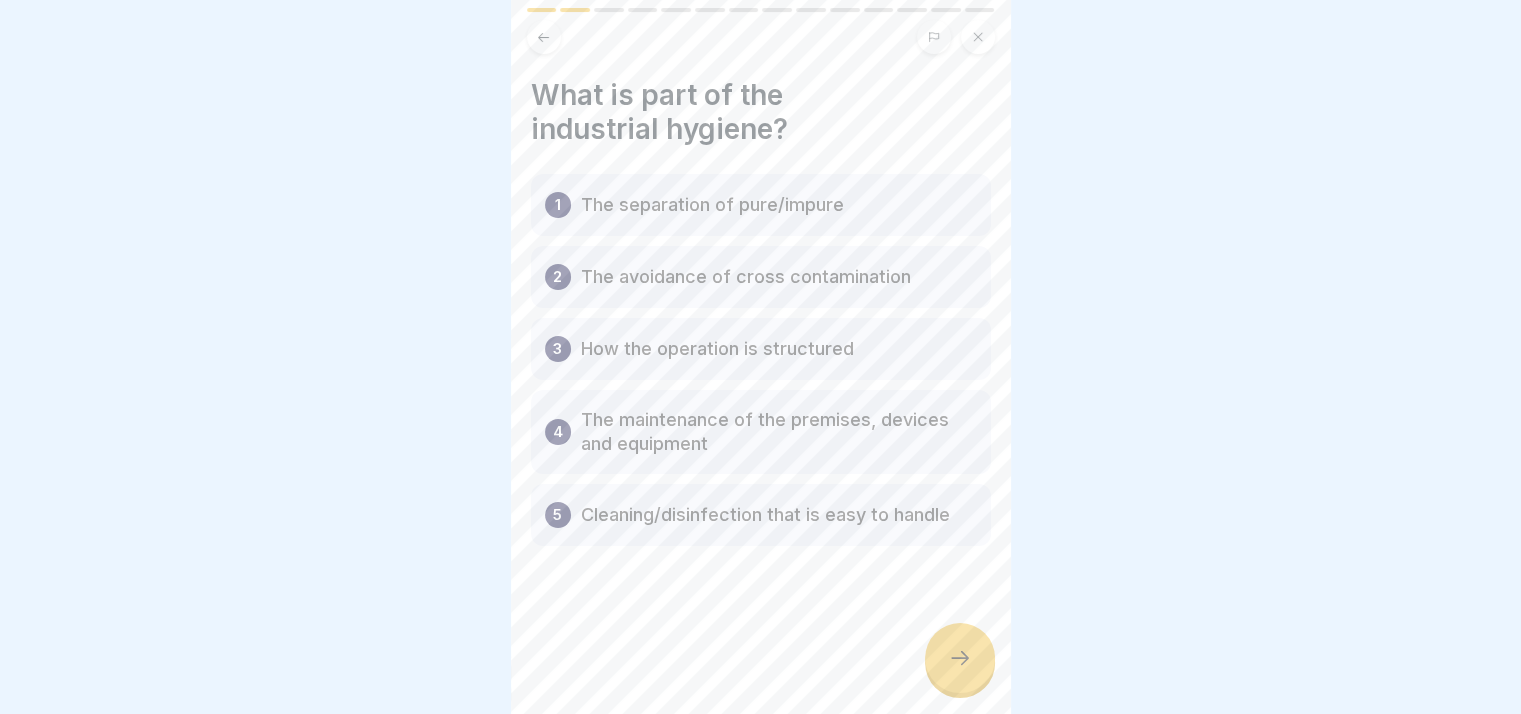 click at bounding box center (960, 658) 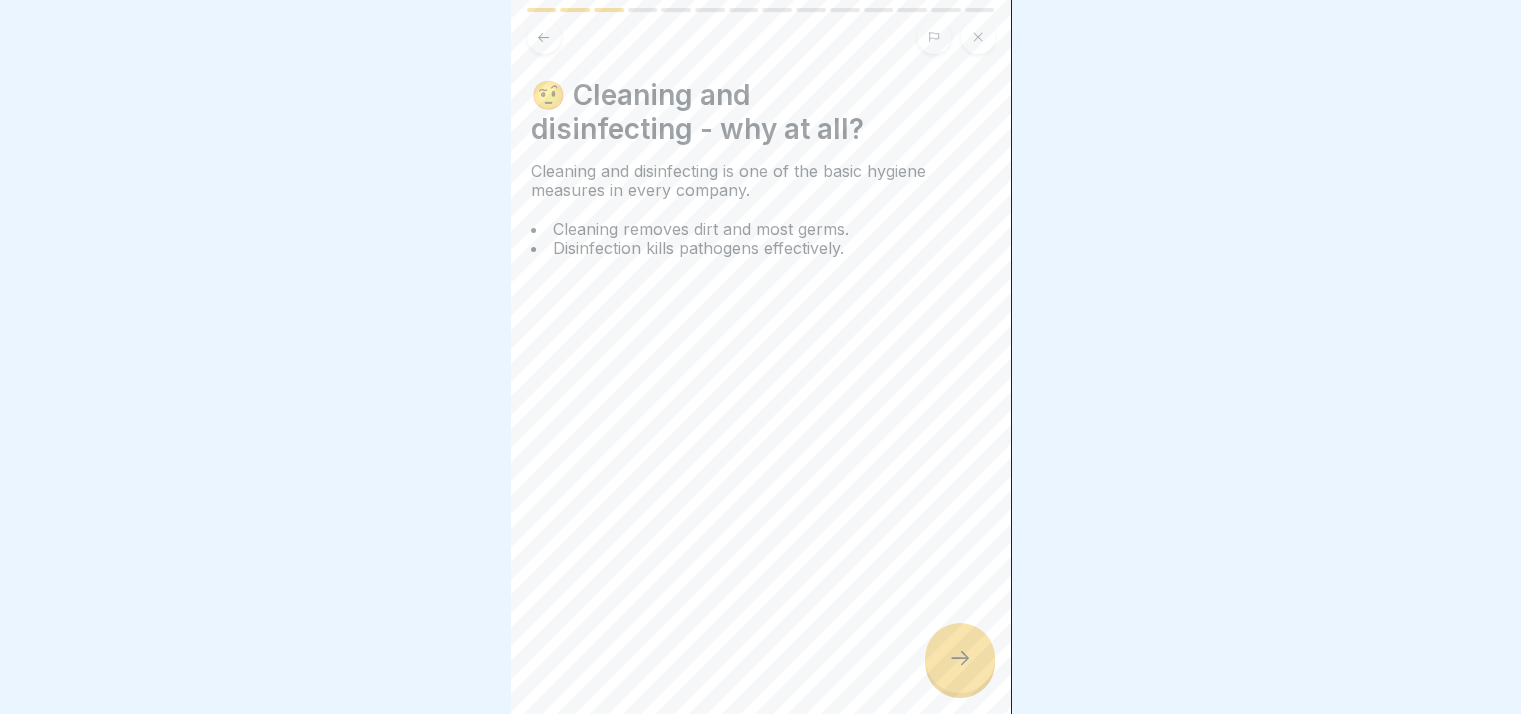 click at bounding box center [960, 658] 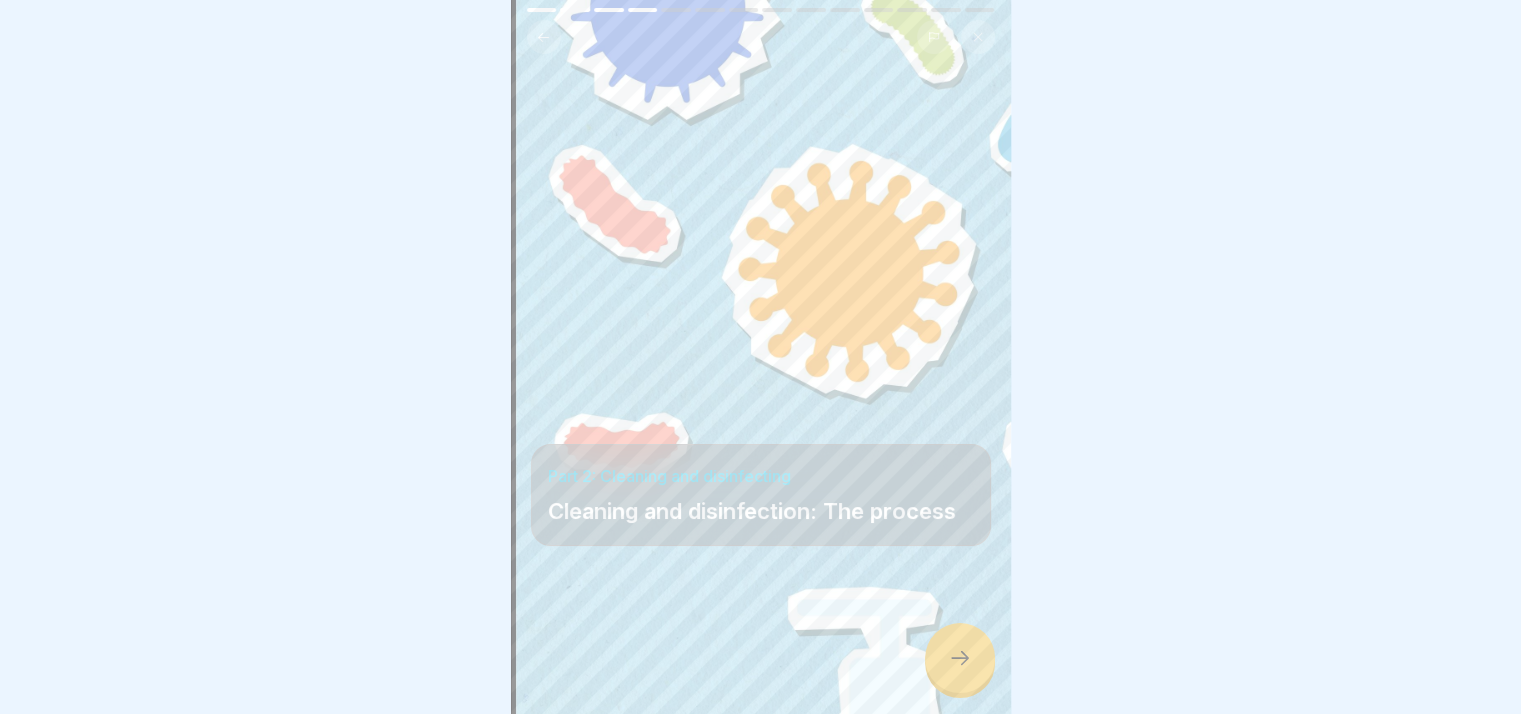 click at bounding box center [960, 658] 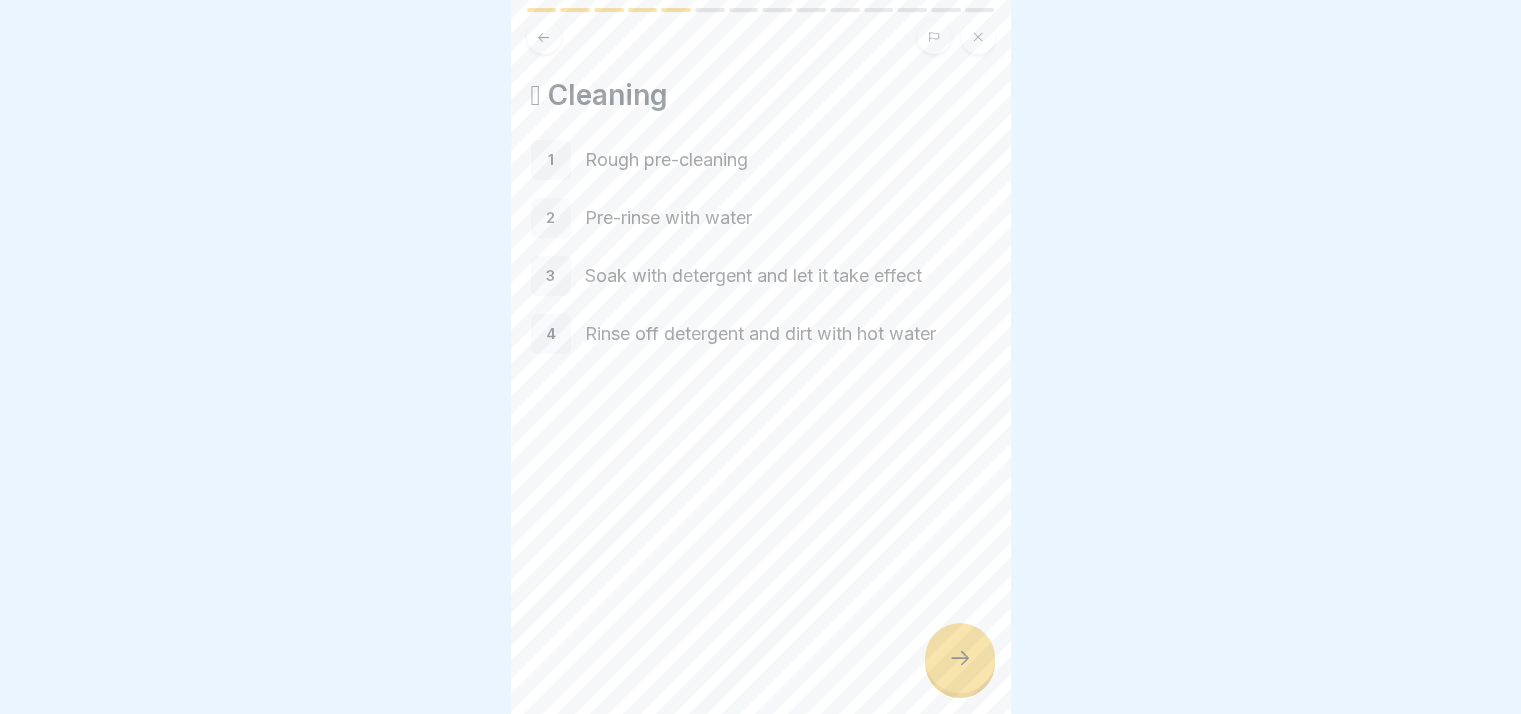 click at bounding box center [960, 658] 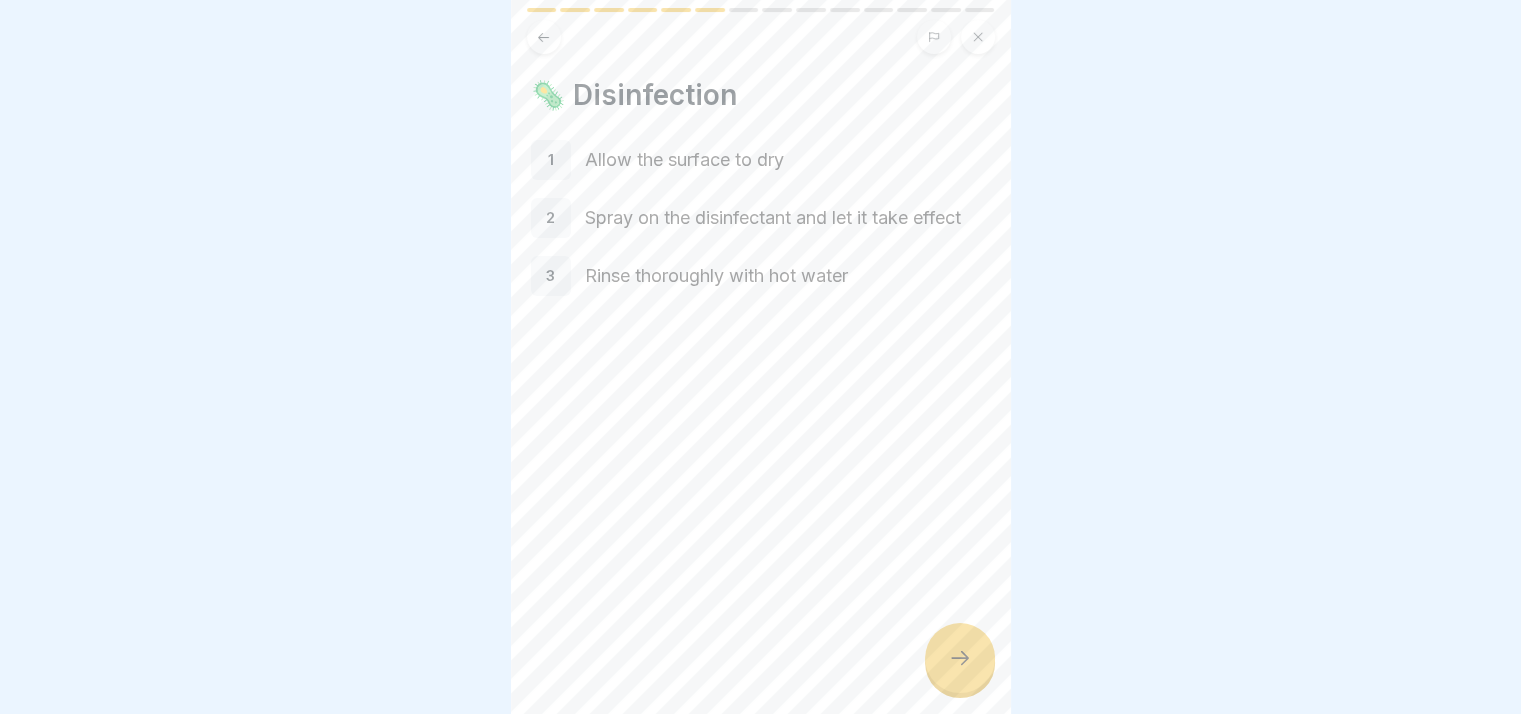 click at bounding box center [960, 658] 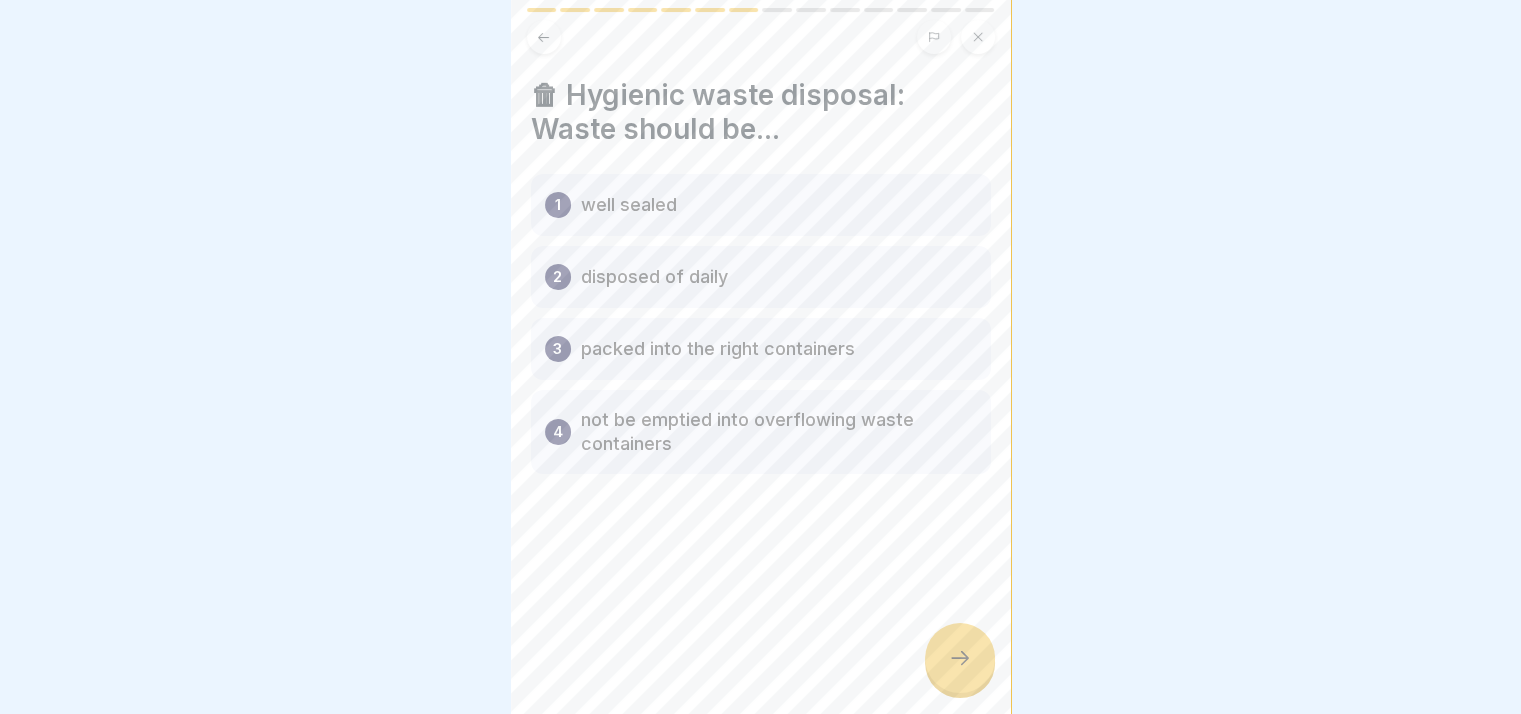 click at bounding box center (960, 658) 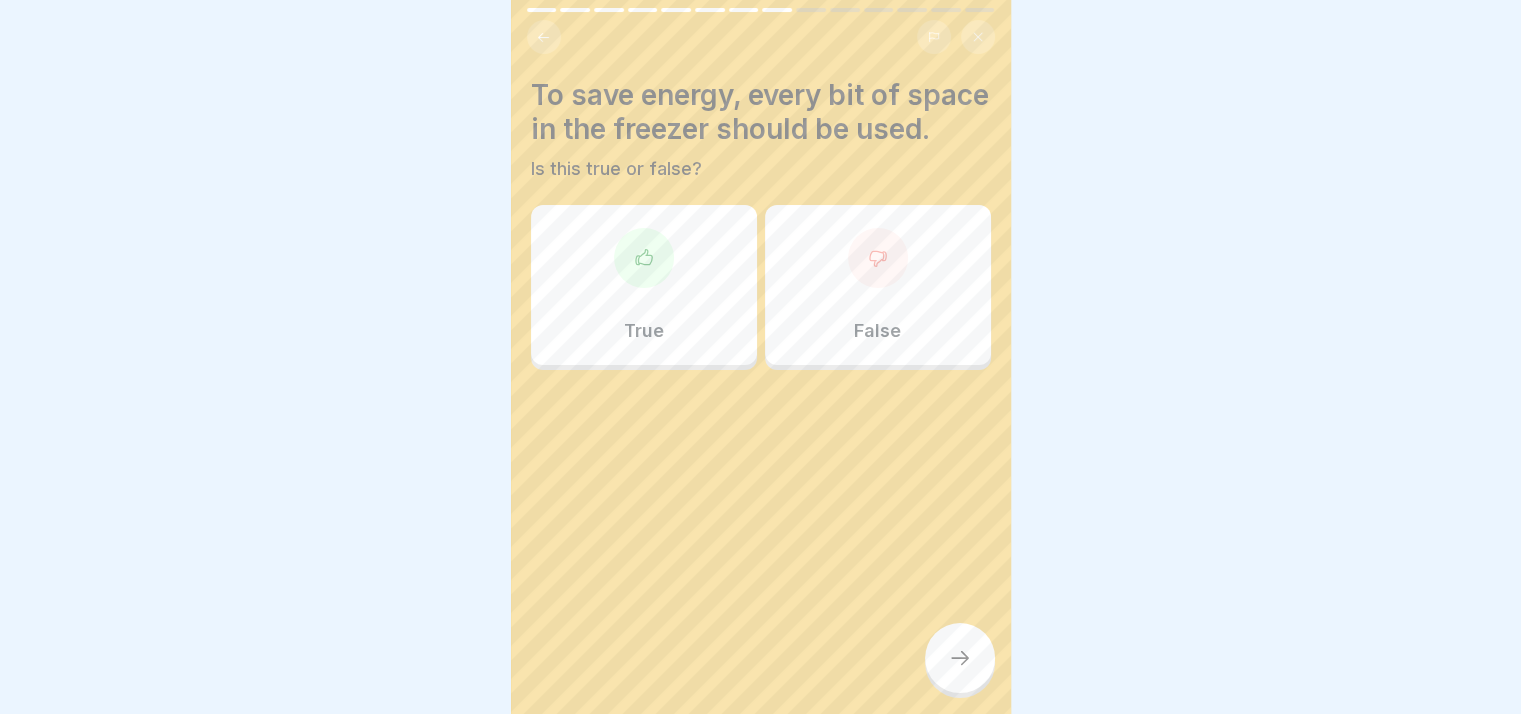 click on "True" at bounding box center [644, 285] 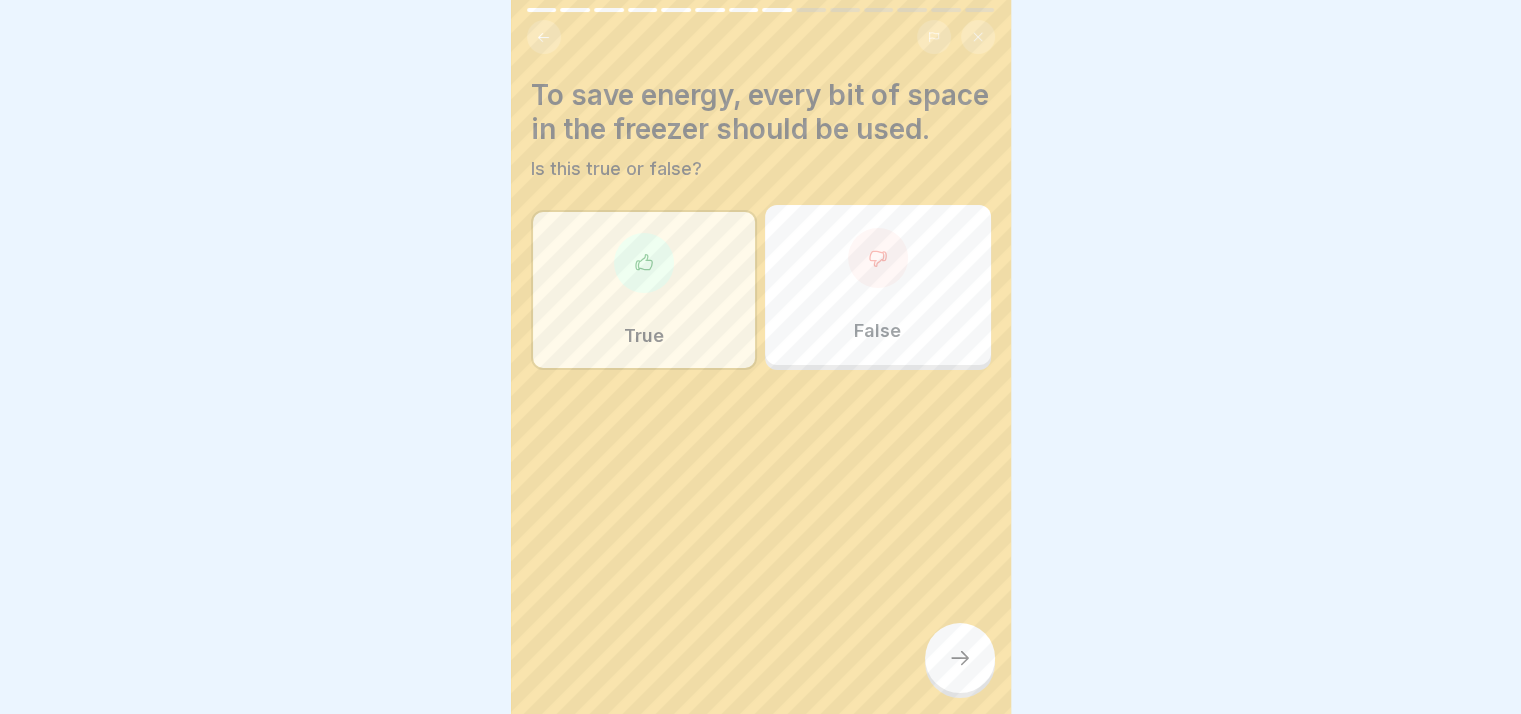 click on "True" at bounding box center [644, 290] 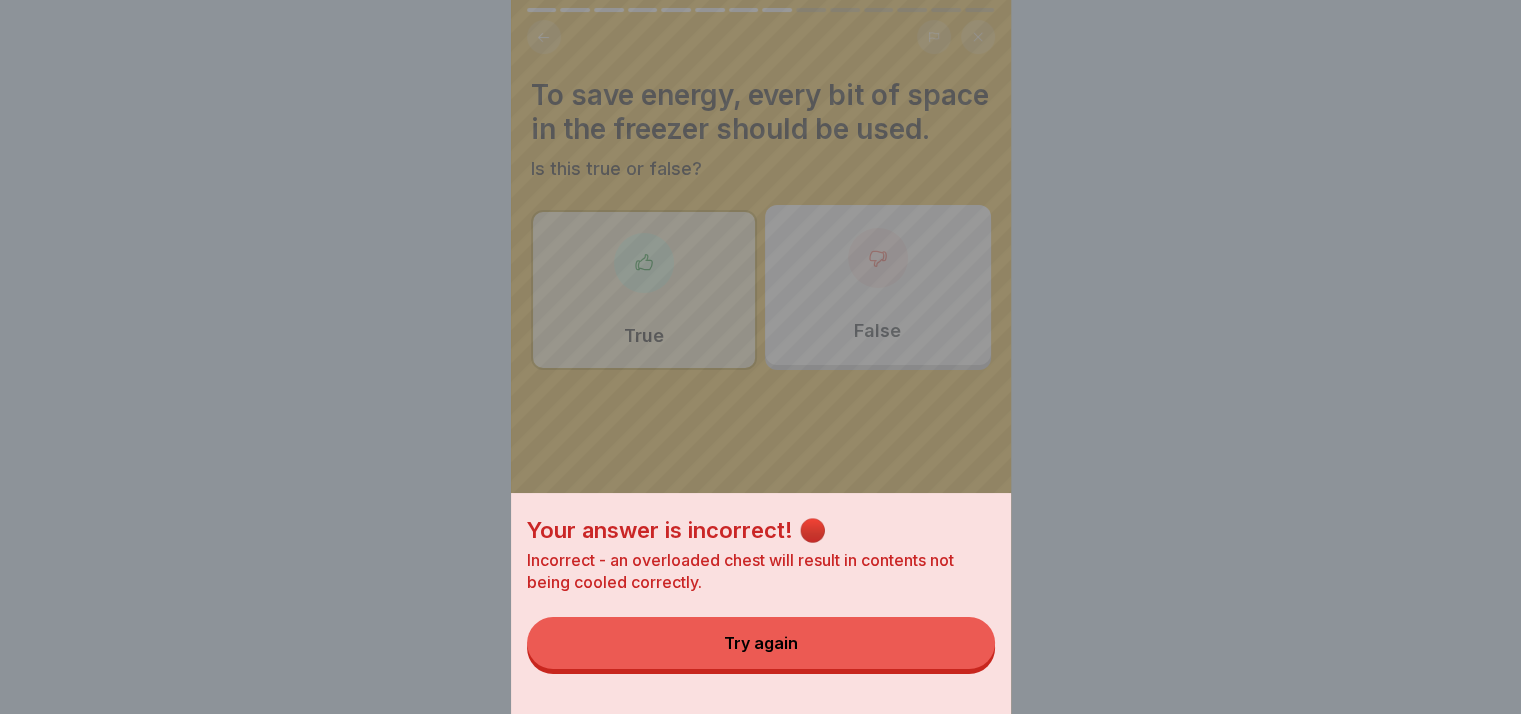 click on "Try again" at bounding box center [761, 643] 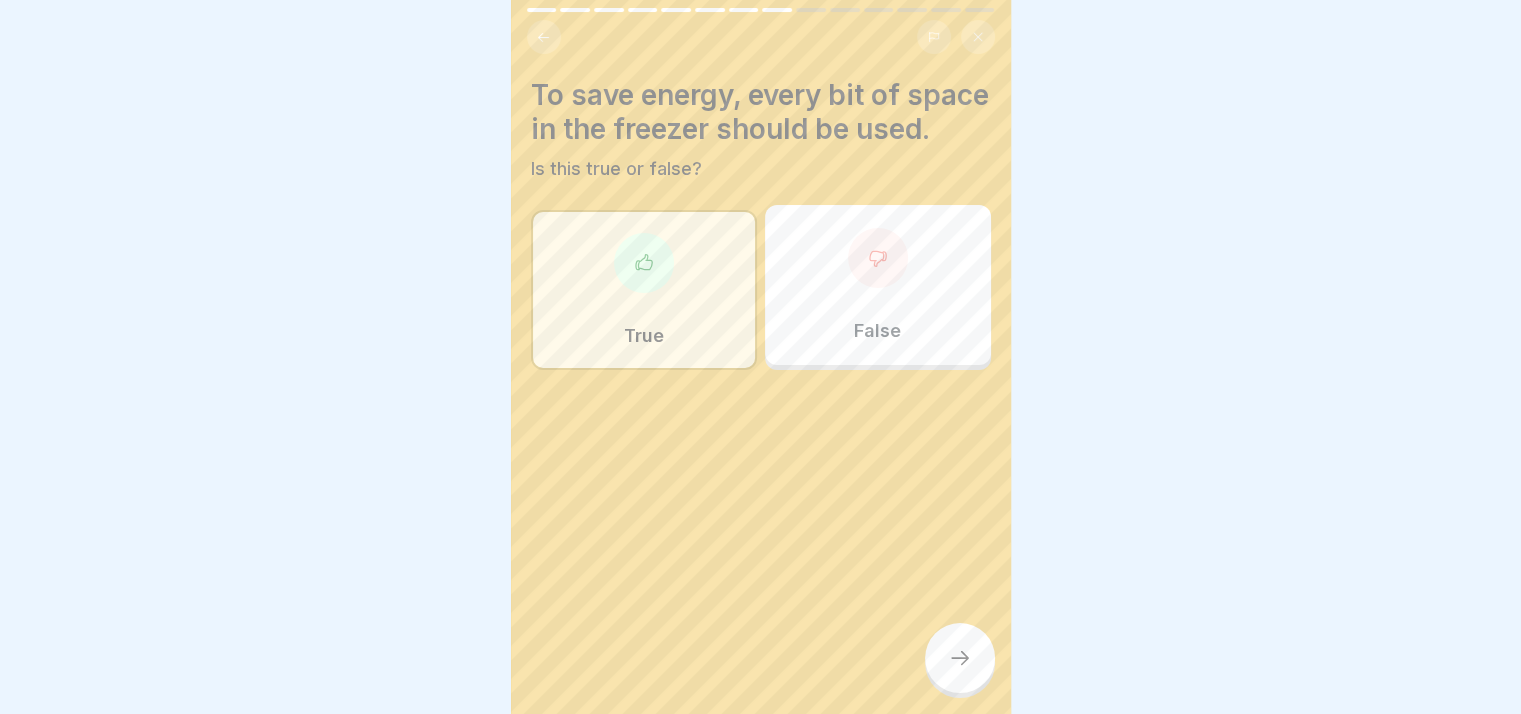 click on "False" at bounding box center (878, 285) 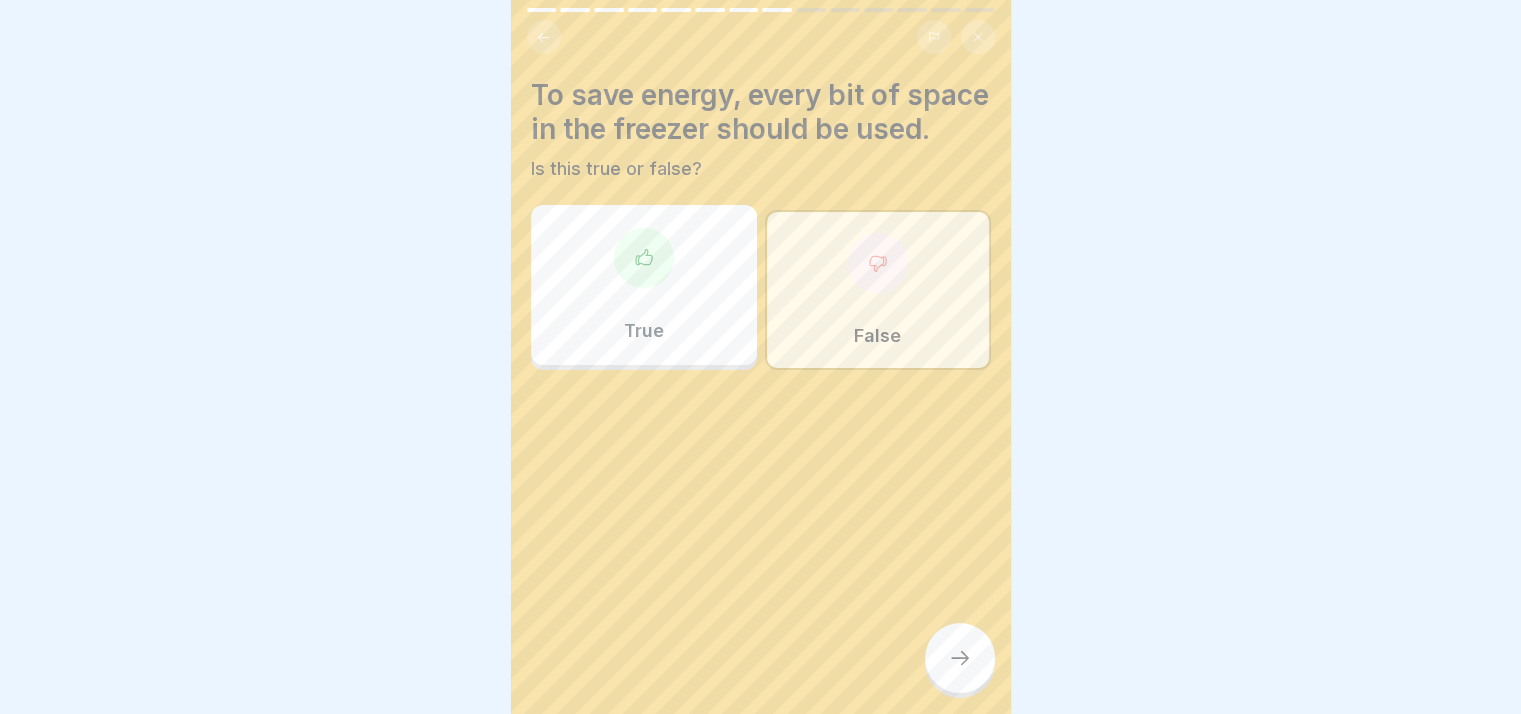 click at bounding box center (960, 658) 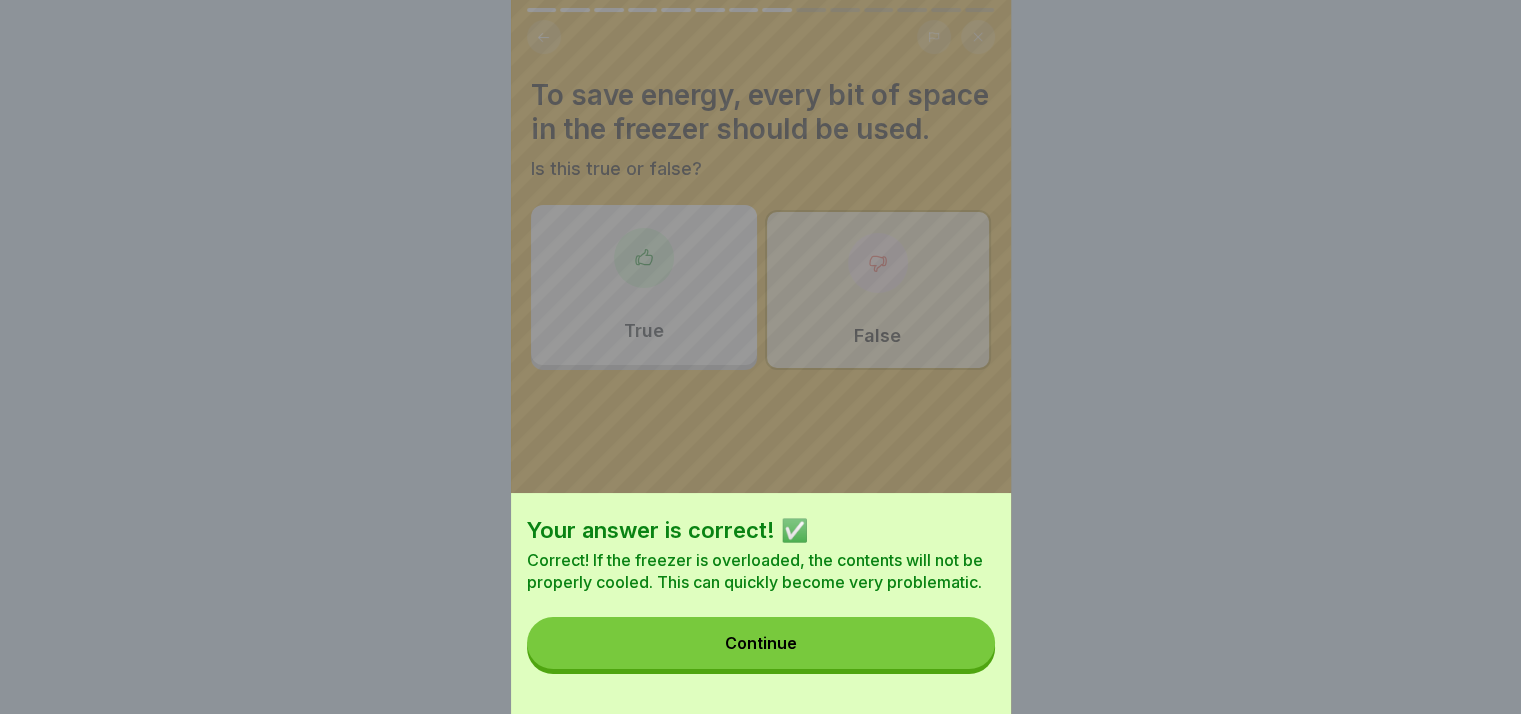 click on "Continue" at bounding box center [761, 643] 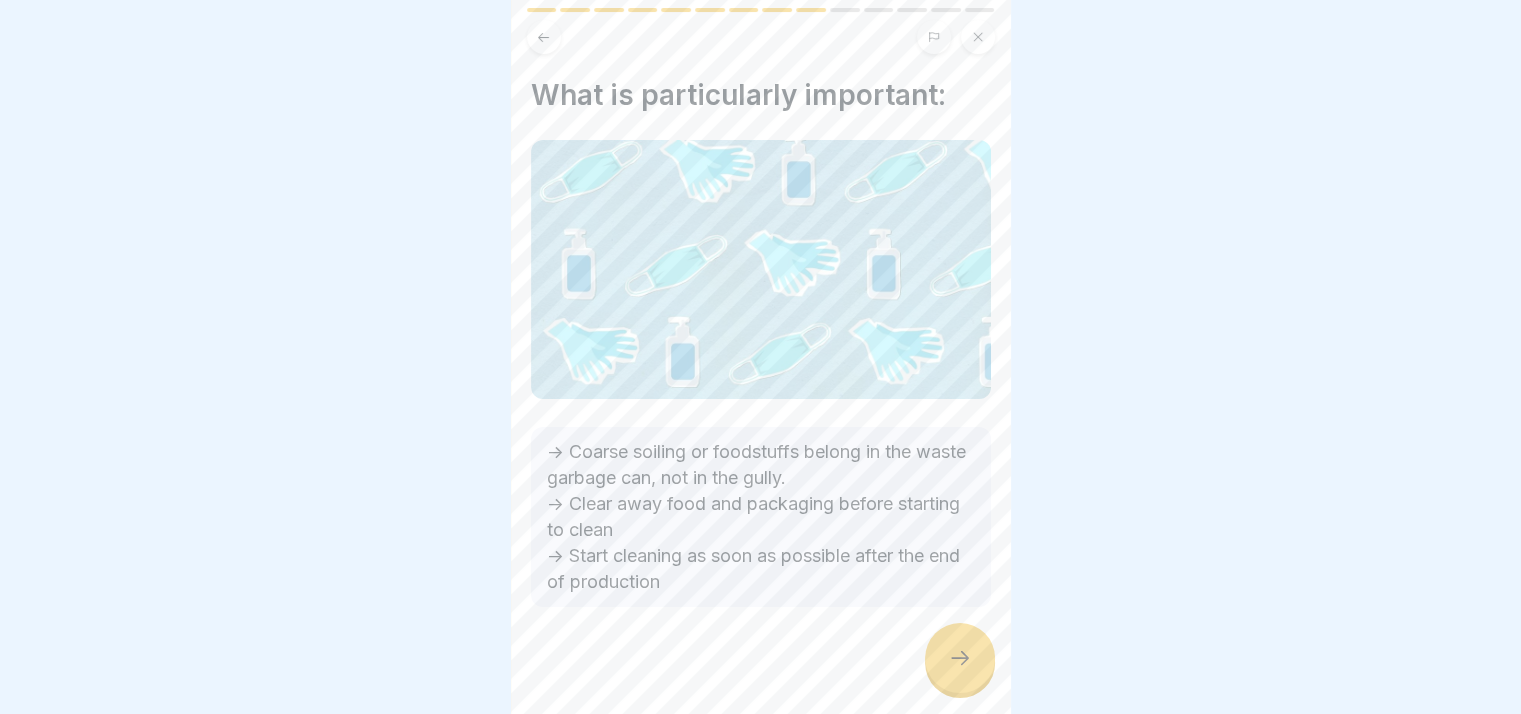 drag, startPoint x: 953, startPoint y: 684, endPoint x: 955, endPoint y: 673, distance: 11.18034 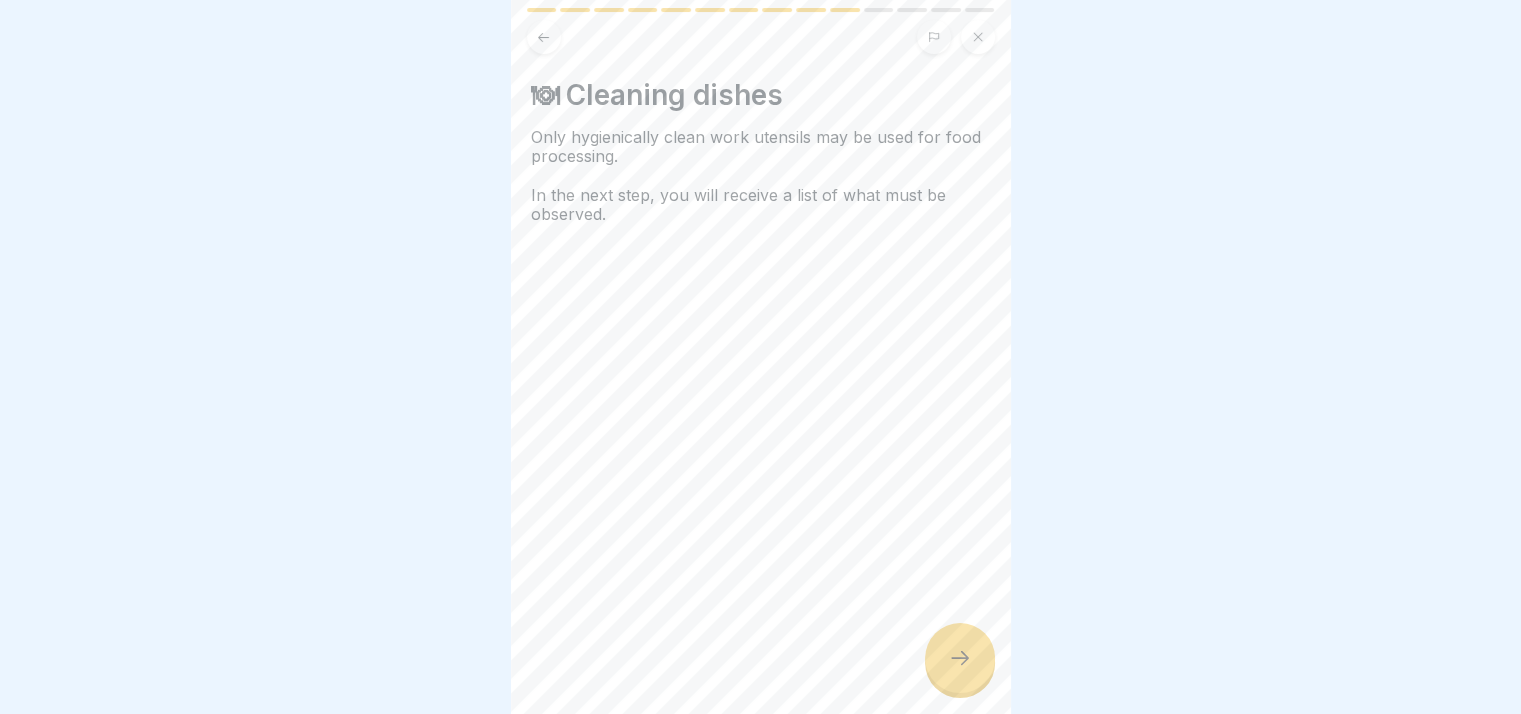 click 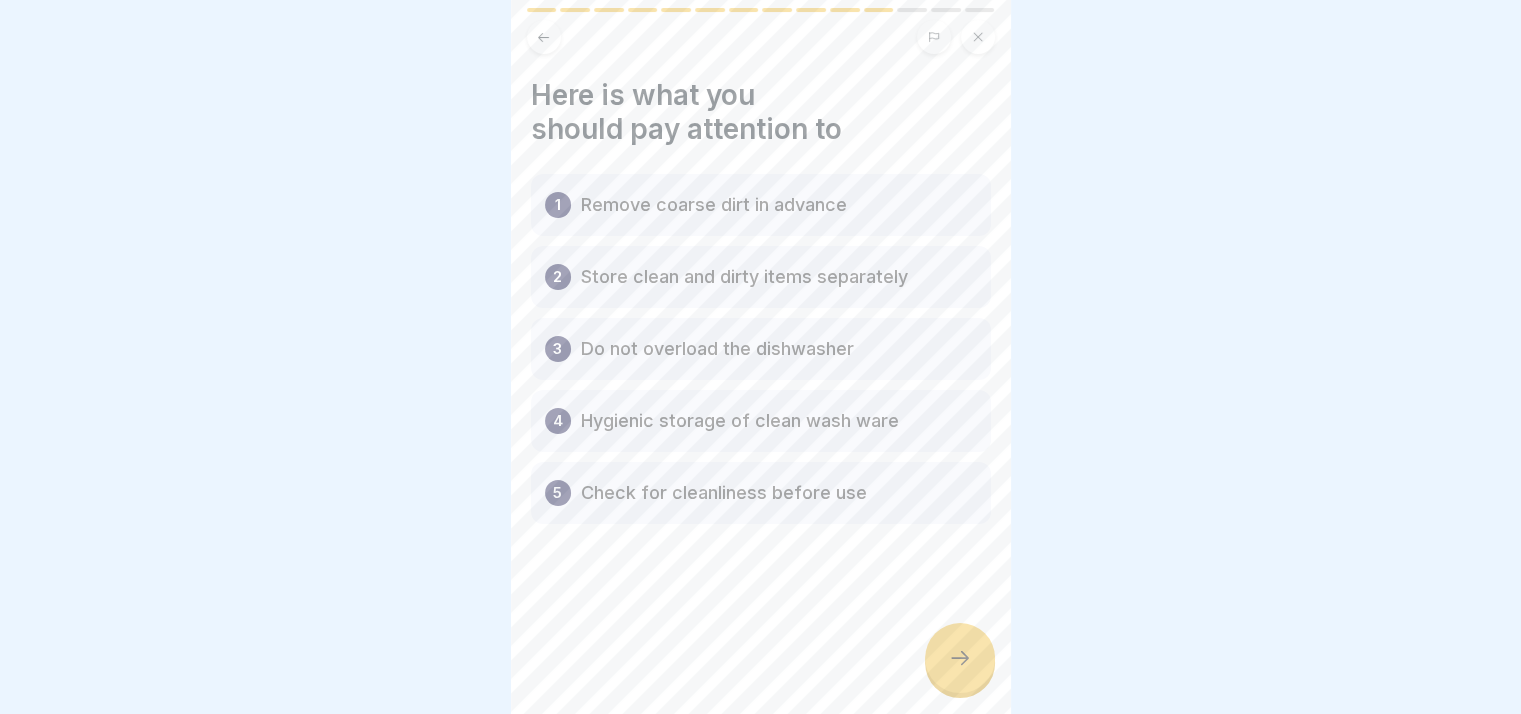 click on "1 Remove coarse dirt in advance" at bounding box center (761, 205) 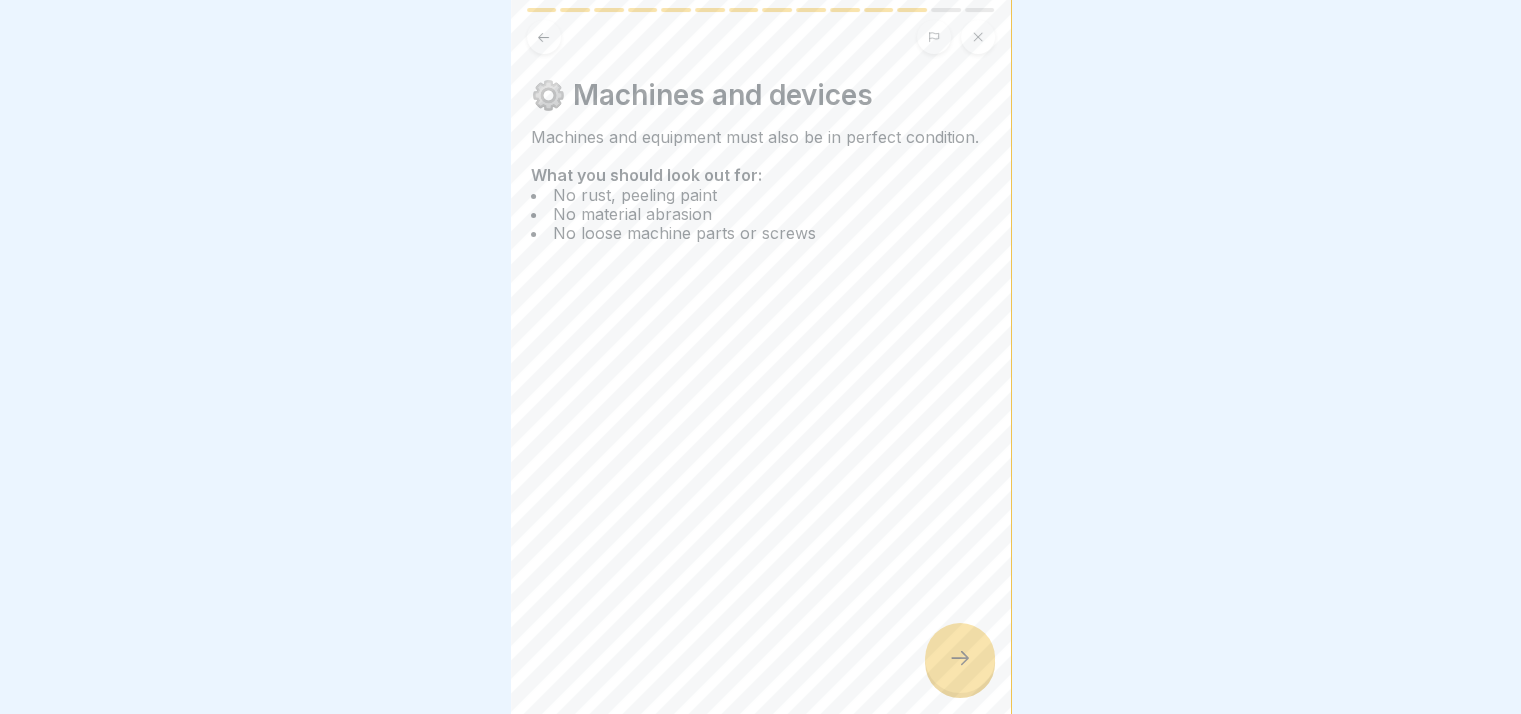 click at bounding box center (960, 658) 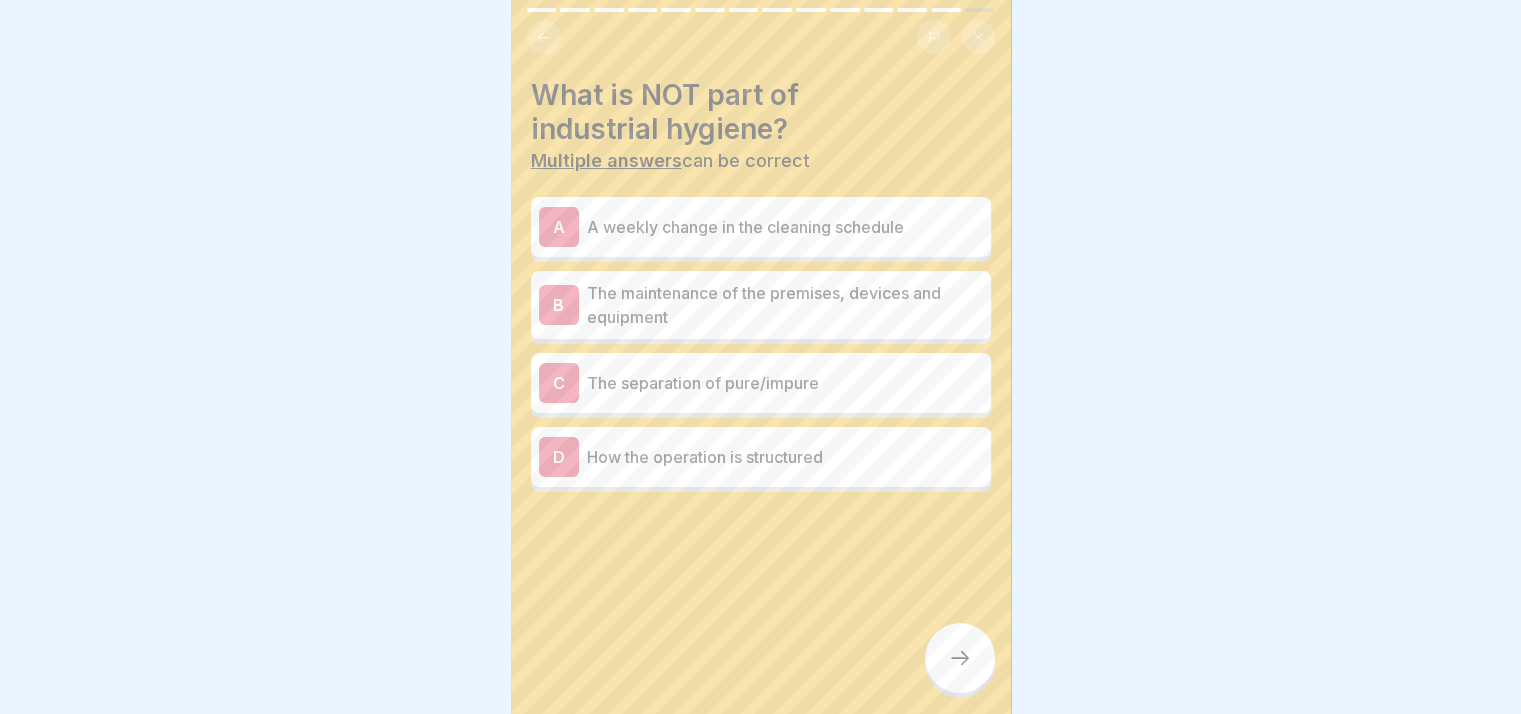 click on "A weekly change in the cleaning schedule" at bounding box center (785, 227) 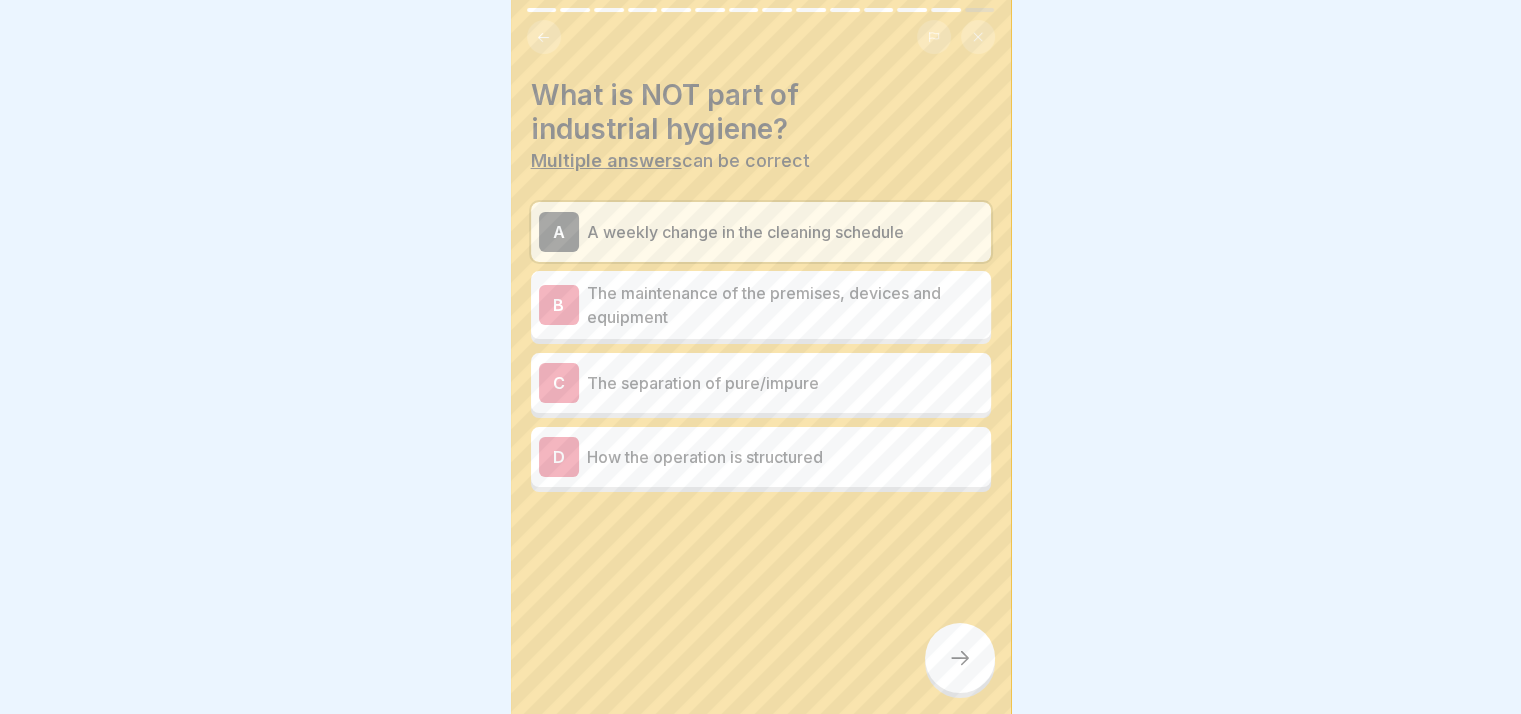 click at bounding box center (960, 658) 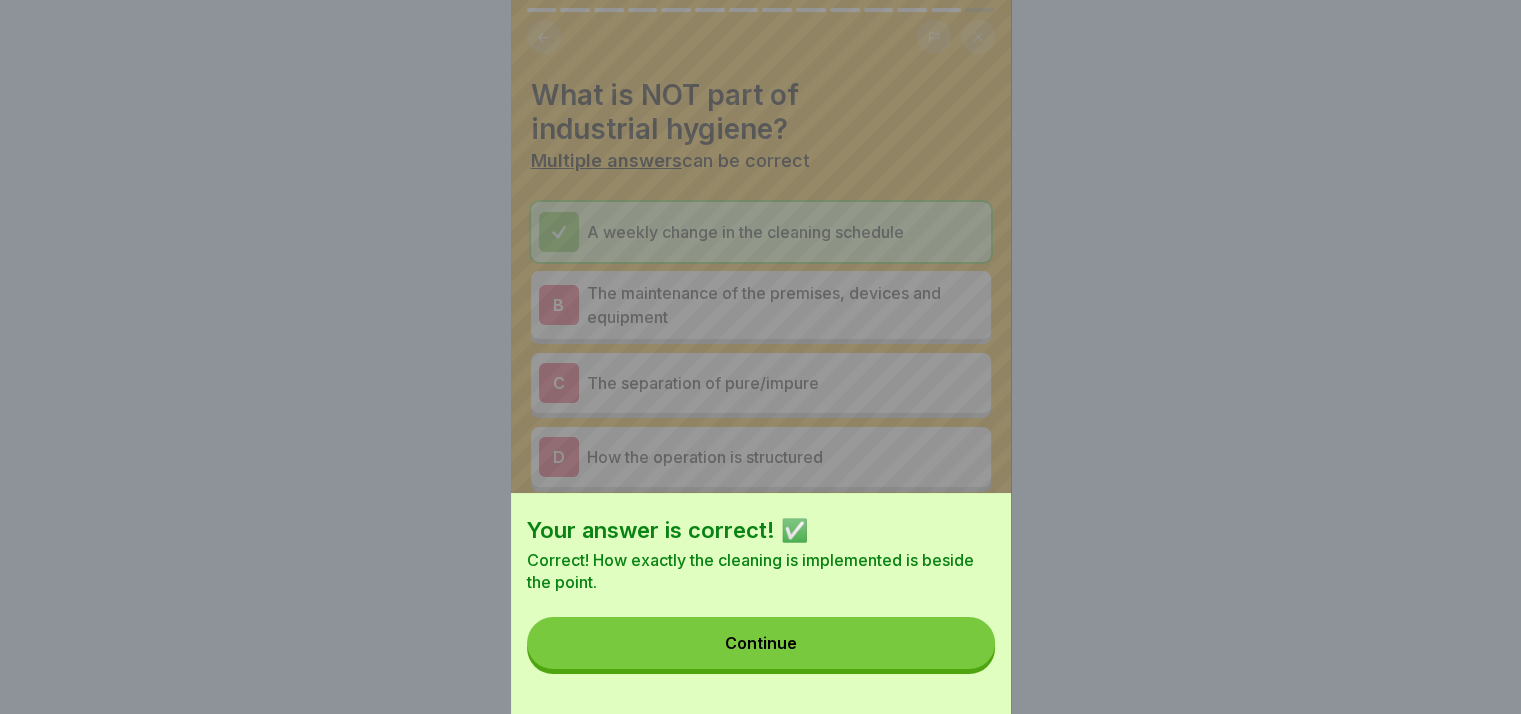 click on "Continue" at bounding box center [761, 643] 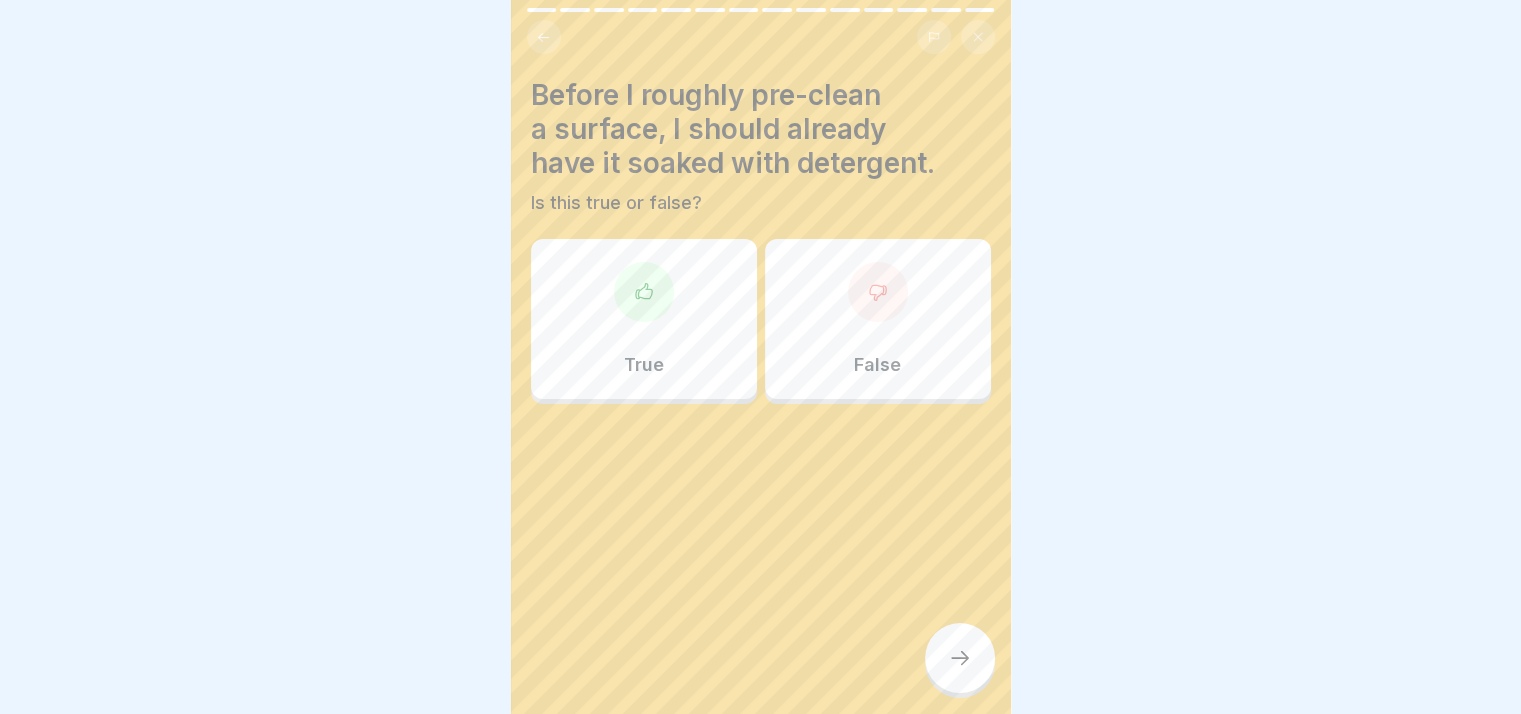 click on "True" at bounding box center (644, 319) 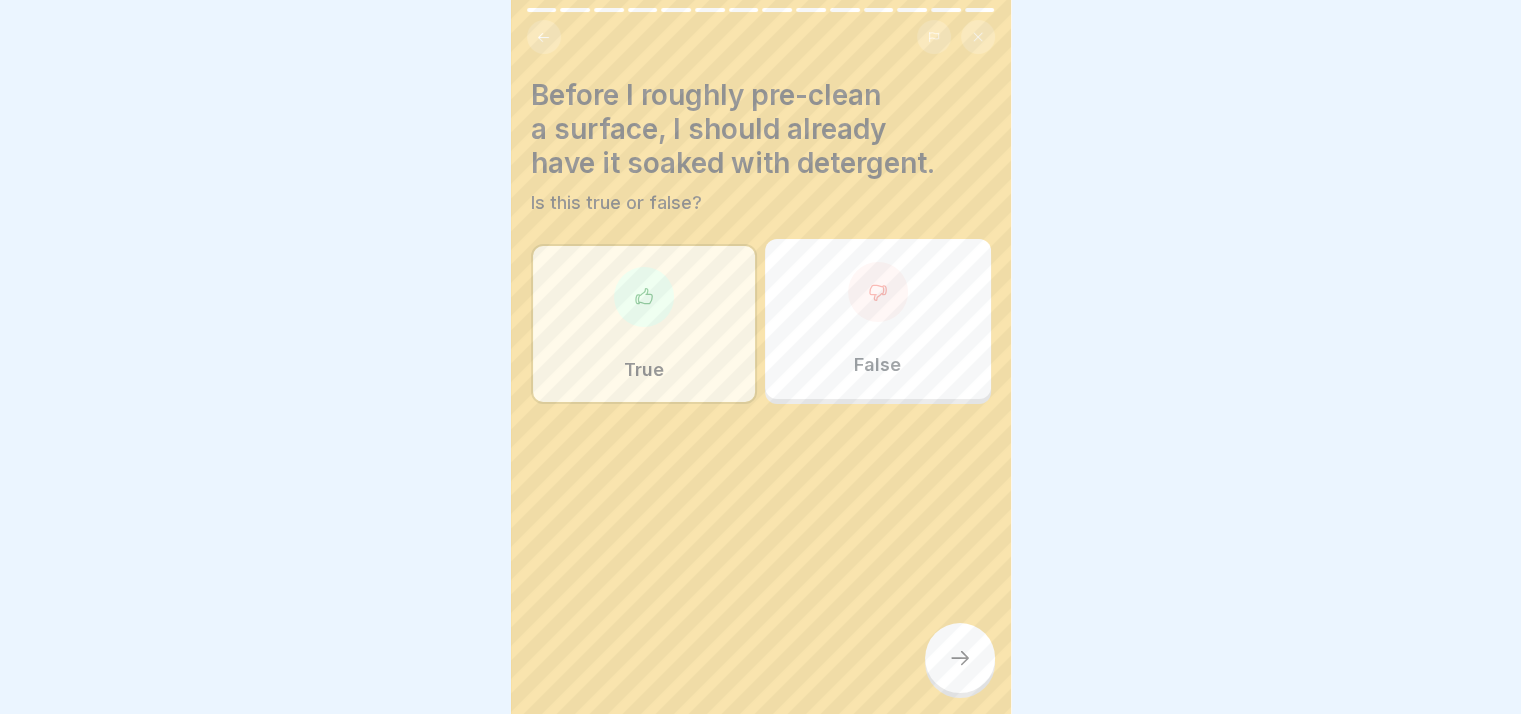 click at bounding box center [960, 658] 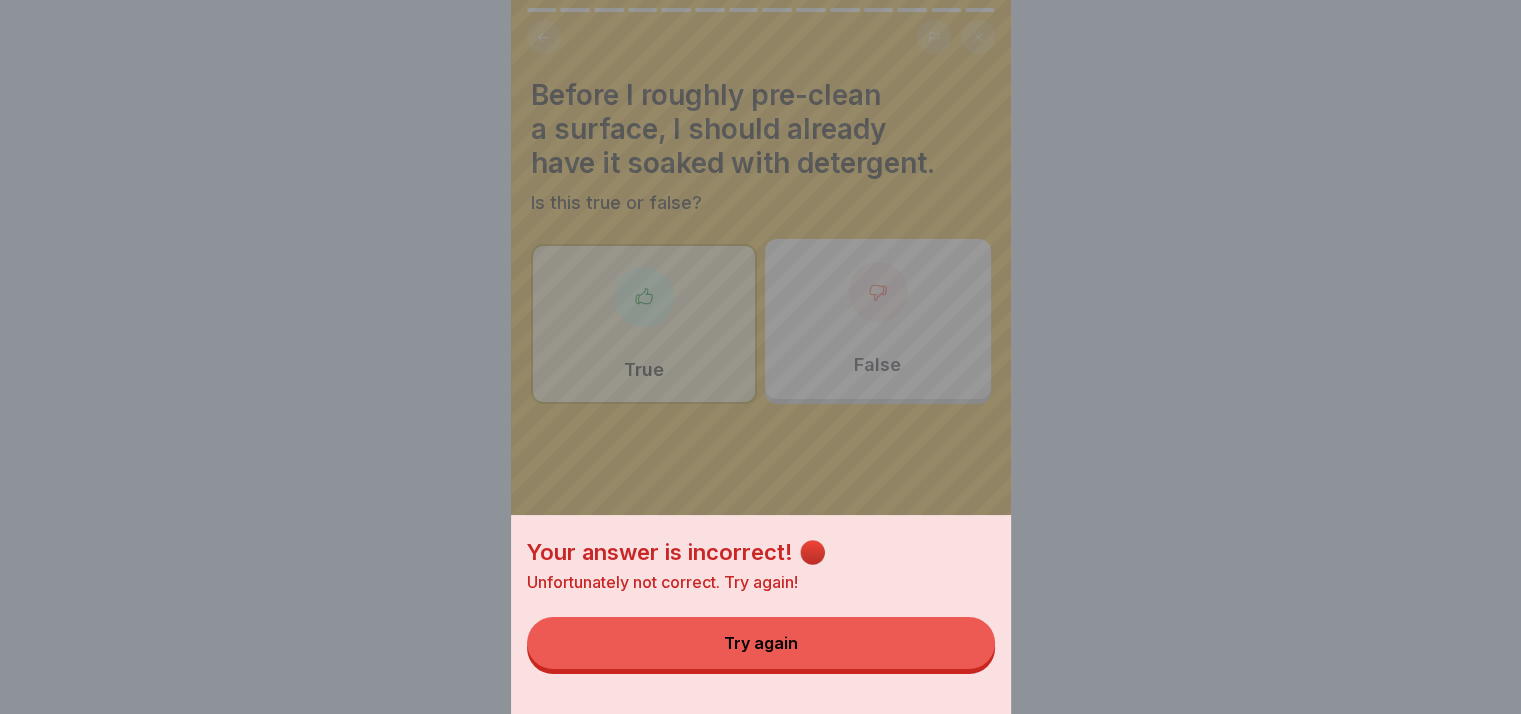 click on "Try again" at bounding box center (761, 643) 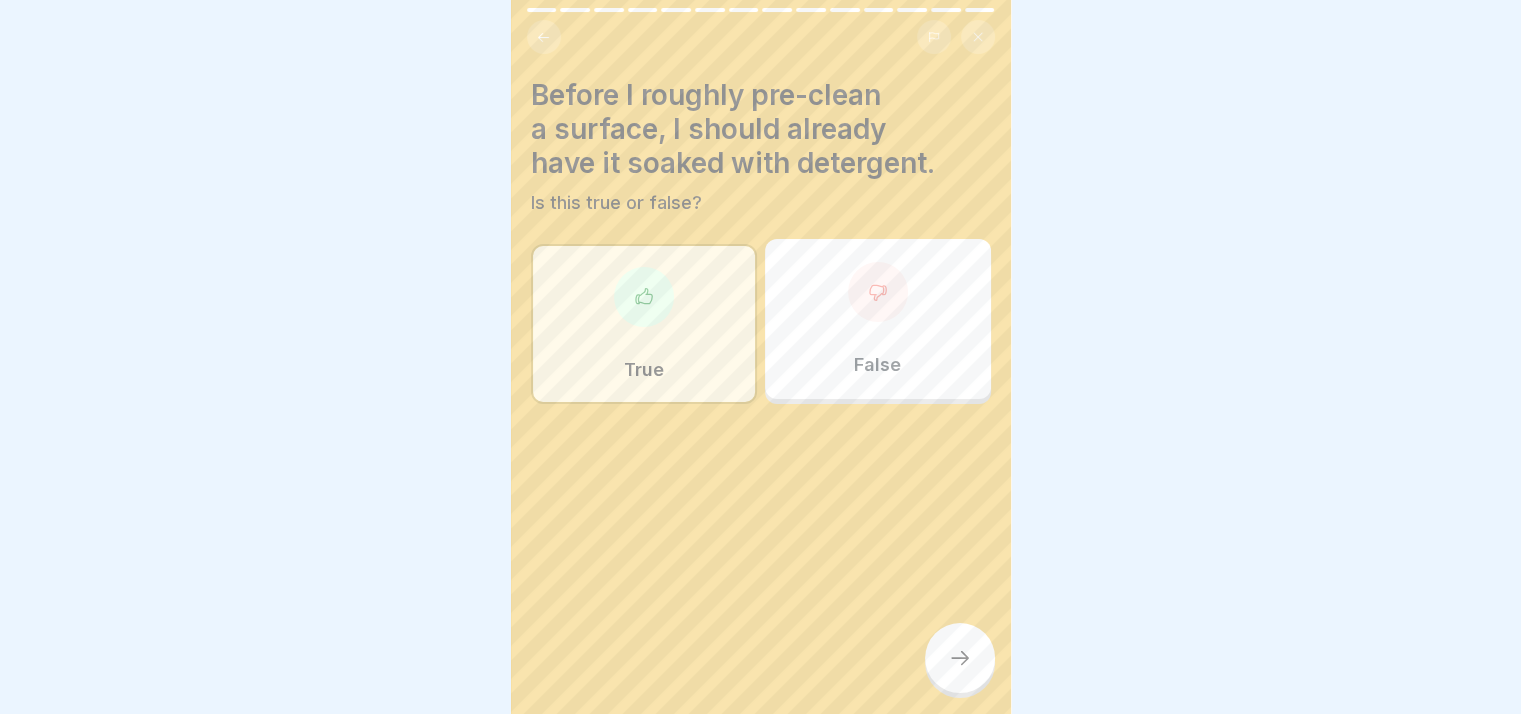 click on "False" at bounding box center (878, 319) 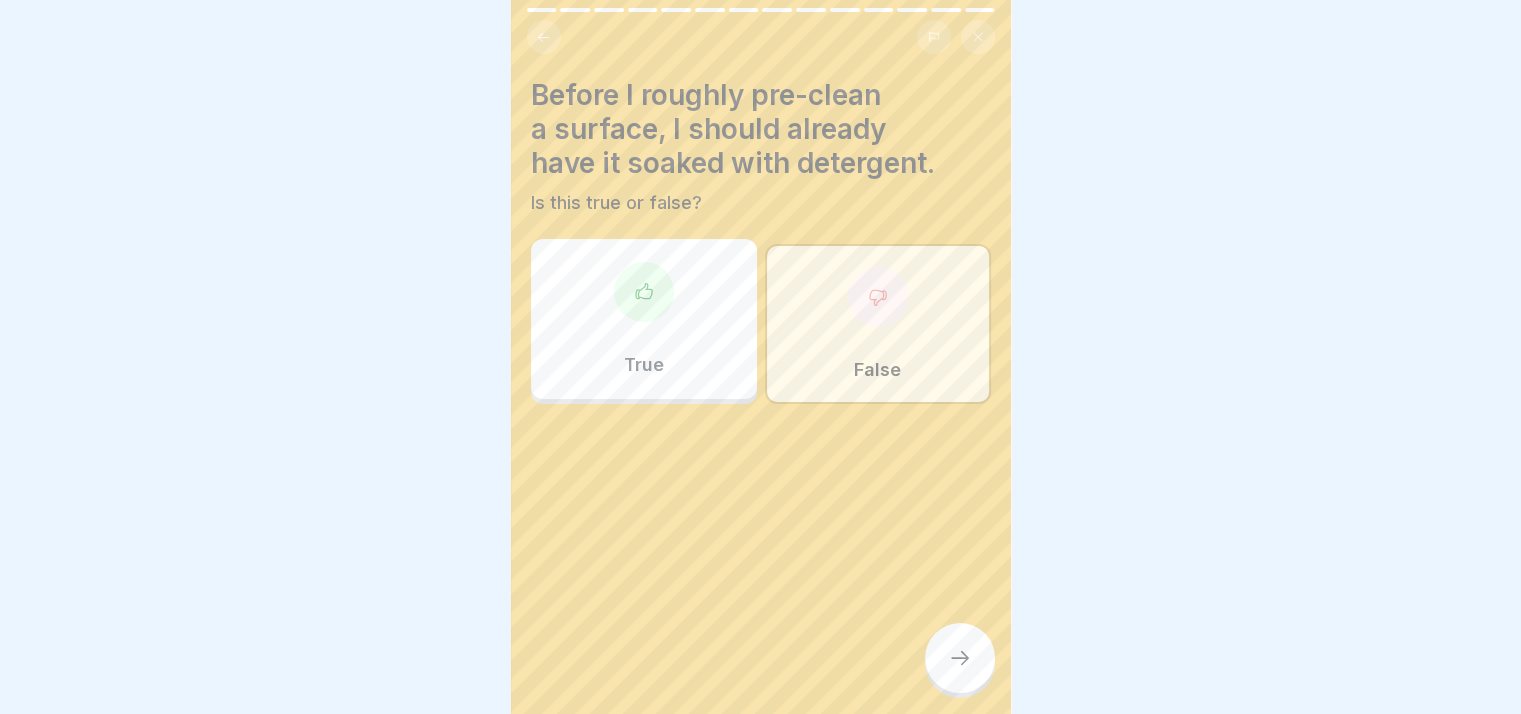 click at bounding box center (960, 658) 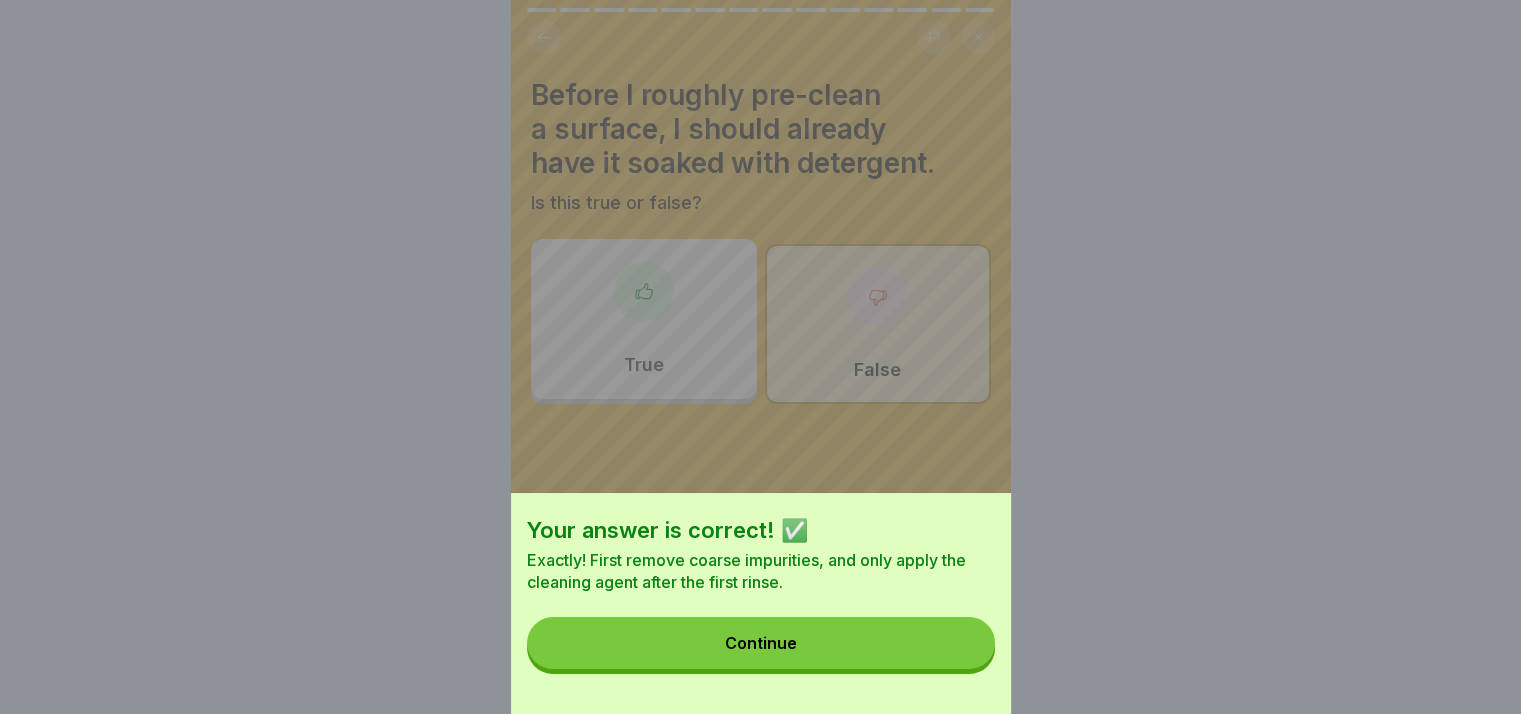 click on "Continue" at bounding box center [761, 643] 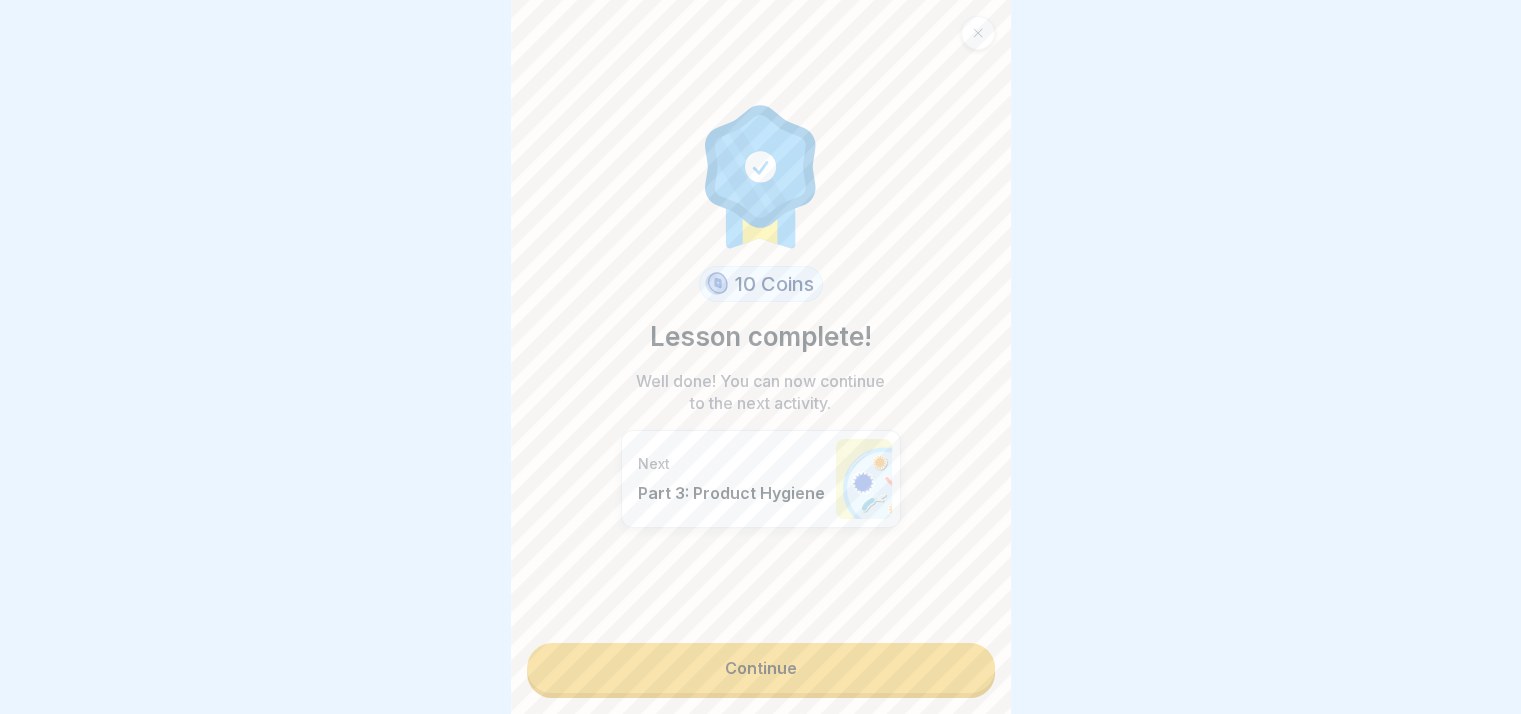 click on "Continue" at bounding box center [761, 668] 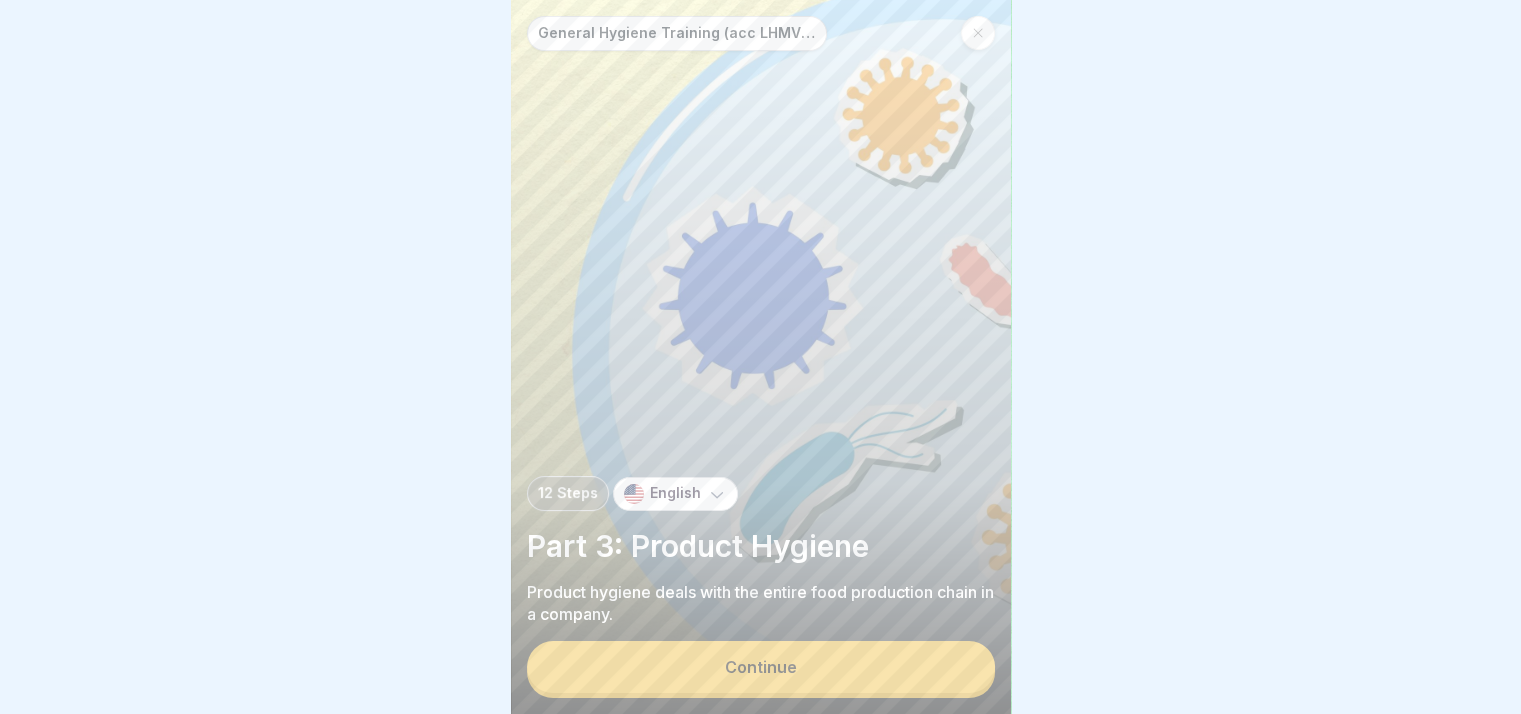 click on "Continue" at bounding box center (761, 667) 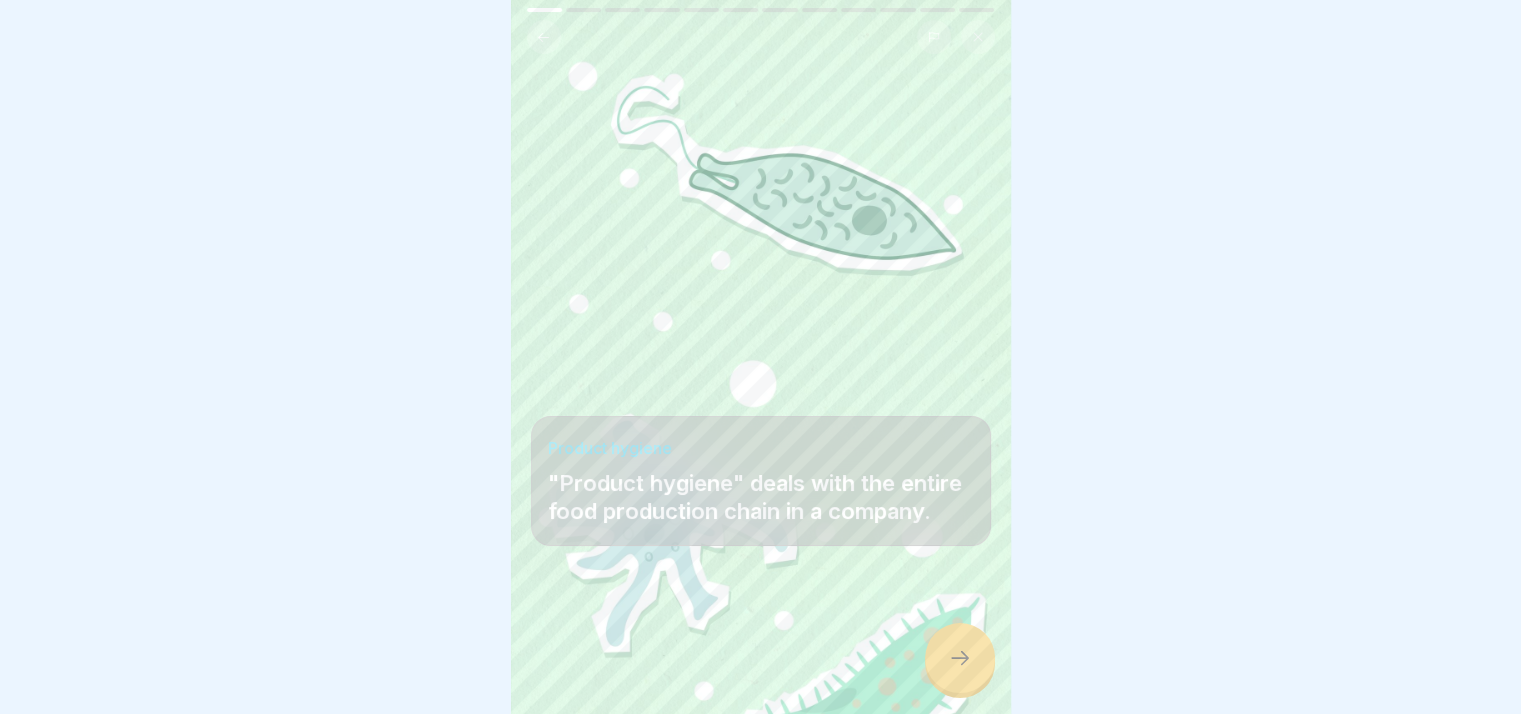 click 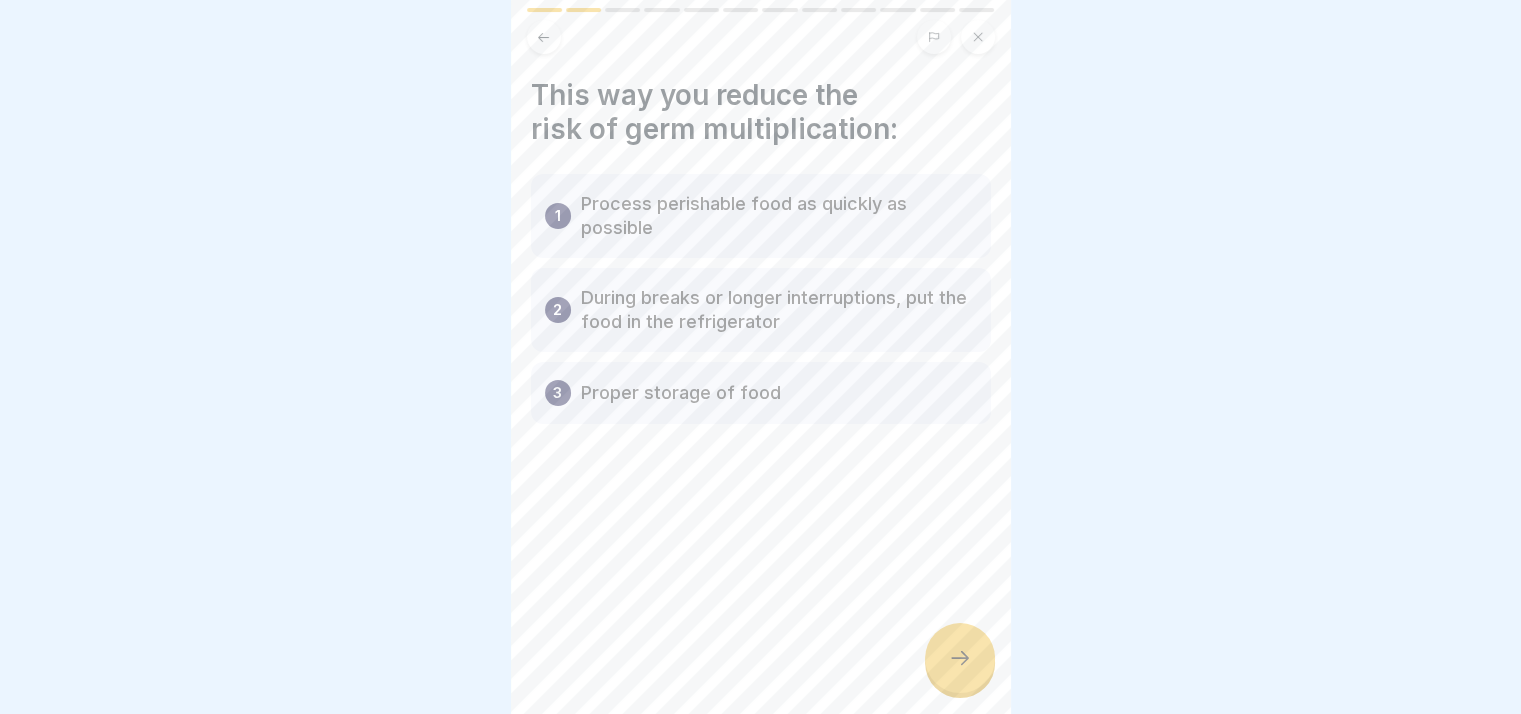 click 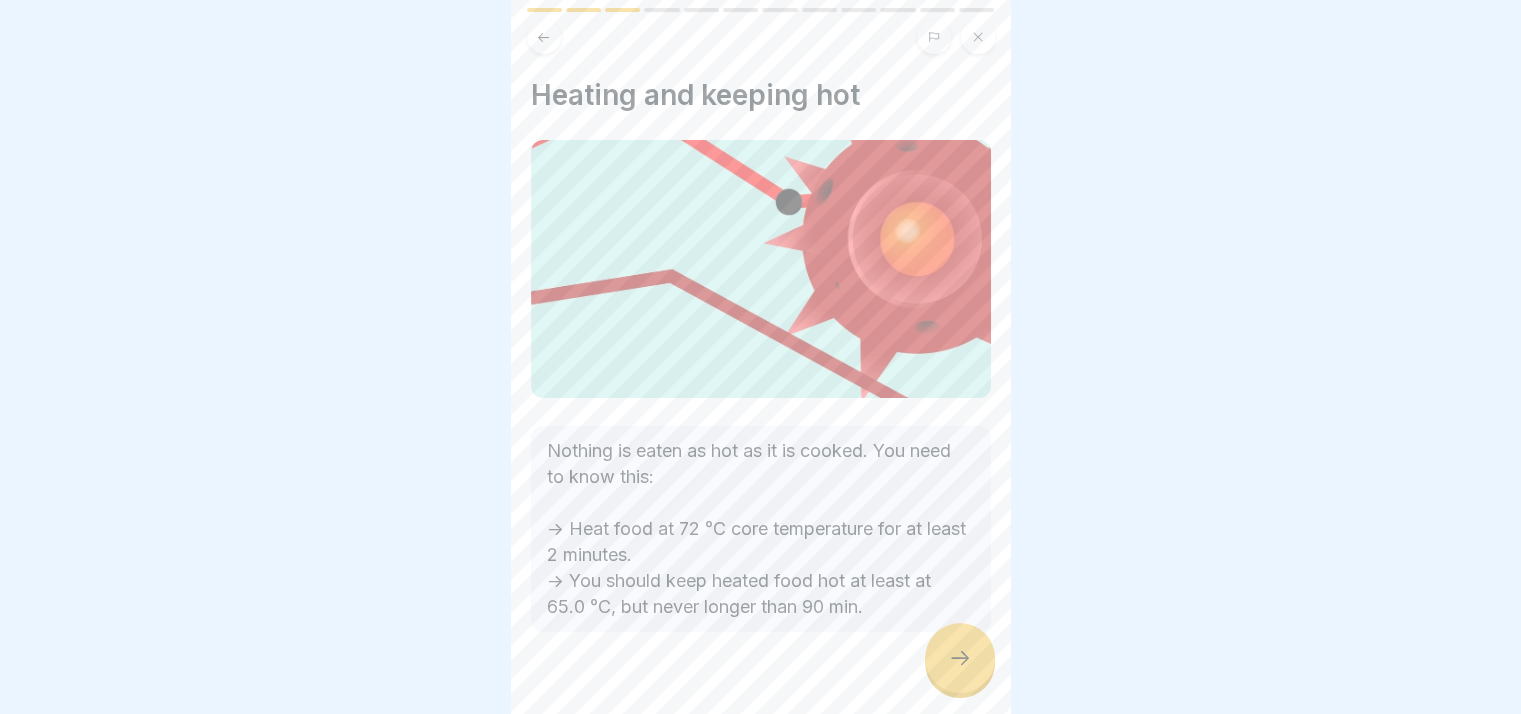 click 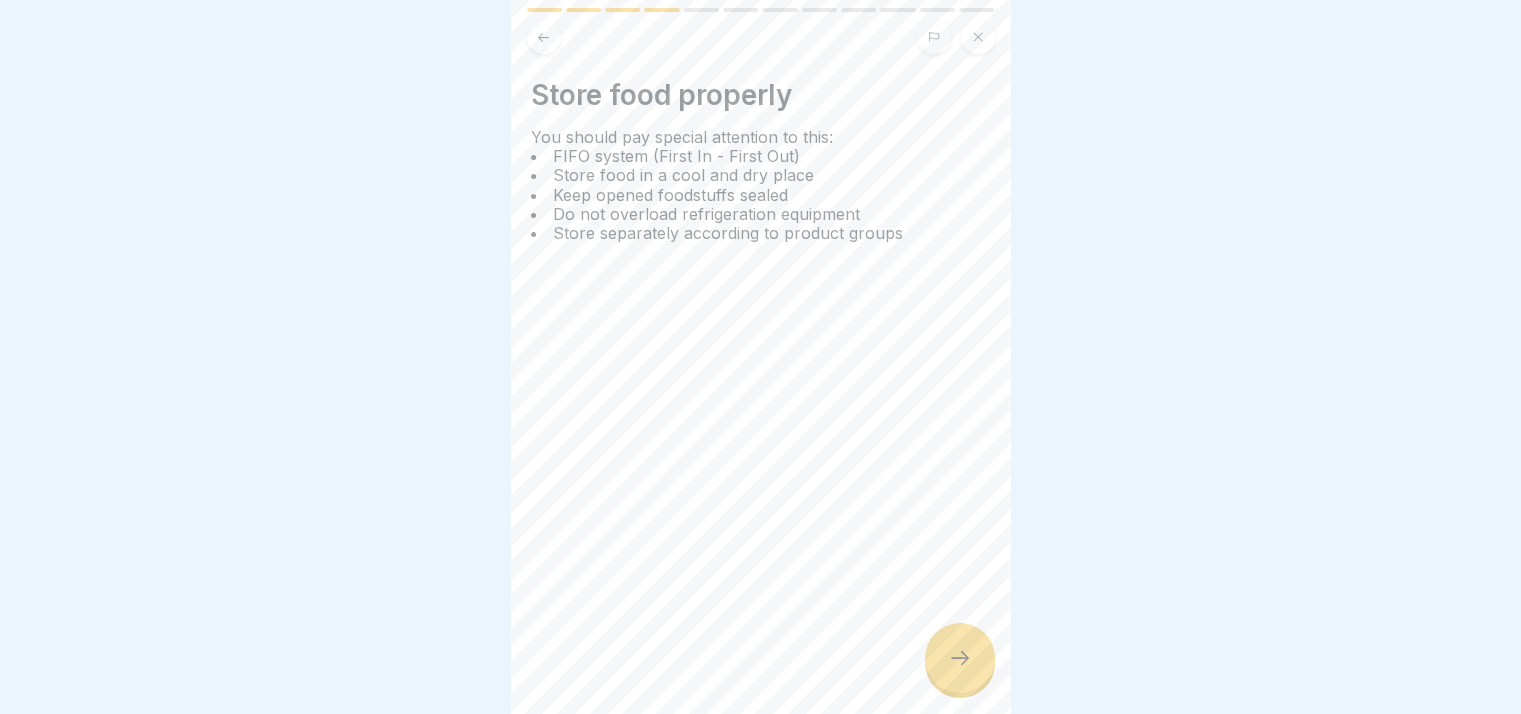 click 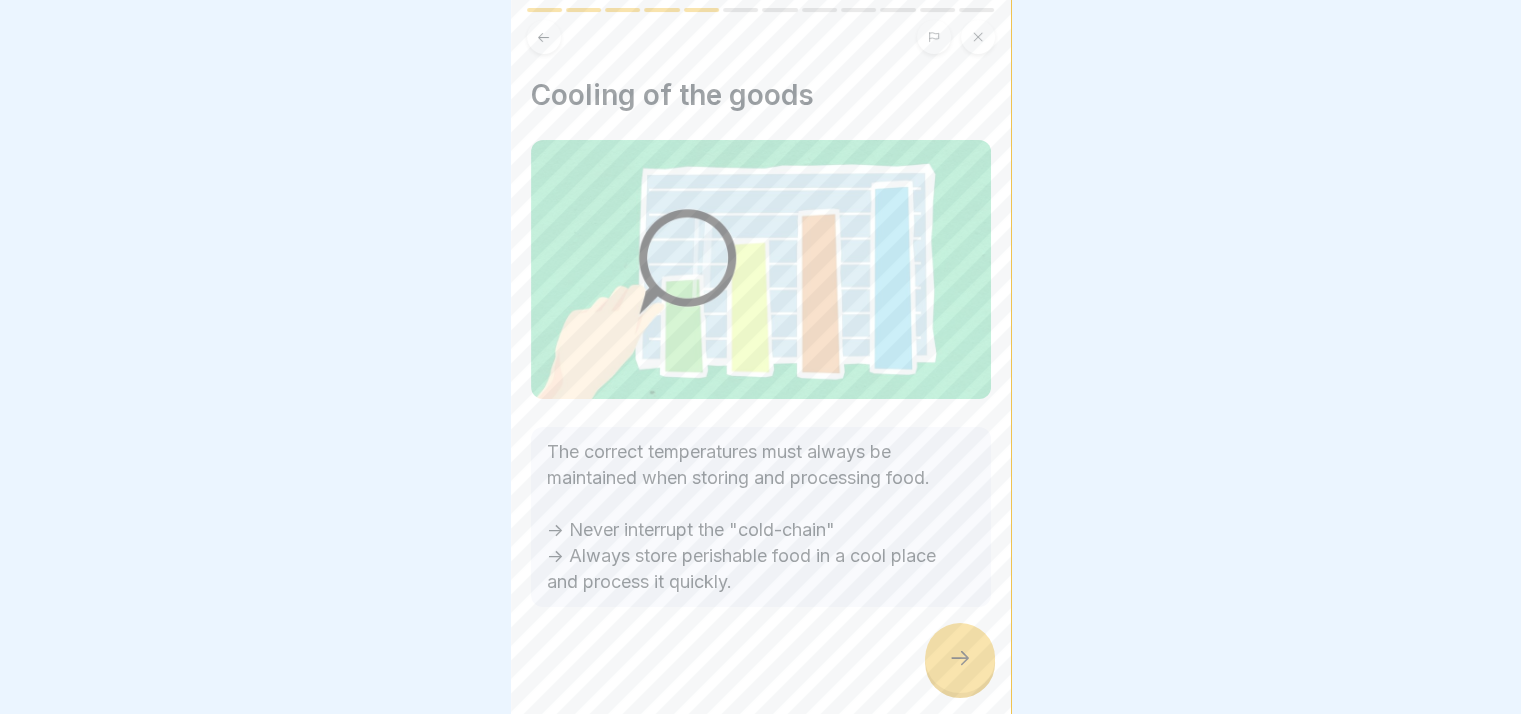 click 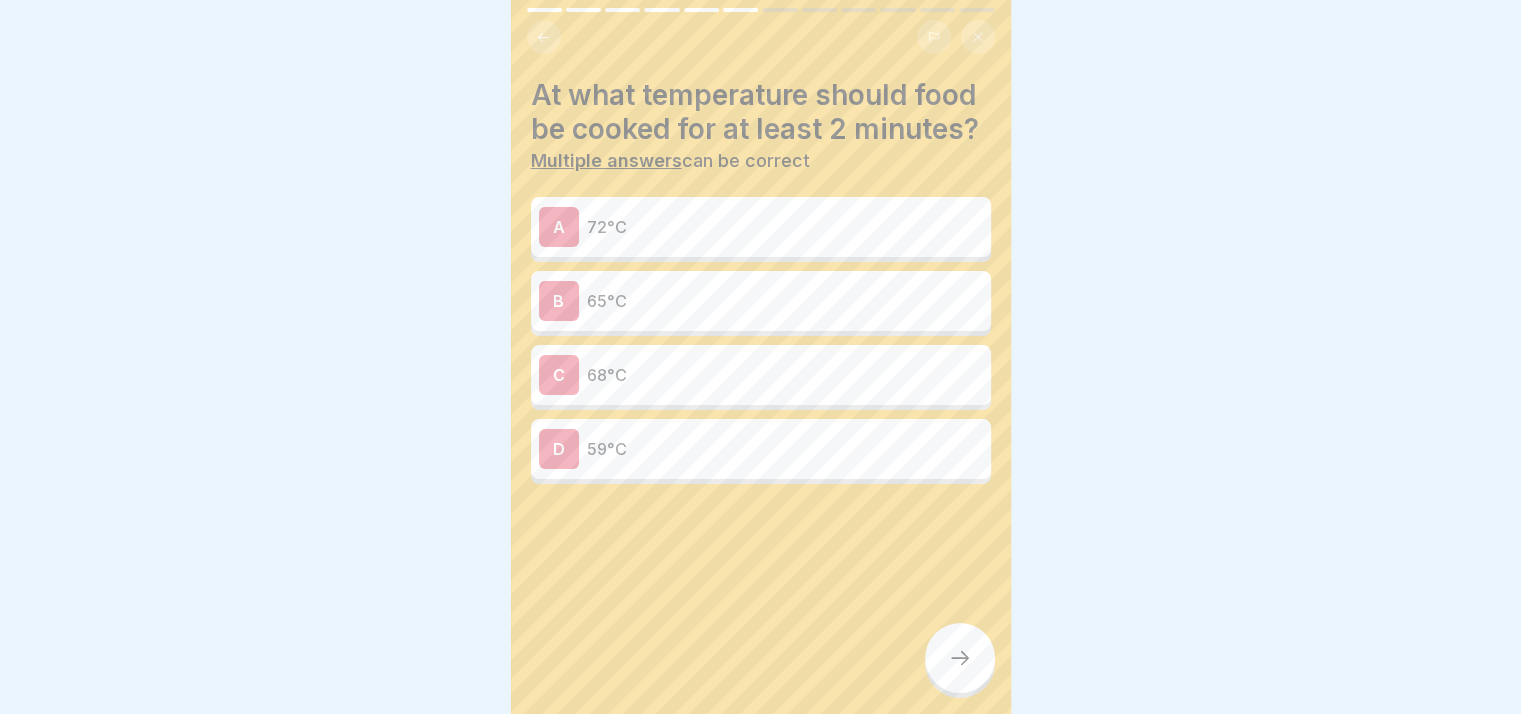 click on "B 65°C" at bounding box center [761, 301] 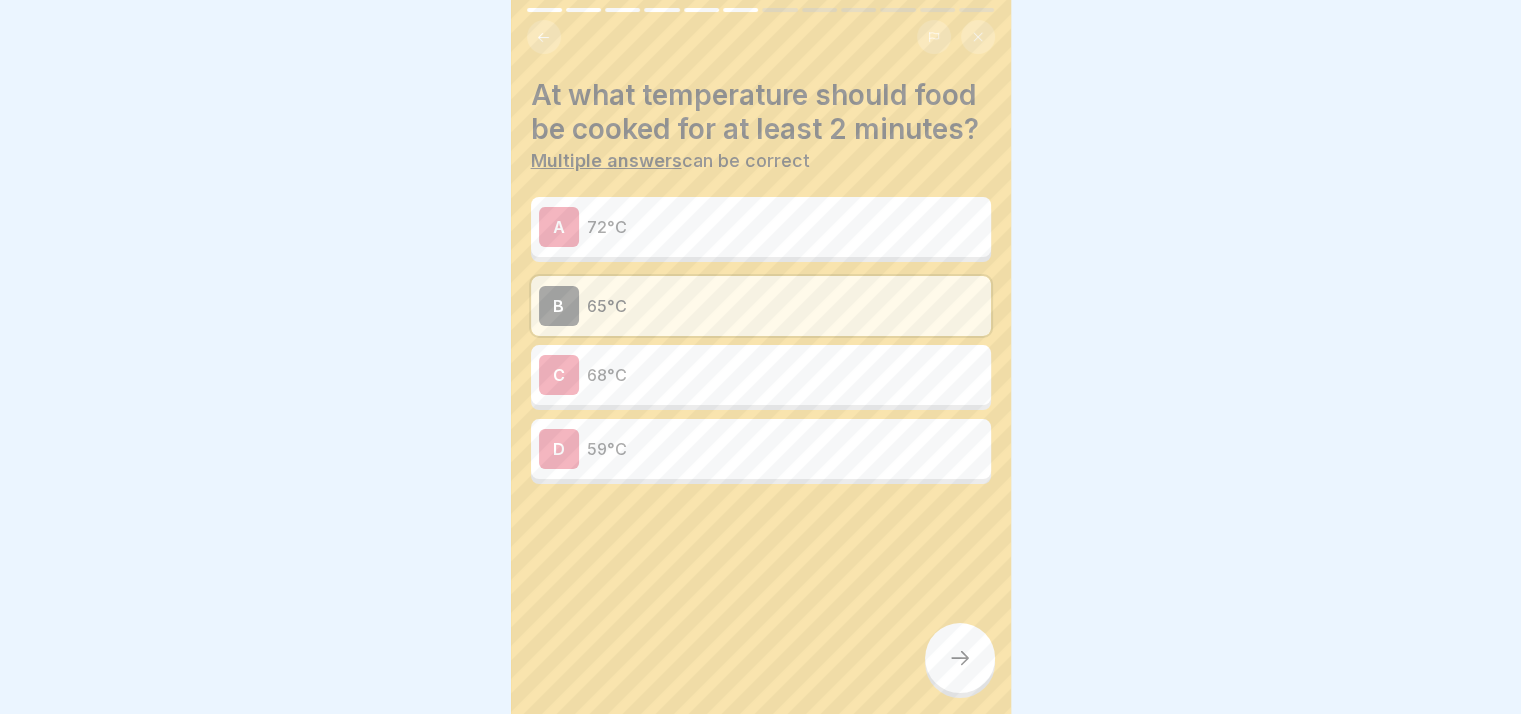 click at bounding box center [960, 658] 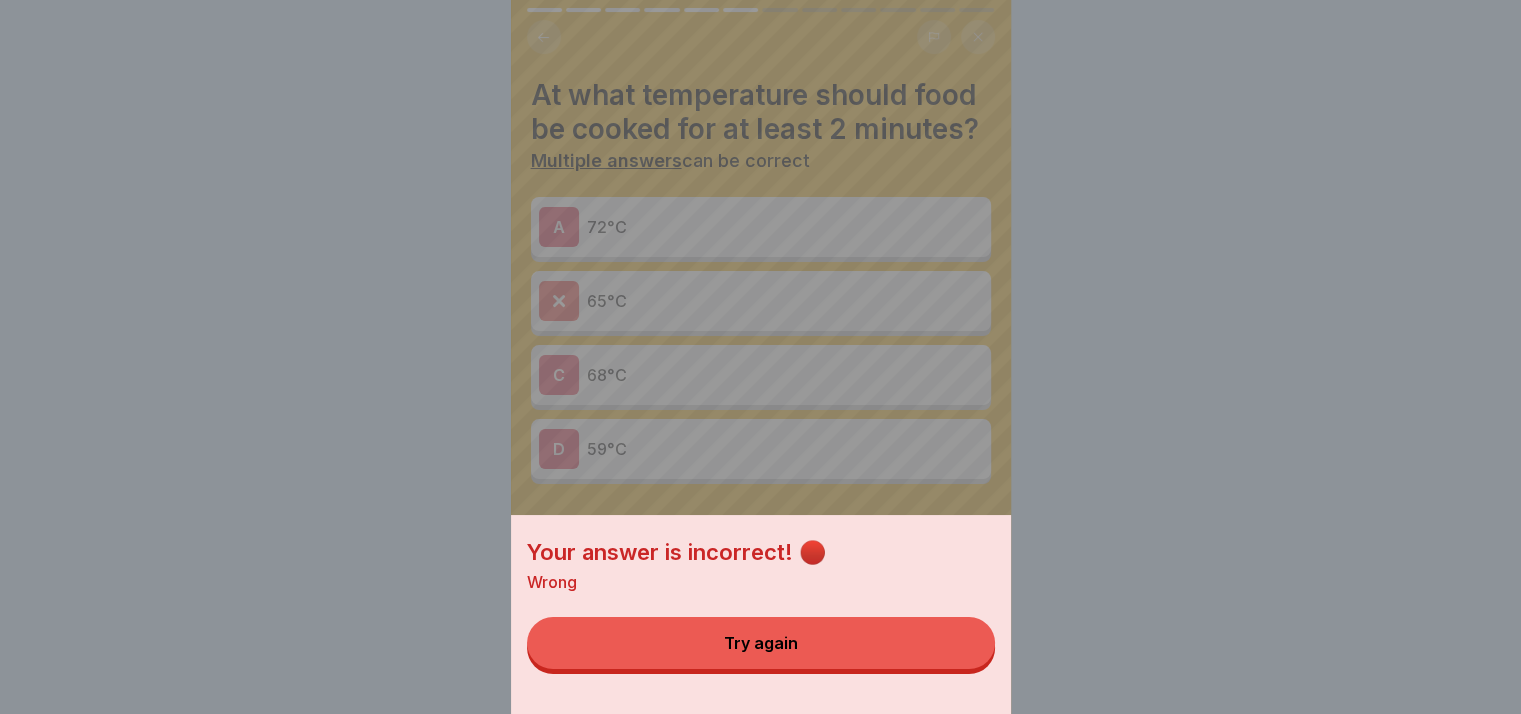 click on "Try again" at bounding box center [761, 643] 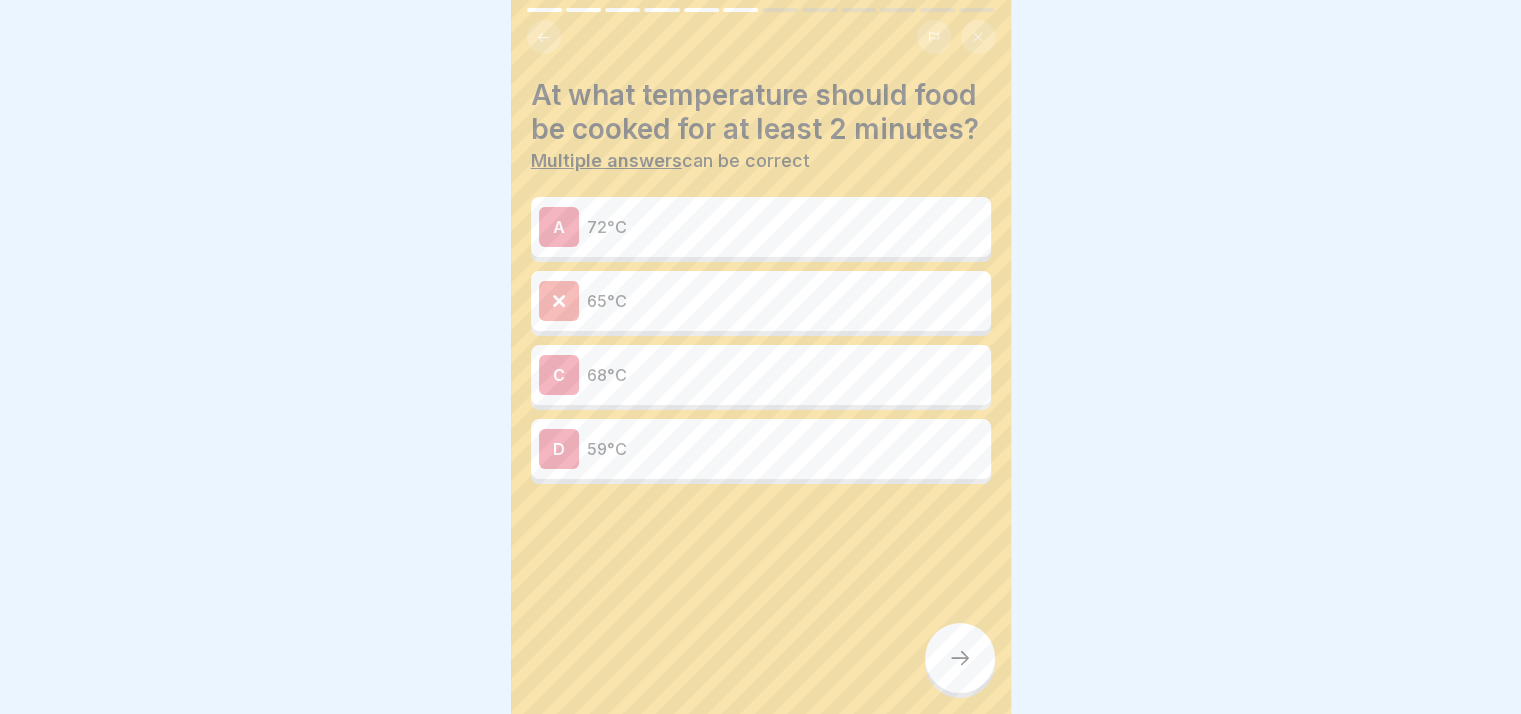 click on "A 72°C" at bounding box center [761, 227] 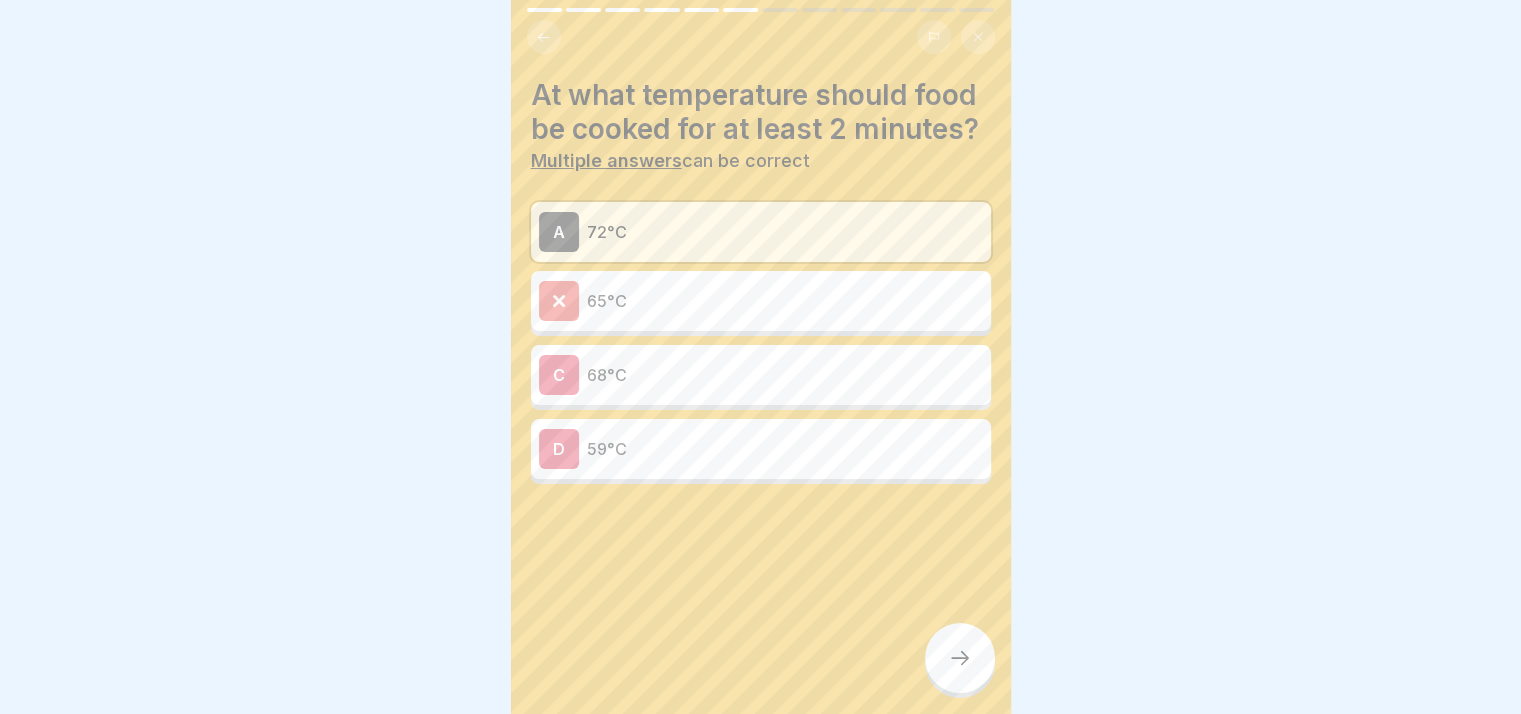 click at bounding box center (960, 658) 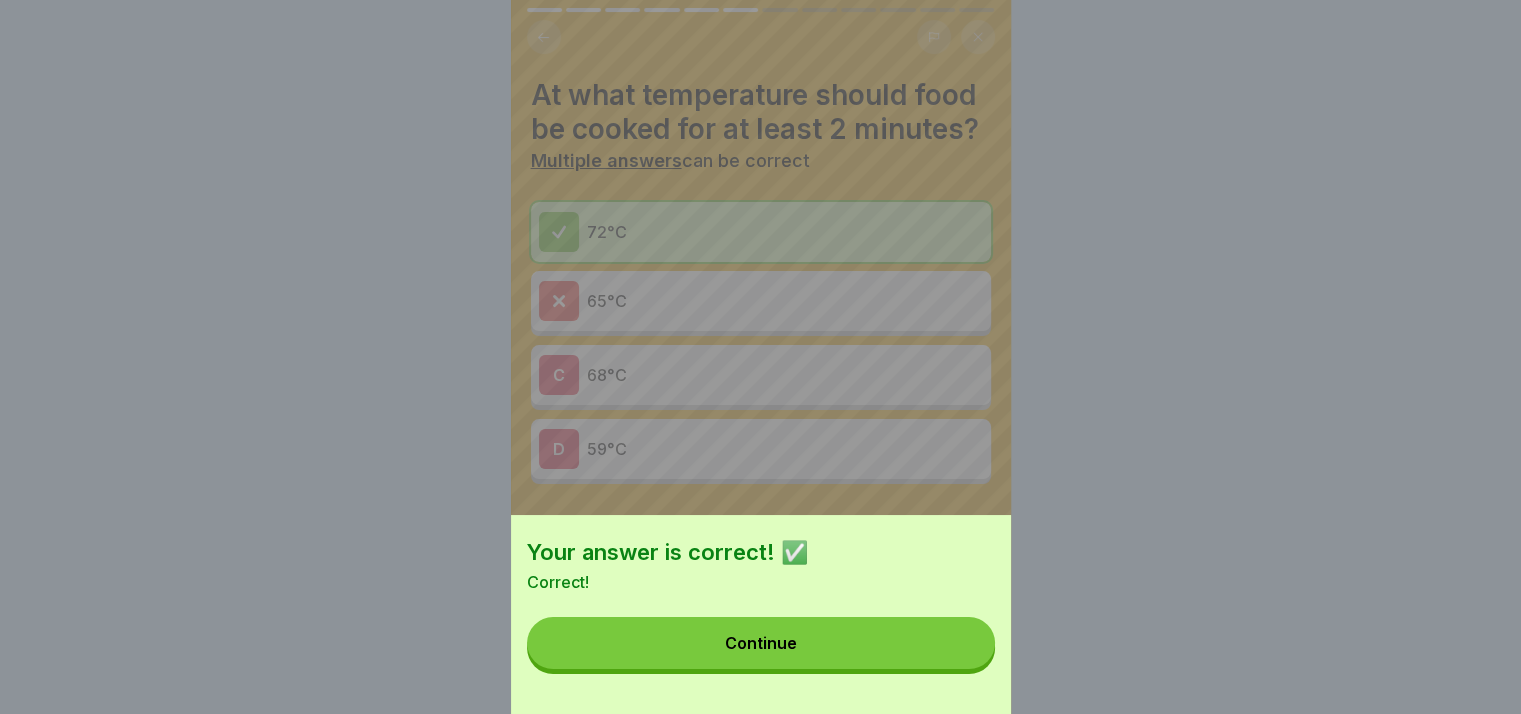 click on "Continue" at bounding box center (761, 643) 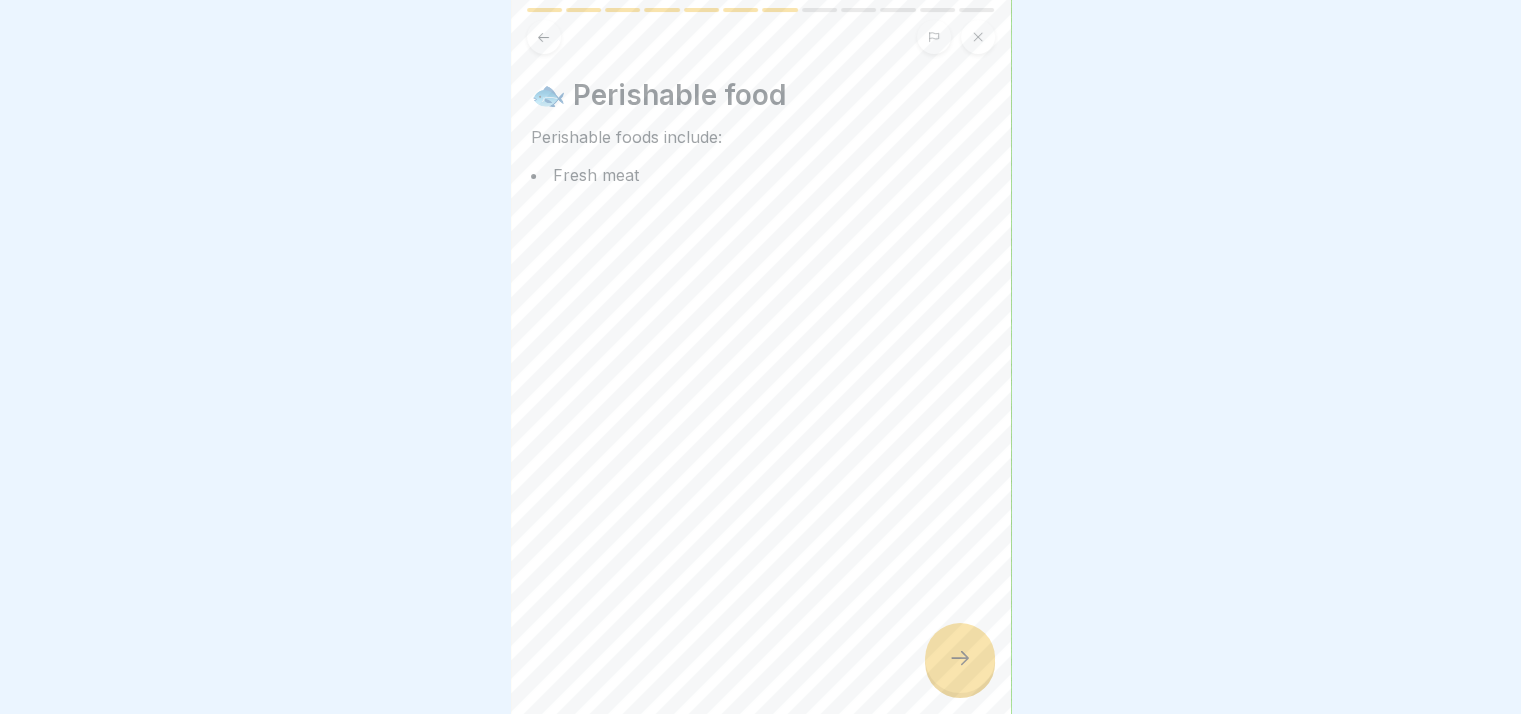 click at bounding box center (960, 658) 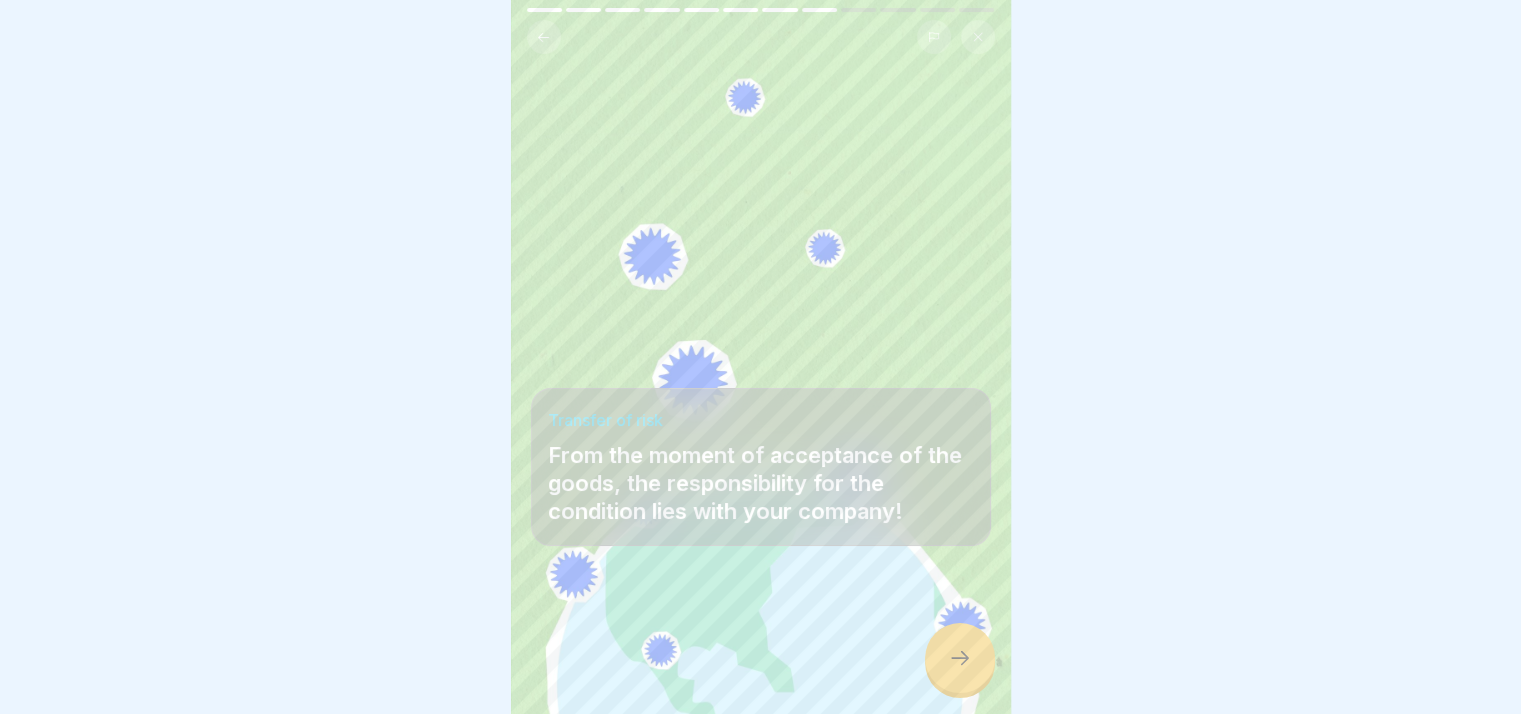 click at bounding box center [960, 658] 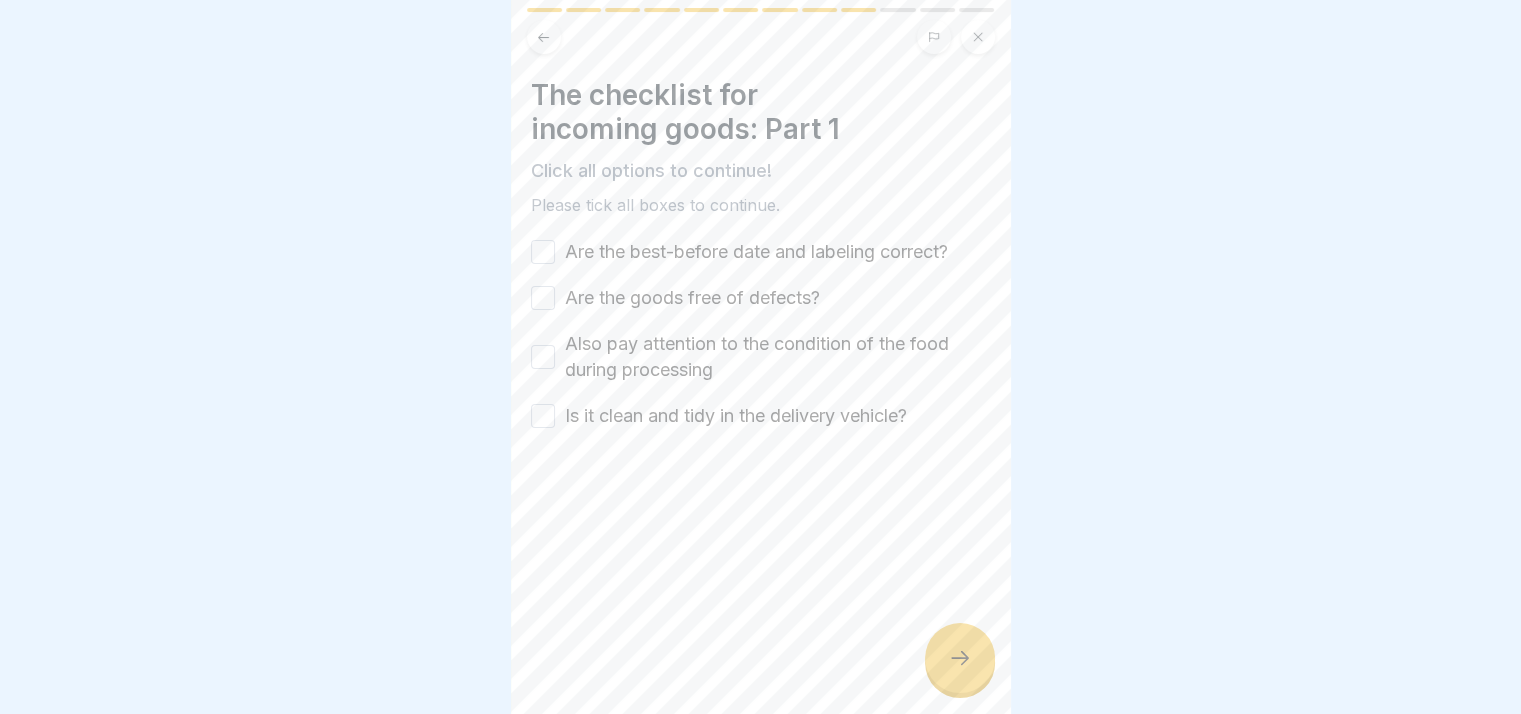 click on "Also pay attention to the condition of the food during processing" at bounding box center [543, 357] 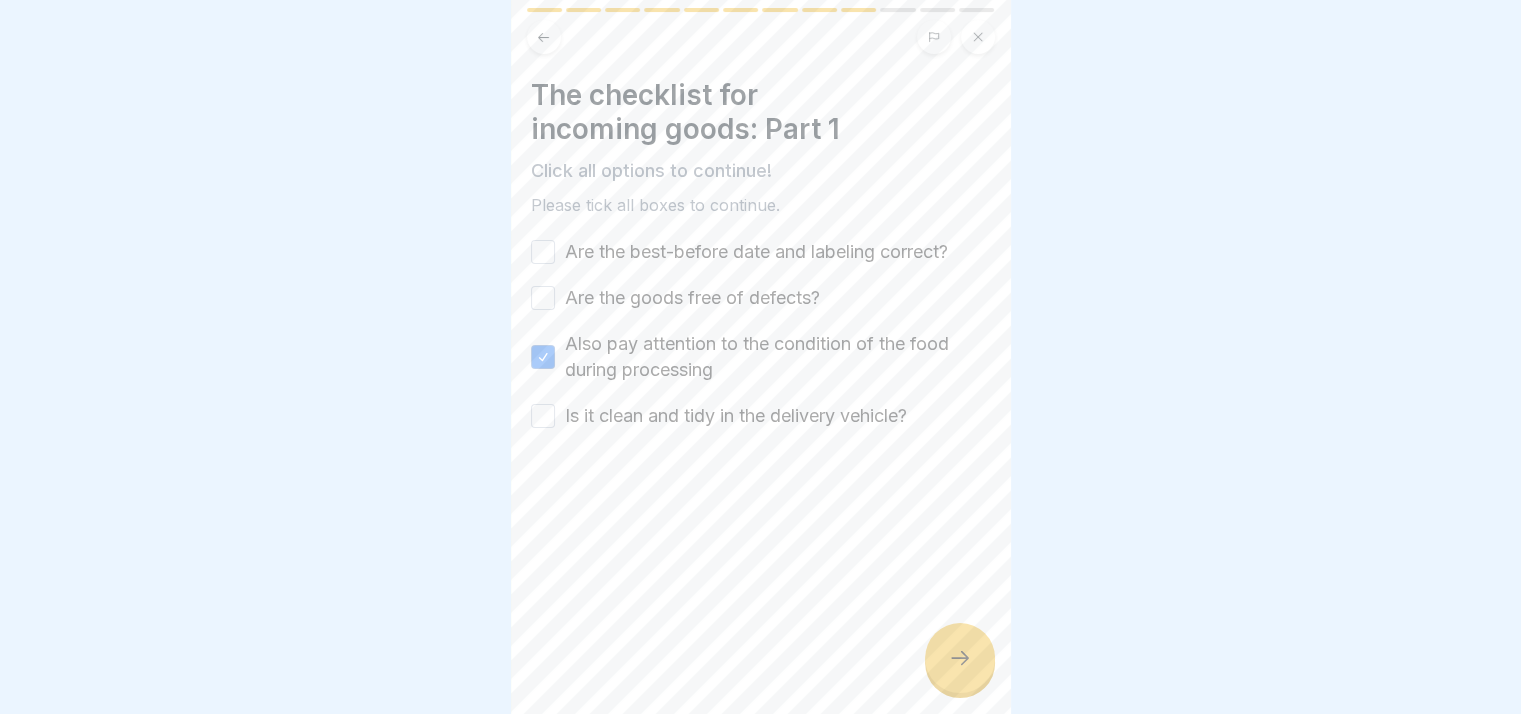 click on "Are the goods free of defects?" at bounding box center (543, 298) 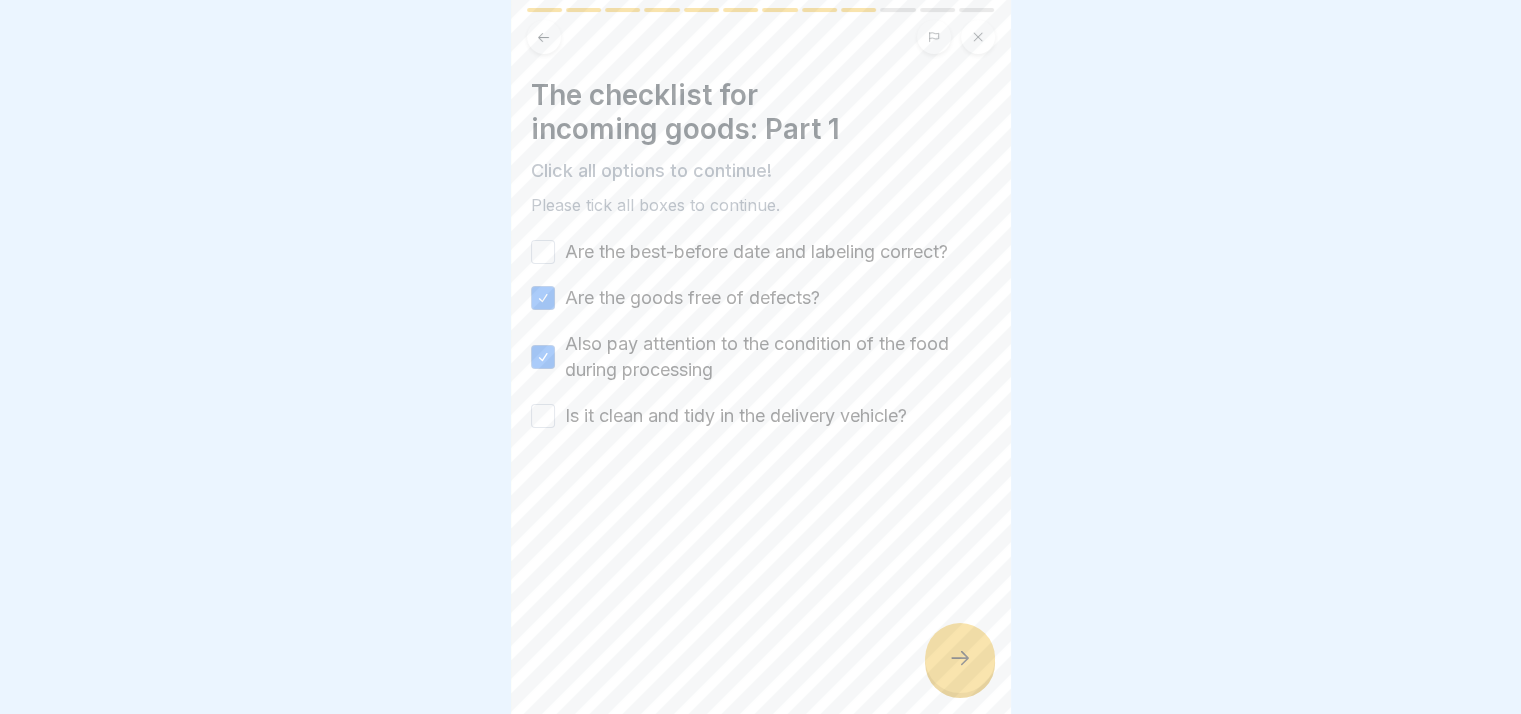 click on "Are the best-before date and labeling correct?" at bounding box center [543, 252] 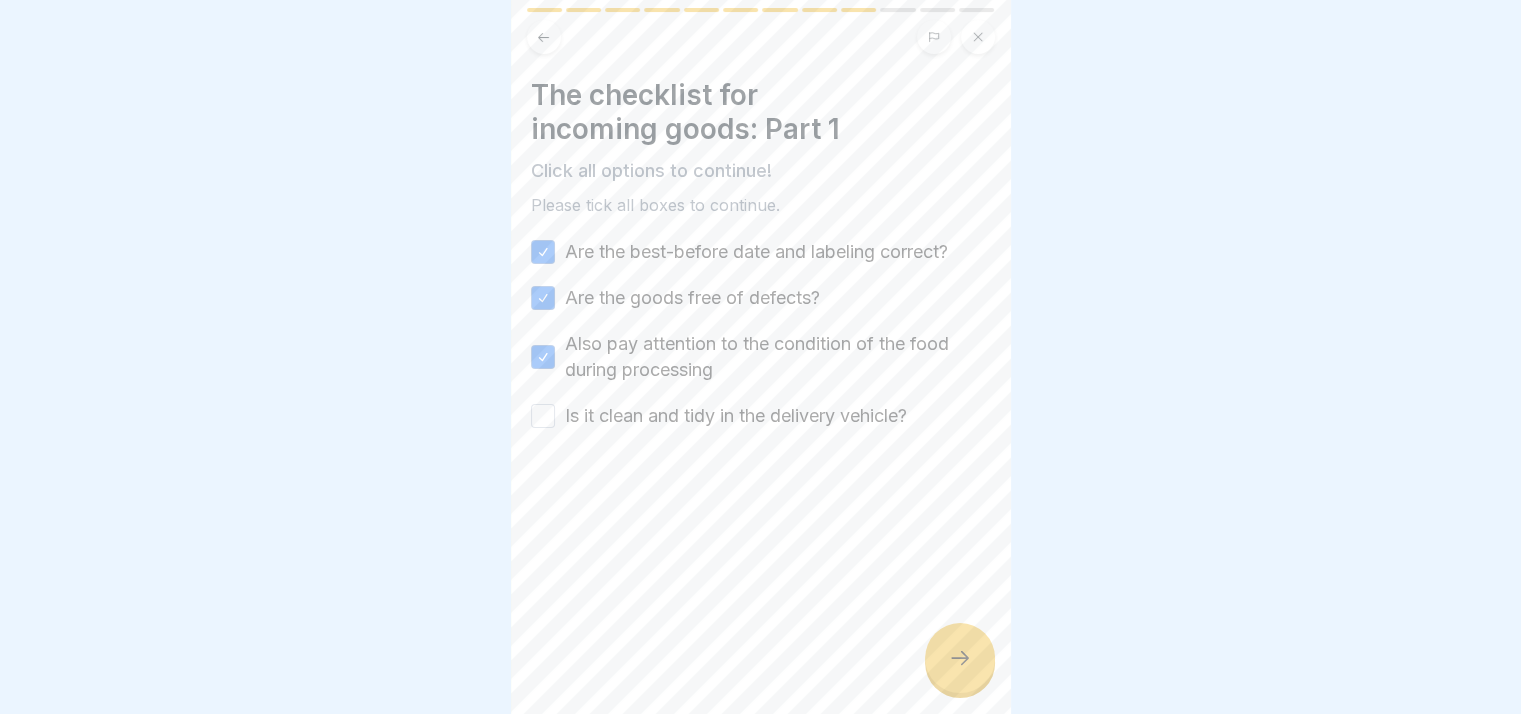click on "Is it clean and tidy in the delivery vehicle?" at bounding box center (761, 416) 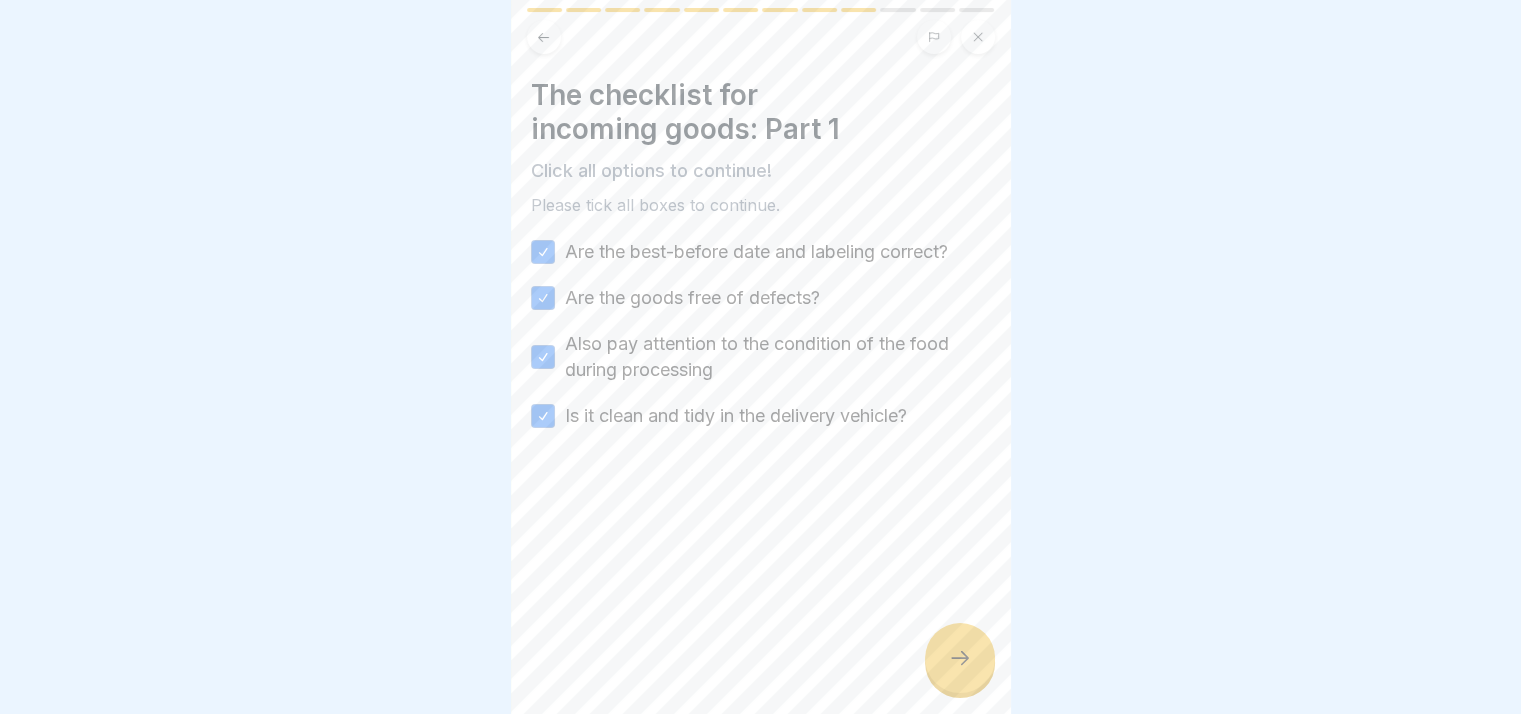 click at bounding box center (960, 658) 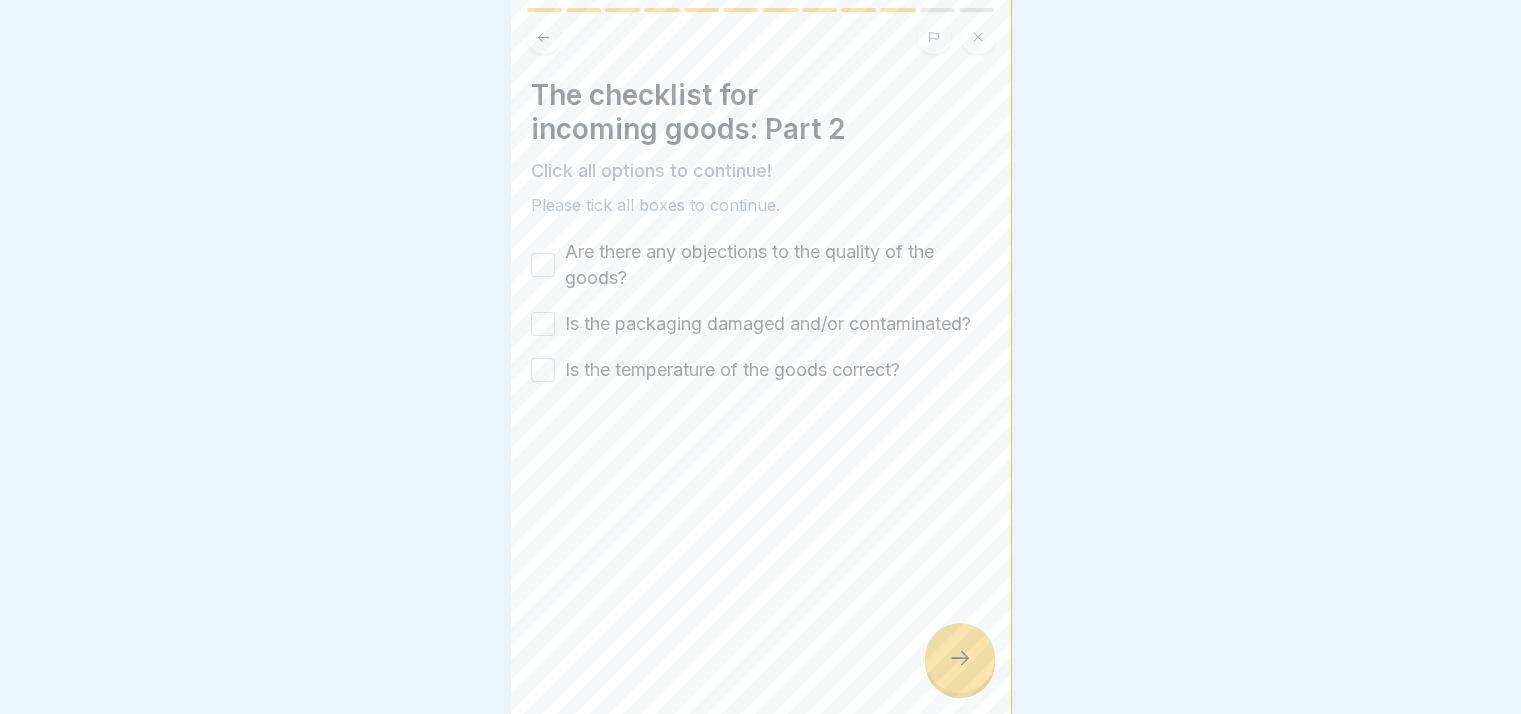 click on "Are there any objections to the quality of the goods?" at bounding box center (543, 265) 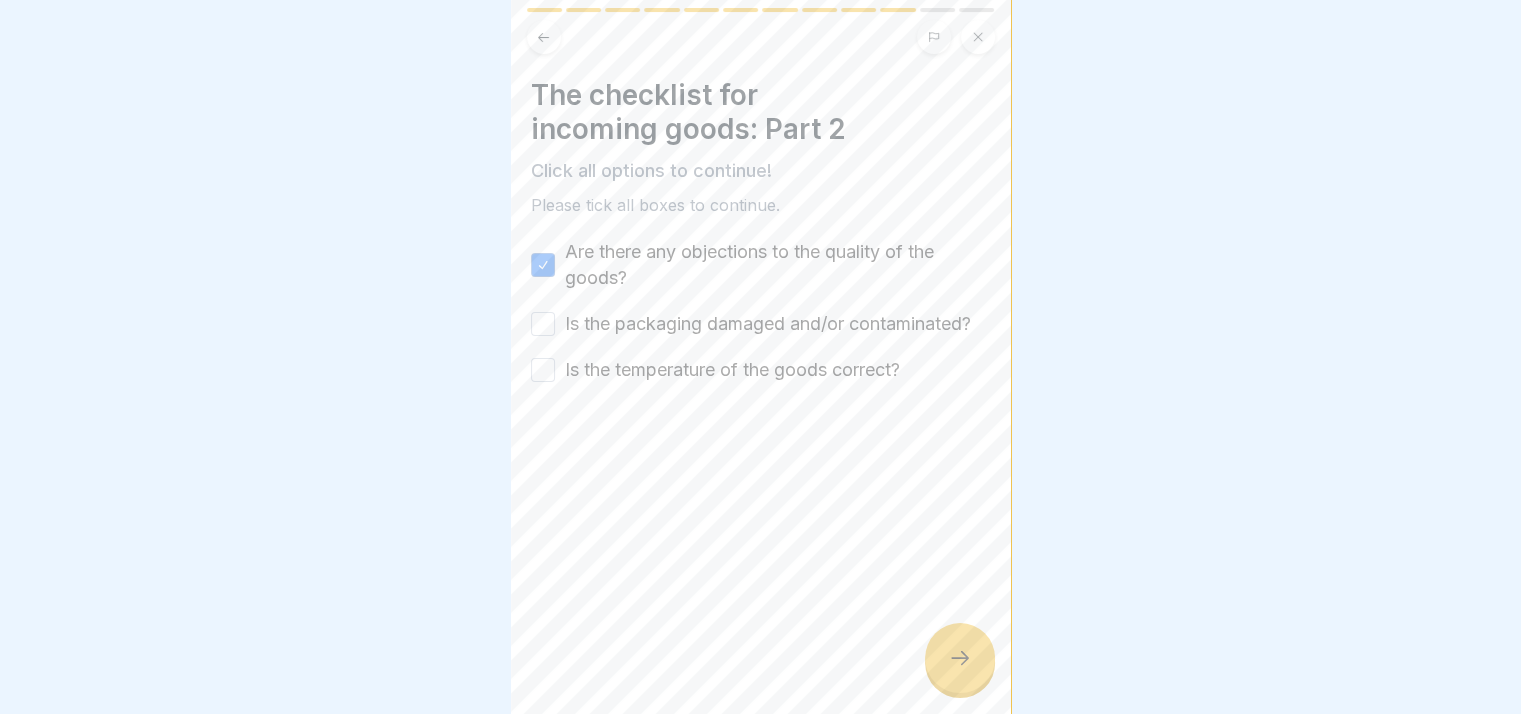 click on "Is the packaging damaged and/or contaminated?" at bounding box center (543, 324) 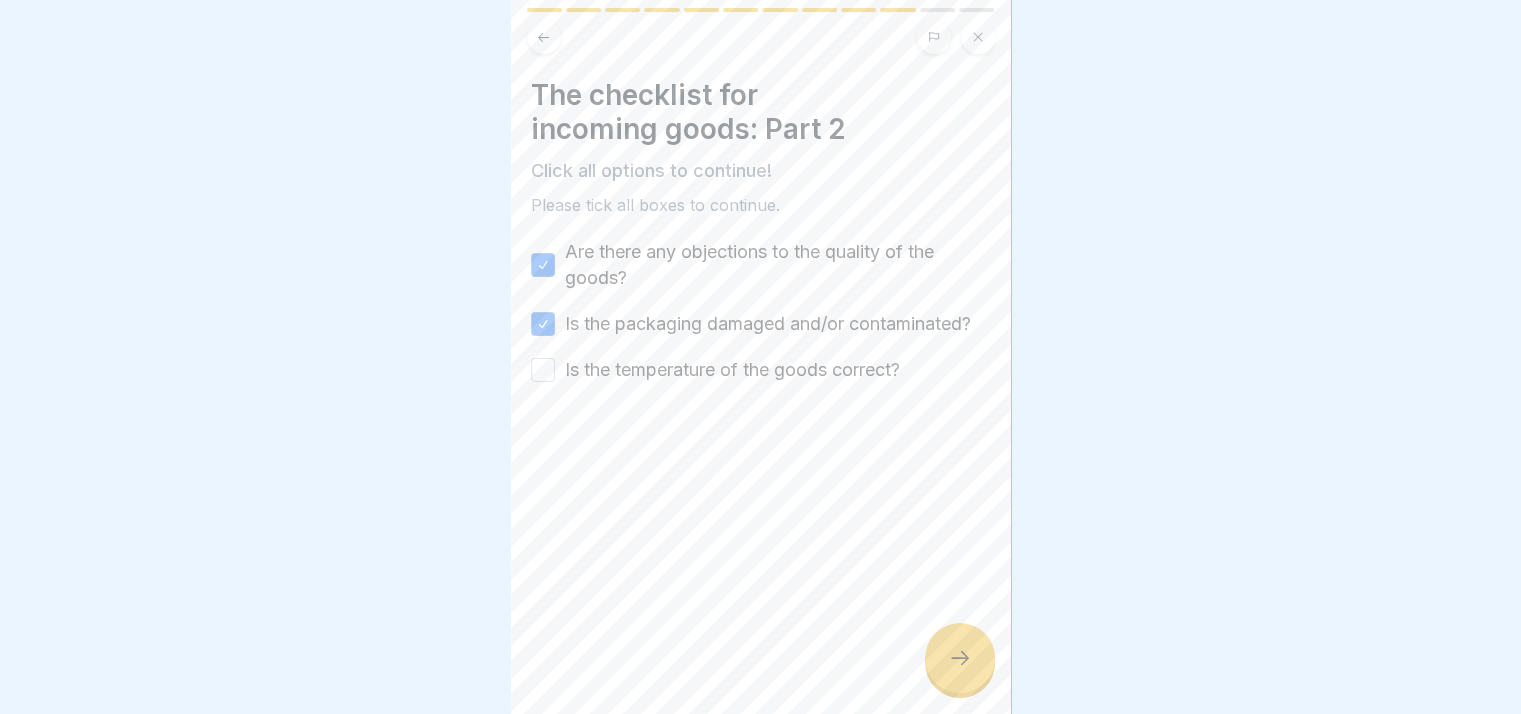 click on "Is the temperature of the goods correct?" at bounding box center (543, 370) 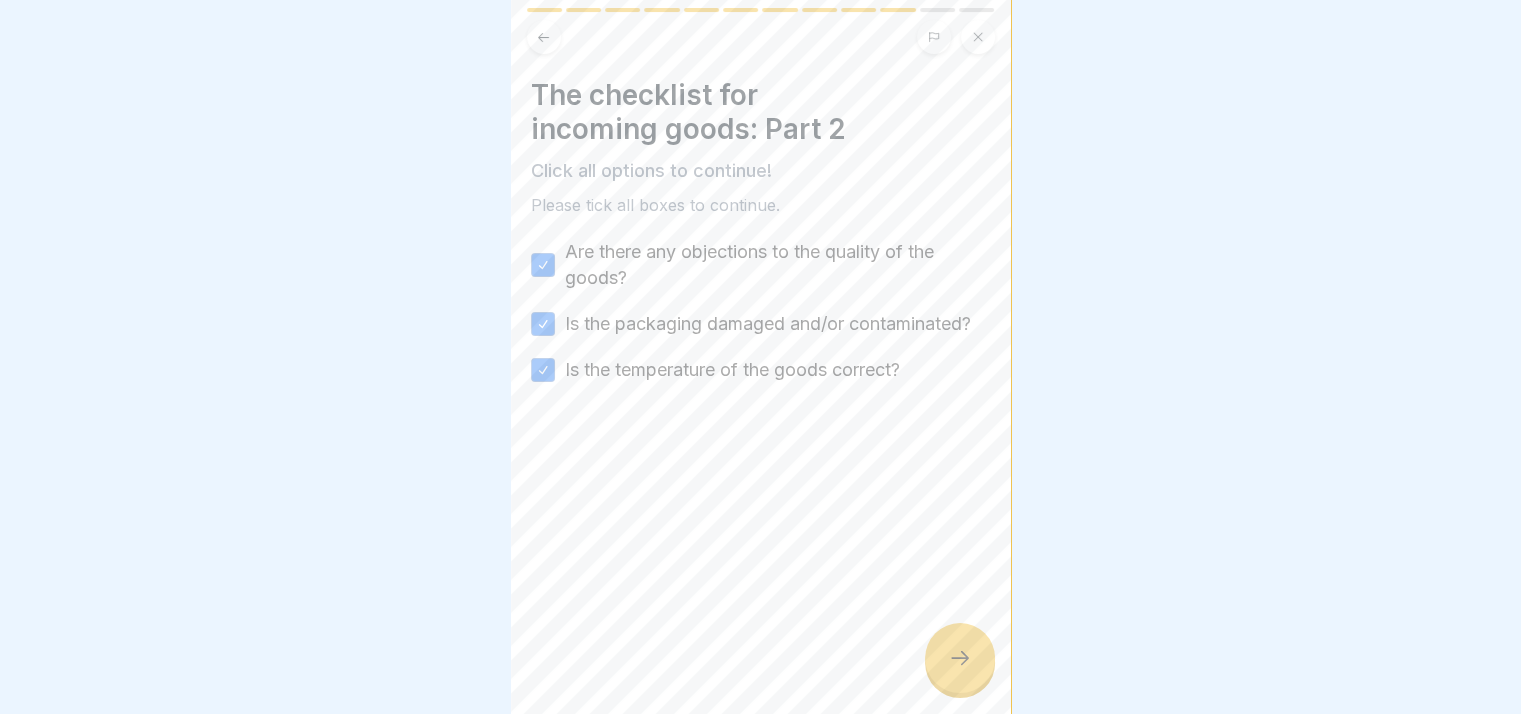 click at bounding box center [960, 658] 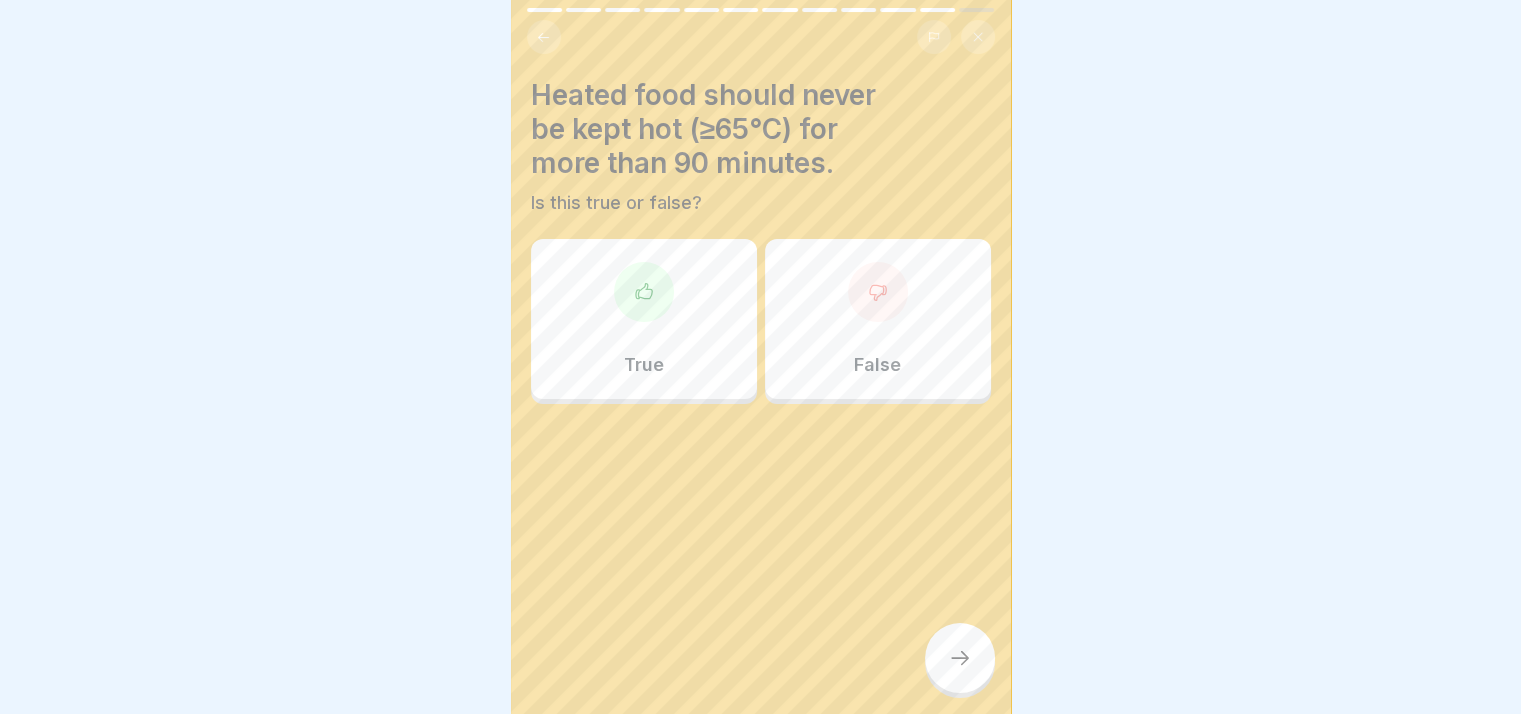 click on "True" at bounding box center [644, 319] 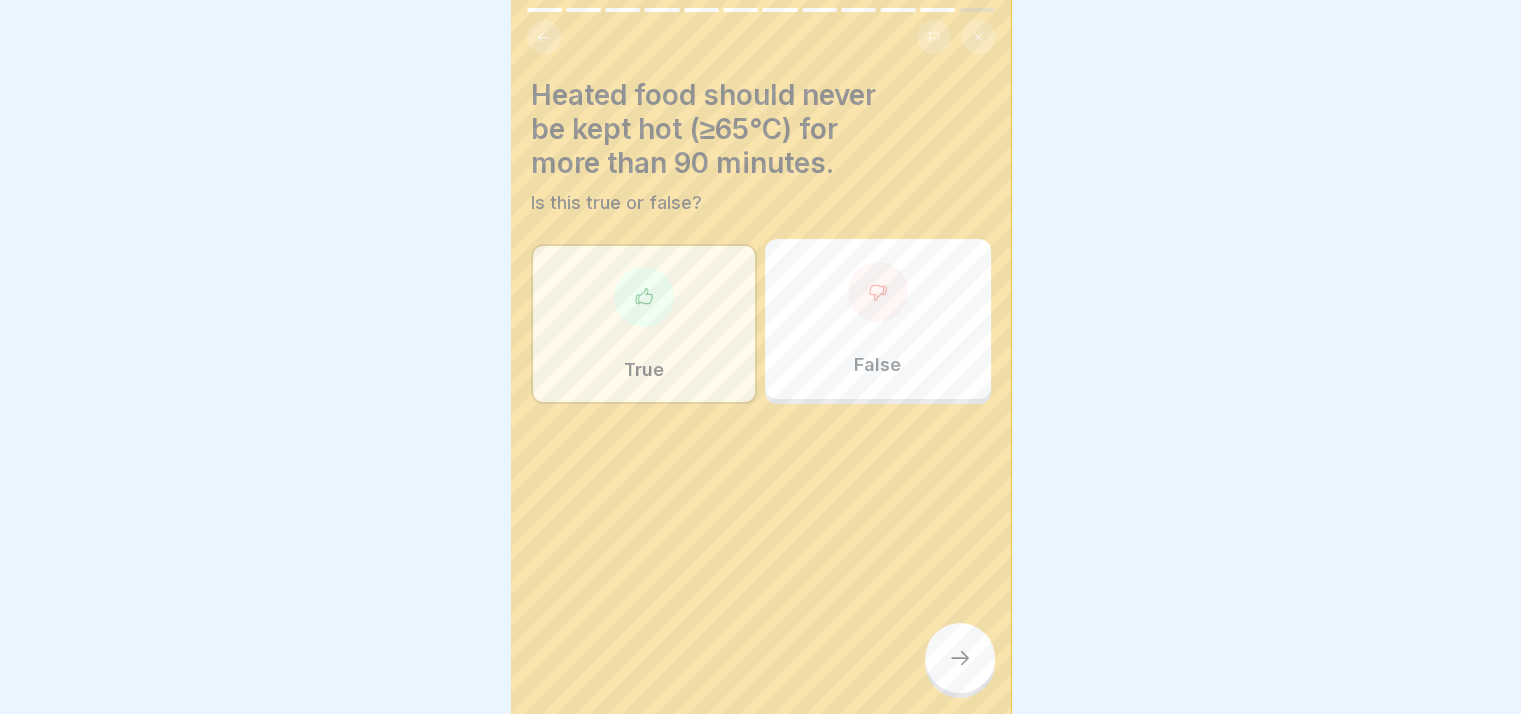 click 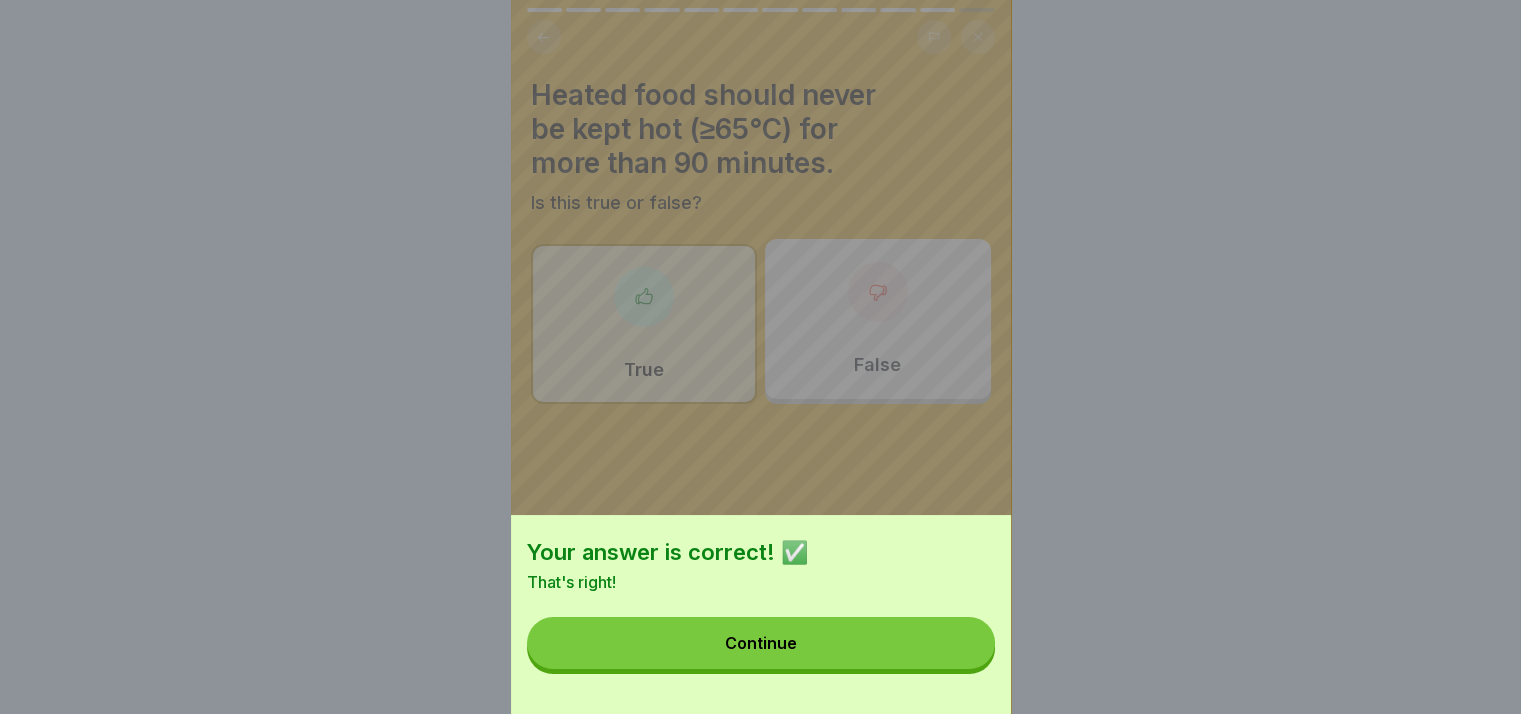 click on "Continue" at bounding box center (761, 643) 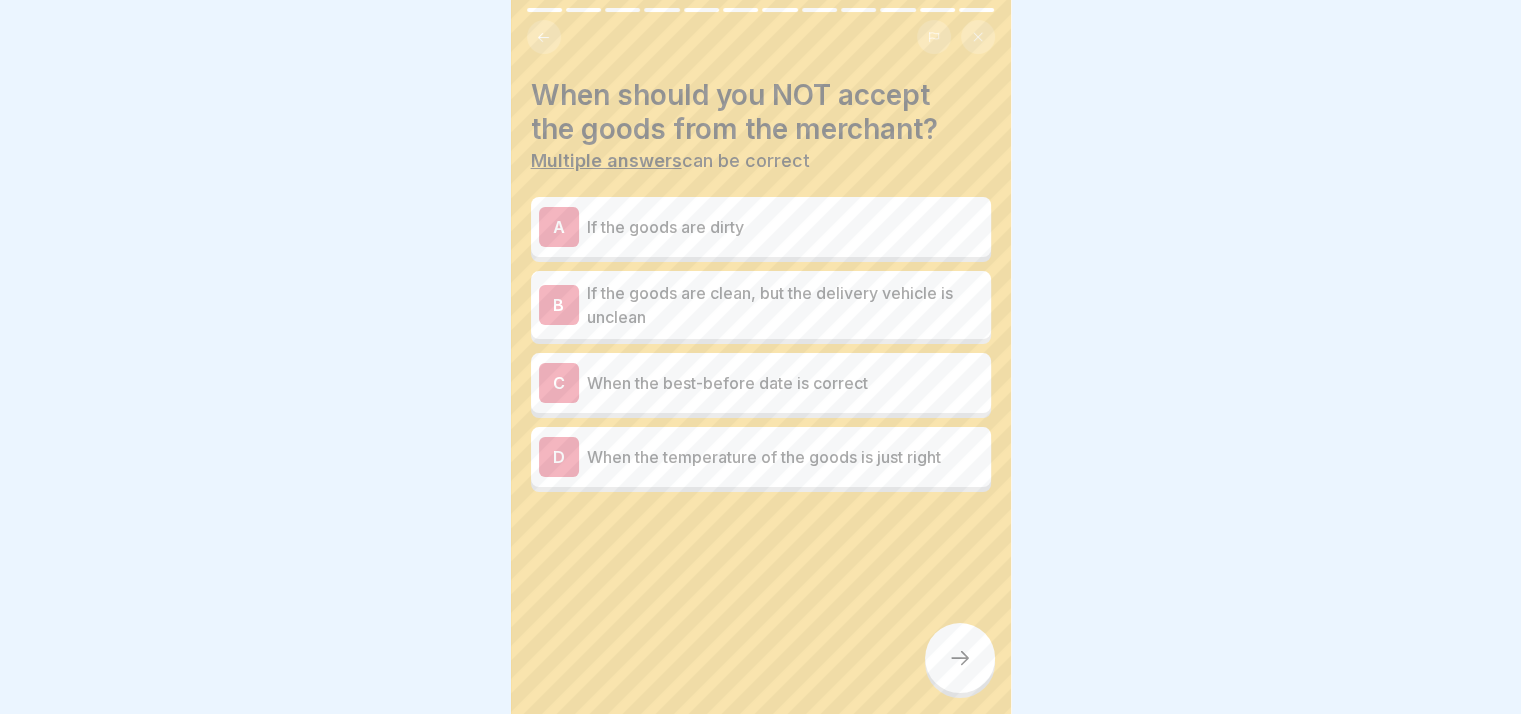 click on "If the goods are dirty" at bounding box center [785, 227] 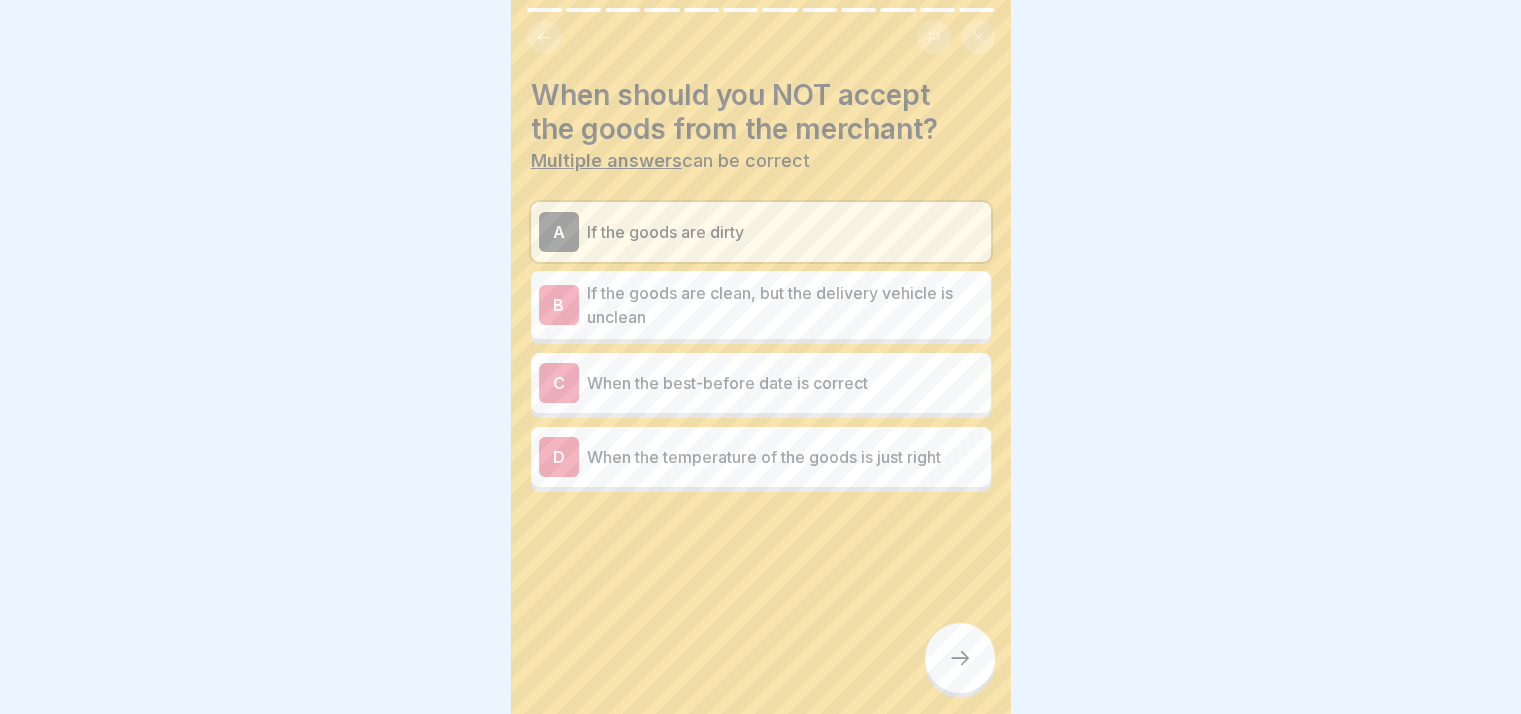 click at bounding box center [960, 658] 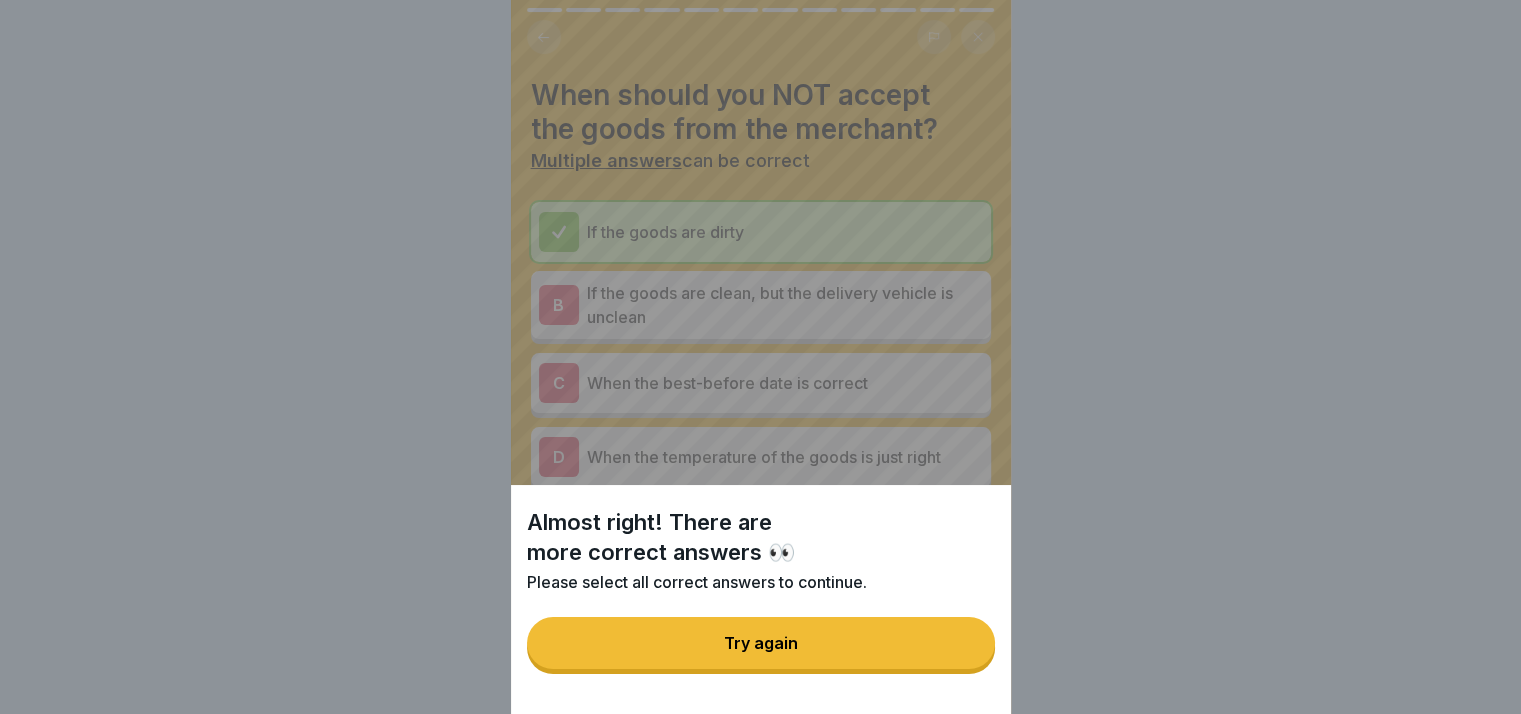 click on "Try again" at bounding box center (761, 643) 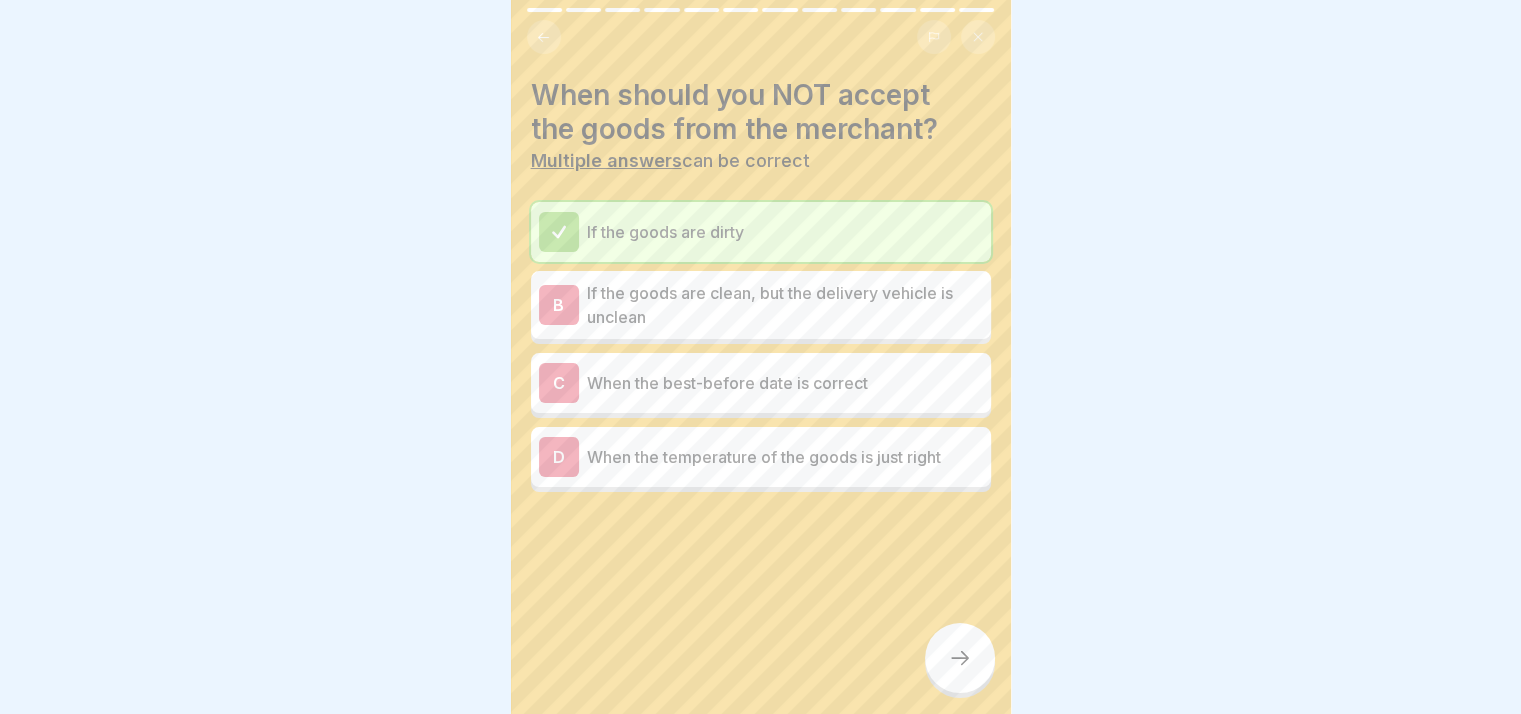 click on "If the goods are clean, but the delivery vehicle is unclean" at bounding box center [785, 305] 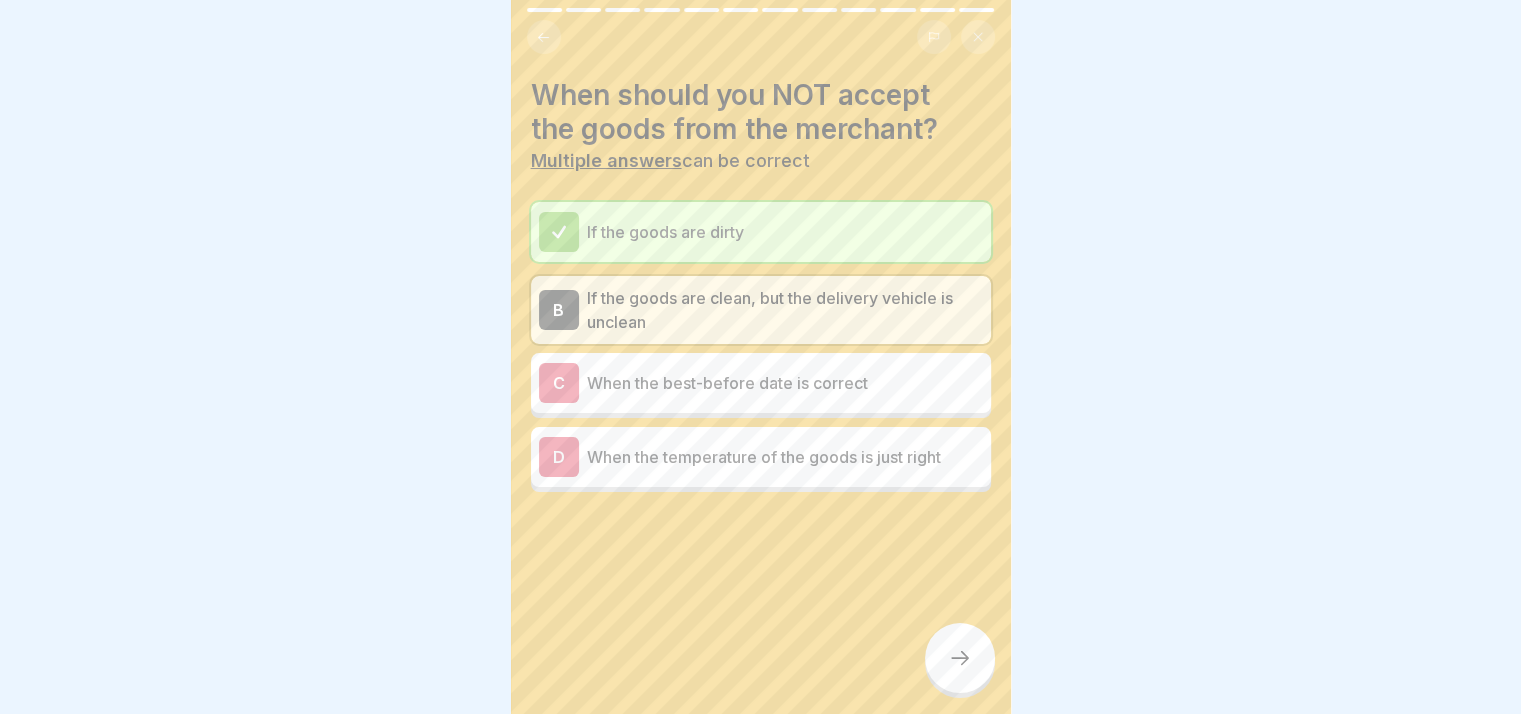 click on "C When the best-before date is correct" at bounding box center [761, 383] 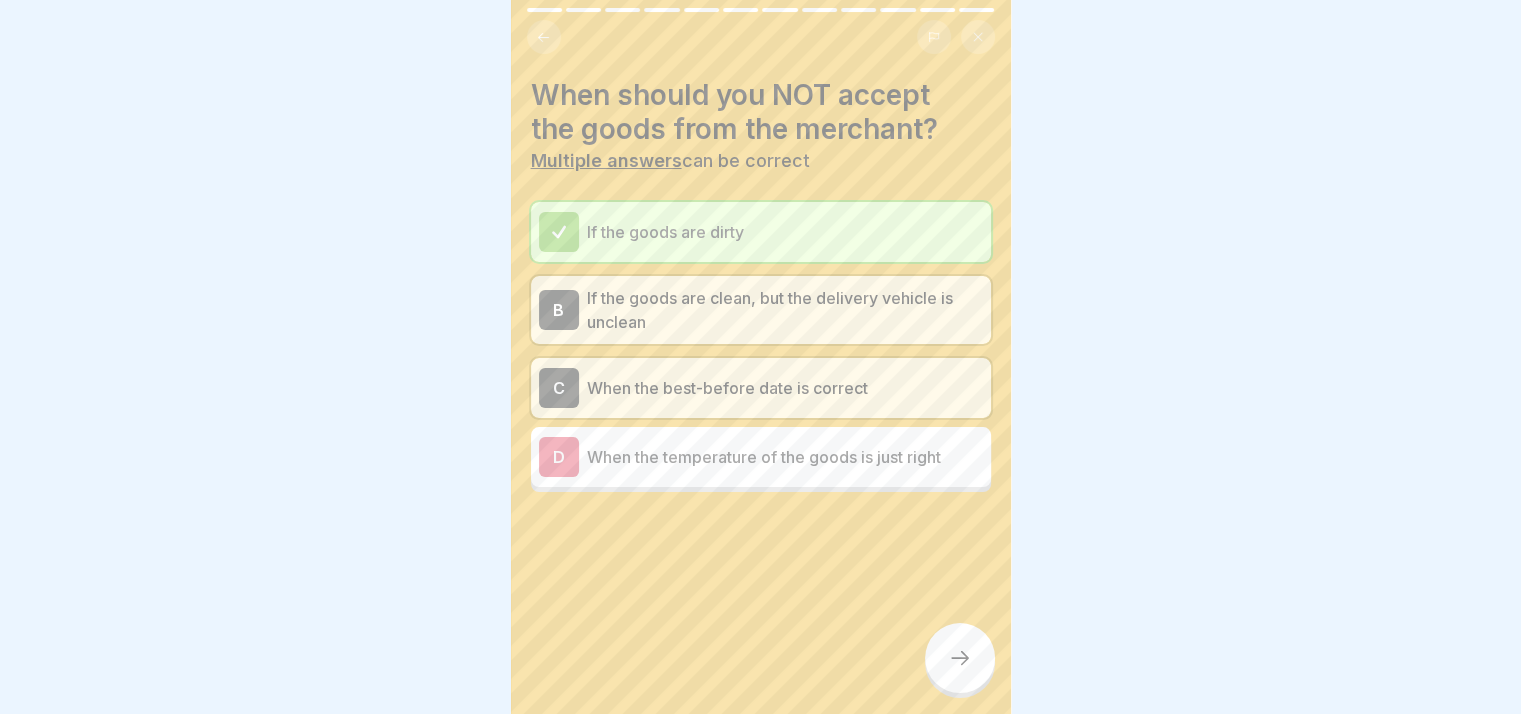 click on "If the goods are clean, but the delivery vehicle is unclean" at bounding box center (785, 310) 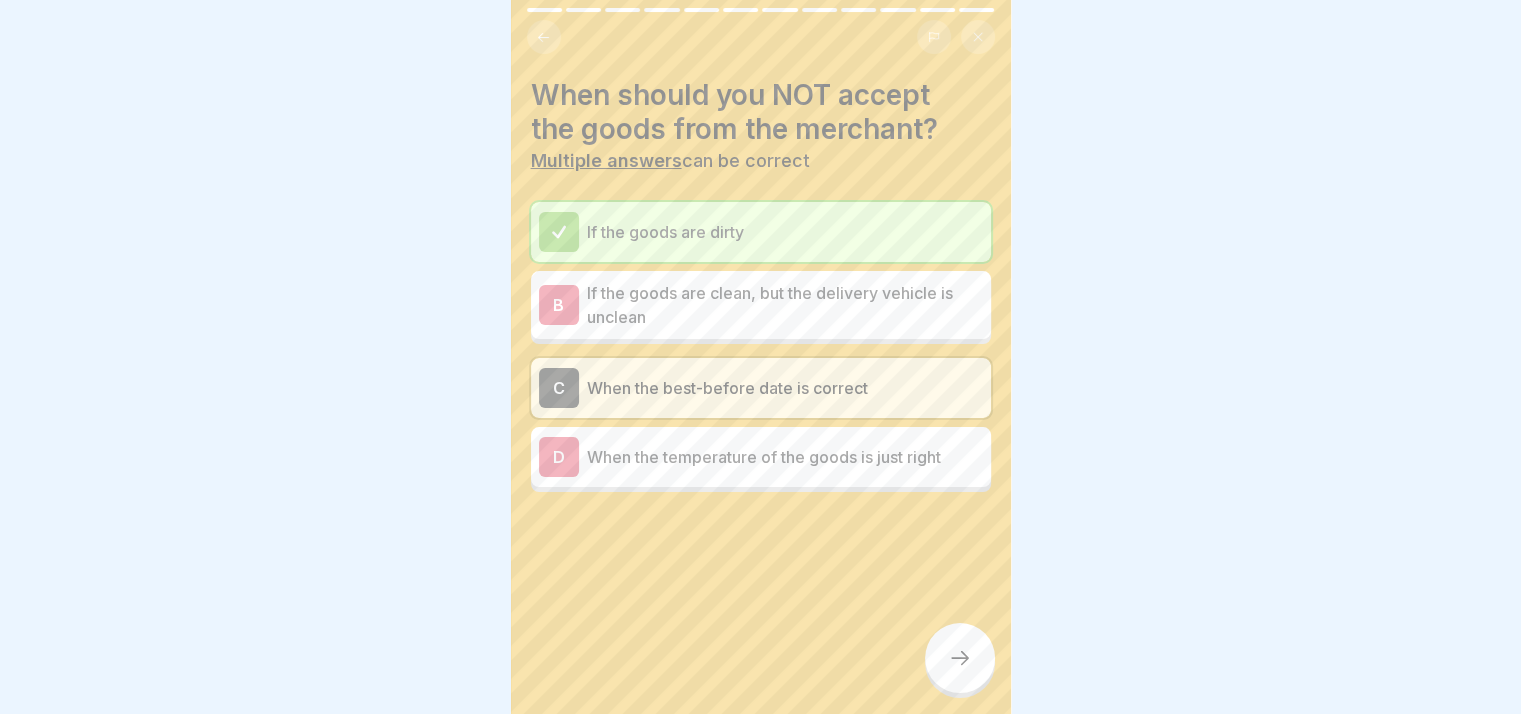 click at bounding box center [960, 658] 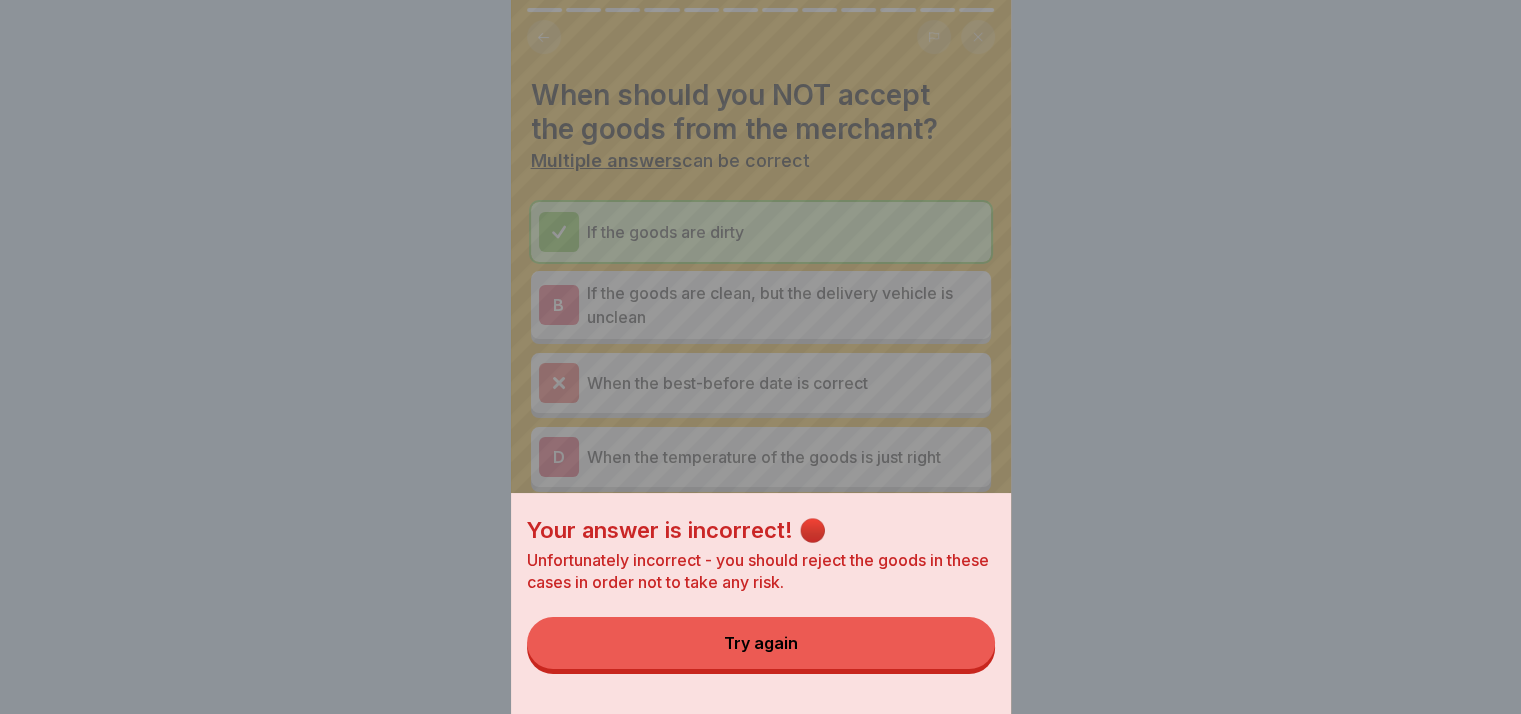click on "Try again" at bounding box center [761, 643] 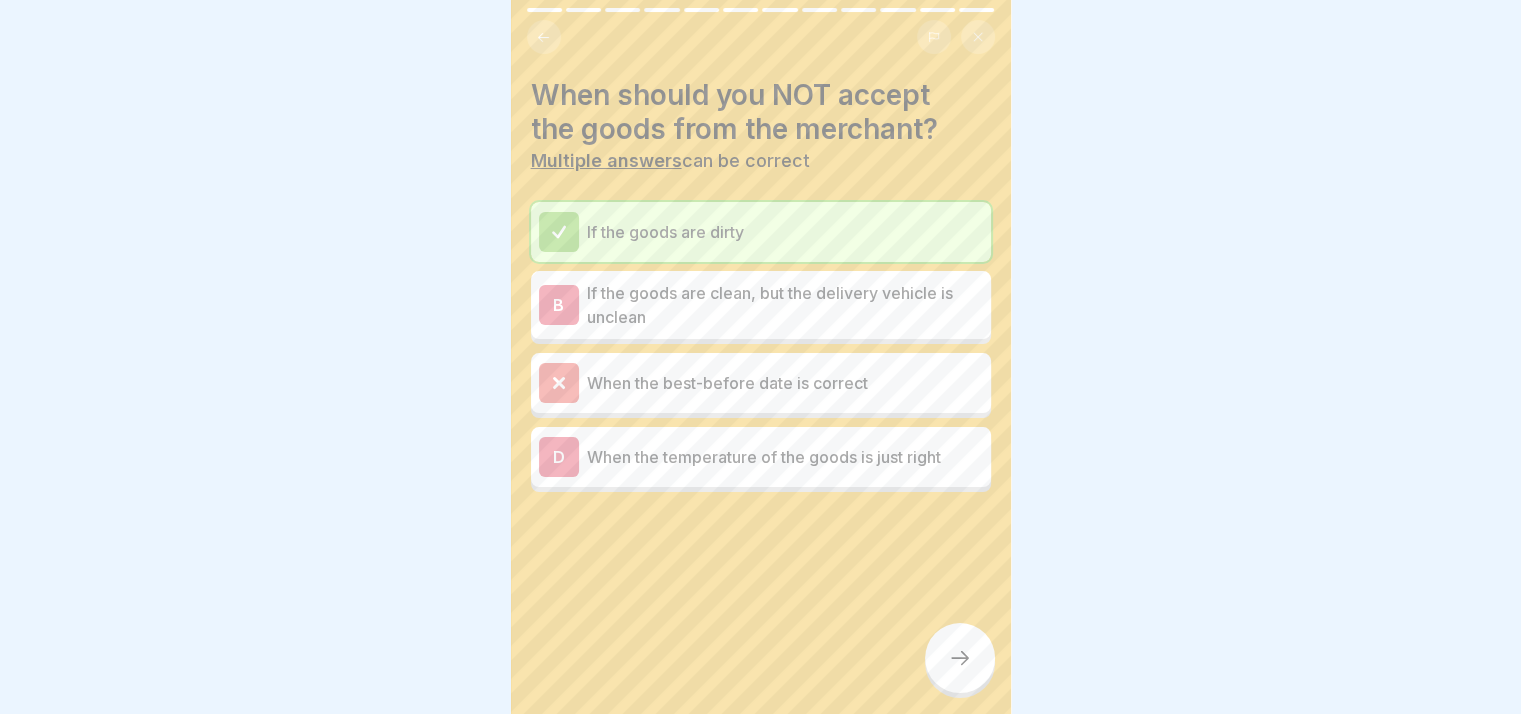 click on "If the goods are clean, but the delivery vehicle is unclean" at bounding box center [785, 305] 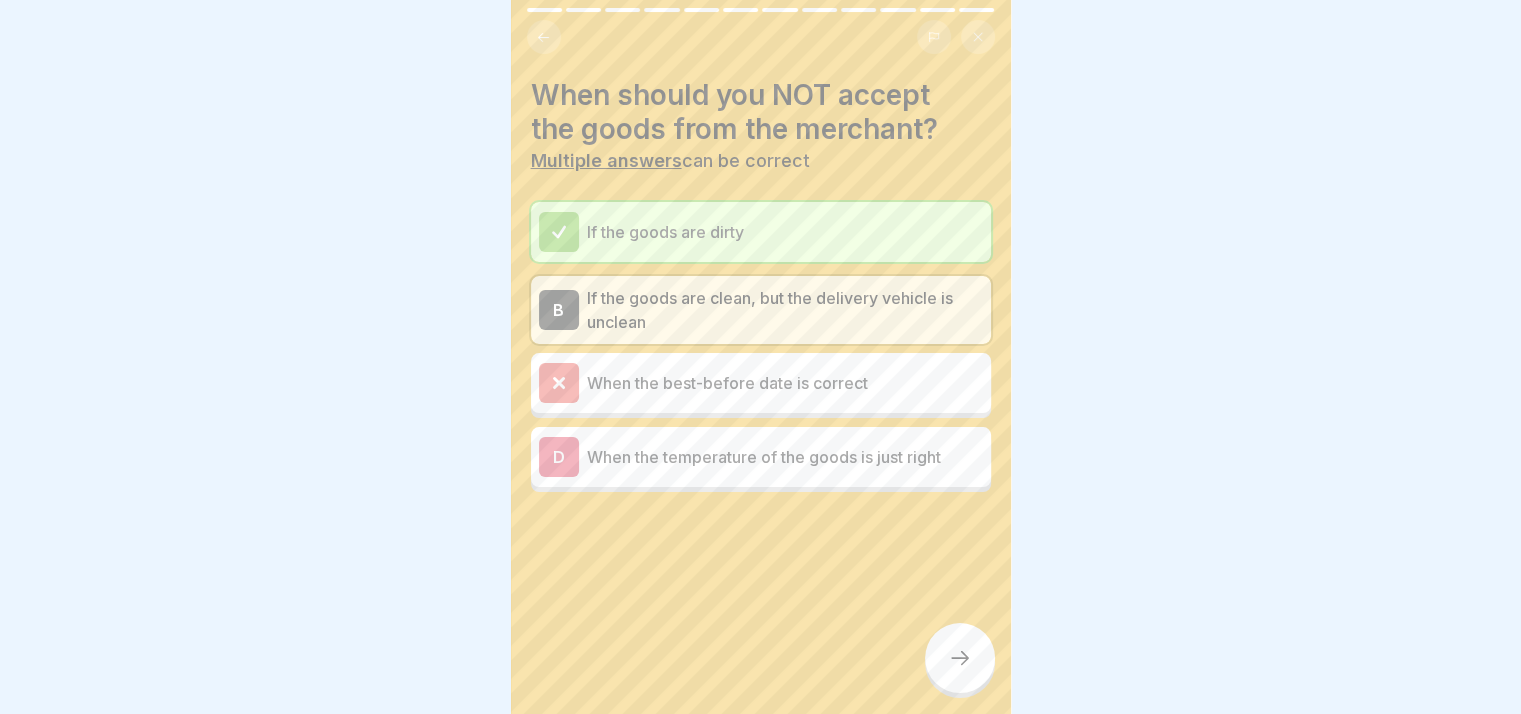 click at bounding box center [960, 658] 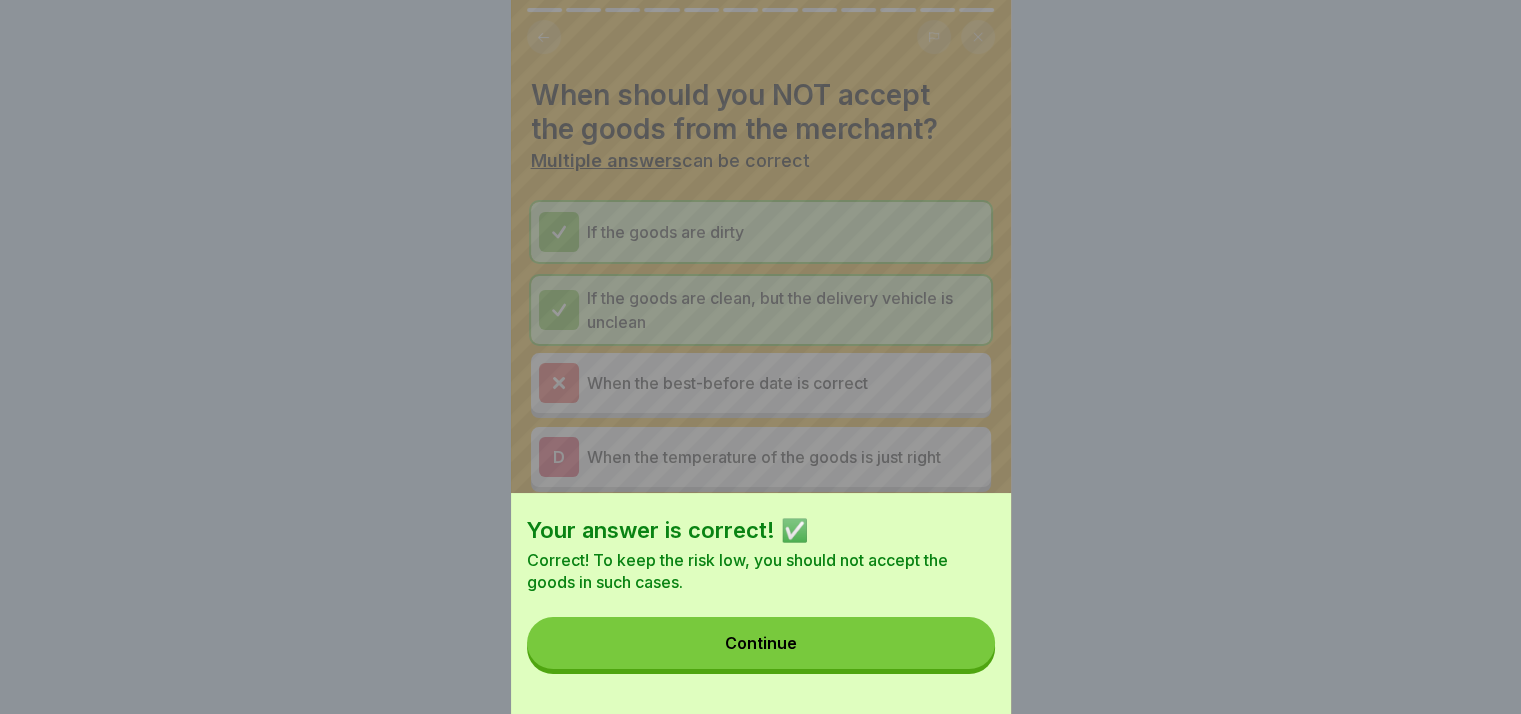 click on "Continue" at bounding box center [761, 643] 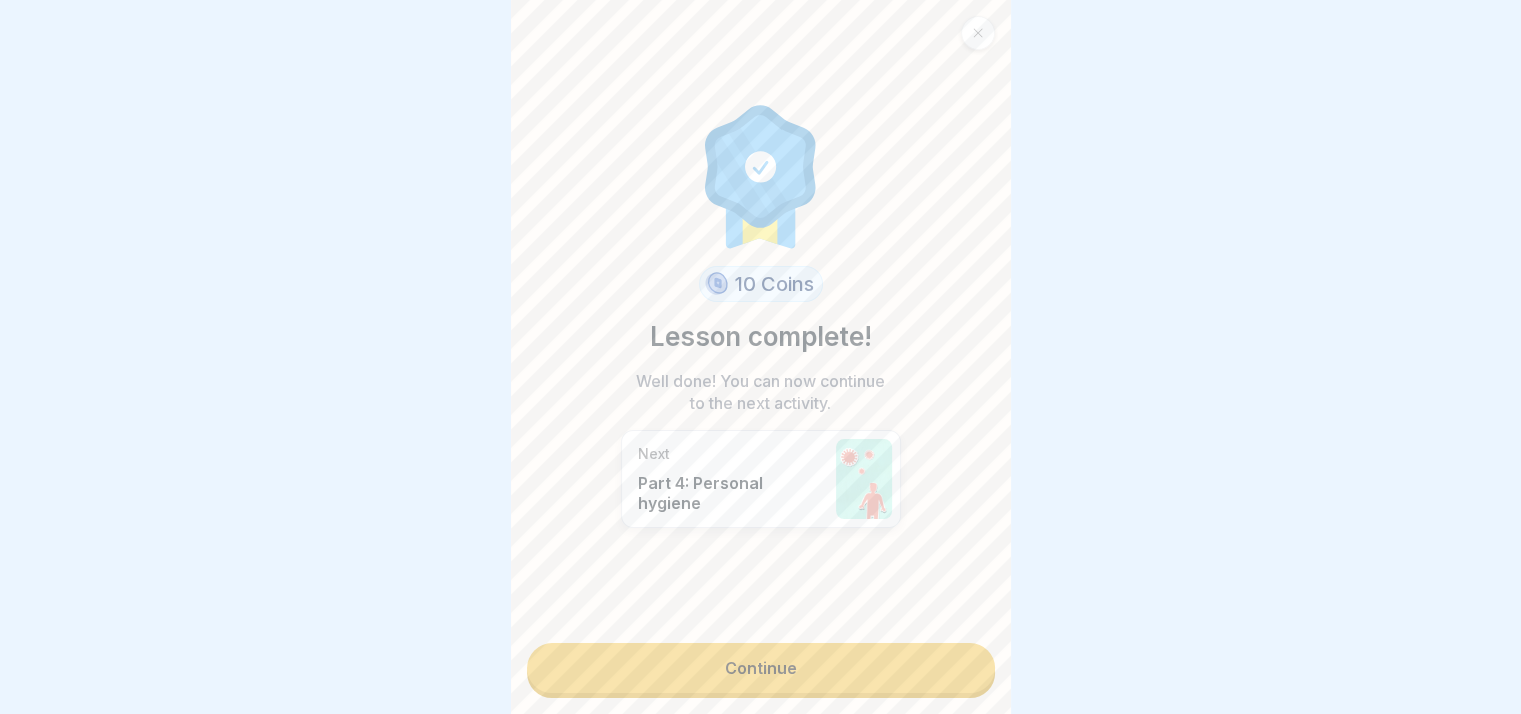 click on "Continue" at bounding box center (761, 668) 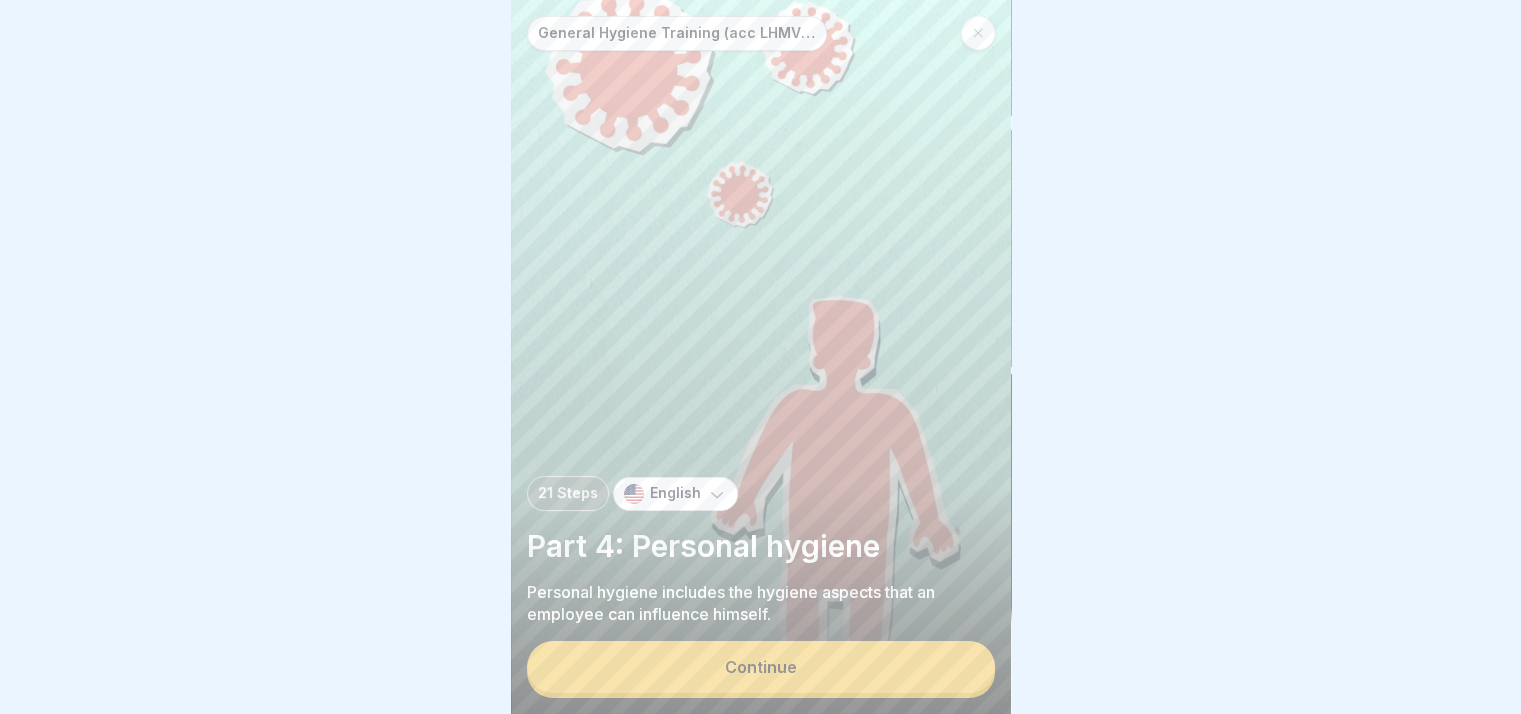click on "Continue" at bounding box center [761, 667] 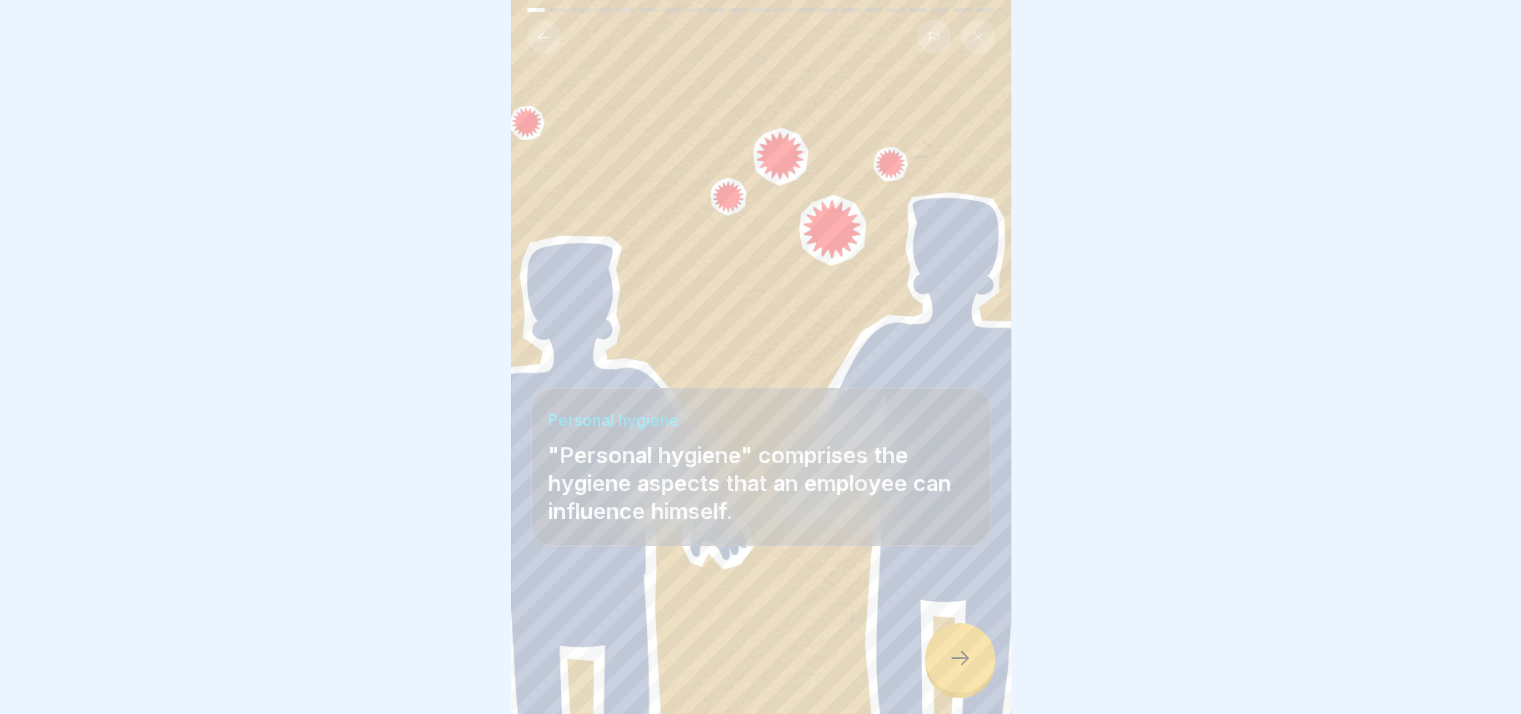 click at bounding box center (960, 658) 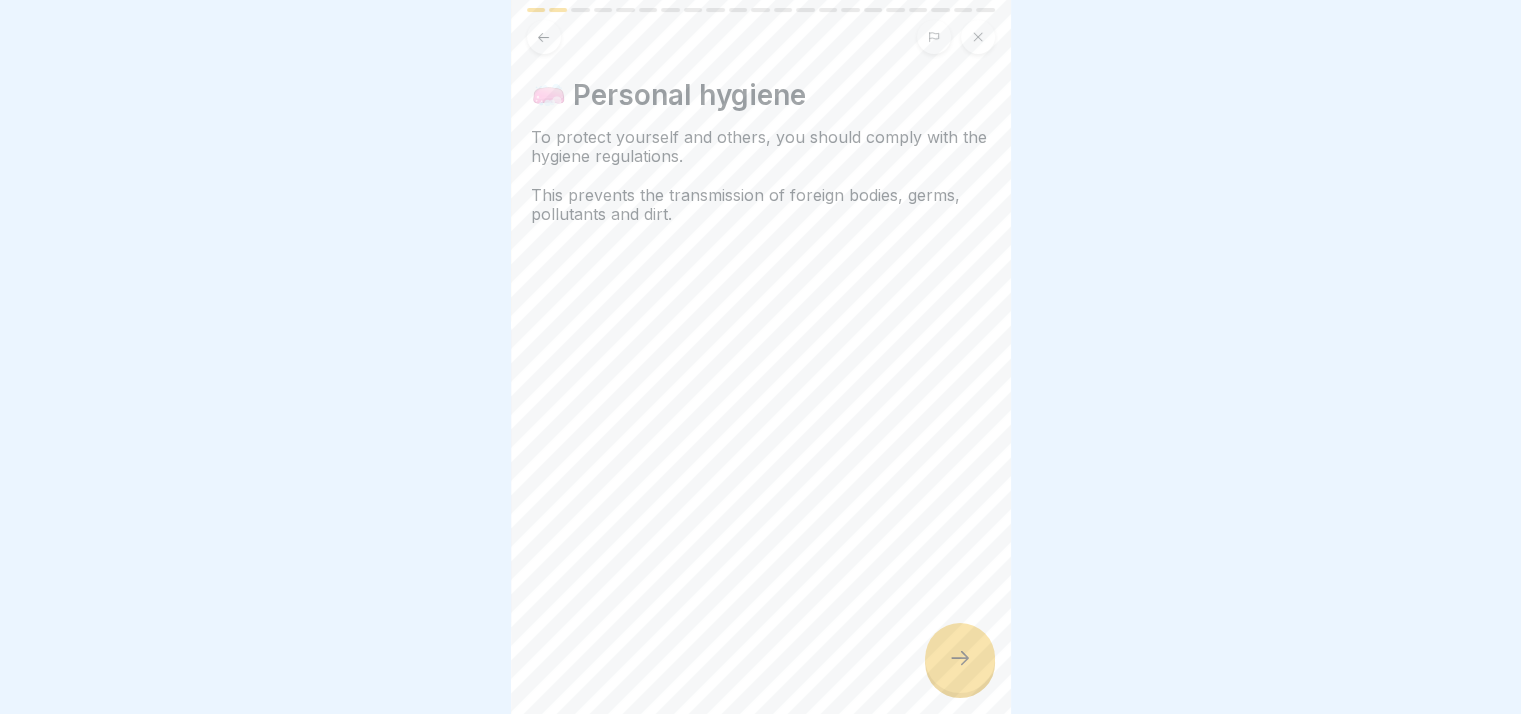 click 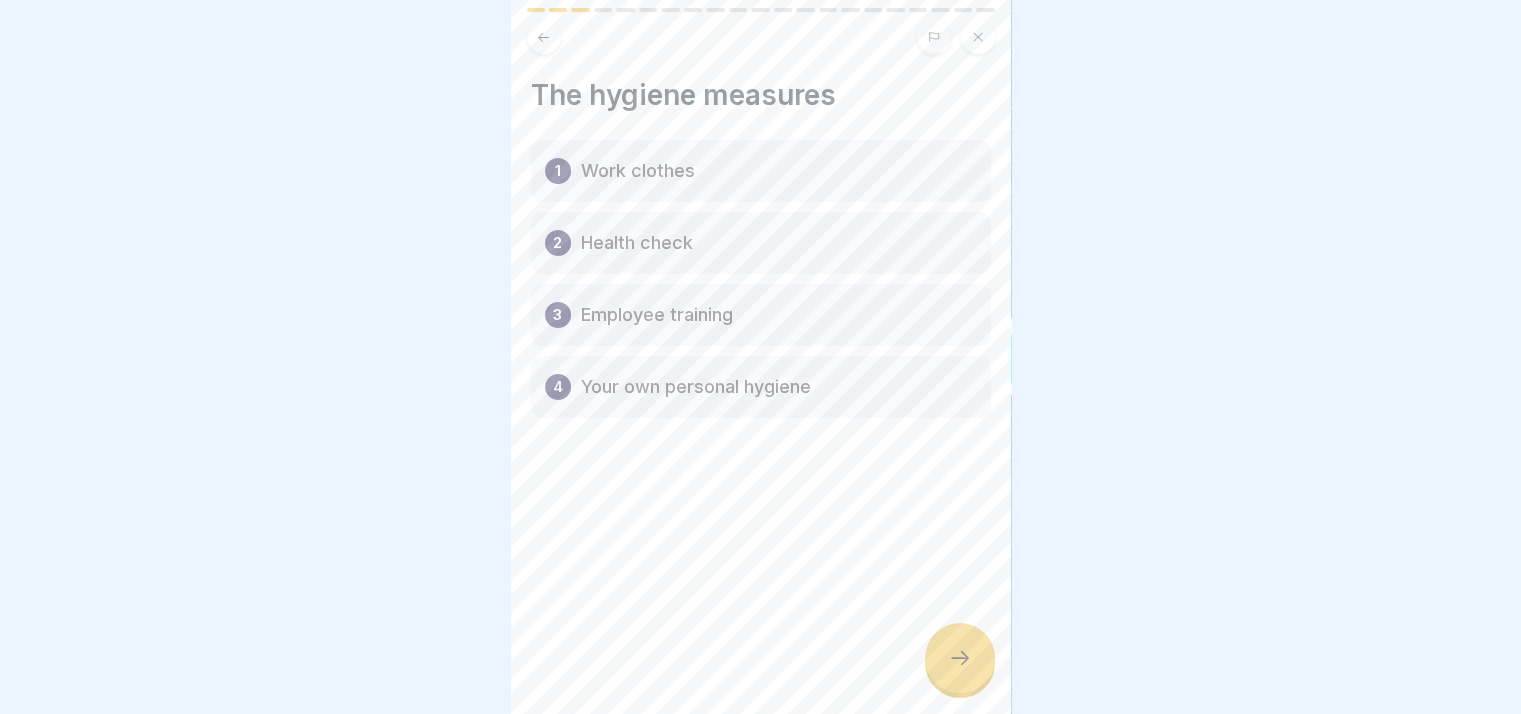 click 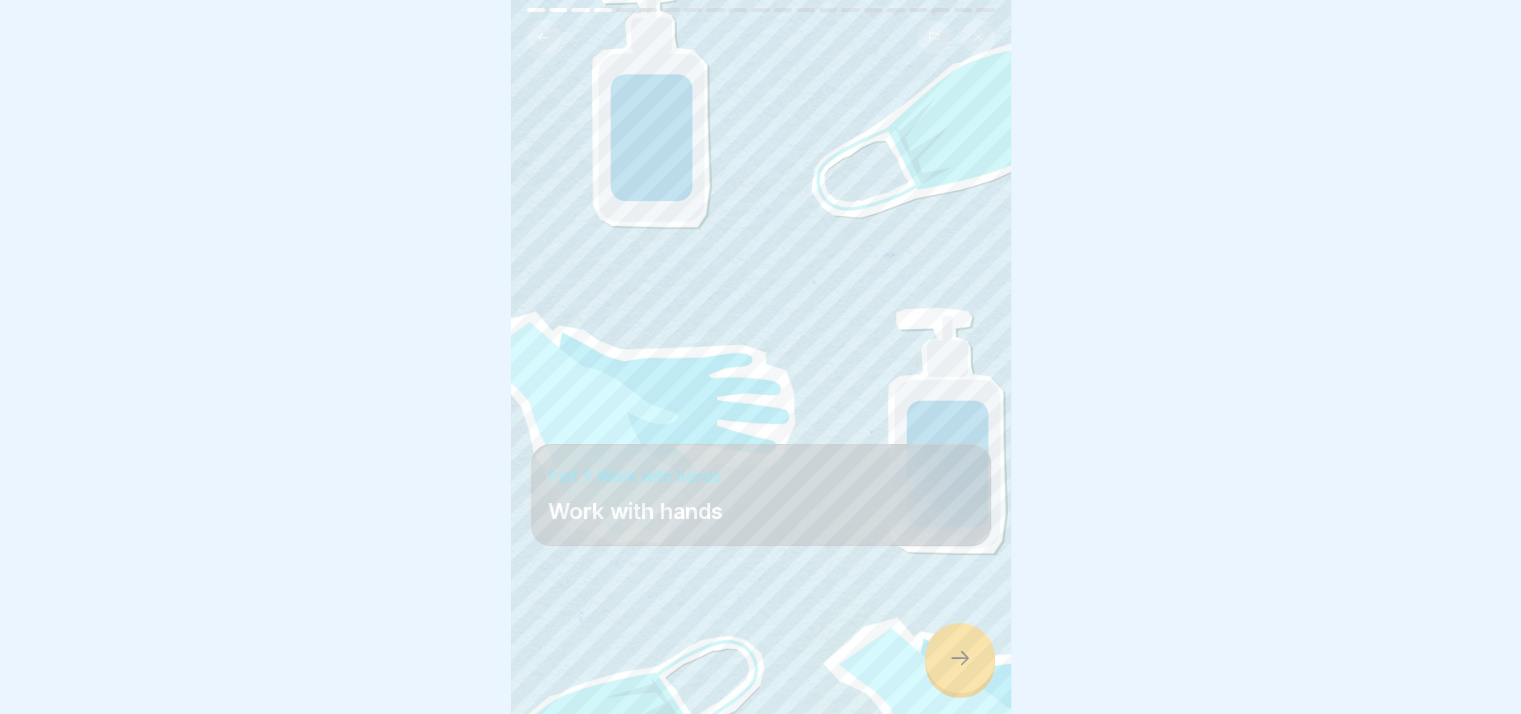 click 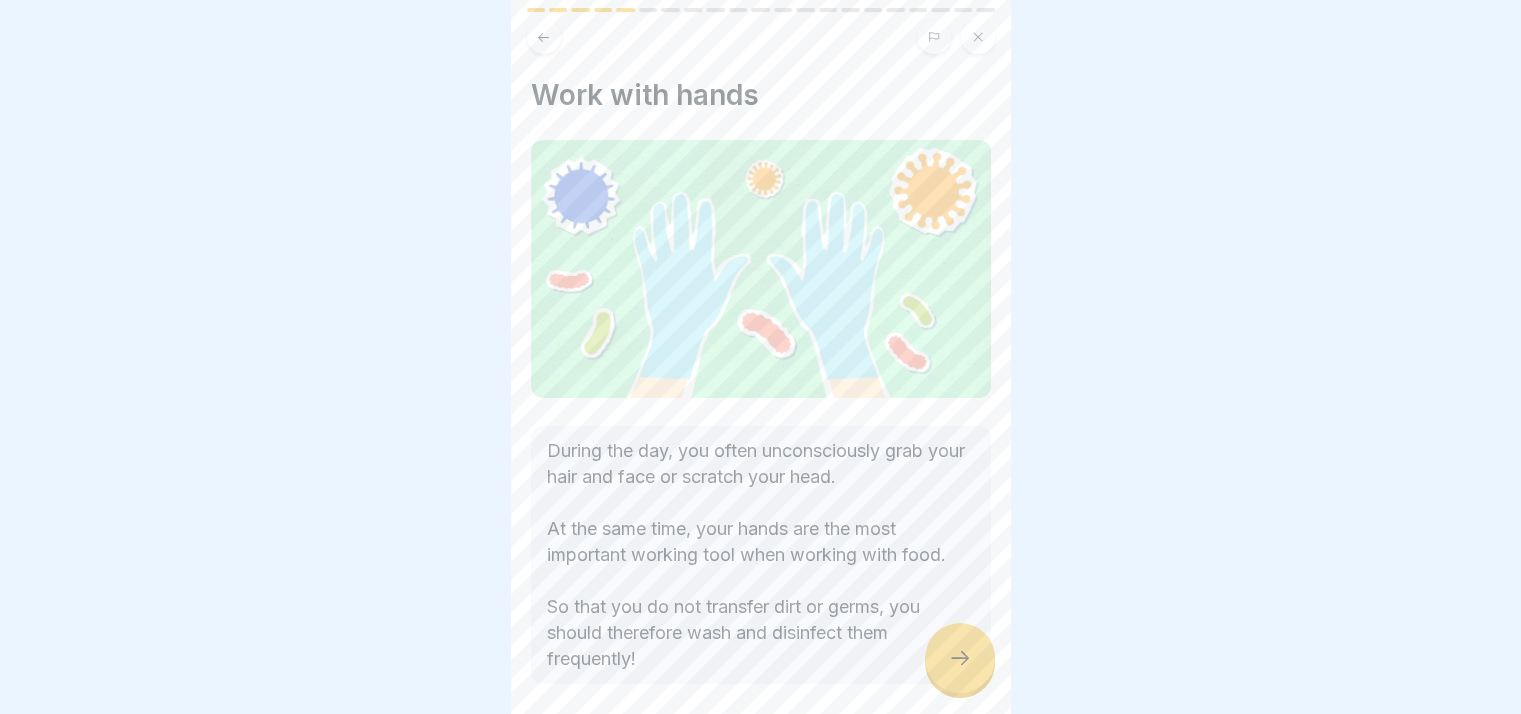 click 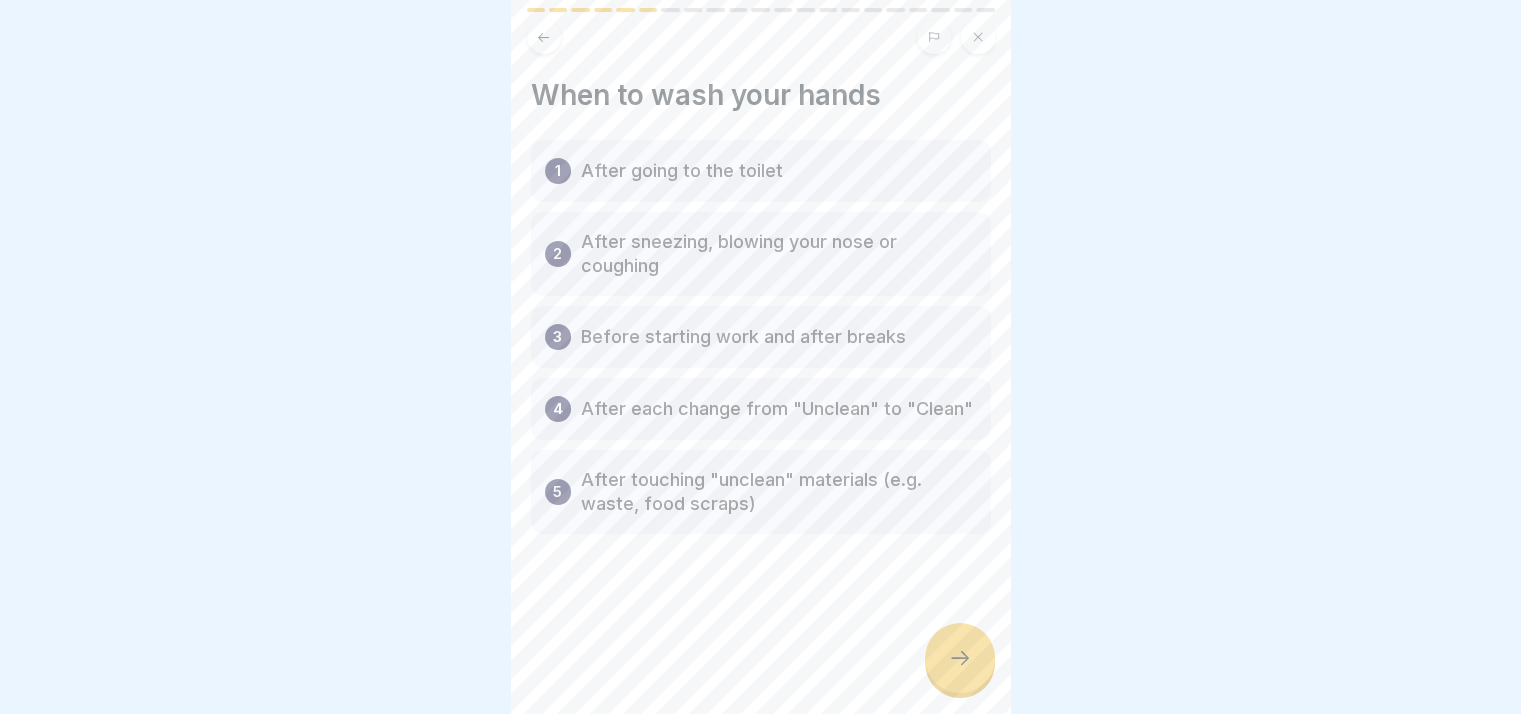 click 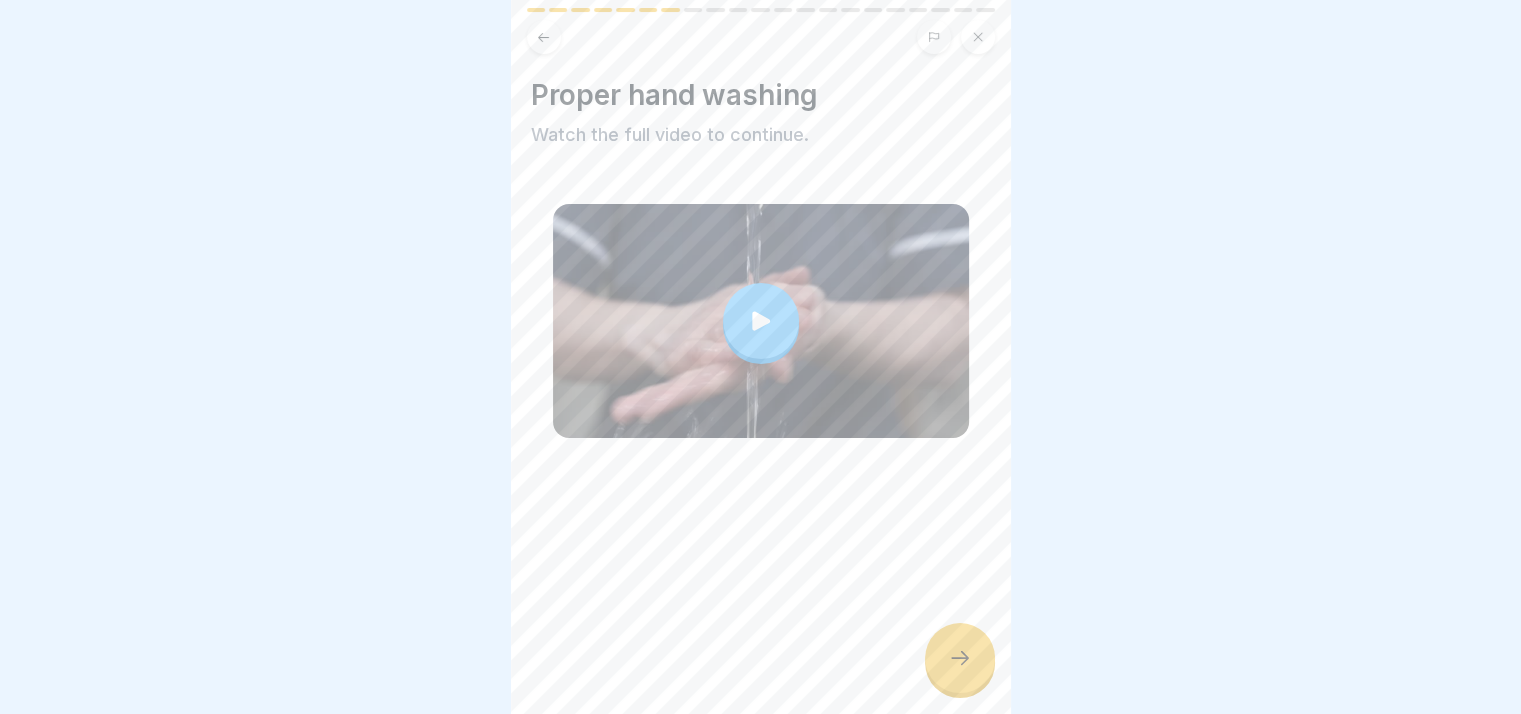 click 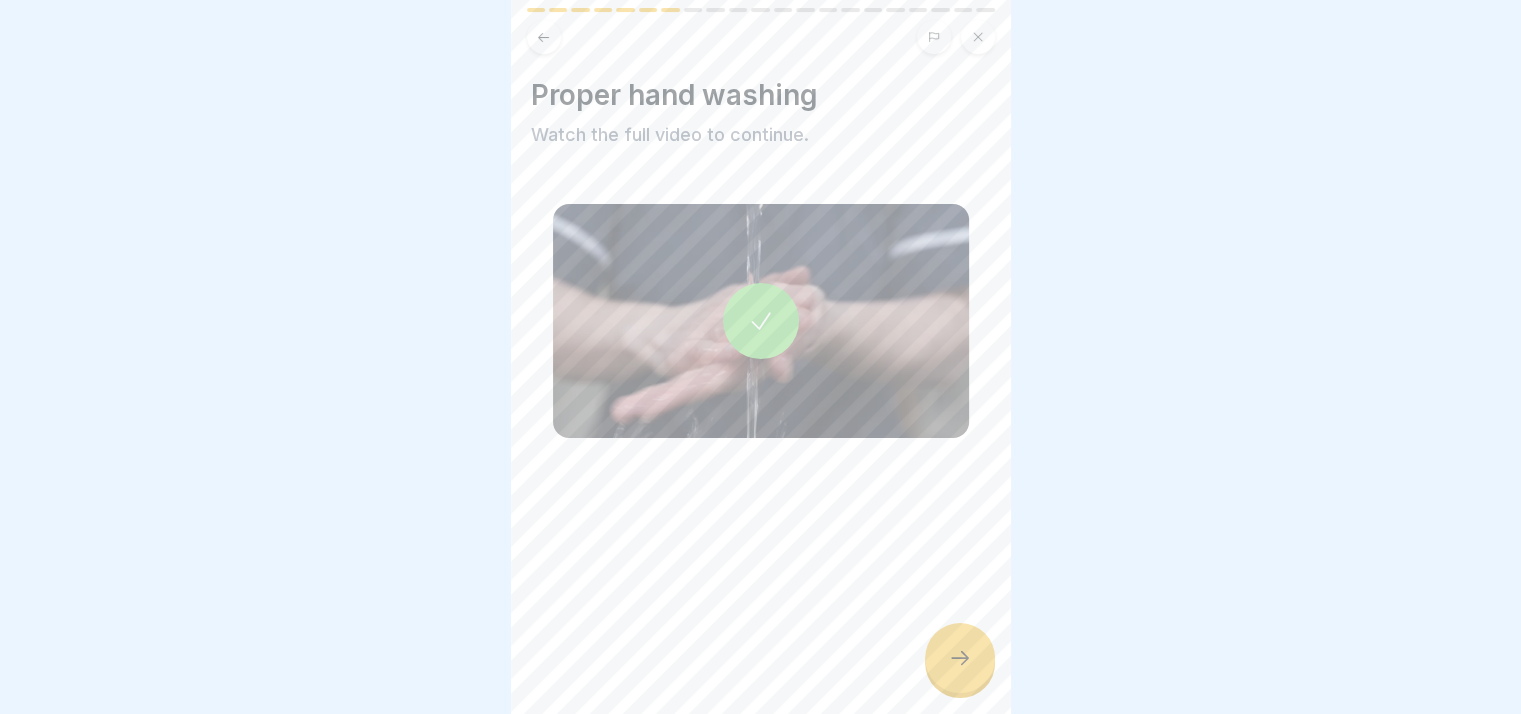 click at bounding box center [960, 658] 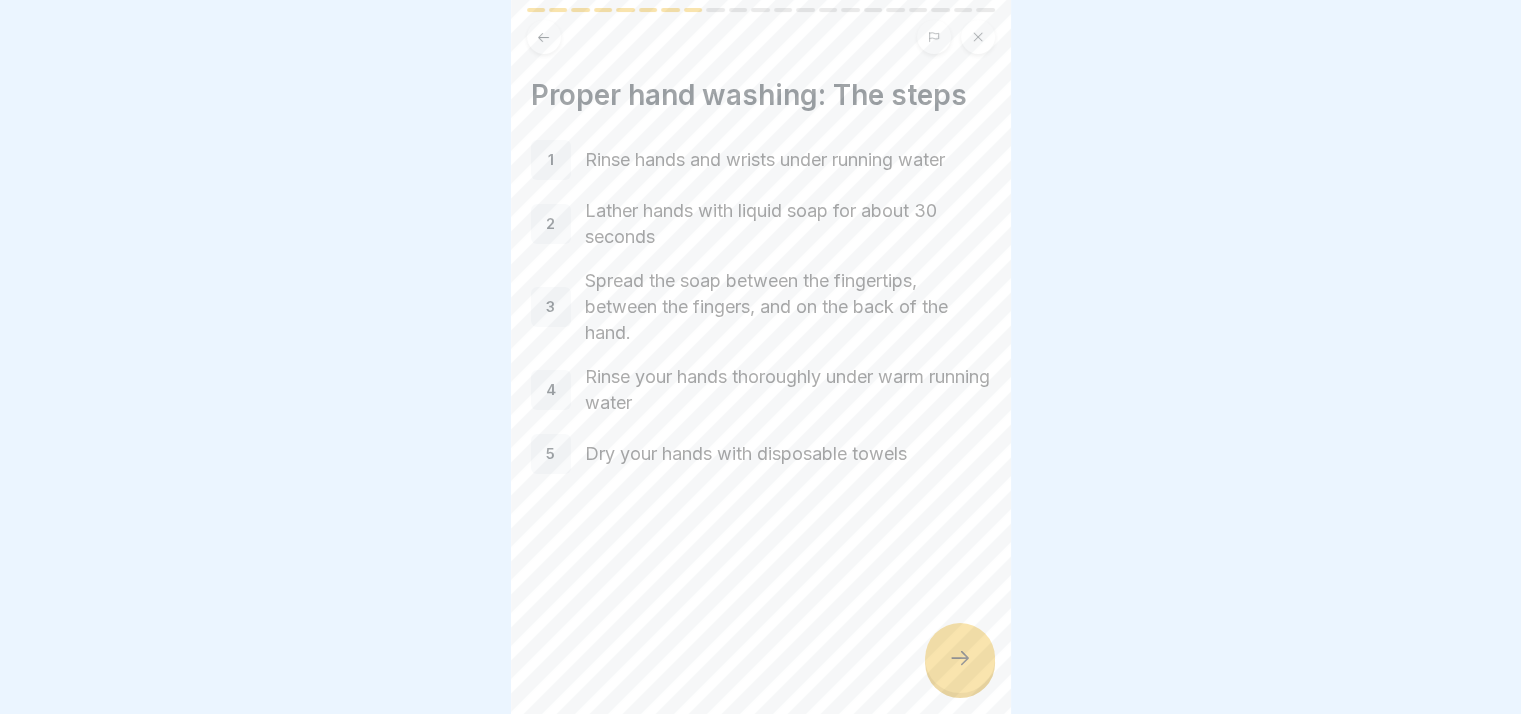 click at bounding box center (960, 658) 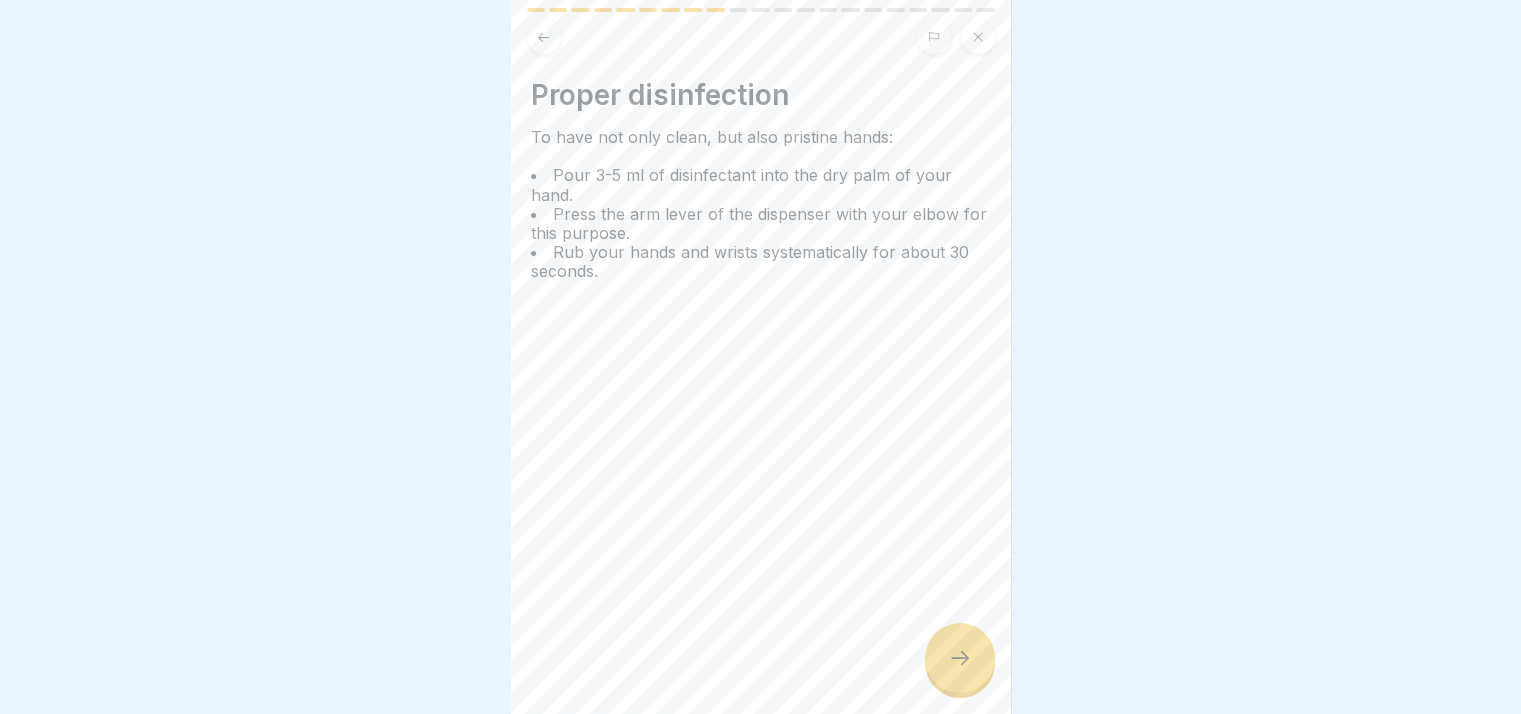 click at bounding box center (960, 658) 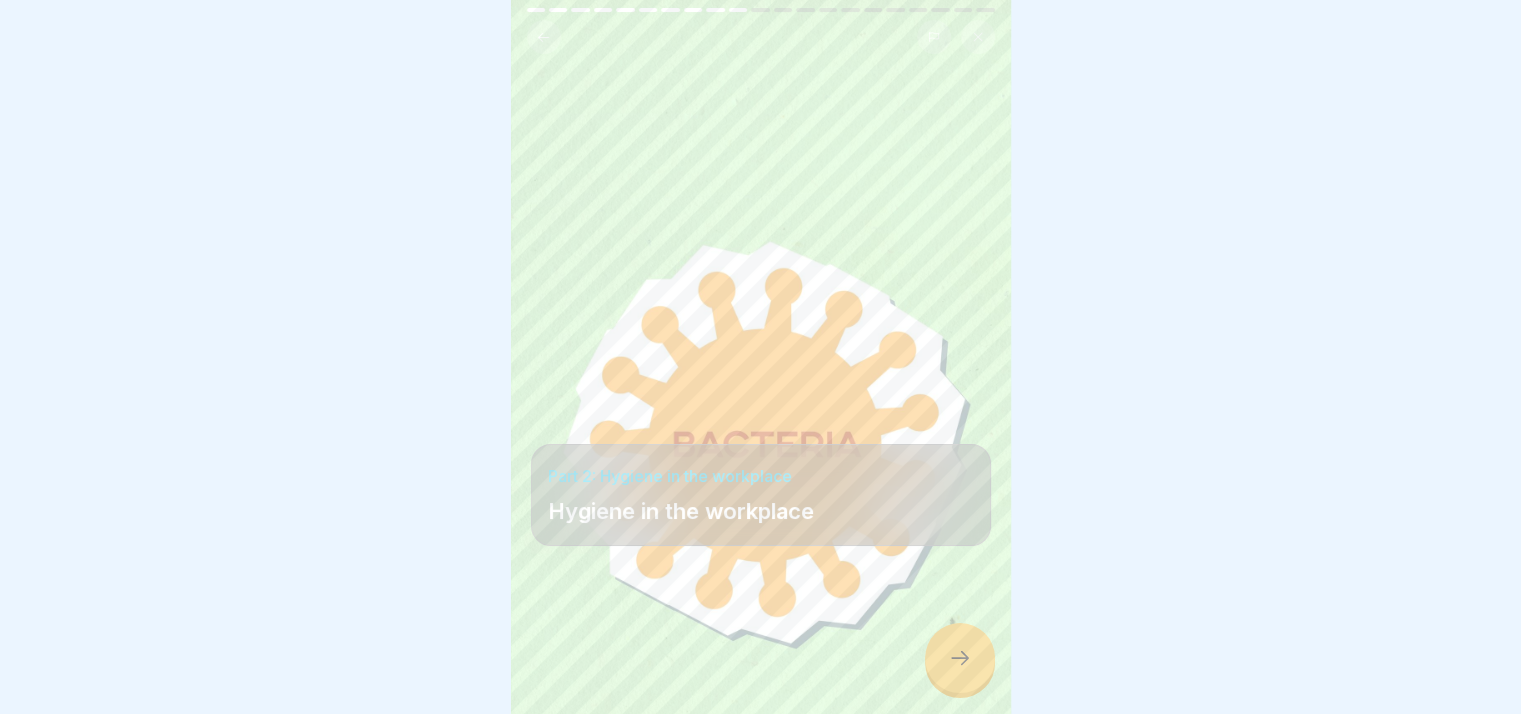 click at bounding box center [960, 658] 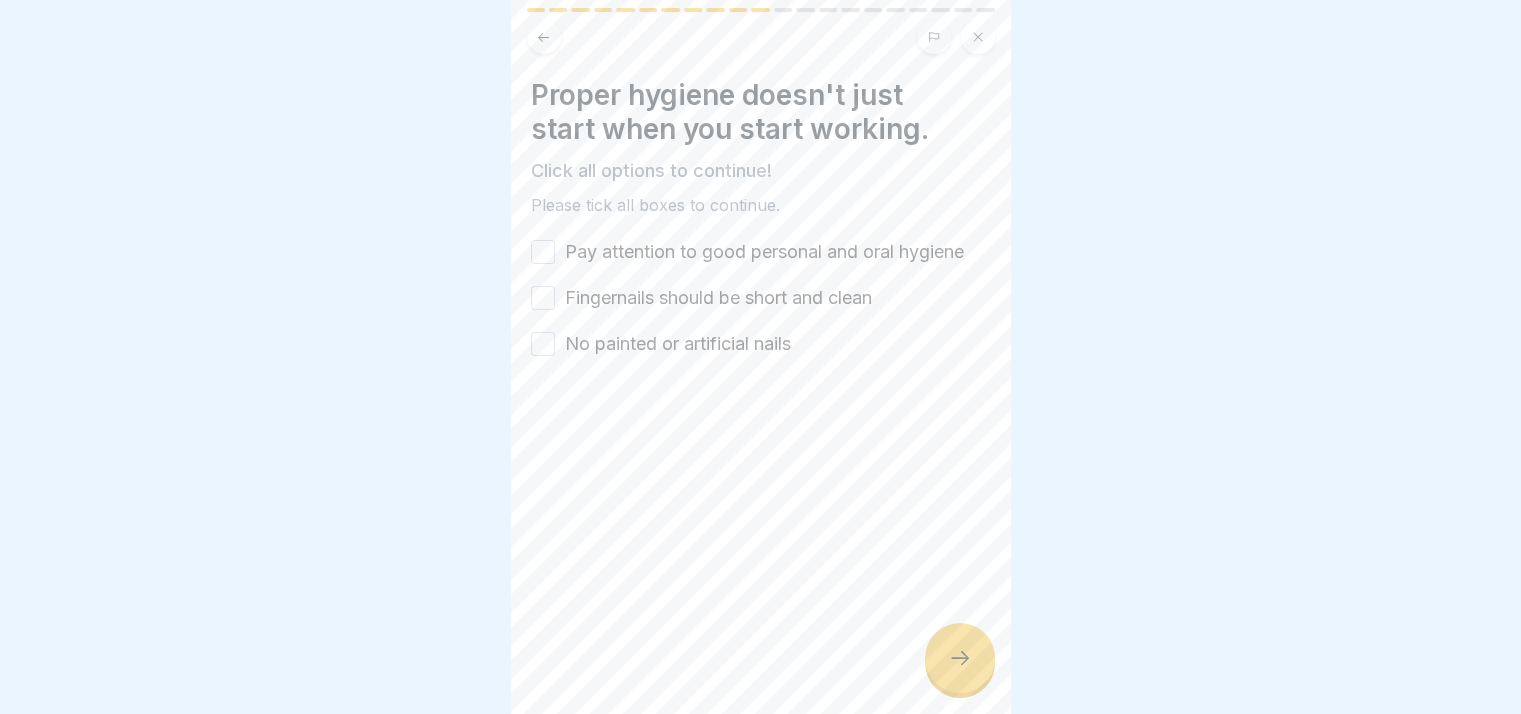 click on "Pay attention to good personal and oral hygiene" at bounding box center [543, 252] 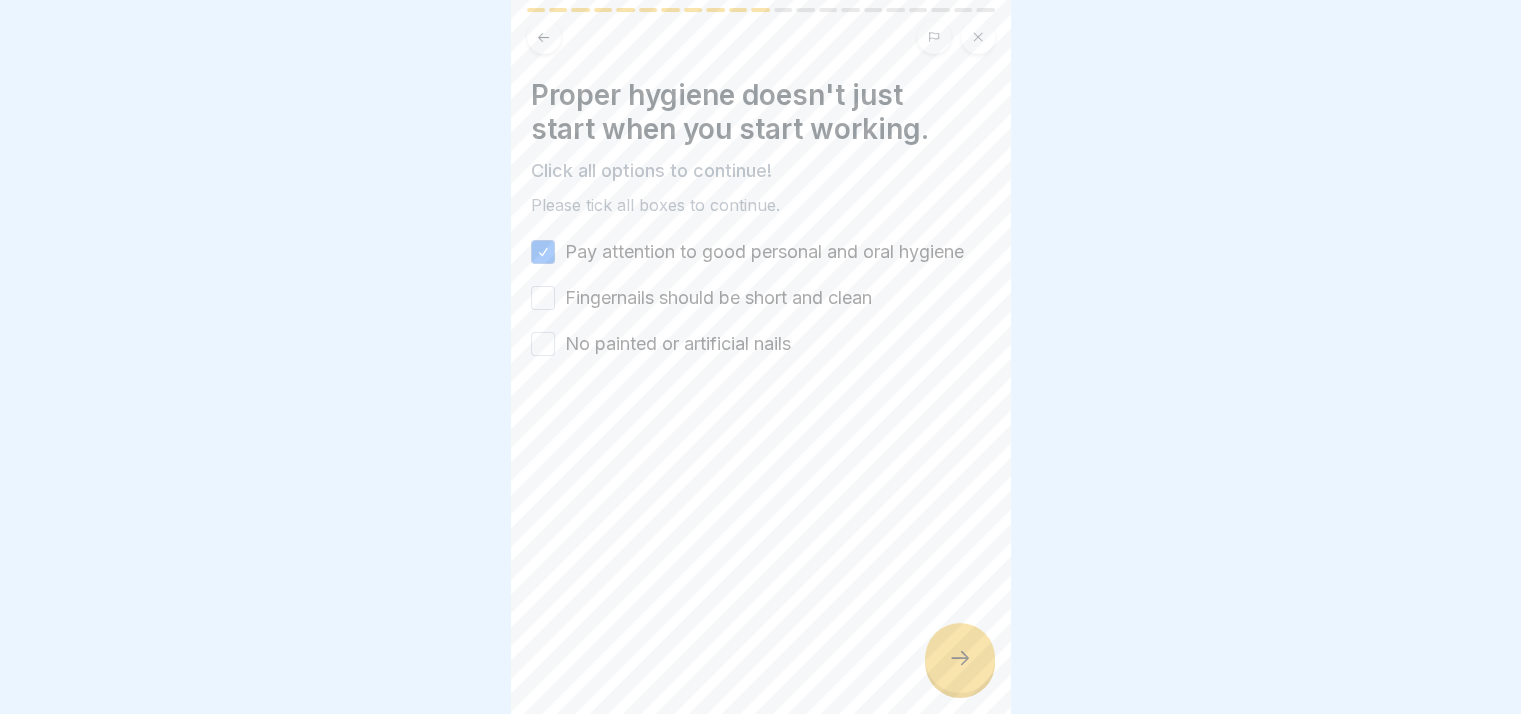 click on "Fingernails should be short and clean" at bounding box center [543, 298] 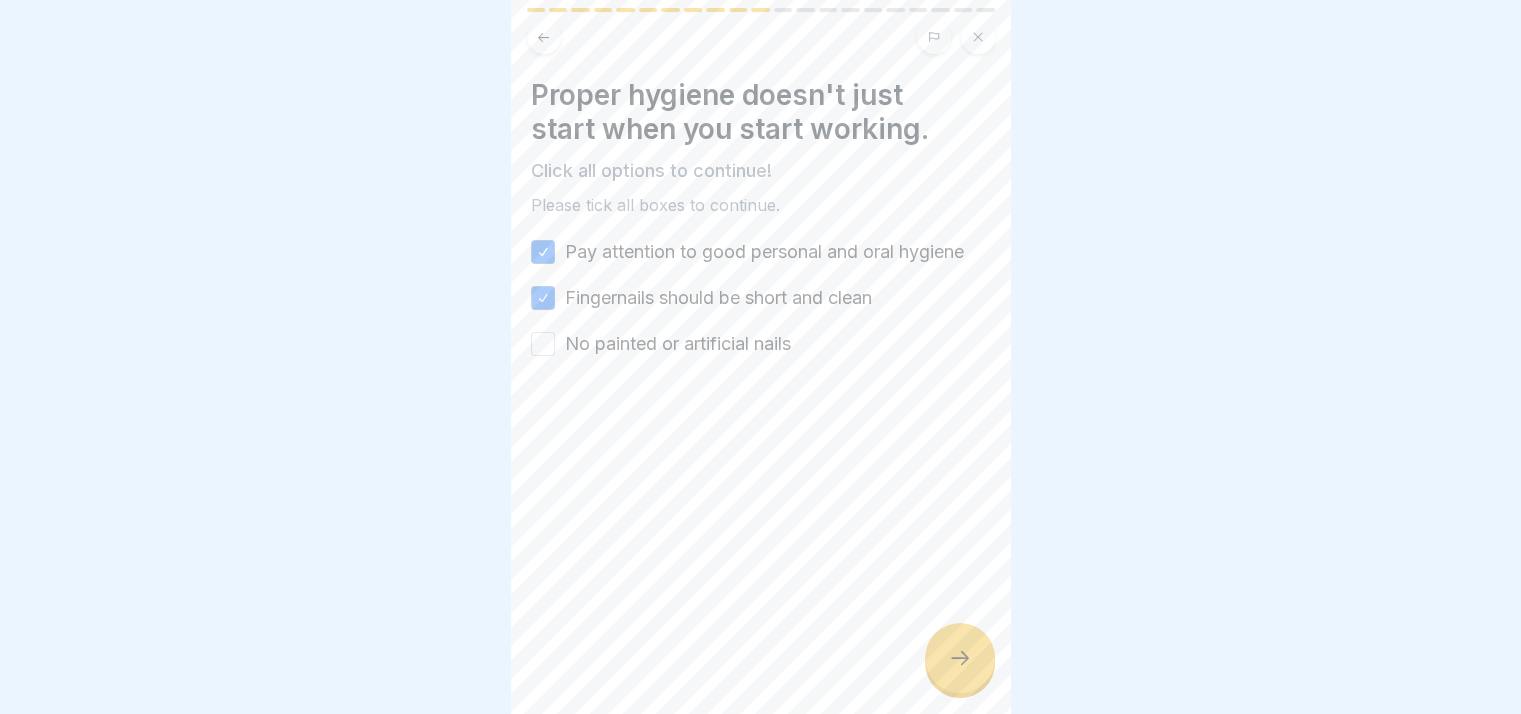 click on "No painted or artificial nails" at bounding box center [543, 344] 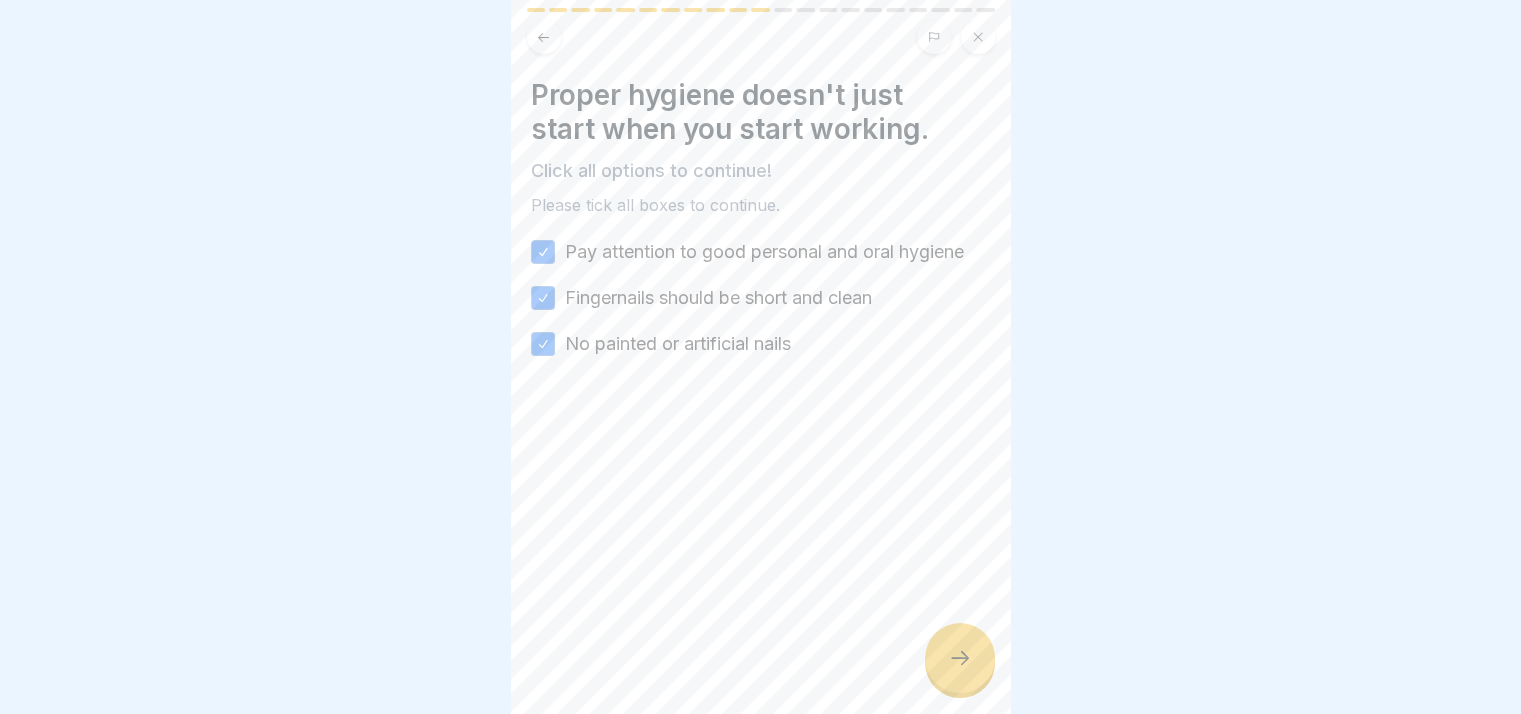 click at bounding box center [960, 658] 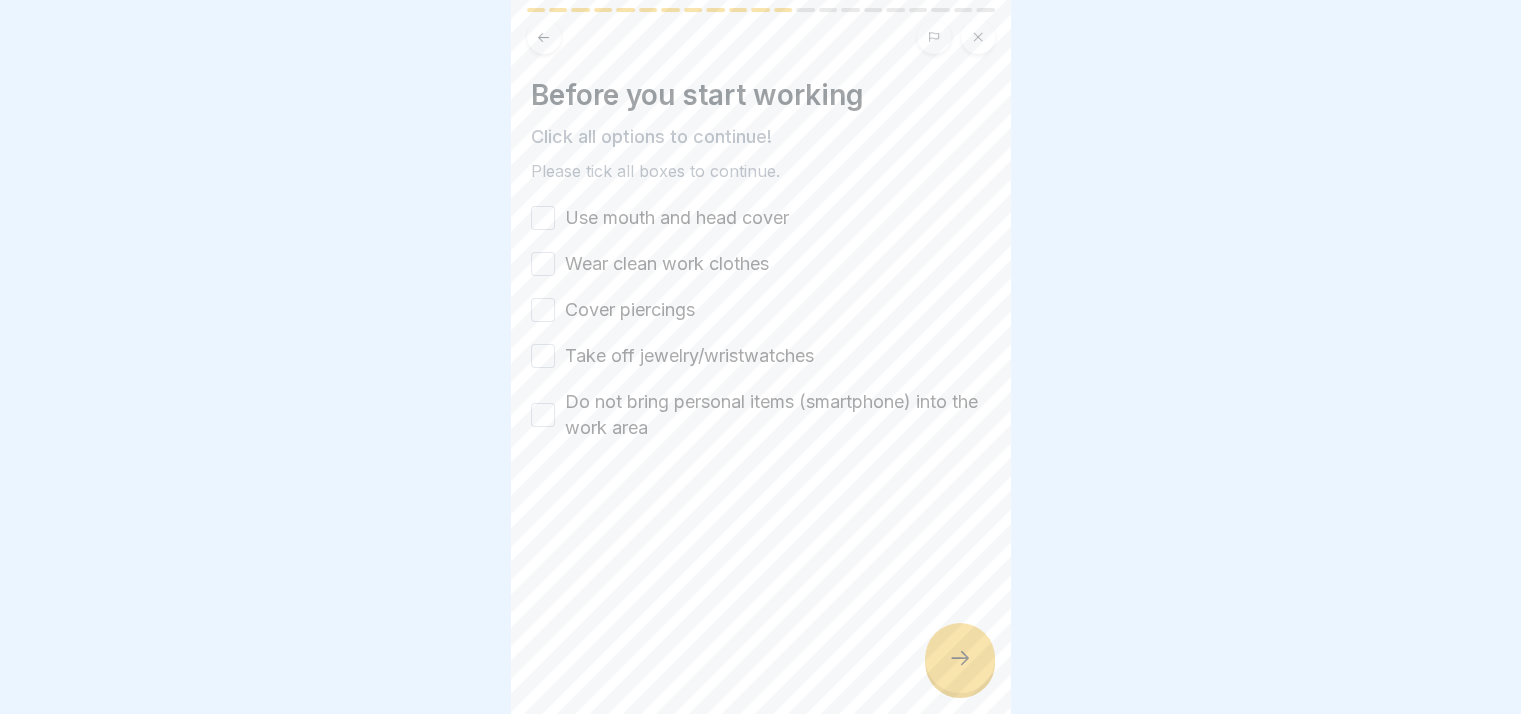 click on "Wear clean work clothes" at bounding box center [543, 264] 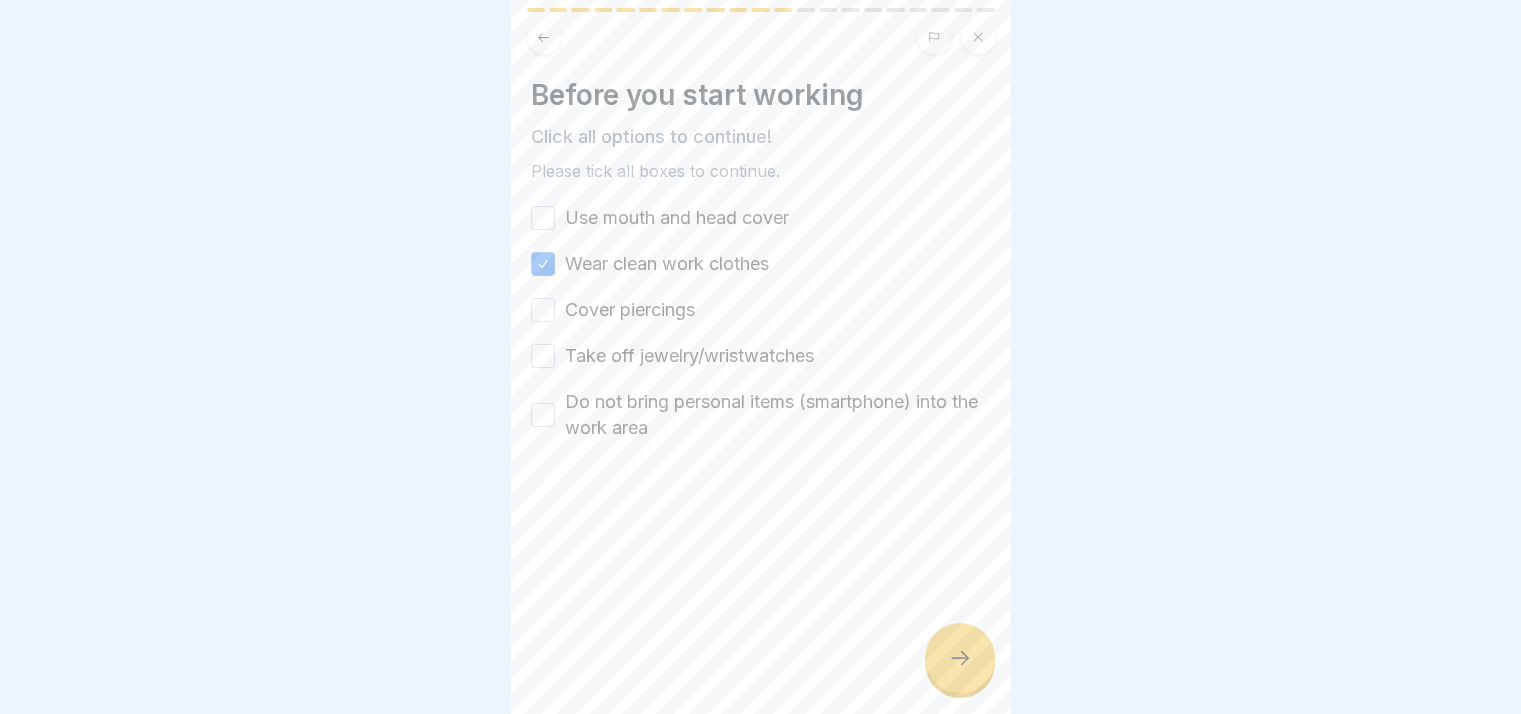click on "Cover piercings" at bounding box center (543, 310) 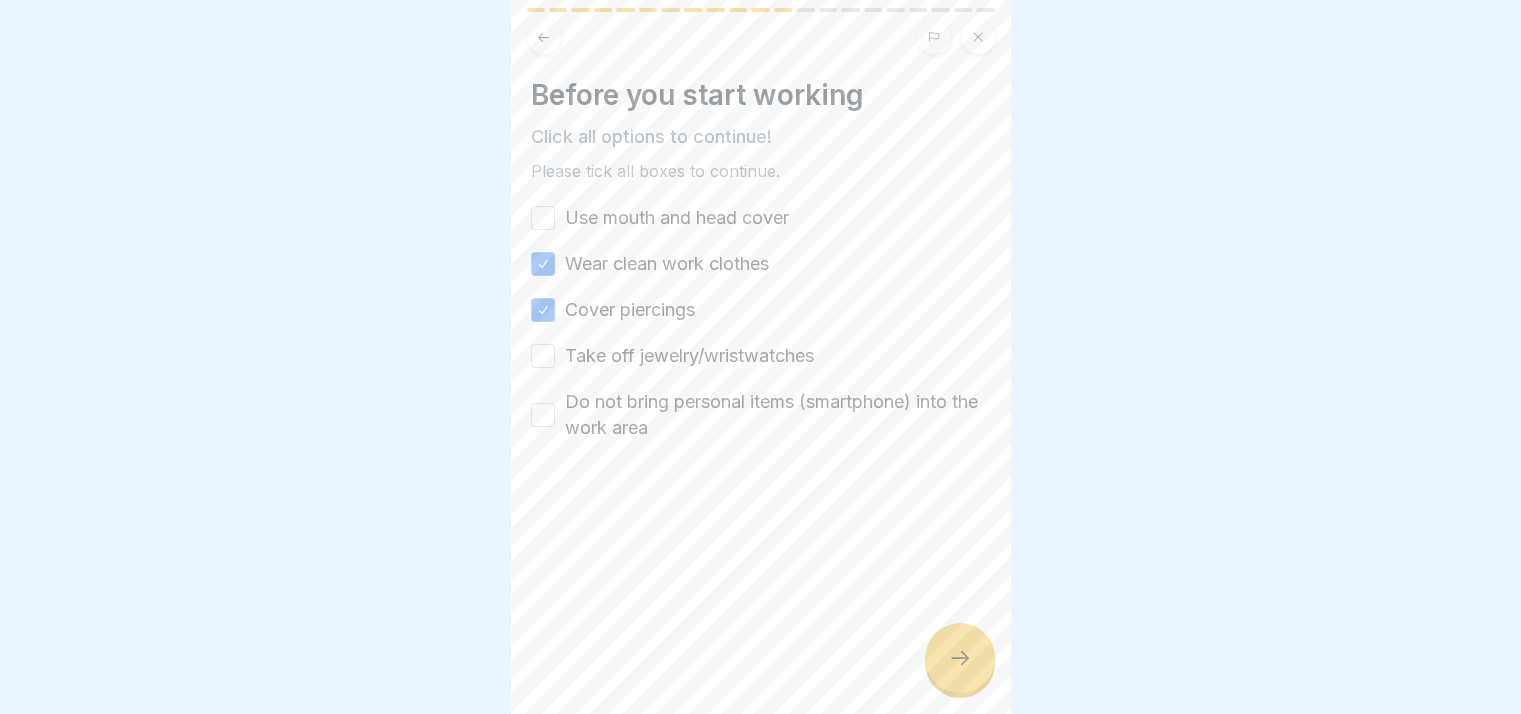 click on "Use mouth and head cover" at bounding box center (543, 218) 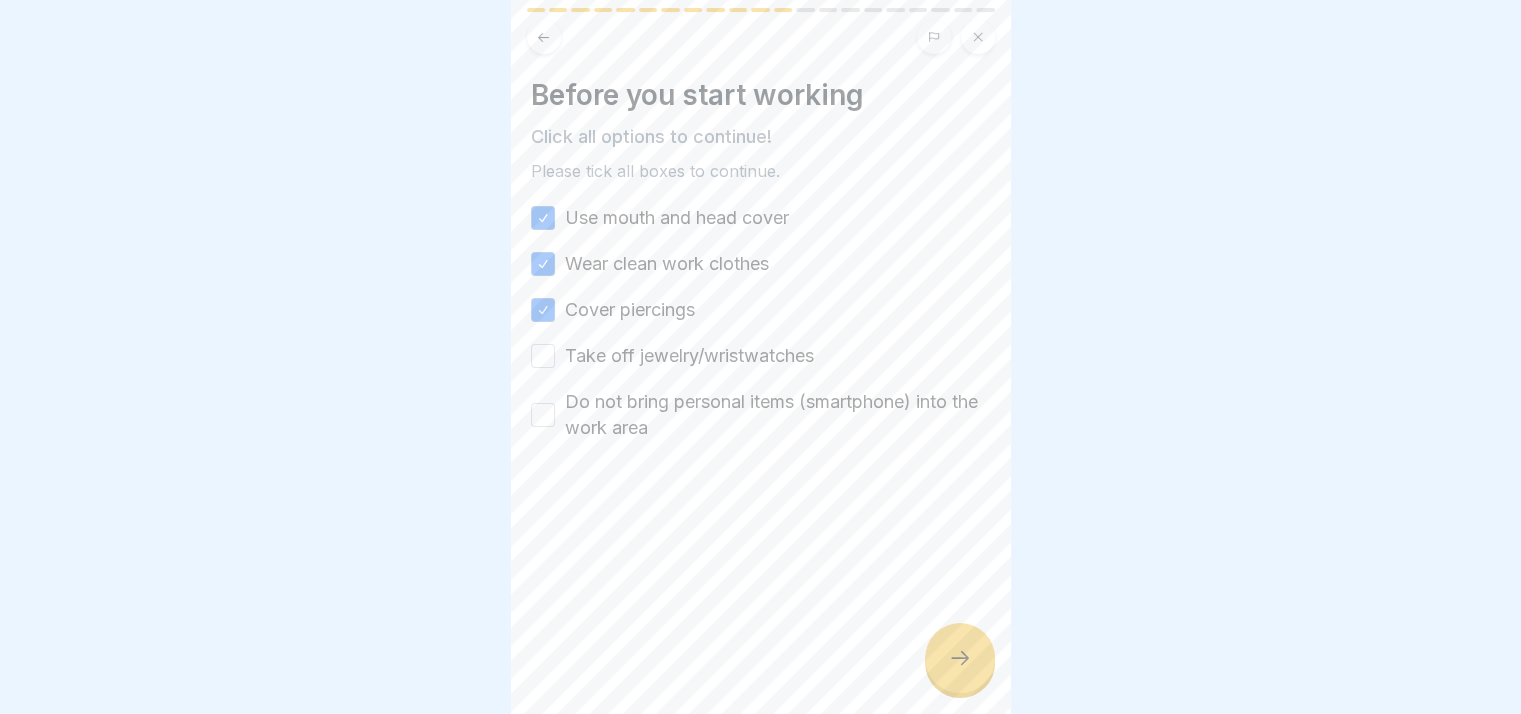 click on "Take off jewelry/wristwatches" at bounding box center [543, 356] 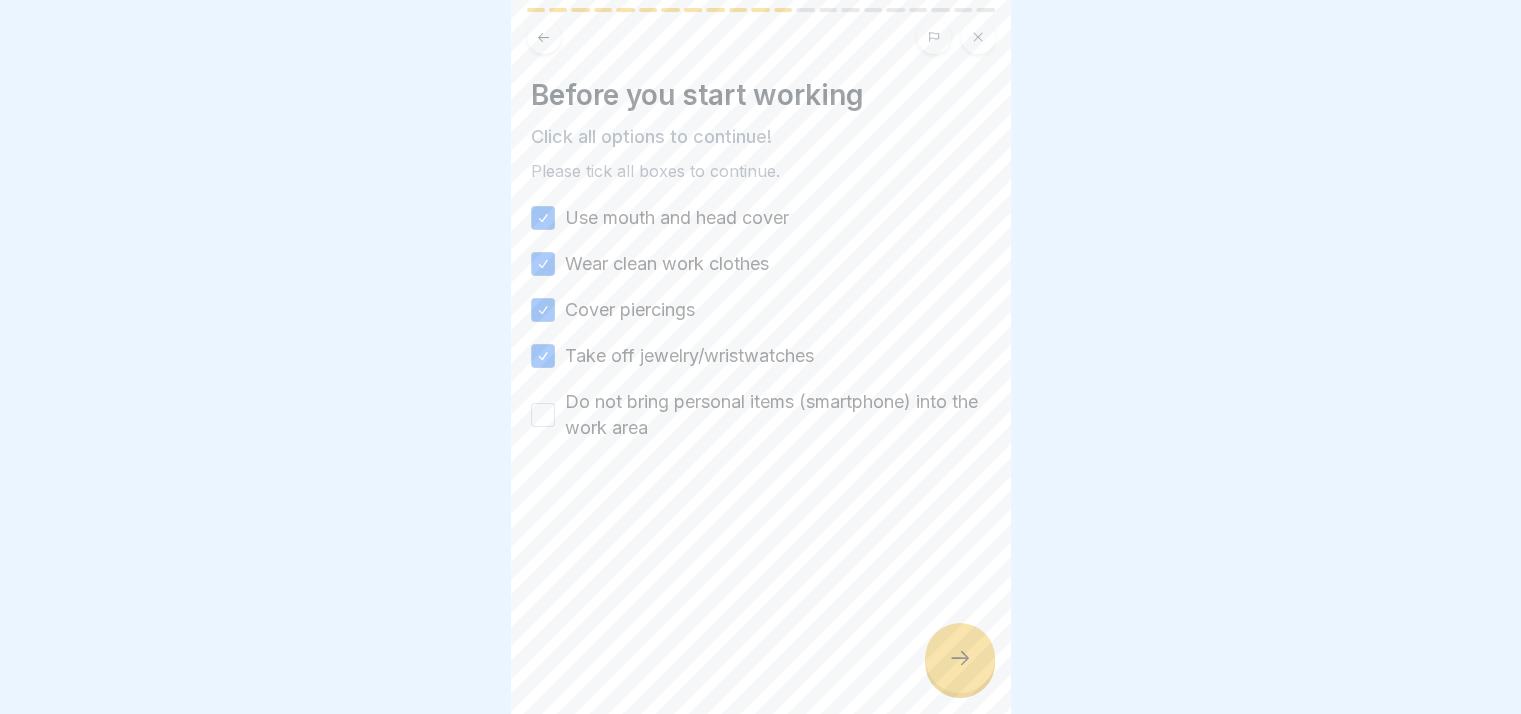 click on "Do not bring personal items (smartphone) into the work area" at bounding box center (543, 415) 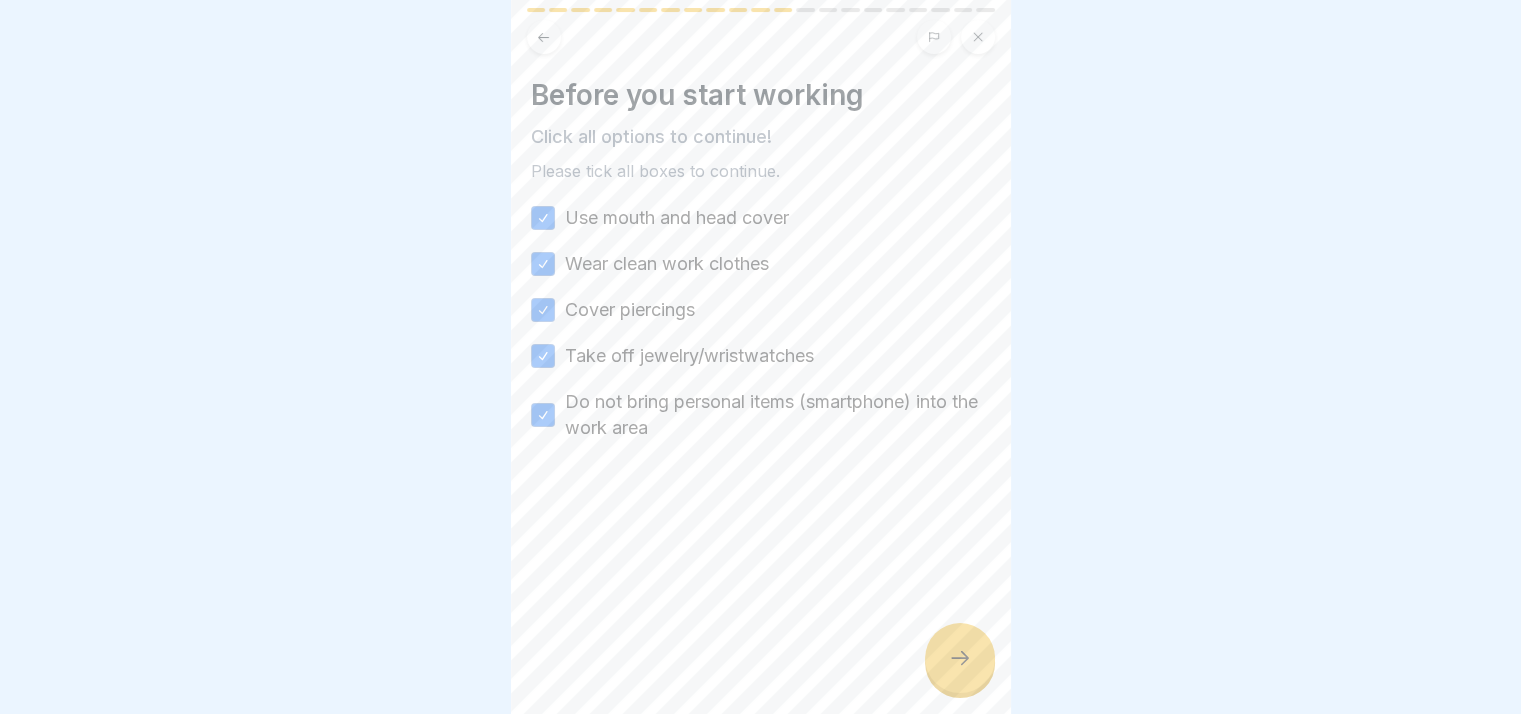 click at bounding box center [960, 658] 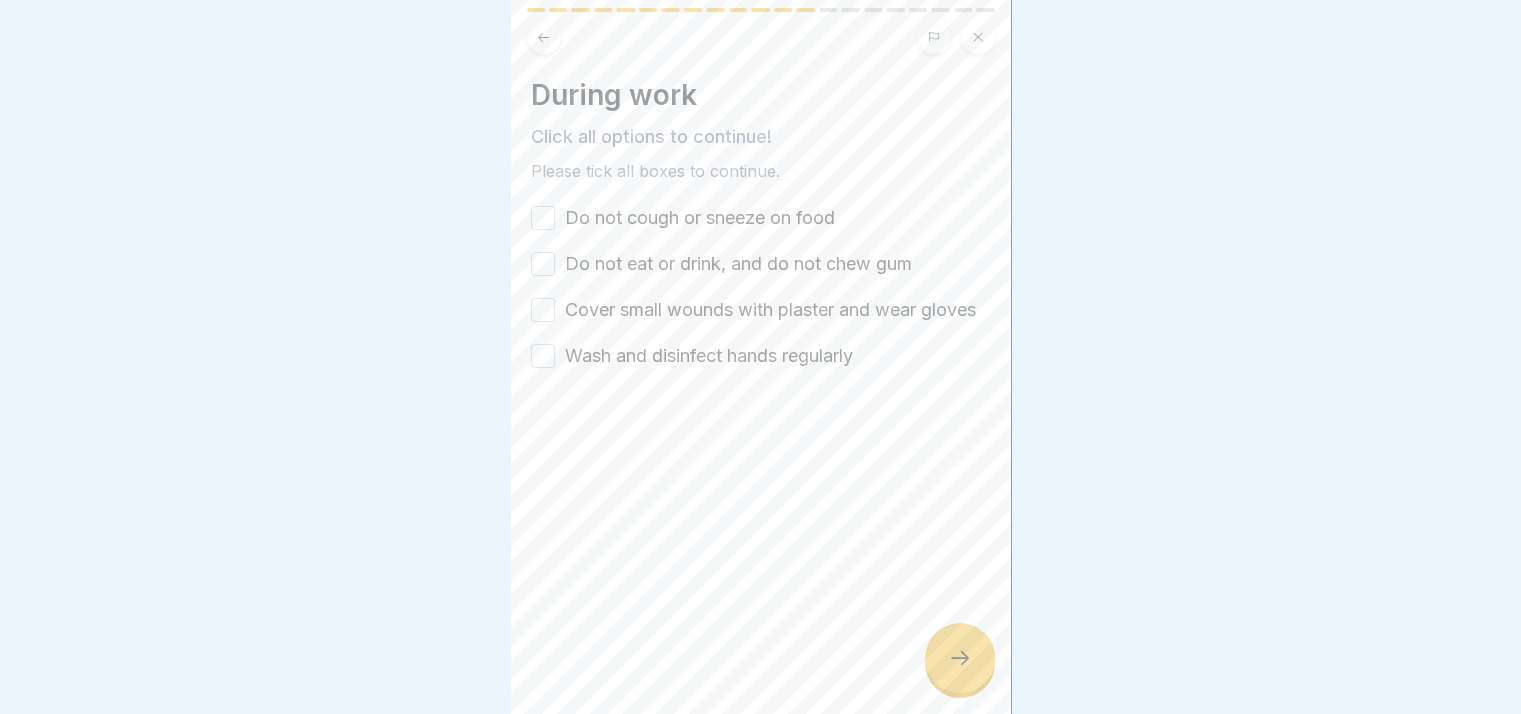 click on "Do not cough or sneeze on food" at bounding box center [543, 218] 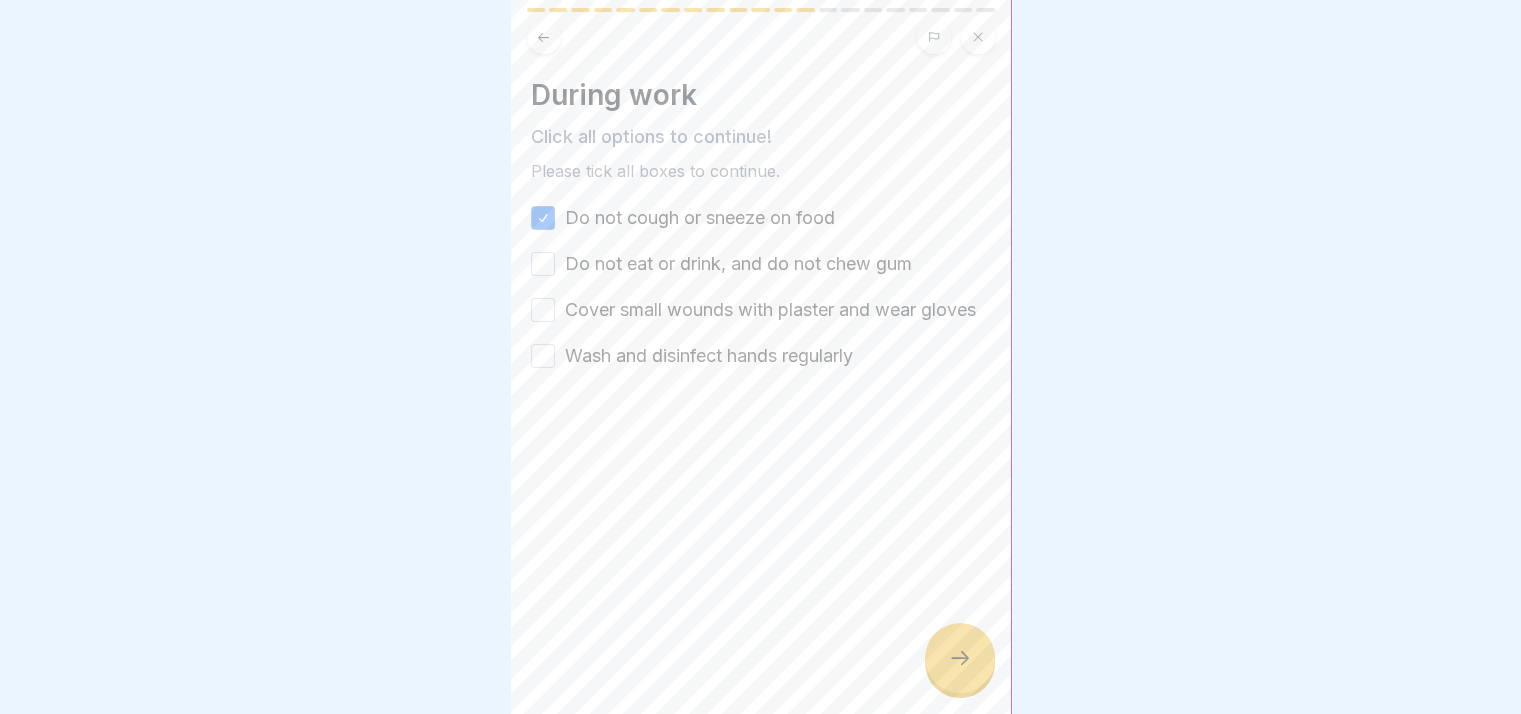 click on "Do not eat or drink, and do not chew gum" at bounding box center [543, 264] 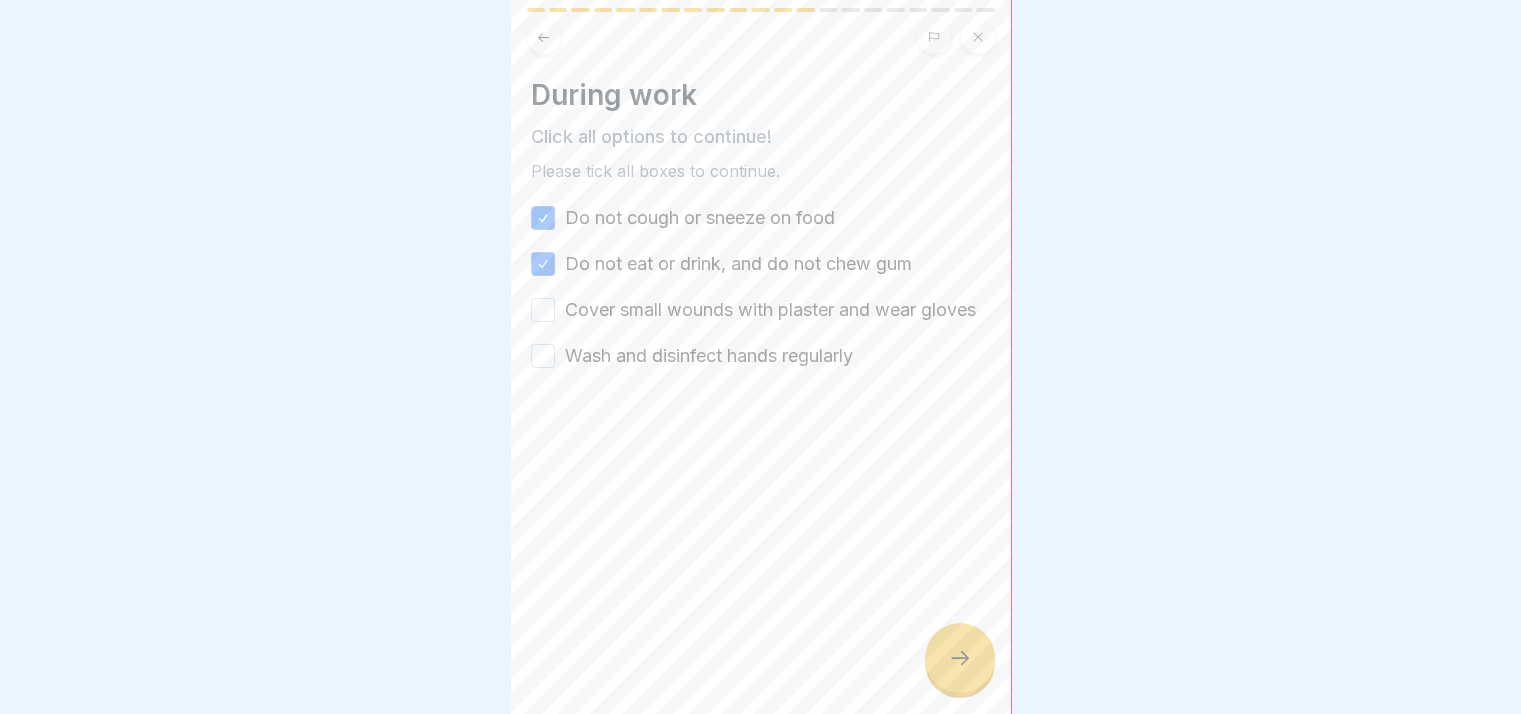 click on "Cover small wounds with plaster and wear gloves" at bounding box center [543, 310] 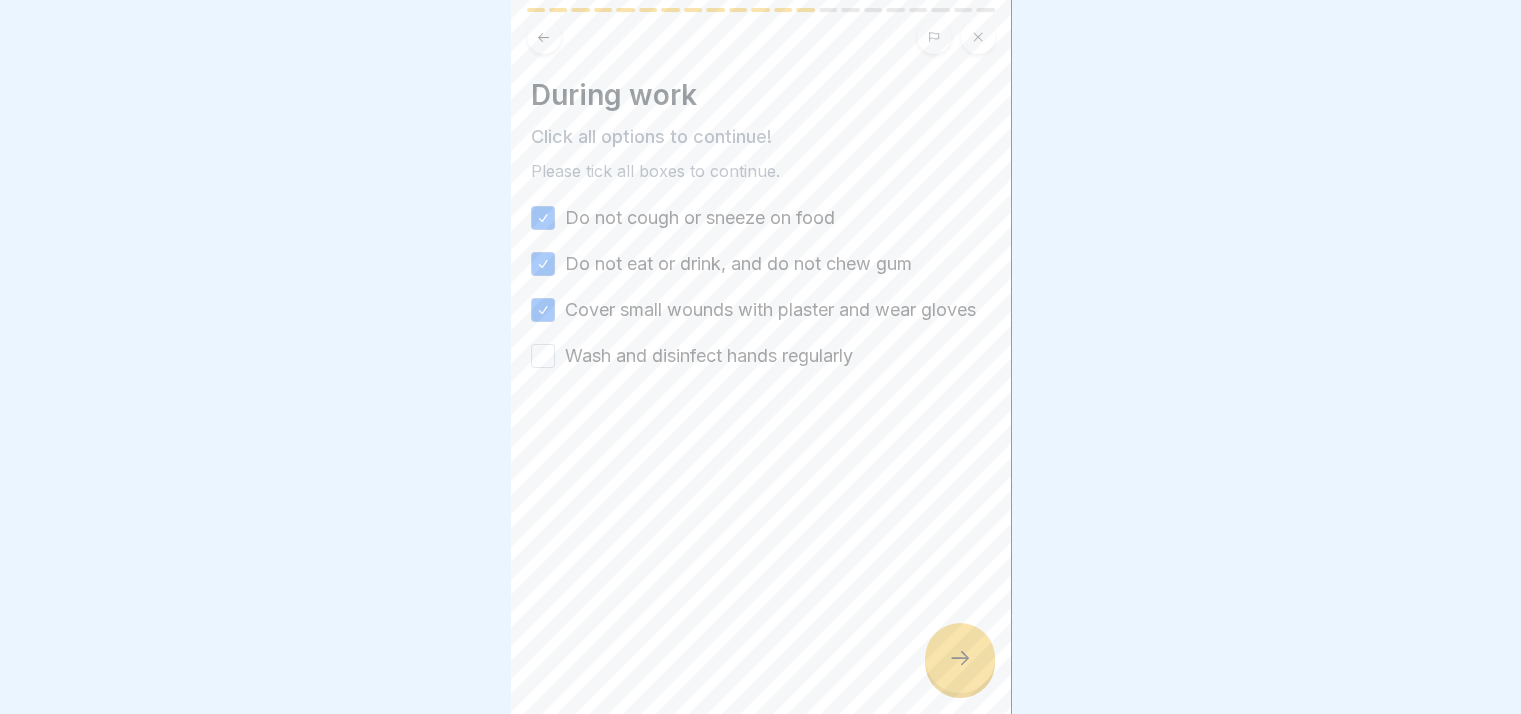 click on "Wash and disinfect hands regularly" at bounding box center (543, 356) 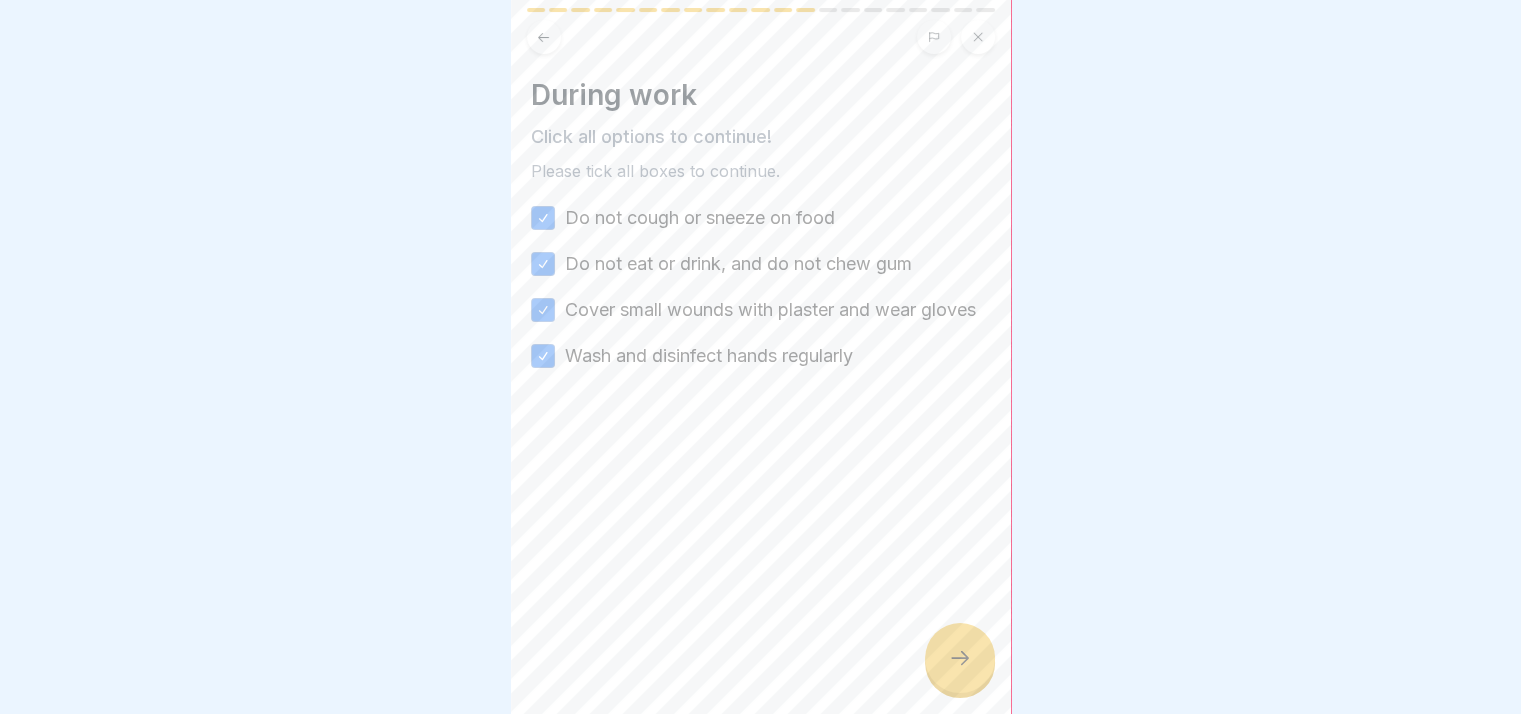 click at bounding box center [960, 658] 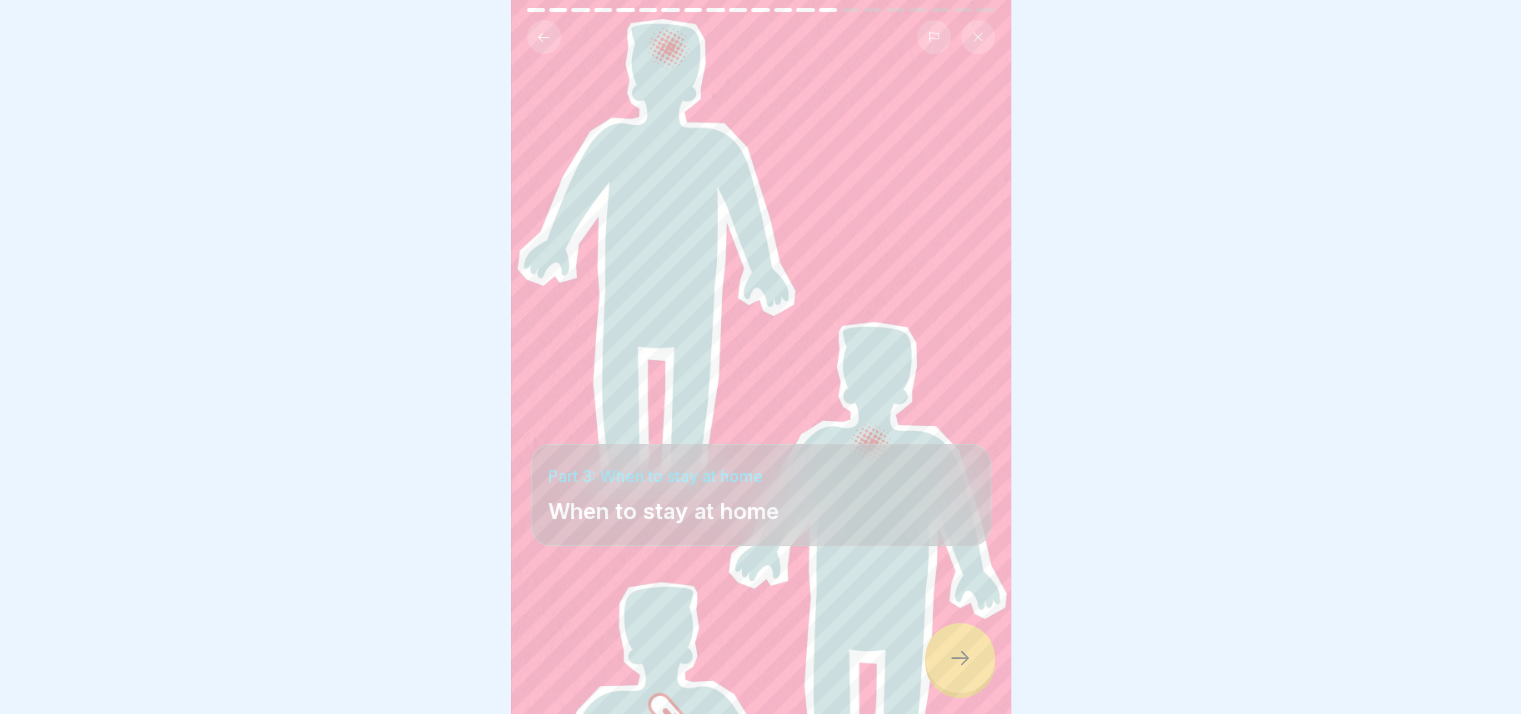 click at bounding box center (960, 658) 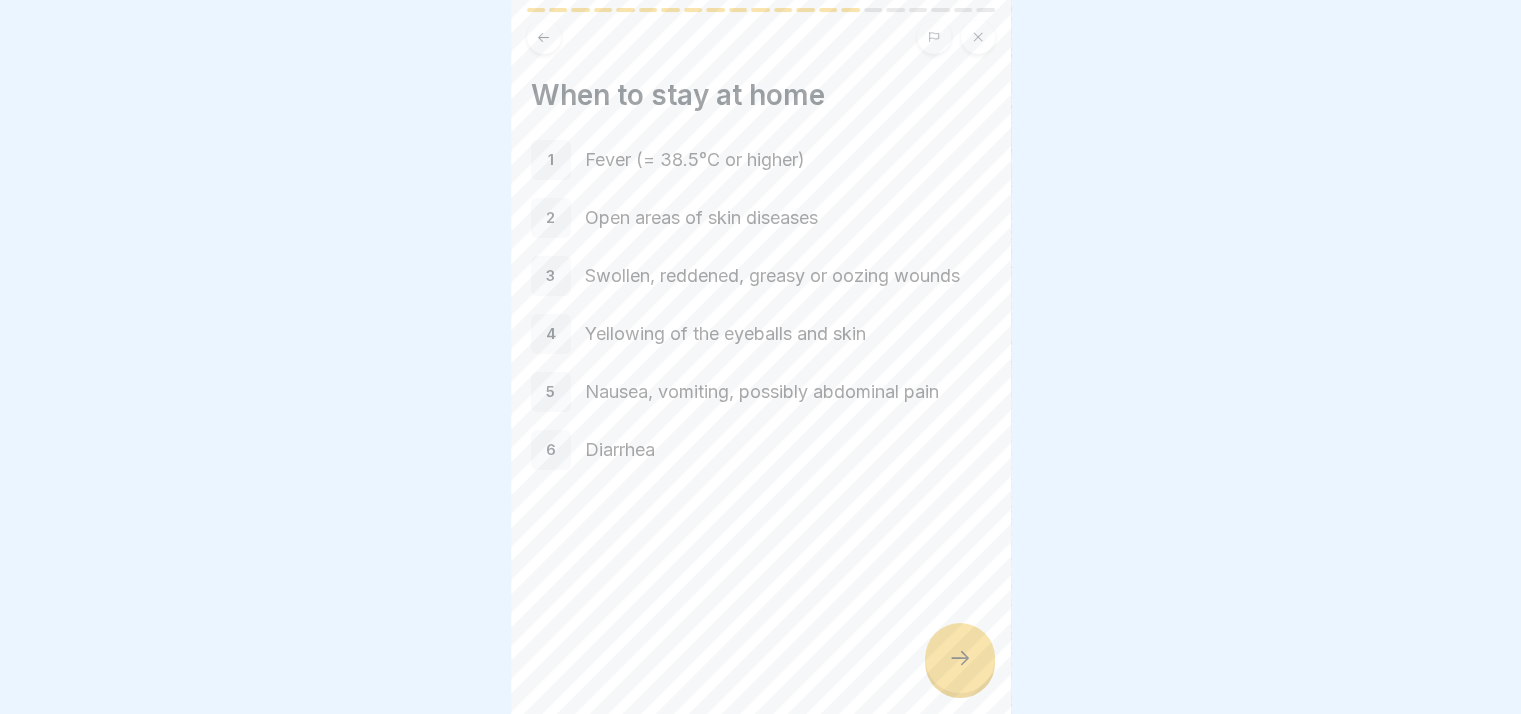 click at bounding box center (960, 658) 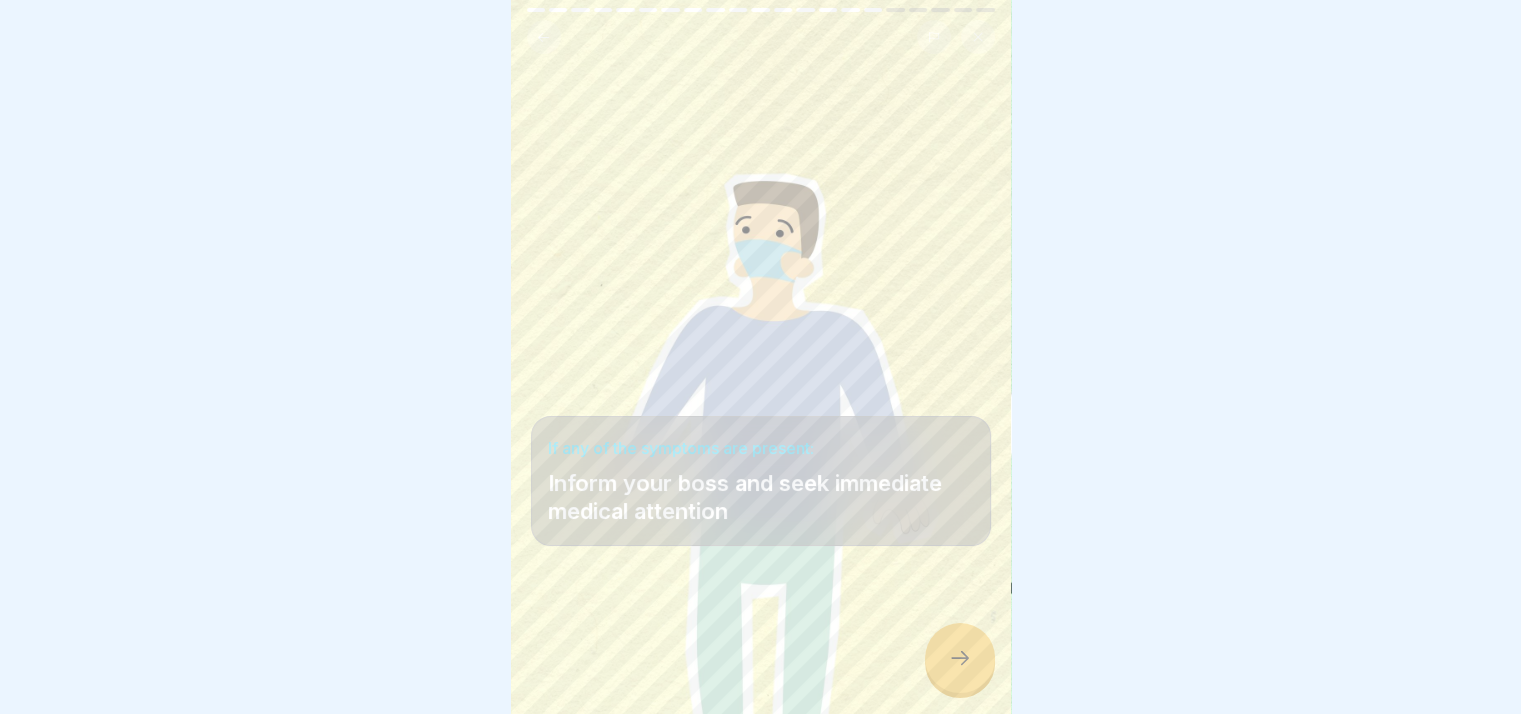 click at bounding box center (960, 658) 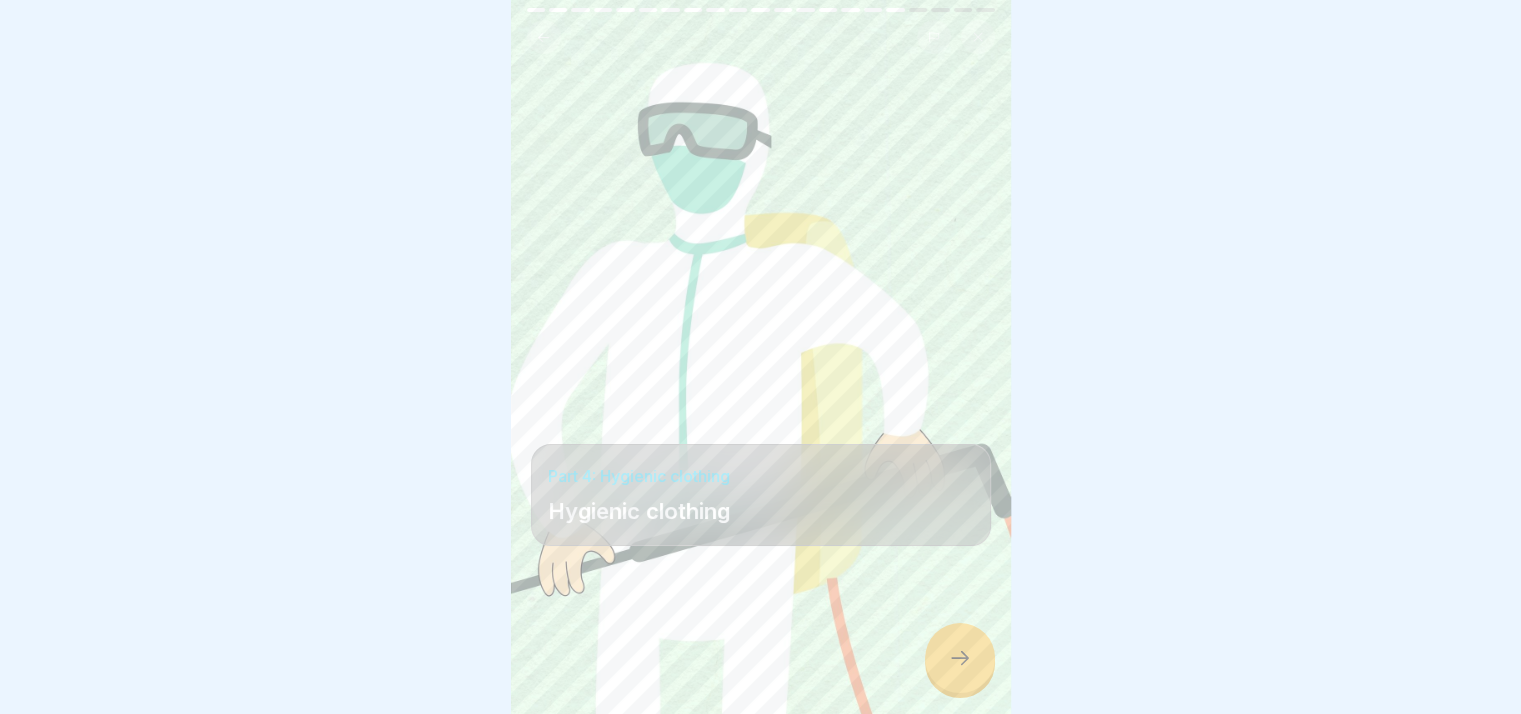 click at bounding box center (960, 658) 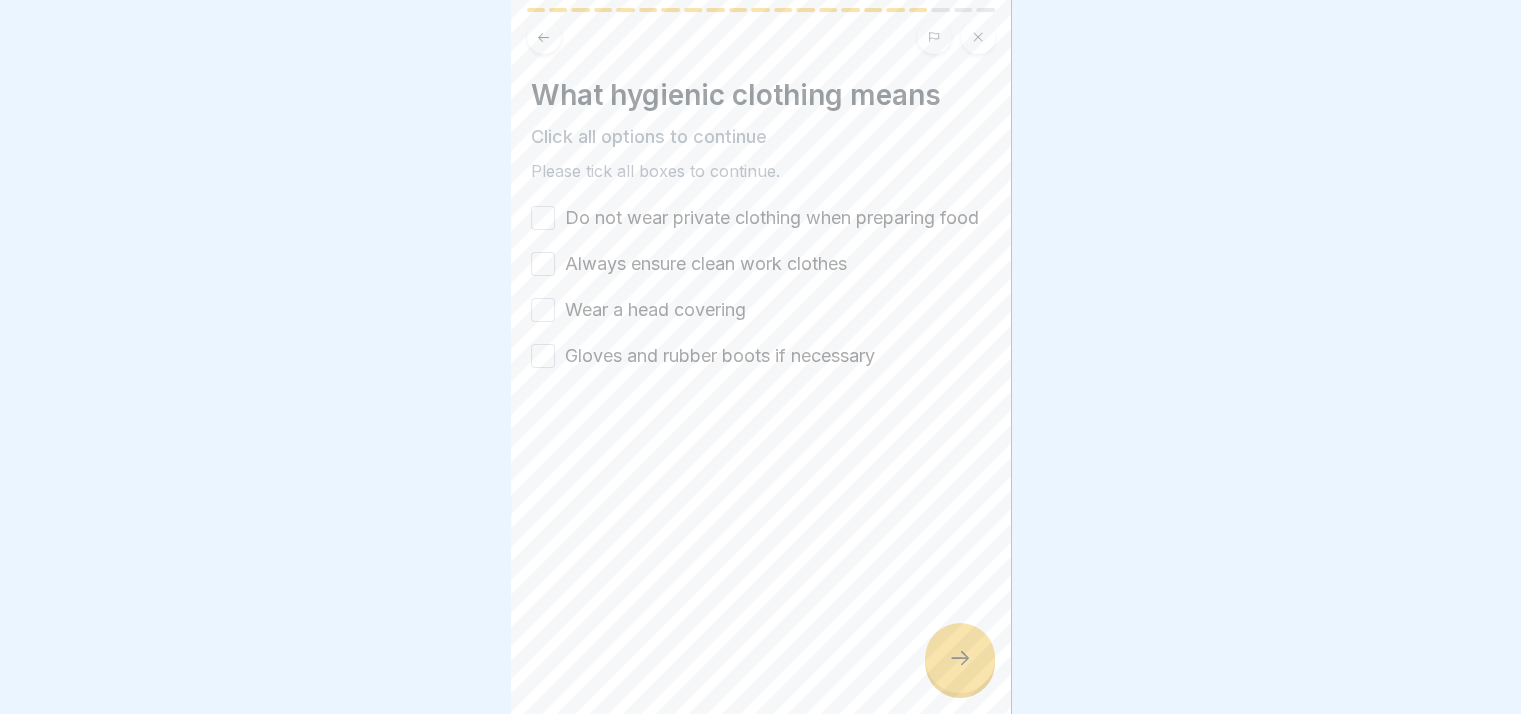 click on "Do not wear private clothing when preparing food" at bounding box center (543, 218) 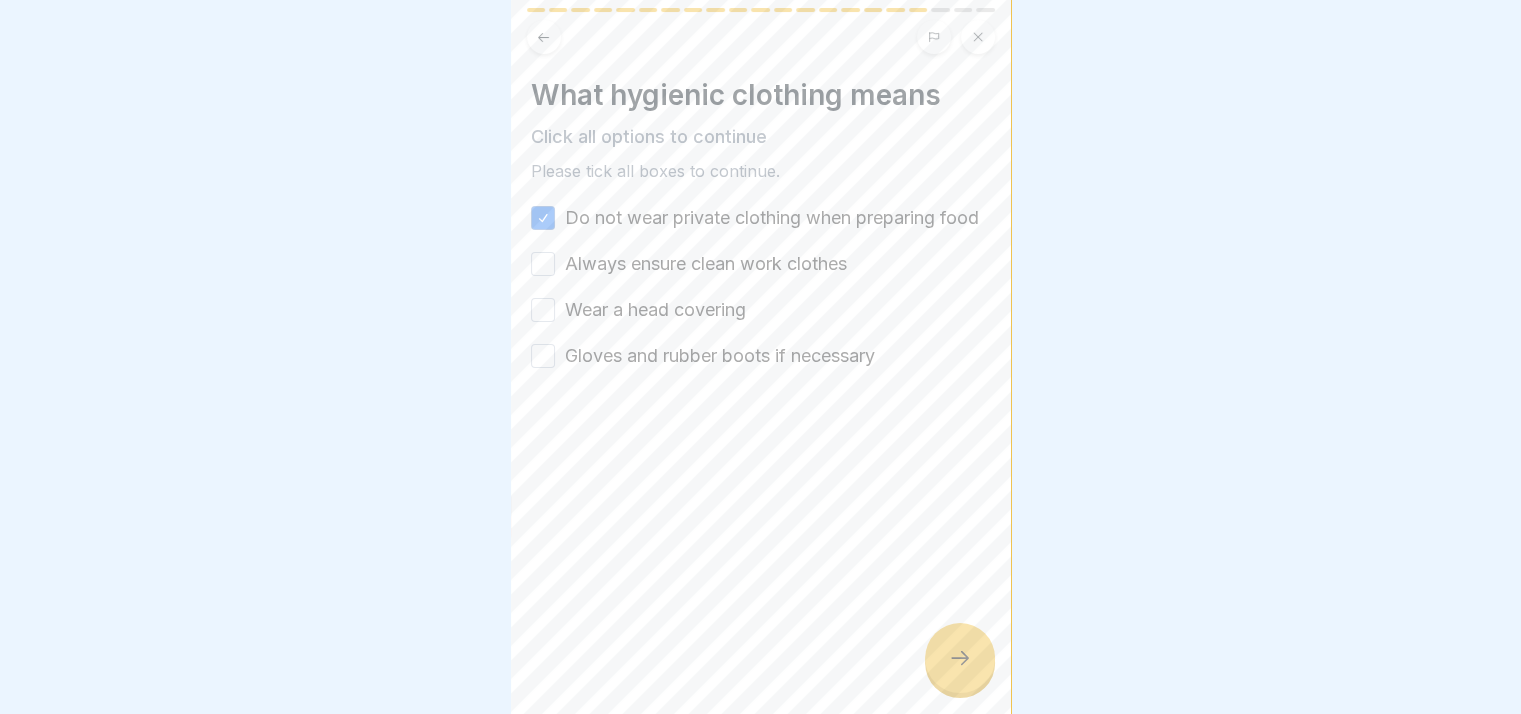 click on "Always ensure clean work clothes" at bounding box center (543, 264) 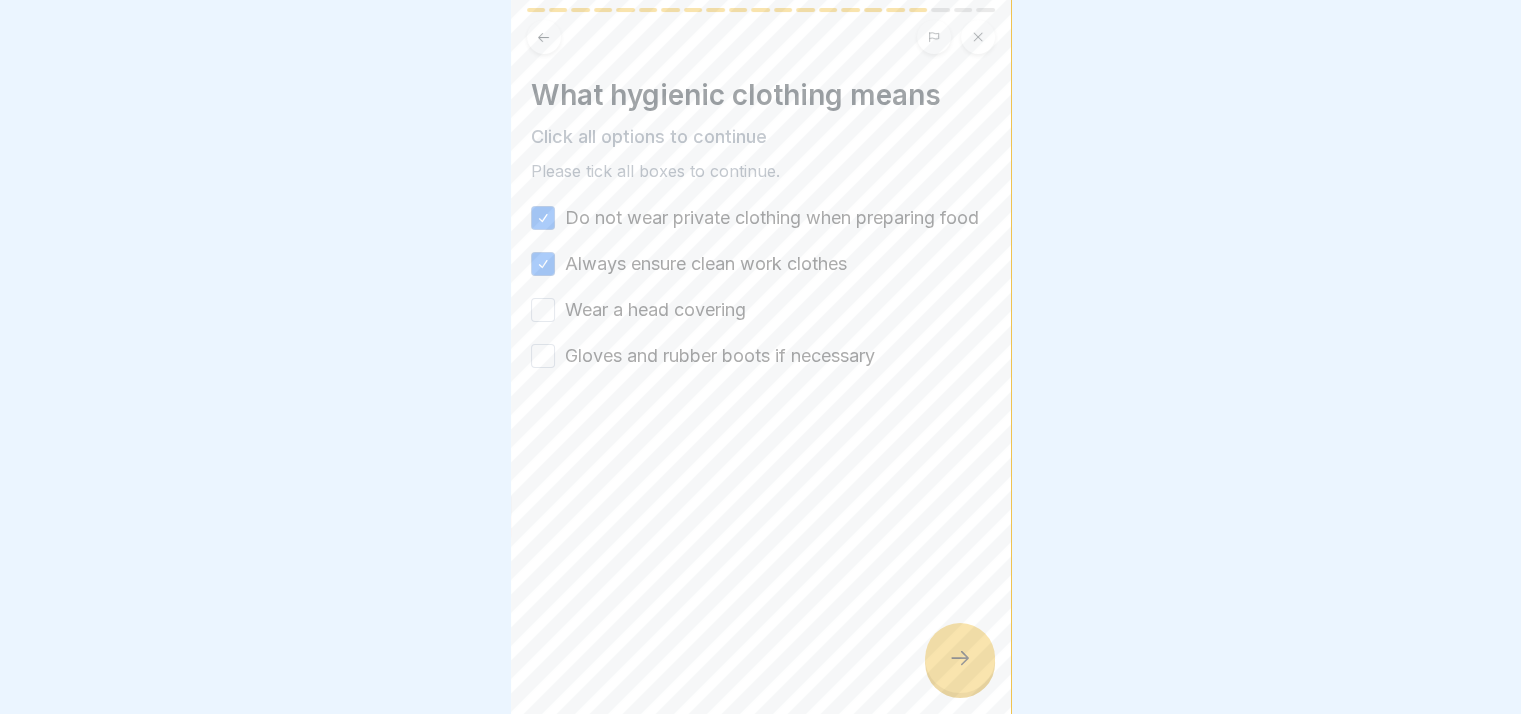 click on "Wear a head covering" at bounding box center (543, 310) 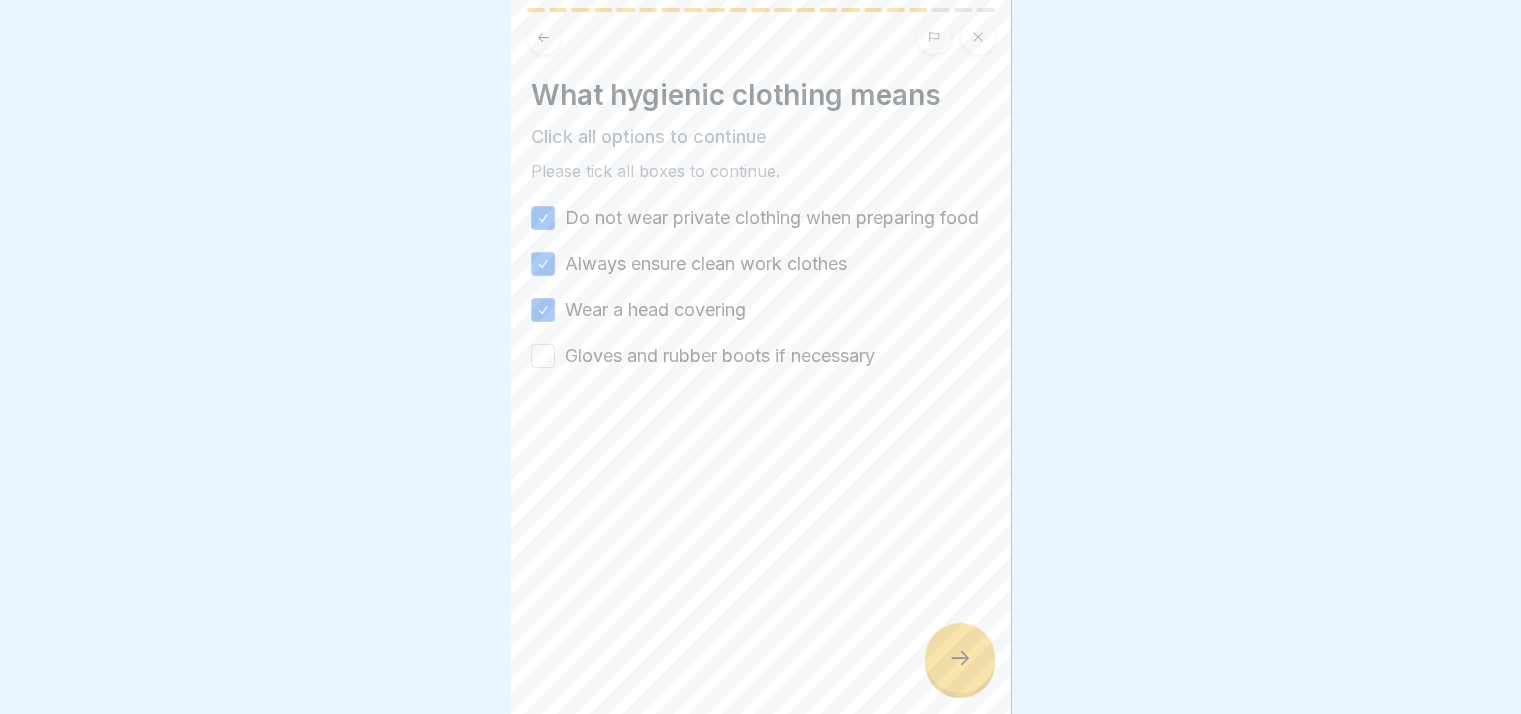 click on "Gloves and rubber boots if necessary" at bounding box center (543, 356) 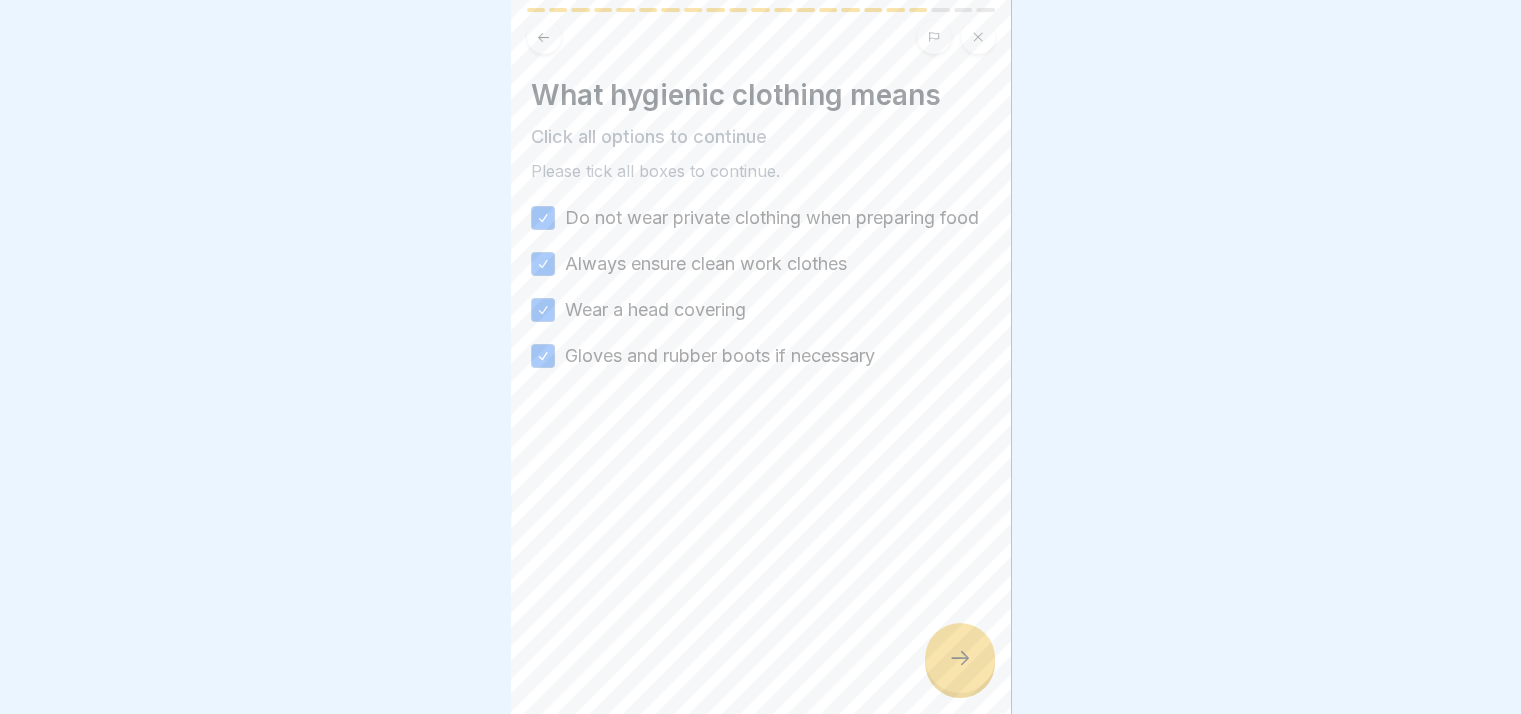 click at bounding box center [960, 658] 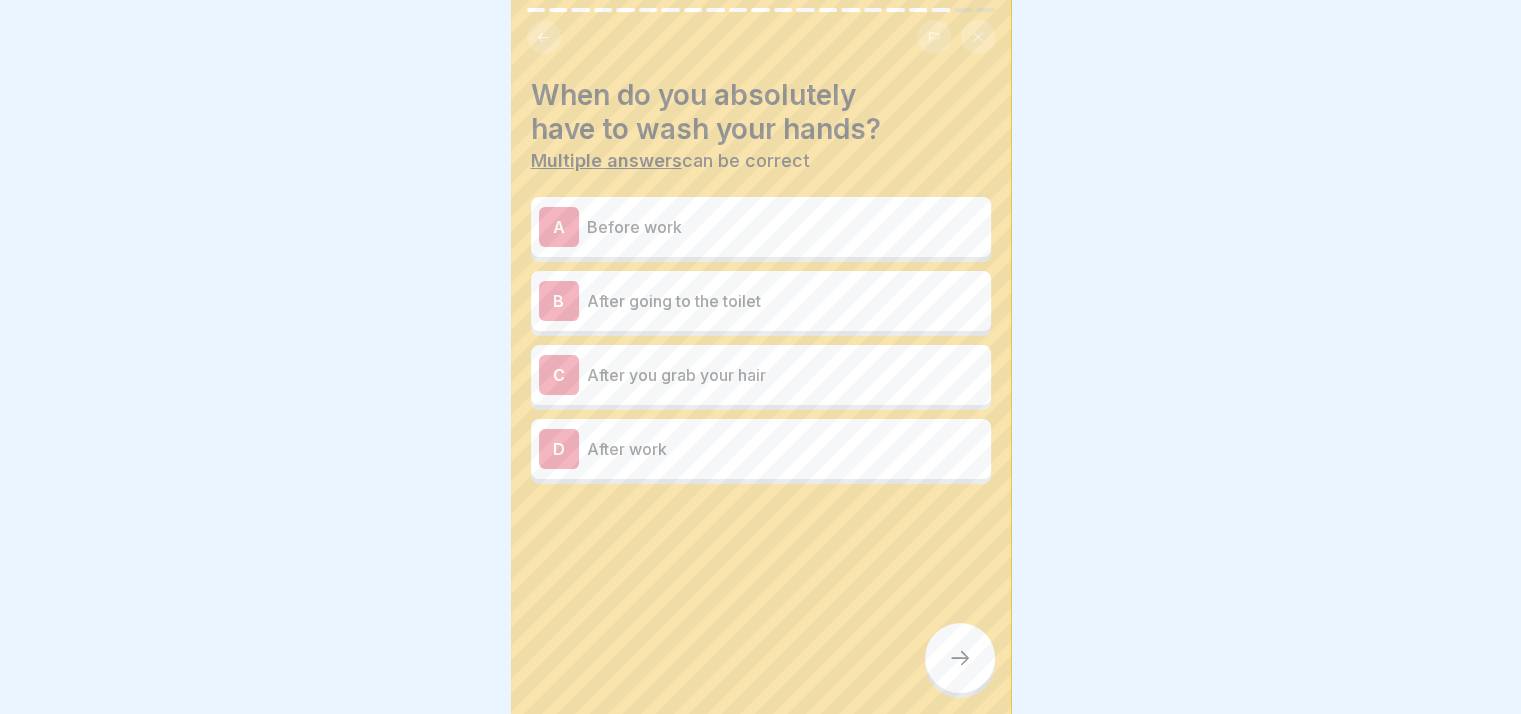 click on "Before work" at bounding box center [785, 227] 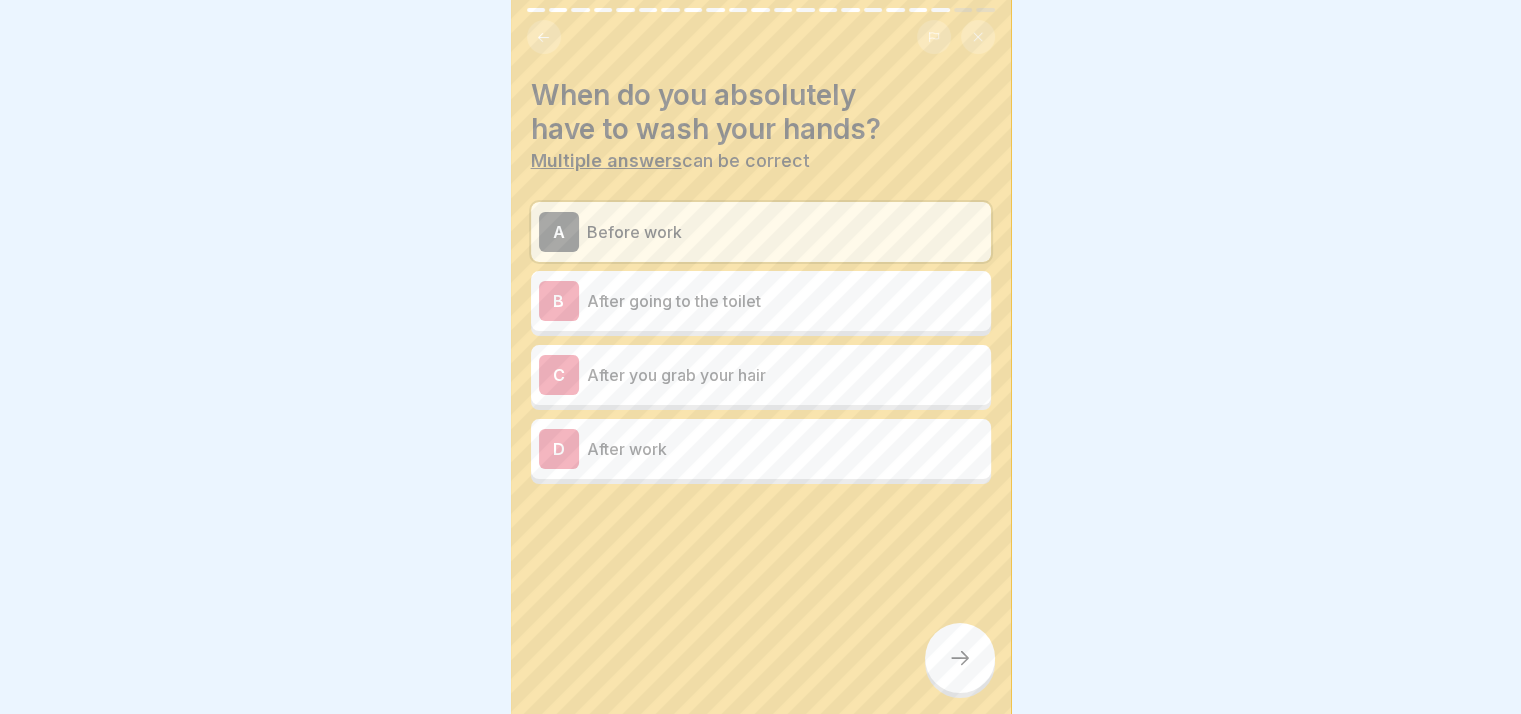 click 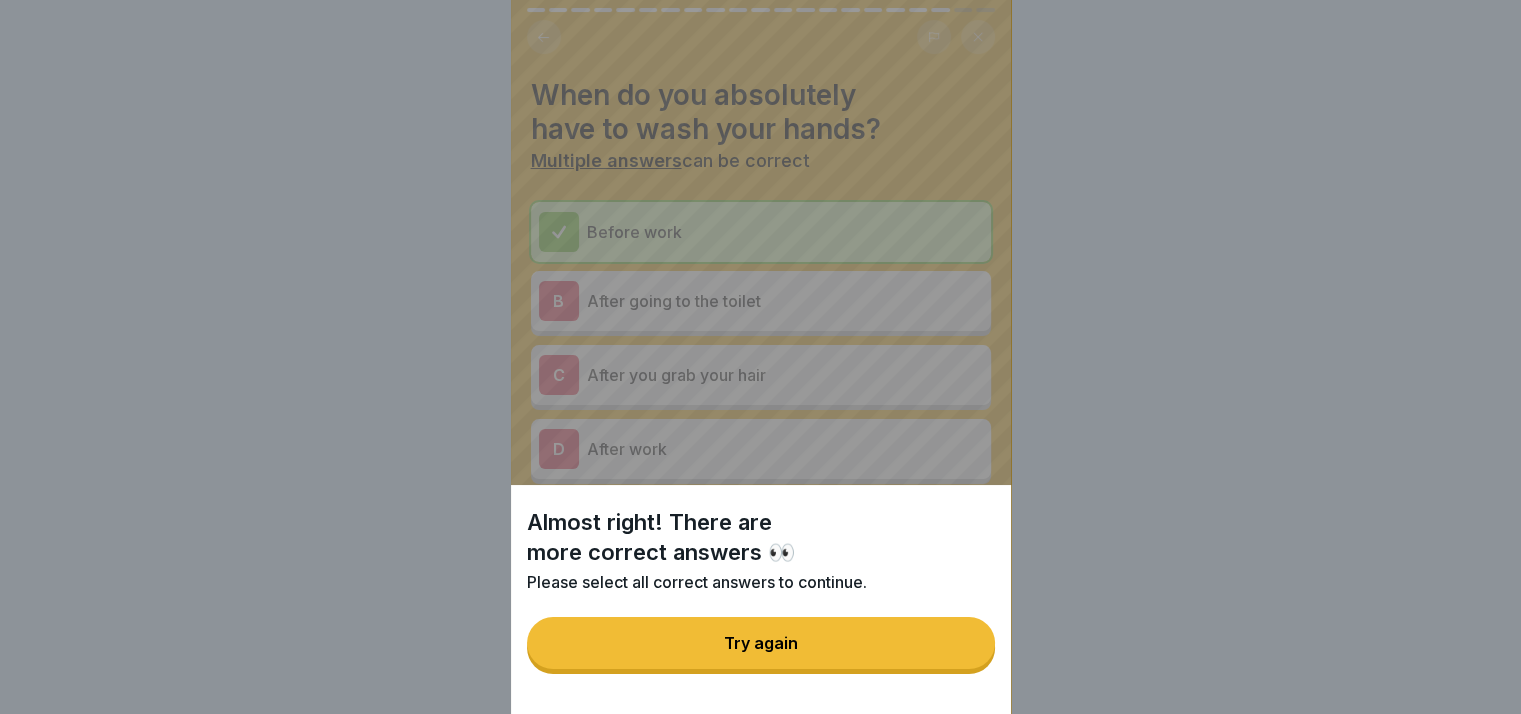 click on "Try again" at bounding box center (761, 643) 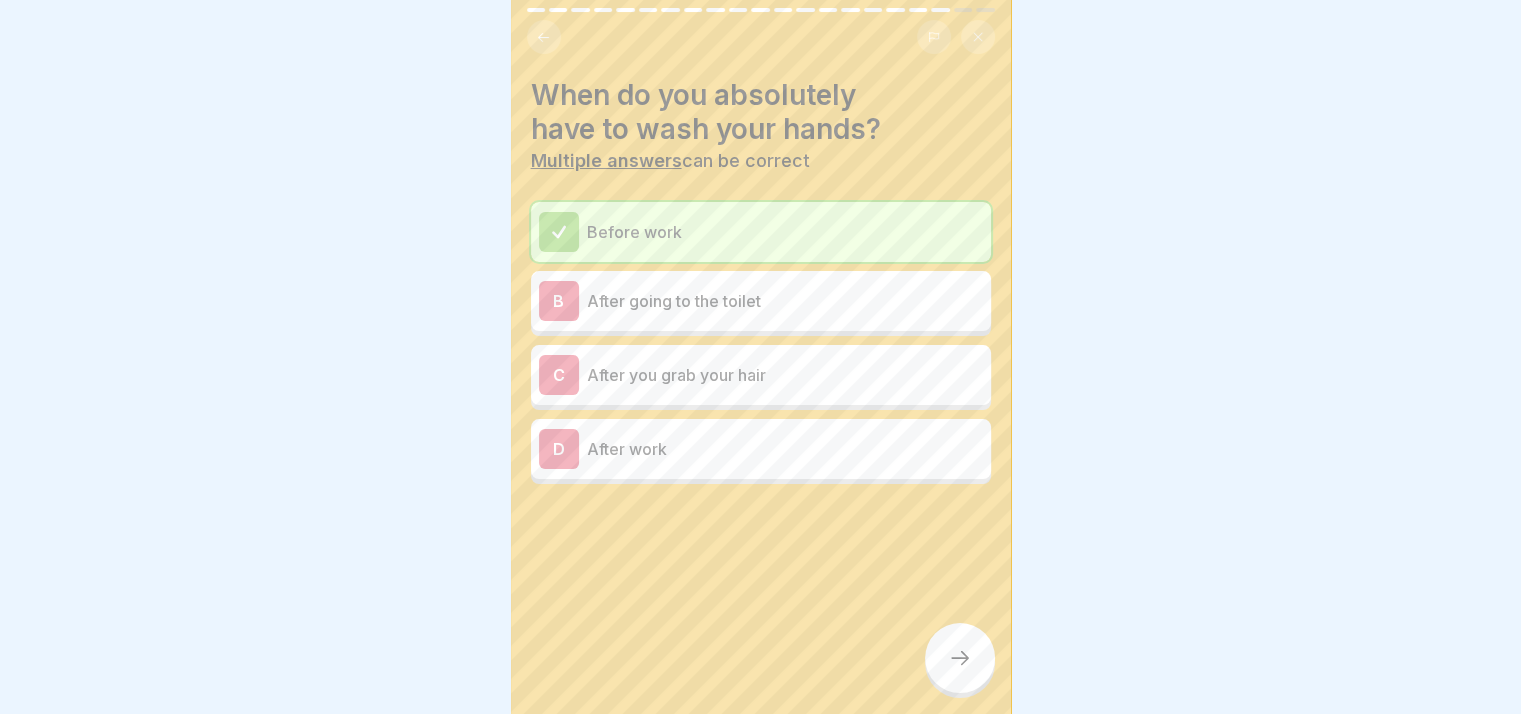 click on "After going to the toilet" at bounding box center (785, 301) 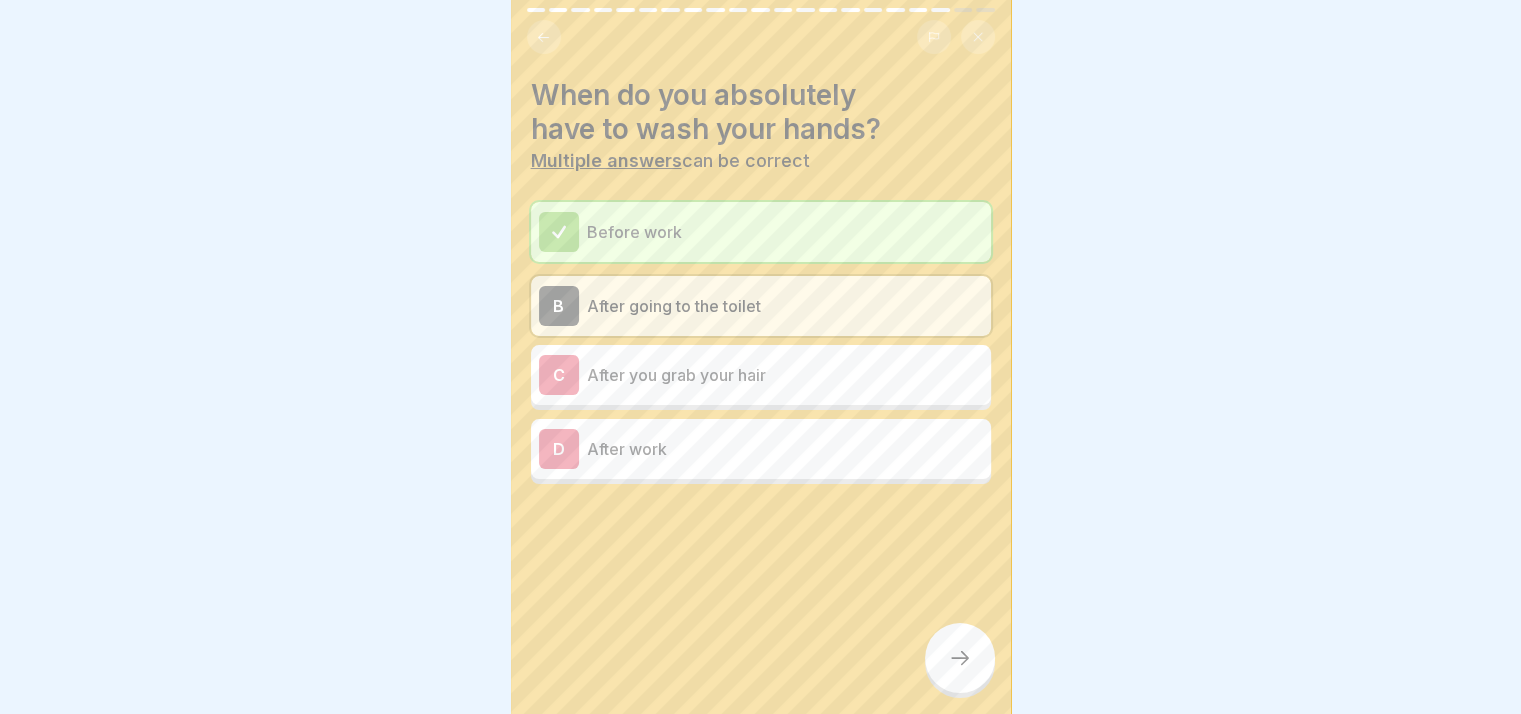 click at bounding box center [960, 658] 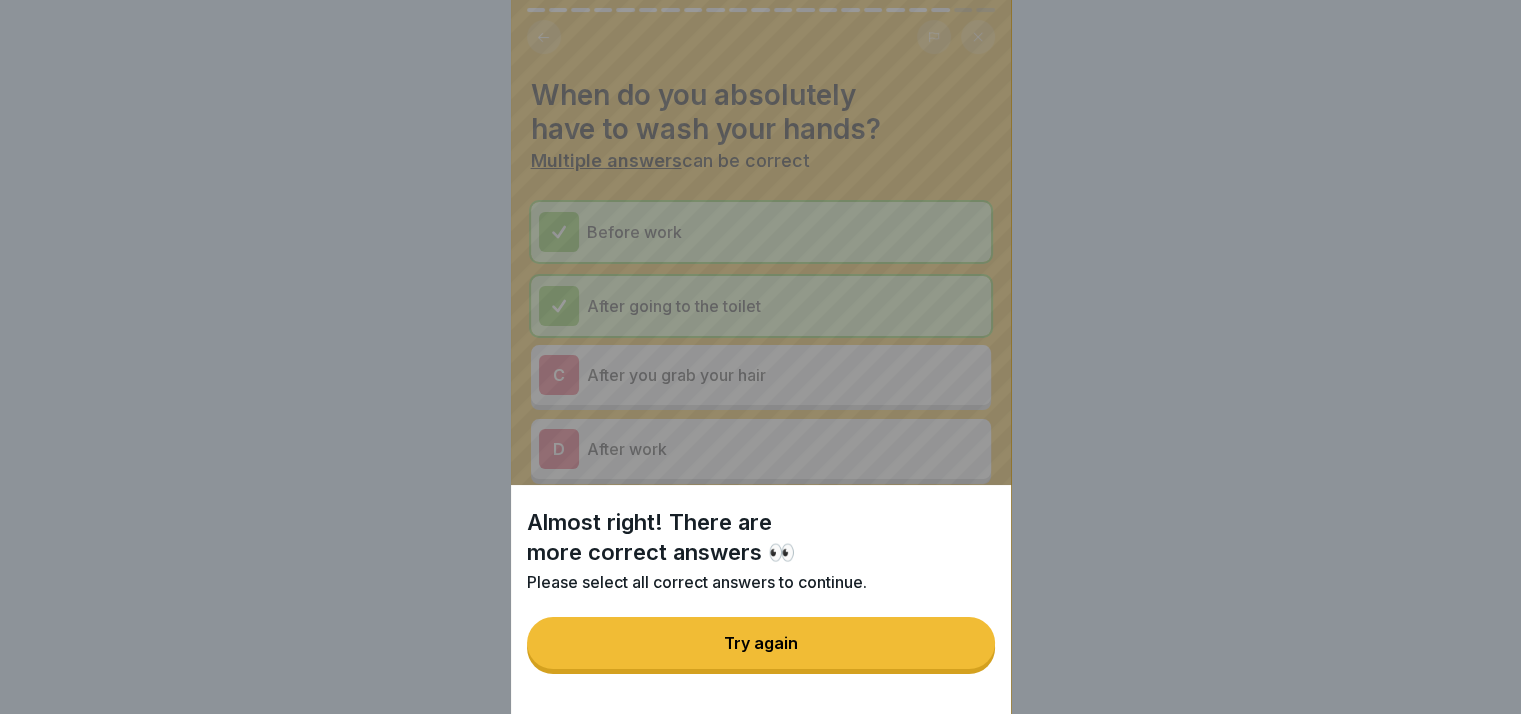 click on "Try again" at bounding box center (761, 643) 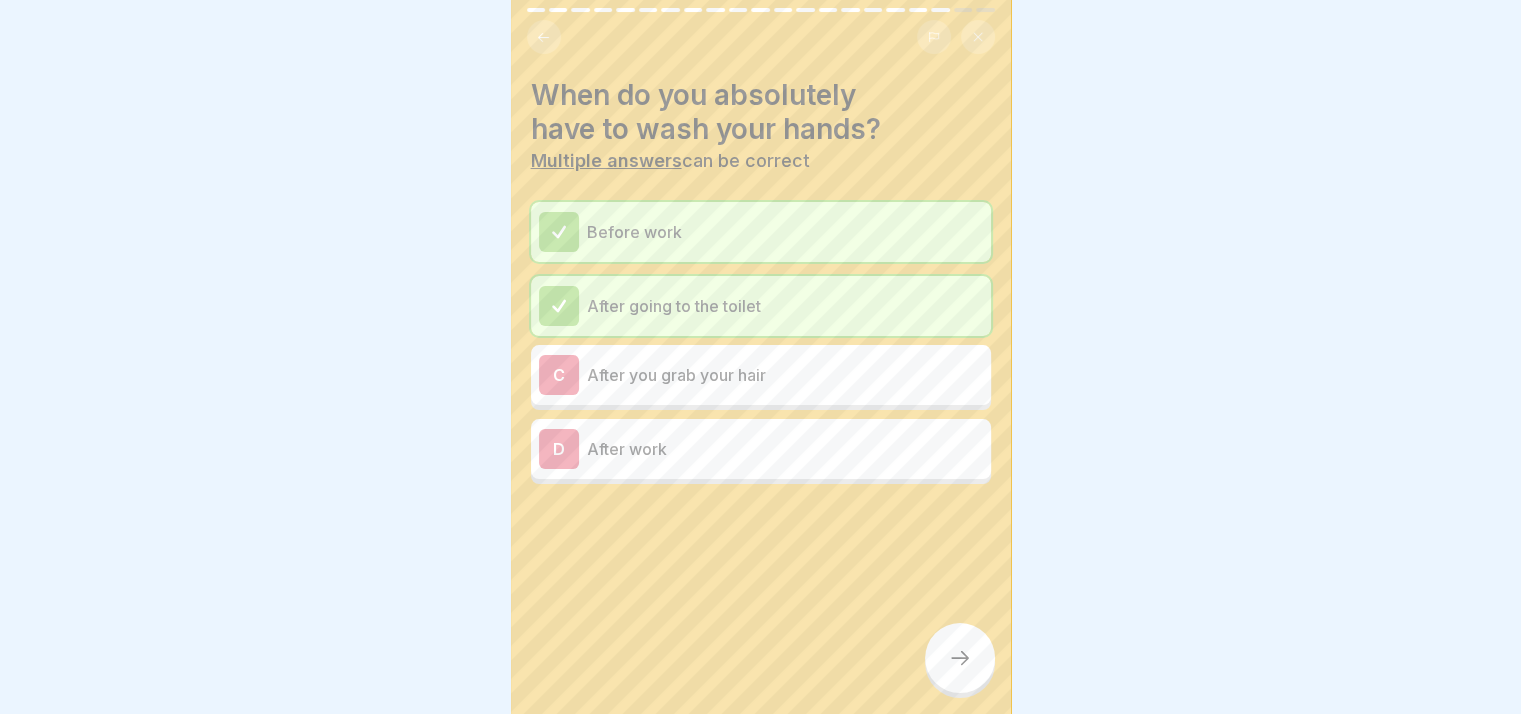 click on "D After work" at bounding box center [761, 449] 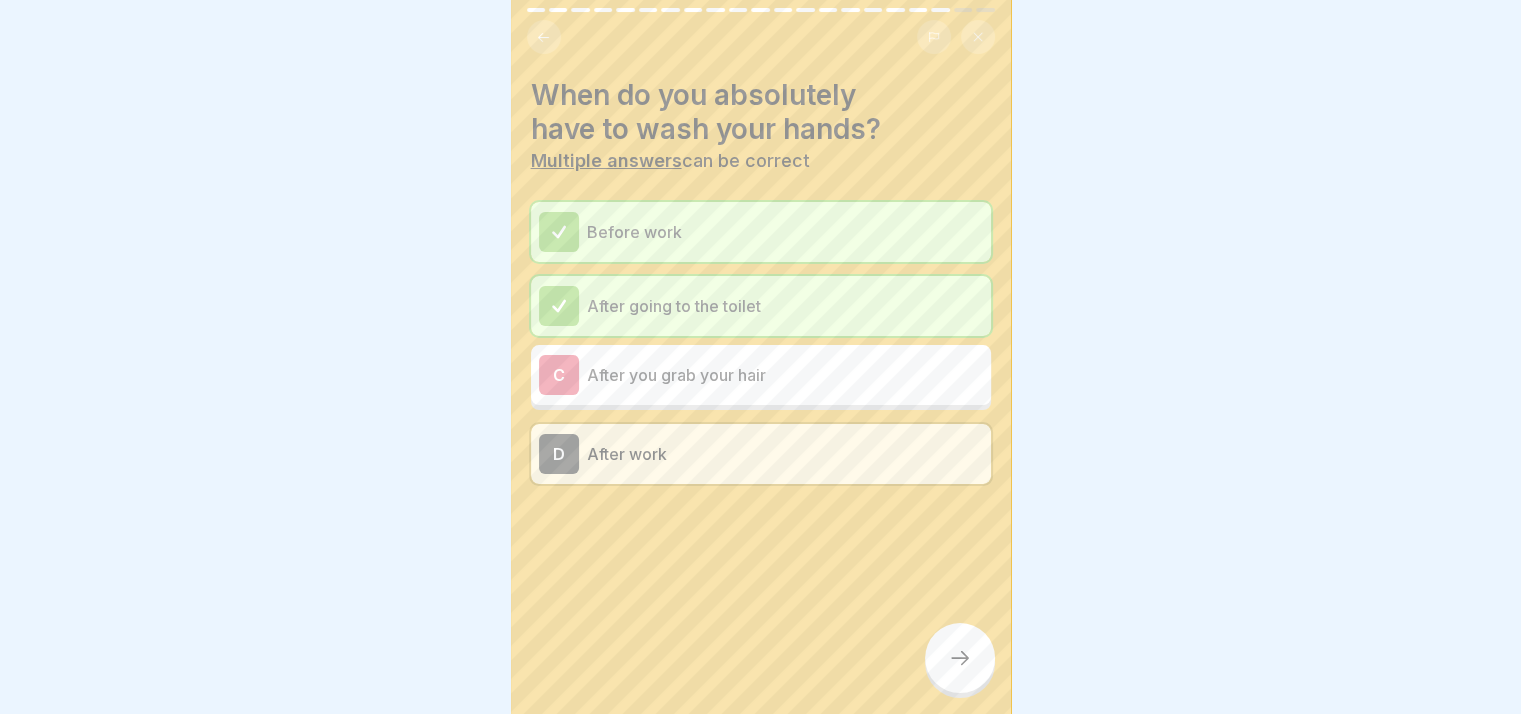 click 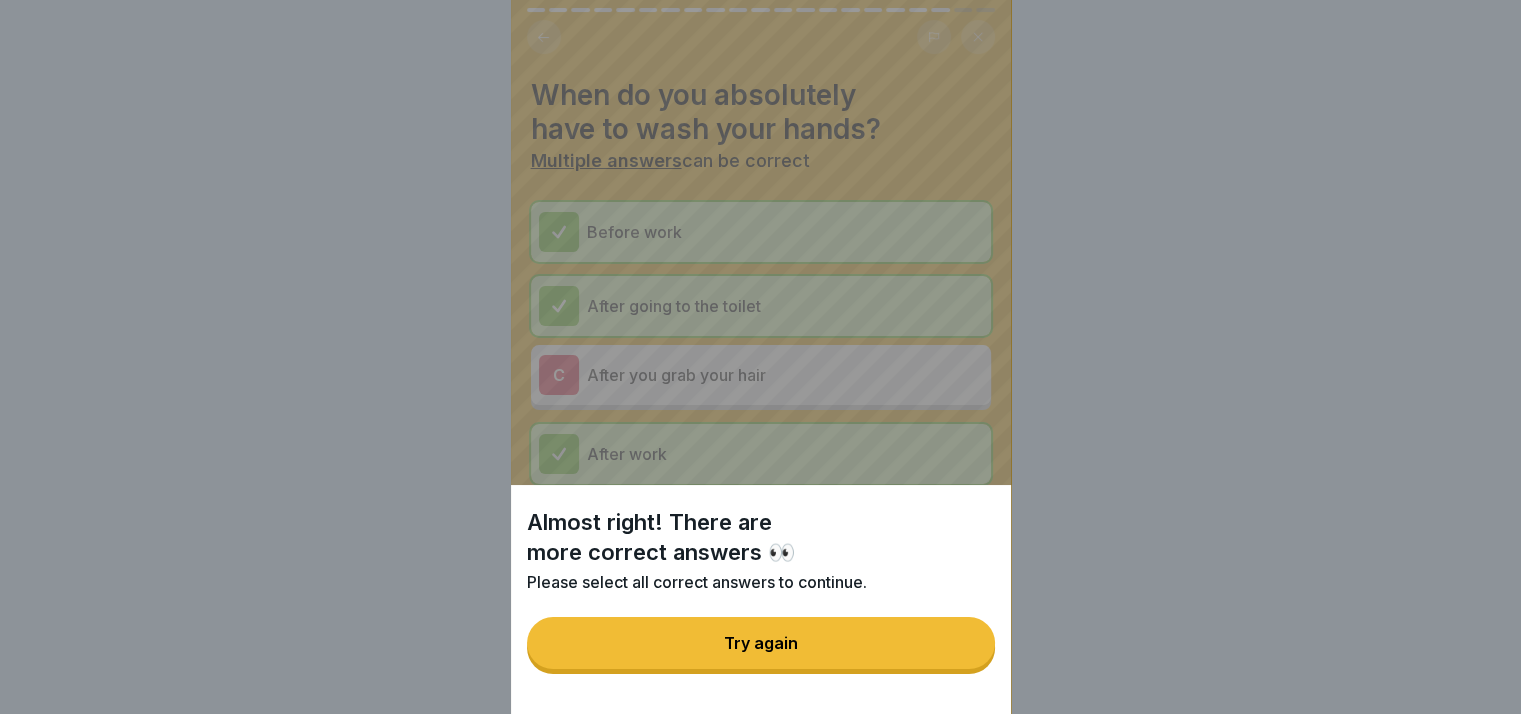 click on "Try again" at bounding box center [761, 643] 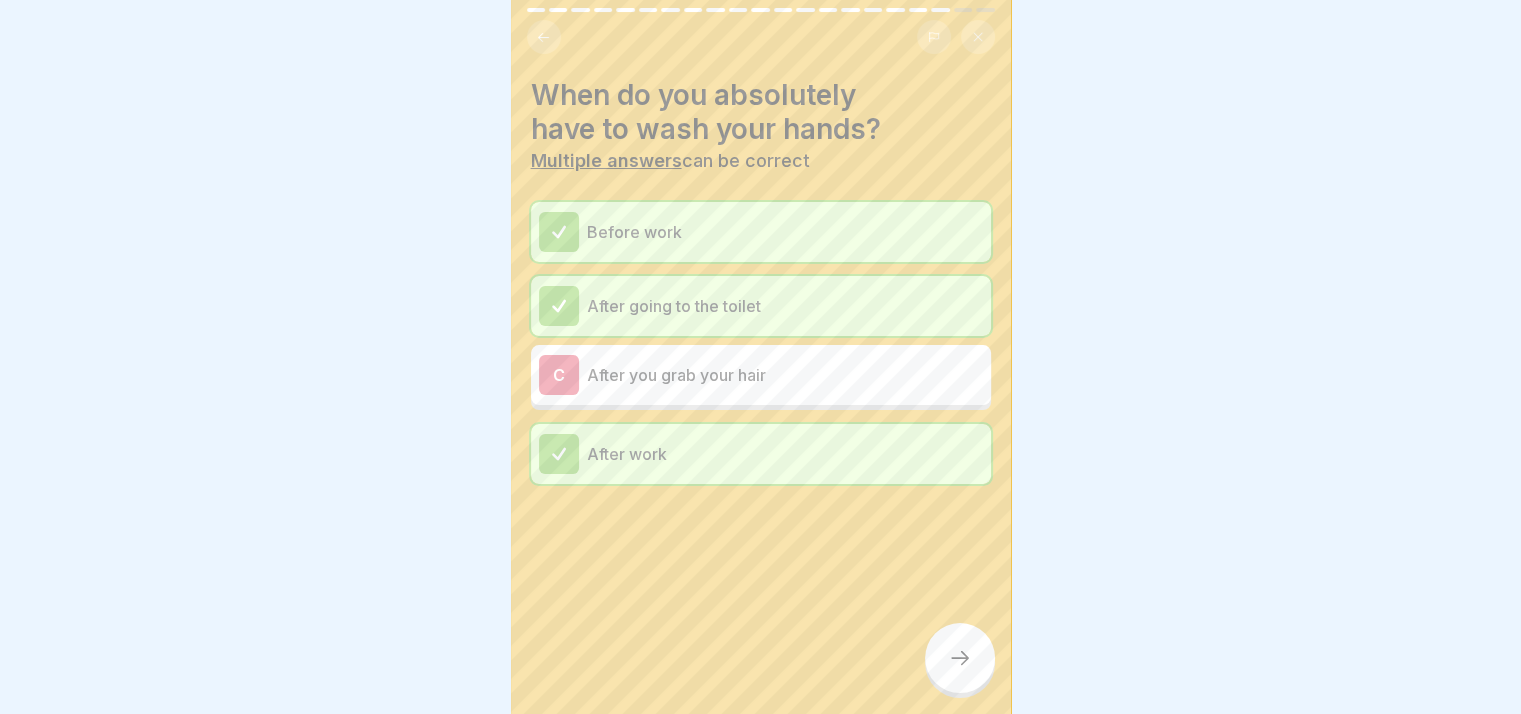 click on "C After you grab your hair" at bounding box center (761, 375) 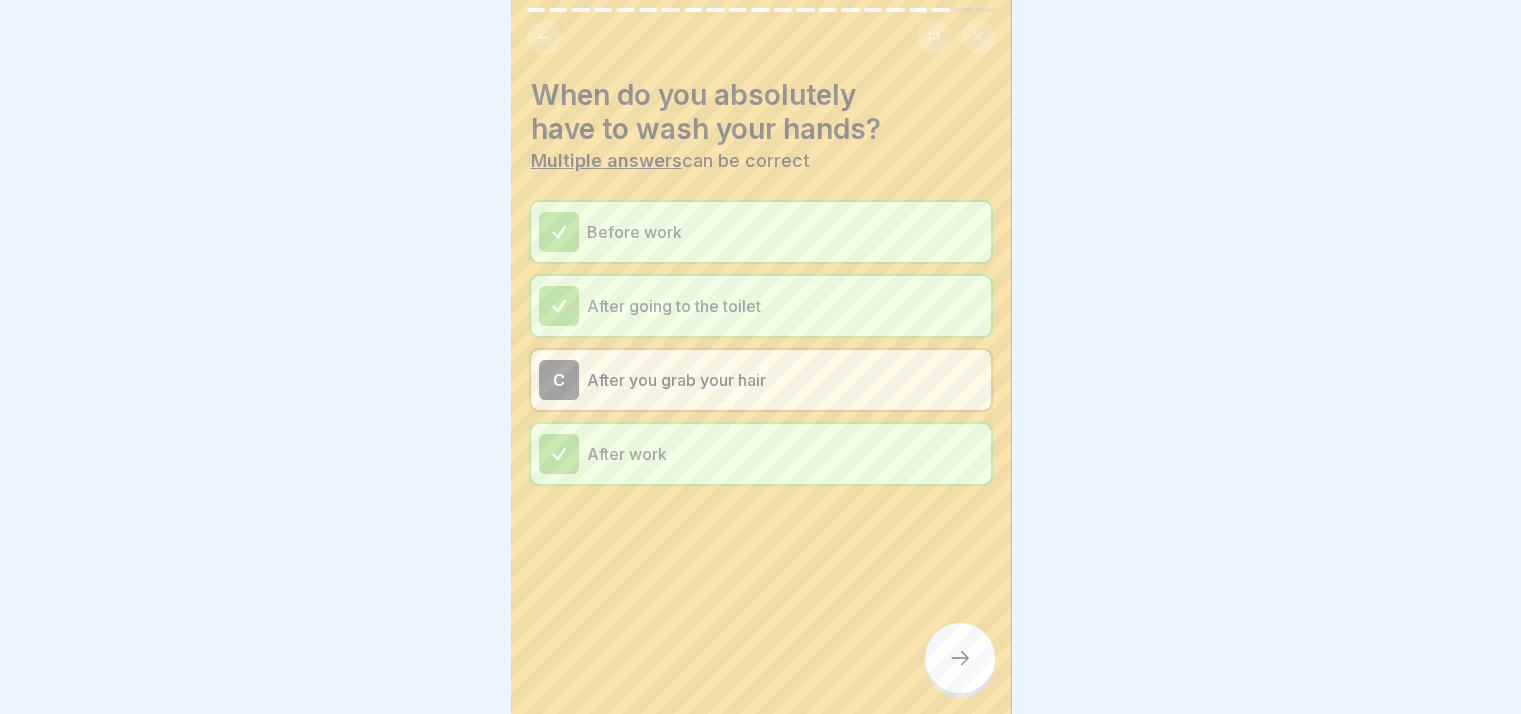 click 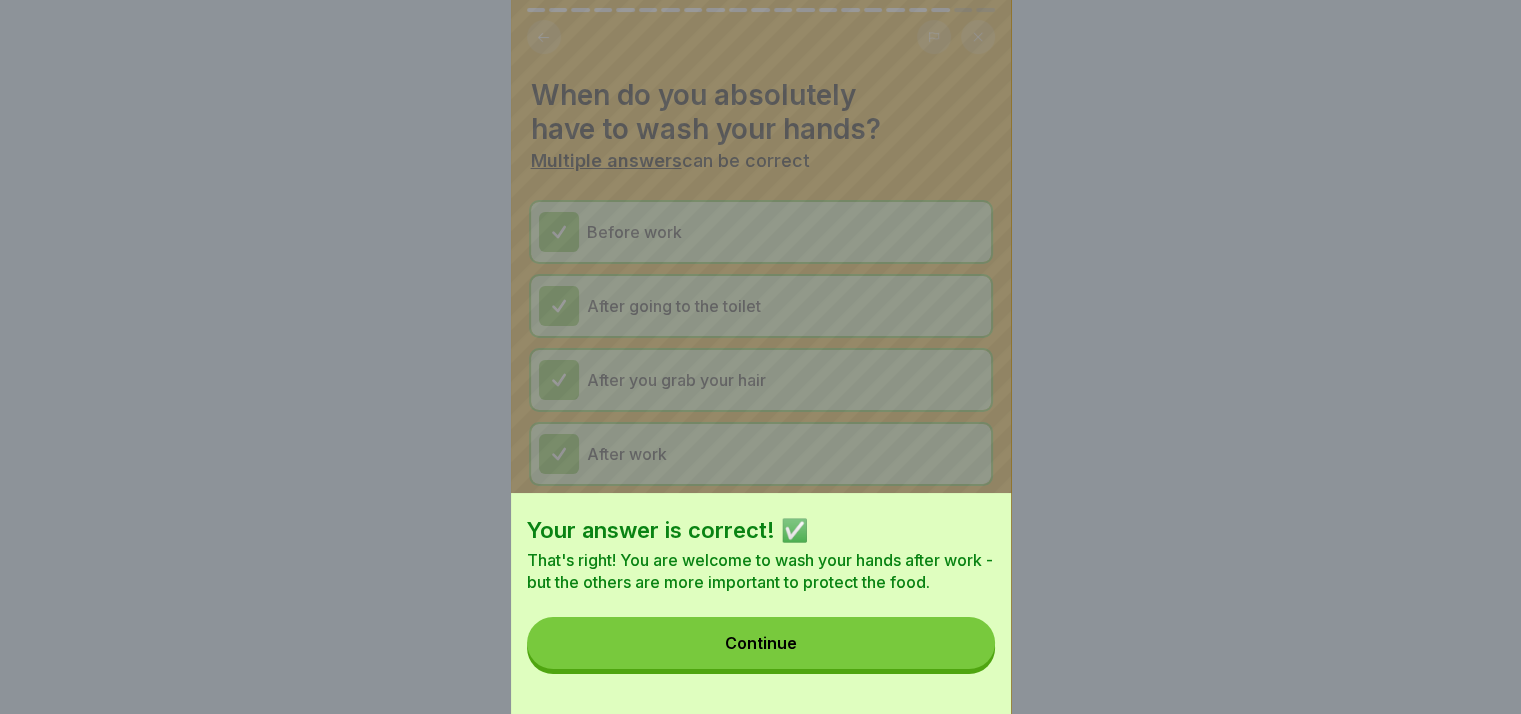 click on "Continue" at bounding box center [761, 643] 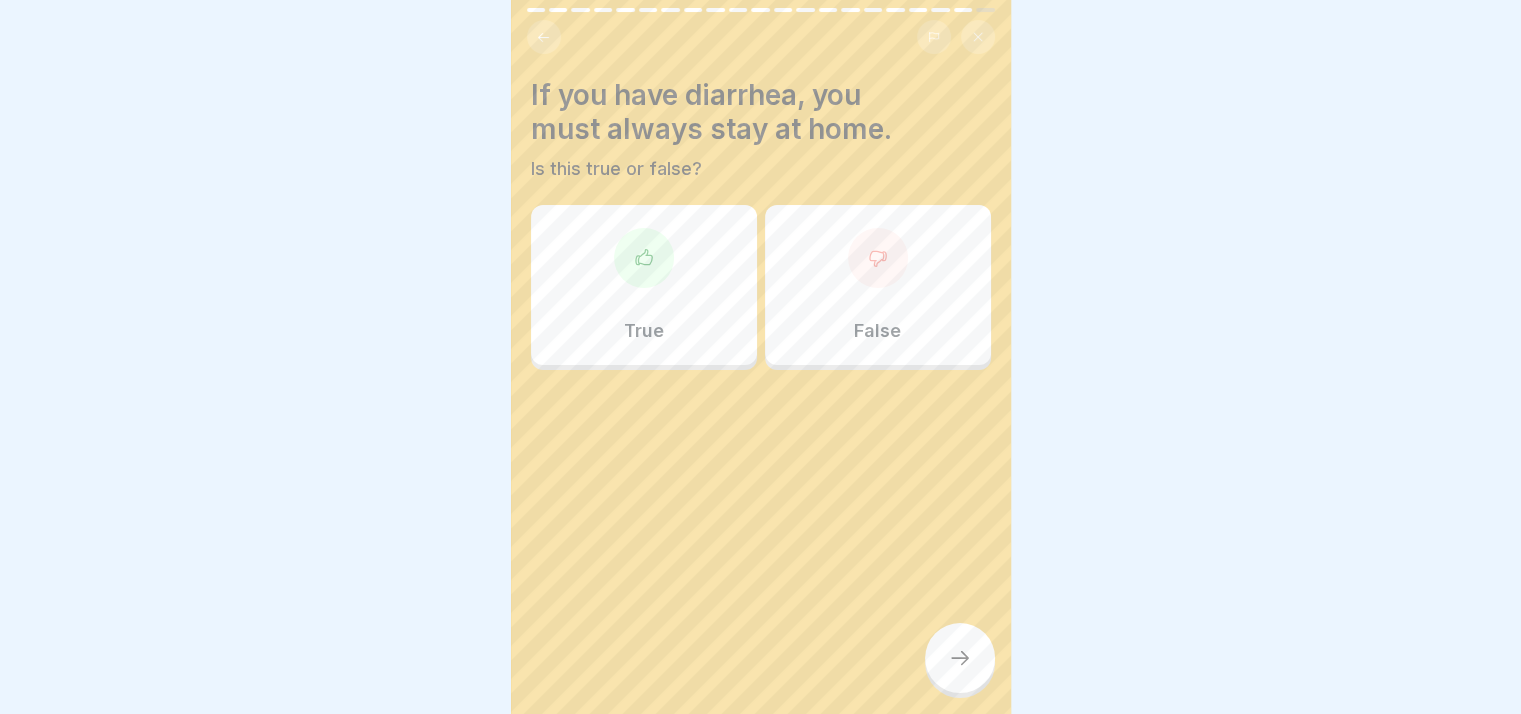 click on "True" at bounding box center (644, 285) 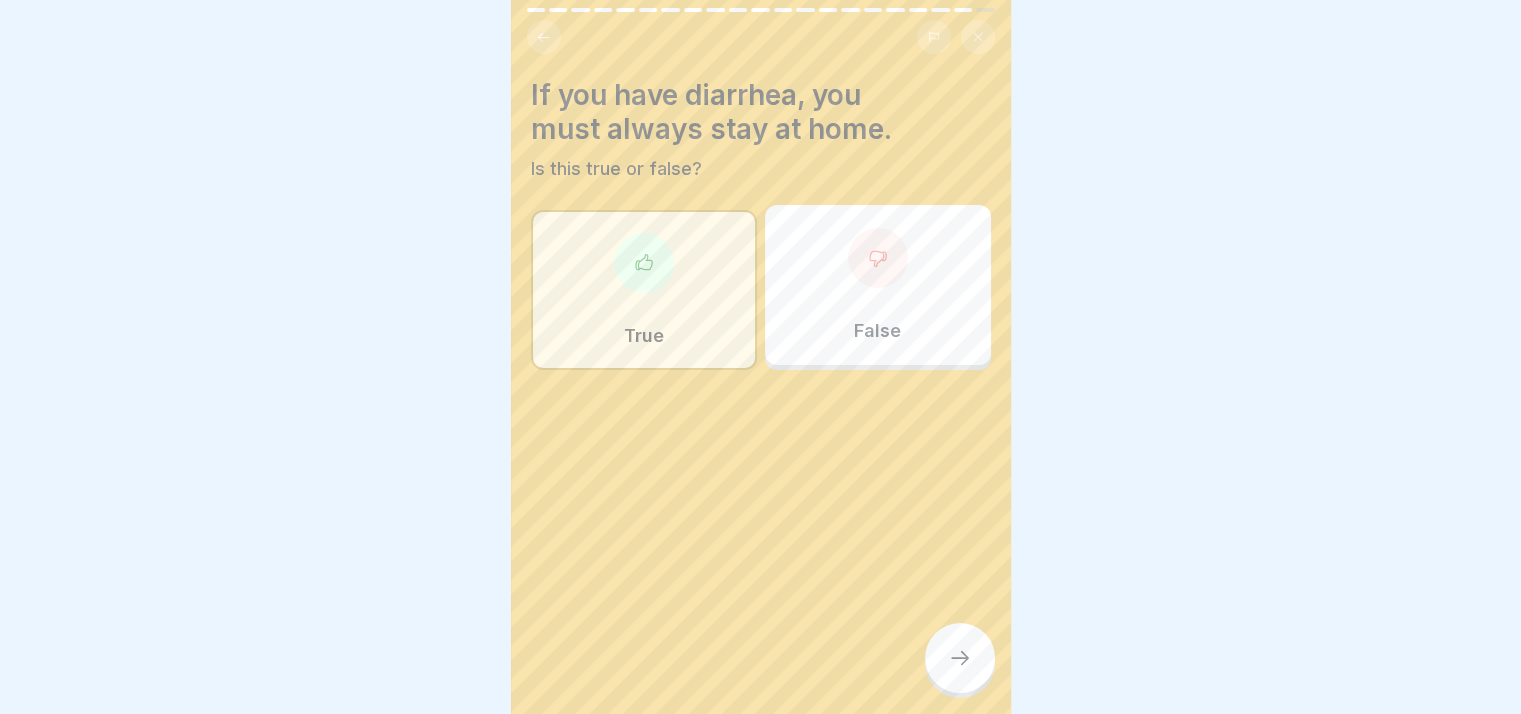 click at bounding box center (960, 658) 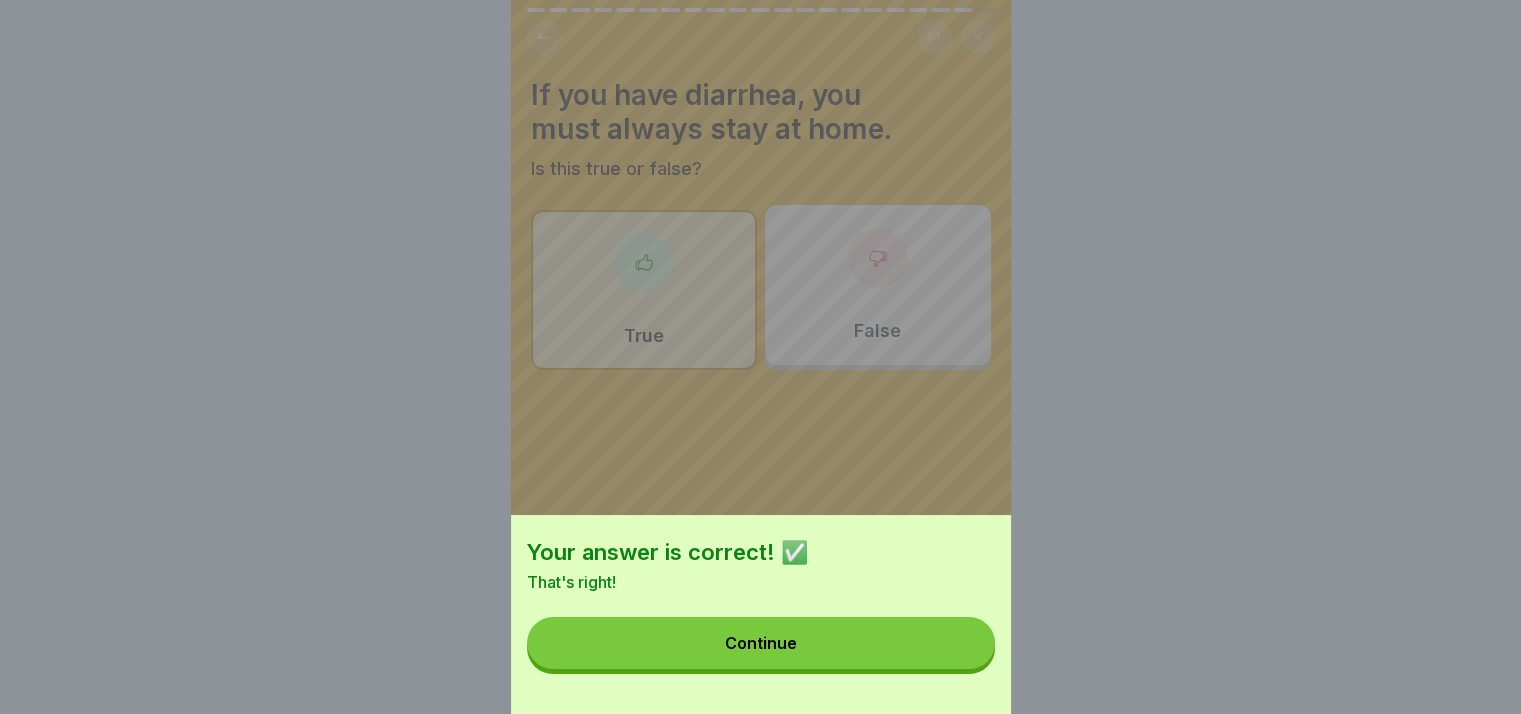 click on "Continue" at bounding box center [761, 643] 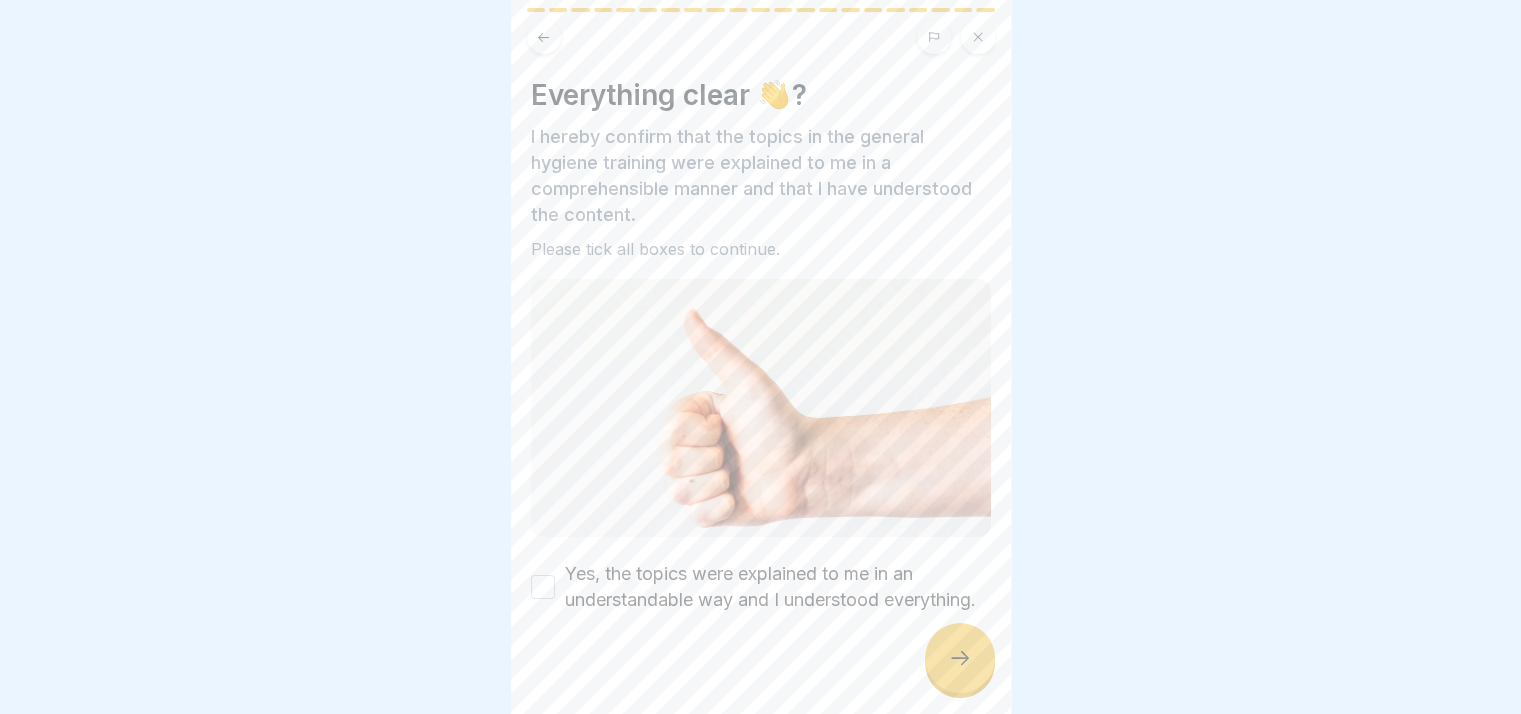 click on "Yes, the topics were explained to me in an understandable way and I understood everything." at bounding box center [543, 587] 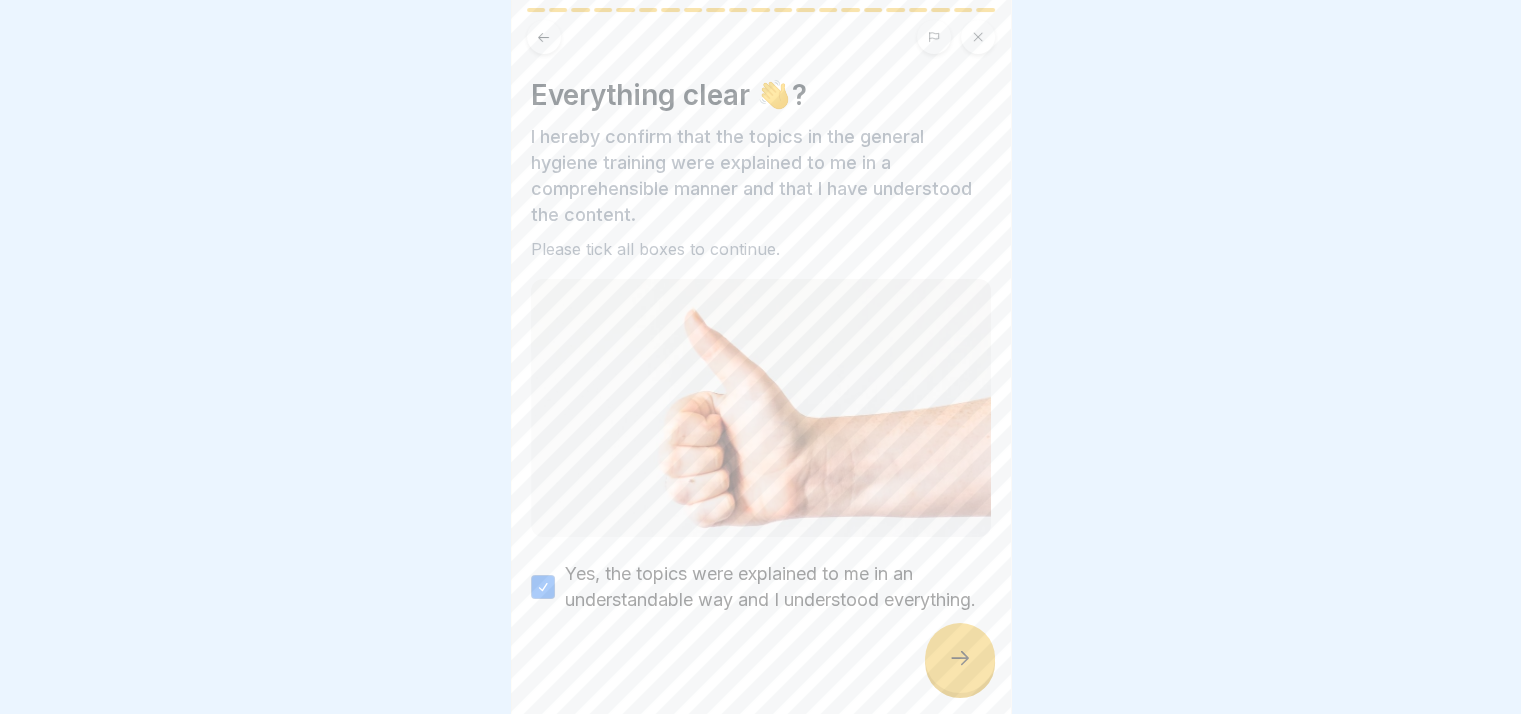 click at bounding box center [960, 658] 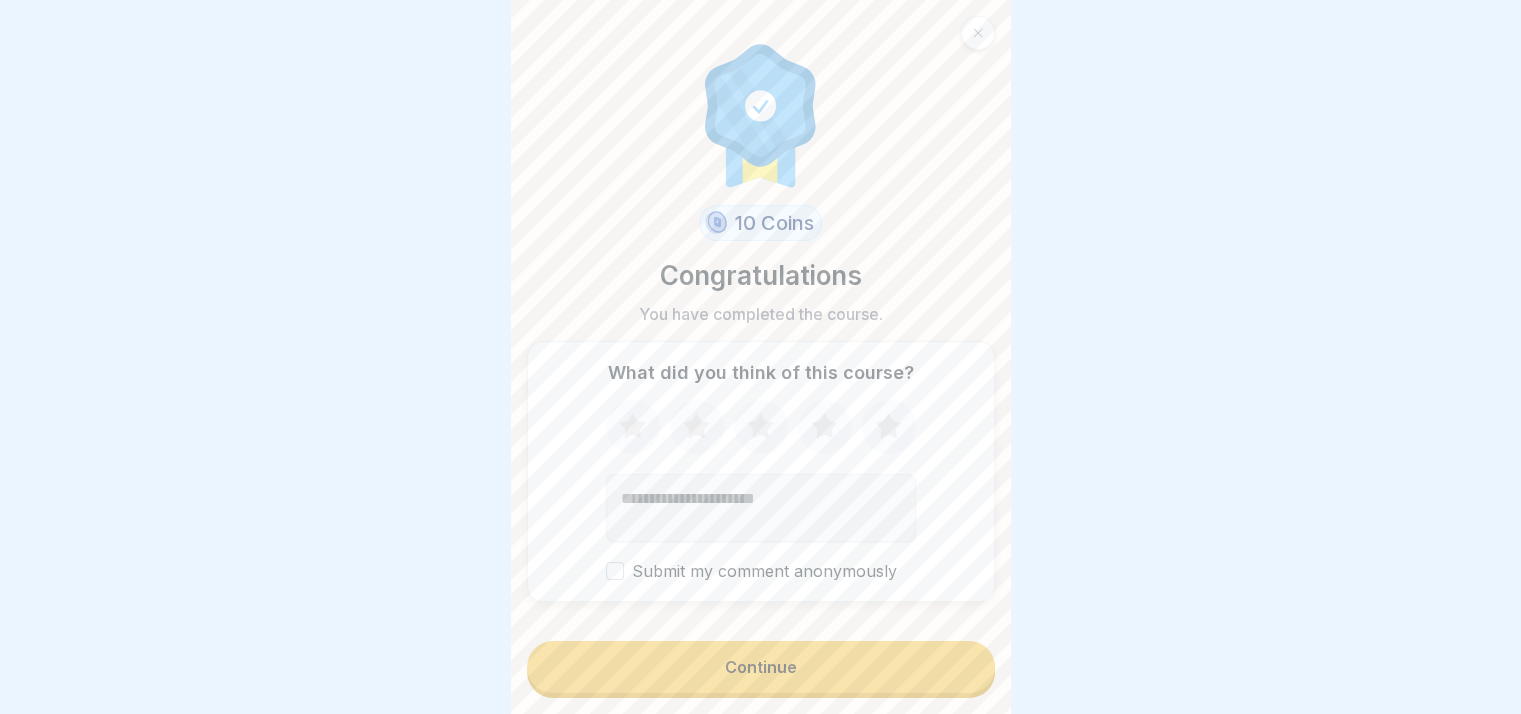 click on "Continue" at bounding box center [761, 667] 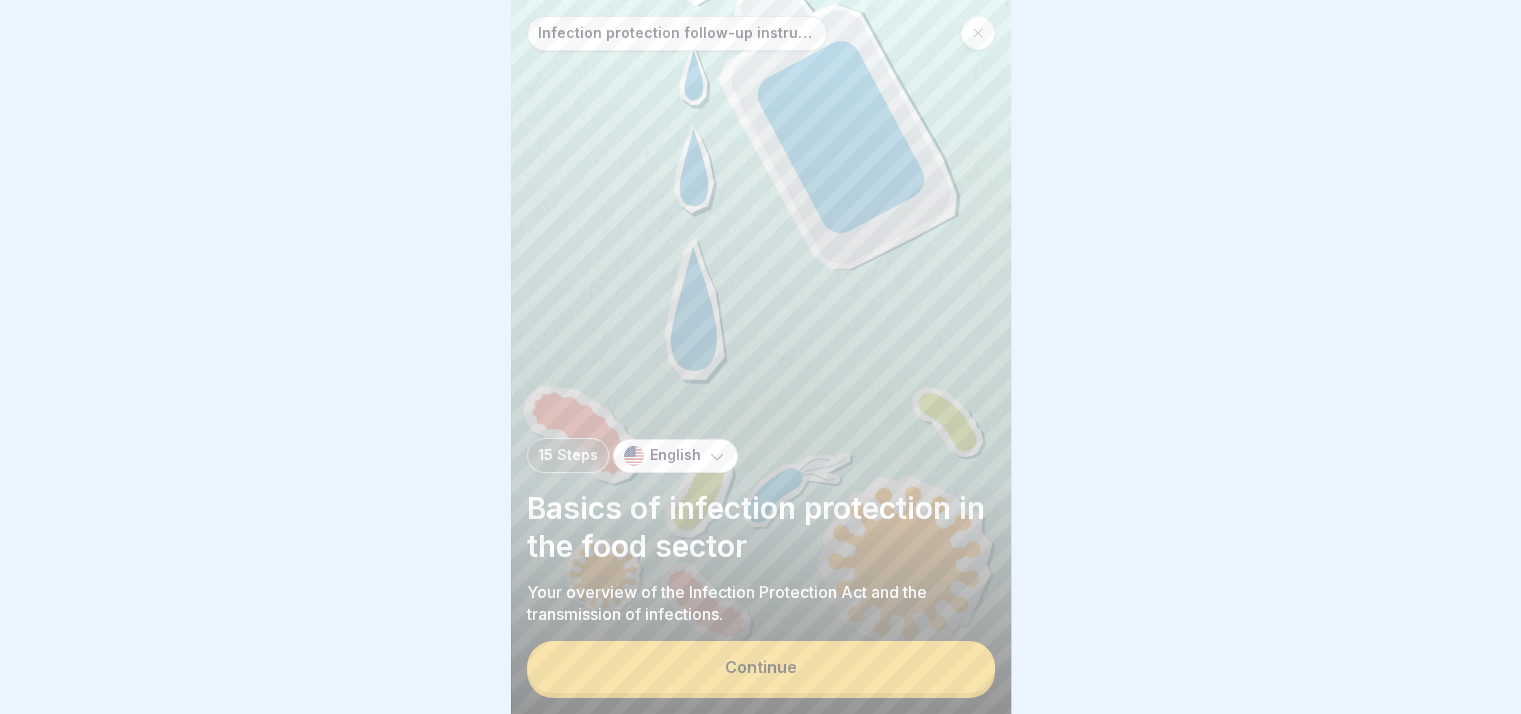 click on "Continue" at bounding box center [761, 667] 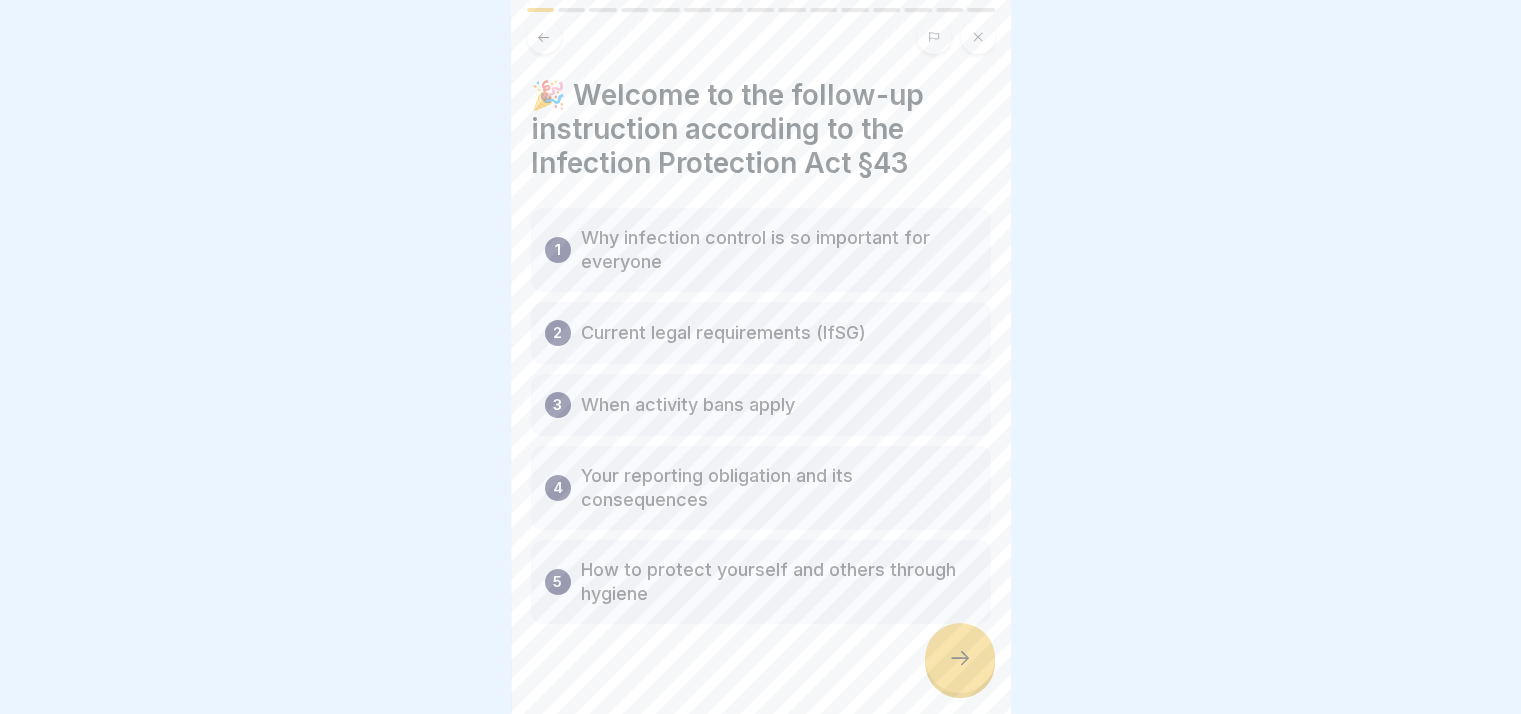 click 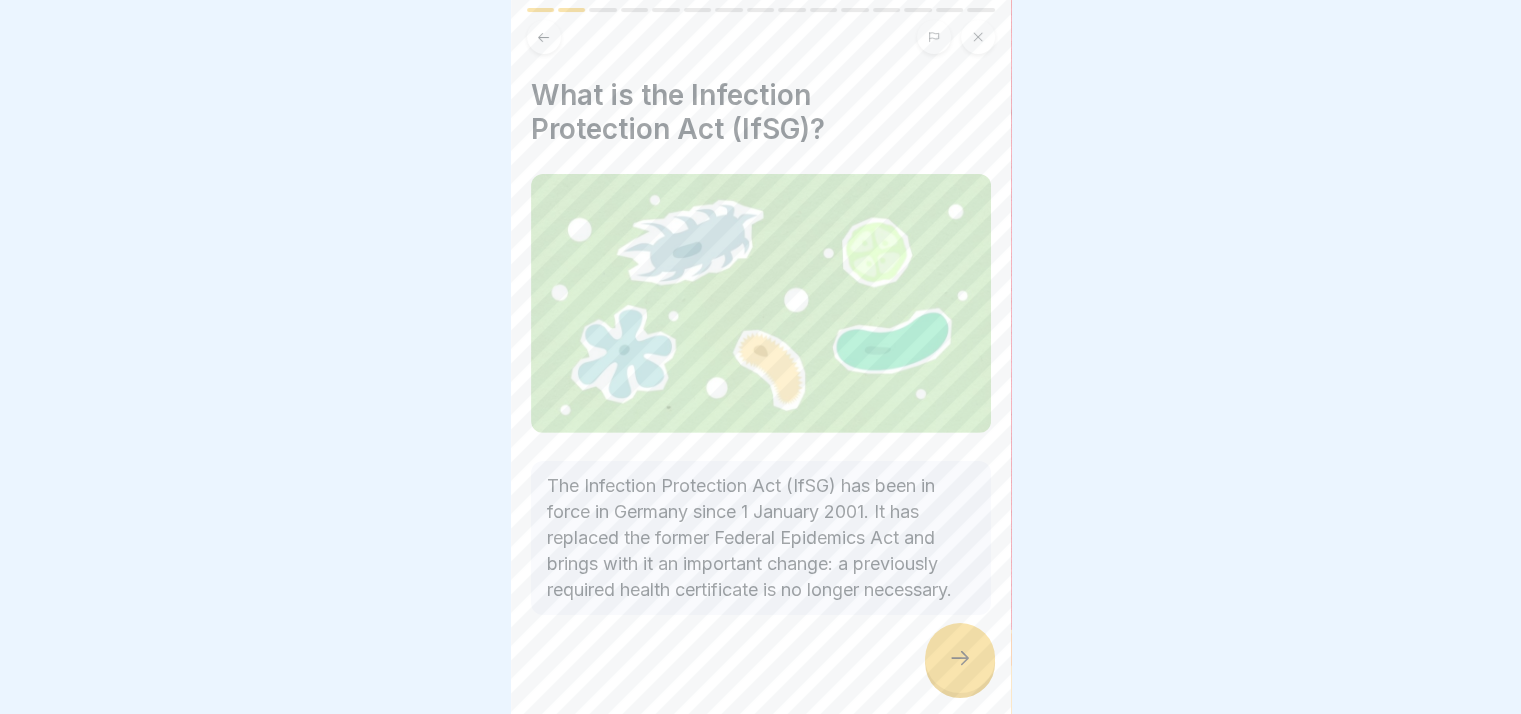 click 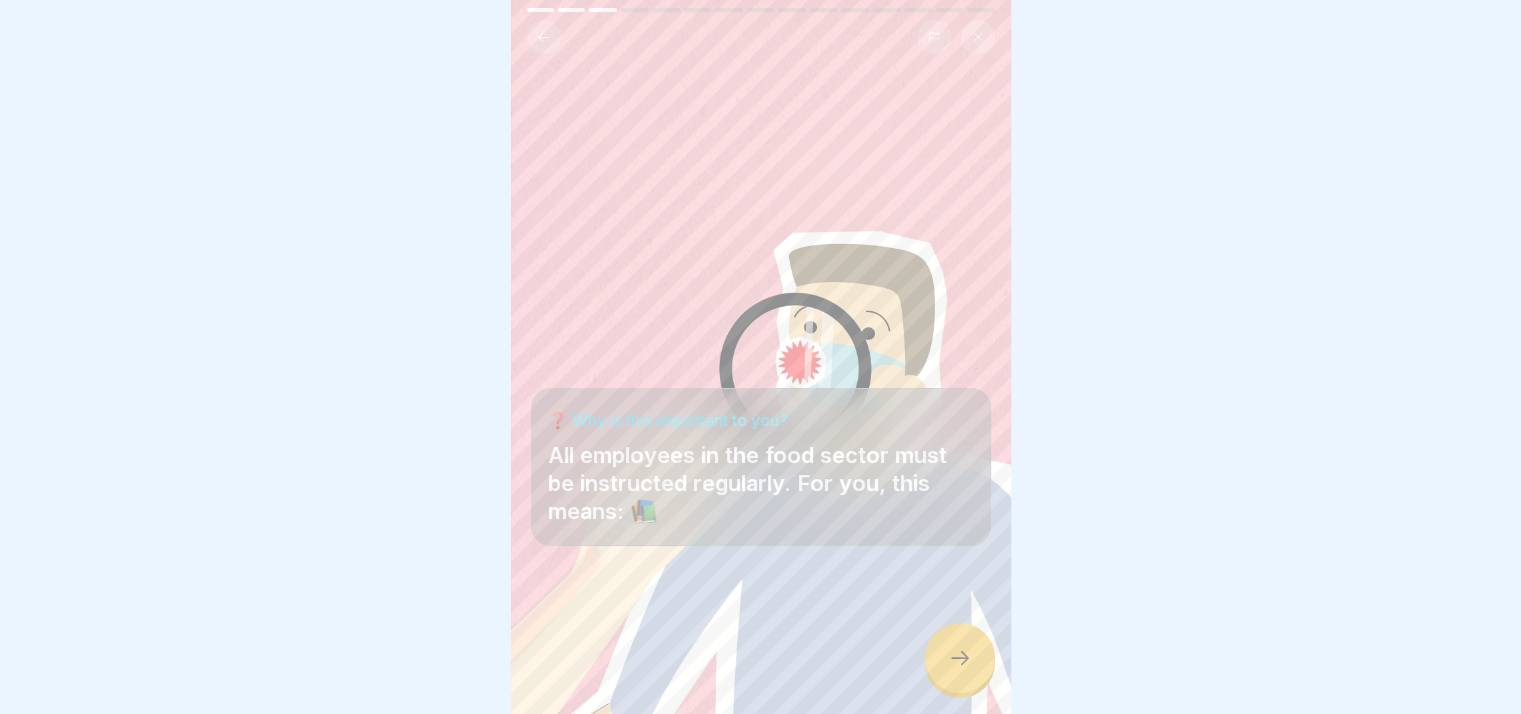 click 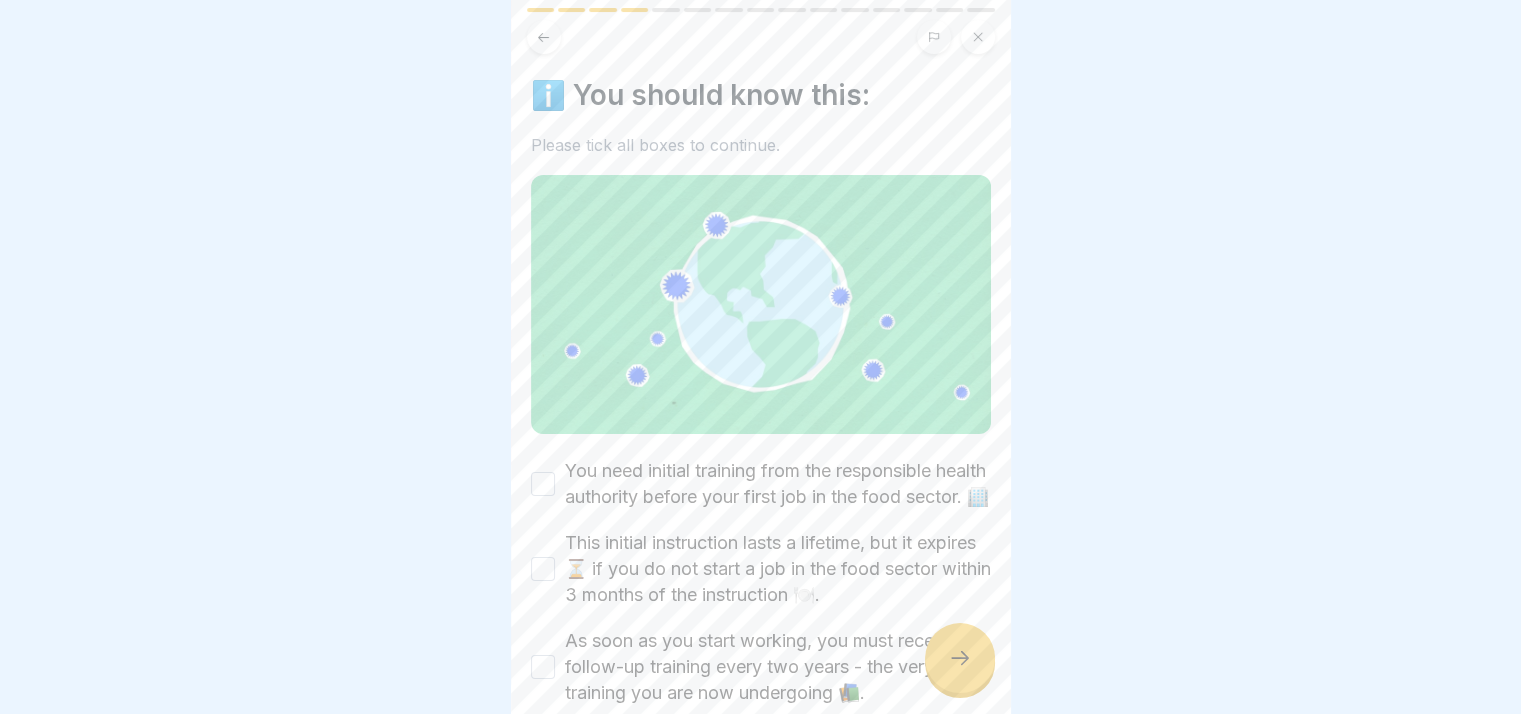 click 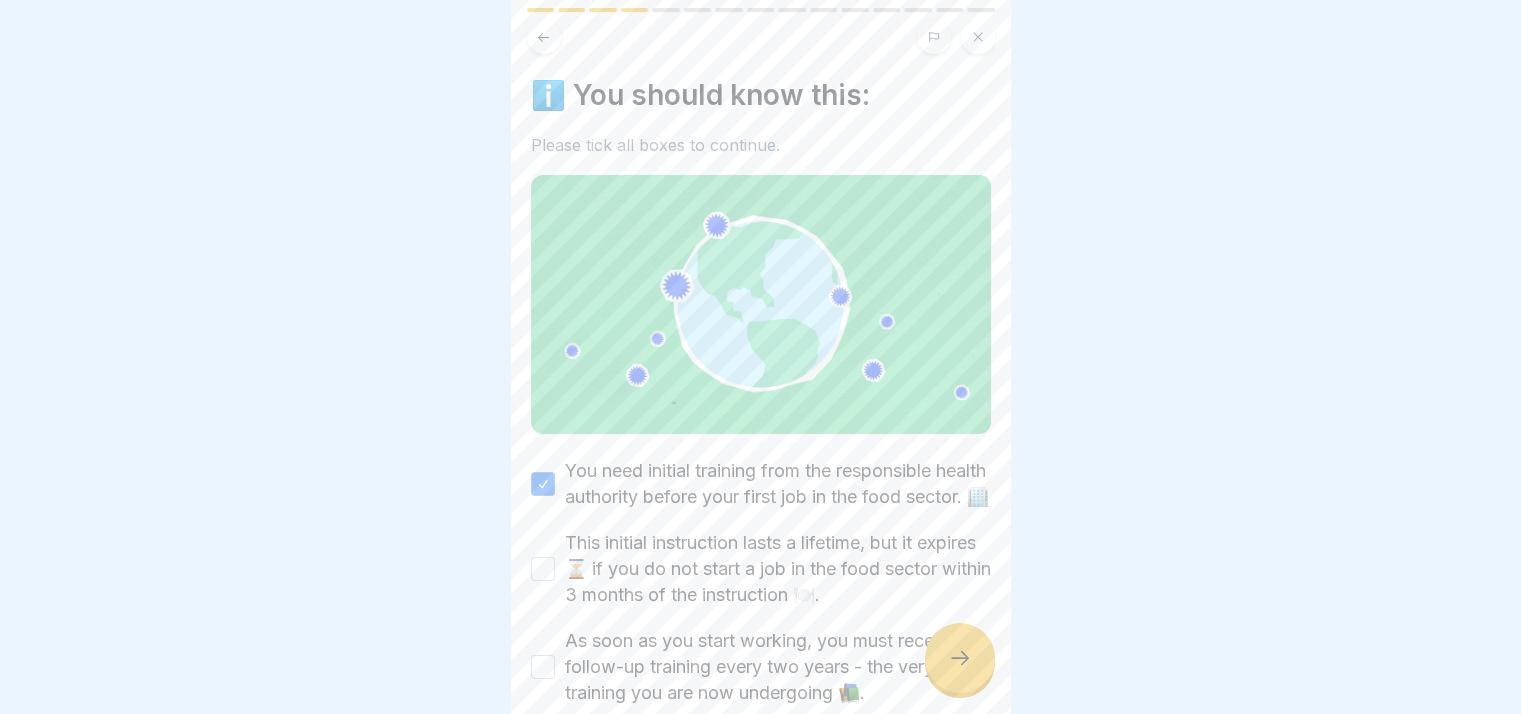 click on "This initial instruction lasts a lifetime, but it expires ⏳ if you do not start a job in the food sector within 3 months of the instruction 🍽️." at bounding box center [543, 569] 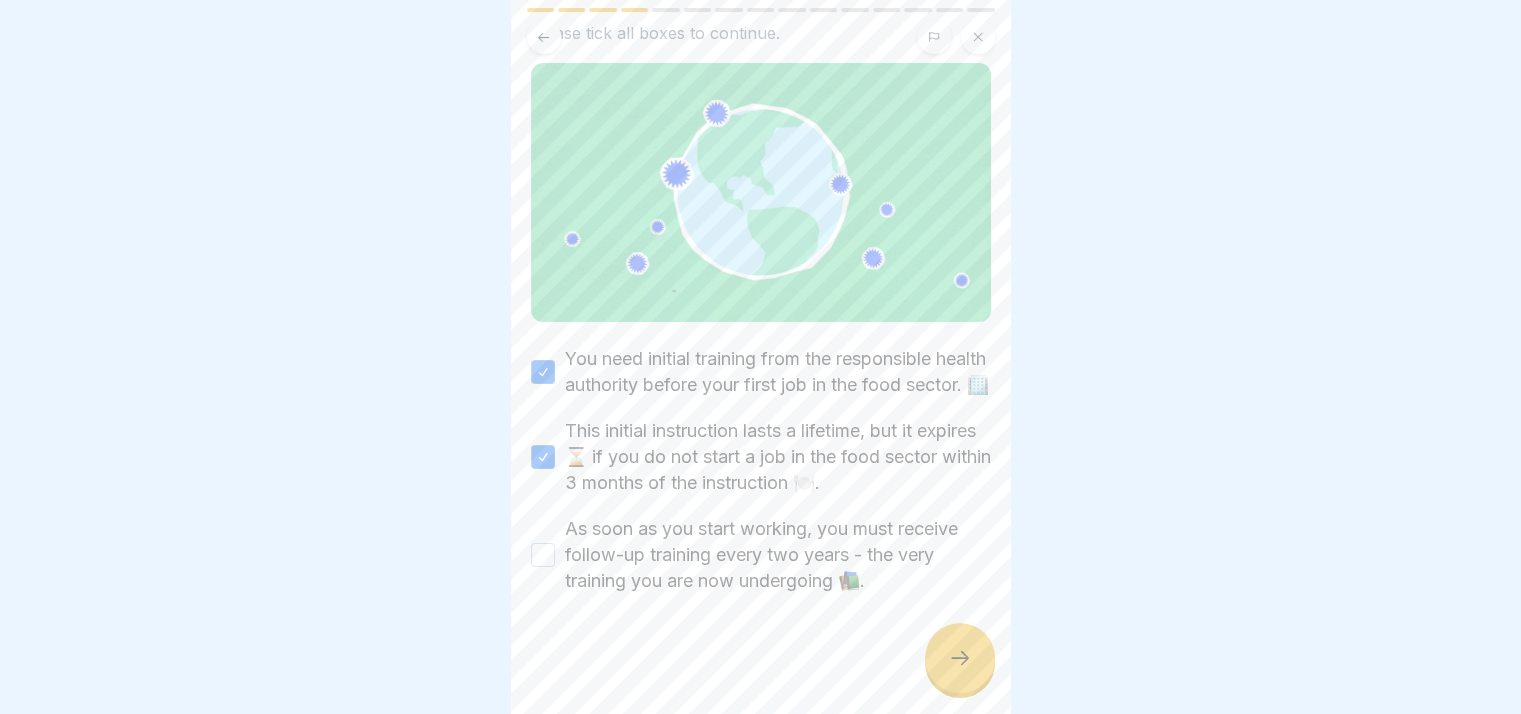 scroll, scrollTop: 128, scrollLeft: 0, axis: vertical 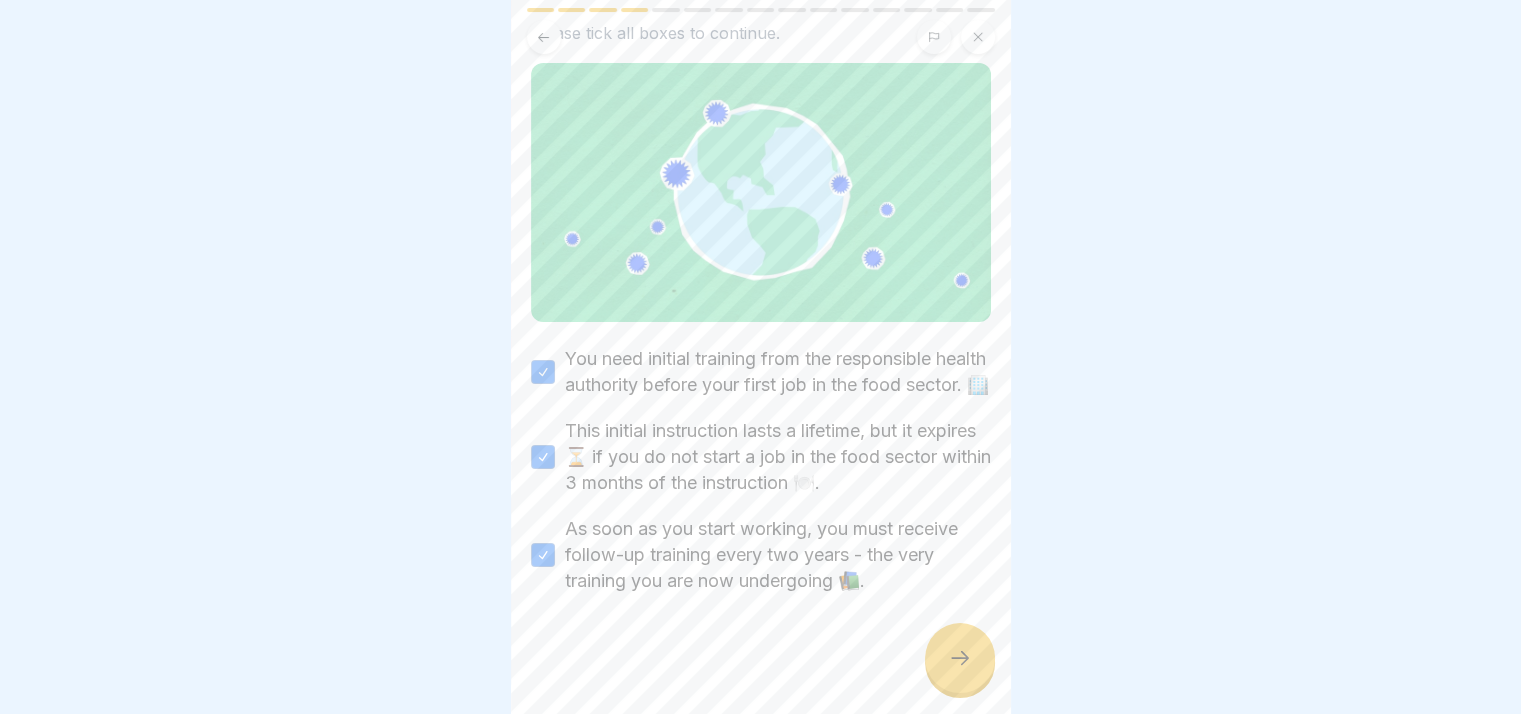 click 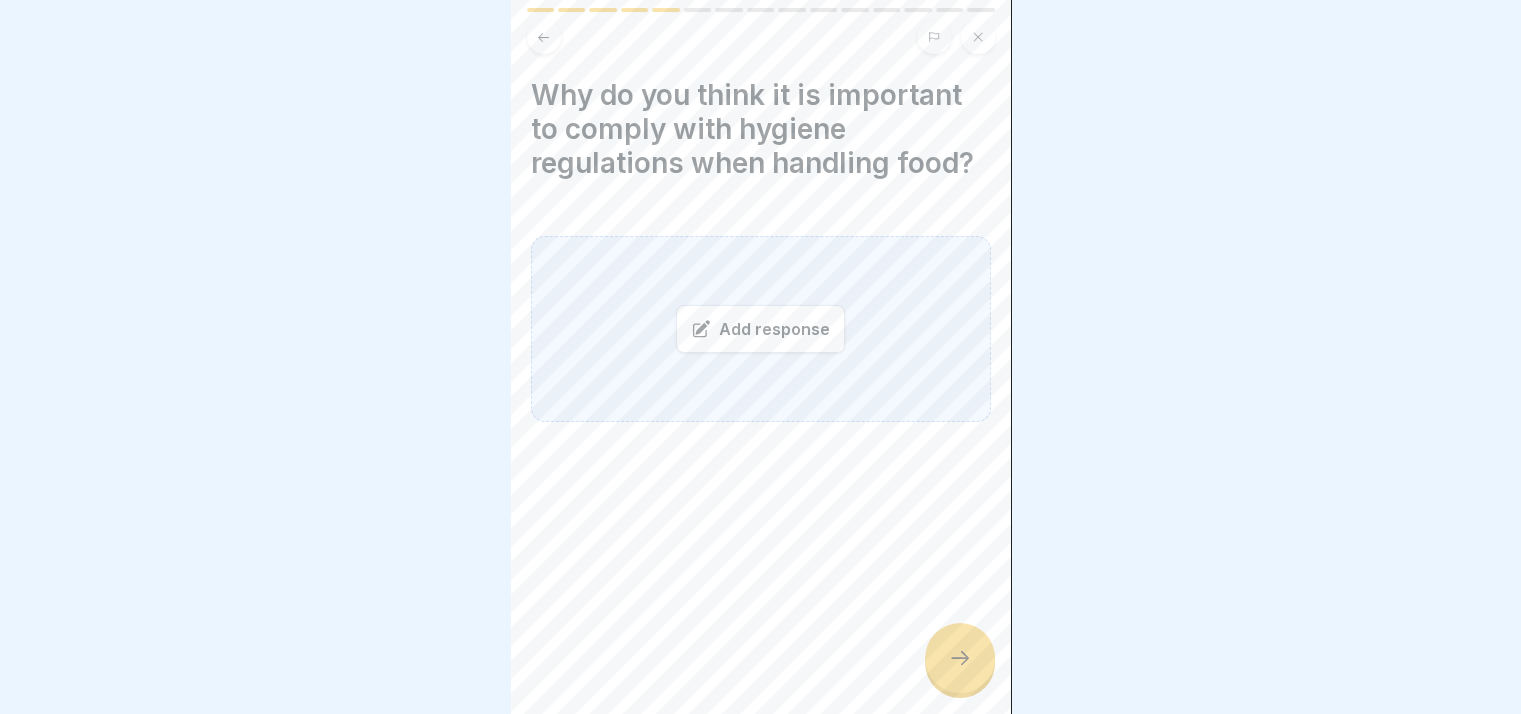 click 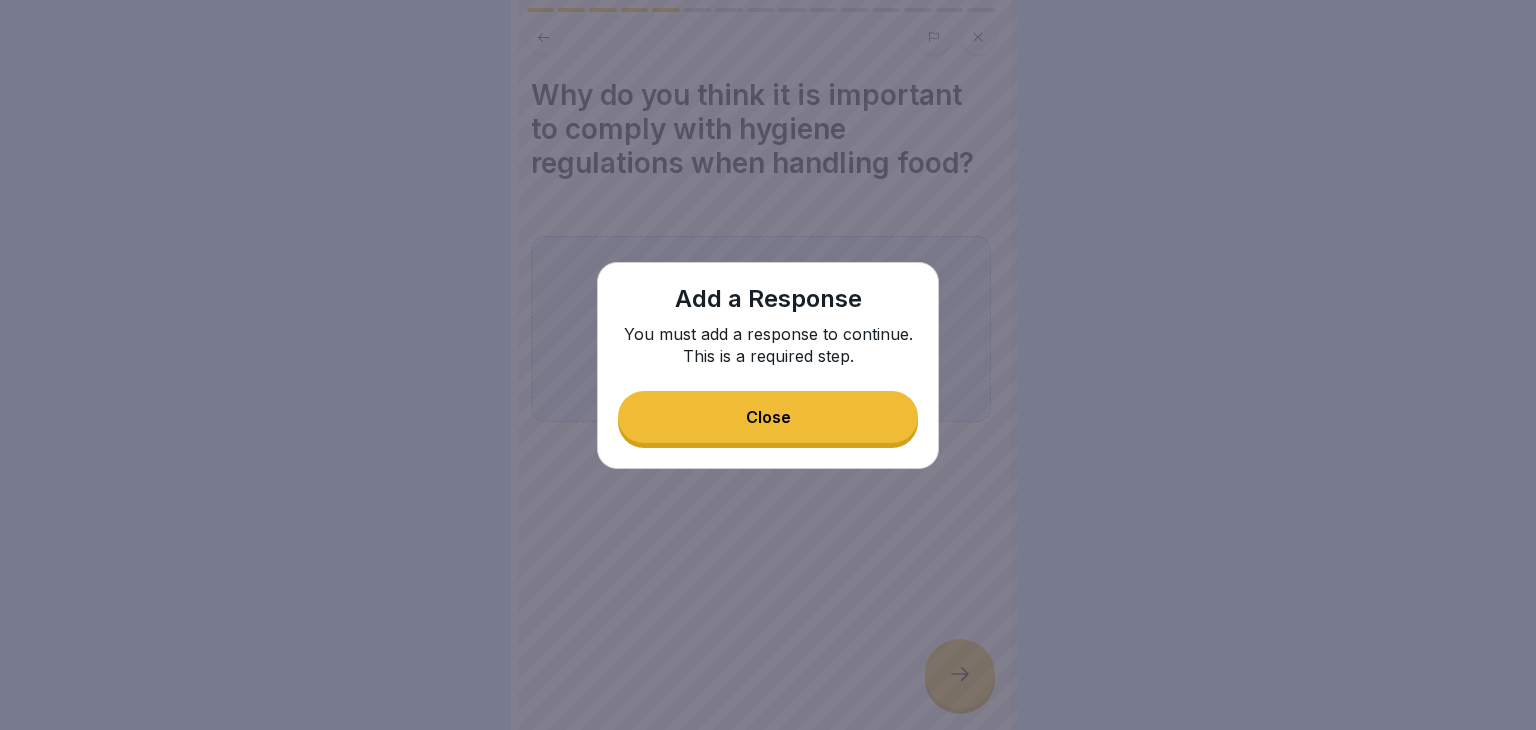 click on "Close" at bounding box center [768, 417] 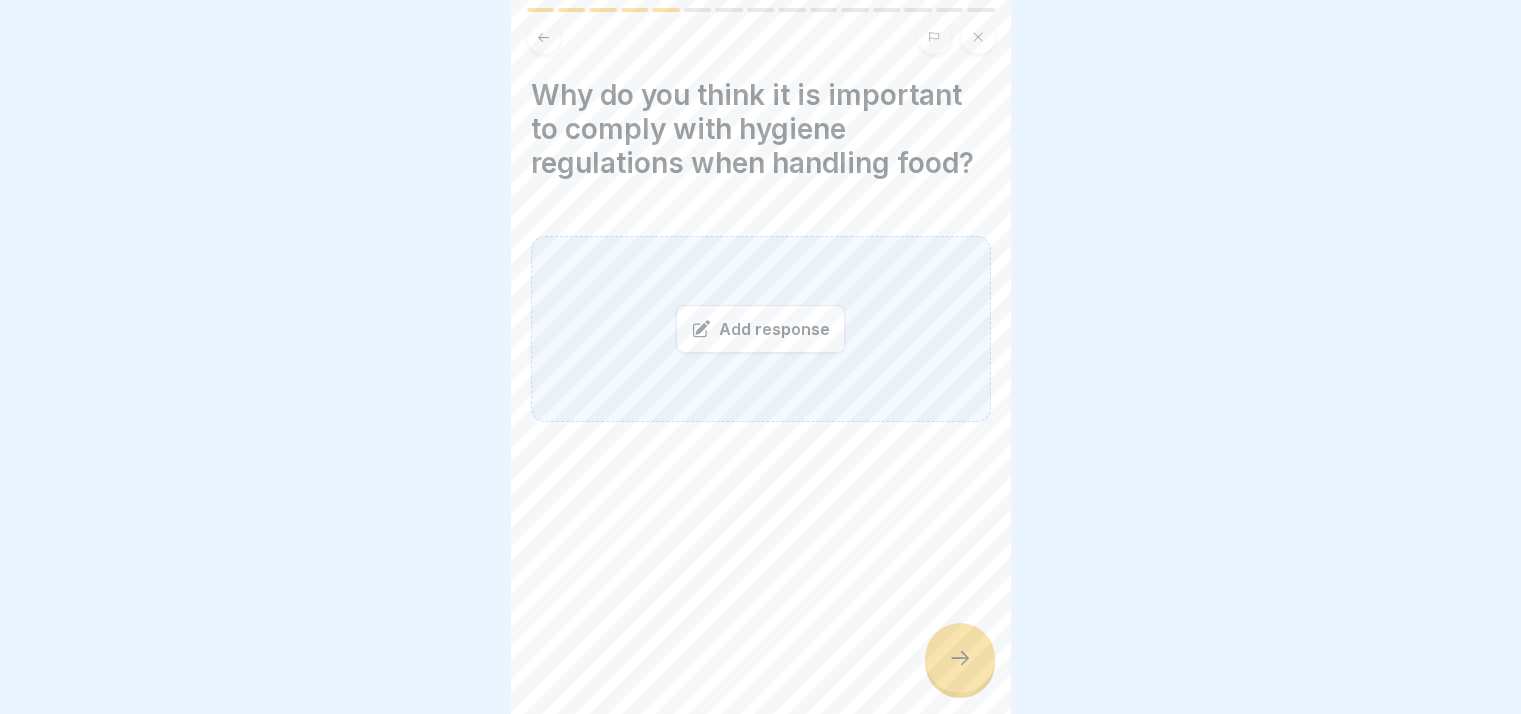 click on "Add response" at bounding box center (760, 329) 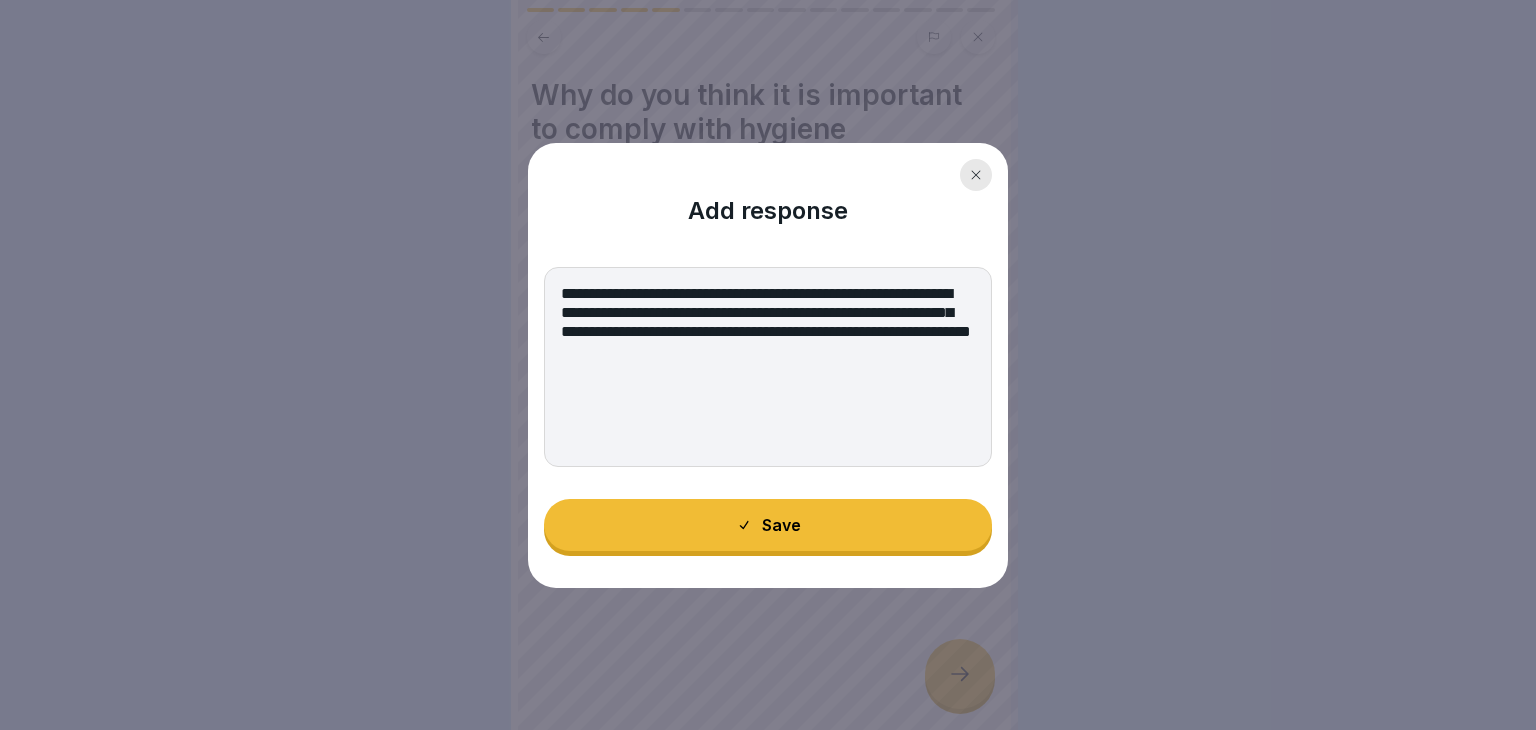 click on "**********" at bounding box center (768, 367) 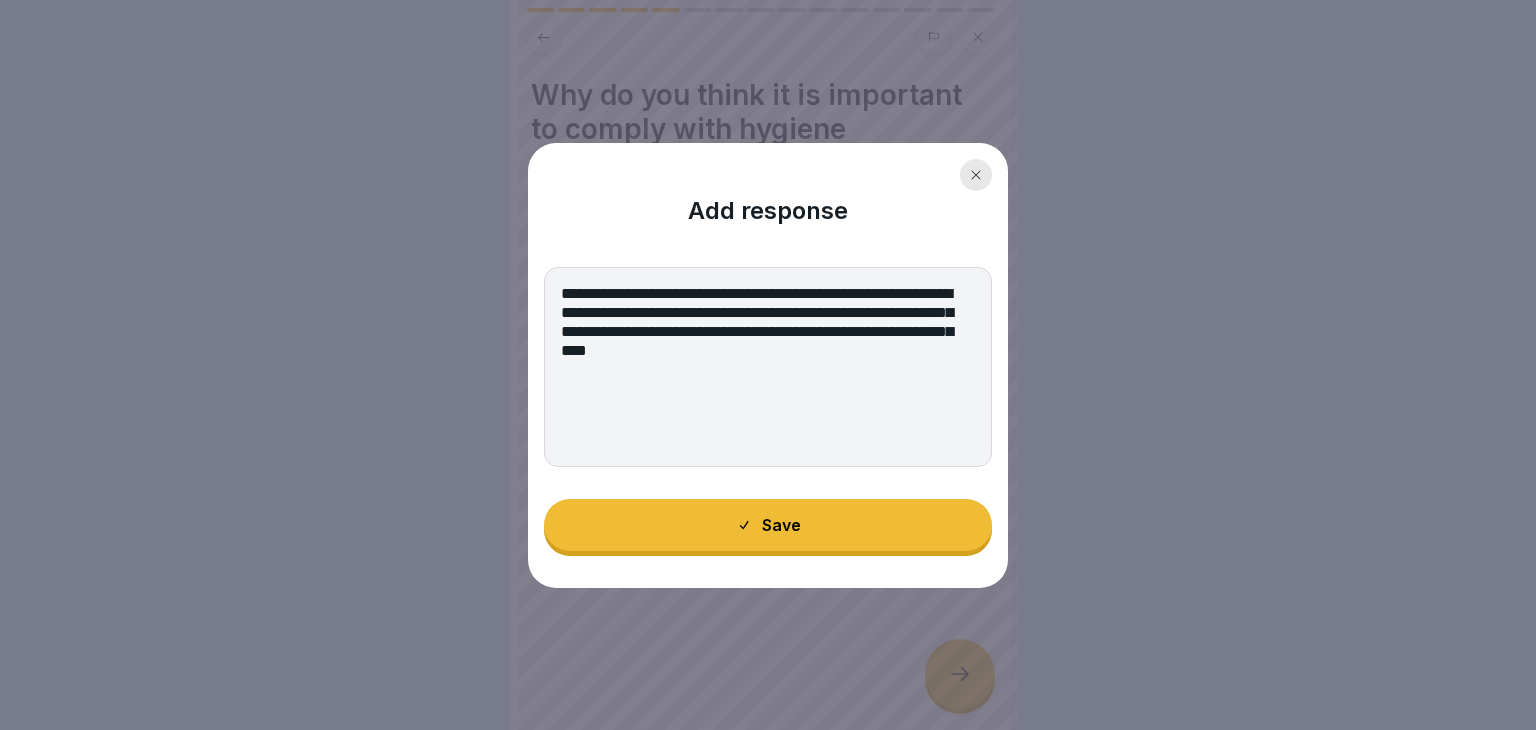 type on "**********" 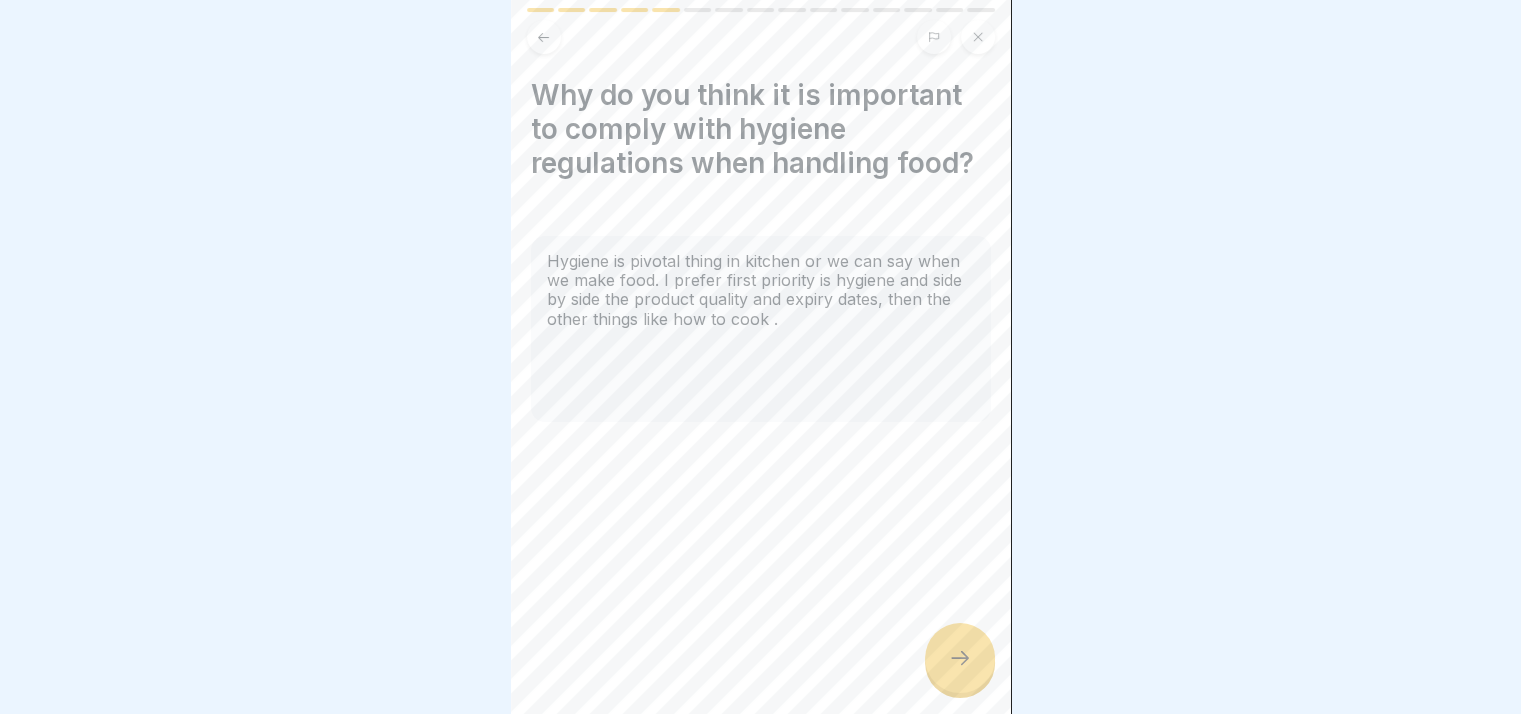click at bounding box center (960, 658) 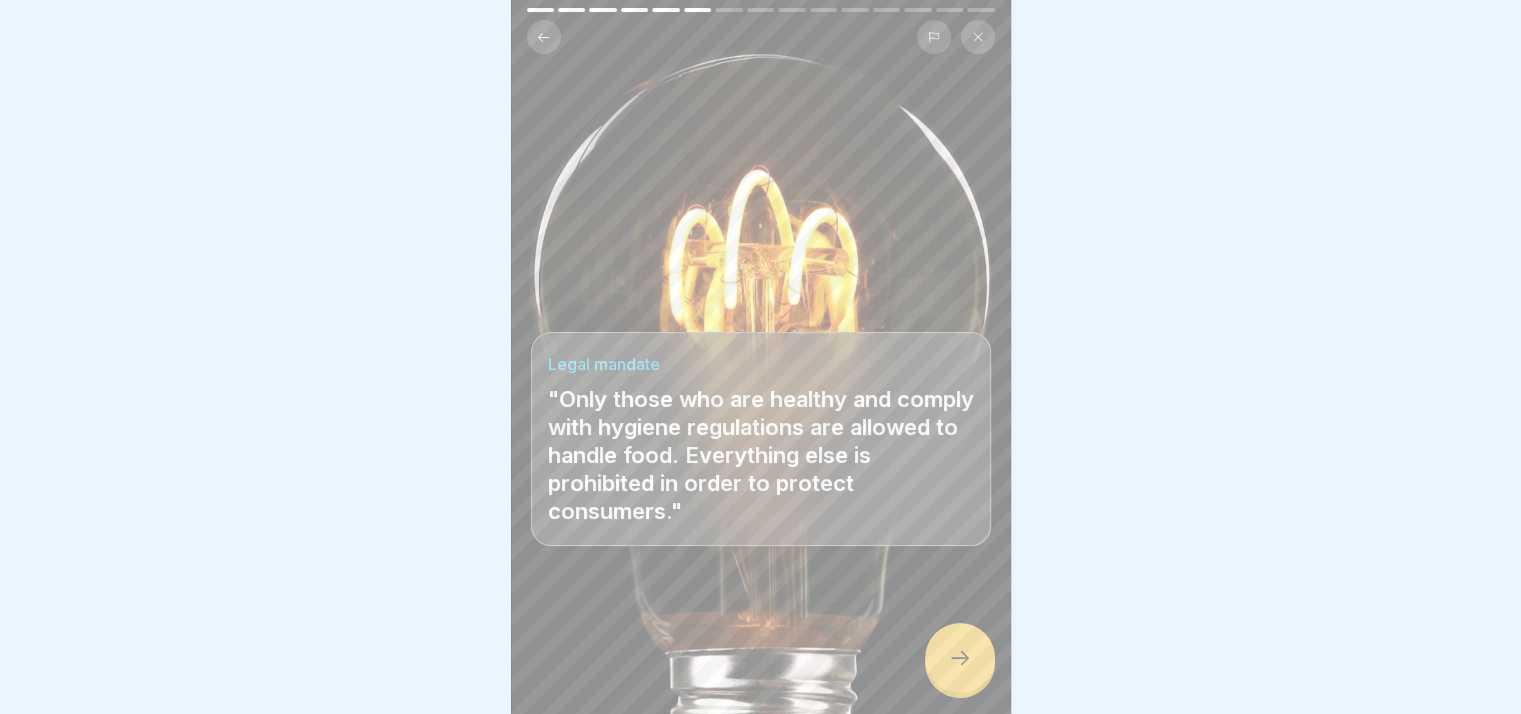 click at bounding box center [960, 658] 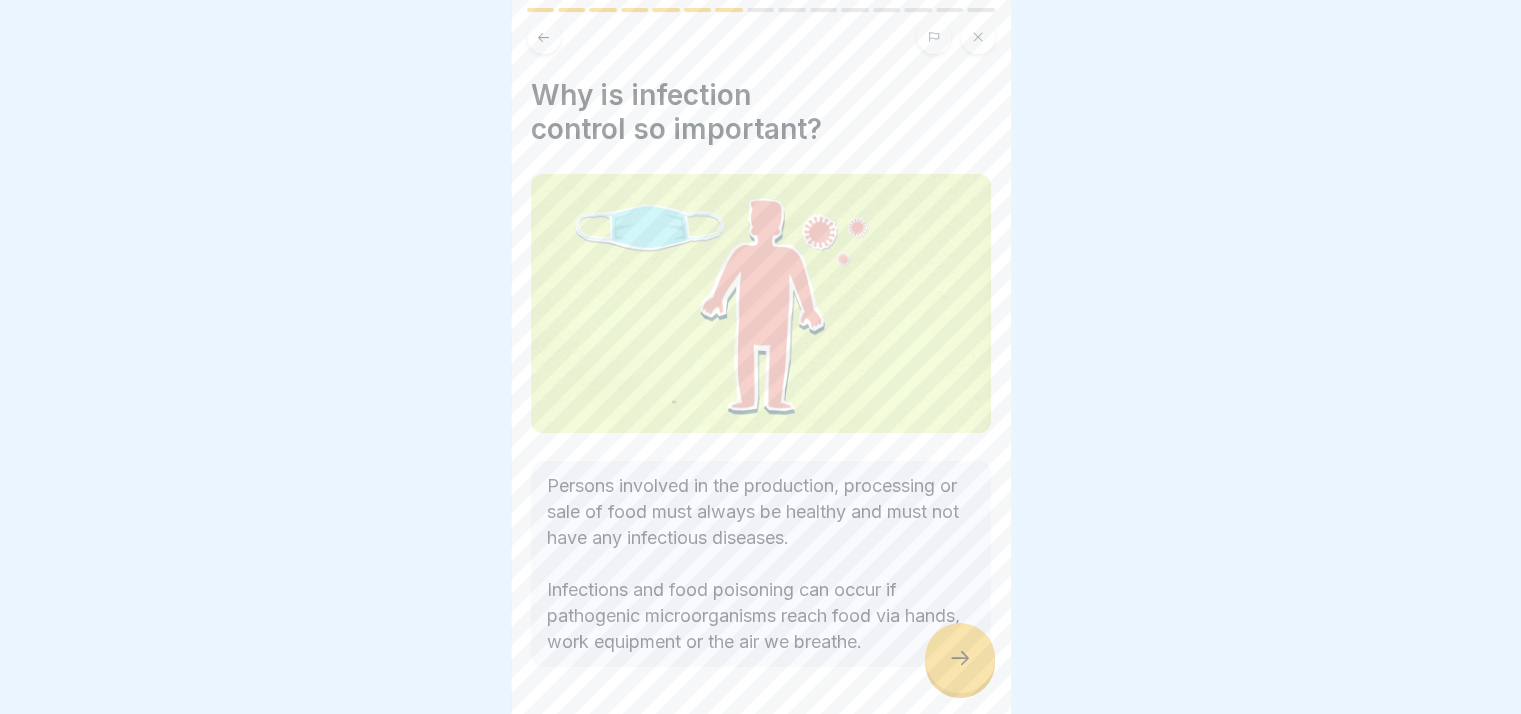 click at bounding box center (960, 658) 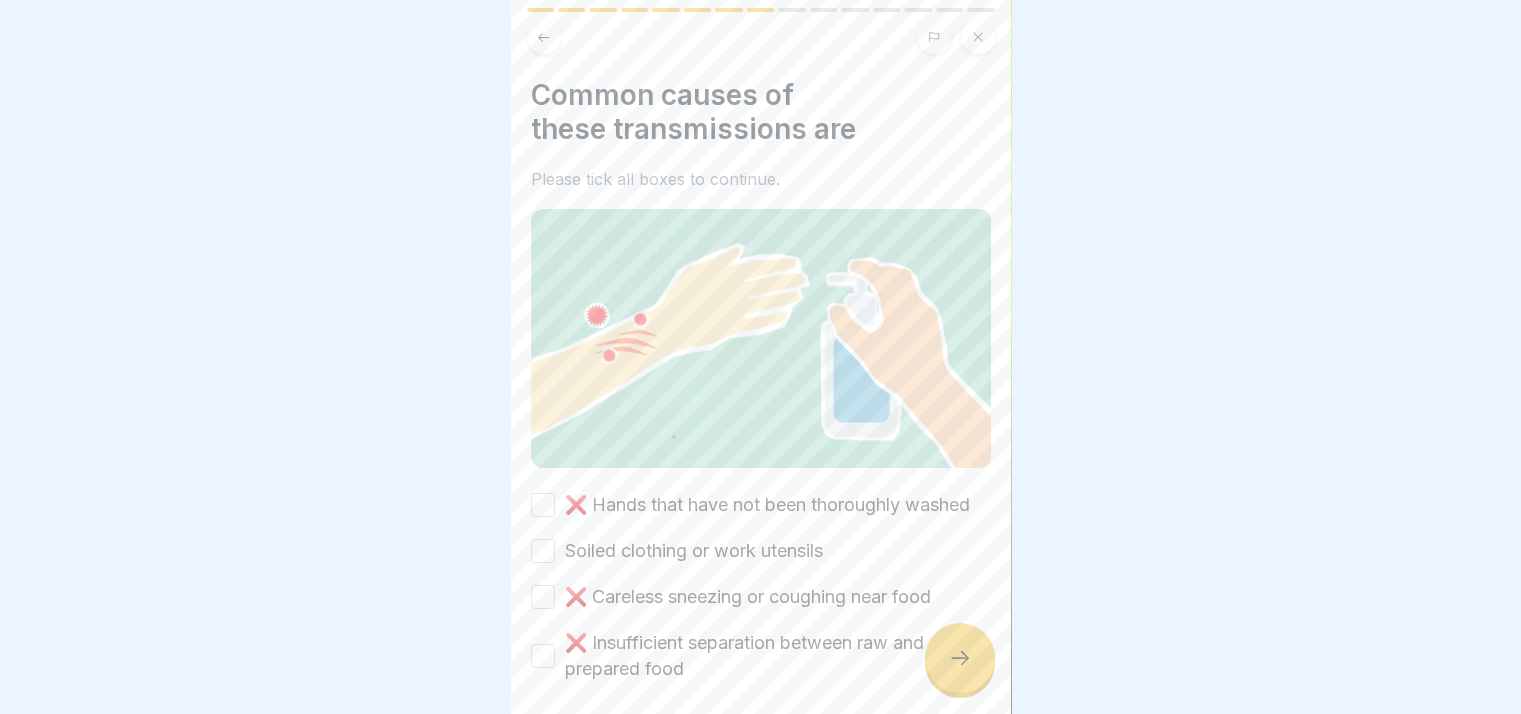 click at bounding box center (960, 658) 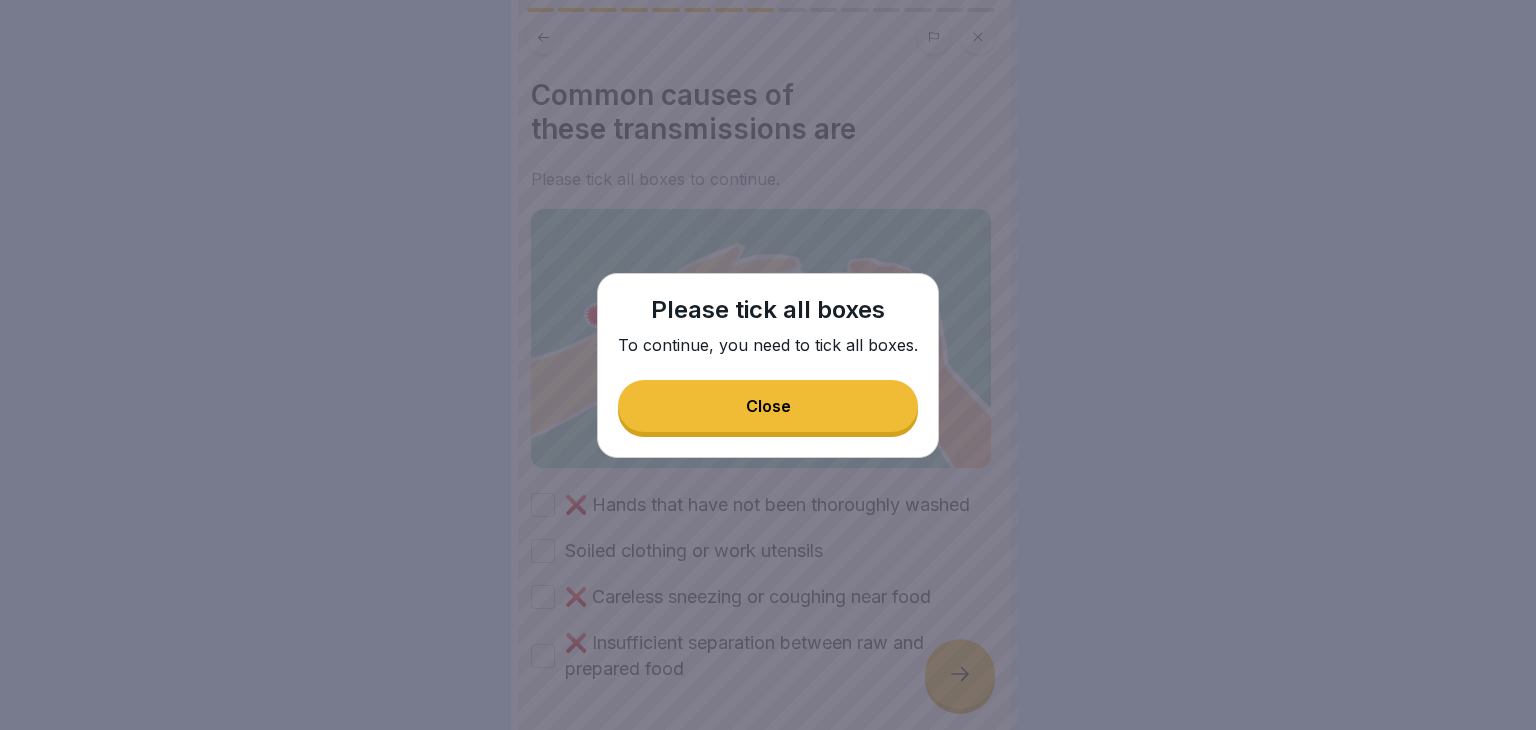 click on "Close" at bounding box center [768, 406] 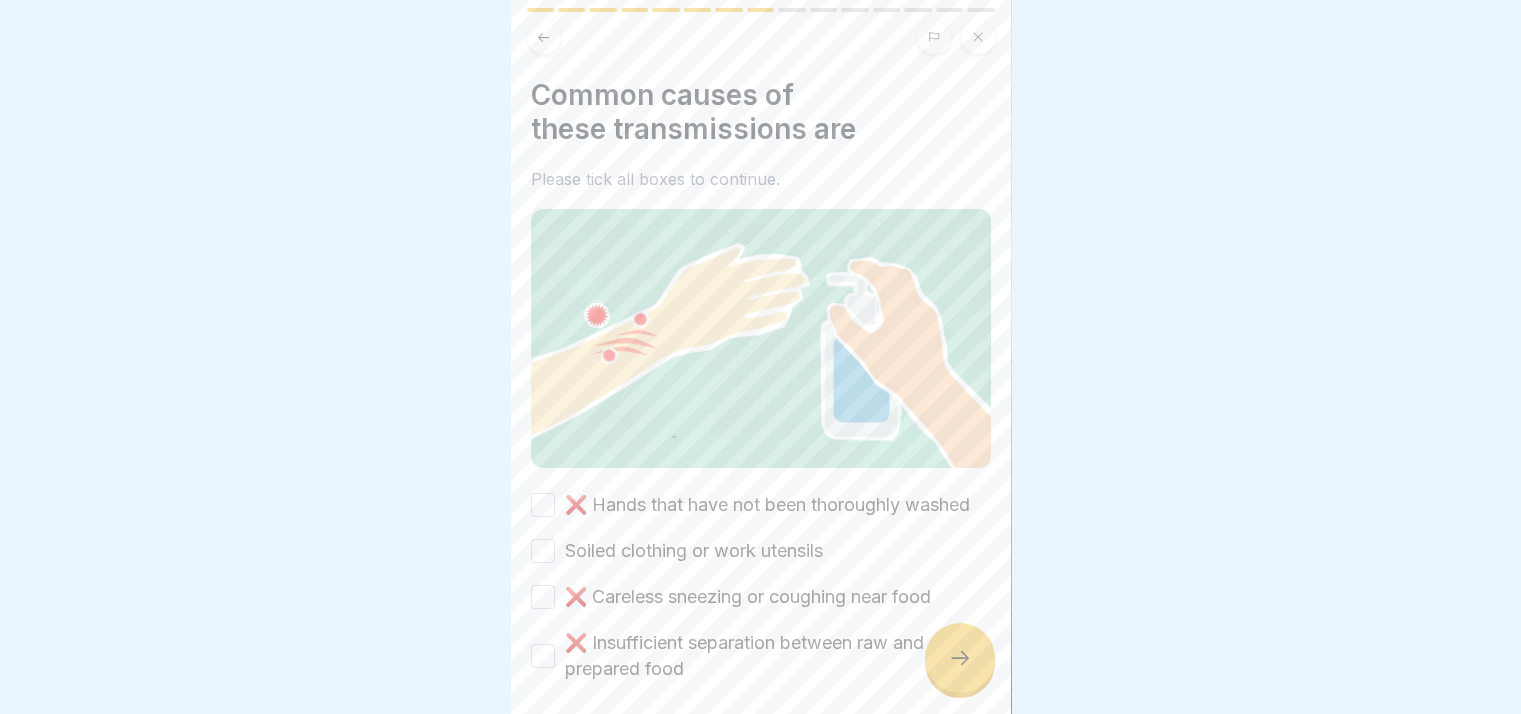 click on "❌ Hands that have not been thoroughly washed" at bounding box center (543, 505) 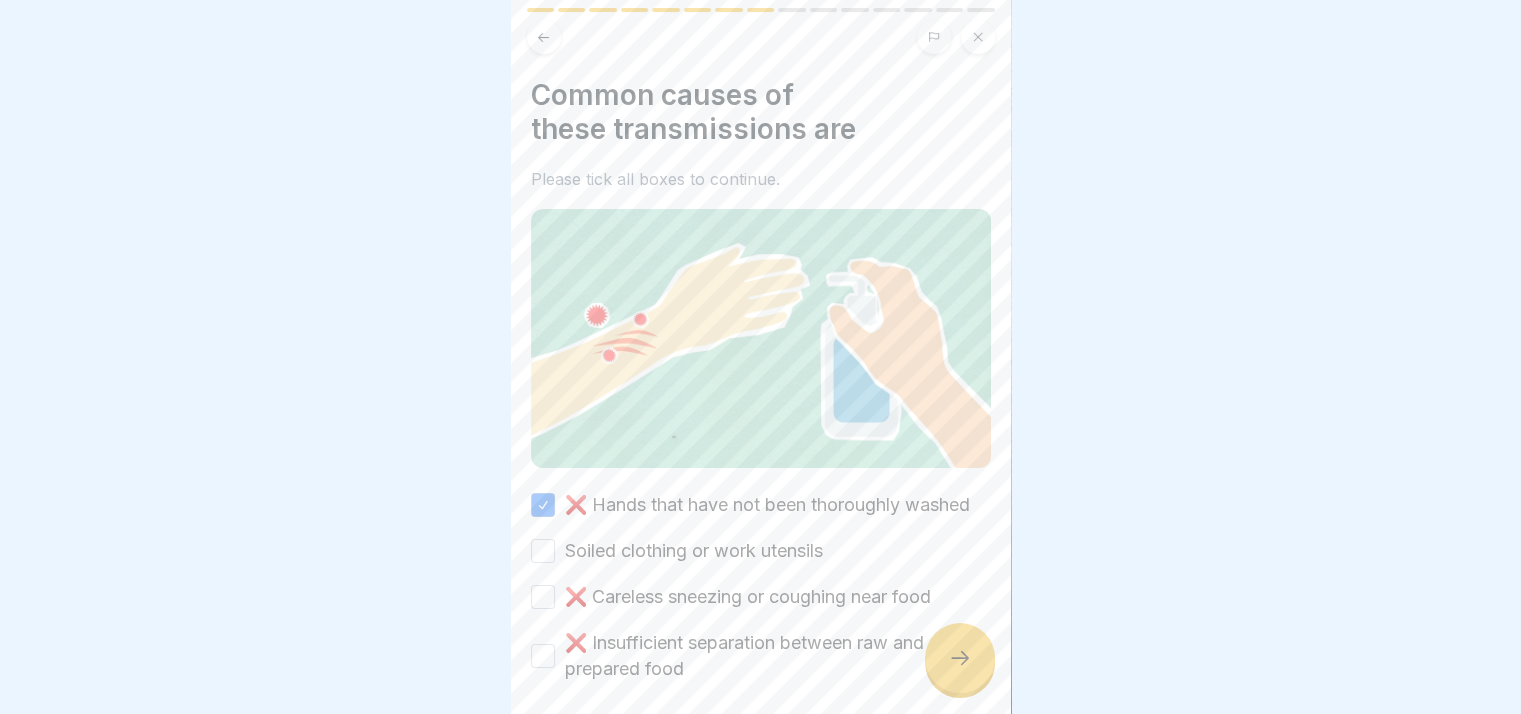 click on "Soiled clothing or work utensils" at bounding box center (543, 551) 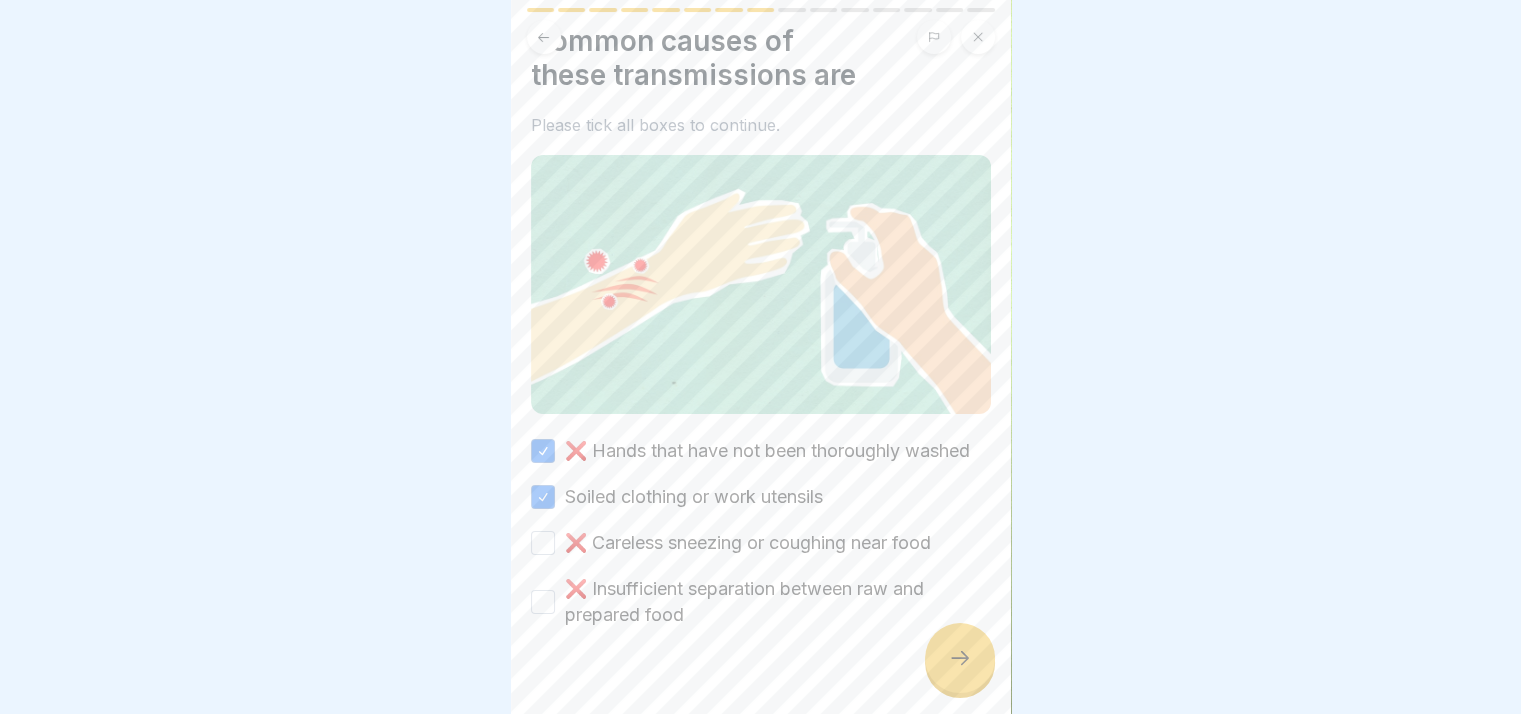 scroll, scrollTop: 104, scrollLeft: 0, axis: vertical 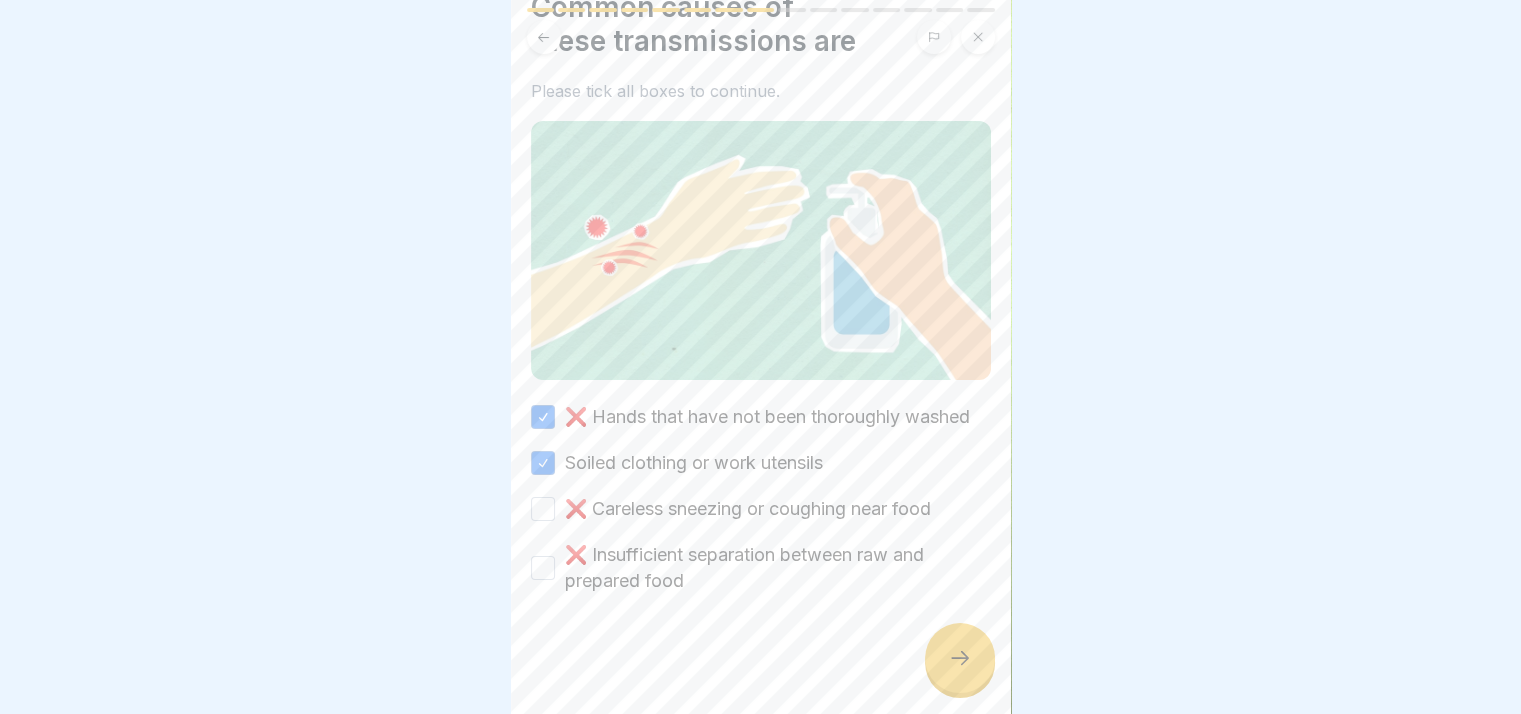 click on "❌ Careless sneezing or coughing near food" at bounding box center [761, 509] 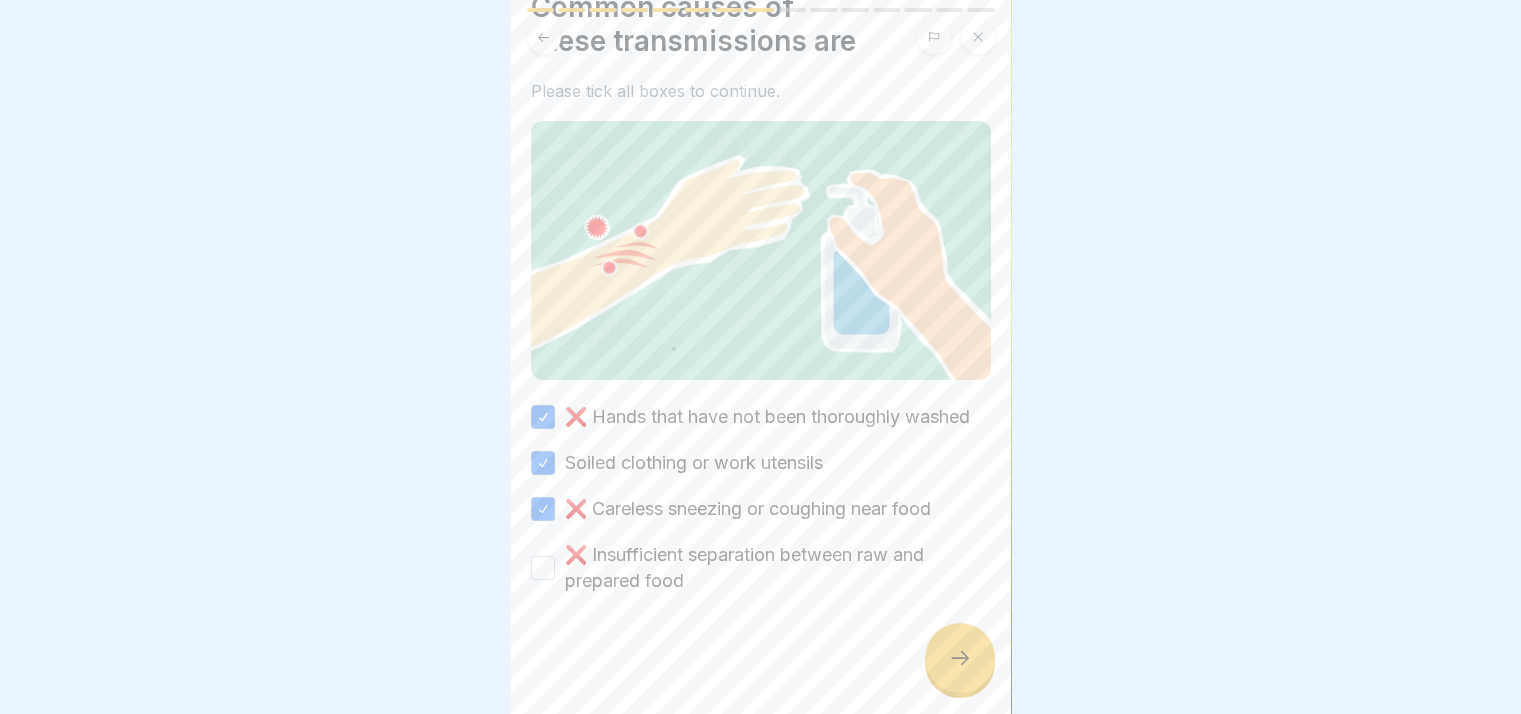 click on "❌ Insufficient separation between raw and prepared food" at bounding box center (543, 568) 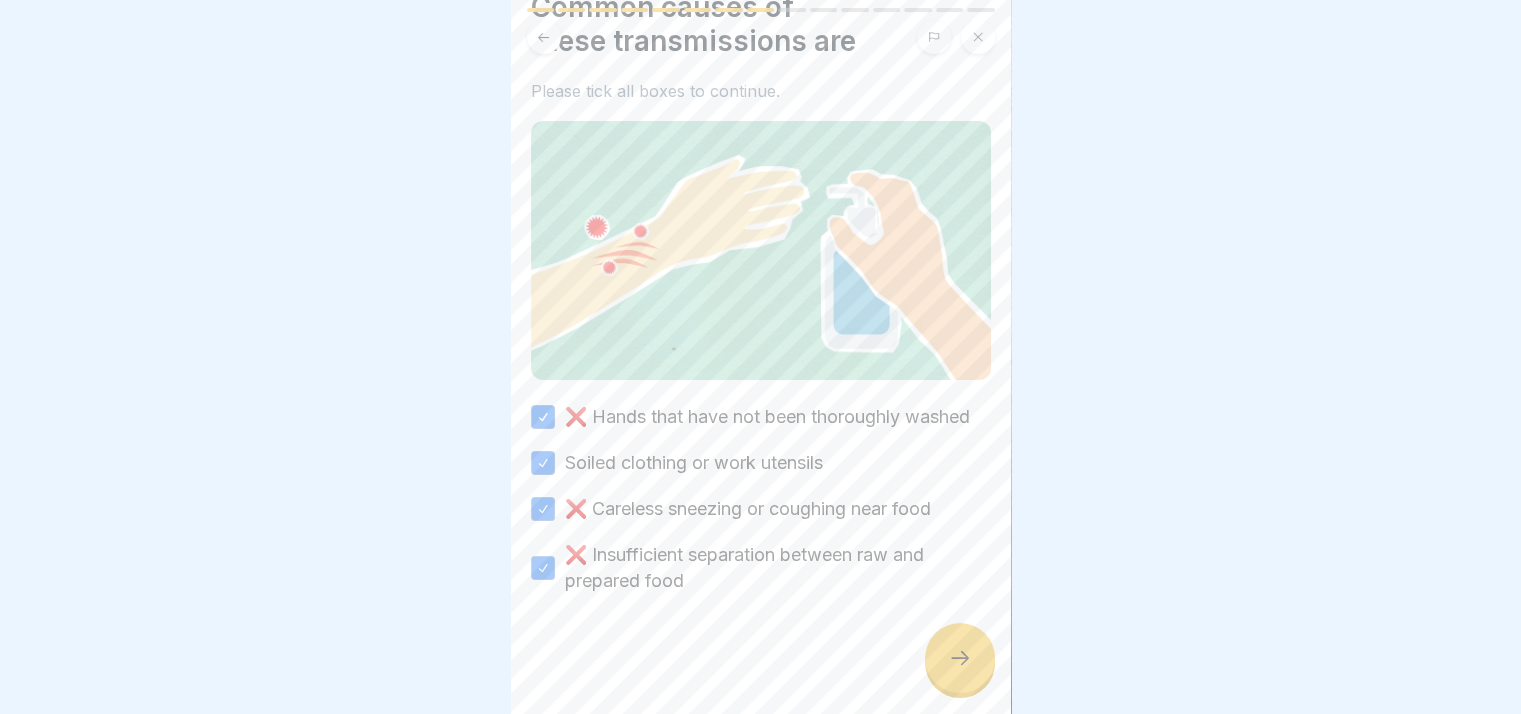 click at bounding box center [960, 658] 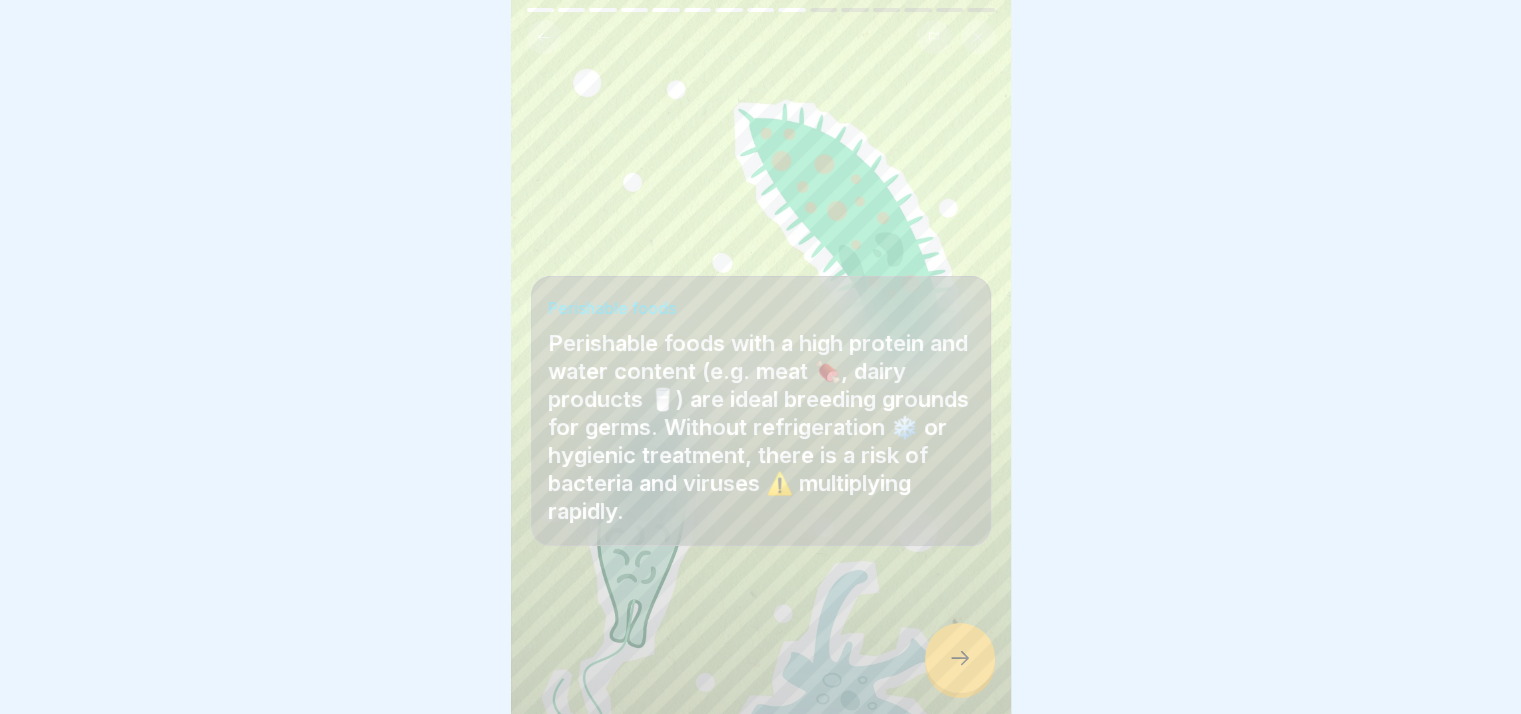 click at bounding box center (960, 658) 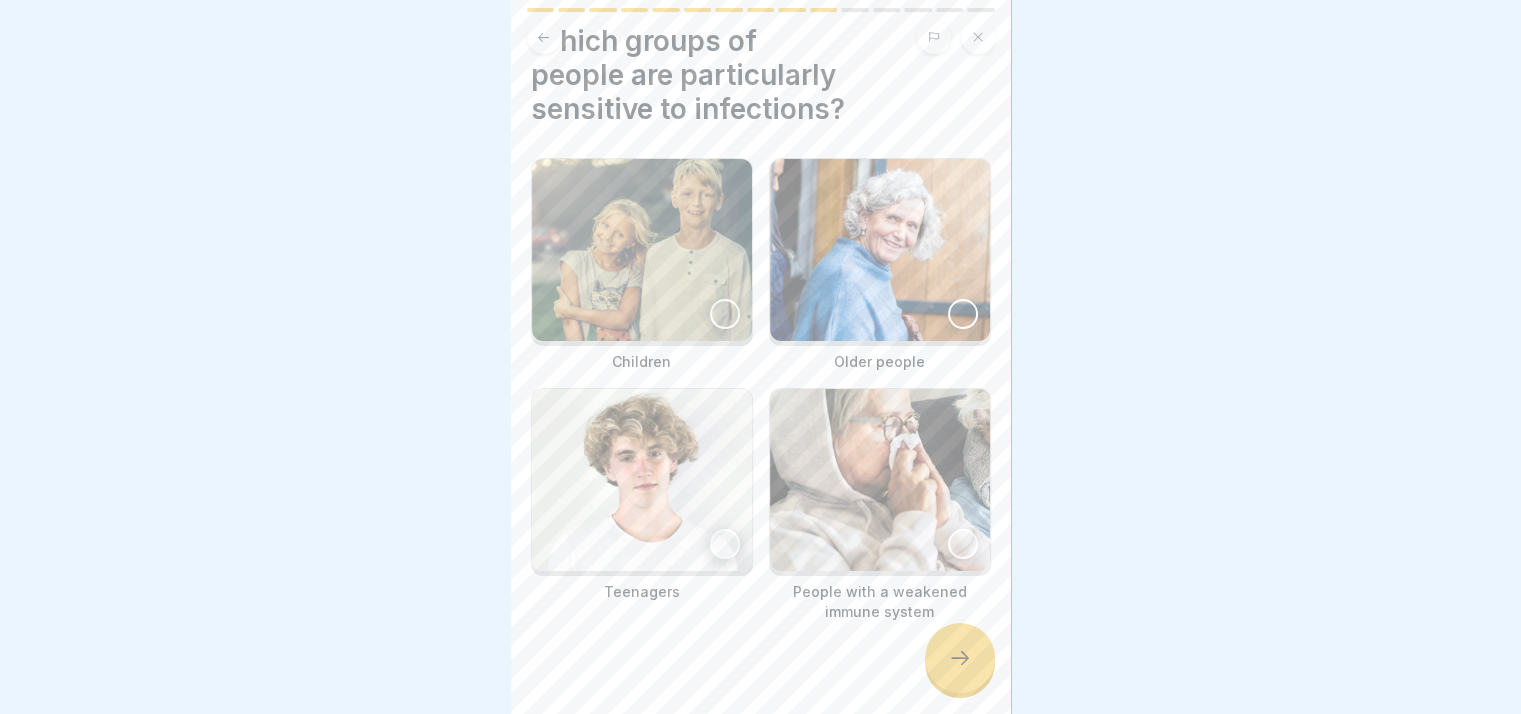 scroll, scrollTop: 81, scrollLeft: 0, axis: vertical 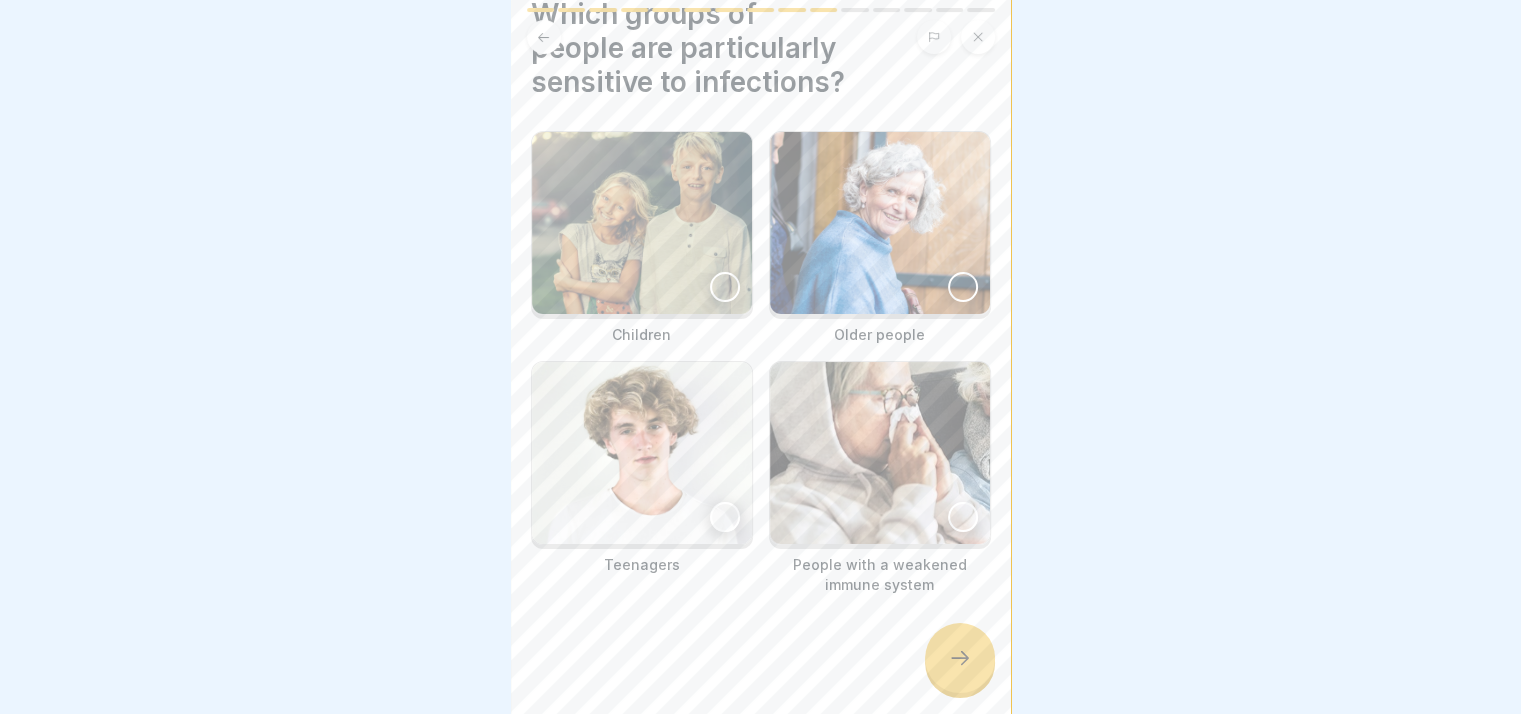 click at bounding box center [963, 517] 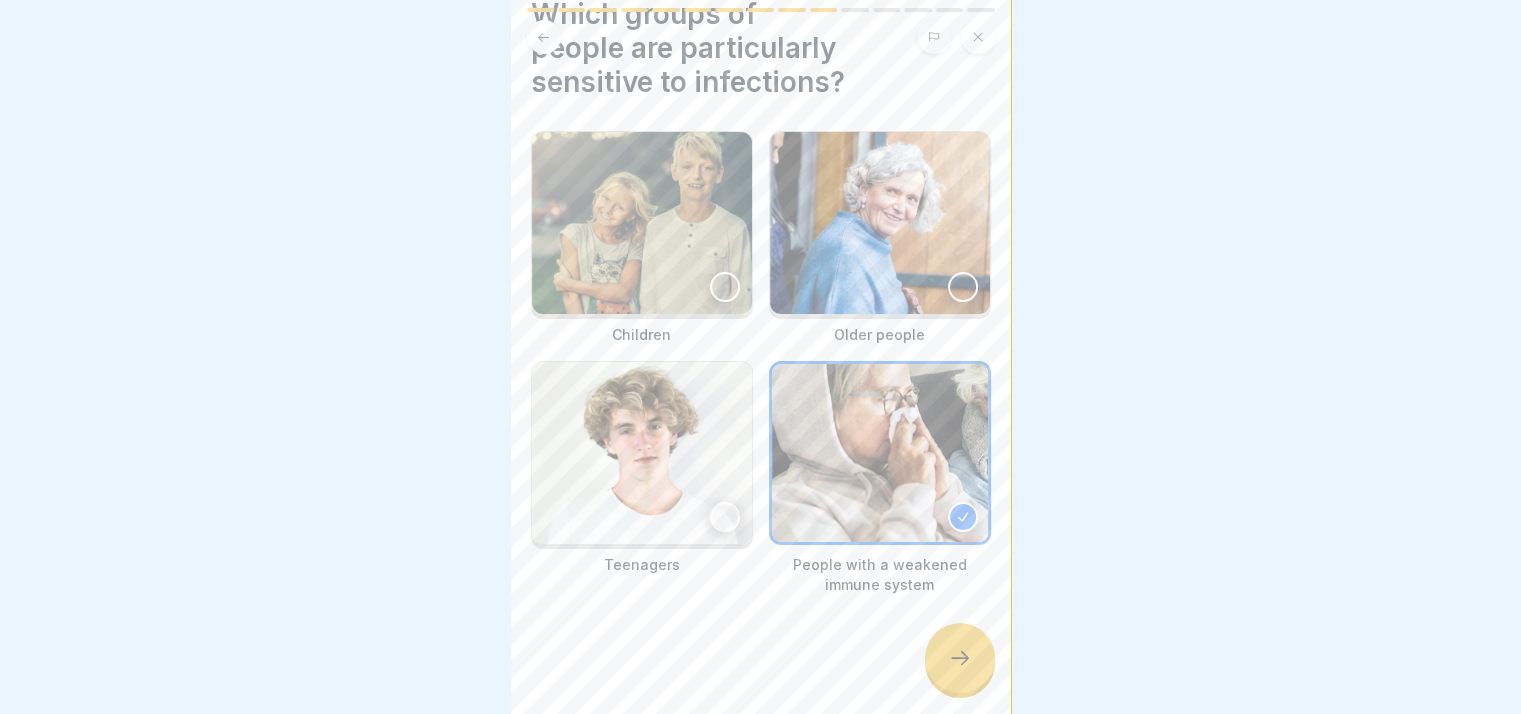 click at bounding box center (960, 658) 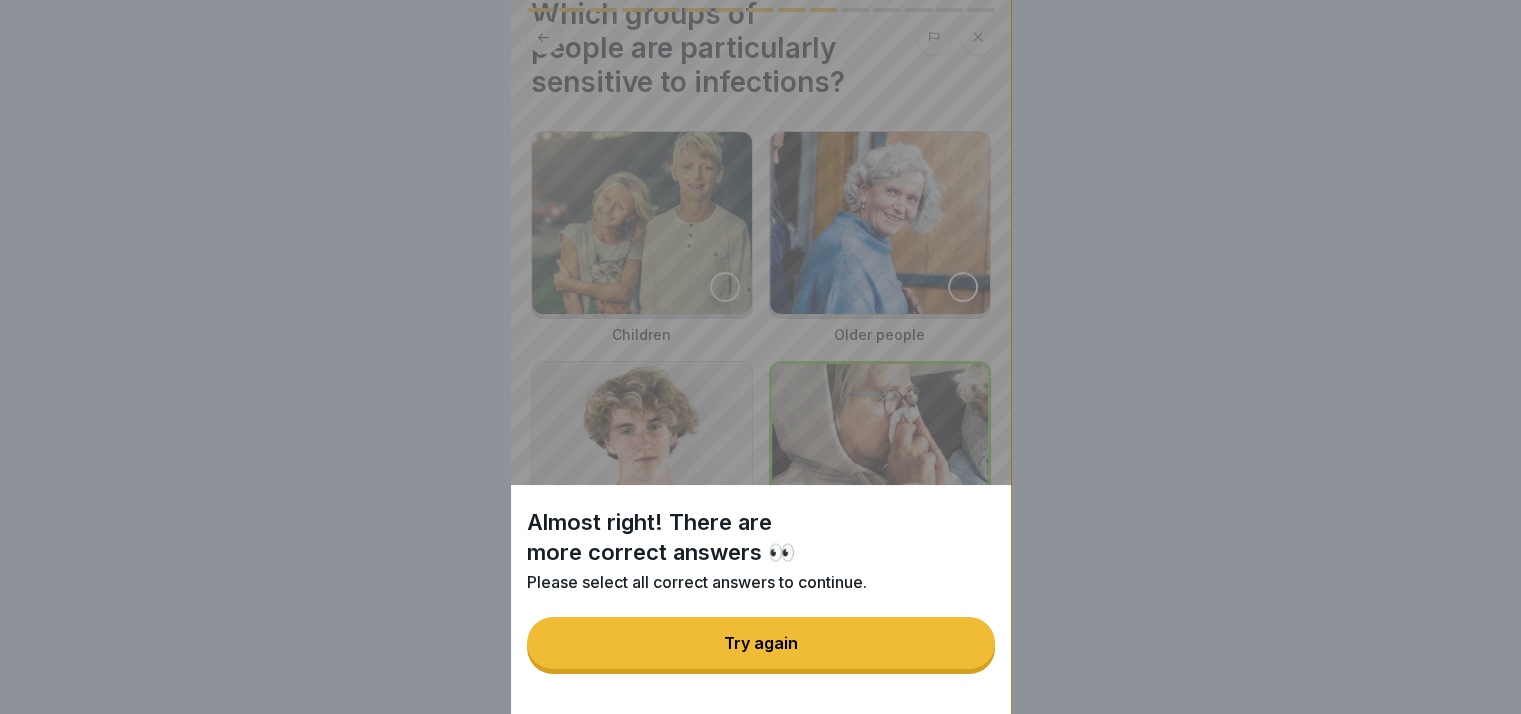 click on "Try again" at bounding box center (761, 643) 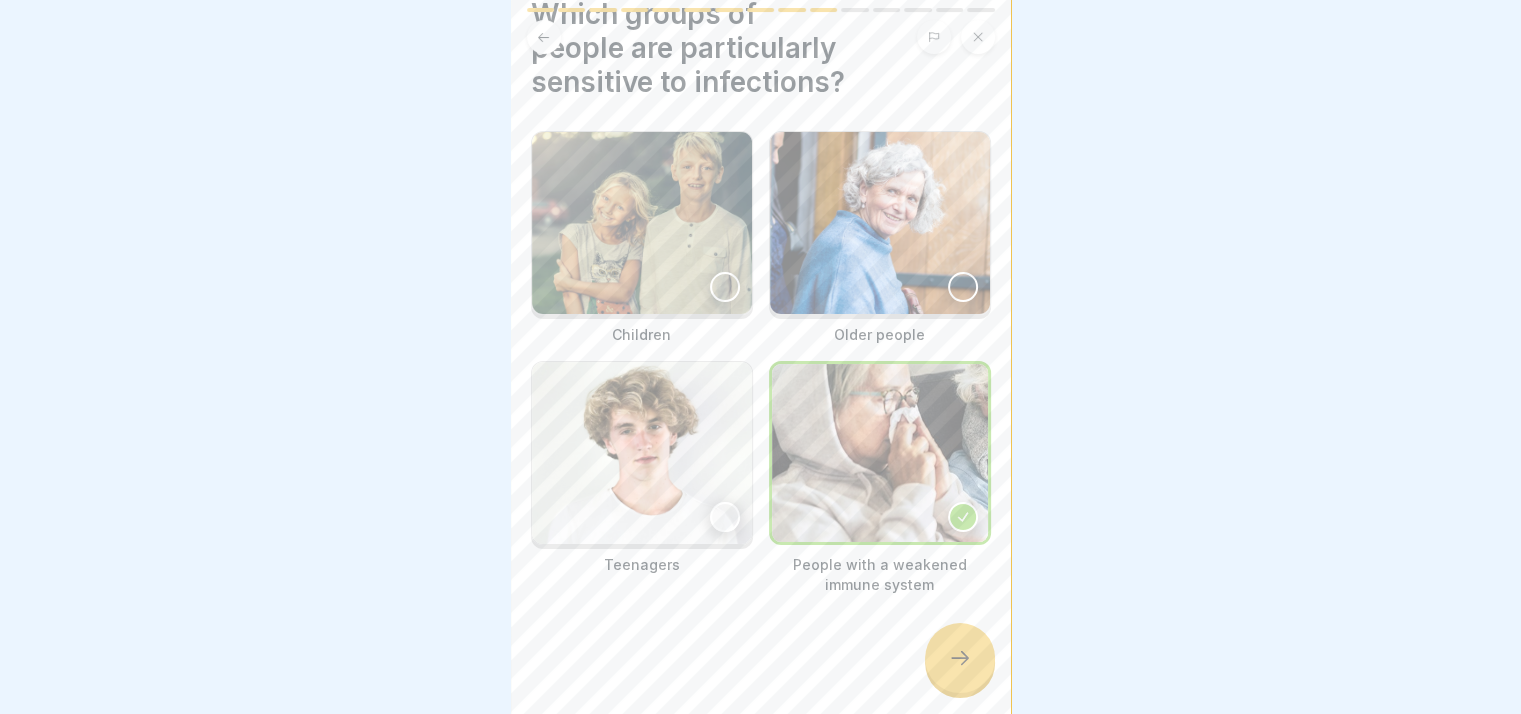 click at bounding box center (642, 223) 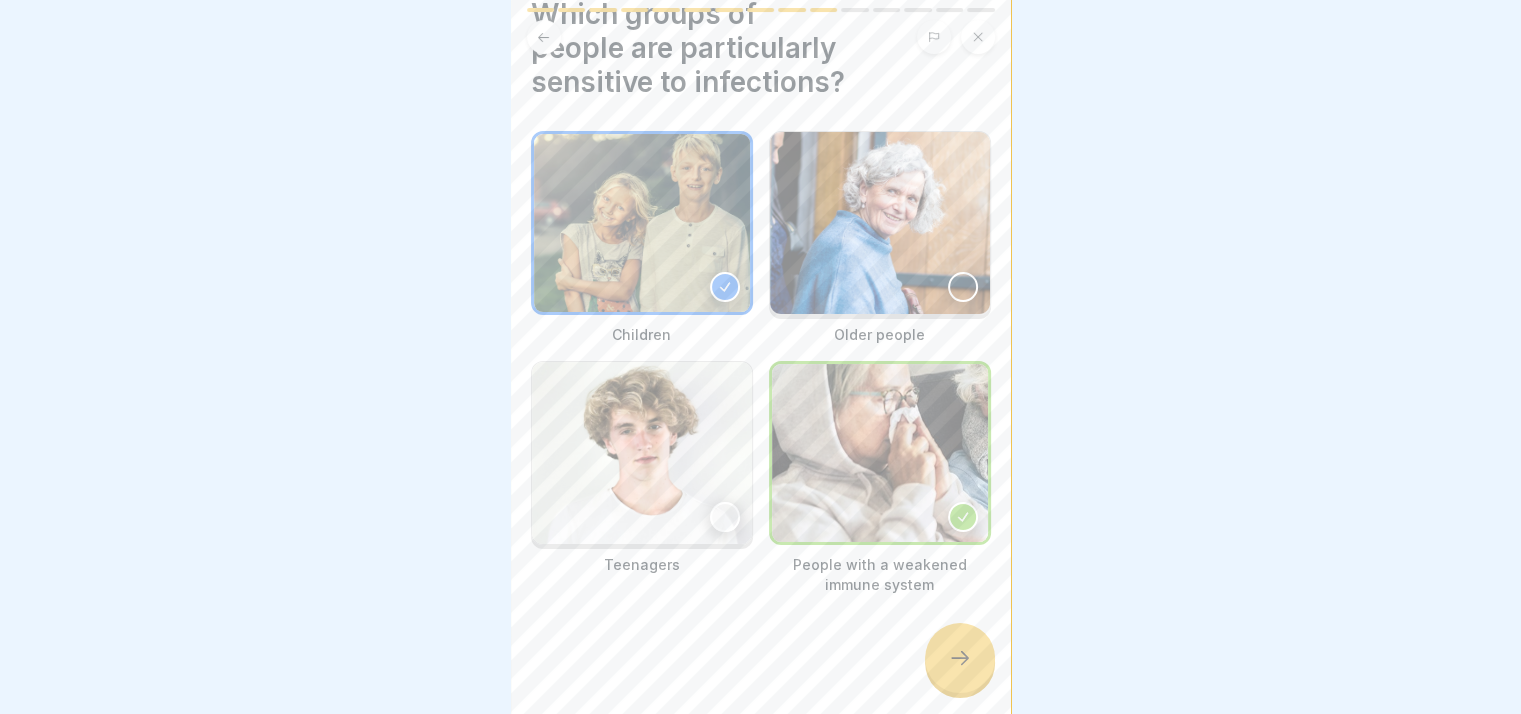 click at bounding box center [960, 658] 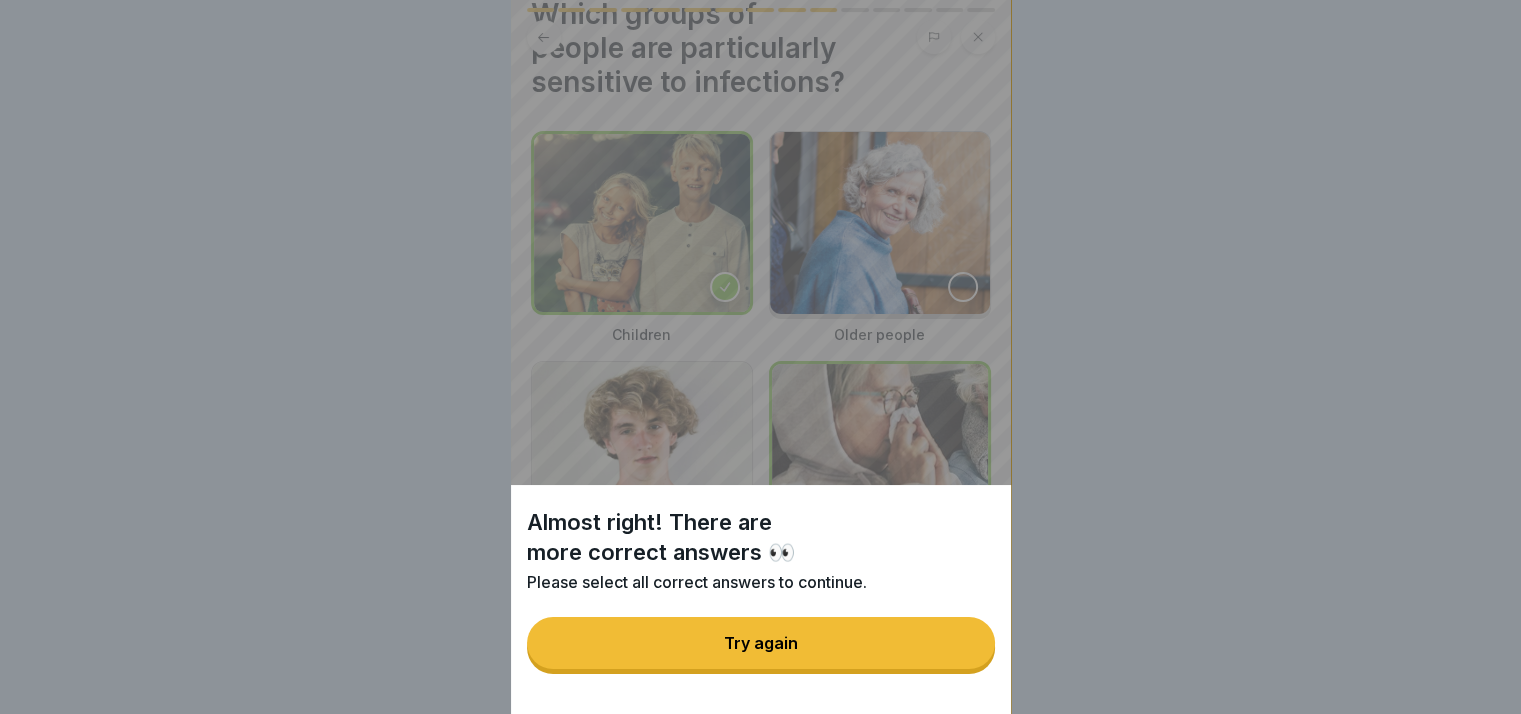 click on "Try again" at bounding box center (761, 643) 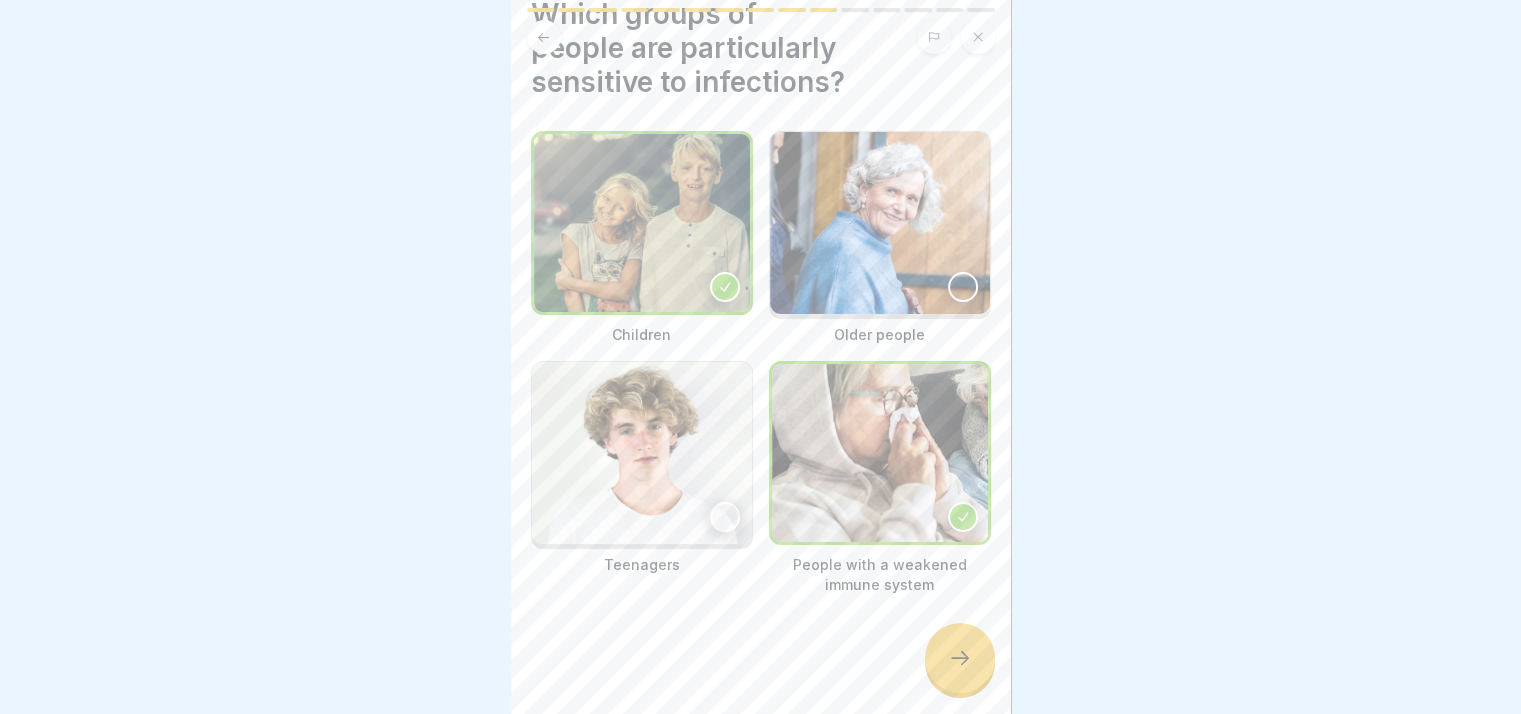 click at bounding box center (880, 223) 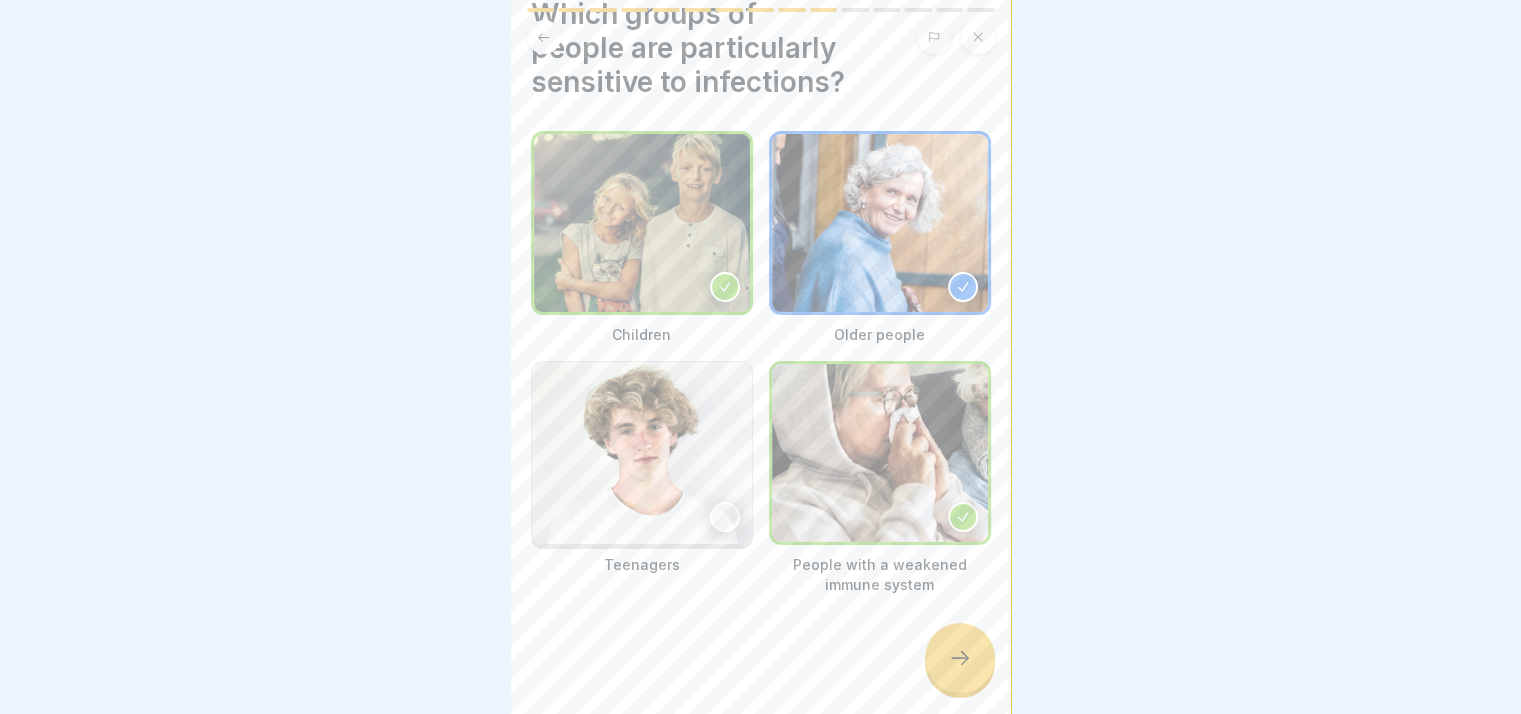 click 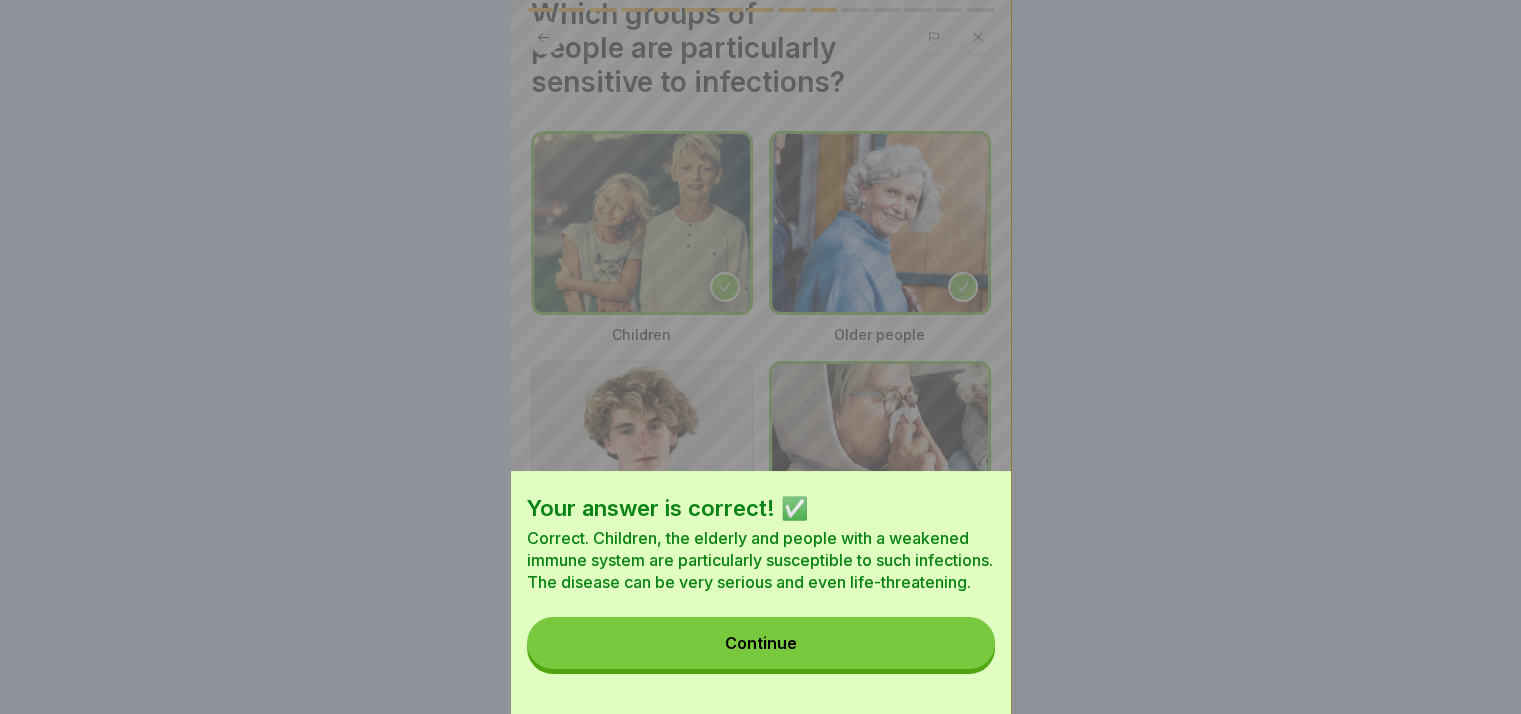 click on "Continue" at bounding box center [761, 643] 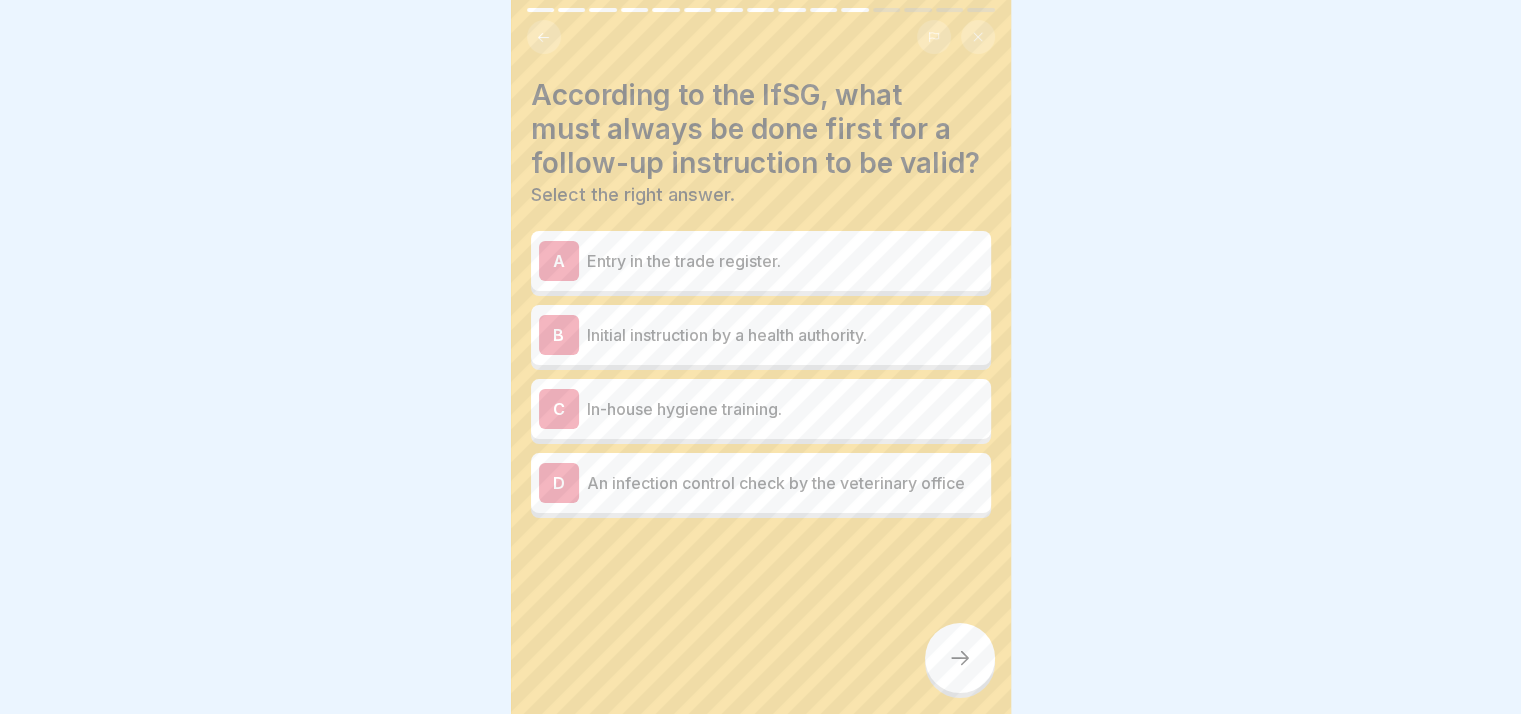 click on "In-house hygiene training." at bounding box center (785, 409) 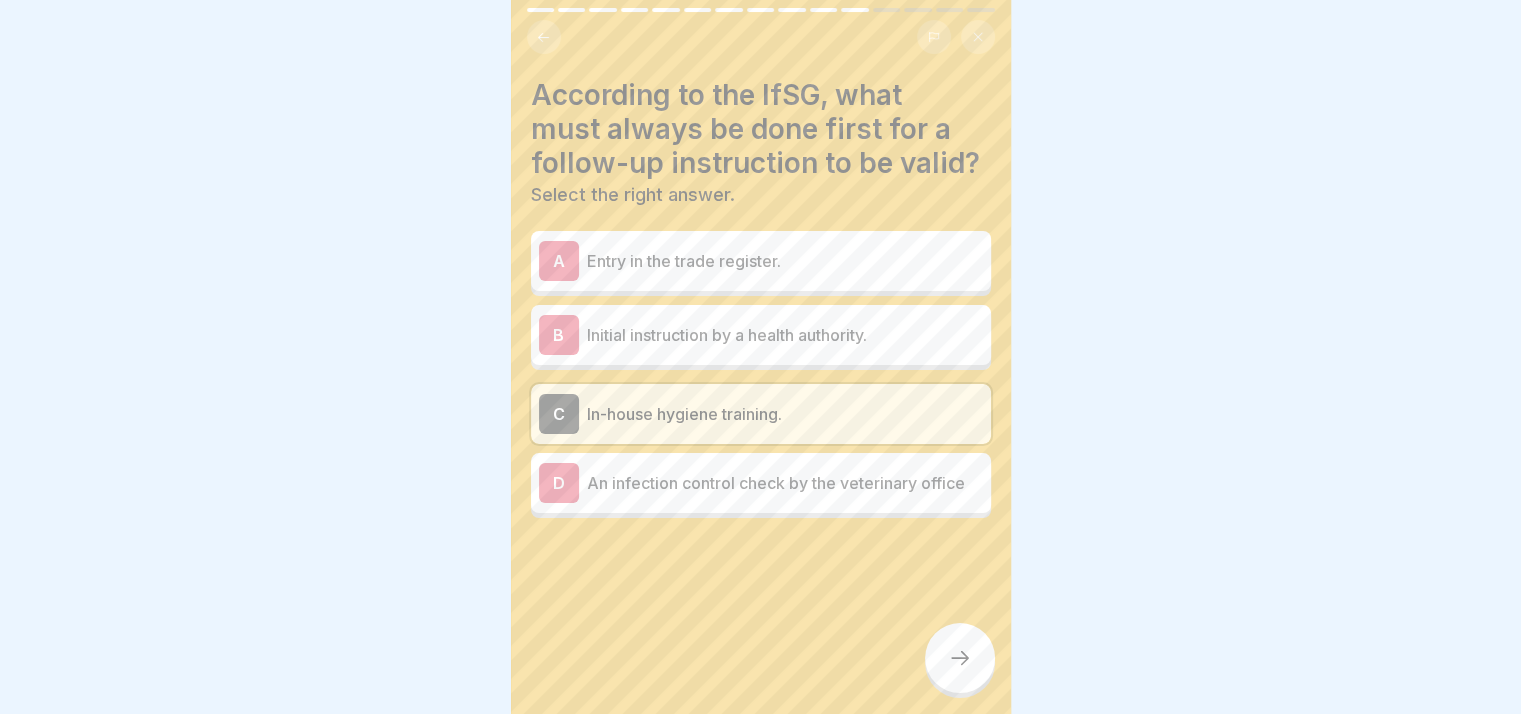 click at bounding box center [960, 658] 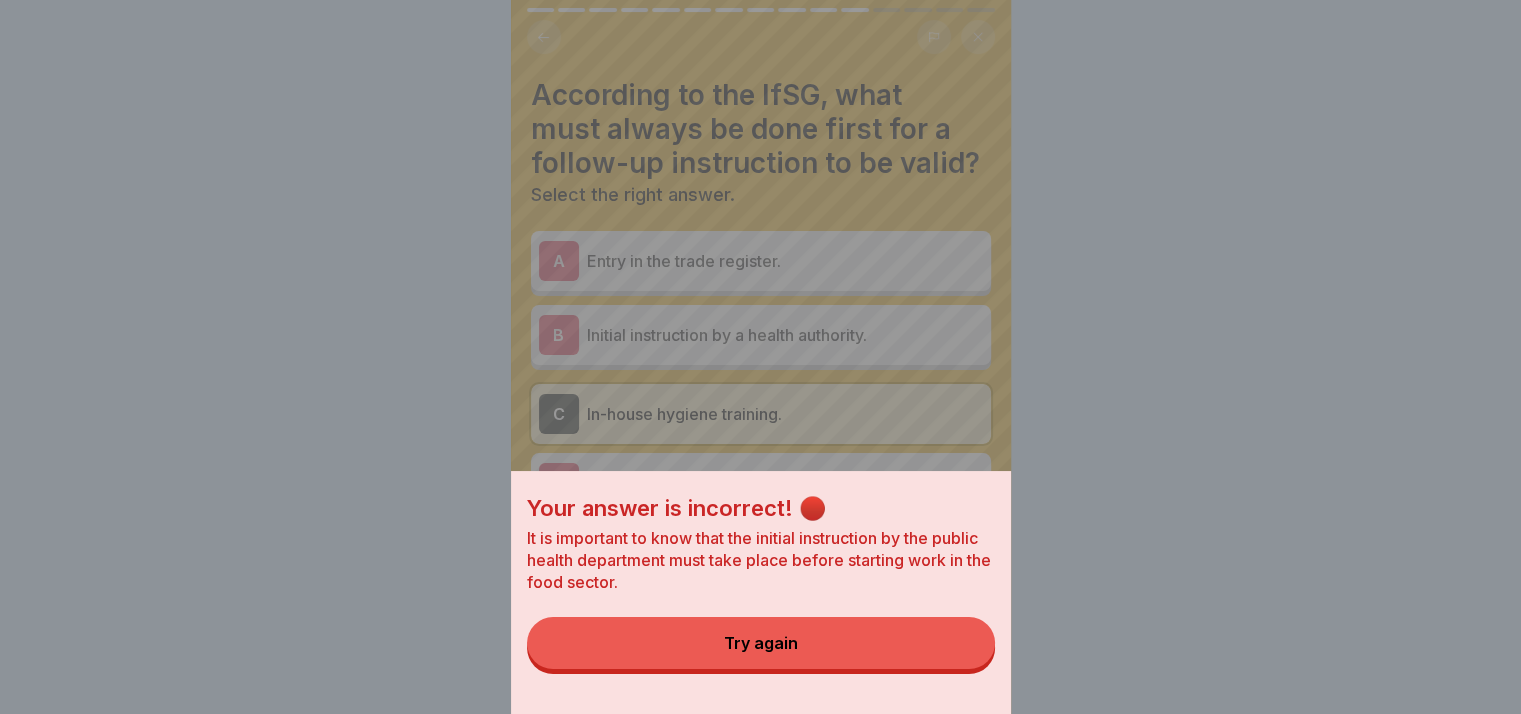 click on "Try again" at bounding box center [761, 643] 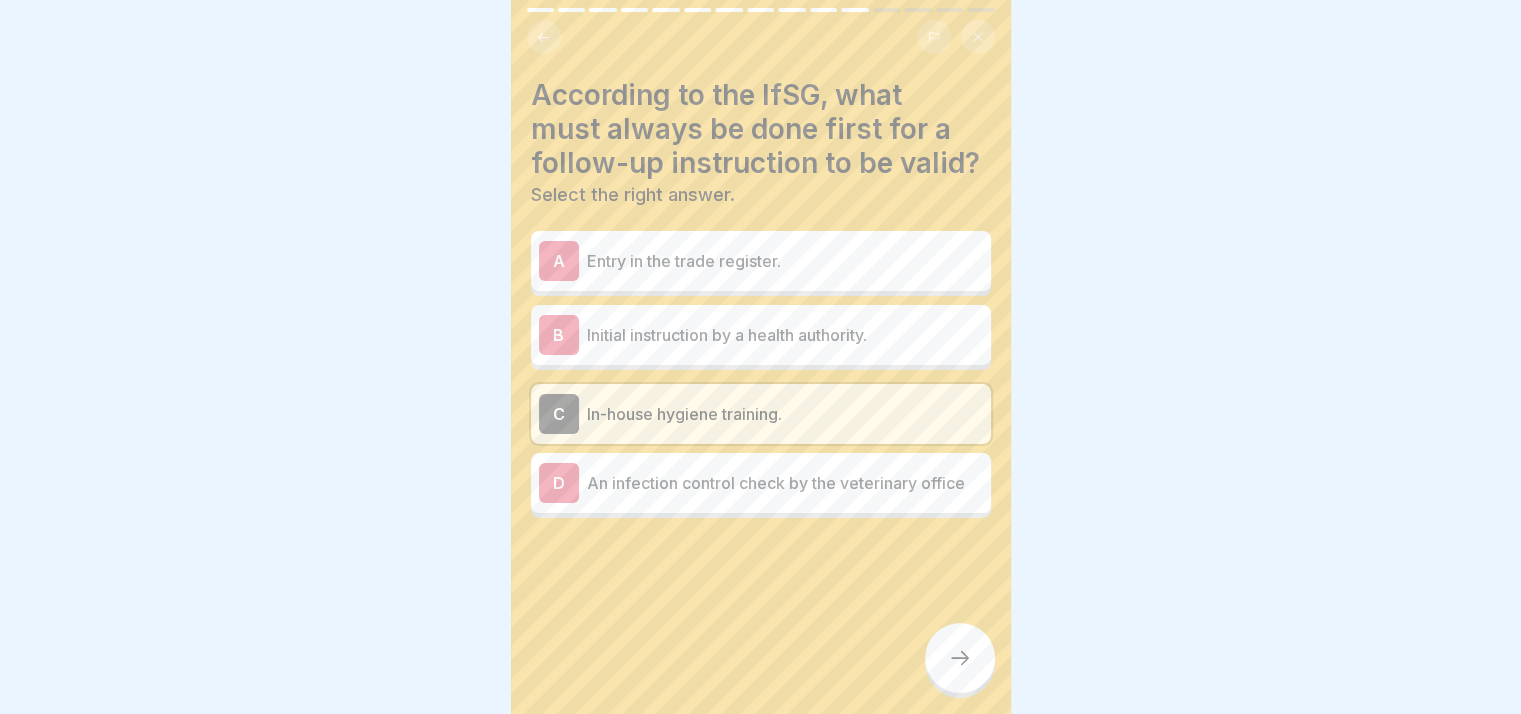 click on "Initial instruction by a health authority." at bounding box center (785, 335) 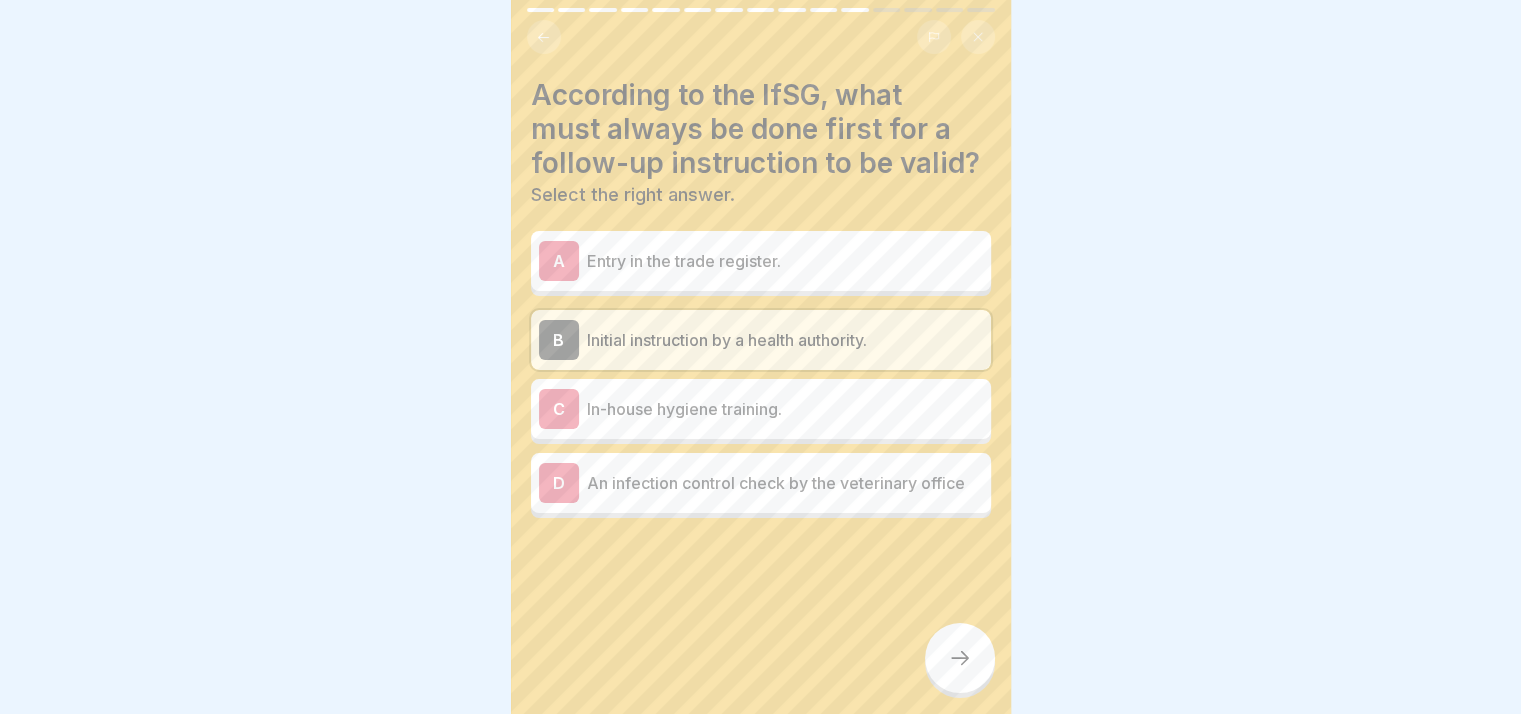 click at bounding box center (960, 658) 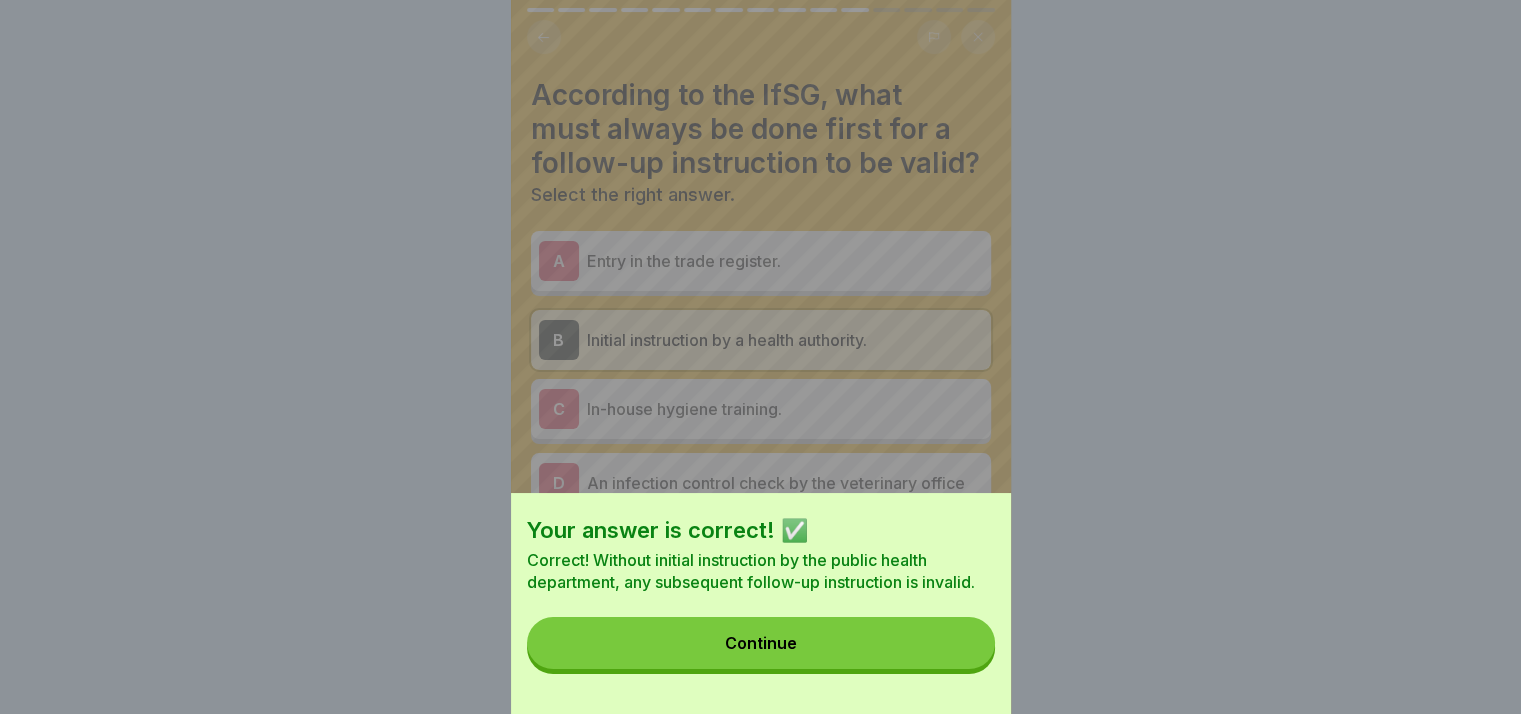 click on "Continue" at bounding box center [761, 643] 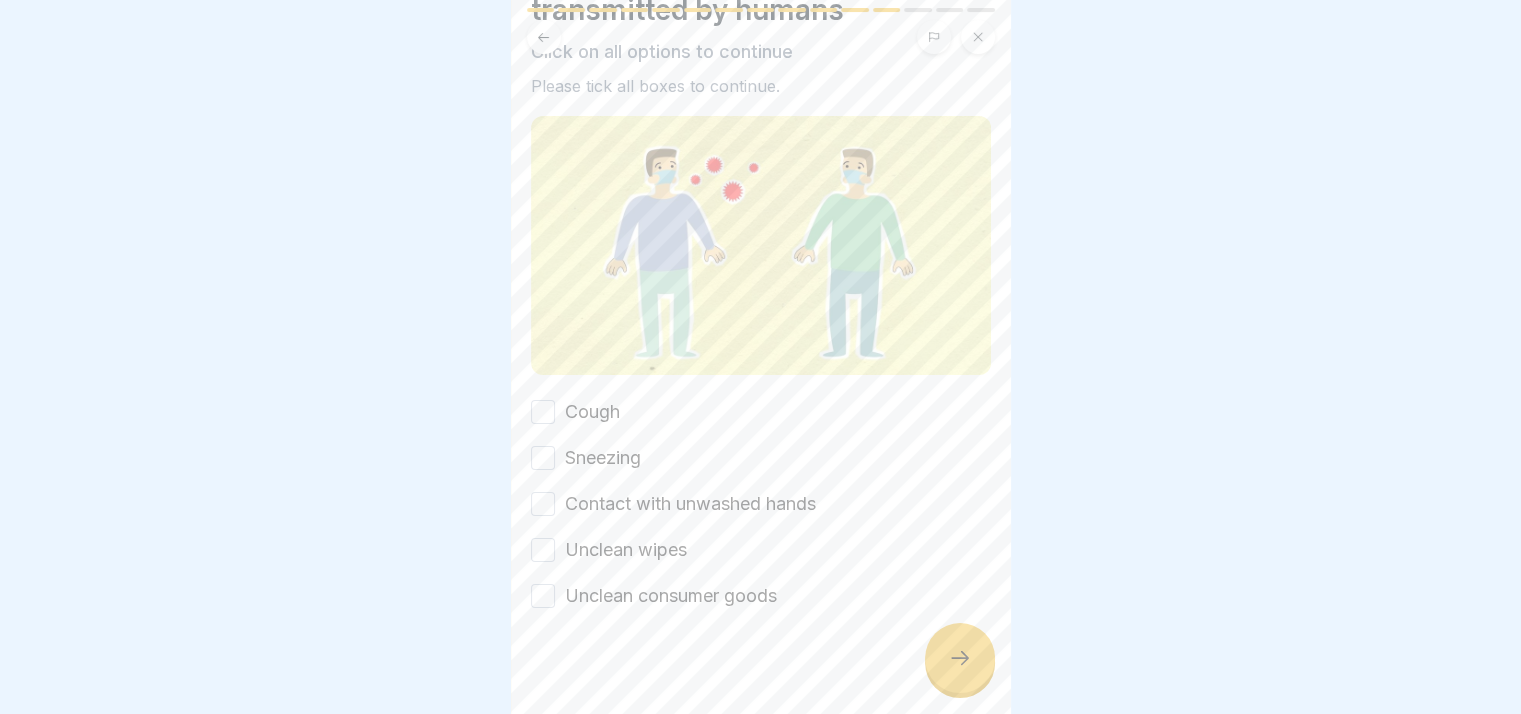 scroll, scrollTop: 124, scrollLeft: 0, axis: vertical 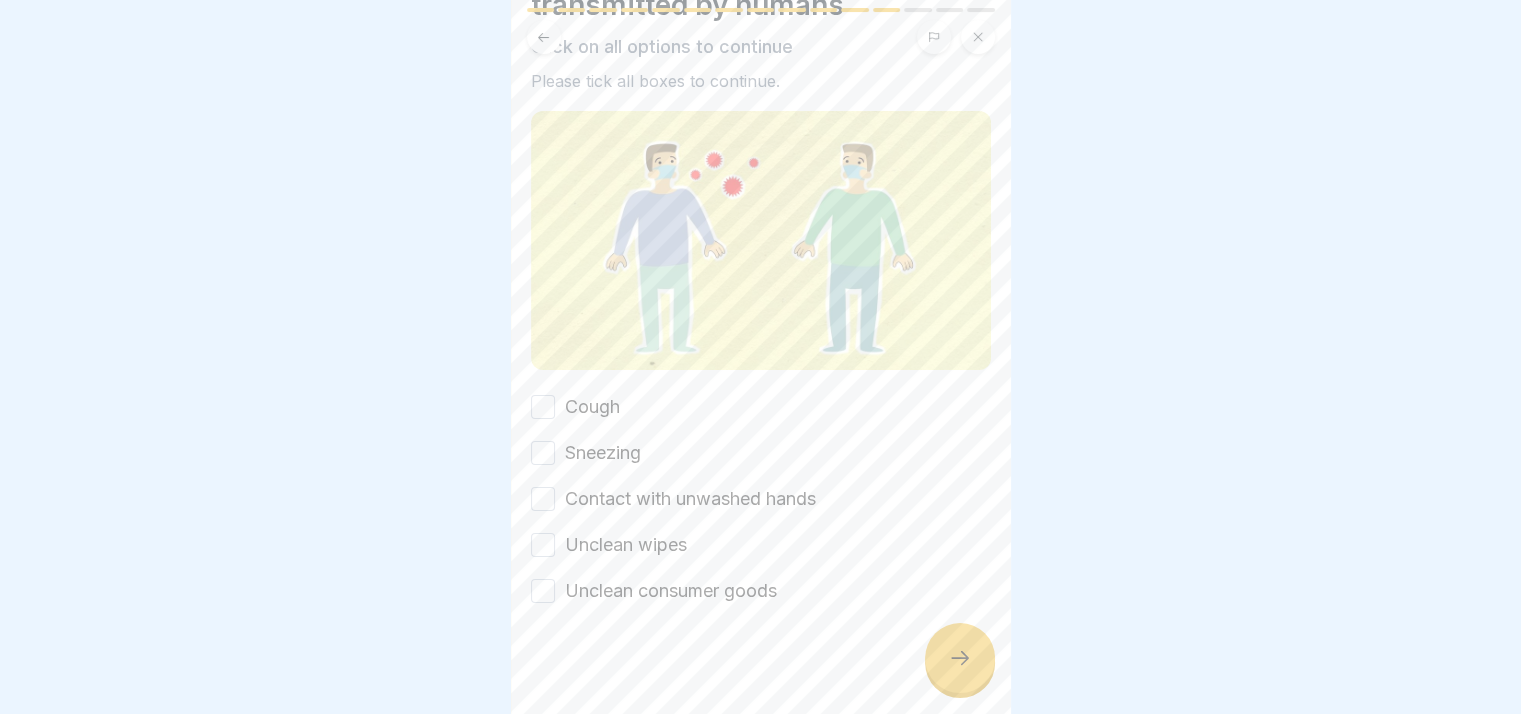 click on "🦠 How germs are transmitted by humans Click on all options to continue Please tick all boxes to continue. Cough Sneezing Contact with unwashed hands Unclean wipes Unclean consumer goods" at bounding box center [761, 357] 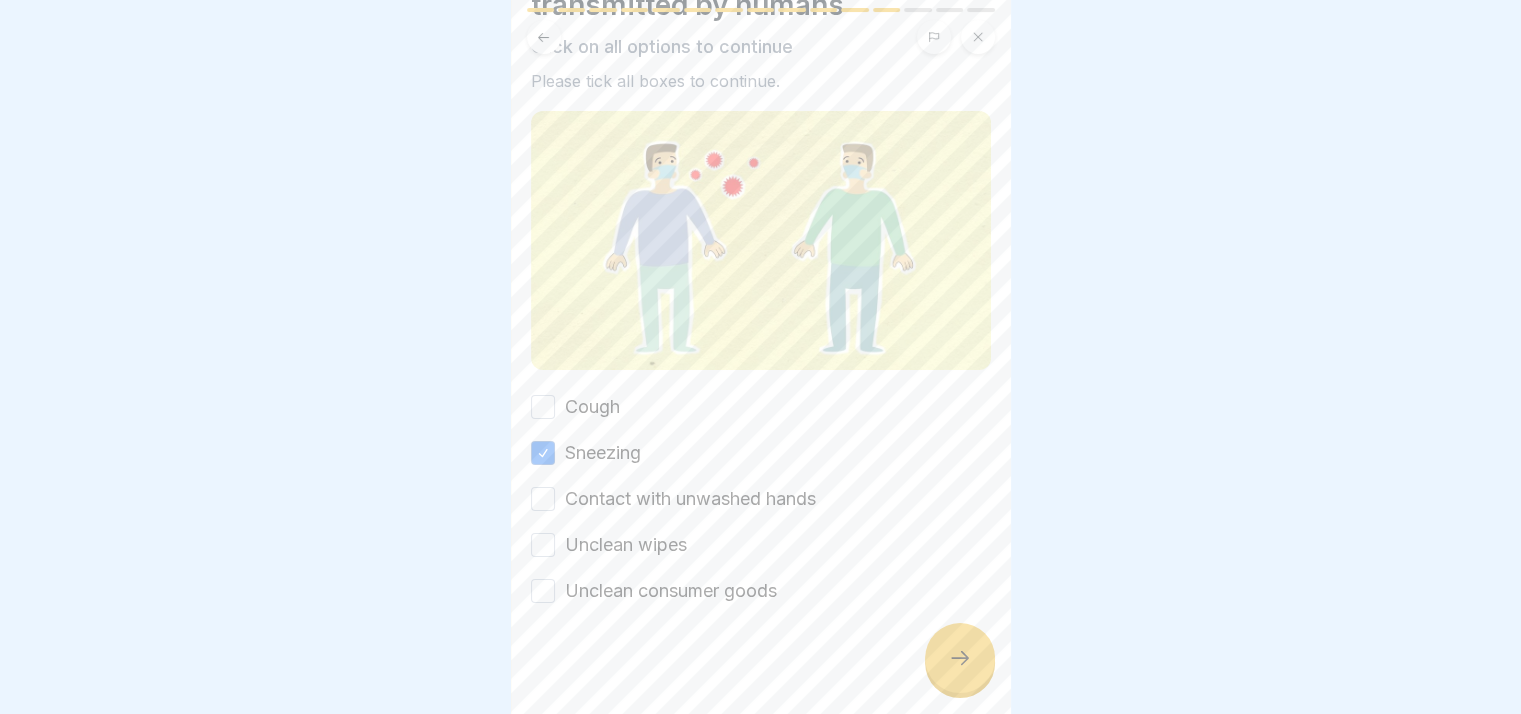 drag, startPoint x: 541, startPoint y: 399, endPoint x: 546, endPoint y: 454, distance: 55.226807 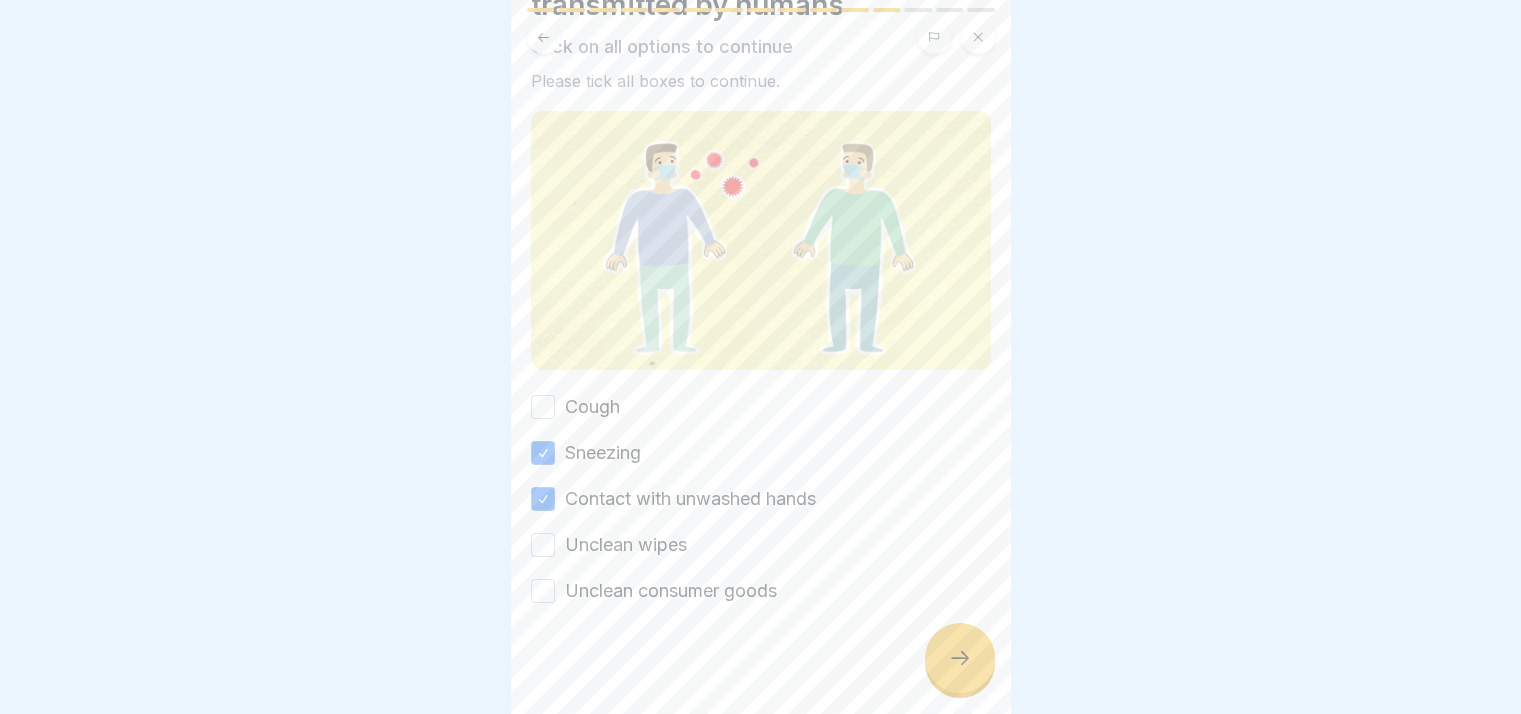 click on "Unclean wipes" at bounding box center (543, 545) 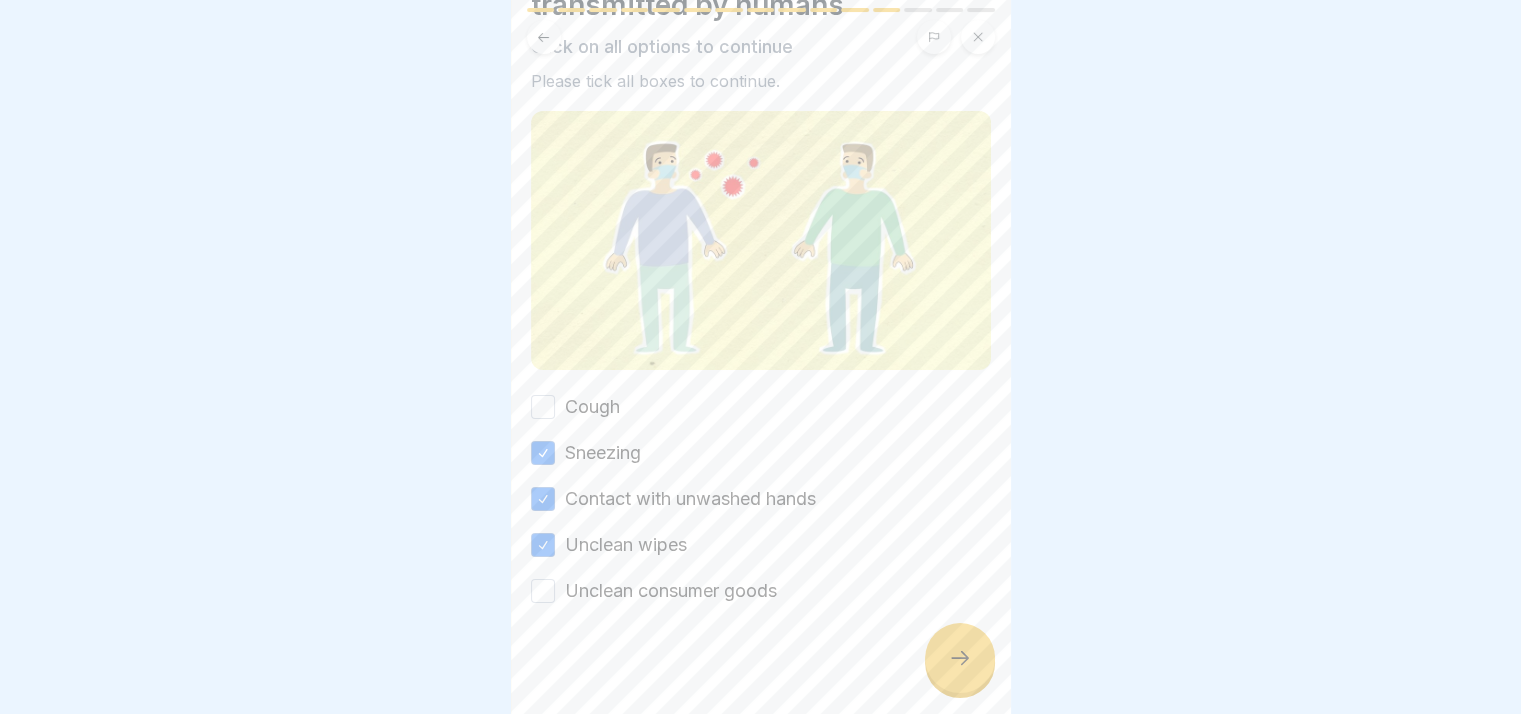 click on "Unclean consumer goods" at bounding box center [543, 591] 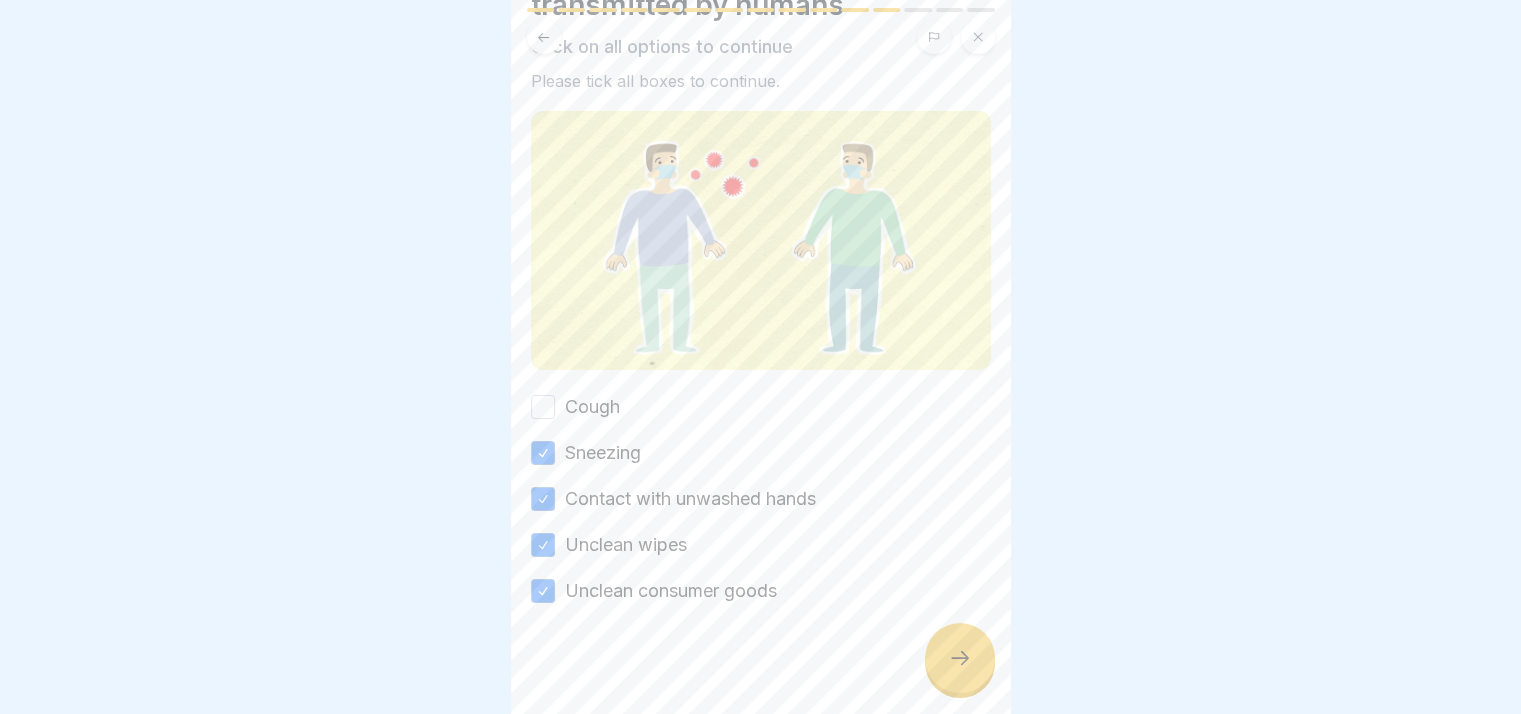 click on "Cough" at bounding box center (543, 407) 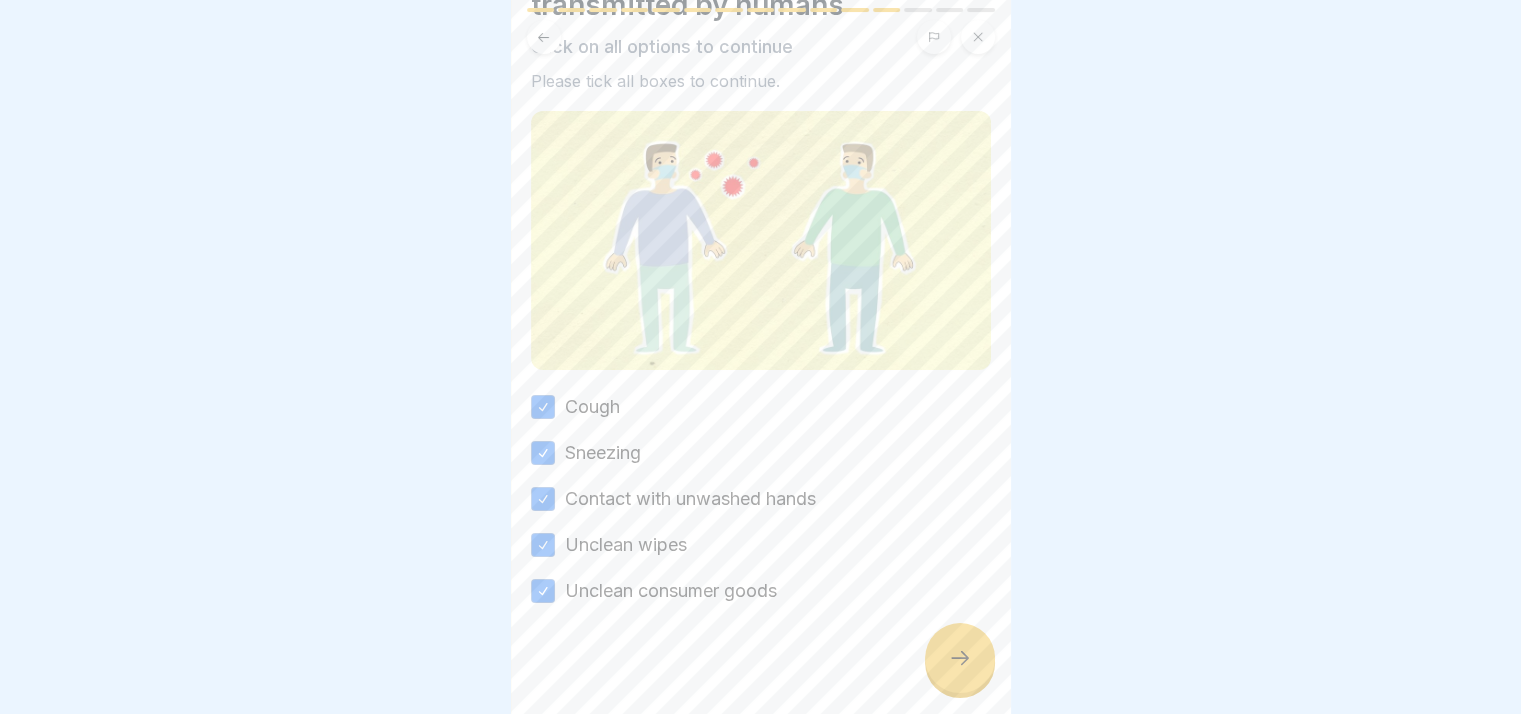 click at bounding box center (960, 658) 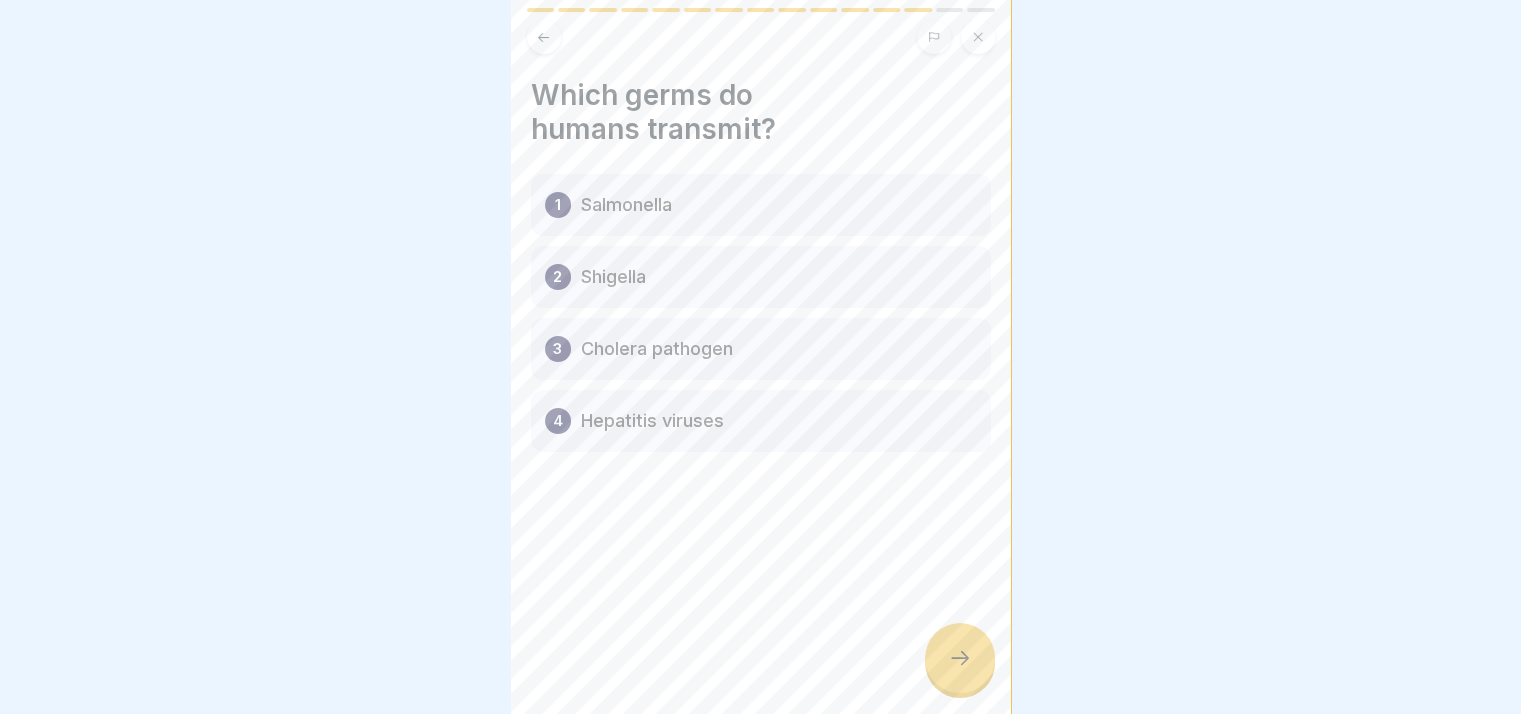 scroll, scrollTop: 15, scrollLeft: 0, axis: vertical 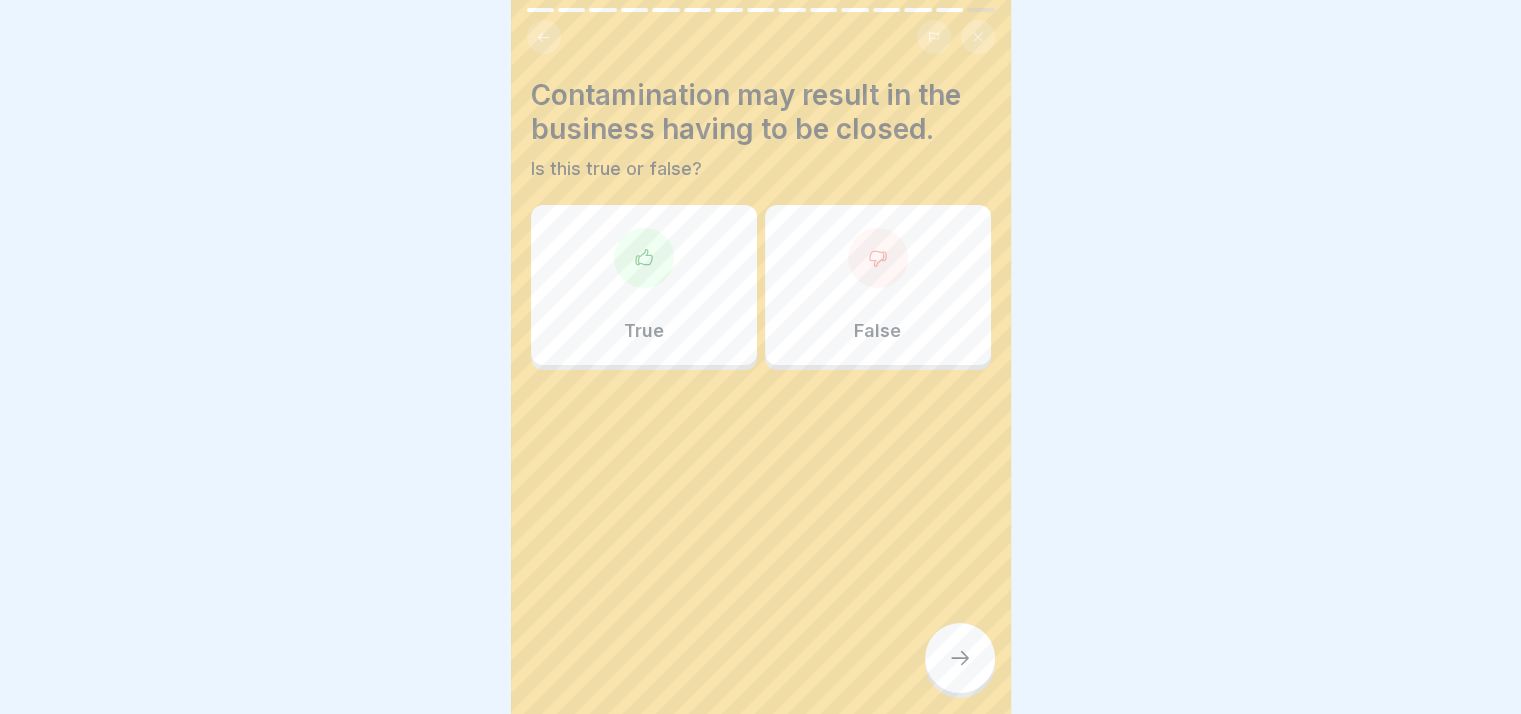 click on "False" at bounding box center (878, 285) 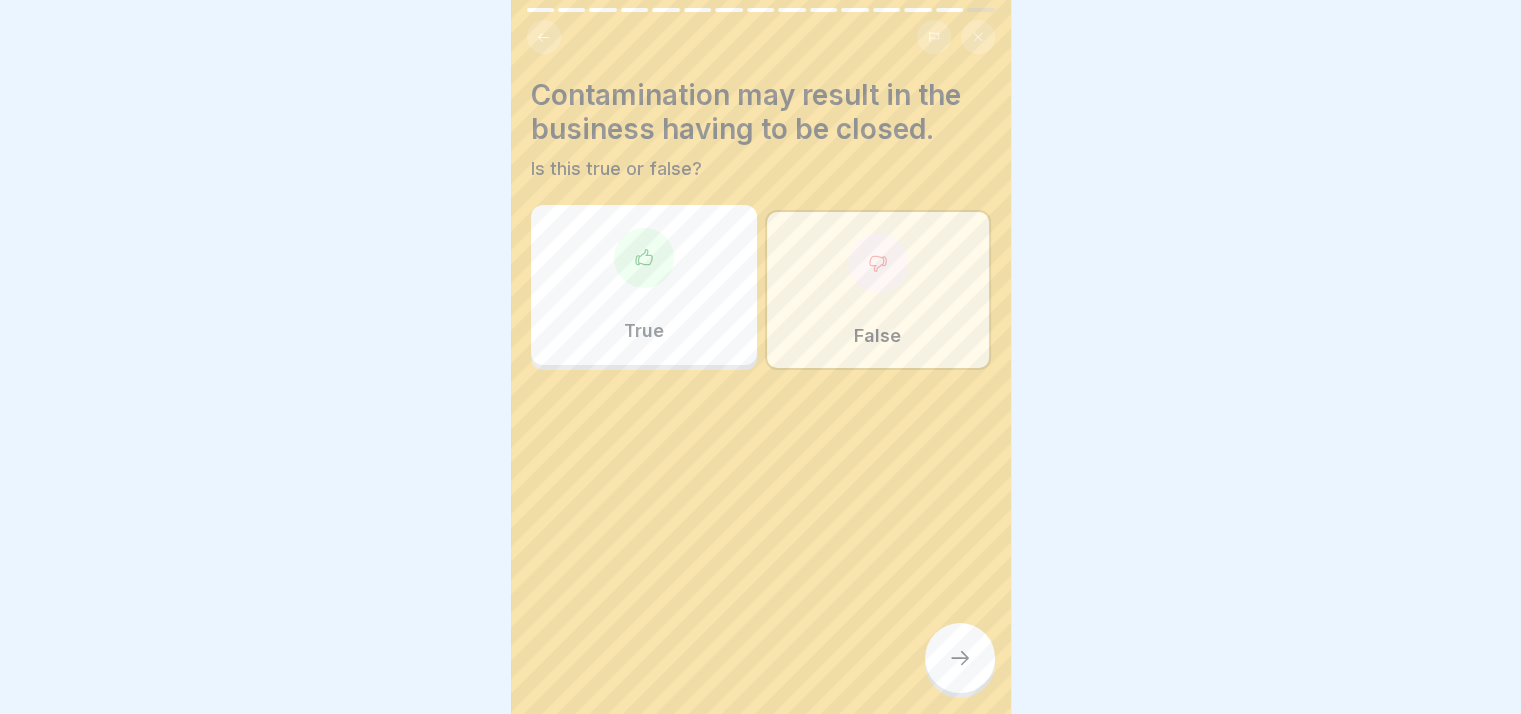 drag, startPoint x: 946, startPoint y: 667, endPoint x: 945, endPoint y: 656, distance: 11.045361 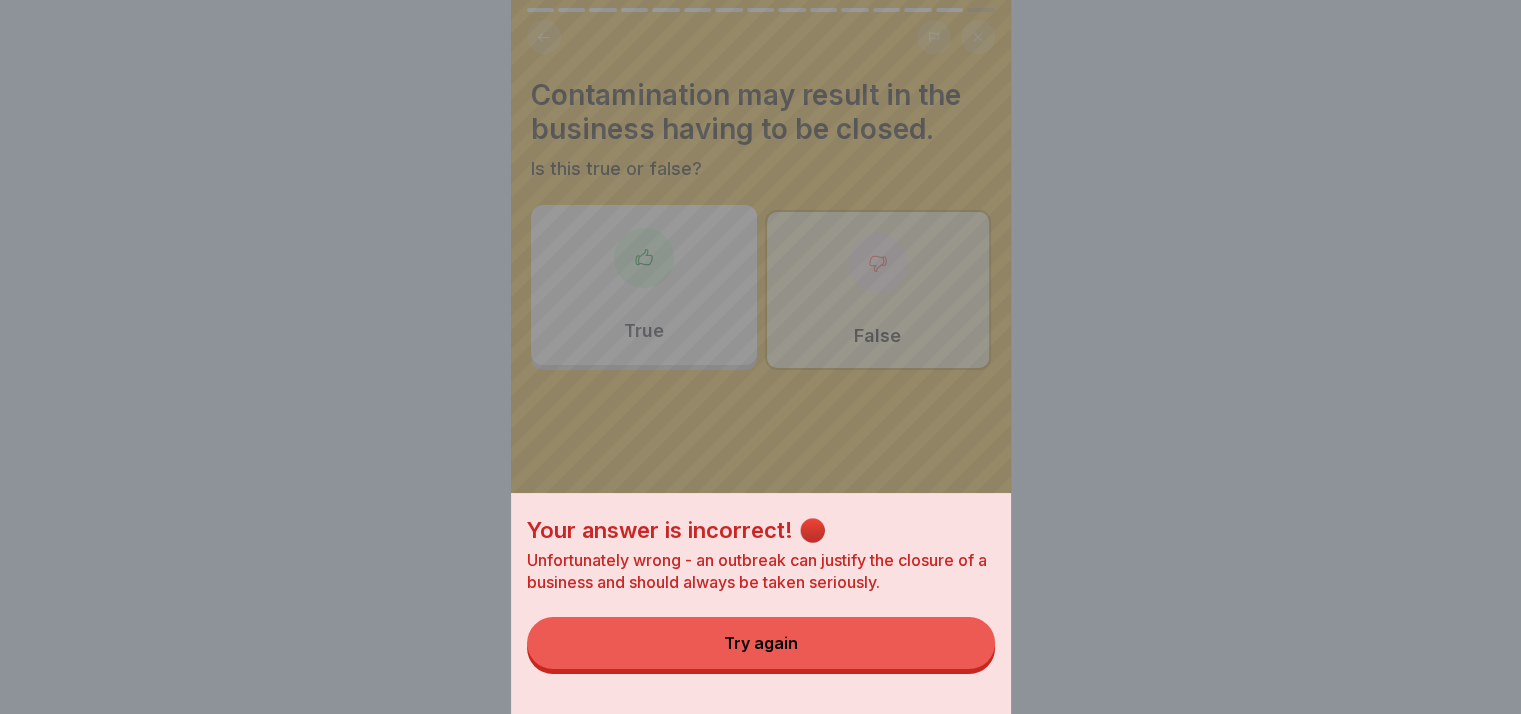 click on "Your answer is incorrect! 🔴 Unfortunately wrong - an outbreak can justify the closure of a business and should always be taken seriously.   Try again" at bounding box center (761, 603) 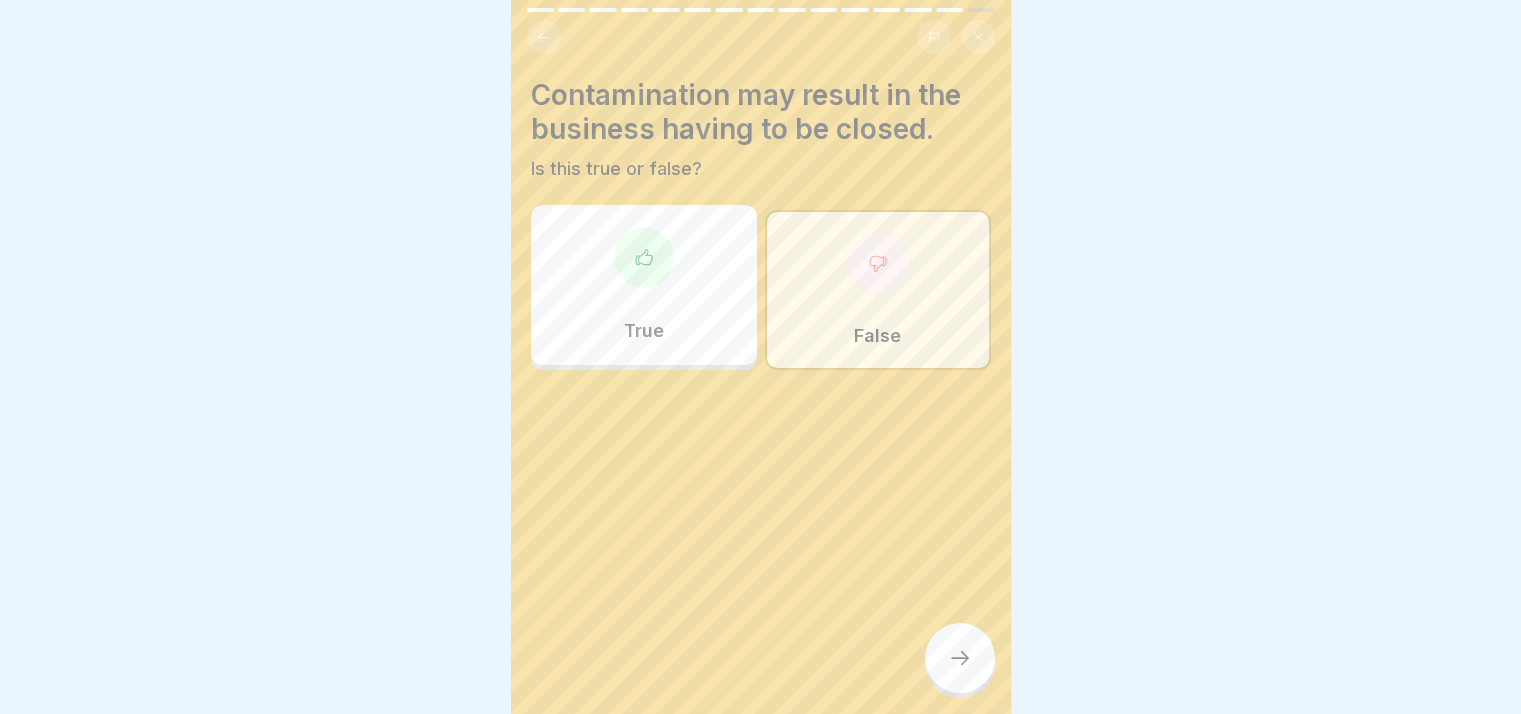 click on "True" at bounding box center [644, 285] 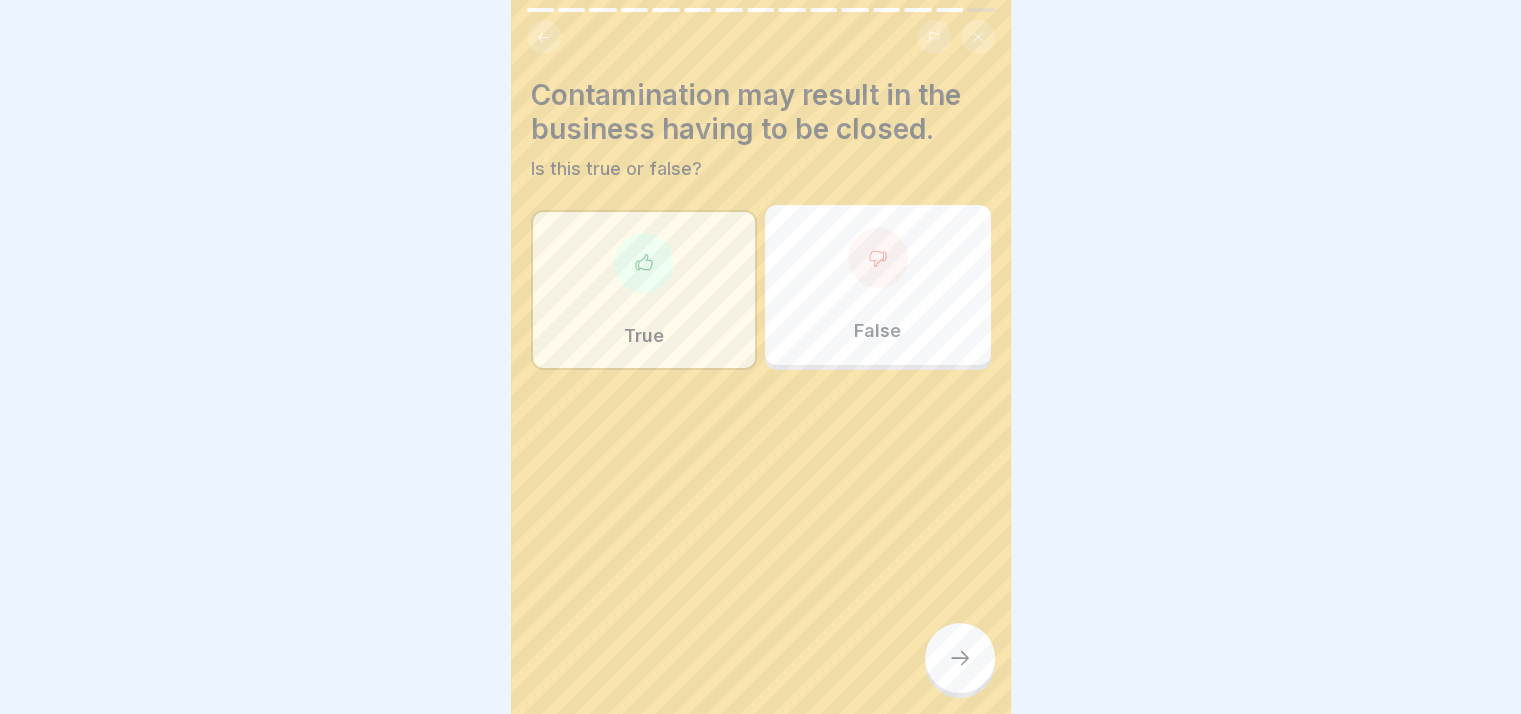 drag, startPoint x: 972, startPoint y: 668, endPoint x: 967, endPoint y: 653, distance: 15.811388 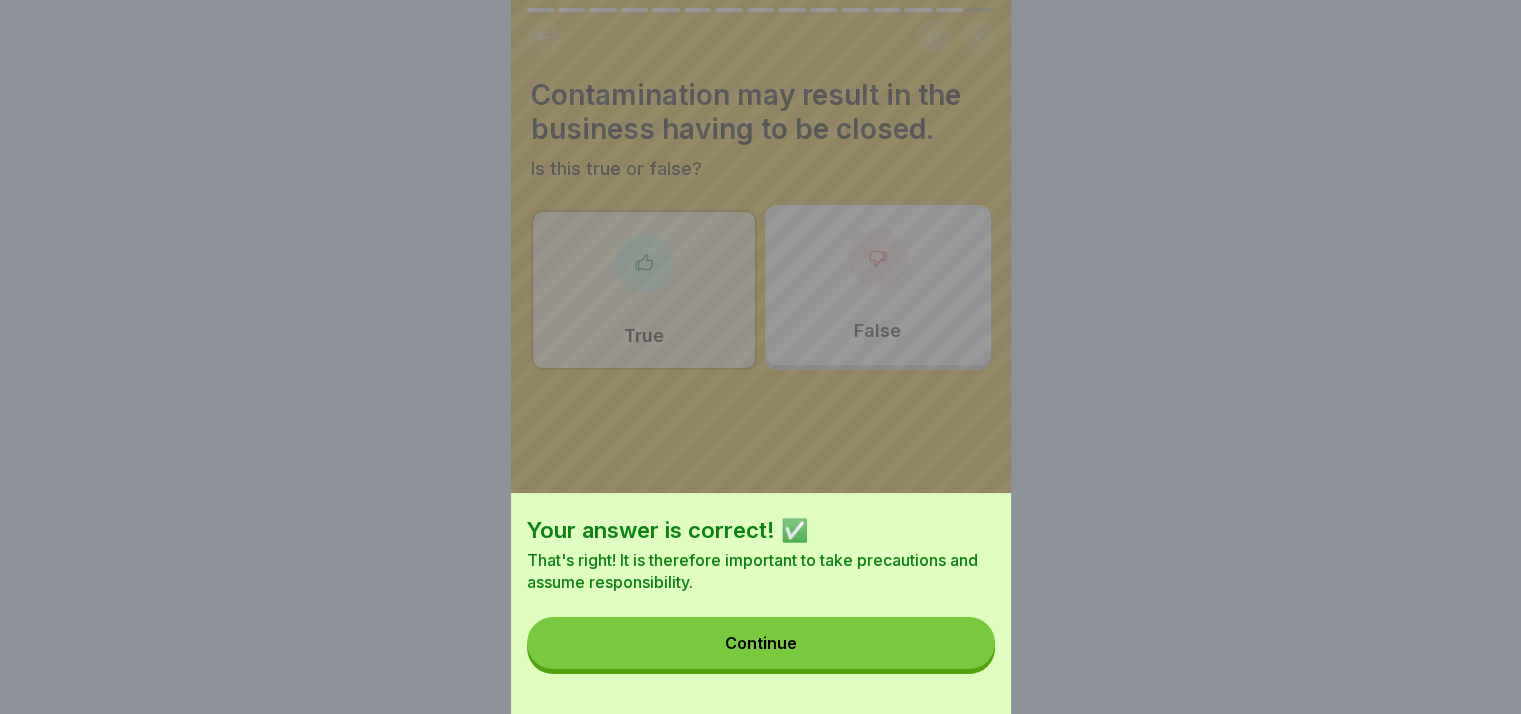 click on "Continue" at bounding box center [761, 643] 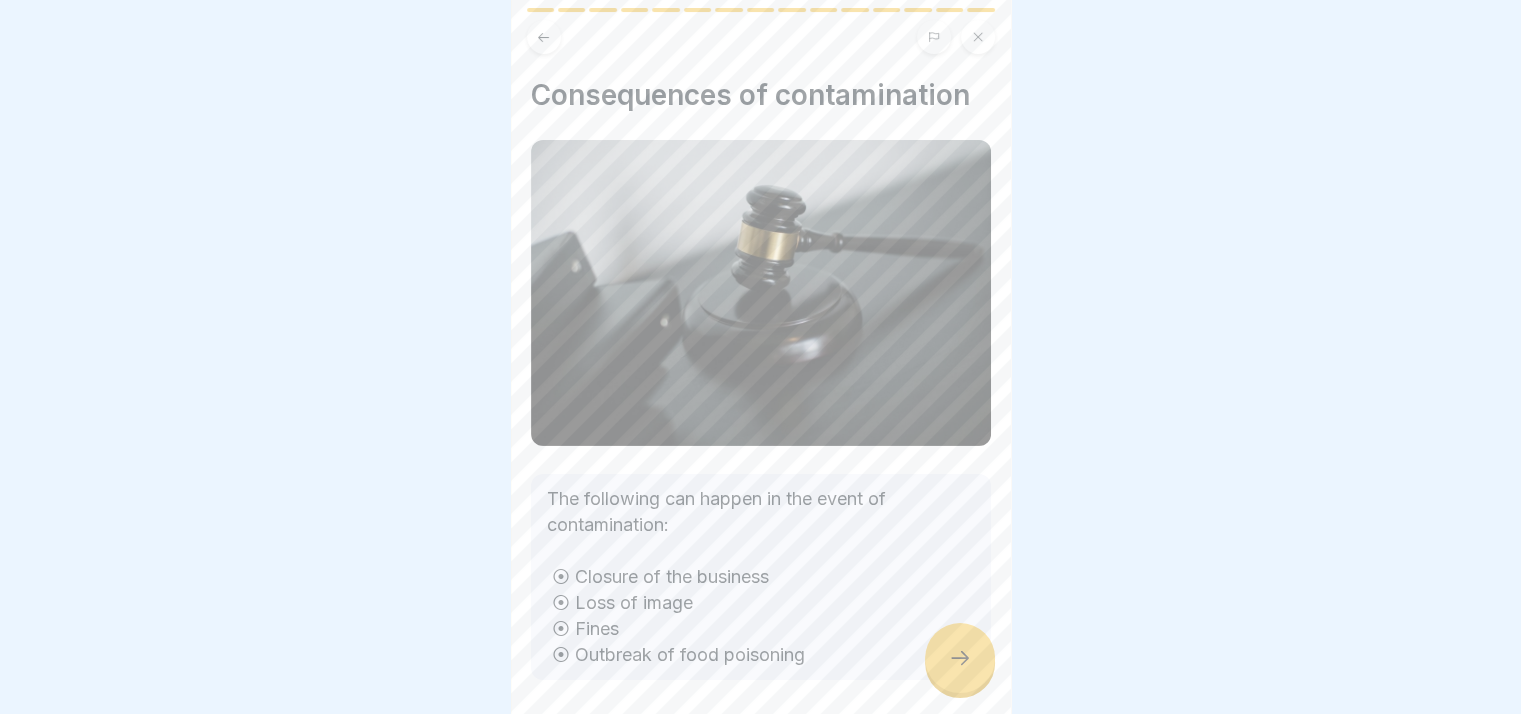 click on "The following can happen in the event of contamination:
⦿ Closure of the business
⦿ Loss of image
⦿ Fines
⦿ Outbreak of food poisoning" at bounding box center [761, 577] 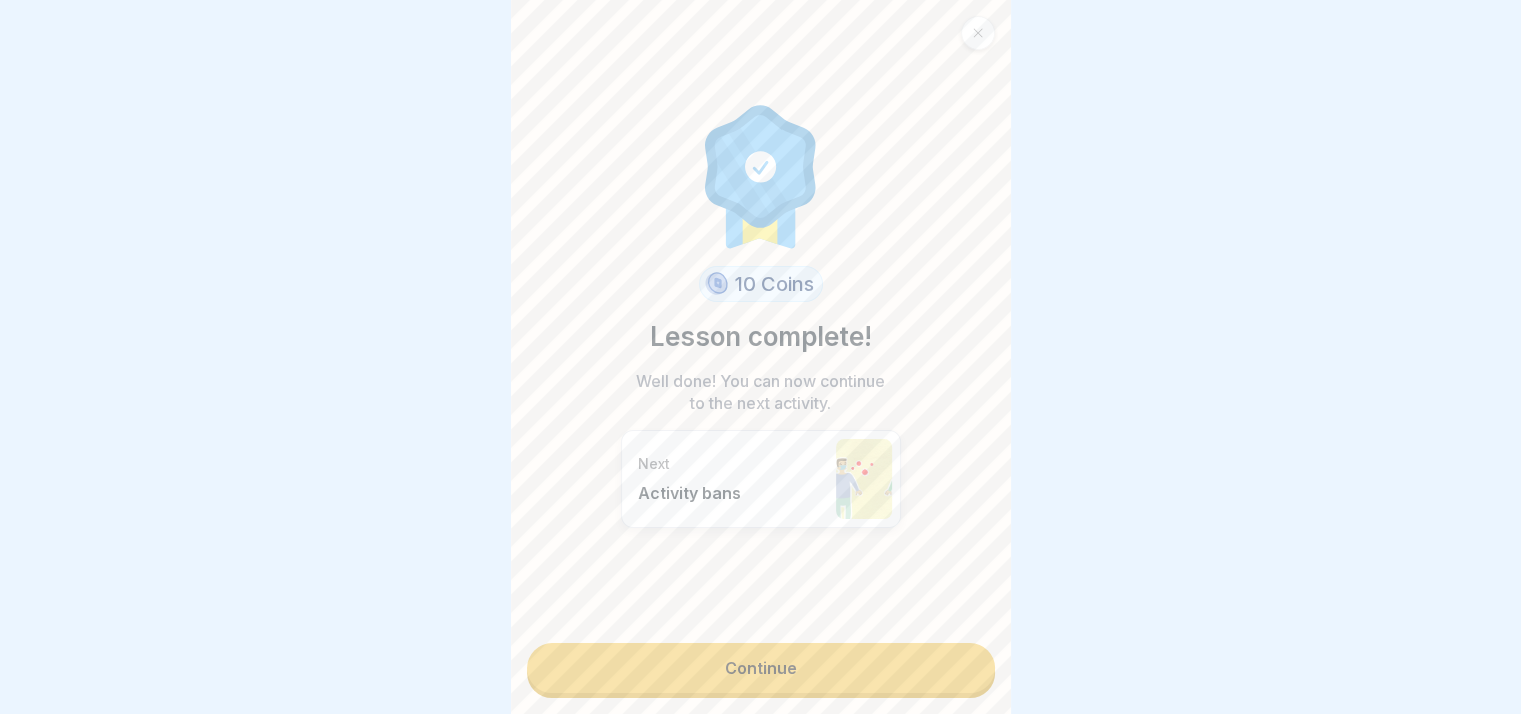 click on "Continue" at bounding box center (761, 668) 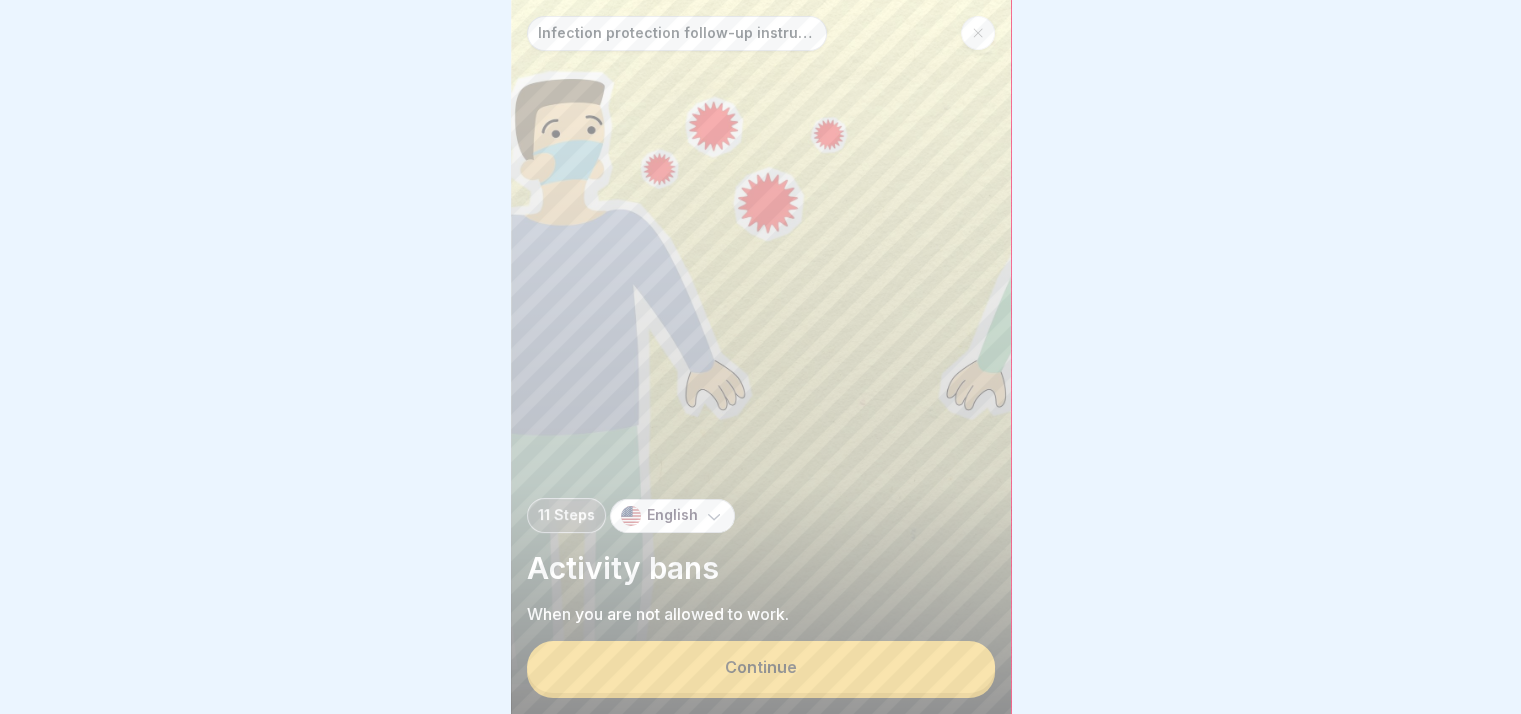 click on "Continue" at bounding box center (761, 667) 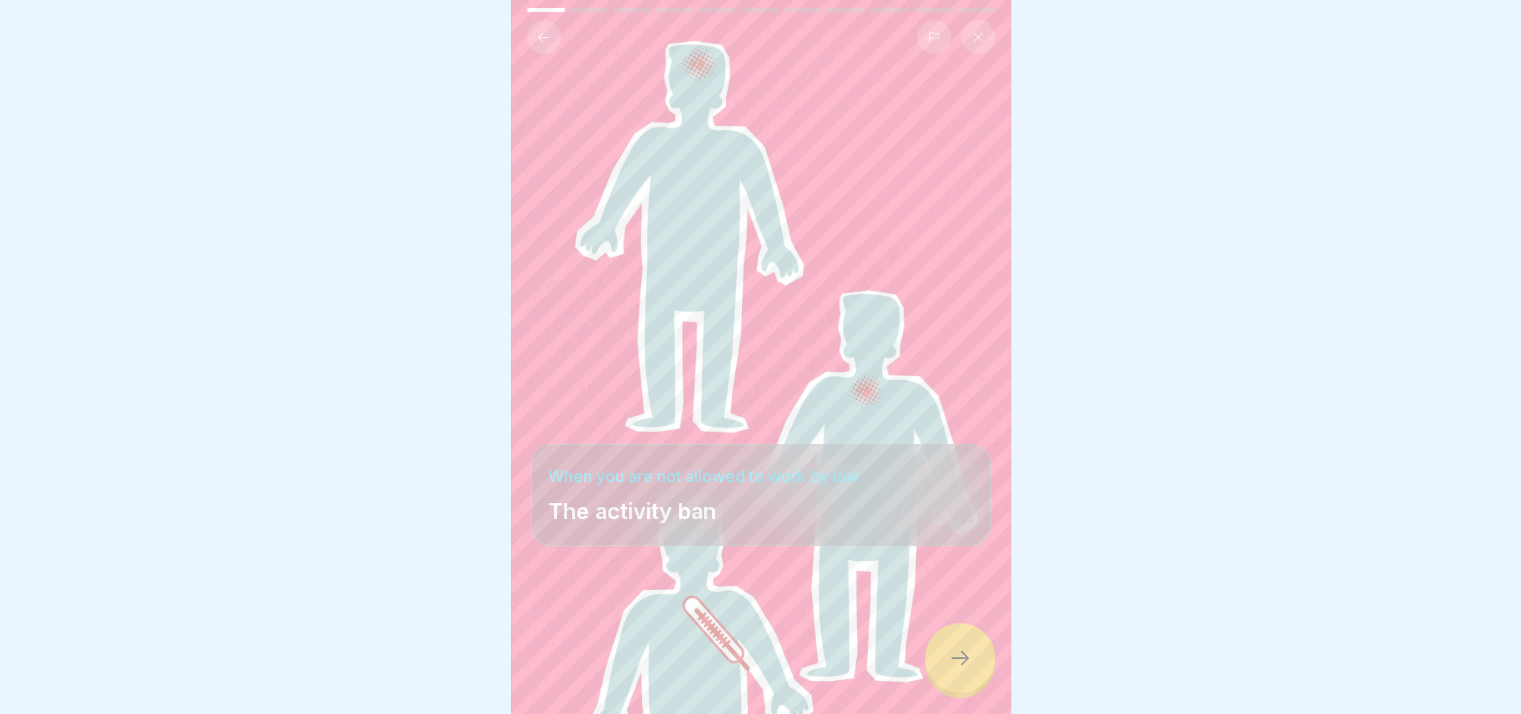 click at bounding box center [960, 658] 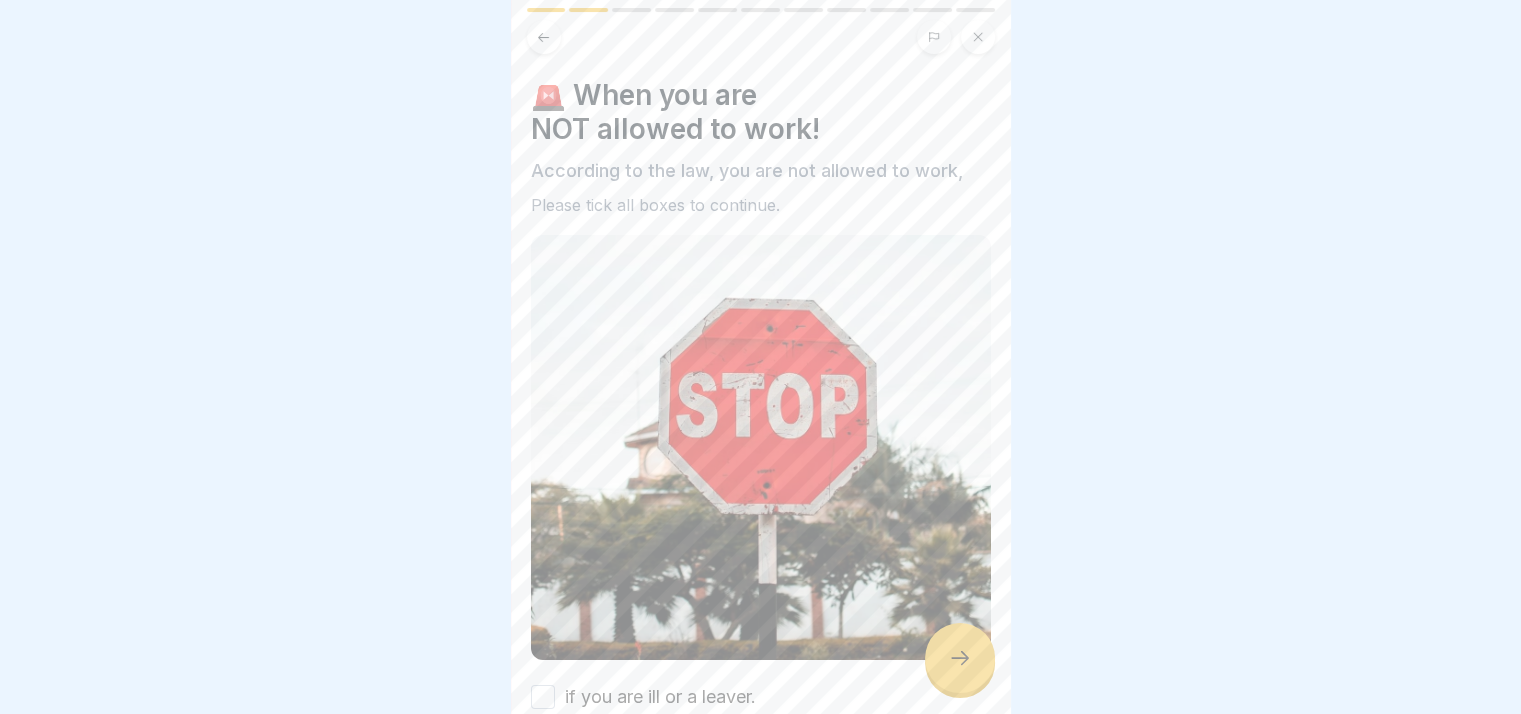 click at bounding box center (960, 658) 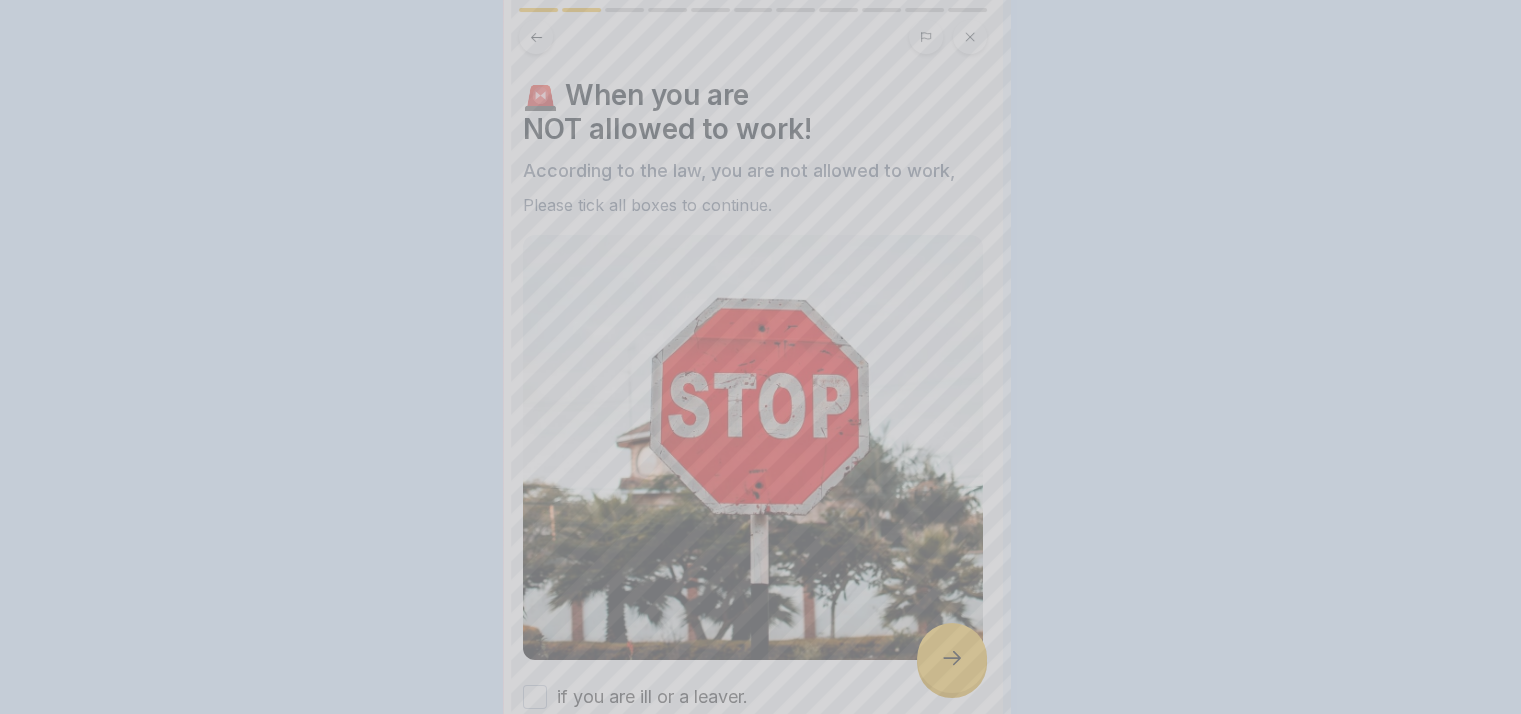 scroll, scrollTop: 0, scrollLeft: 0, axis: both 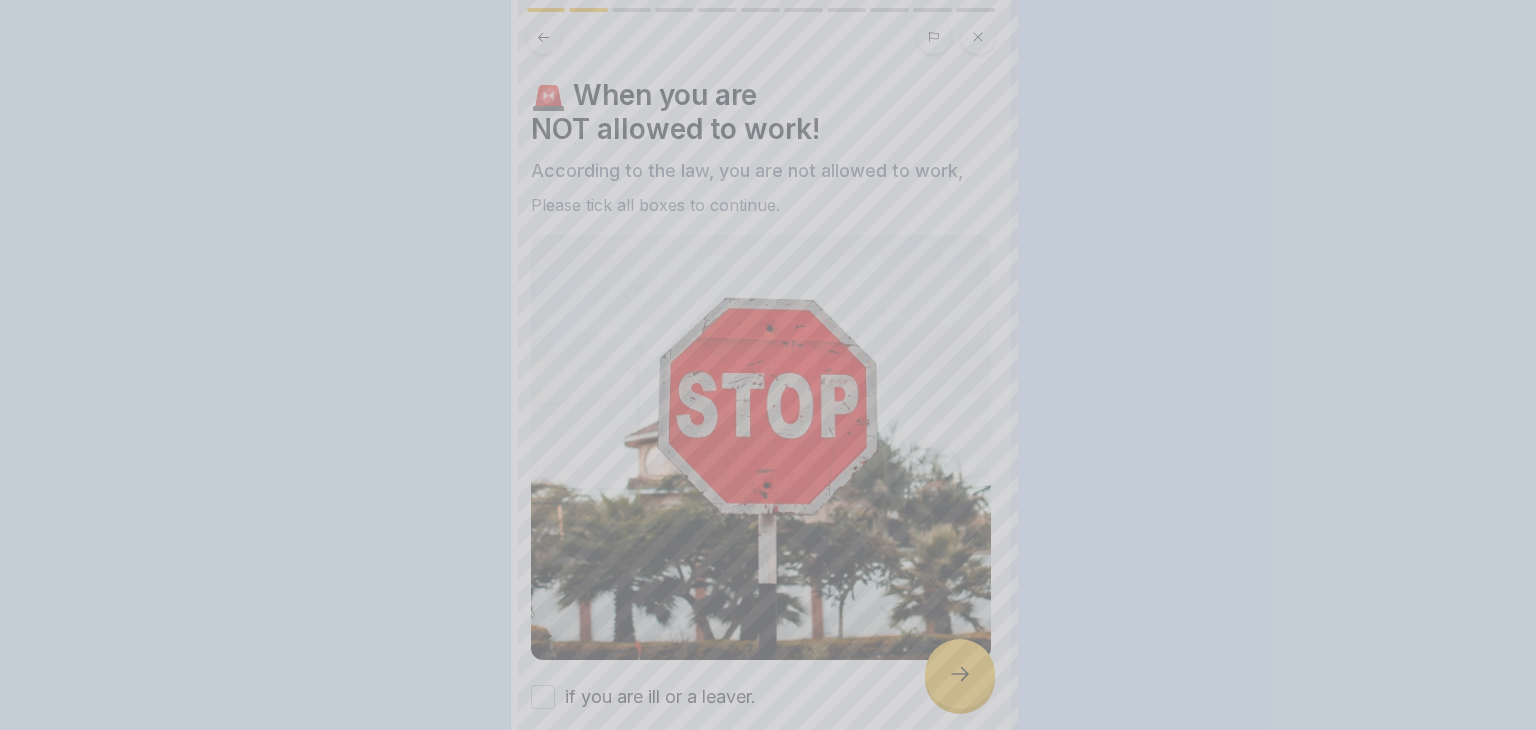 click at bounding box center [768, 365] 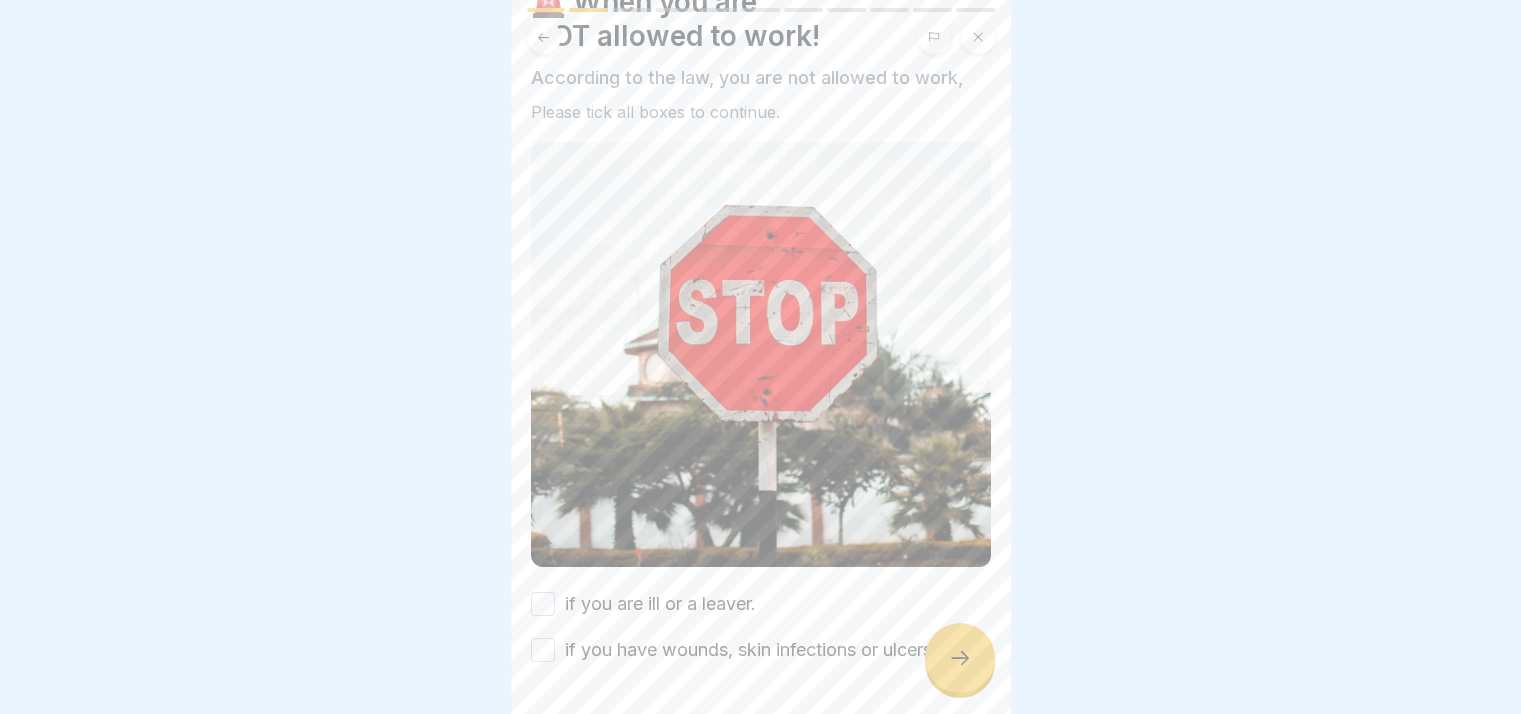 scroll, scrollTop: 147, scrollLeft: 0, axis: vertical 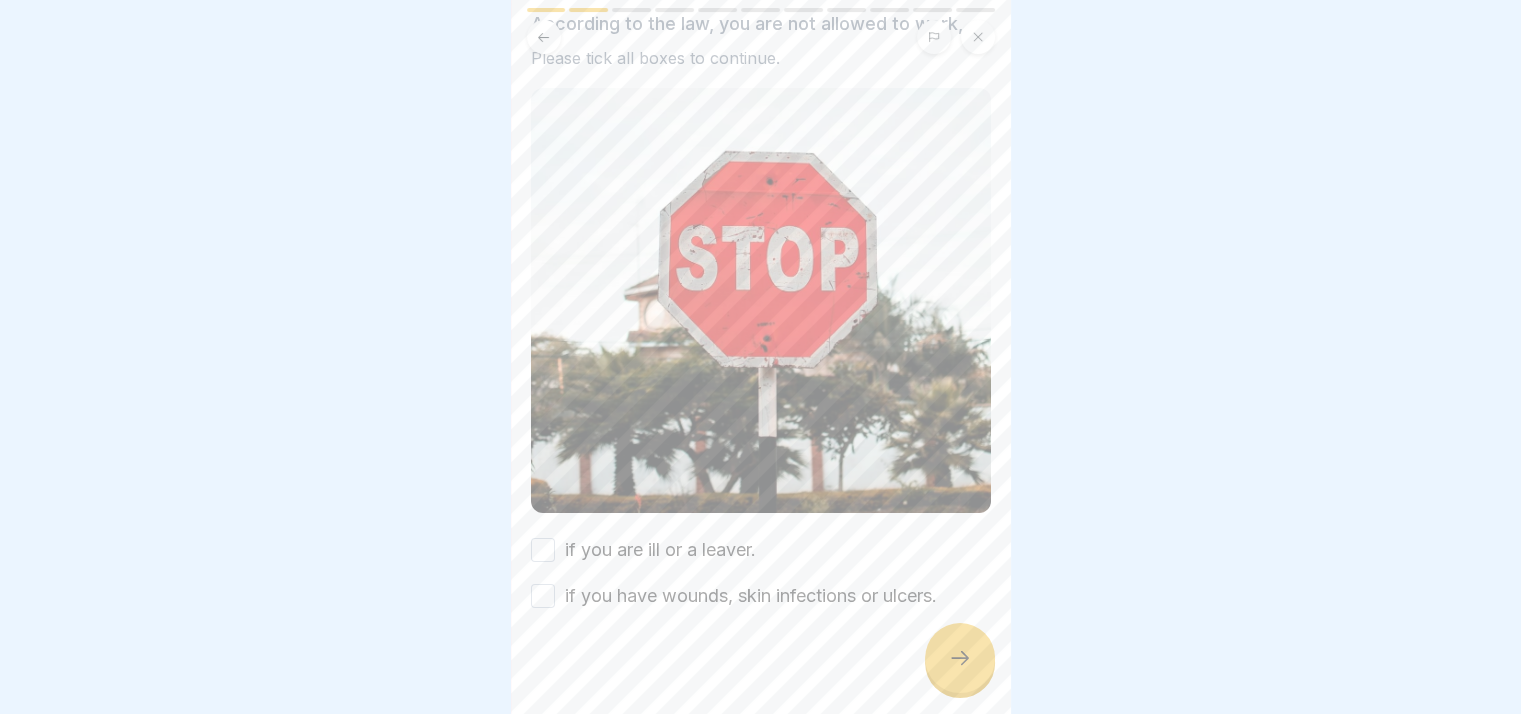 click on "if you are ill or a leaver." at bounding box center (543, 550) 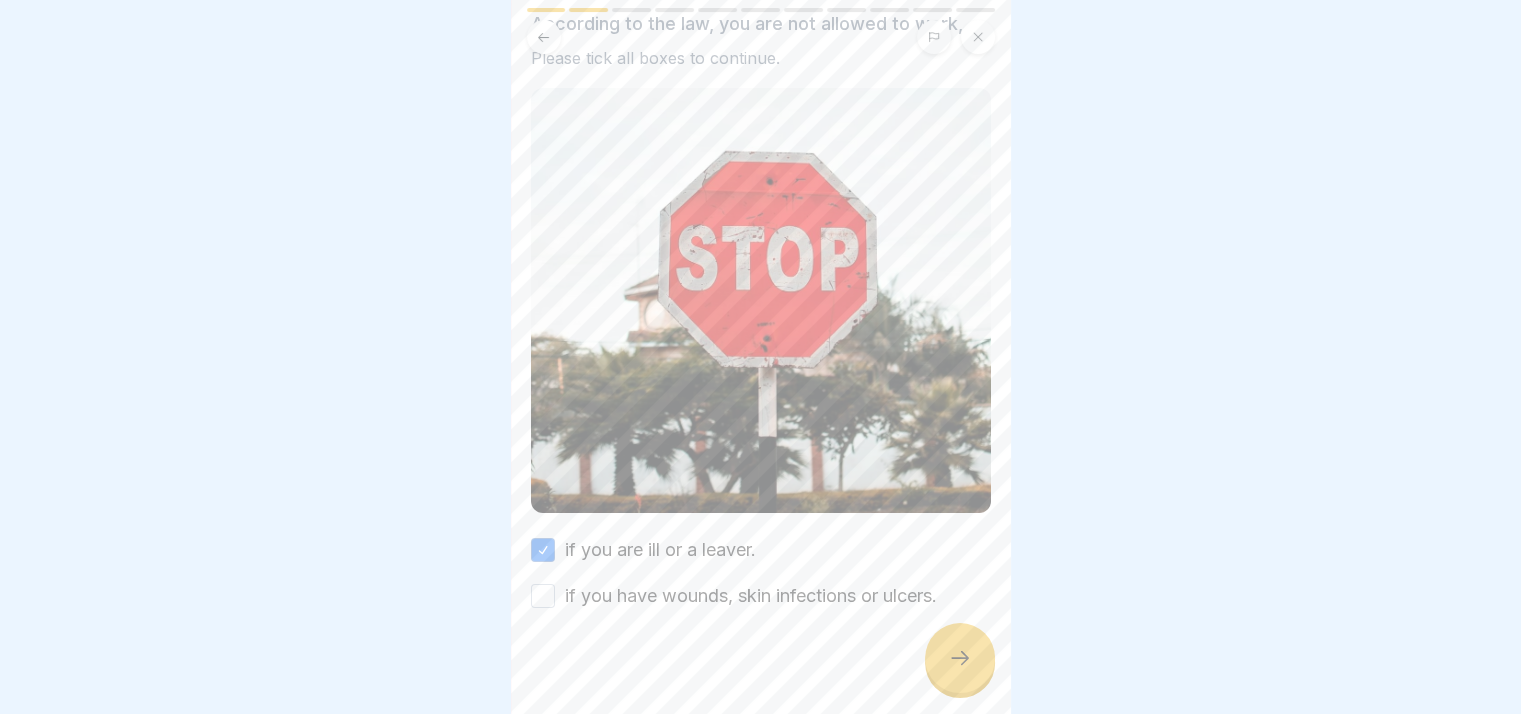 click on "if you are ill or a leaver. if you have wounds, skin infections or ulcers." at bounding box center (761, 573) 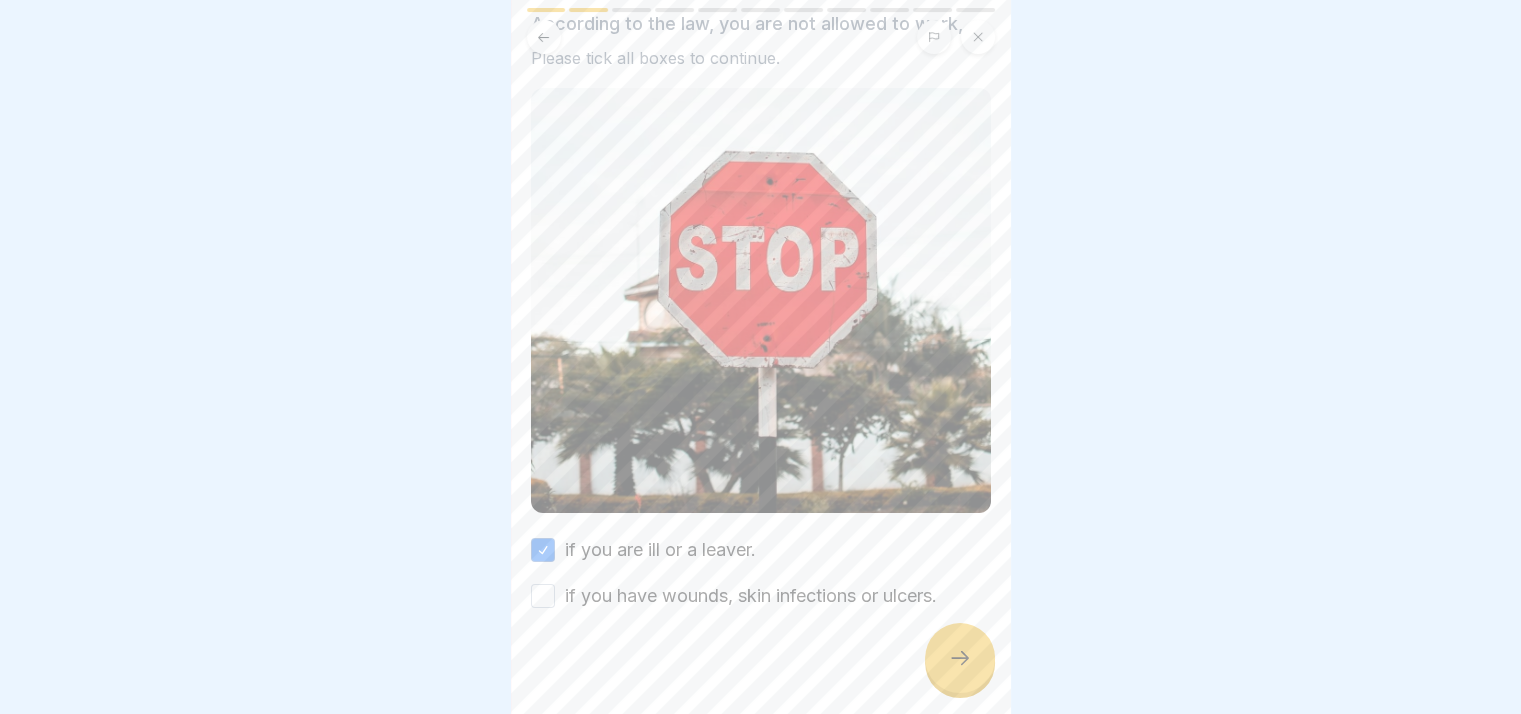 click on "if you have wounds, skin infections or ulcers." at bounding box center (543, 596) 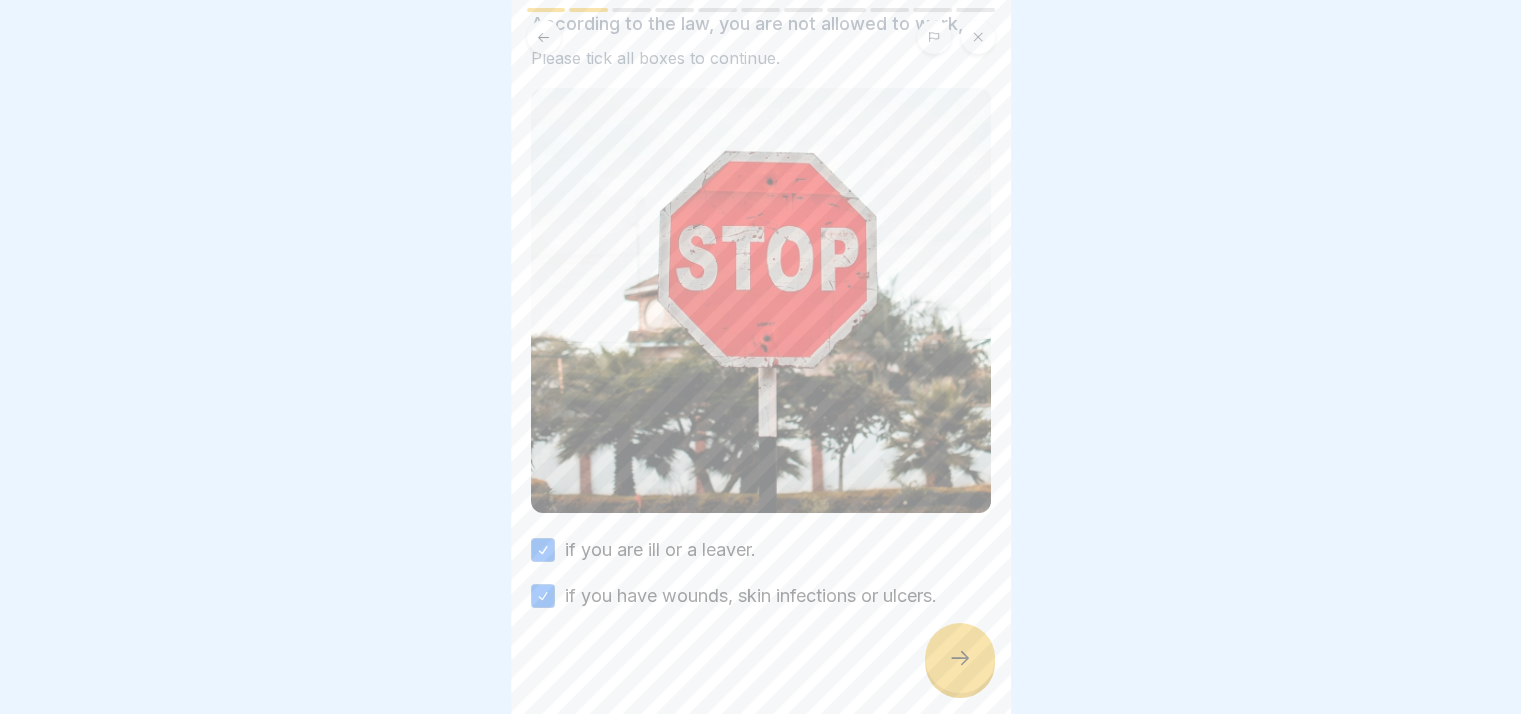 click at bounding box center [960, 658] 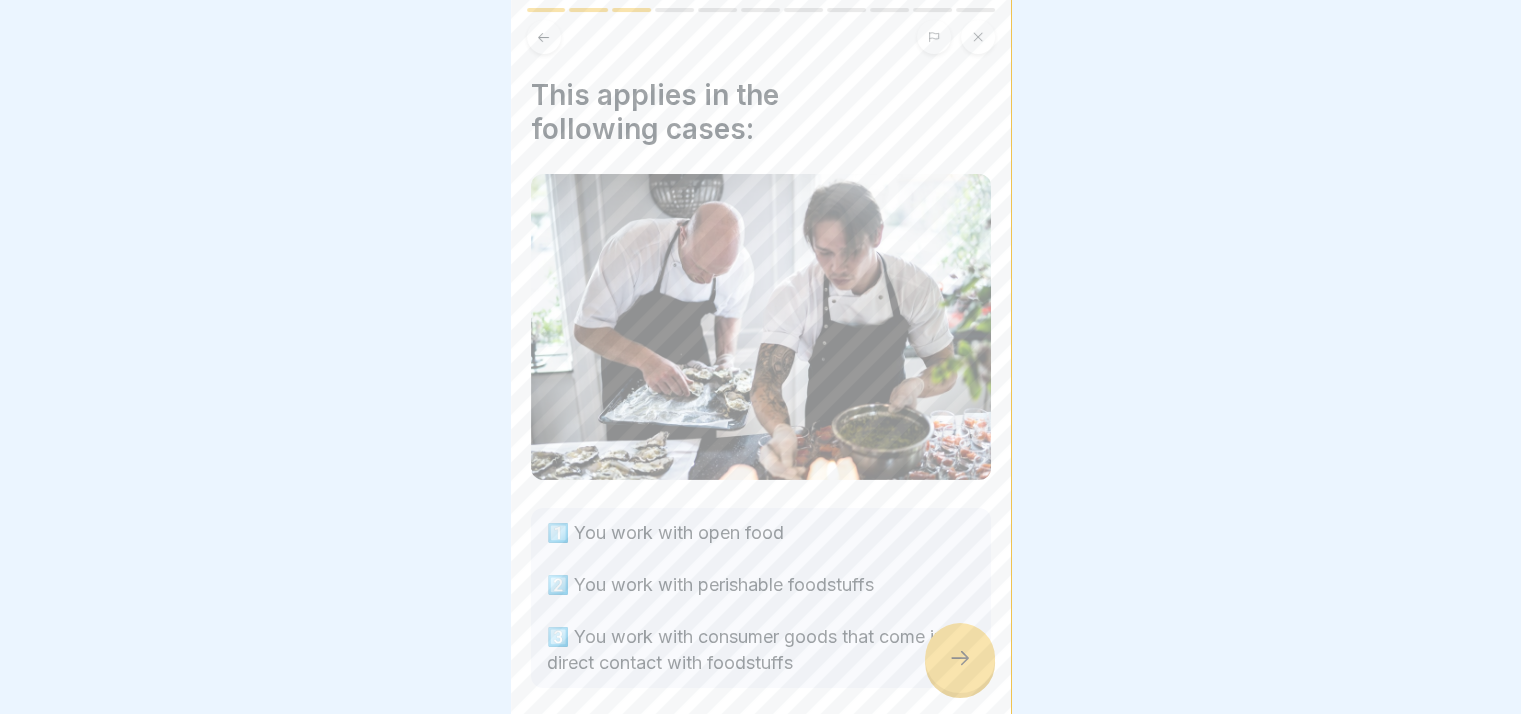click at bounding box center [960, 658] 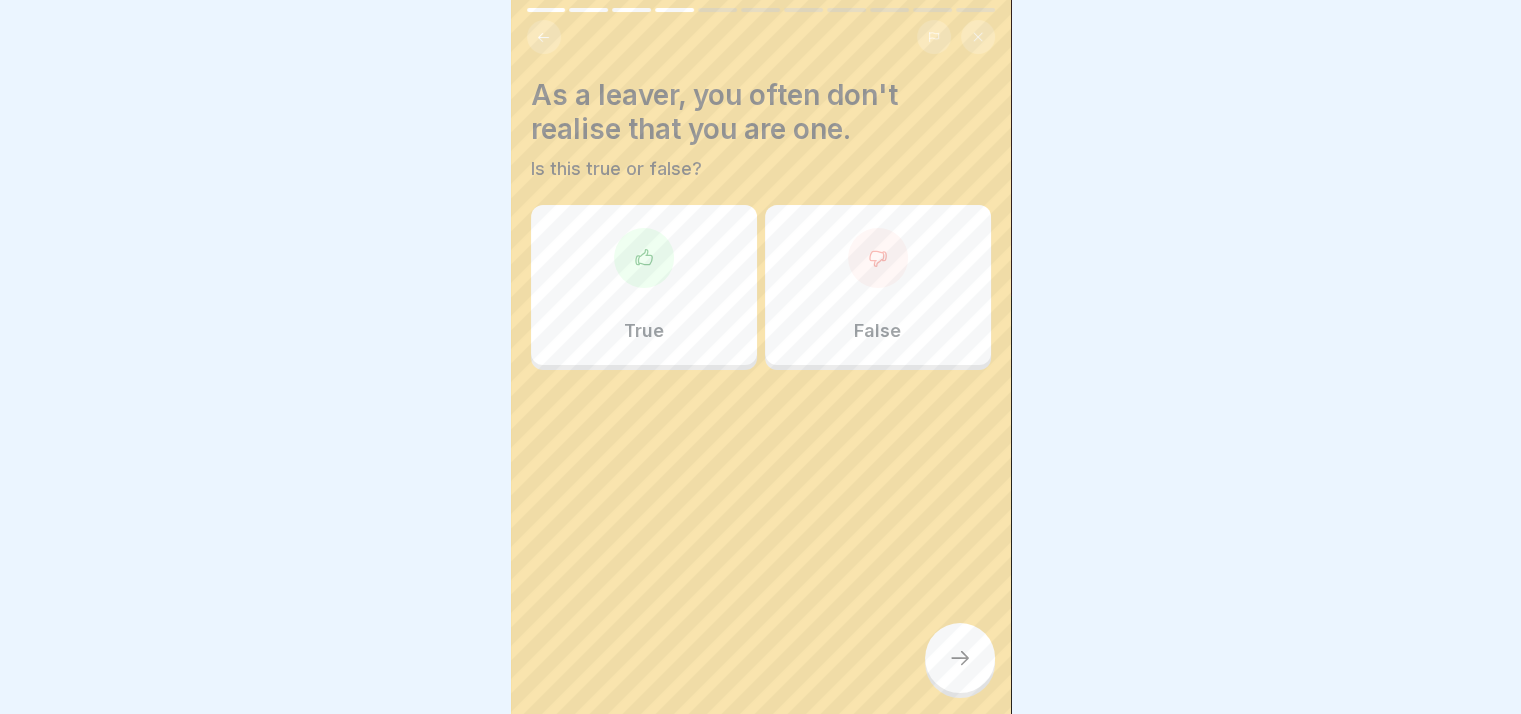 click on "True" at bounding box center [644, 285] 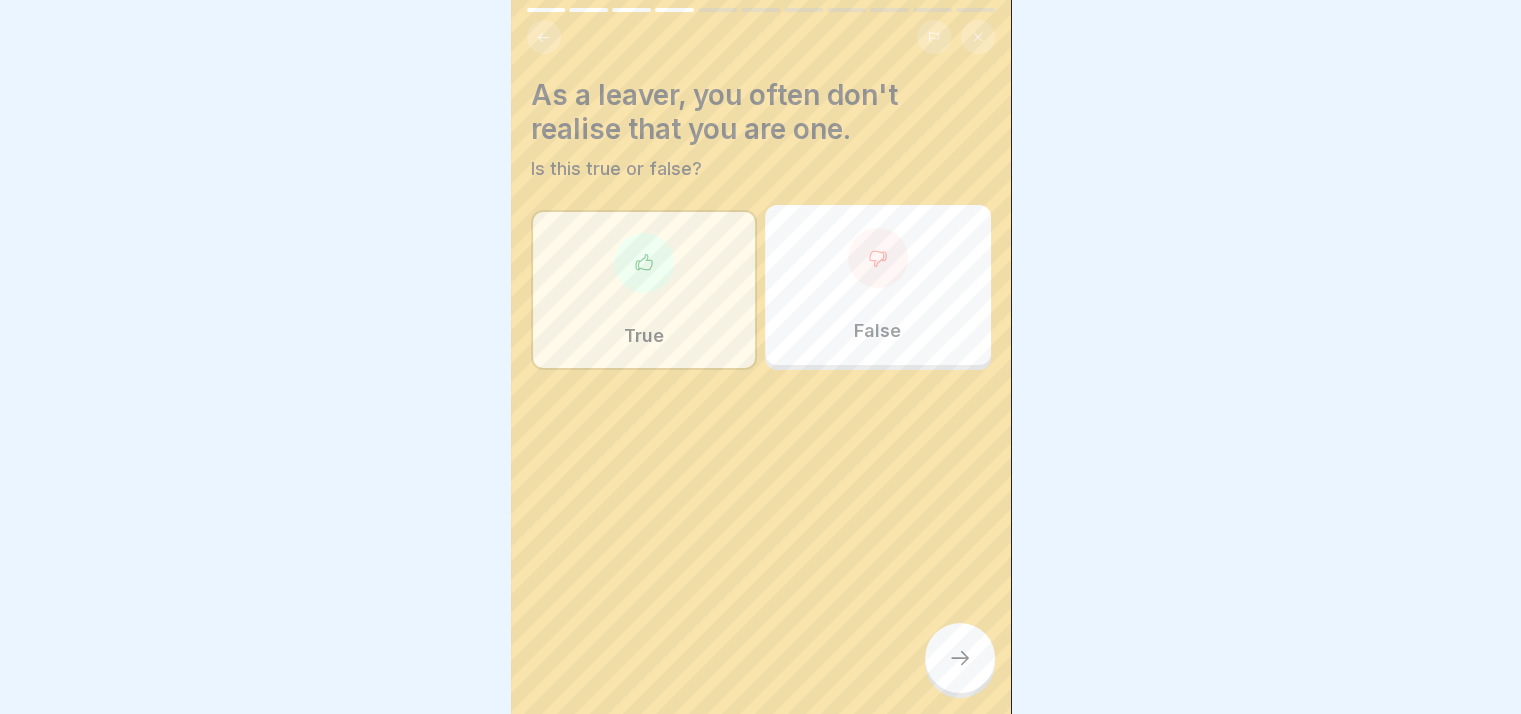 click 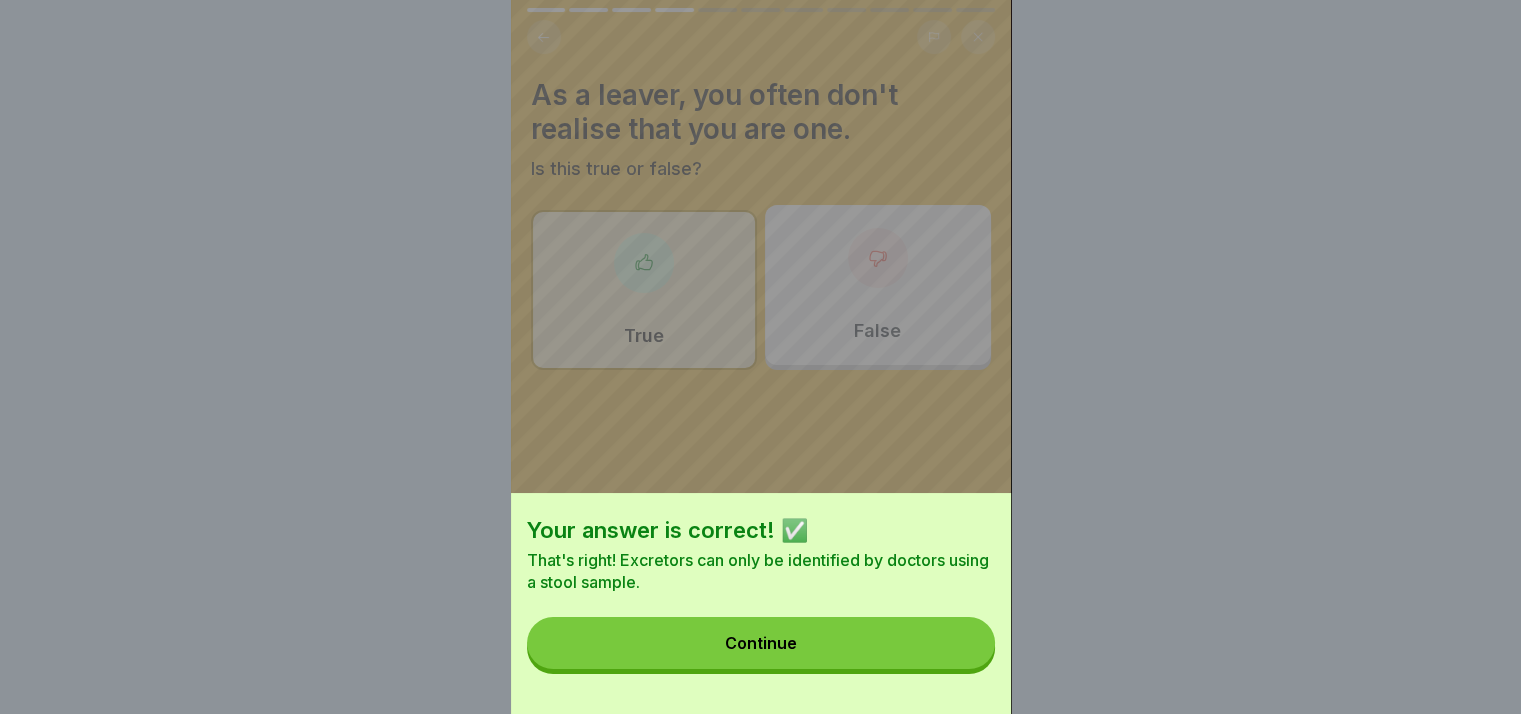 click on "Continue" at bounding box center (761, 643) 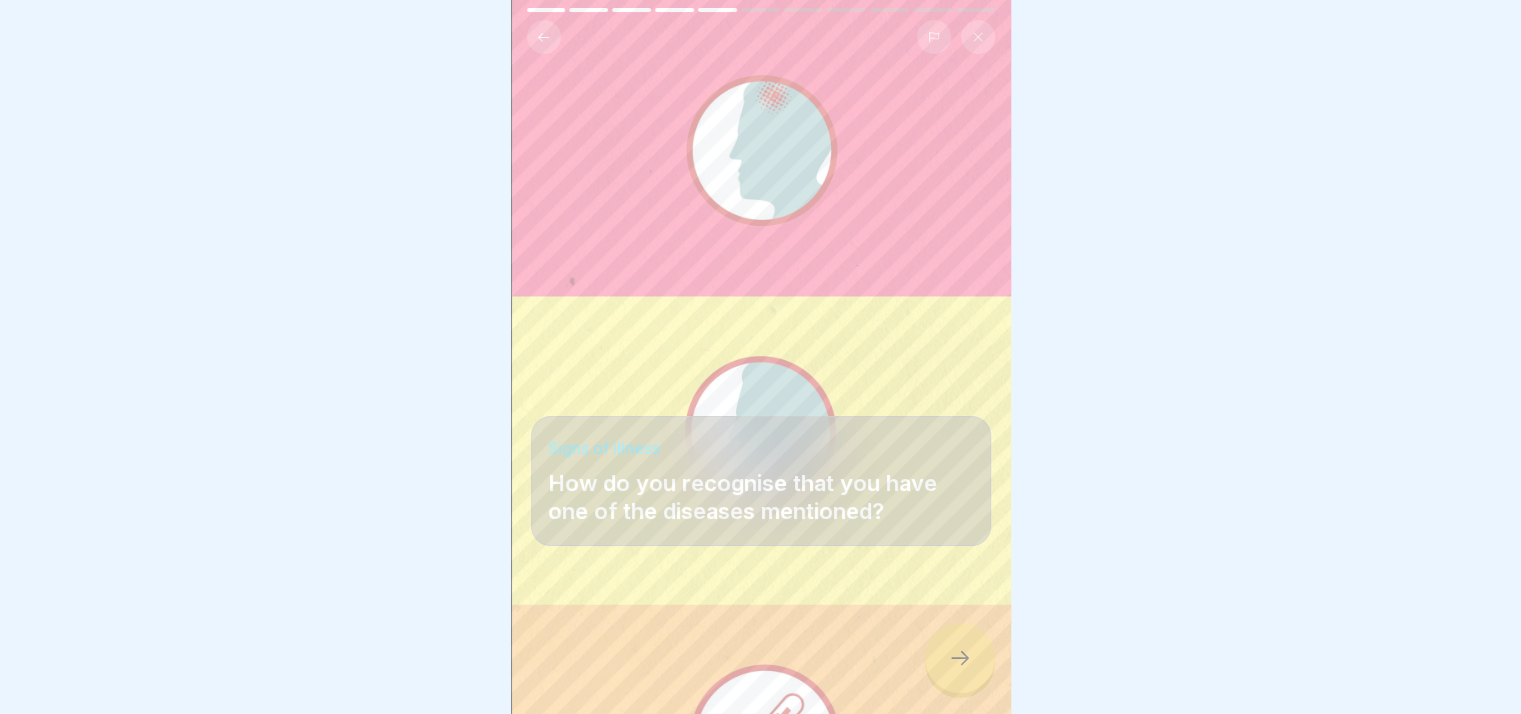 scroll, scrollTop: 15, scrollLeft: 0, axis: vertical 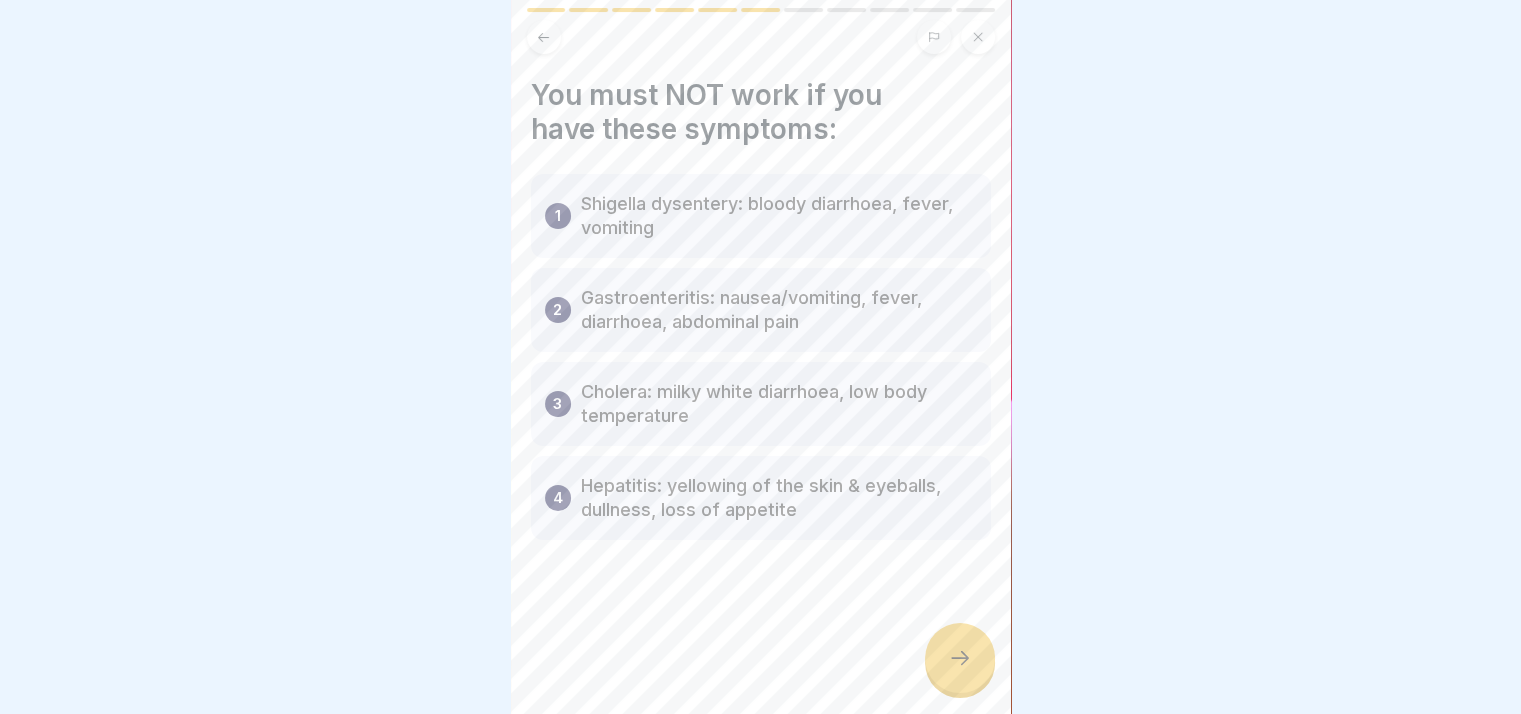 click 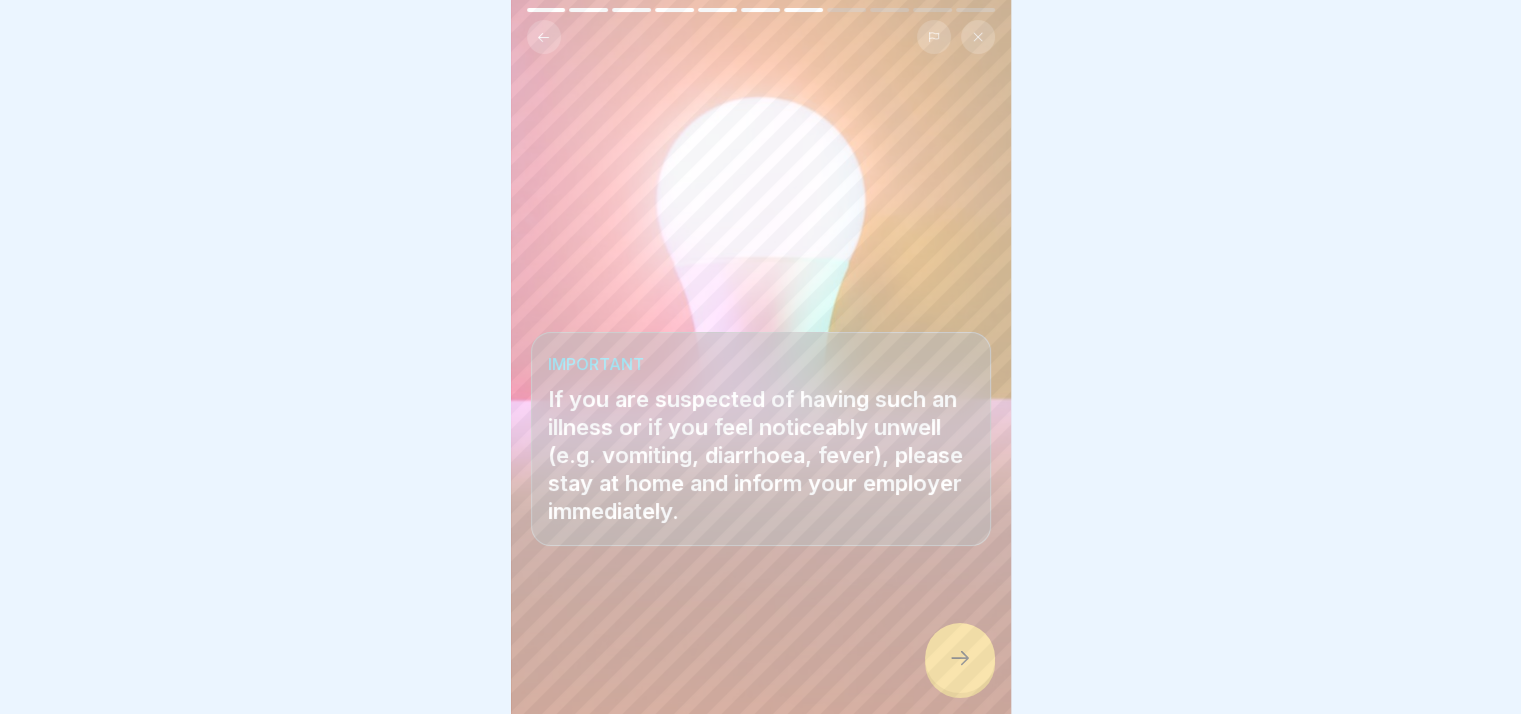 click 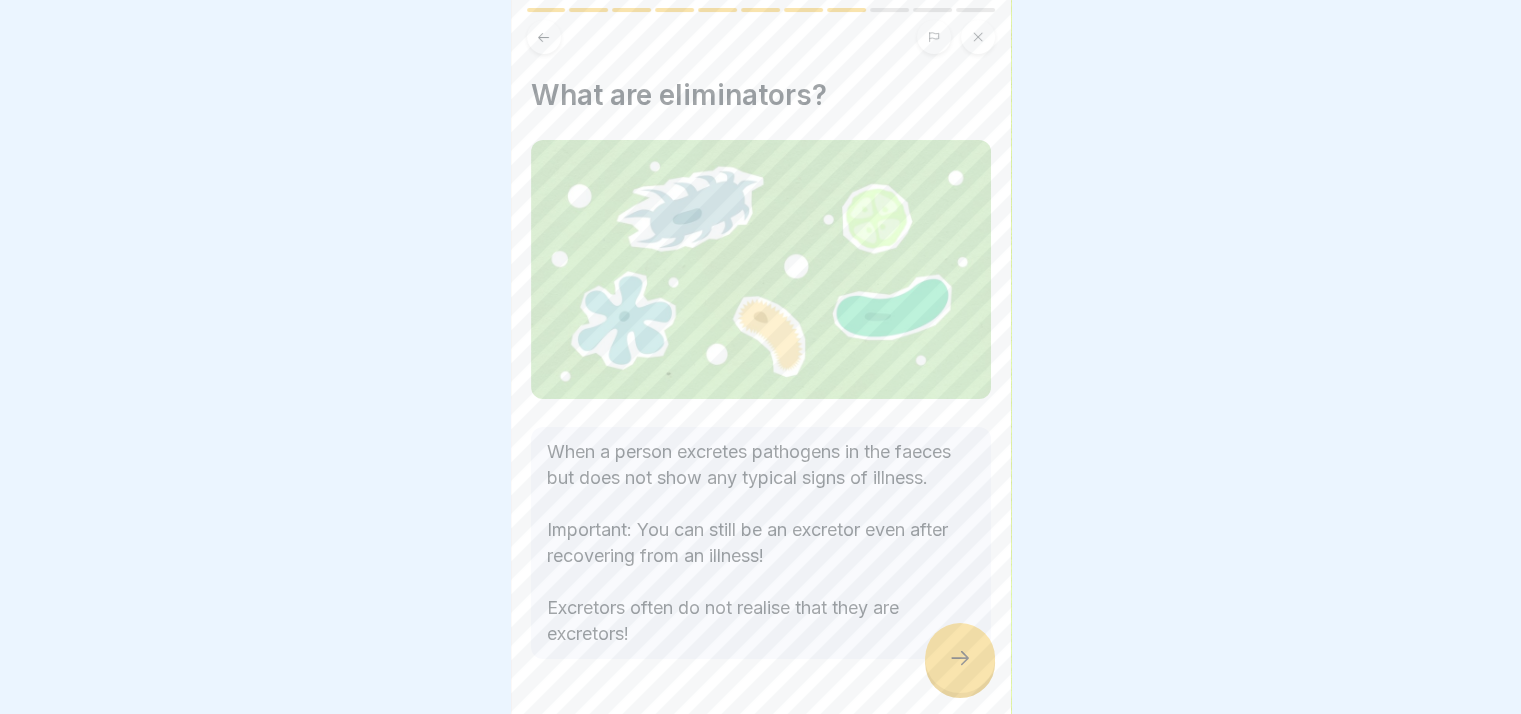 click 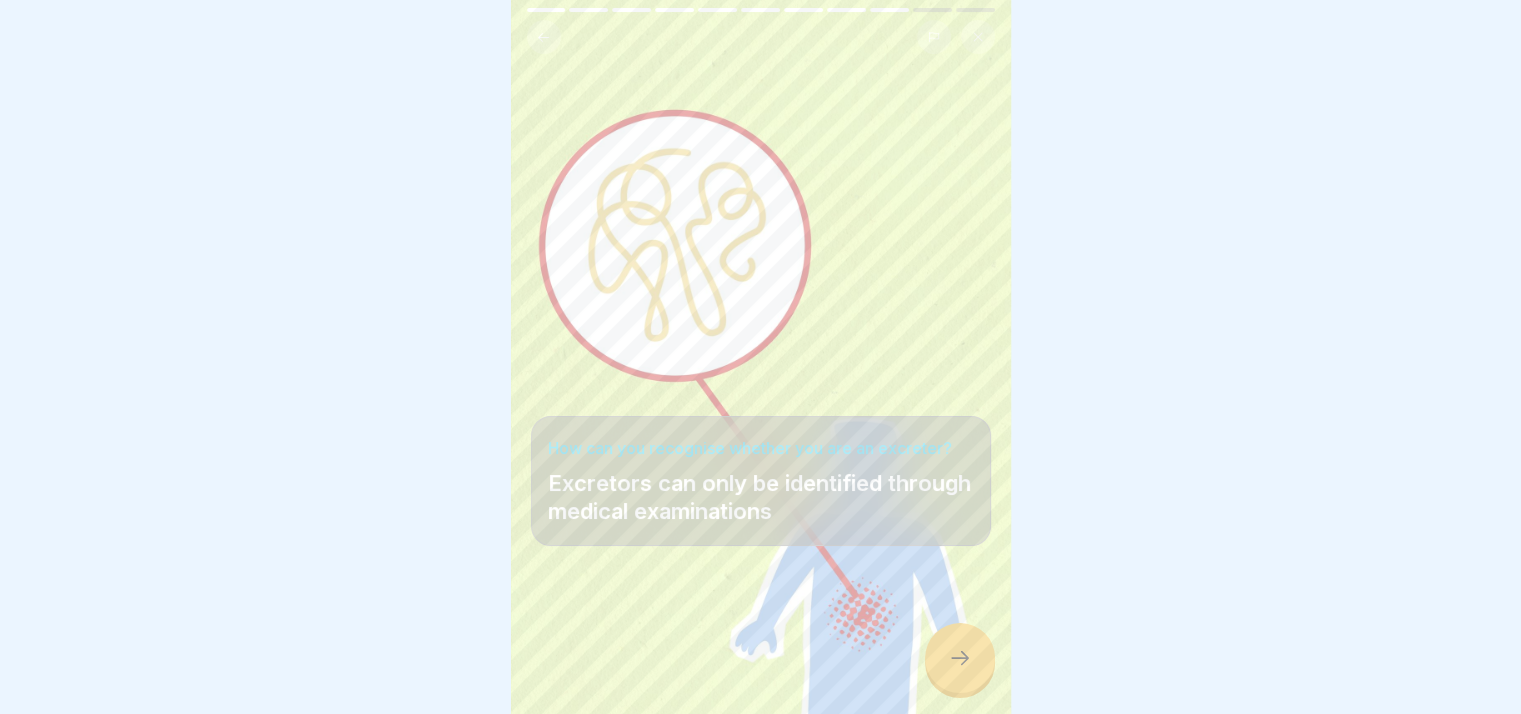 click 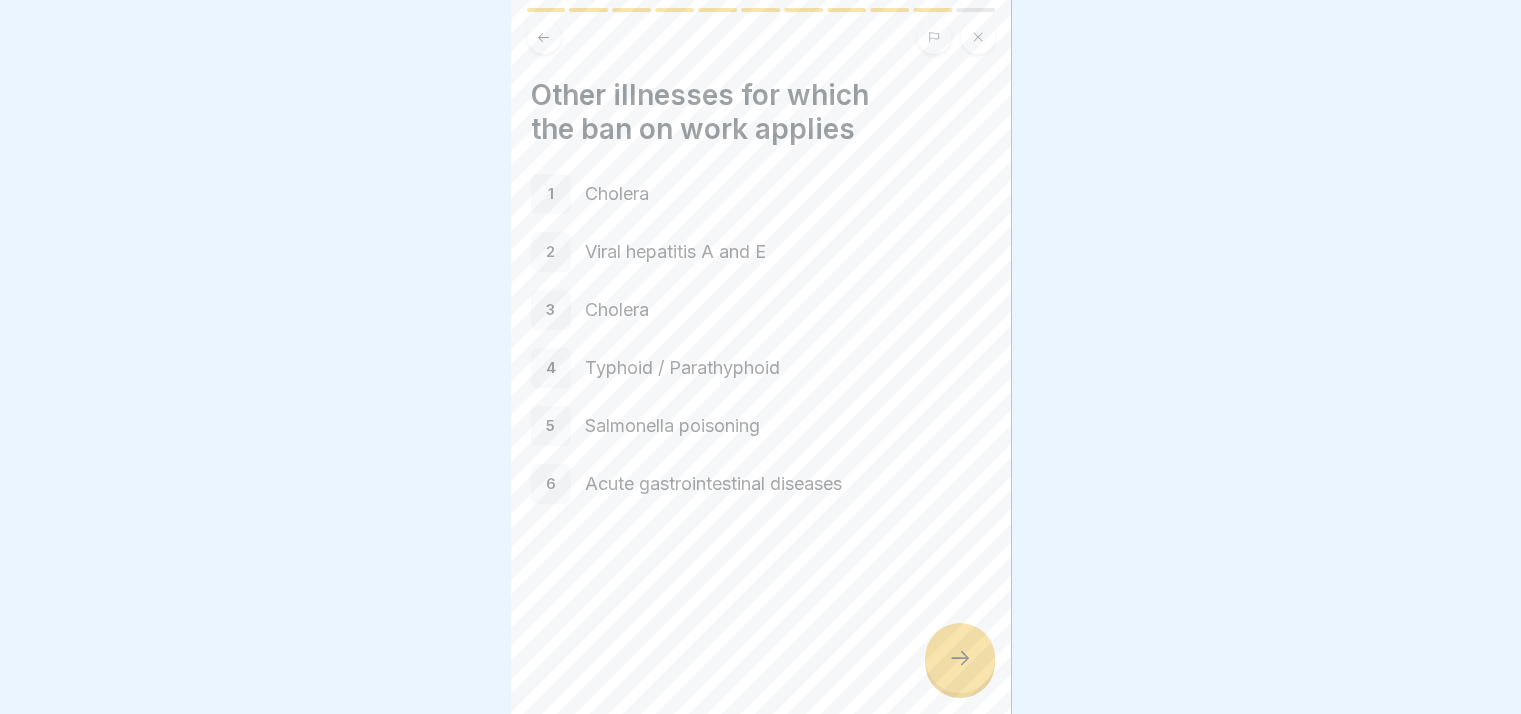 click 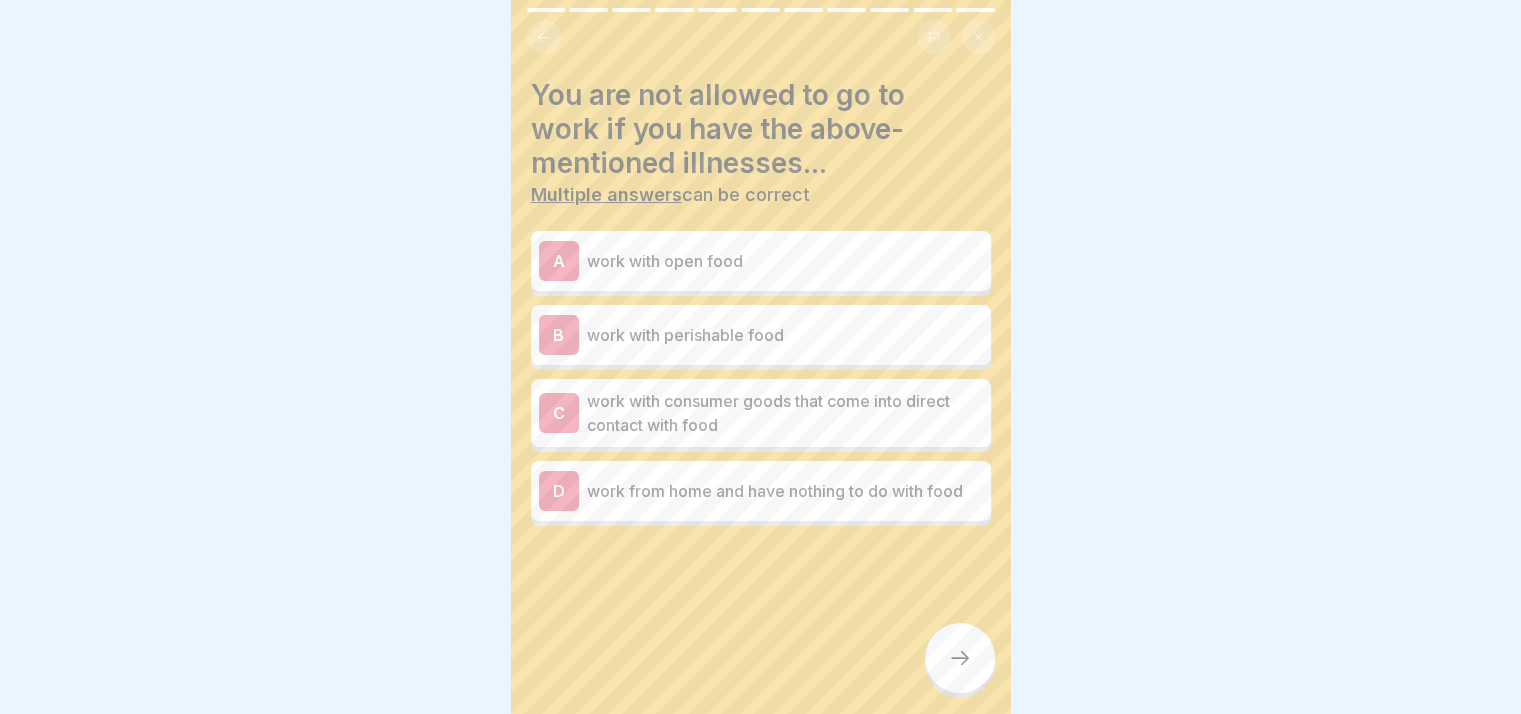 click 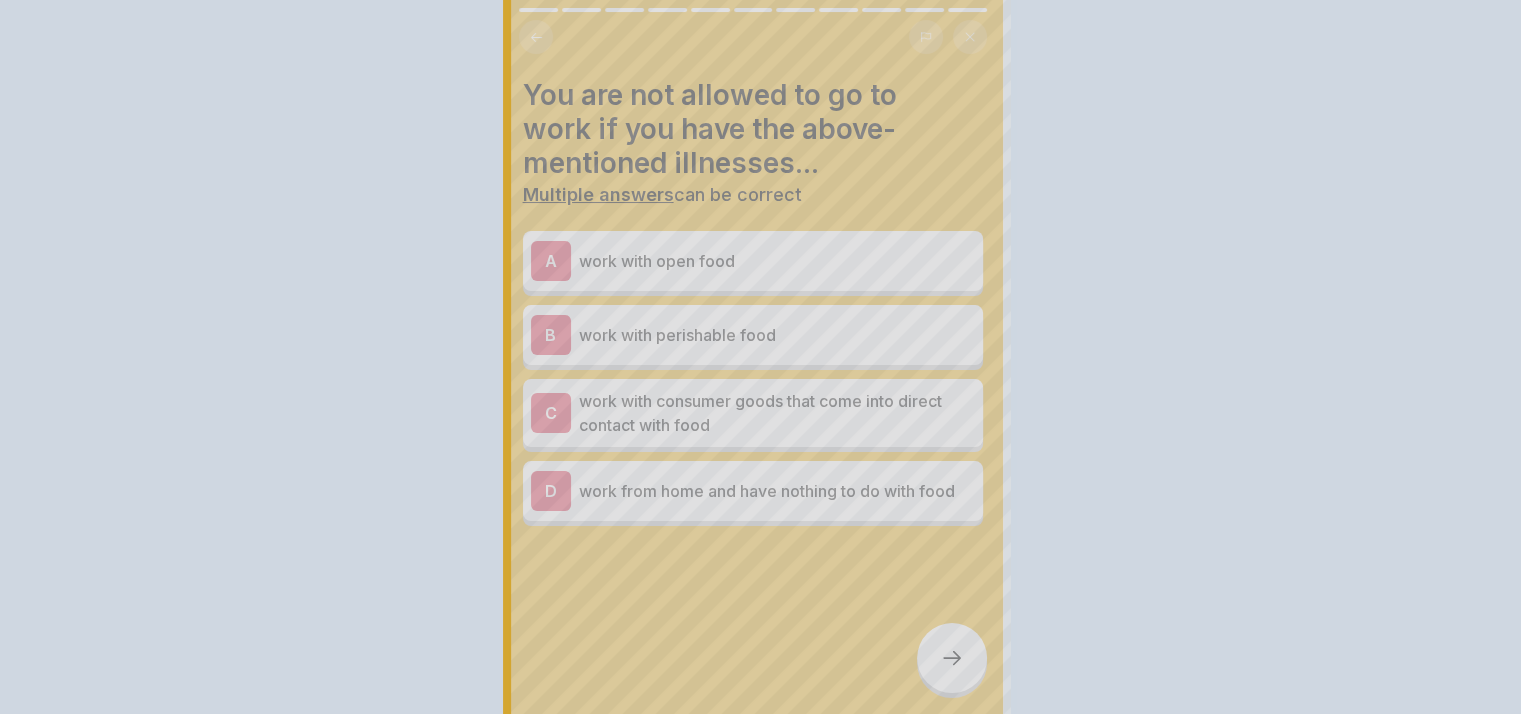 scroll, scrollTop: 0, scrollLeft: 0, axis: both 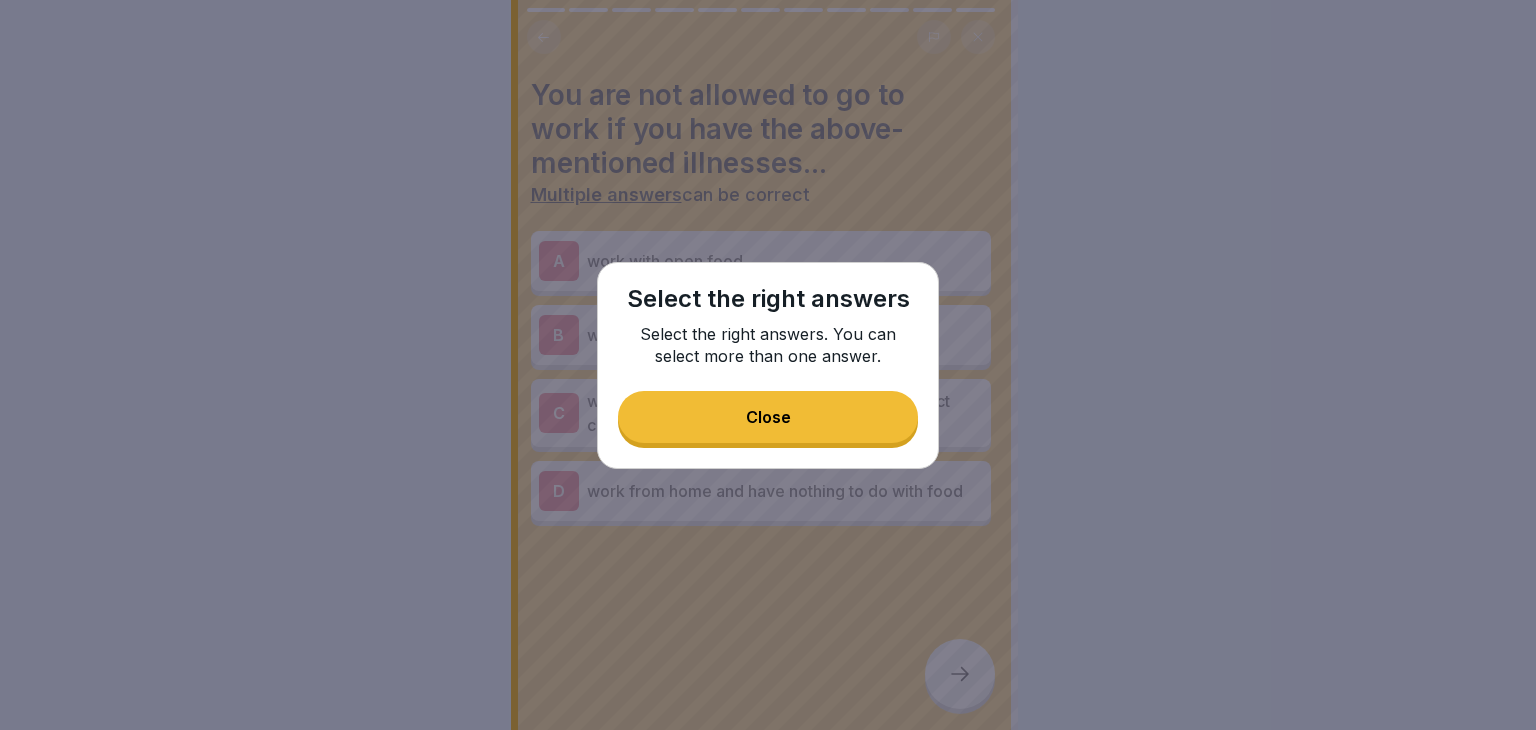 click on "Close" at bounding box center (768, 417) 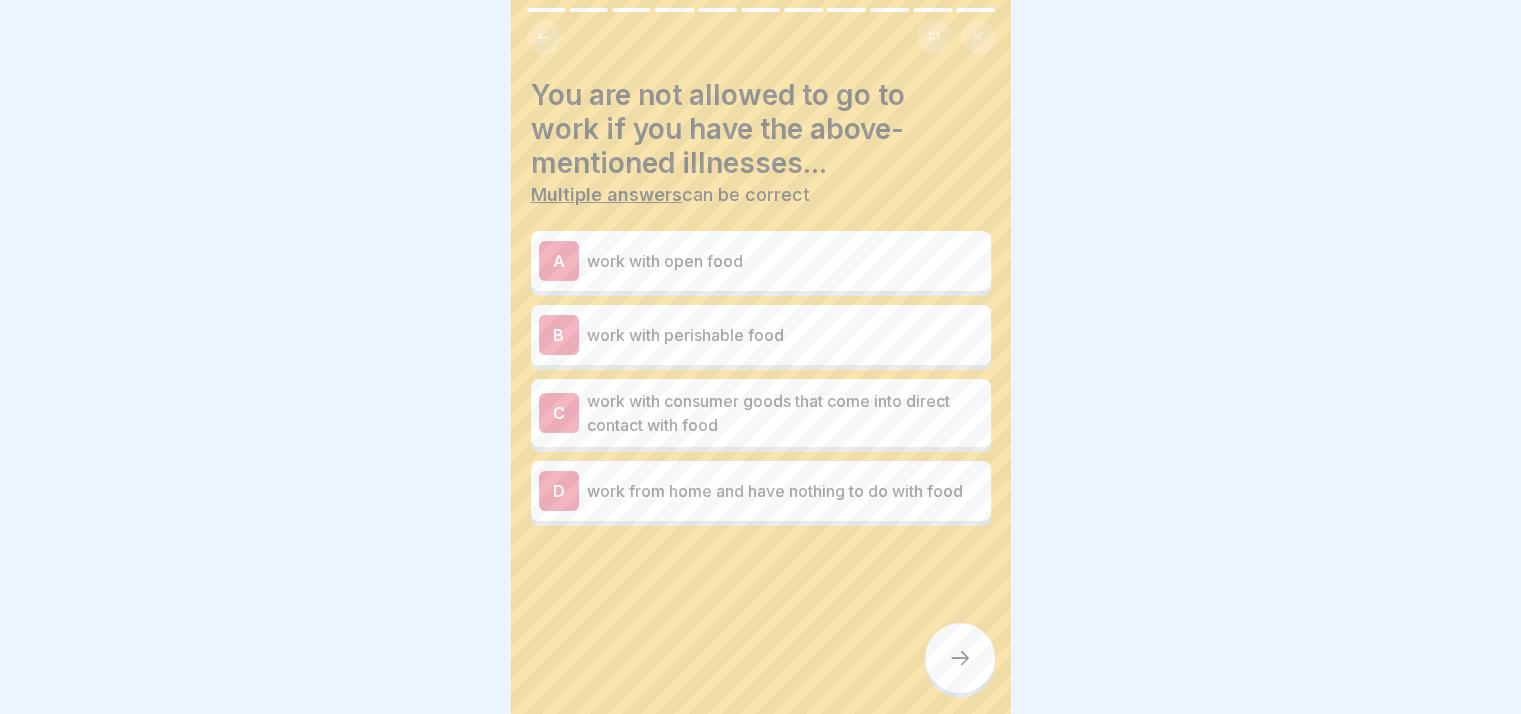 click on "work with open food" at bounding box center [785, 261] 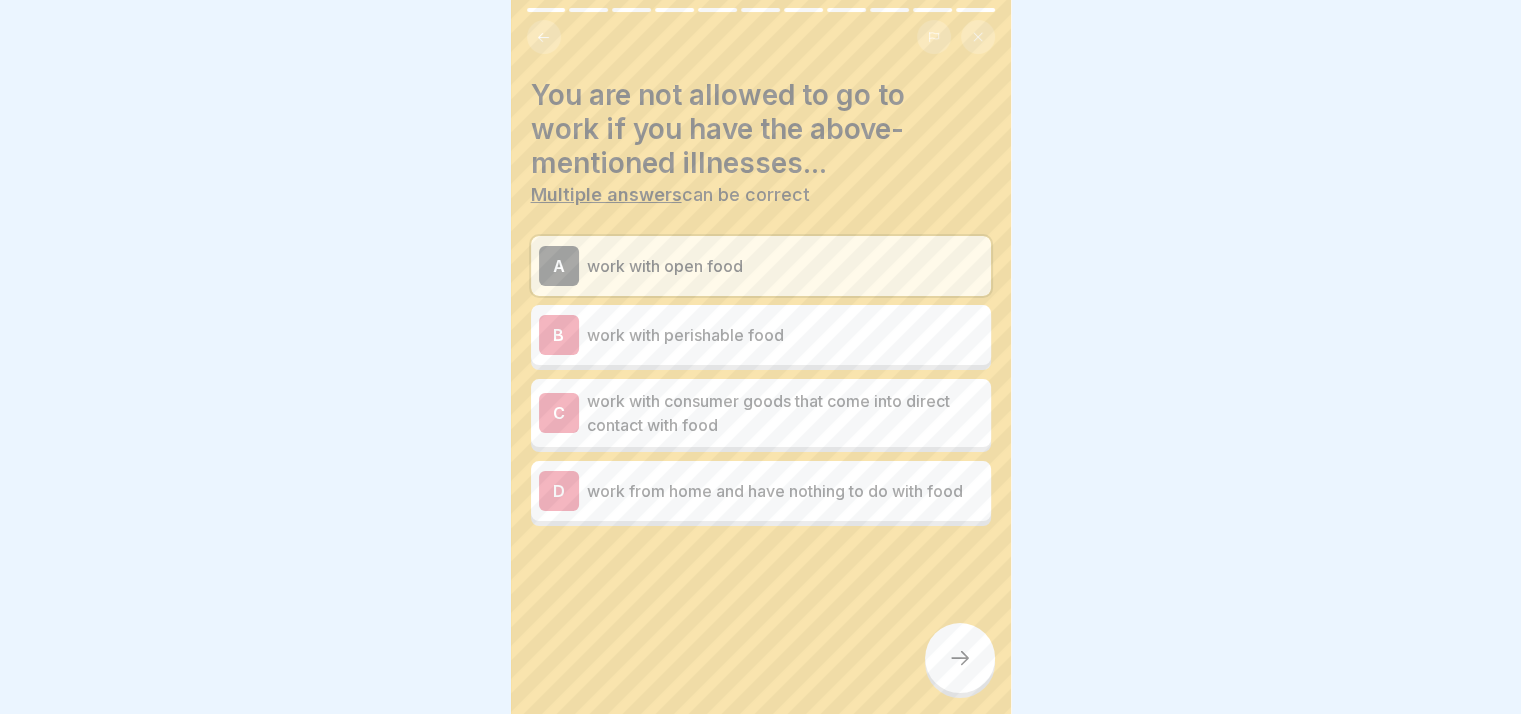 click at bounding box center (960, 658) 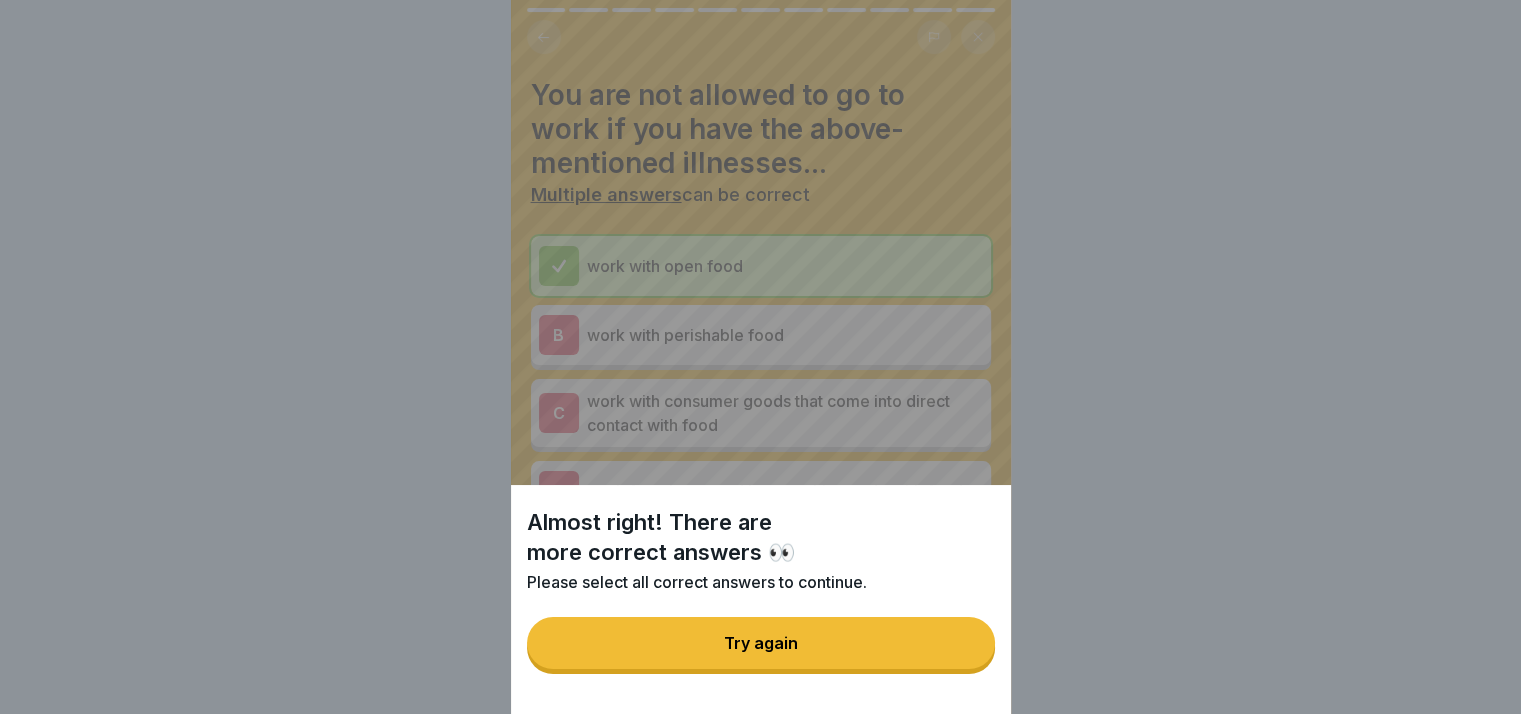 click on "Try again" at bounding box center [761, 643] 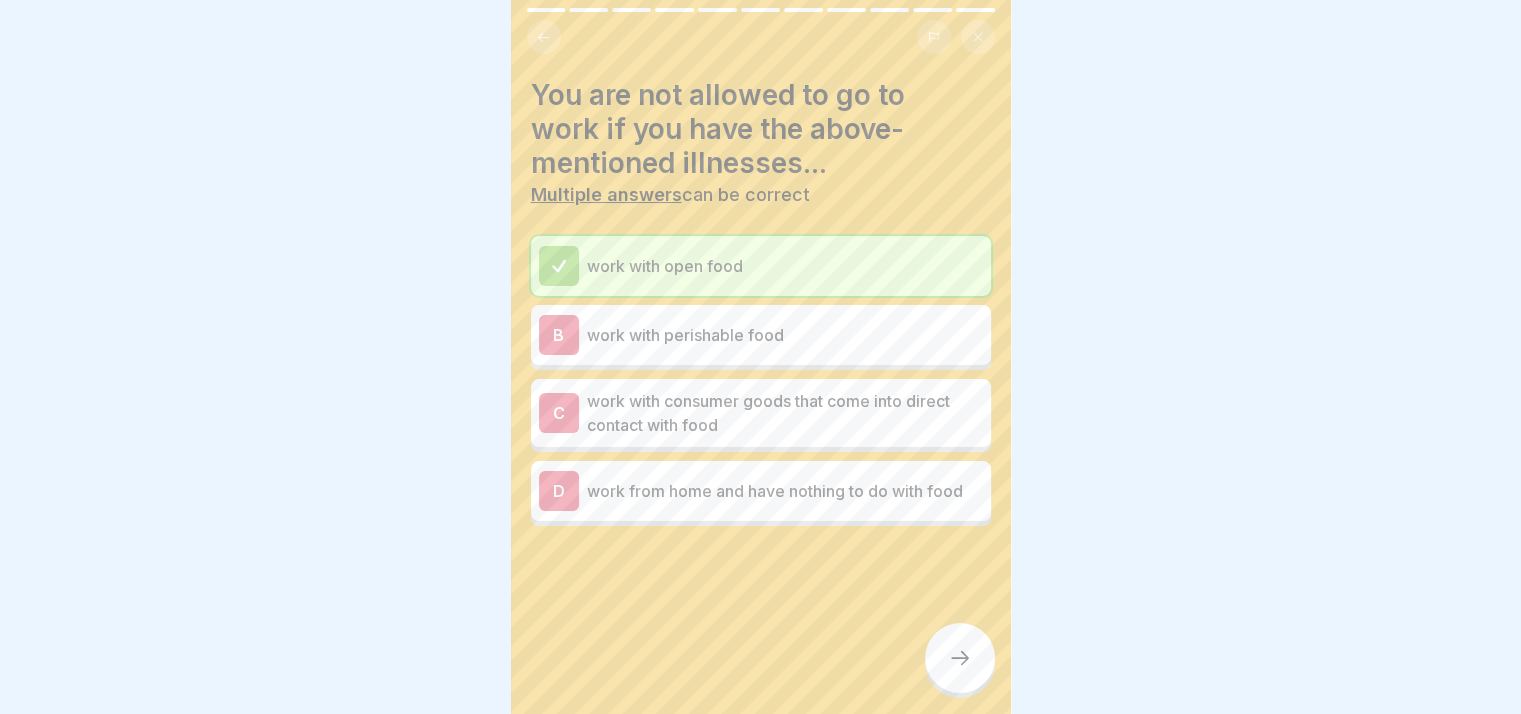 click on "work with consumer goods that come into direct contact with food" at bounding box center (785, 413) 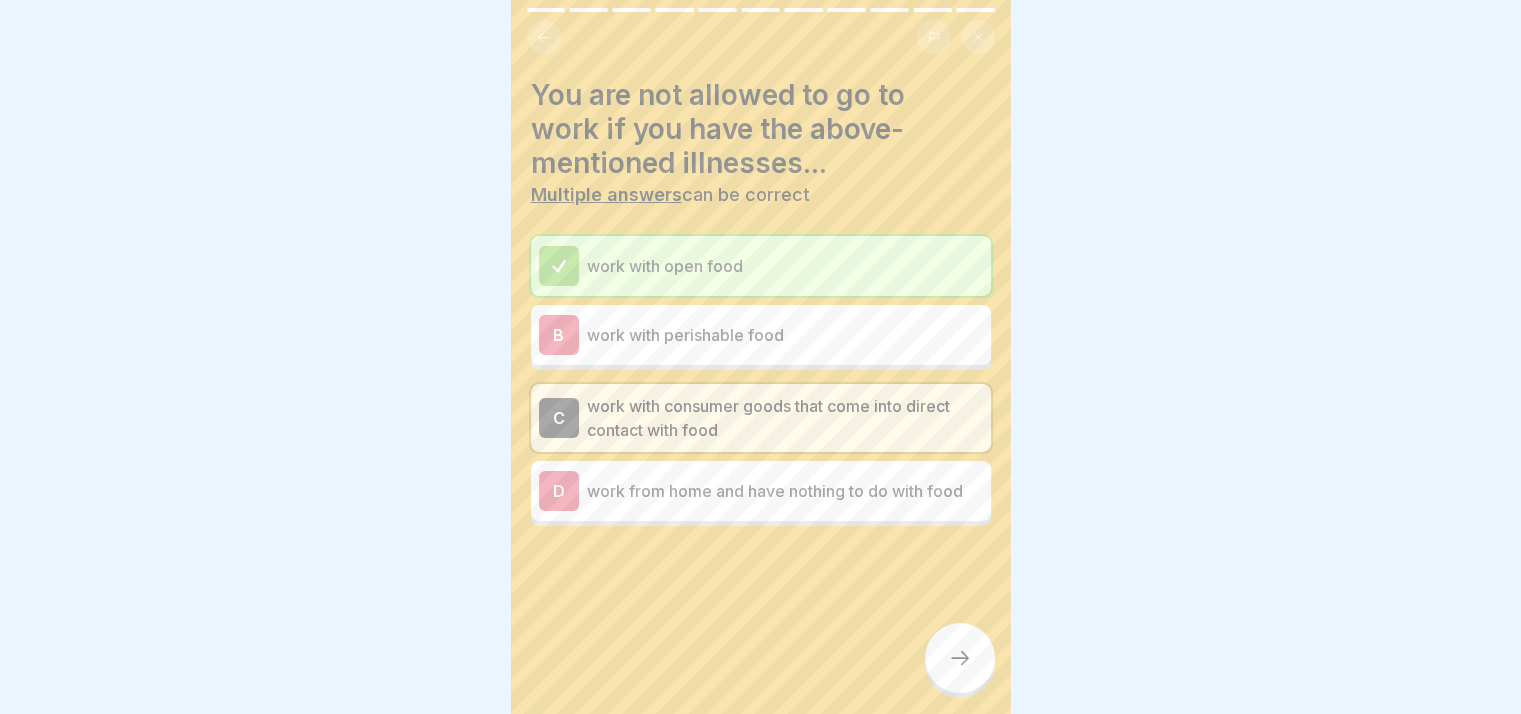 click at bounding box center [960, 658] 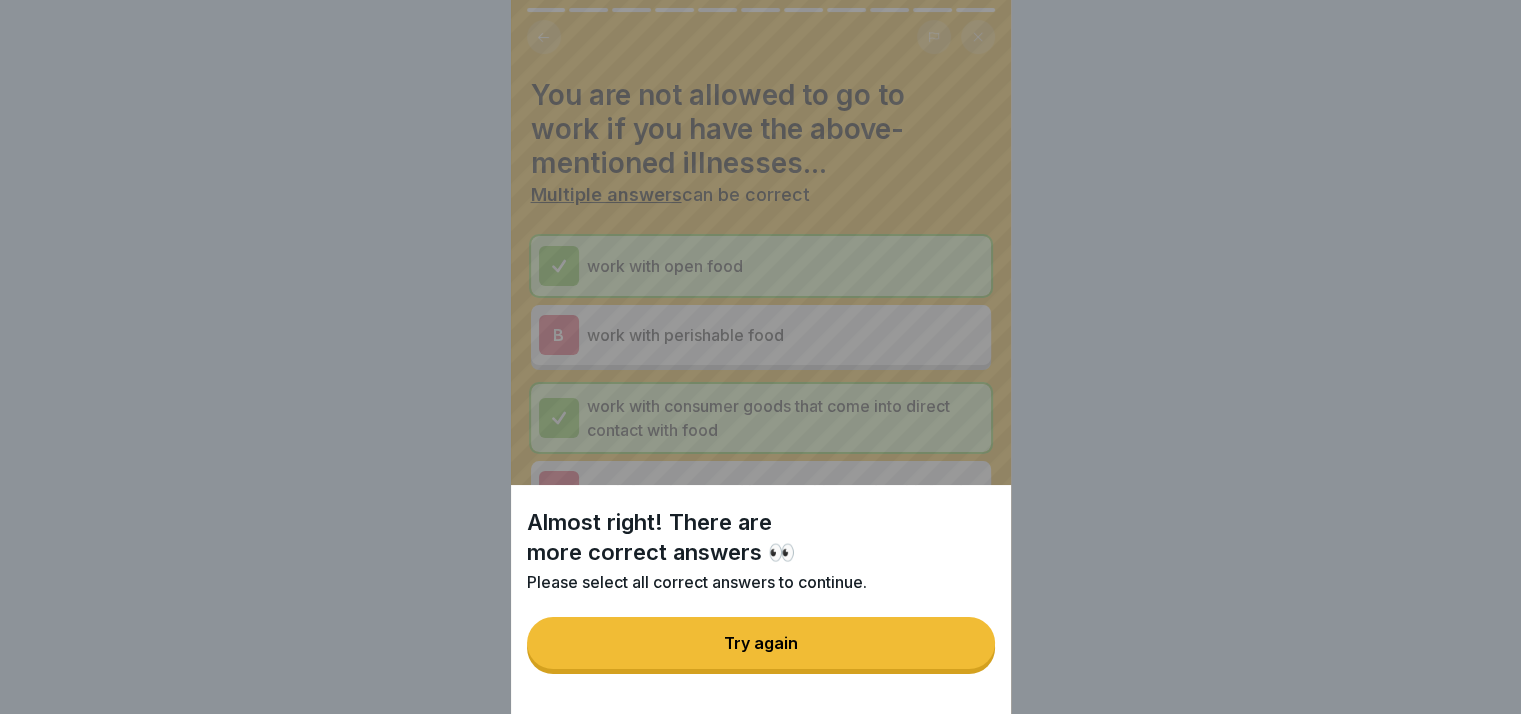 click on "Try again" at bounding box center (761, 643) 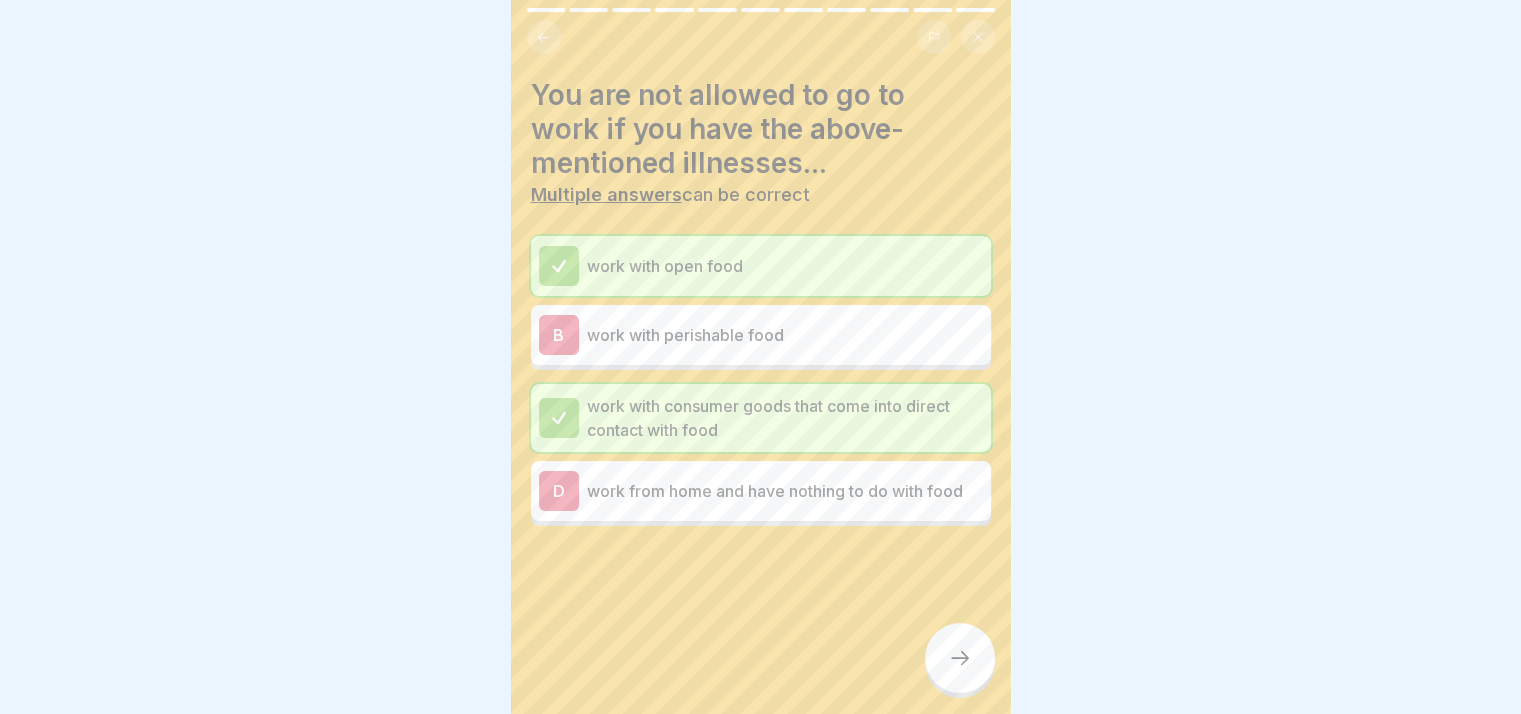 click on "B work with perishable food" at bounding box center [761, 335] 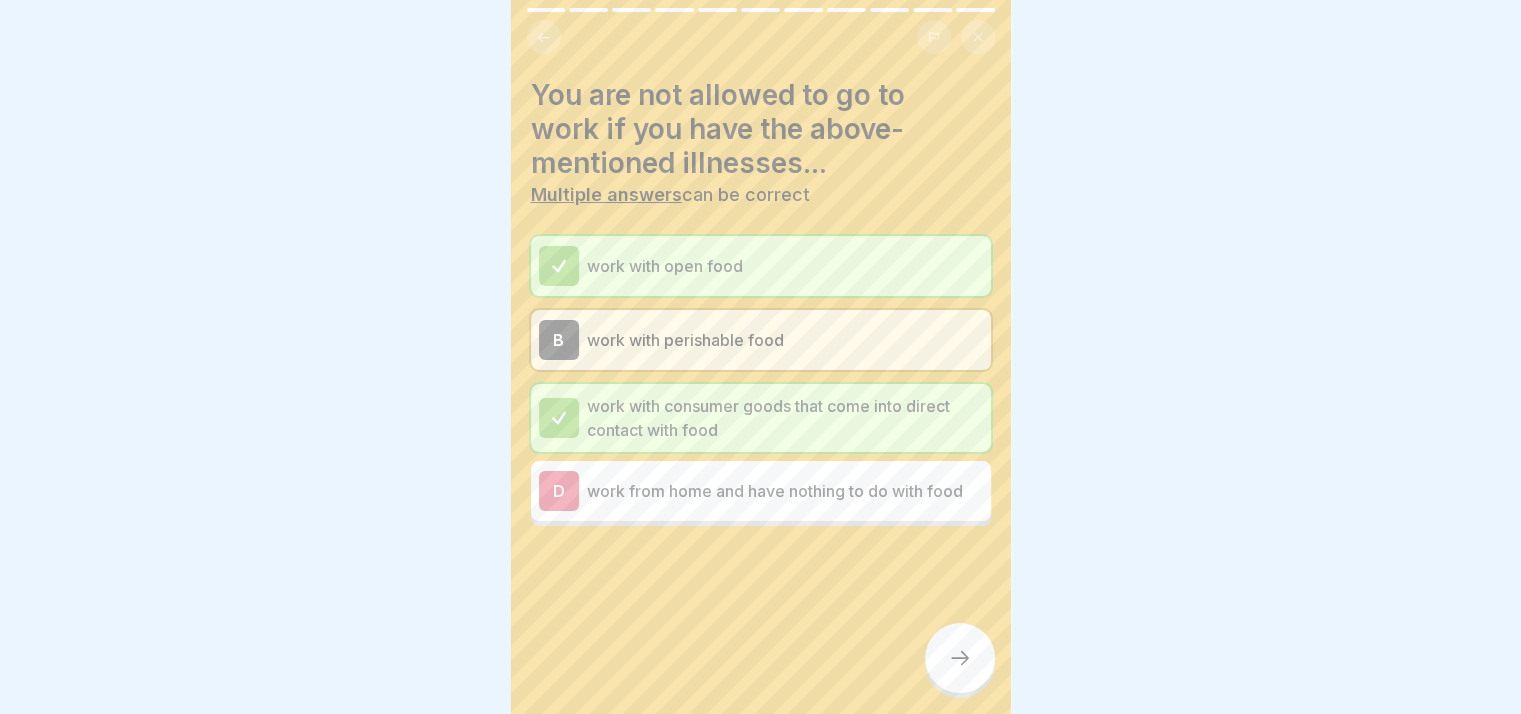 click at bounding box center (960, 658) 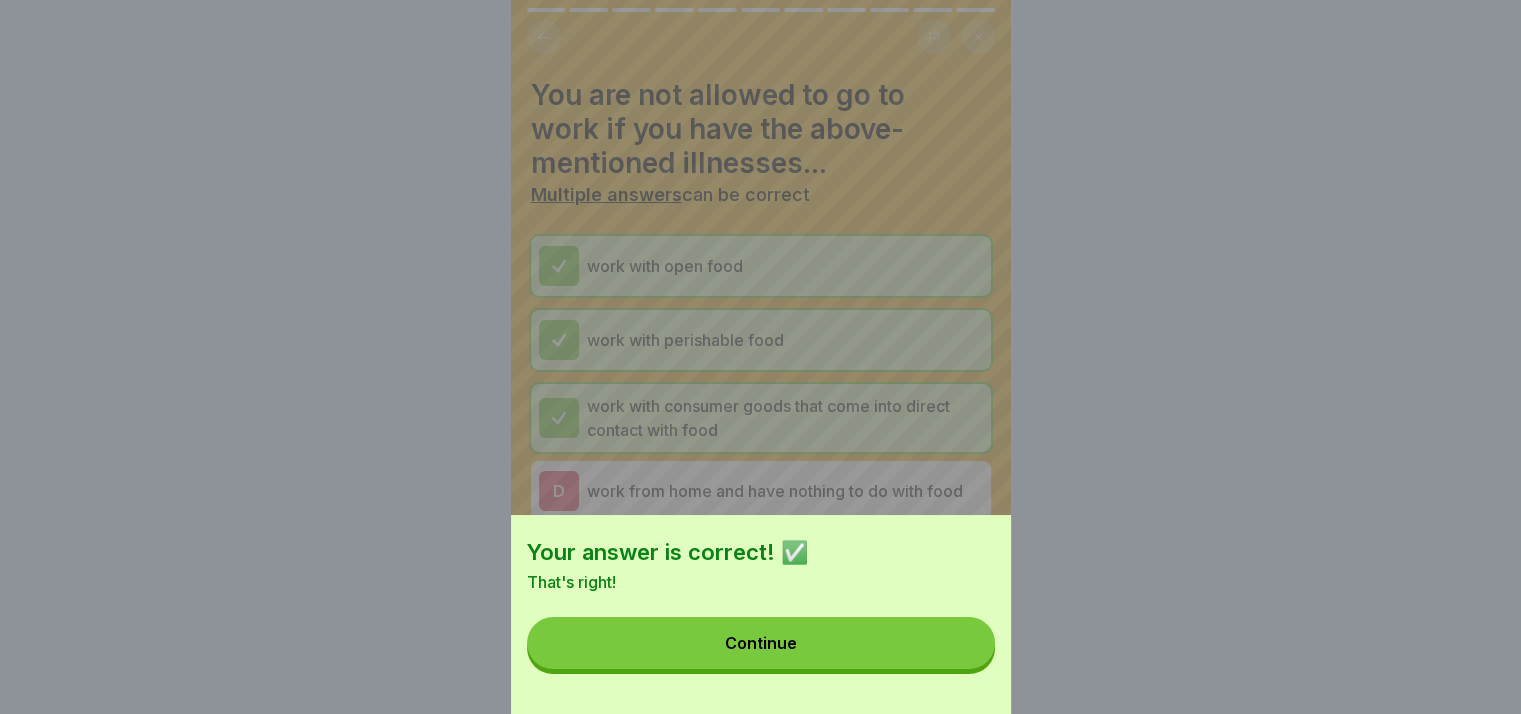 click on "Continue" at bounding box center [761, 643] 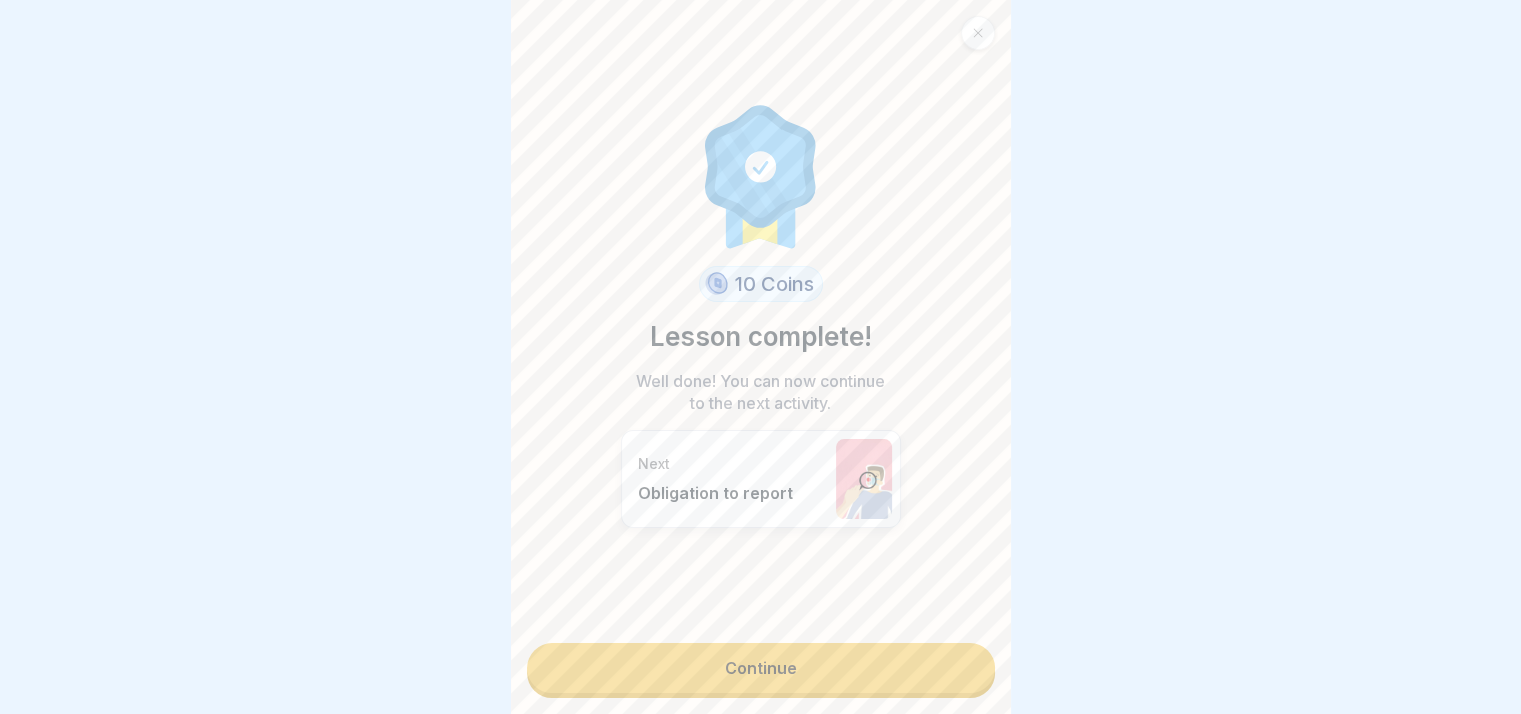 click on "Continue" at bounding box center (761, 668) 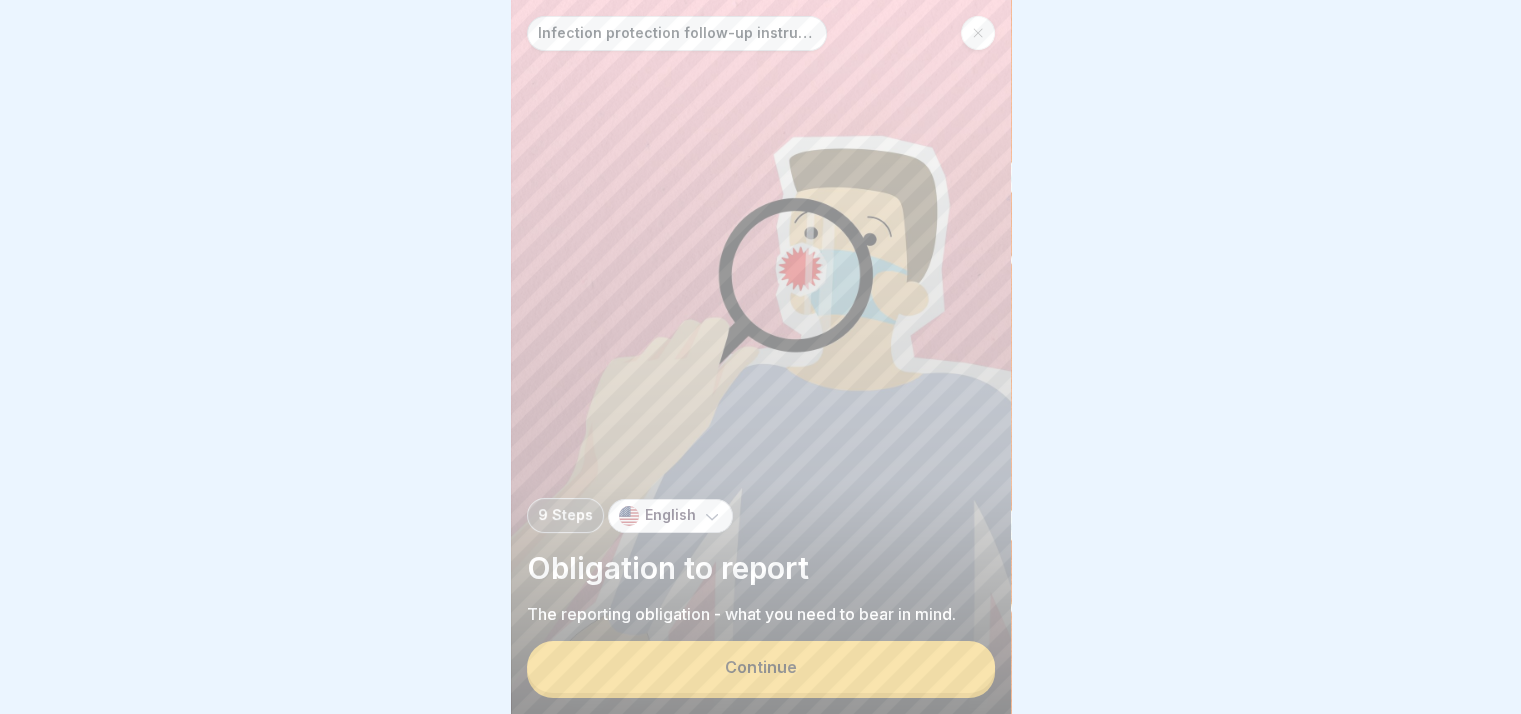 click on "Continue" at bounding box center [761, 667] 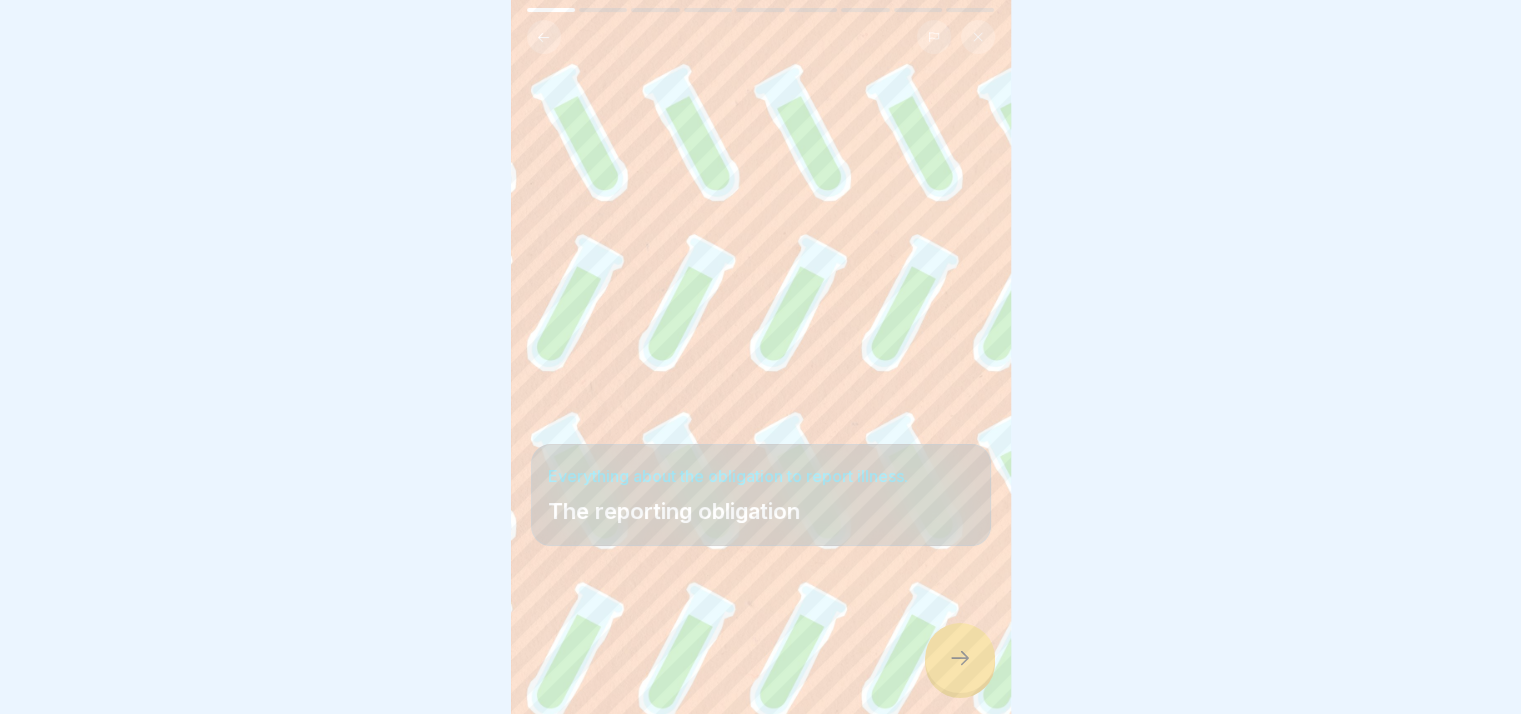 click at bounding box center (761, 654) 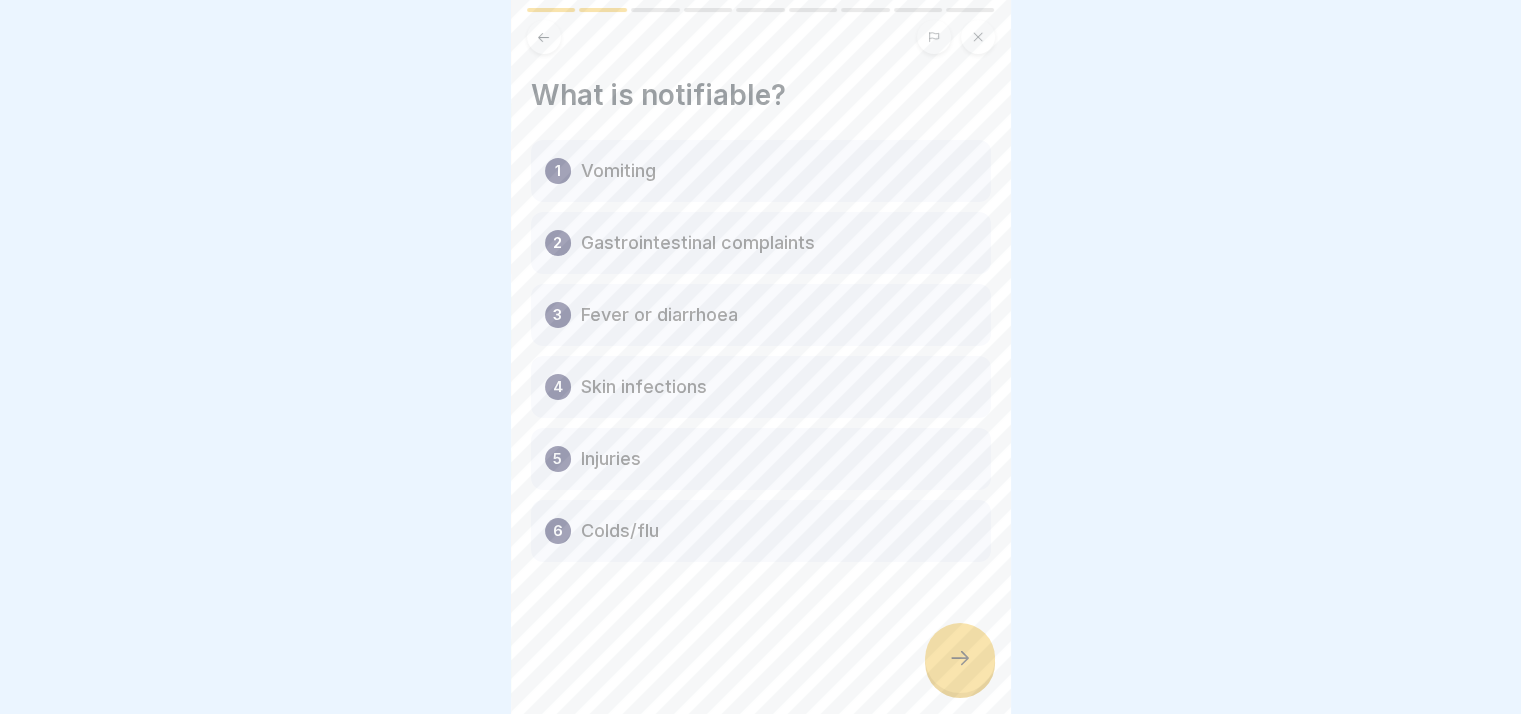 click at bounding box center (960, 658) 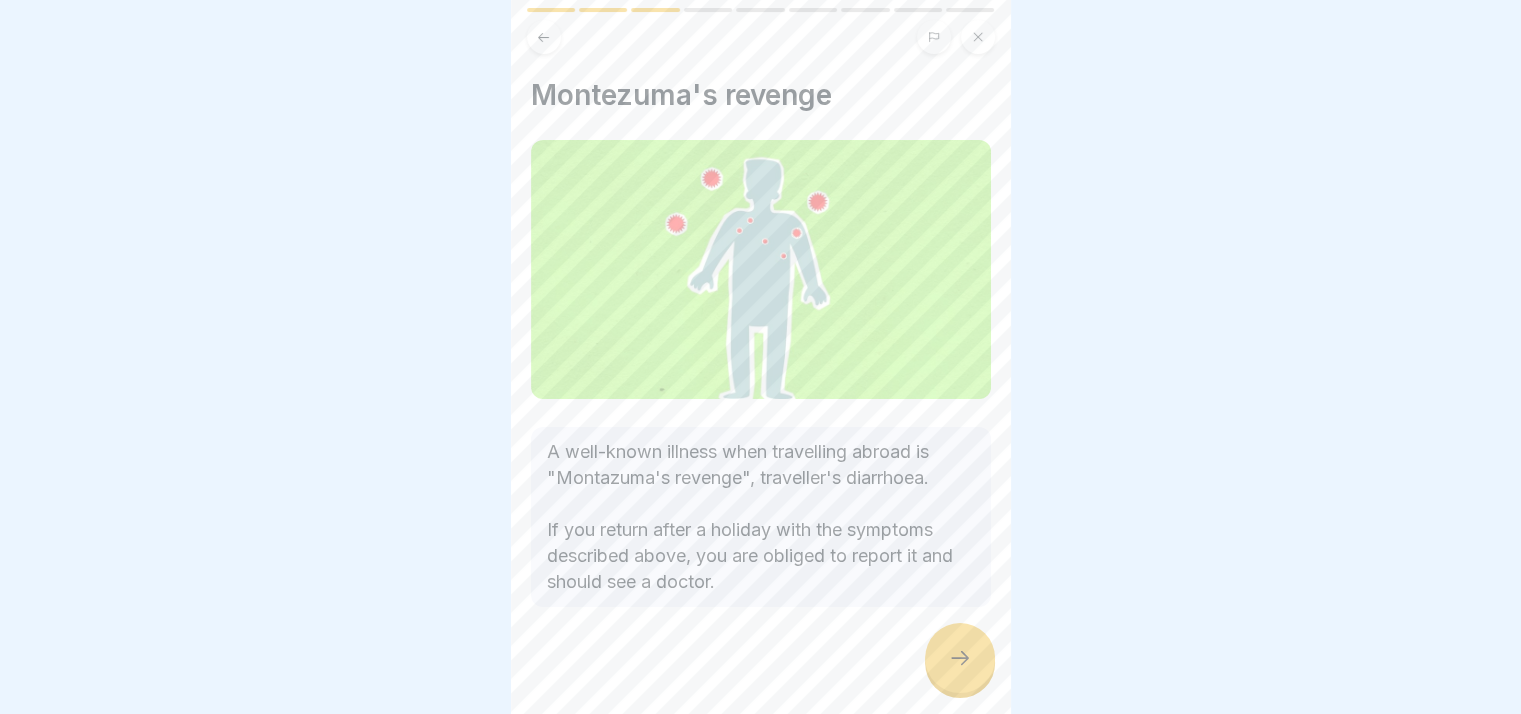 click at bounding box center [960, 658] 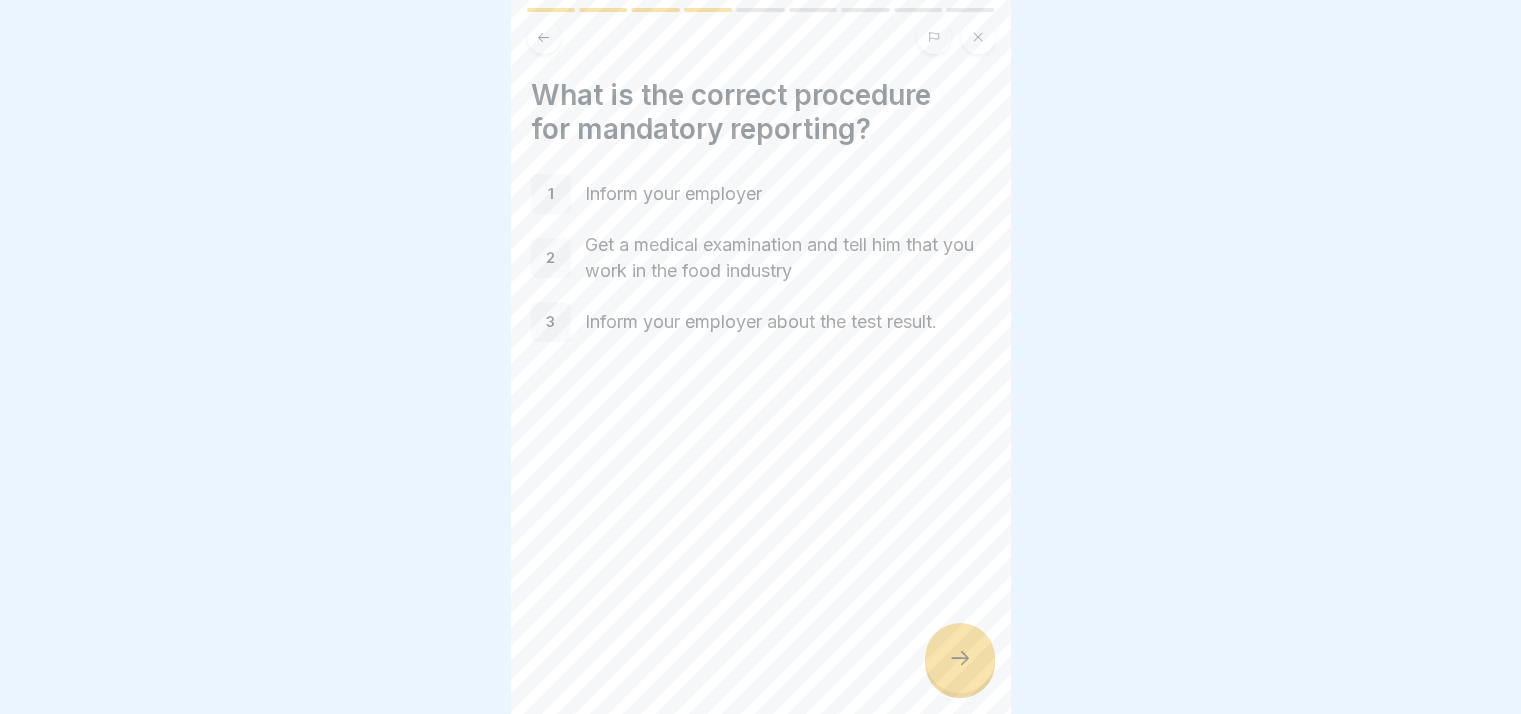 click at bounding box center (960, 658) 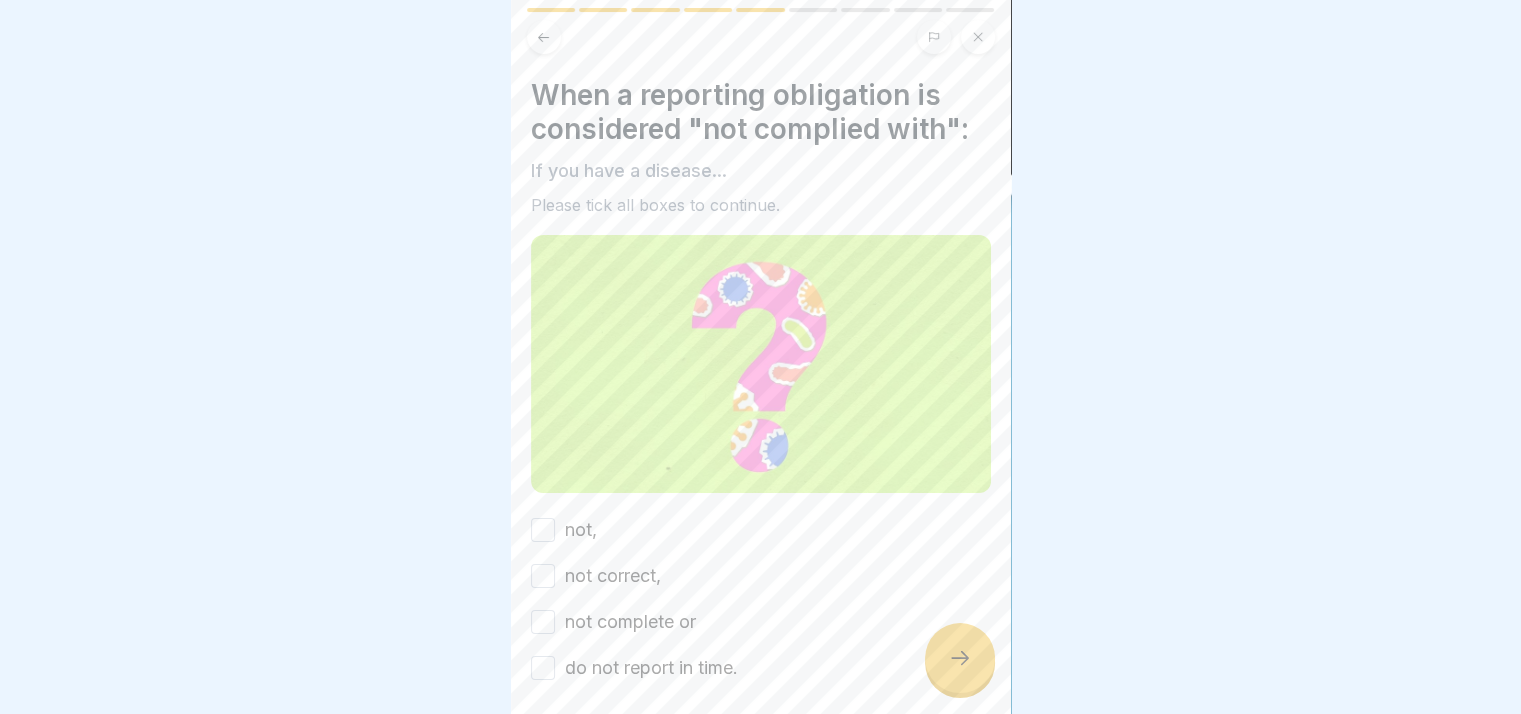 click at bounding box center [960, 658] 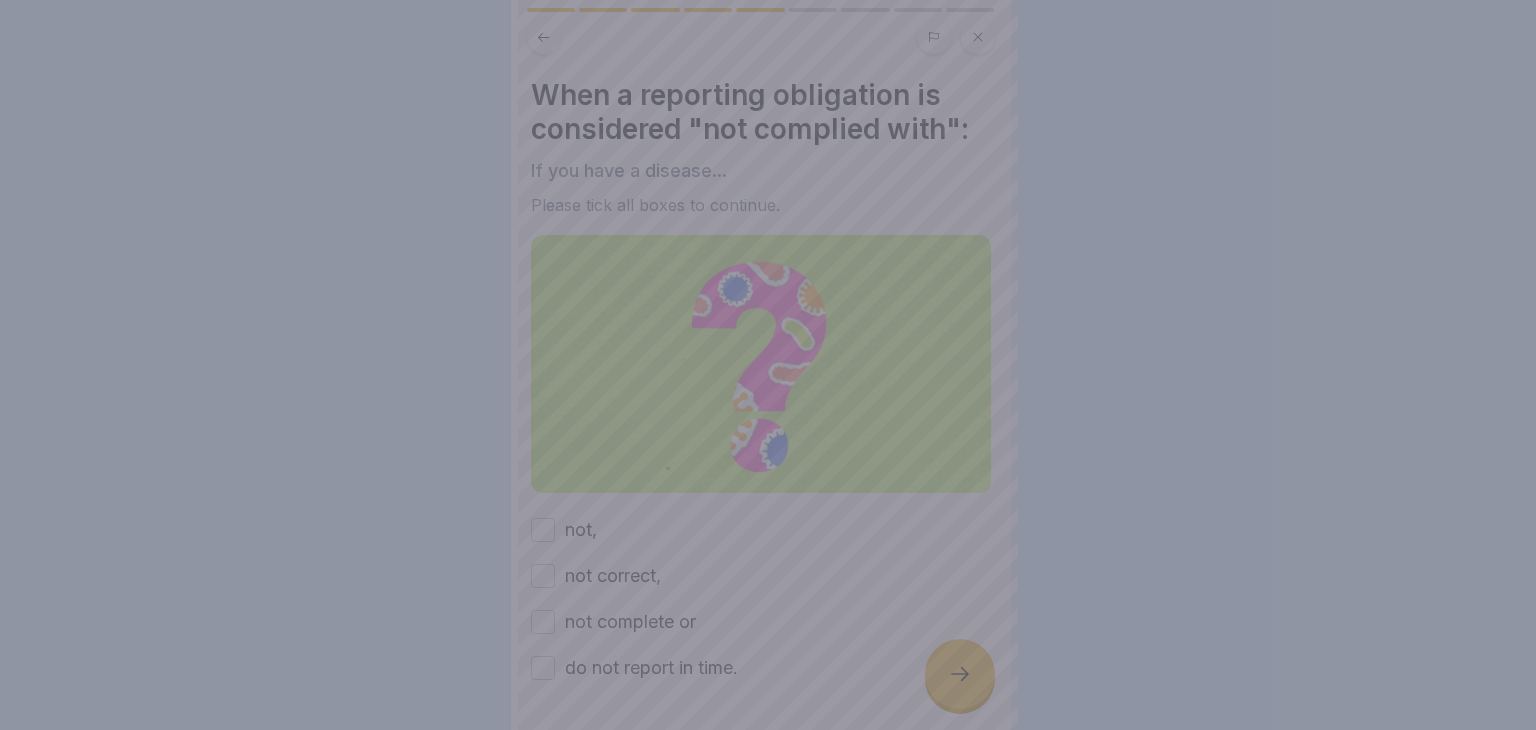 click at bounding box center (768, 365) 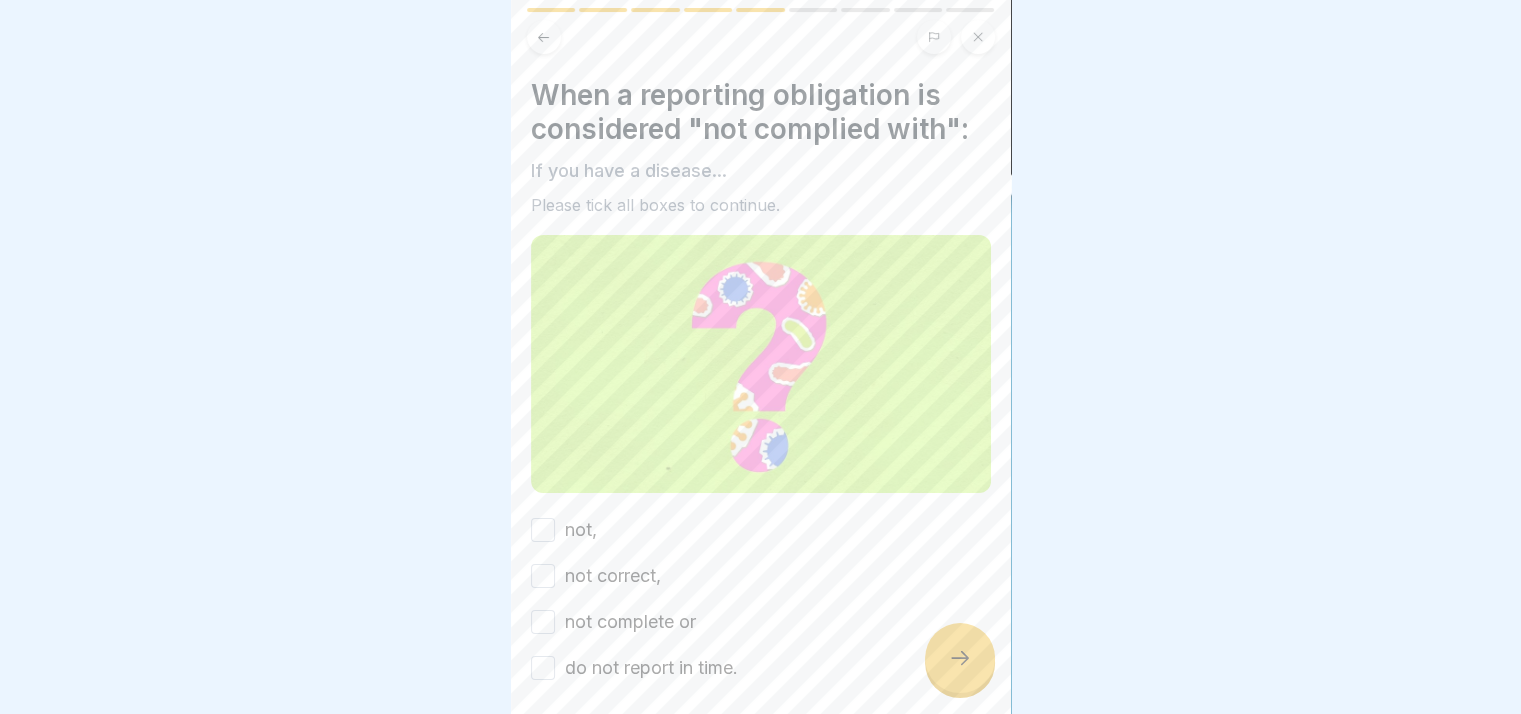 click on "not," at bounding box center (543, 530) 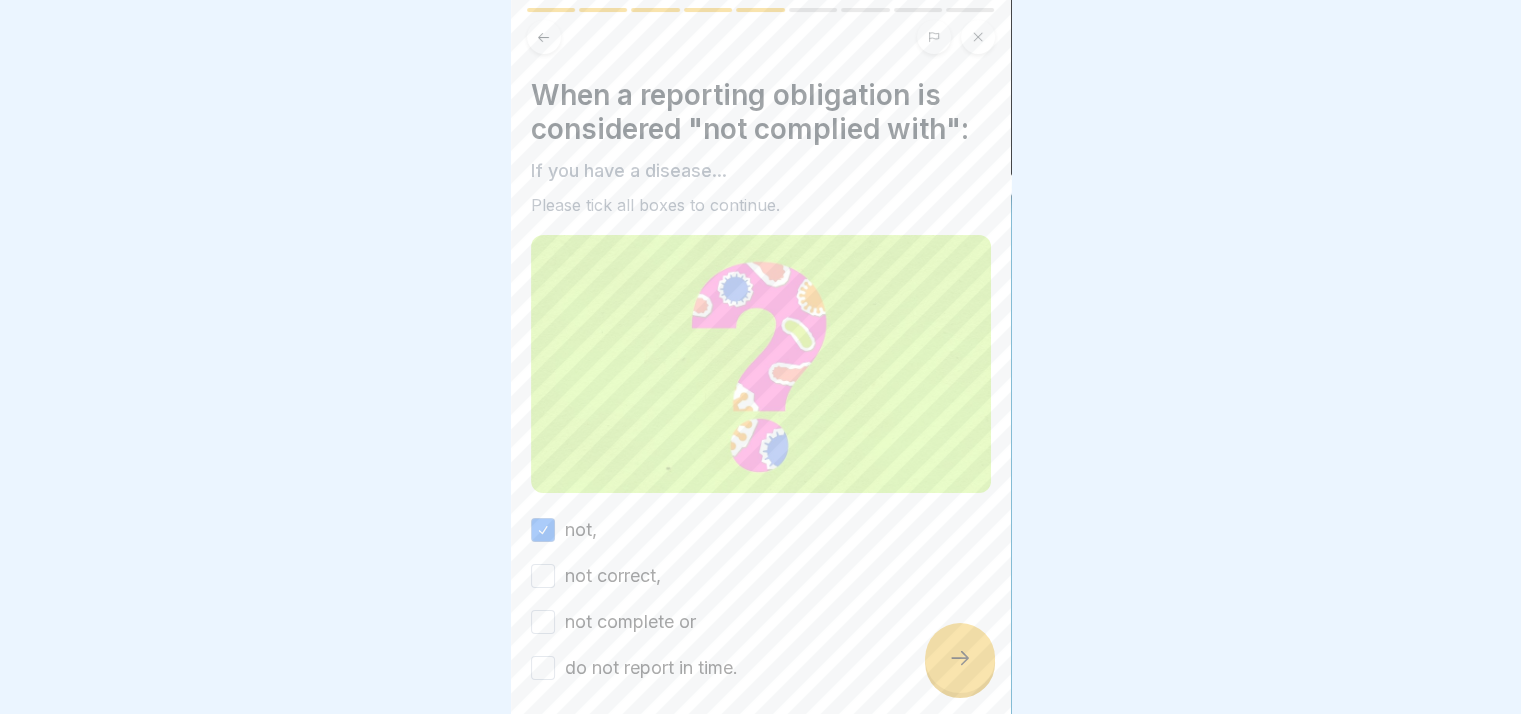 click on "not correct," at bounding box center [543, 576] 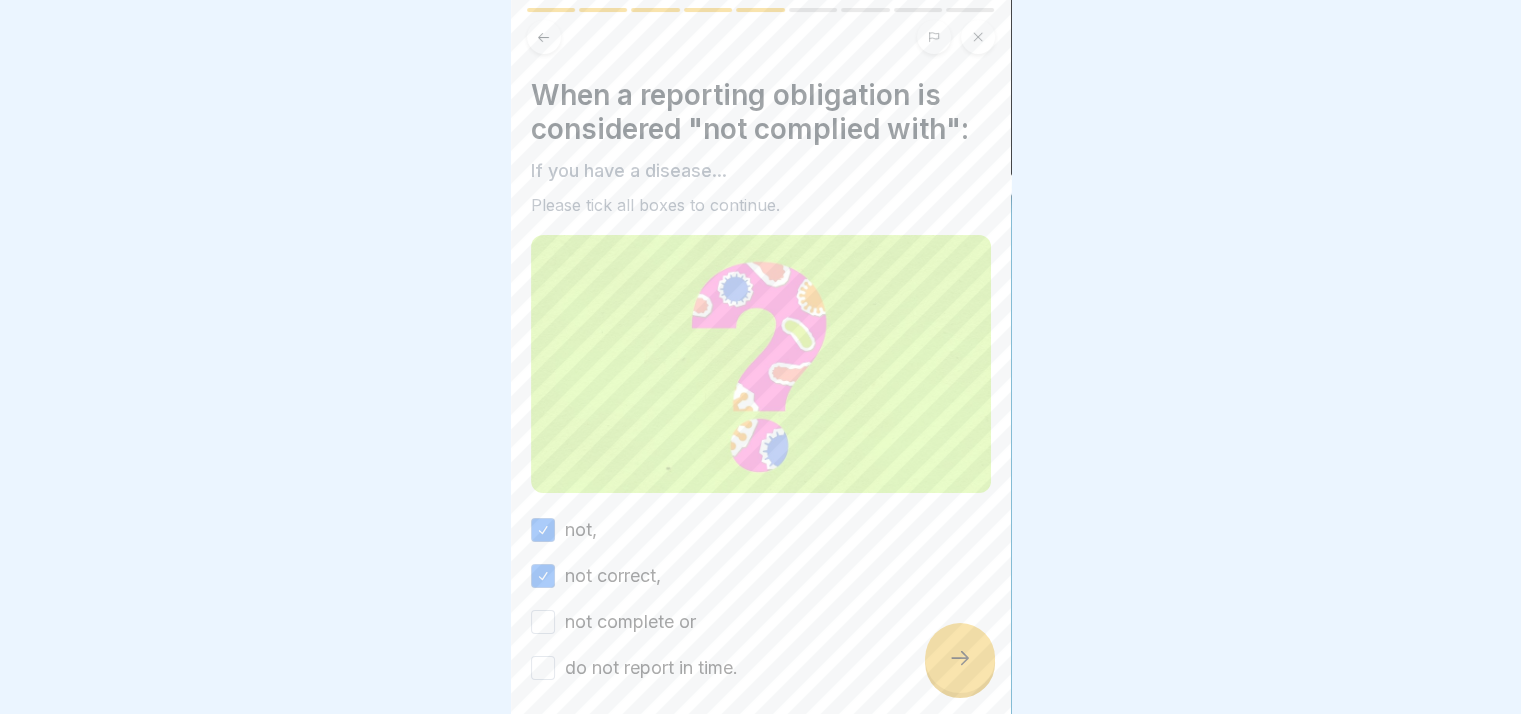 click on "not complete or" at bounding box center [543, 622] 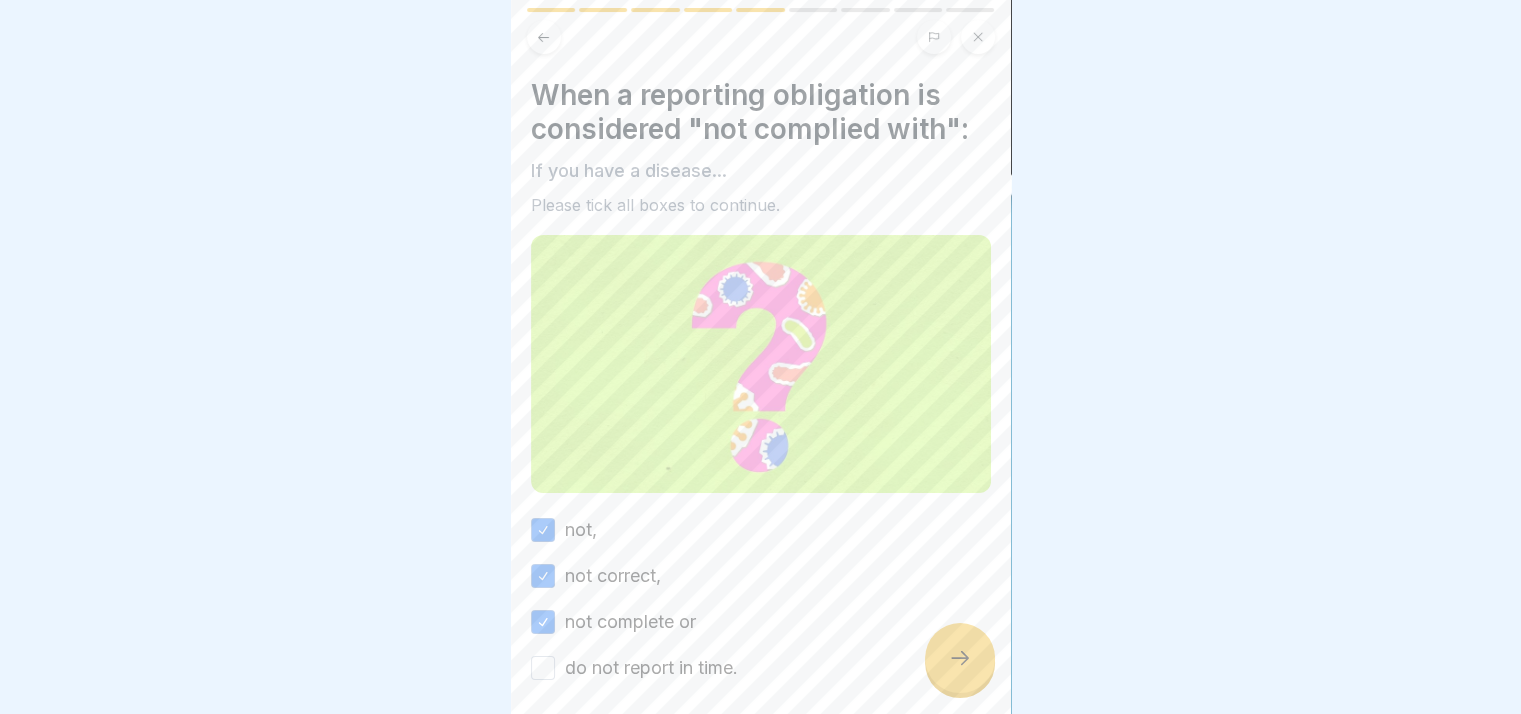 drag, startPoint x: 539, startPoint y: 653, endPoint x: 659, endPoint y: 660, distance: 120.203995 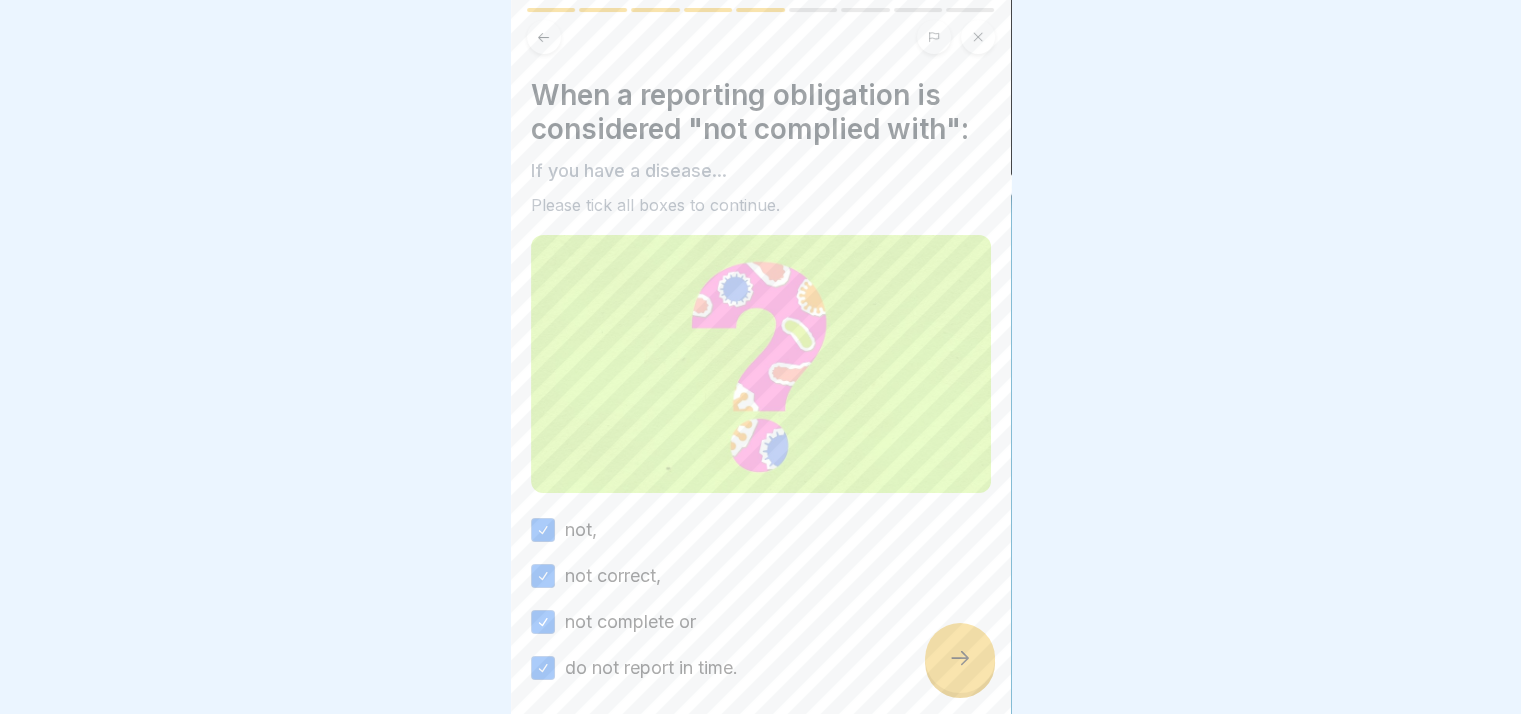 click at bounding box center (960, 658) 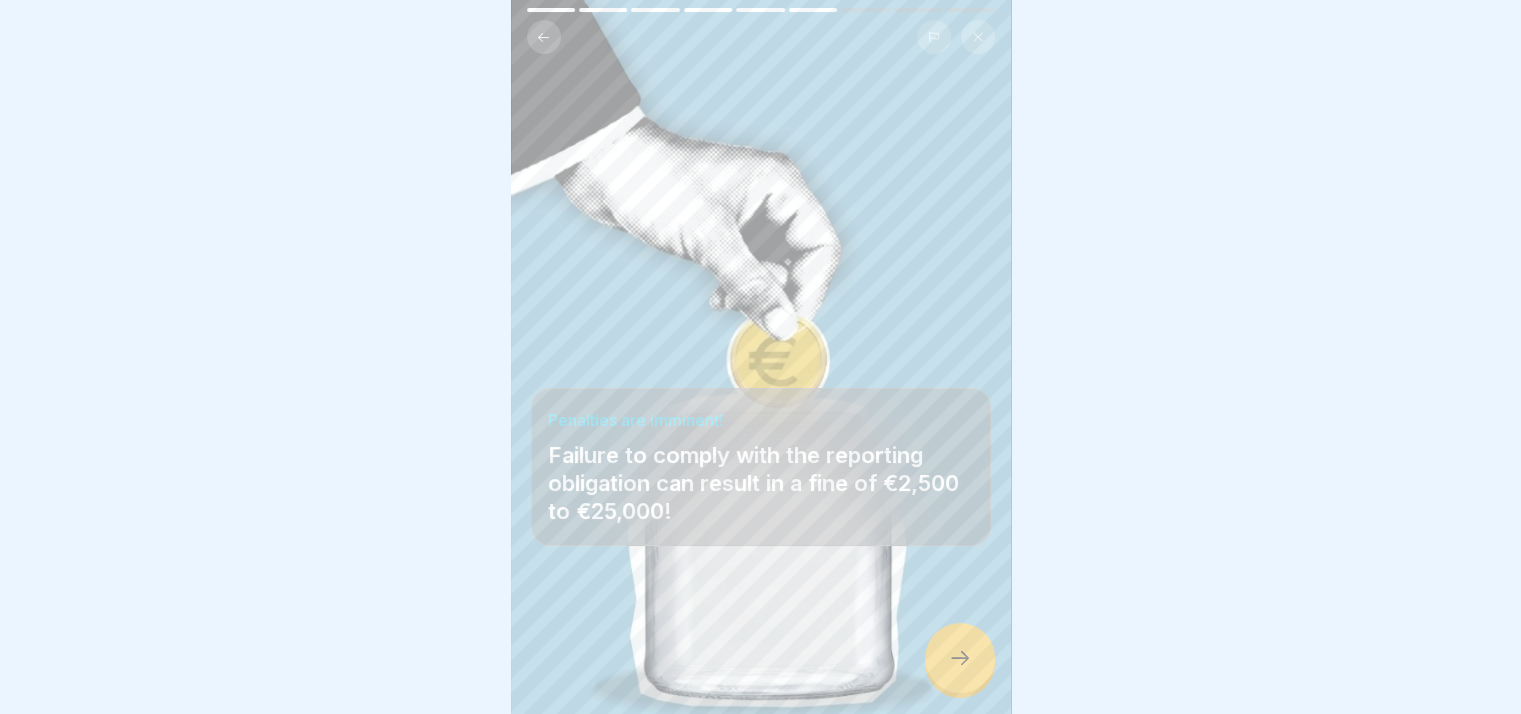 click at bounding box center (960, 658) 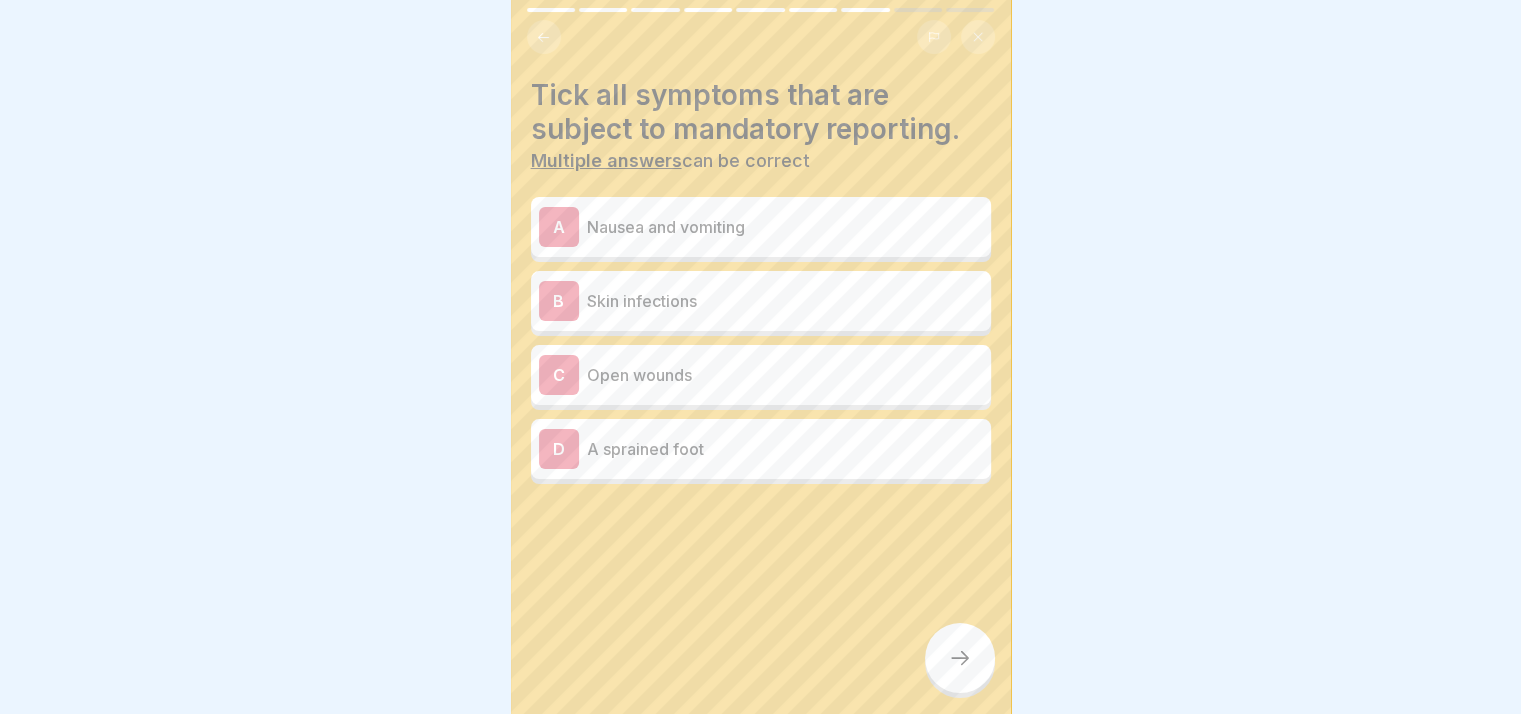 click at bounding box center [960, 658] 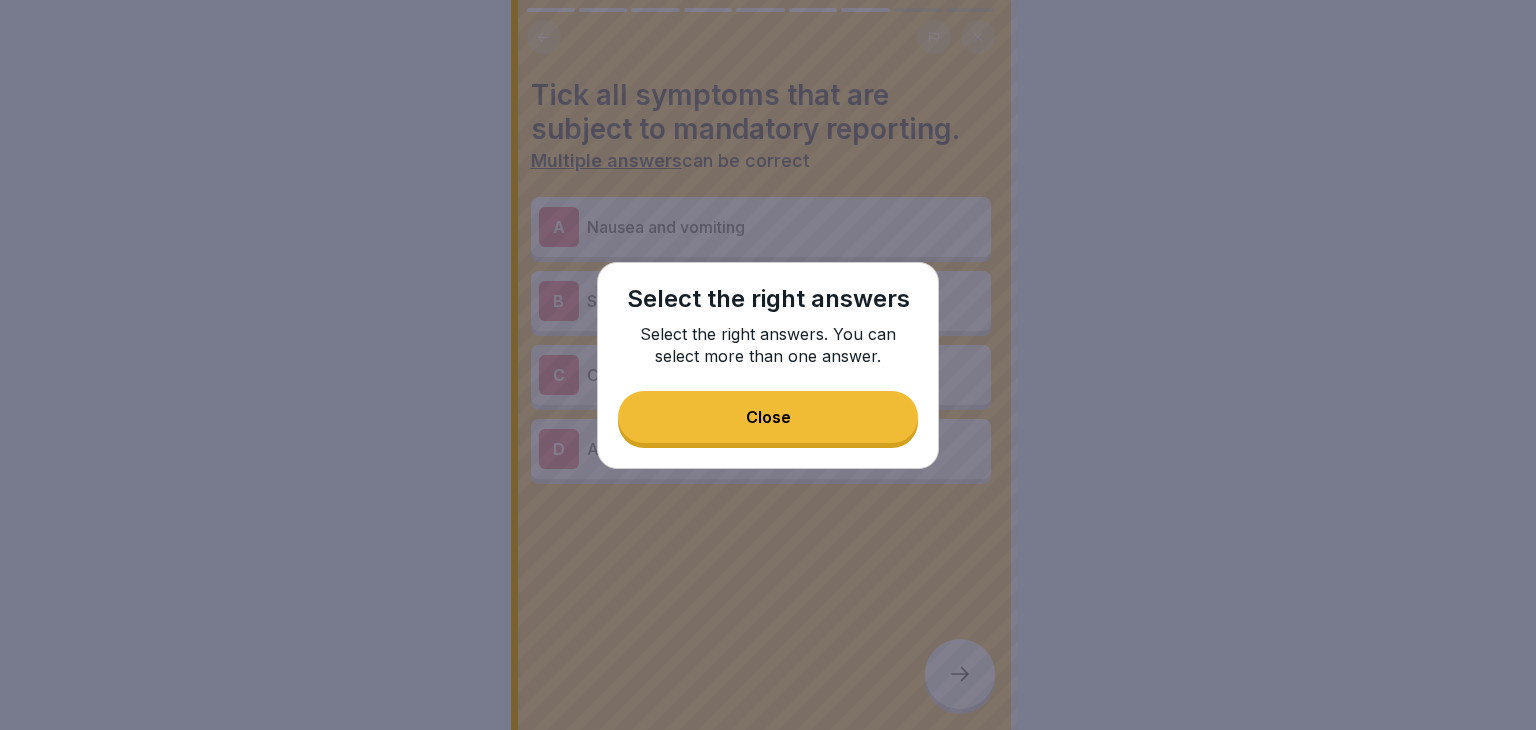 click on "Close" at bounding box center [768, 417] 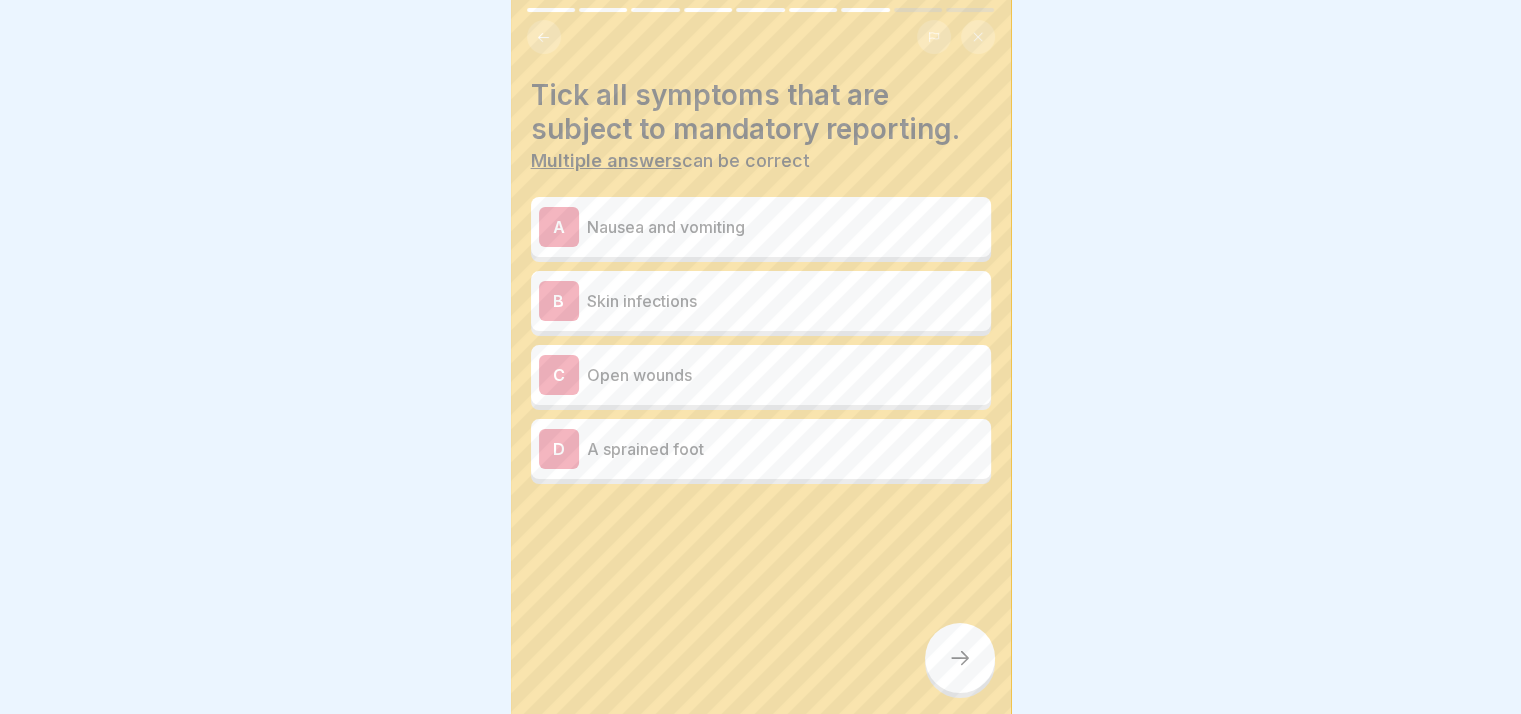 click on "A Nausea and vomiting" at bounding box center (761, 227) 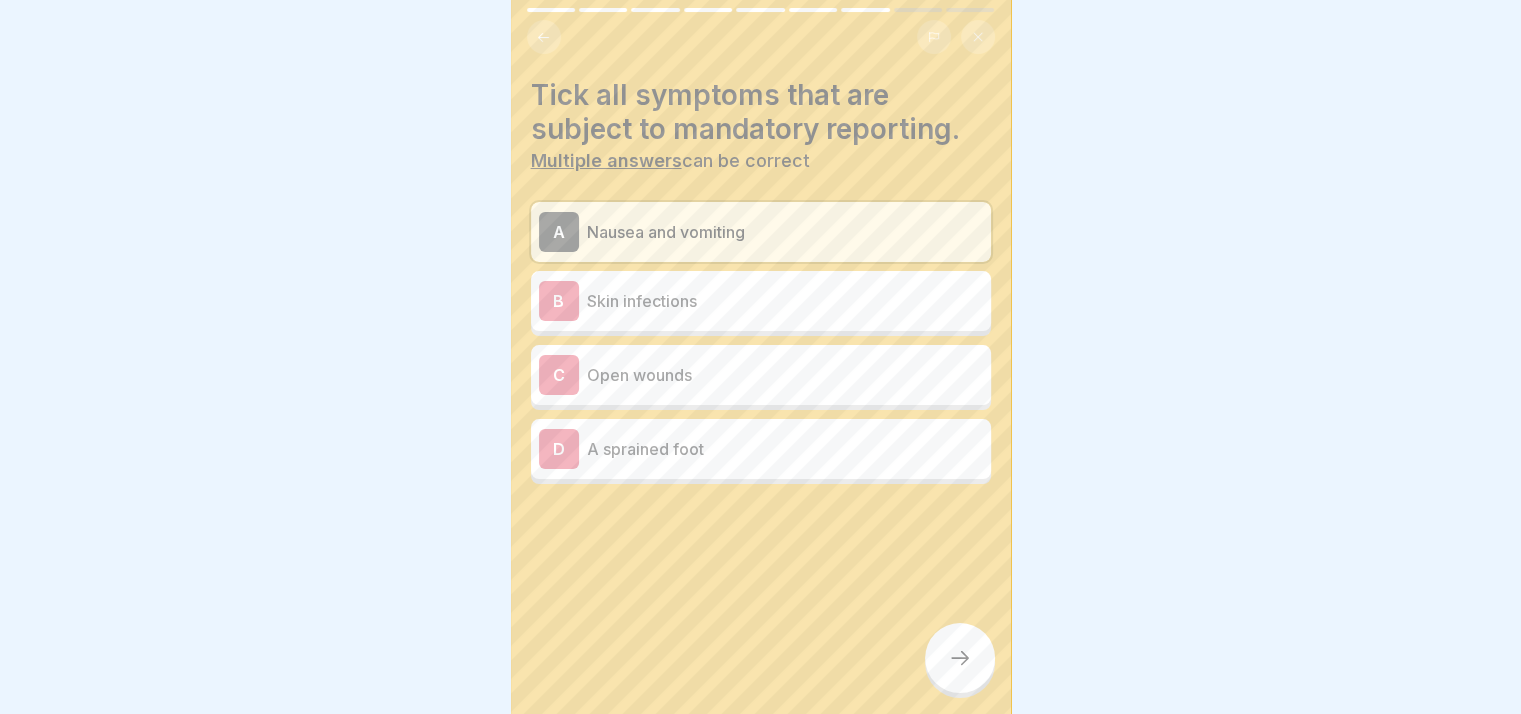 click on "Skin infections" at bounding box center (785, 301) 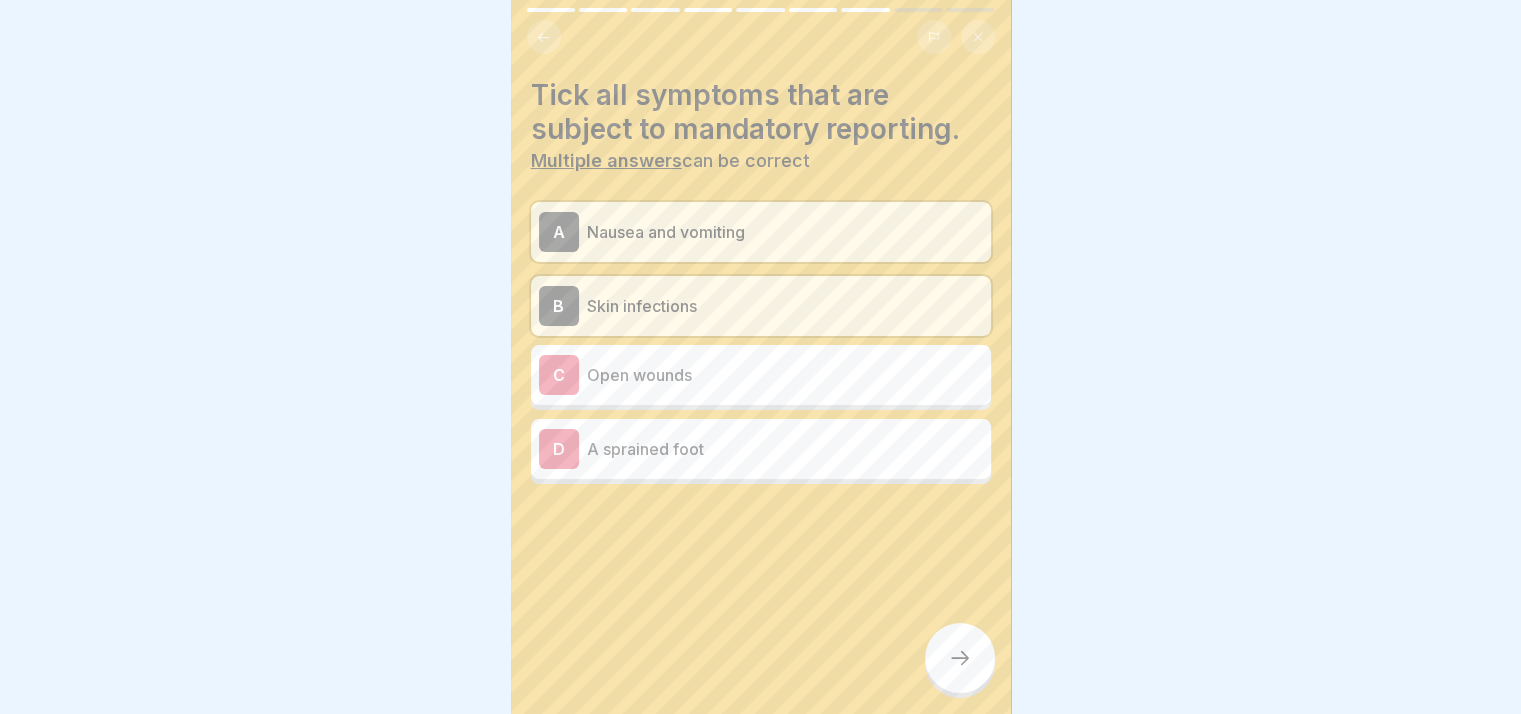 click on "Open wounds" at bounding box center [785, 375] 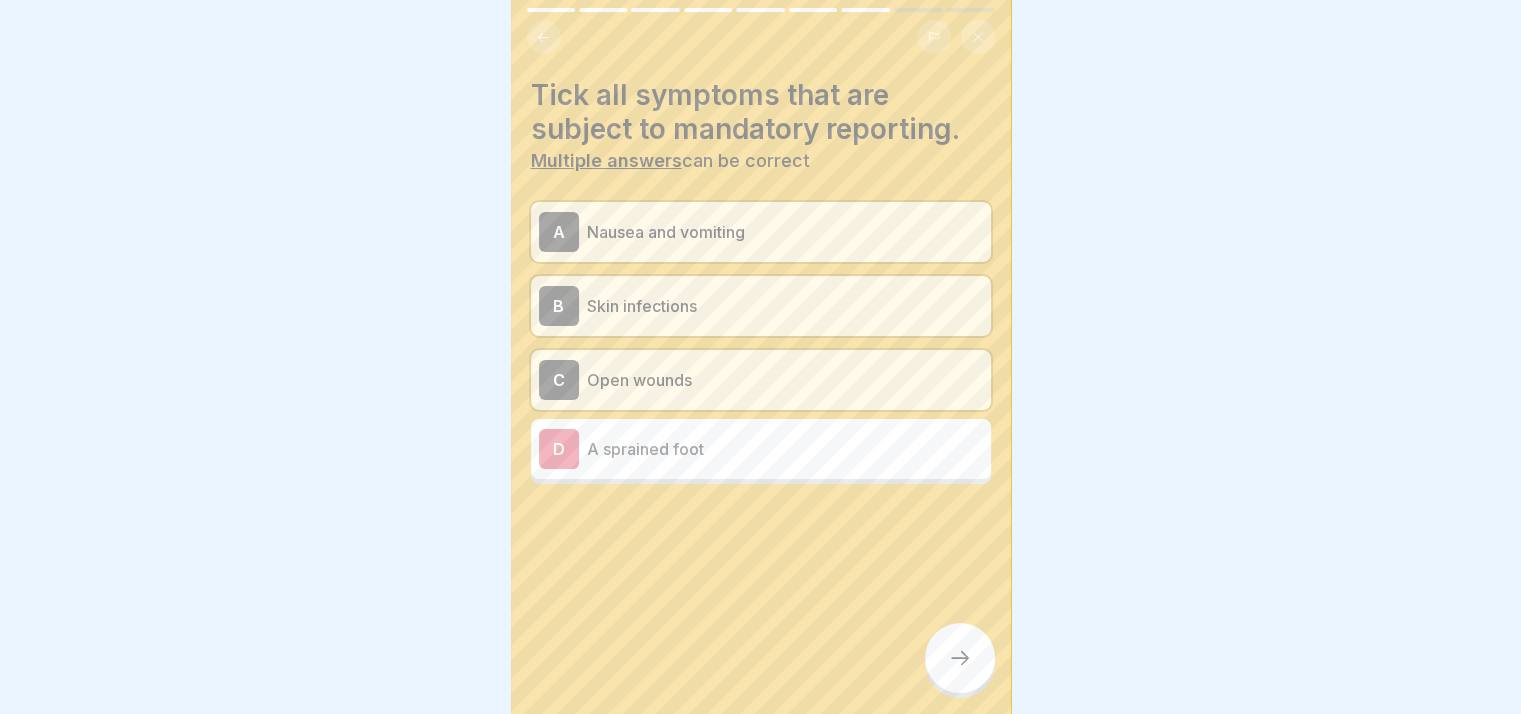 click on "A sprained foot" at bounding box center [785, 449] 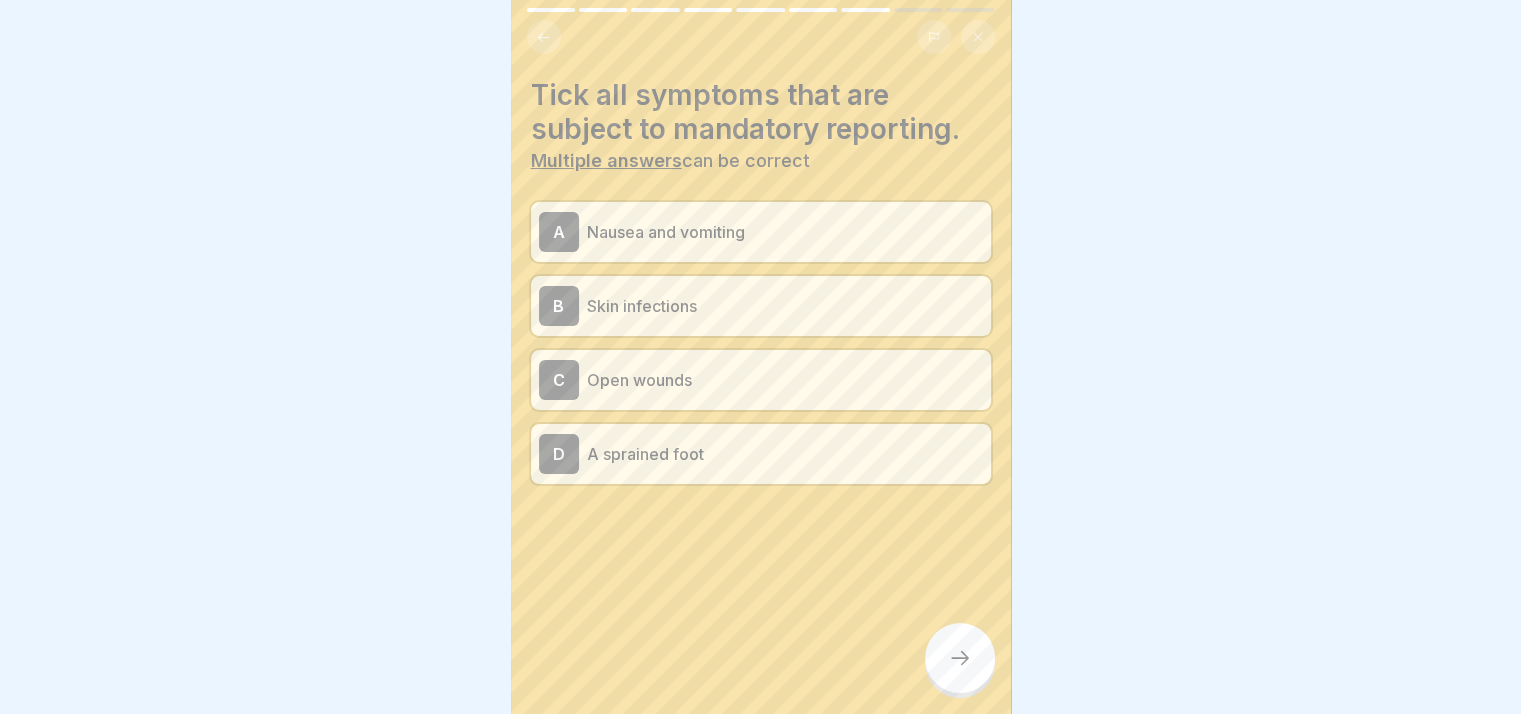 click at bounding box center [960, 658] 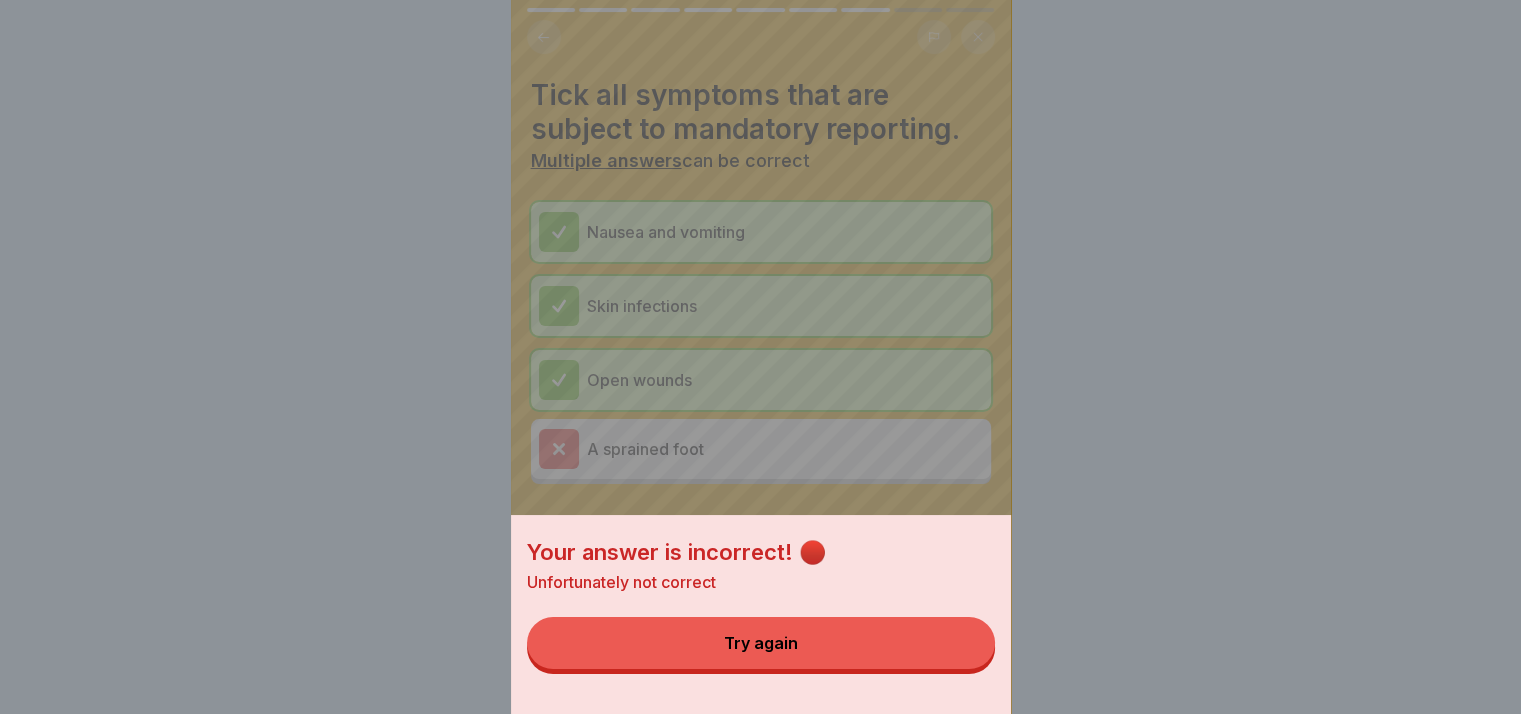 click on "Try again" at bounding box center [761, 643] 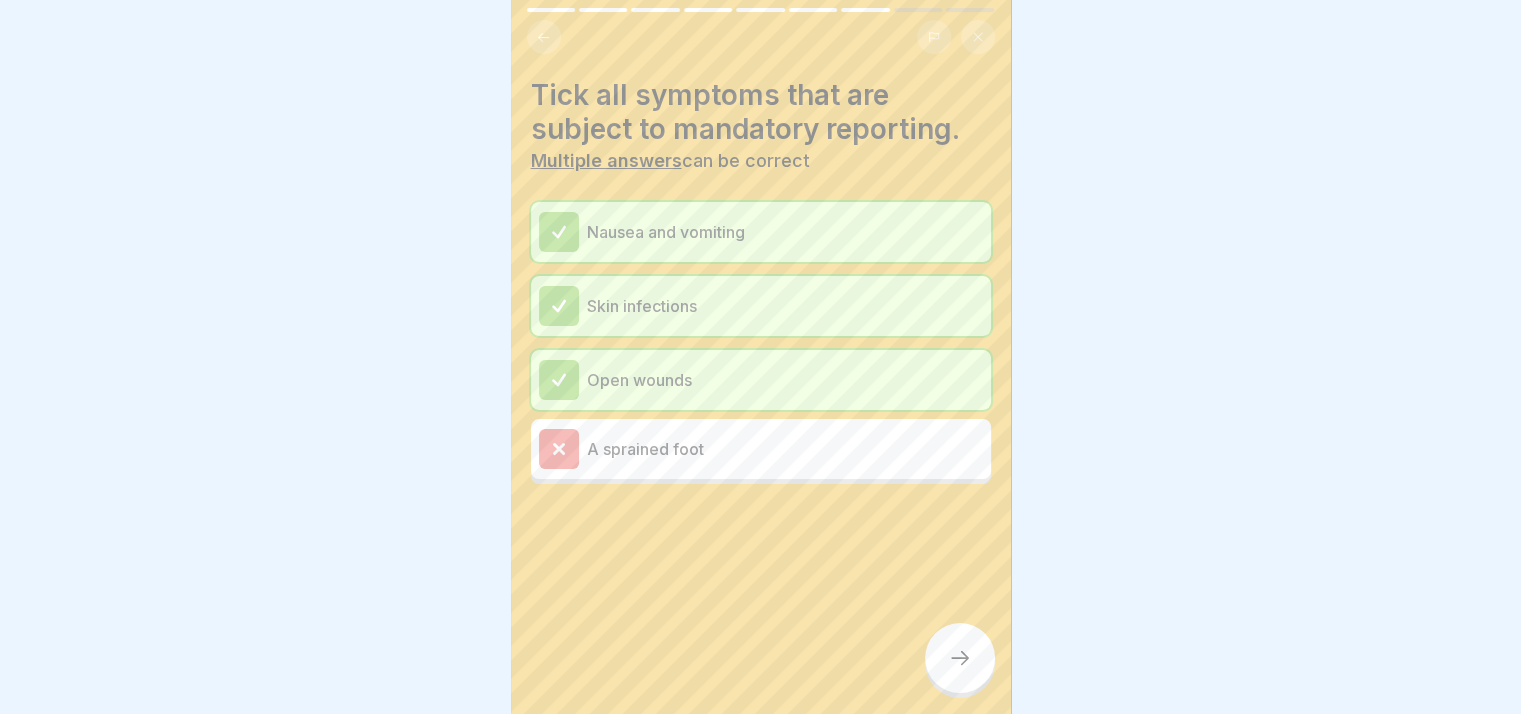 click on "A sprained foot" at bounding box center [785, 449] 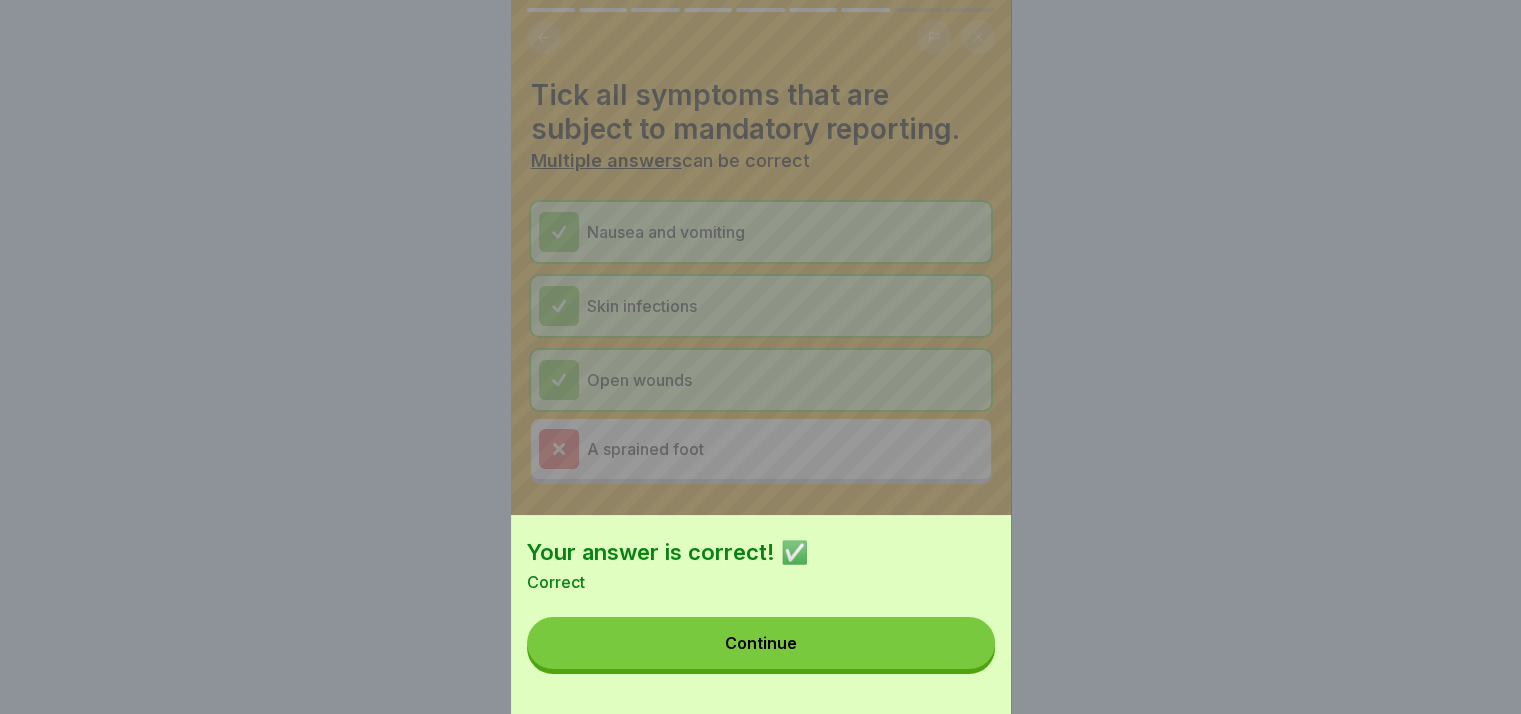 click on "Continue" at bounding box center [761, 643] 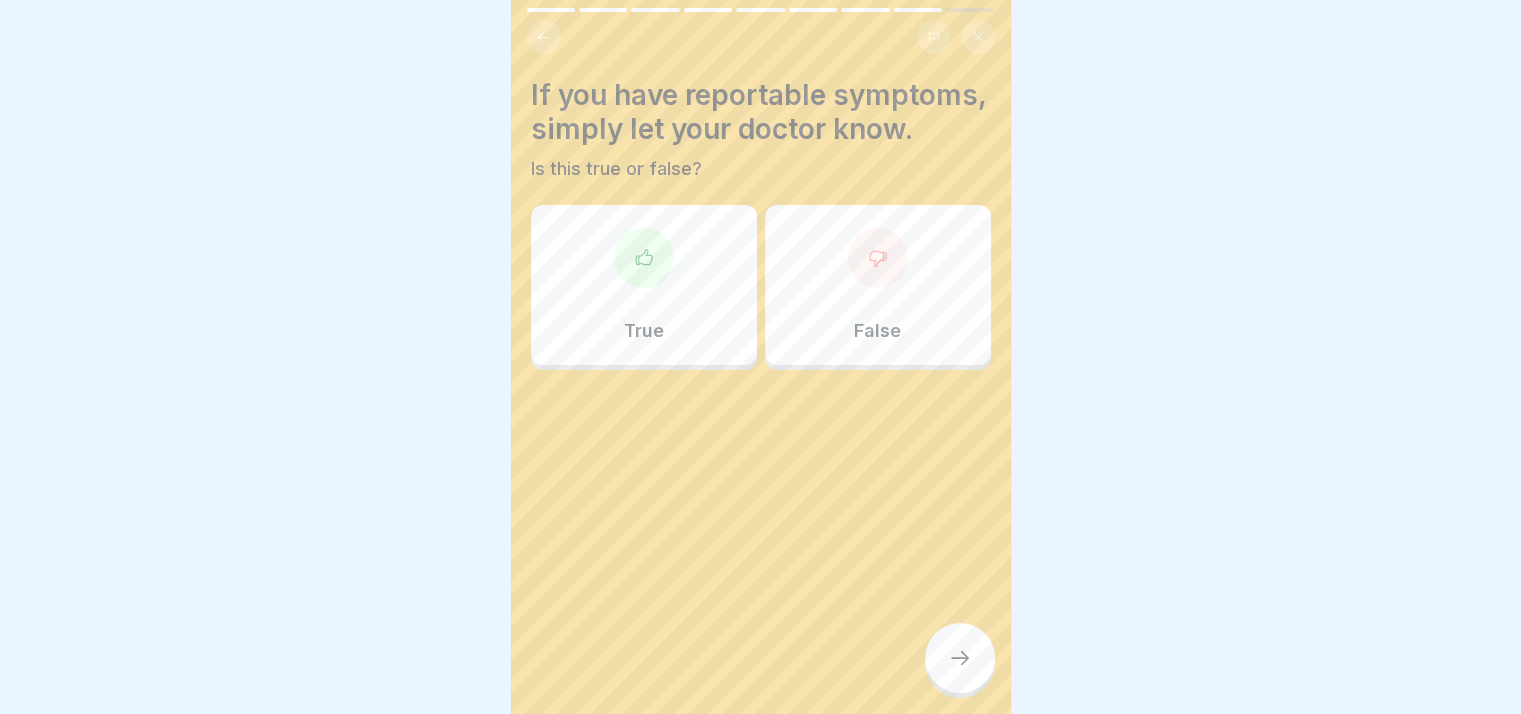 click on "True" at bounding box center [644, 285] 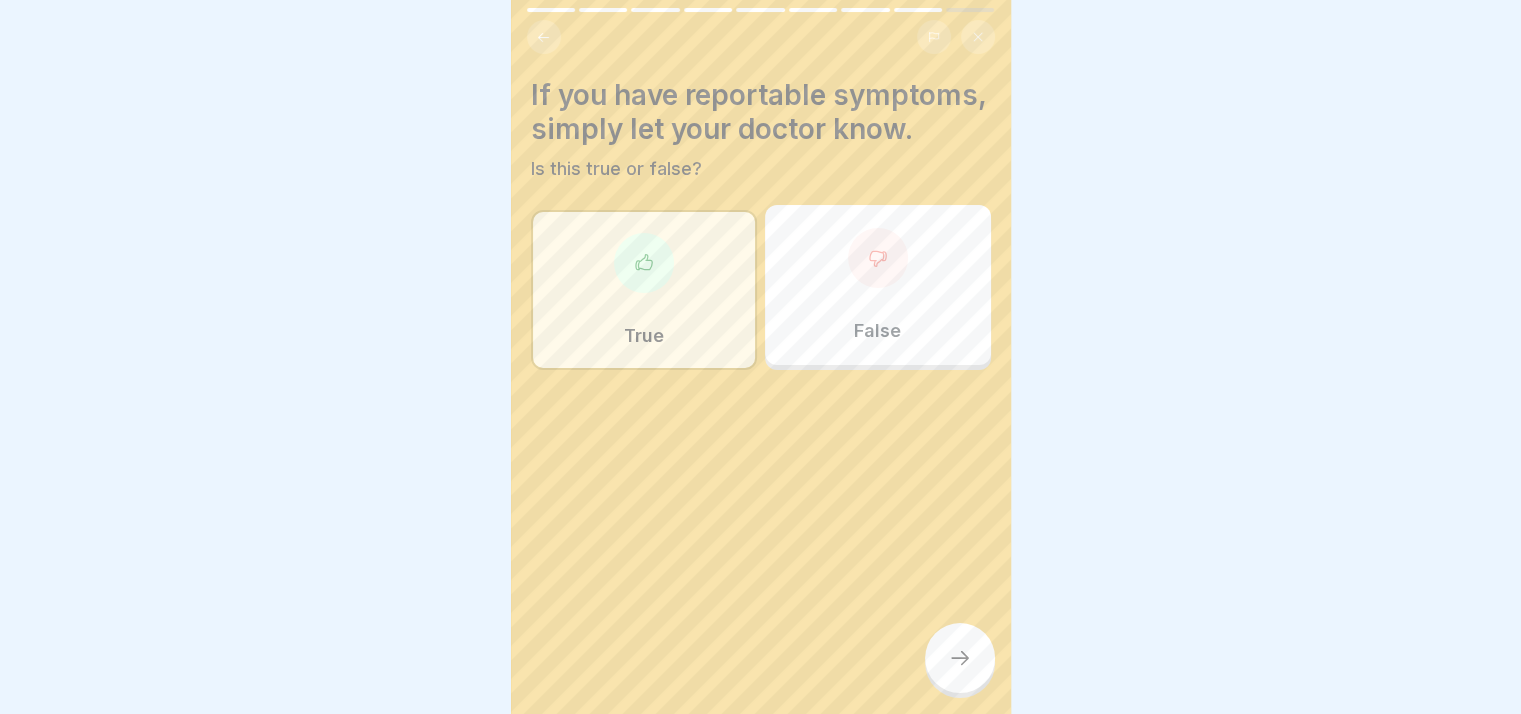 click 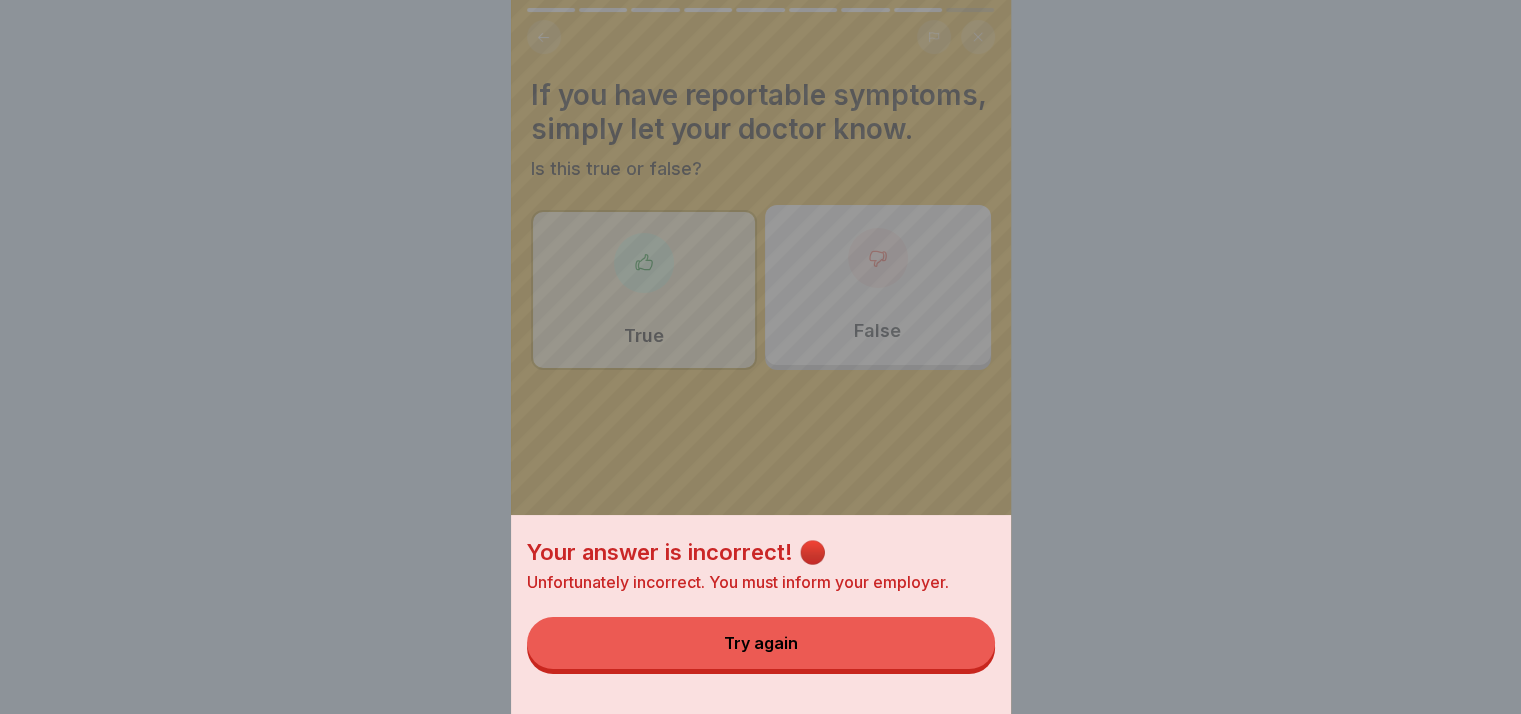 click on "Try again" at bounding box center (761, 643) 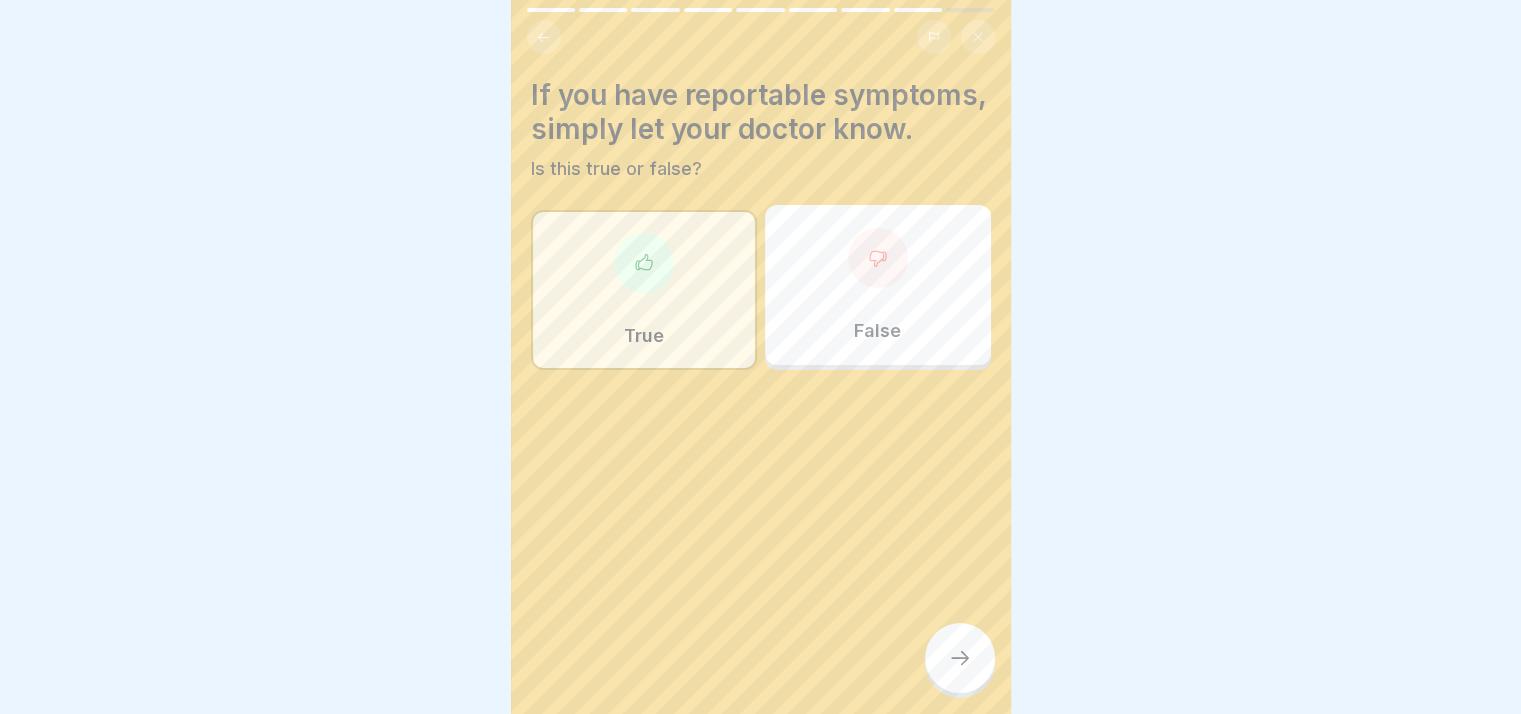 click on "False" at bounding box center (877, 331) 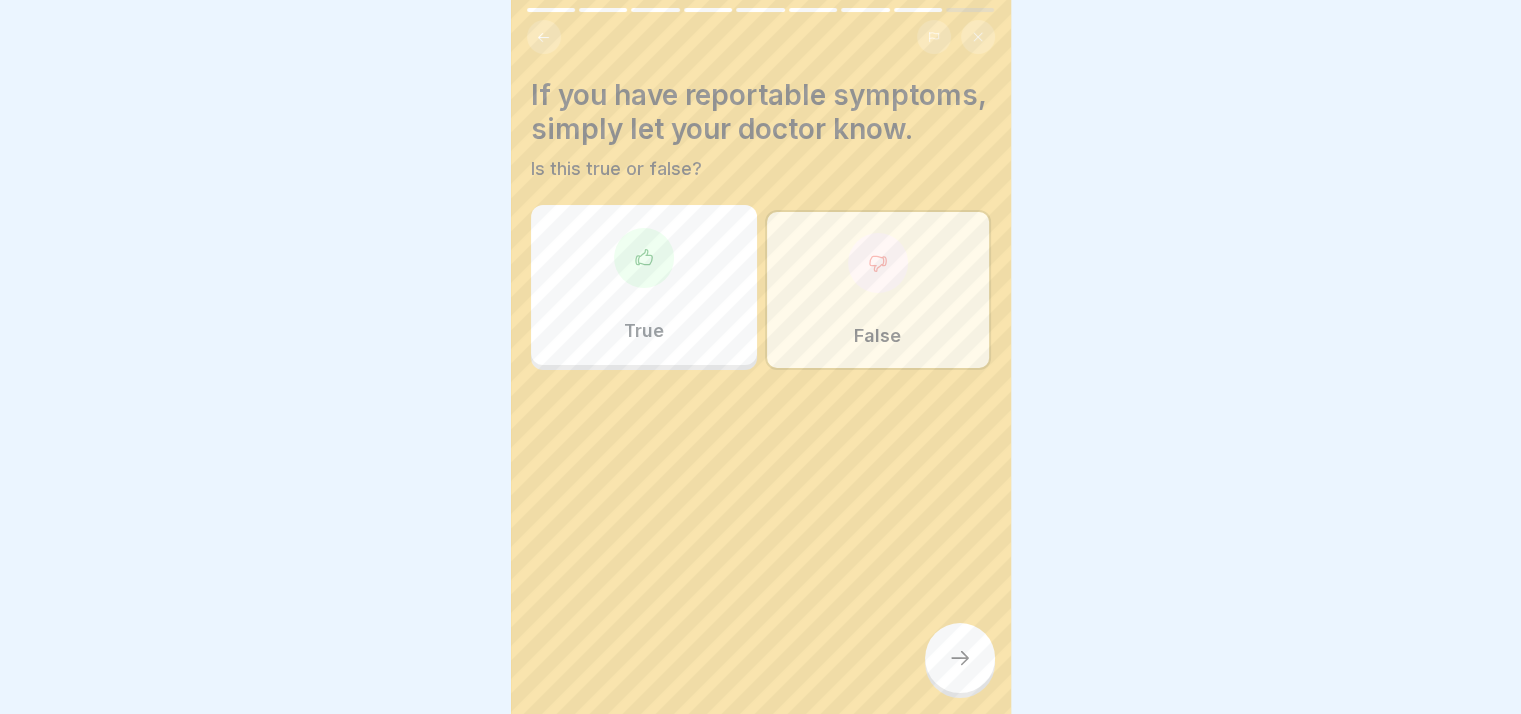 click at bounding box center (960, 658) 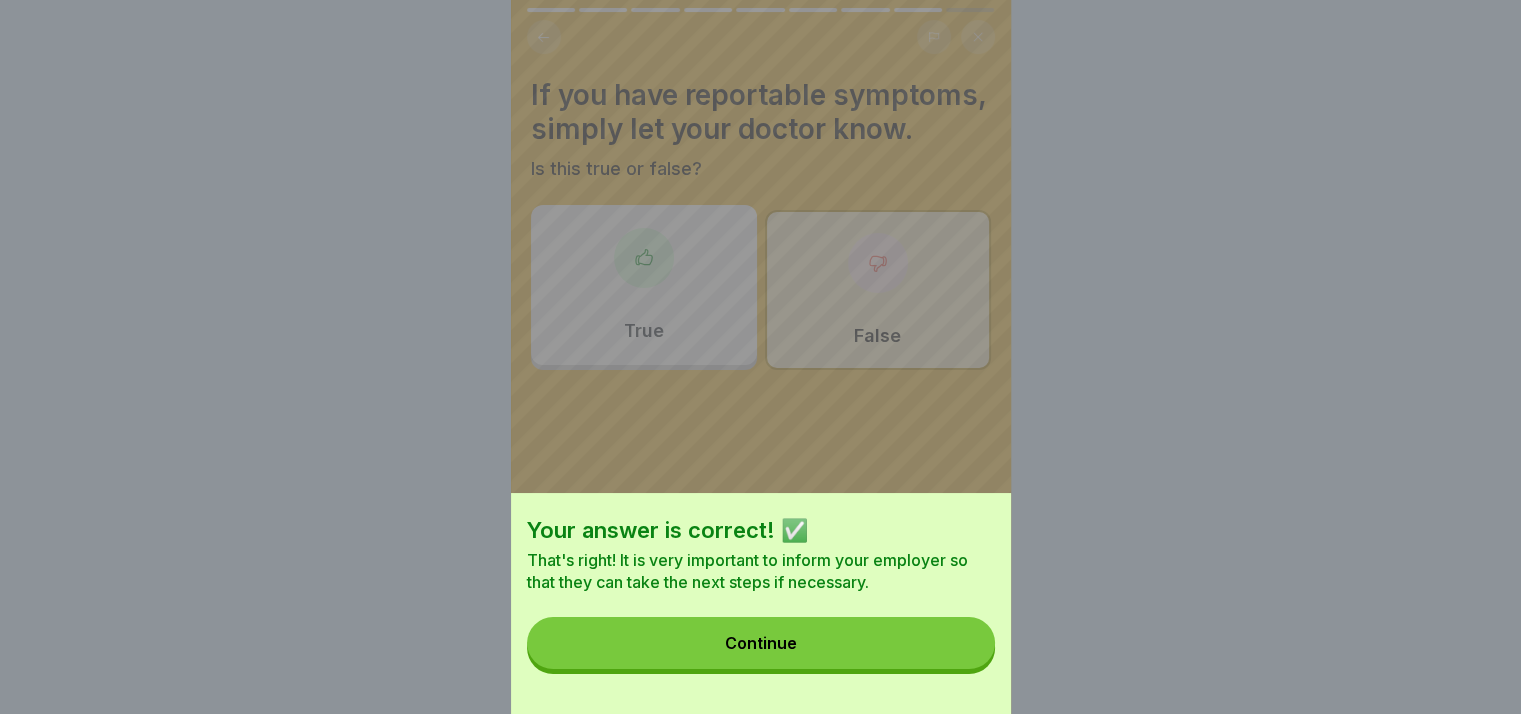 click on "Continue" at bounding box center (761, 643) 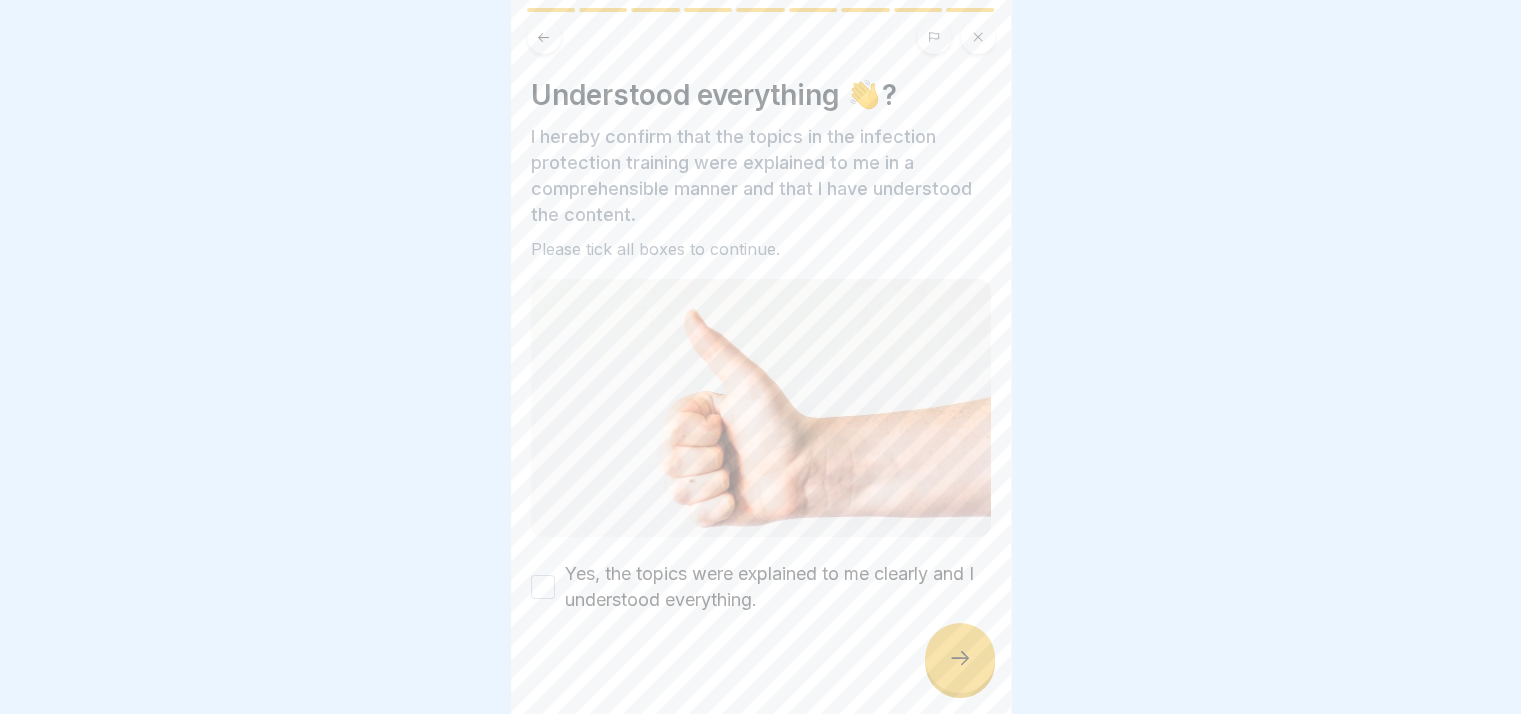 click at bounding box center [960, 658] 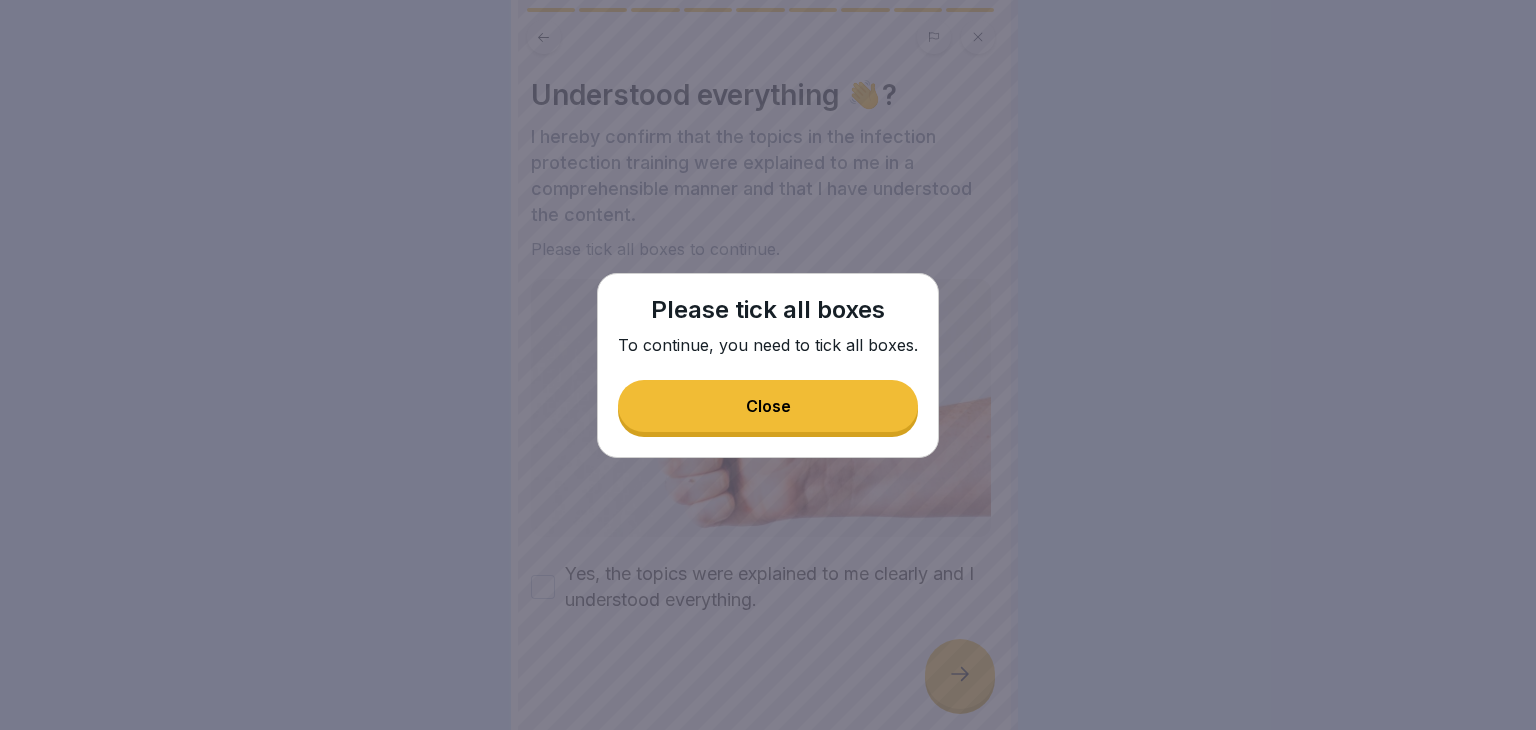 click on "Close" at bounding box center [768, 406] 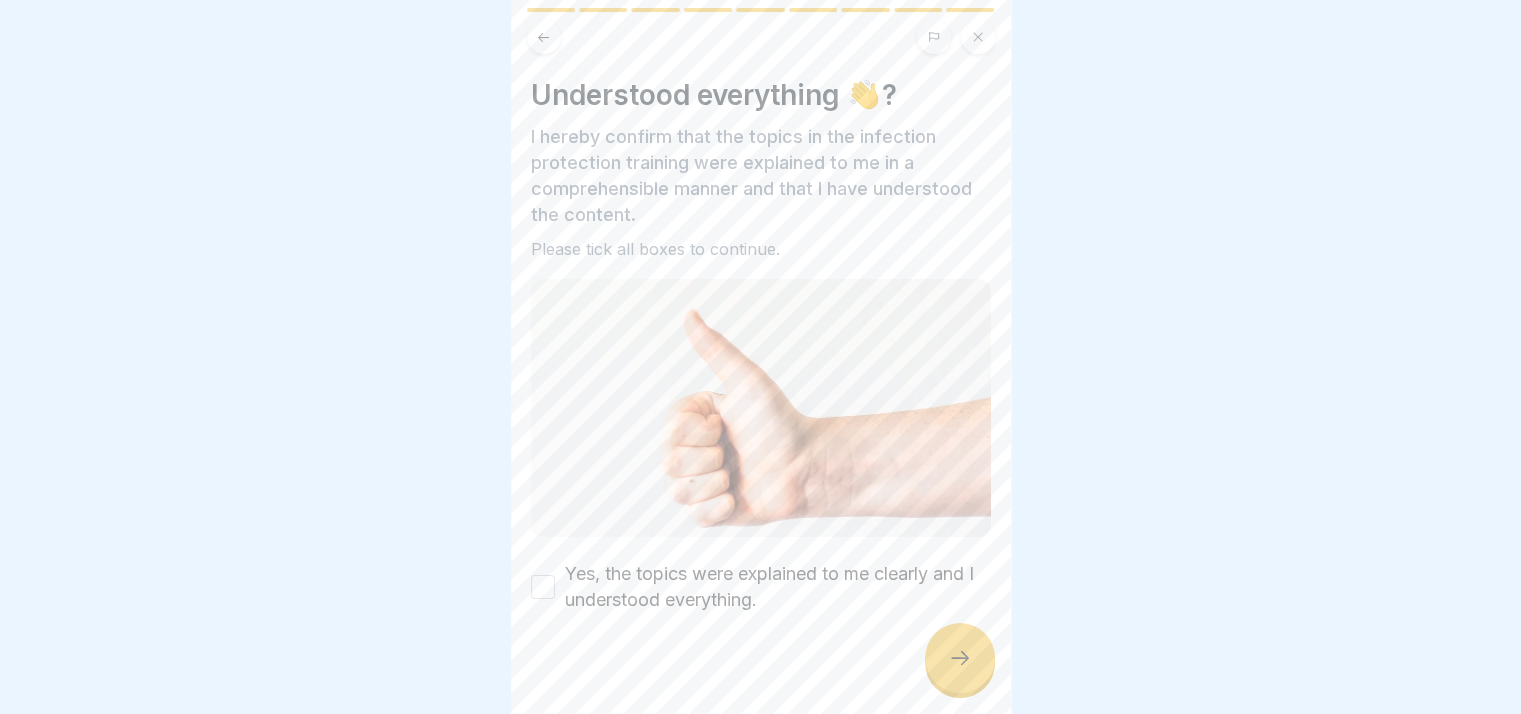 click on "Yes, the topics were explained to me clearly and I understood everything." at bounding box center (543, 587) 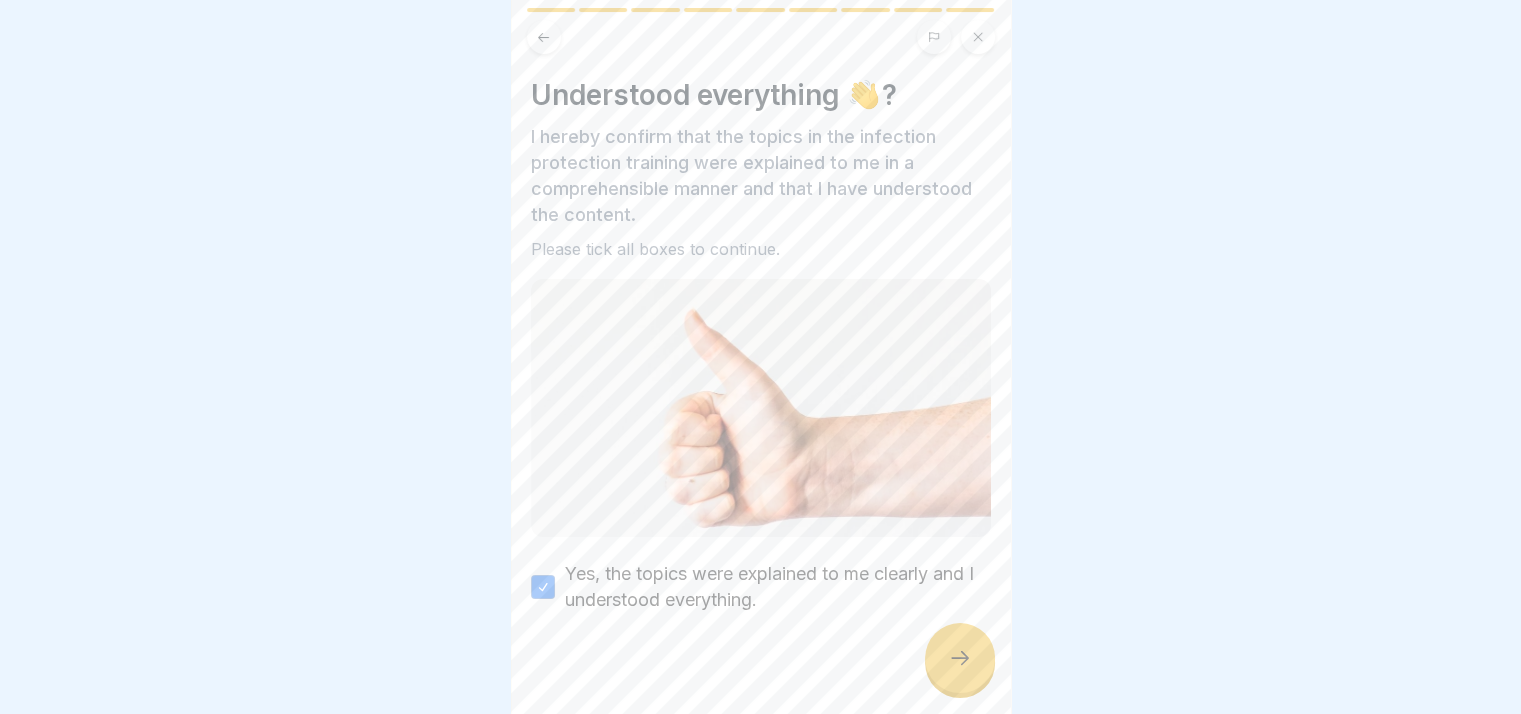 click at bounding box center (960, 658) 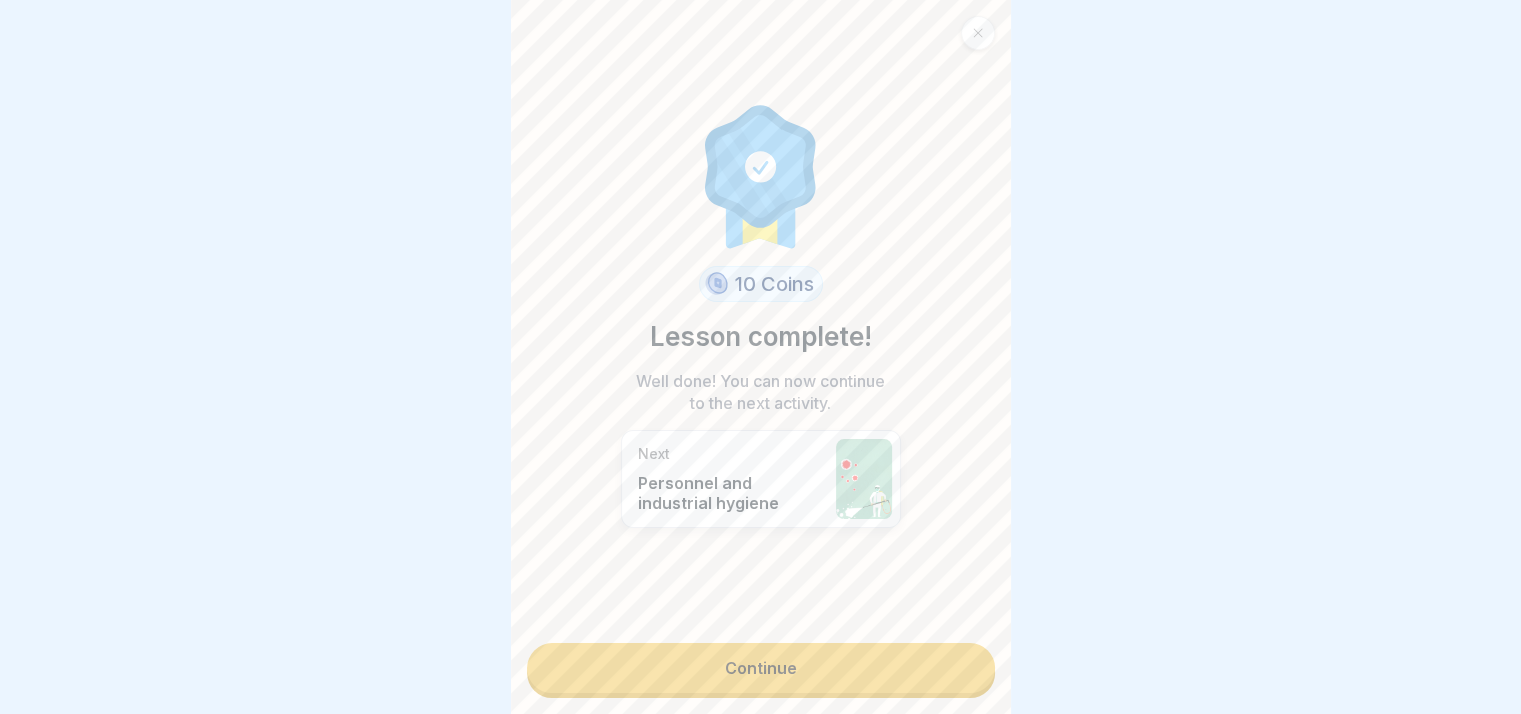 click on "Continue" at bounding box center [761, 668] 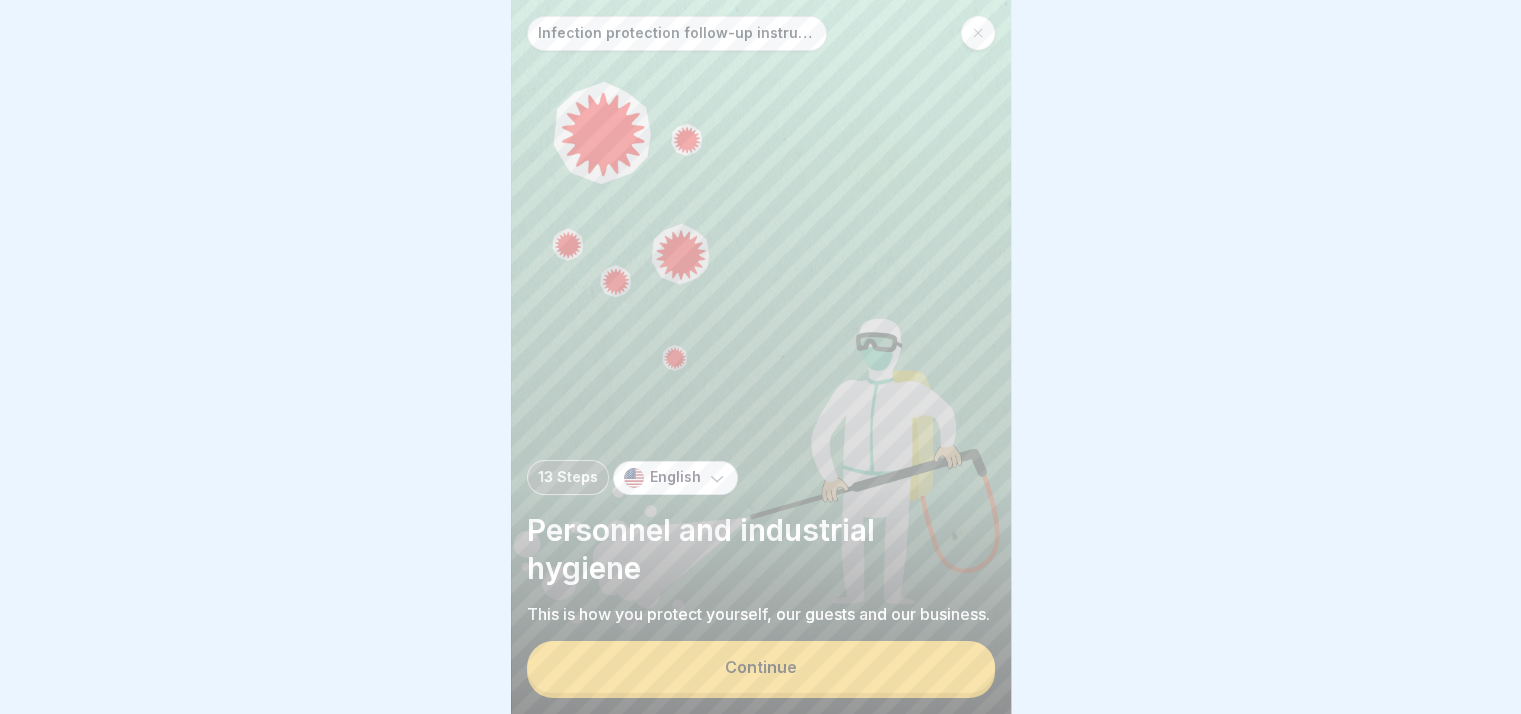 click on "Continue" at bounding box center [761, 667] 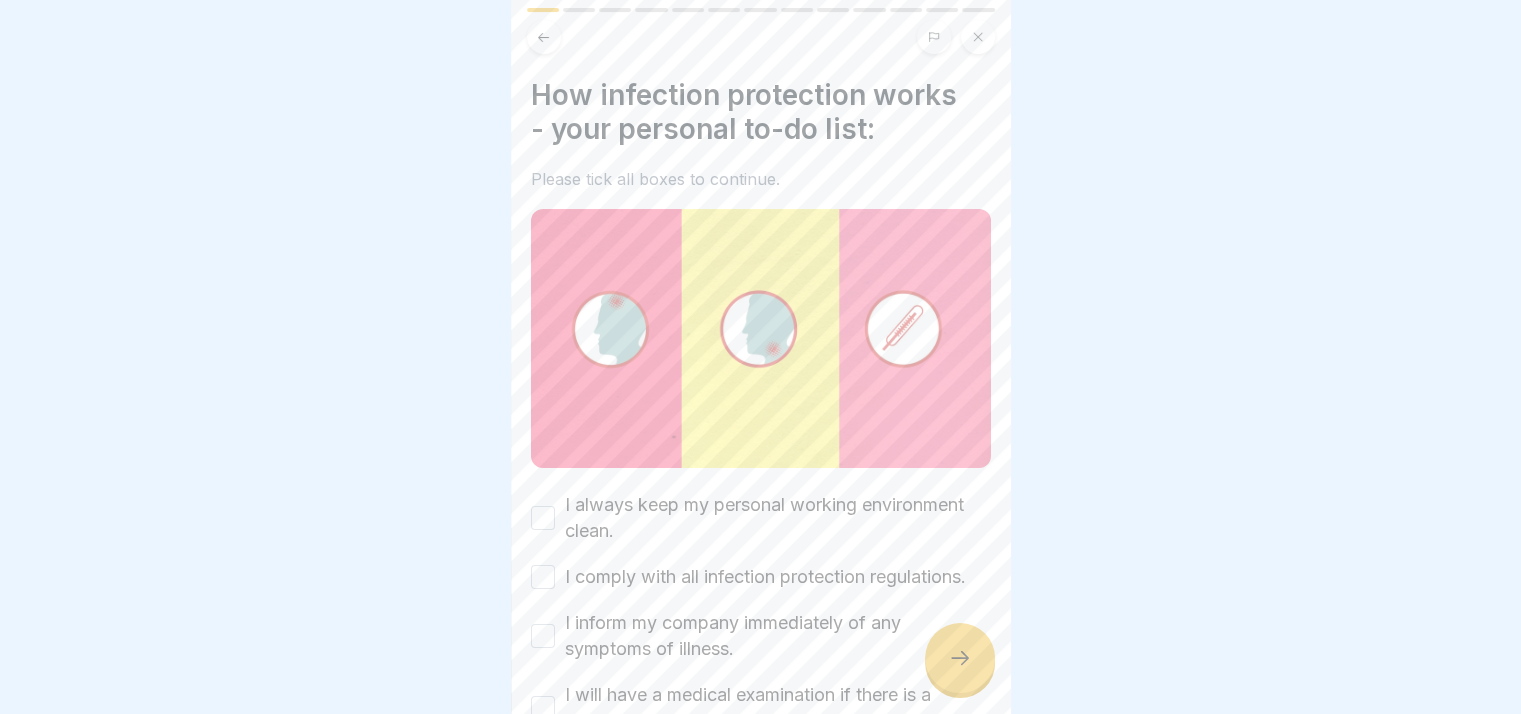 click on "I inform my company immediately of any symptoms of illness." at bounding box center [778, 636] 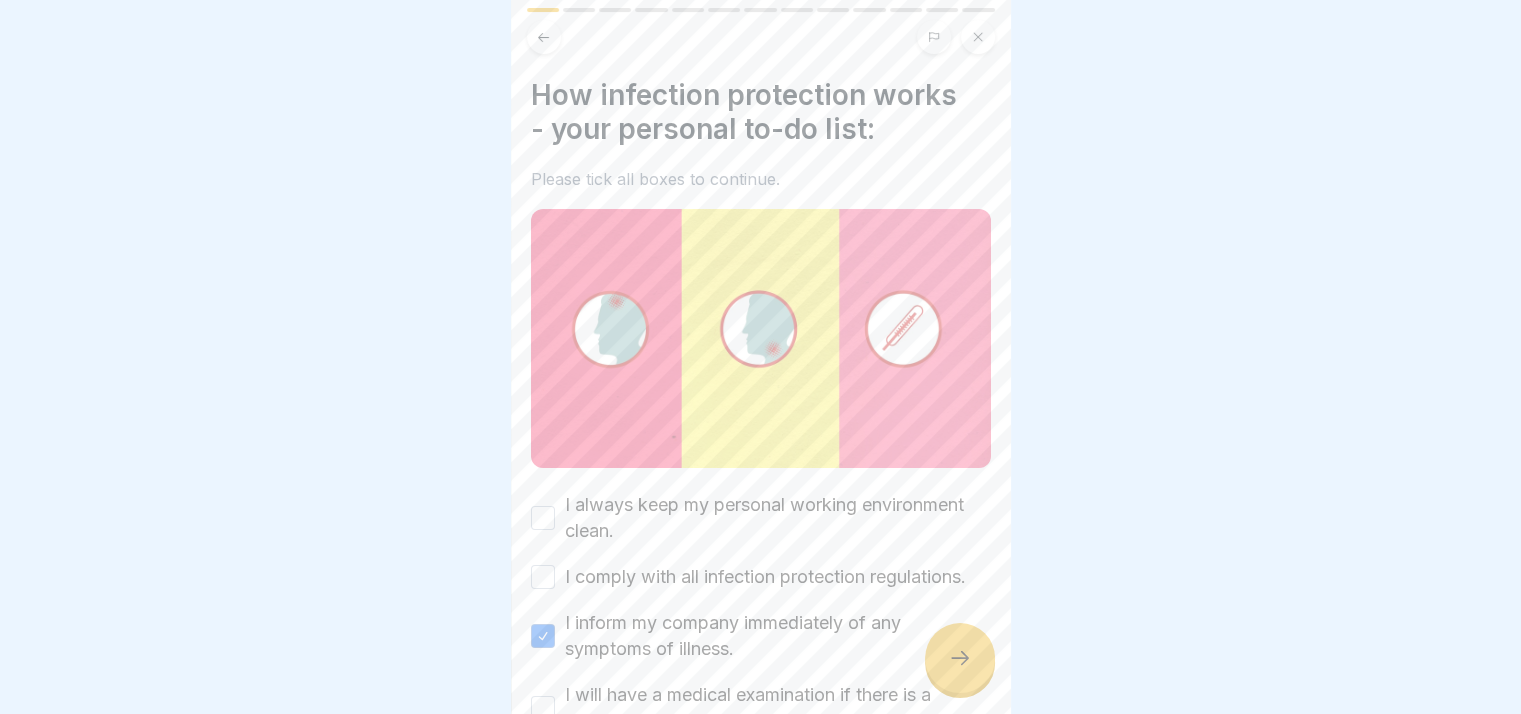 click on "I always keep my personal working environment clean." at bounding box center (543, 518) 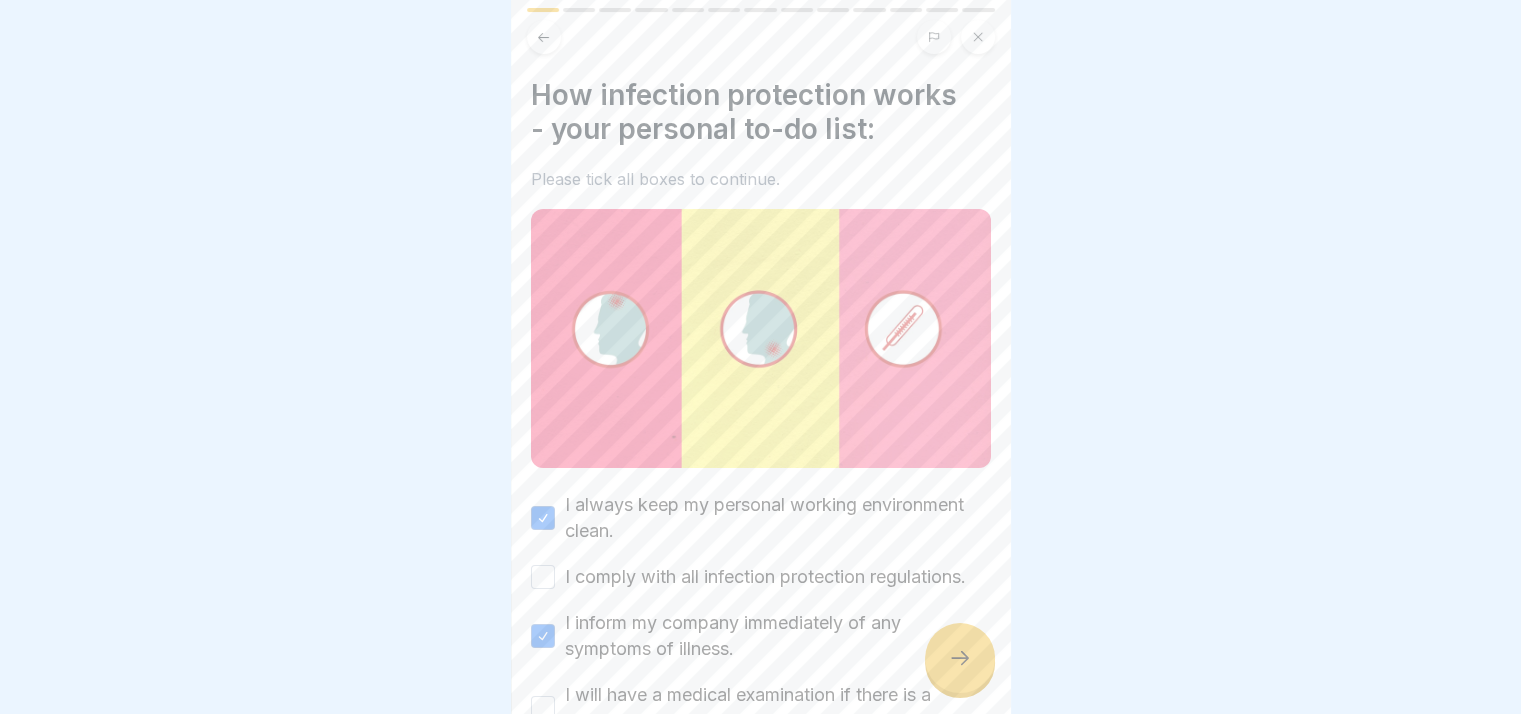 click on "I comply with all infection protection regulations." at bounding box center (543, 577) 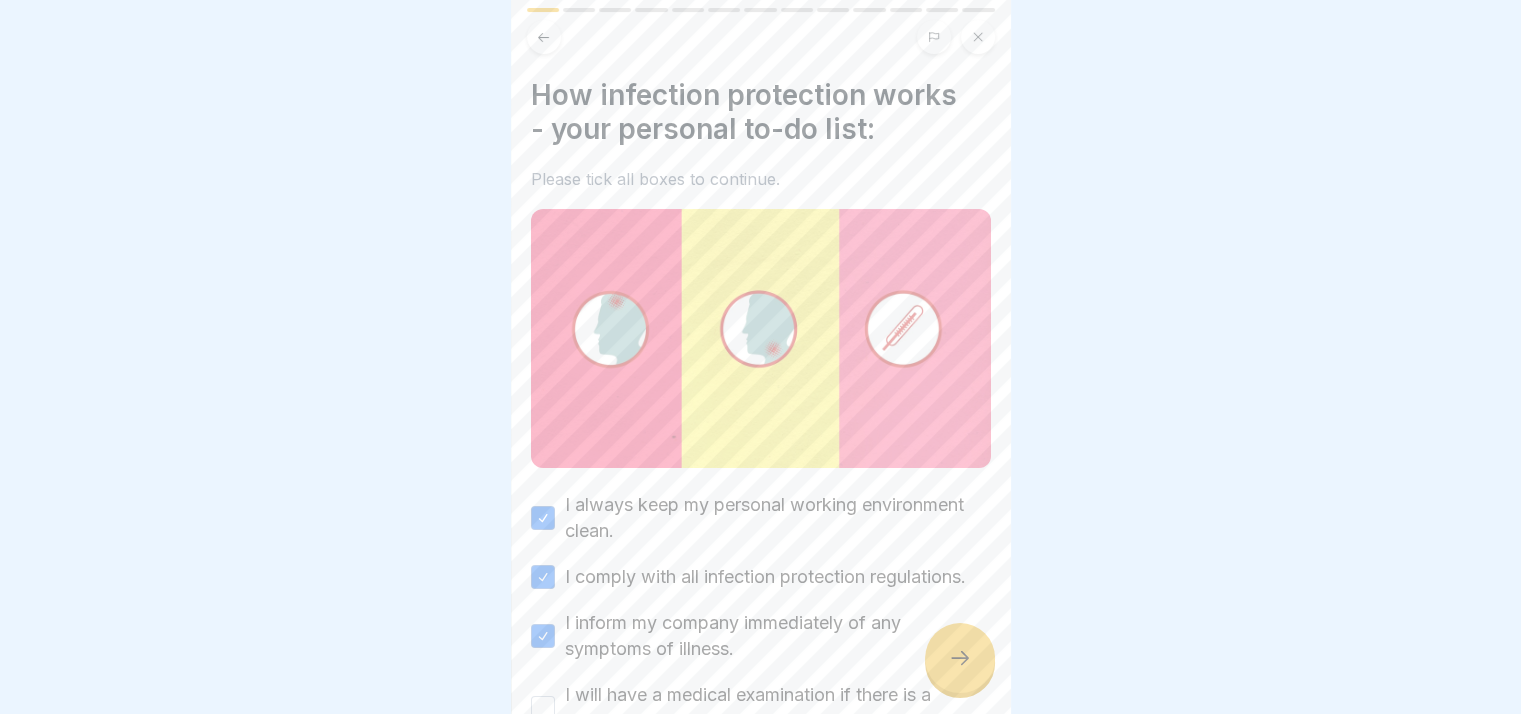click on "I will have a medical examination if there is a suspicion of a notifiable disease." at bounding box center [761, 708] 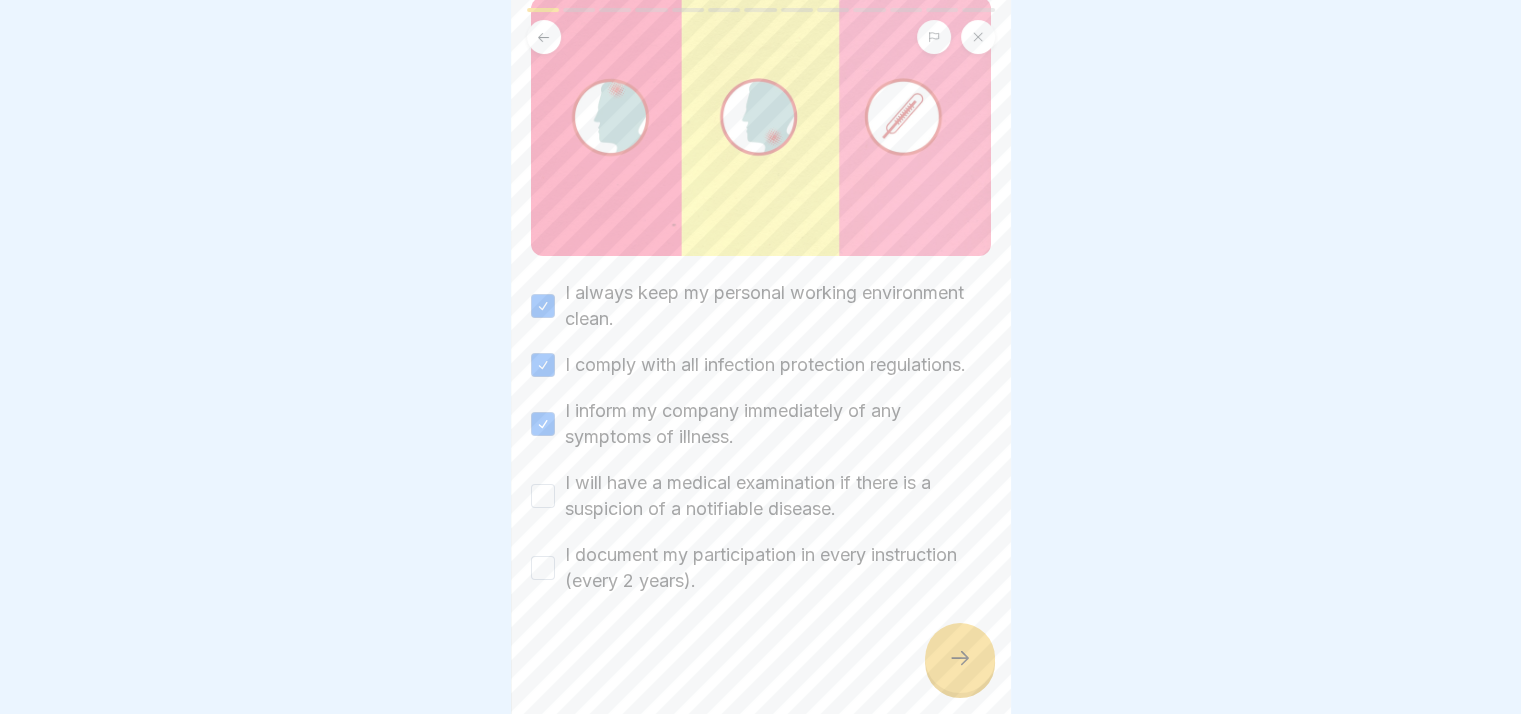 scroll, scrollTop: 228, scrollLeft: 0, axis: vertical 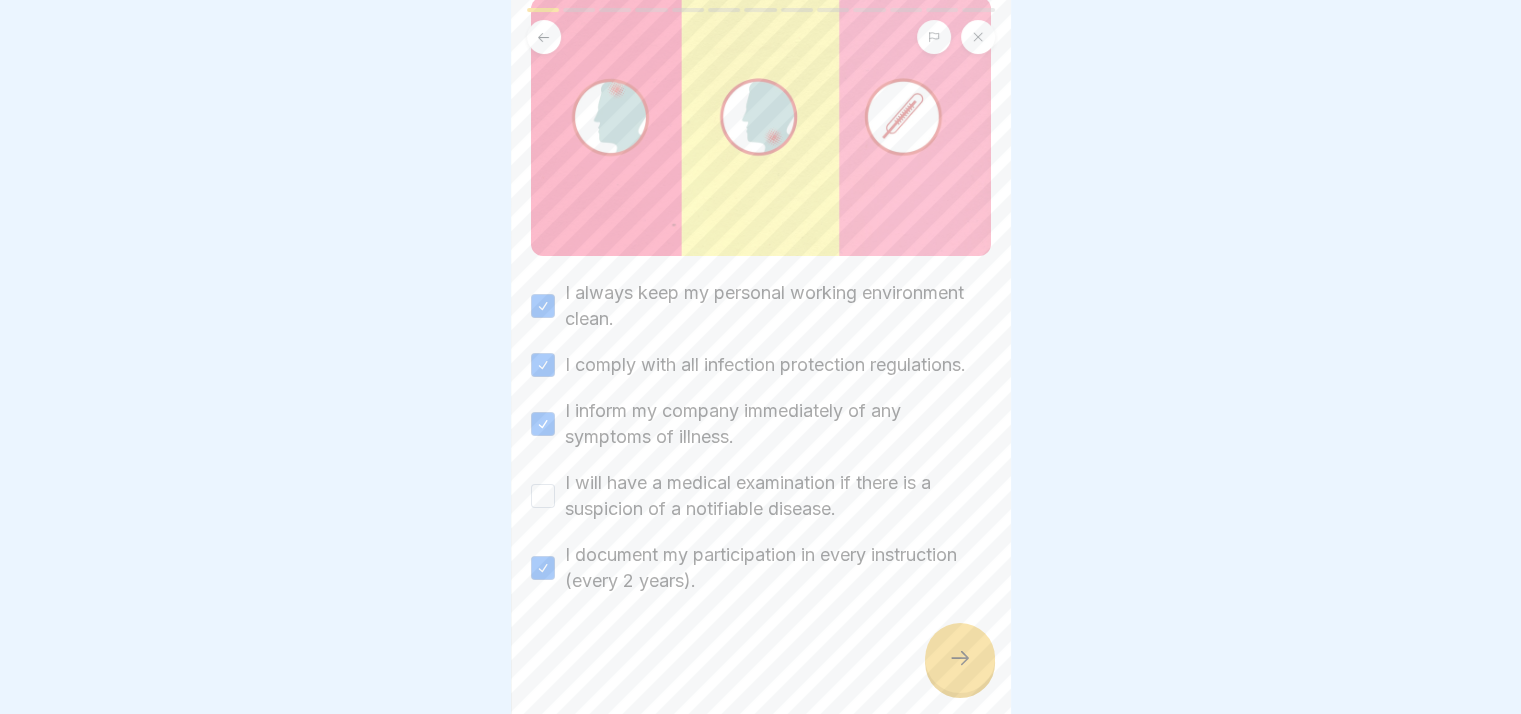 click on "I will have a medical examination if there is a suspicion of a notifiable disease." at bounding box center (761, 496) 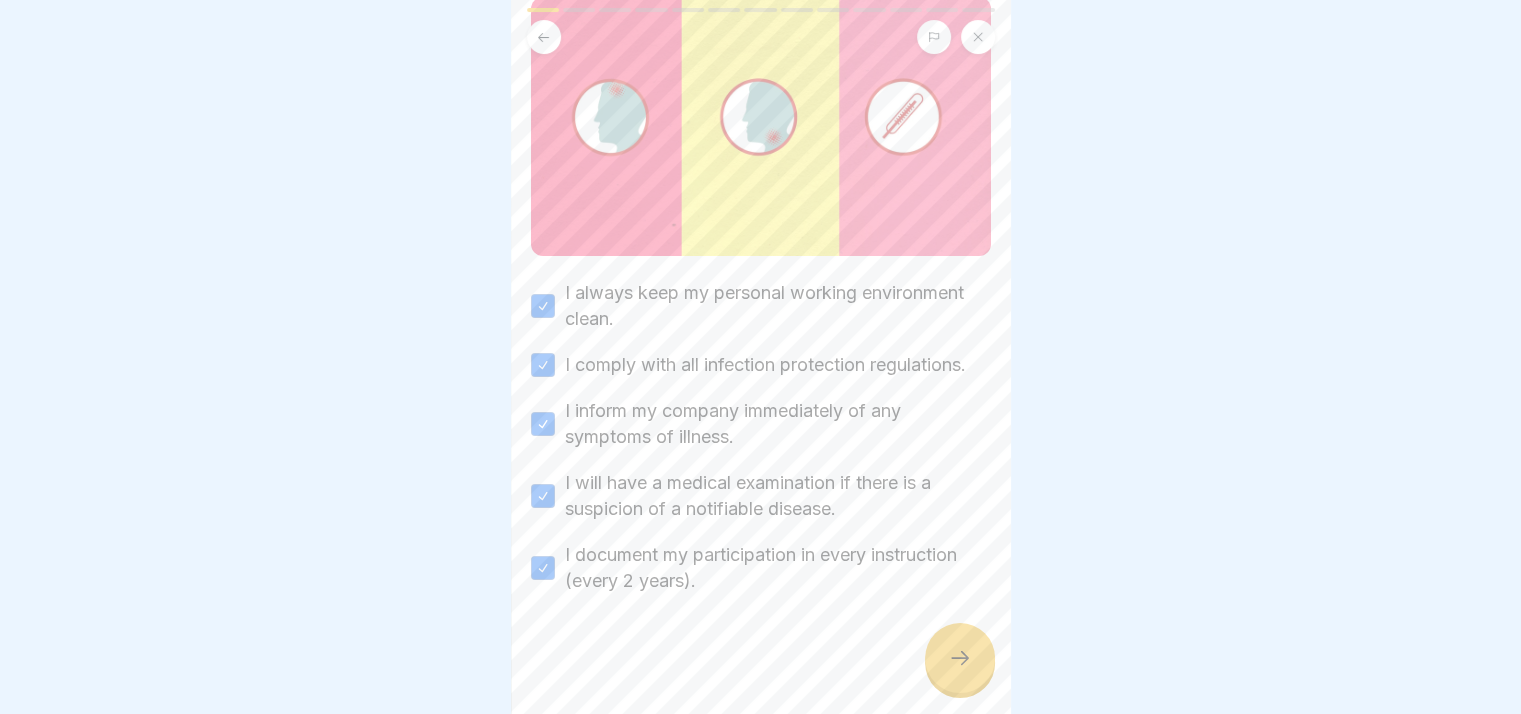 click at bounding box center [960, 658] 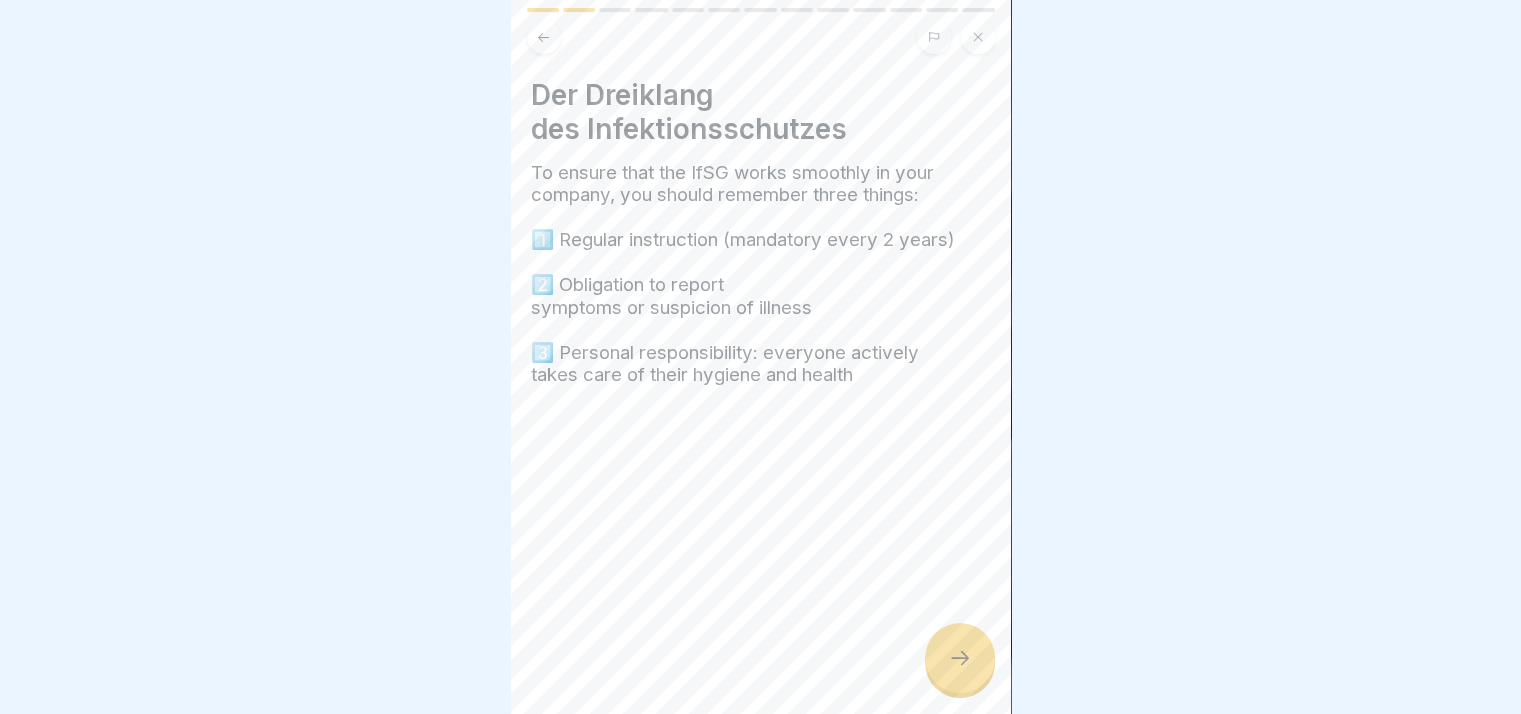 click at bounding box center [960, 658] 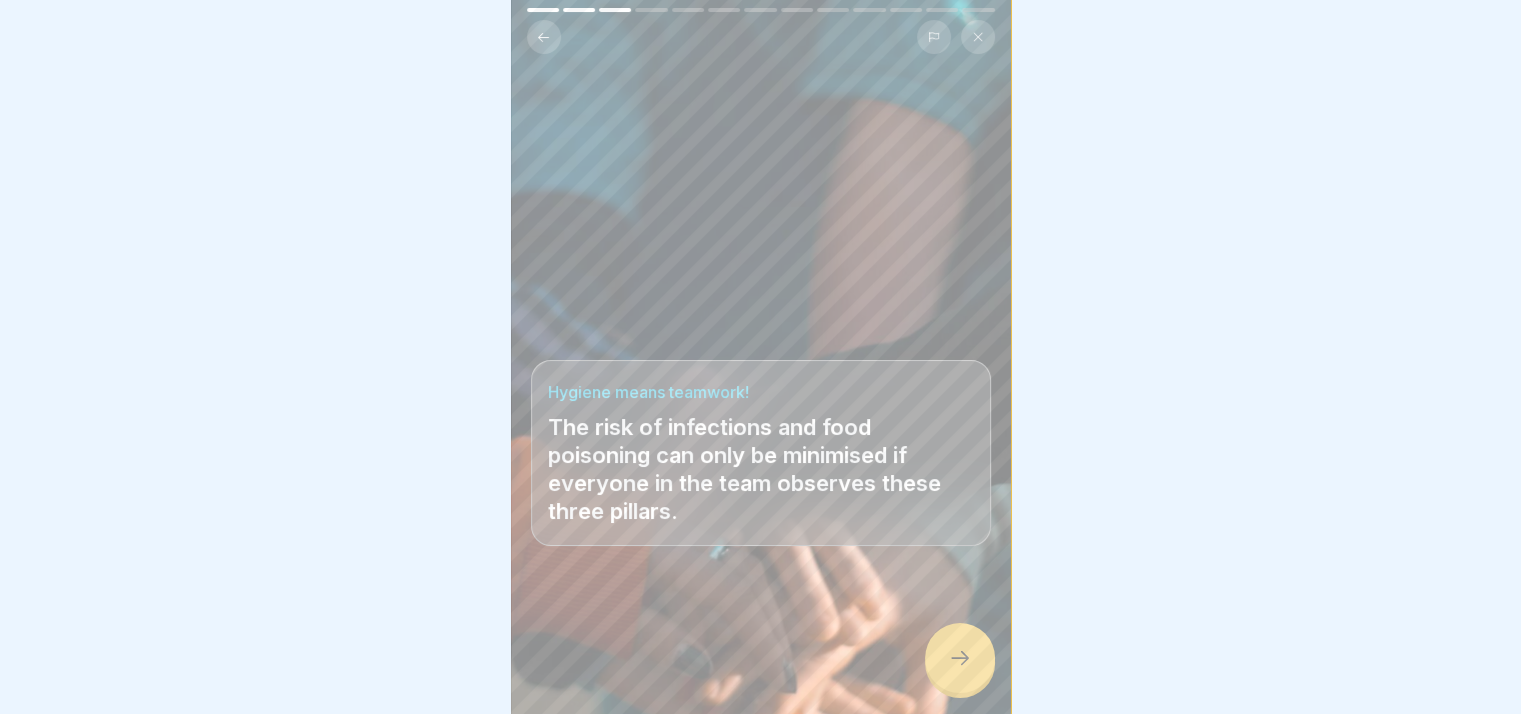 click at bounding box center (960, 658) 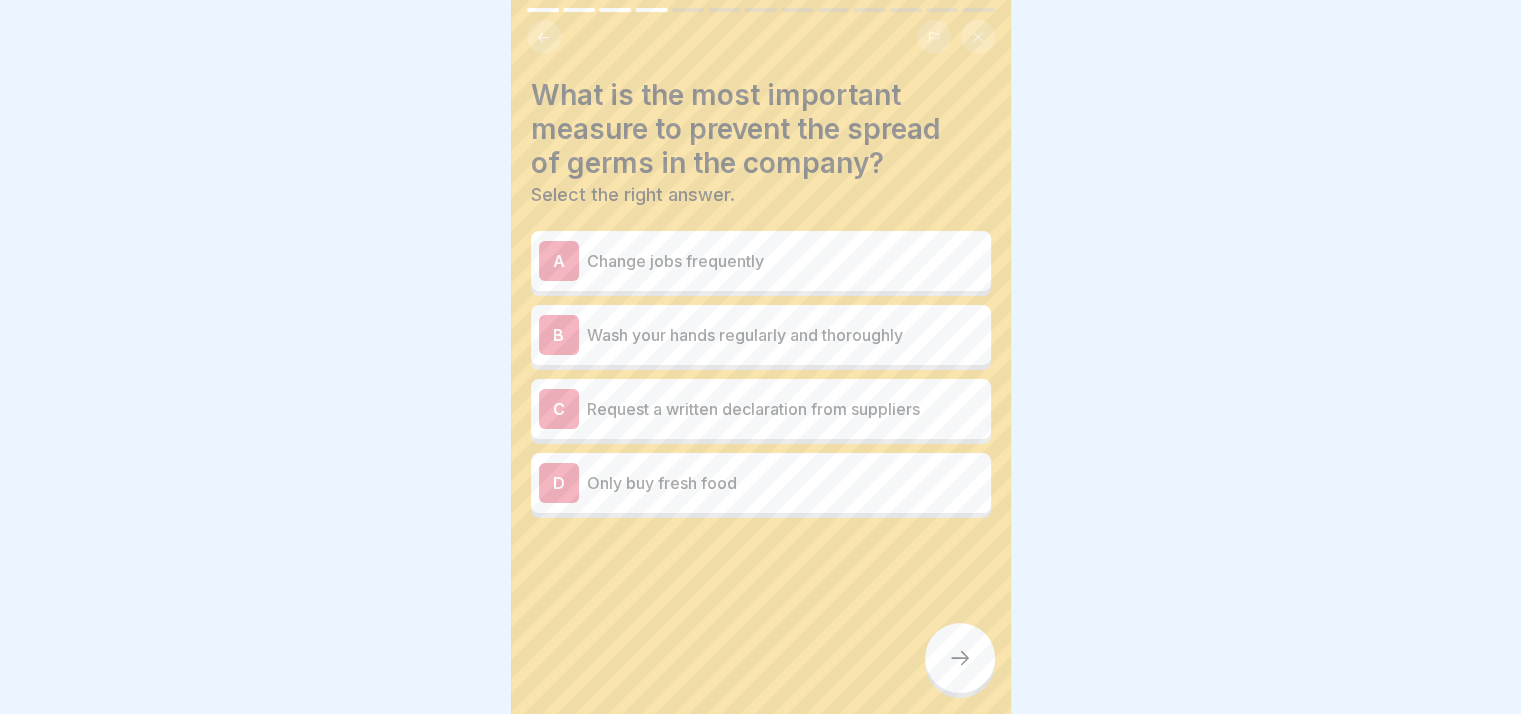 click on "B Wash your hands regularly and thoroughly" at bounding box center (761, 335) 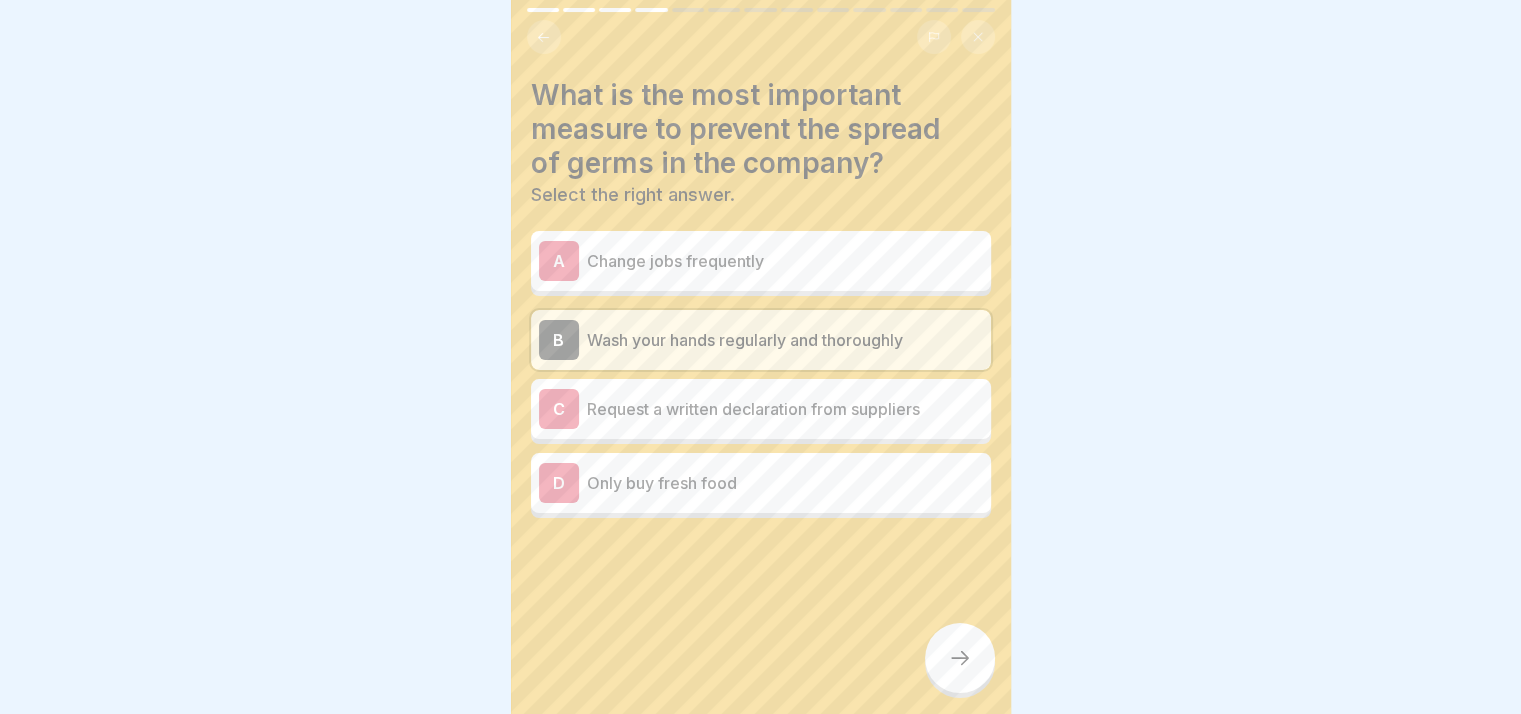 click at bounding box center [960, 658] 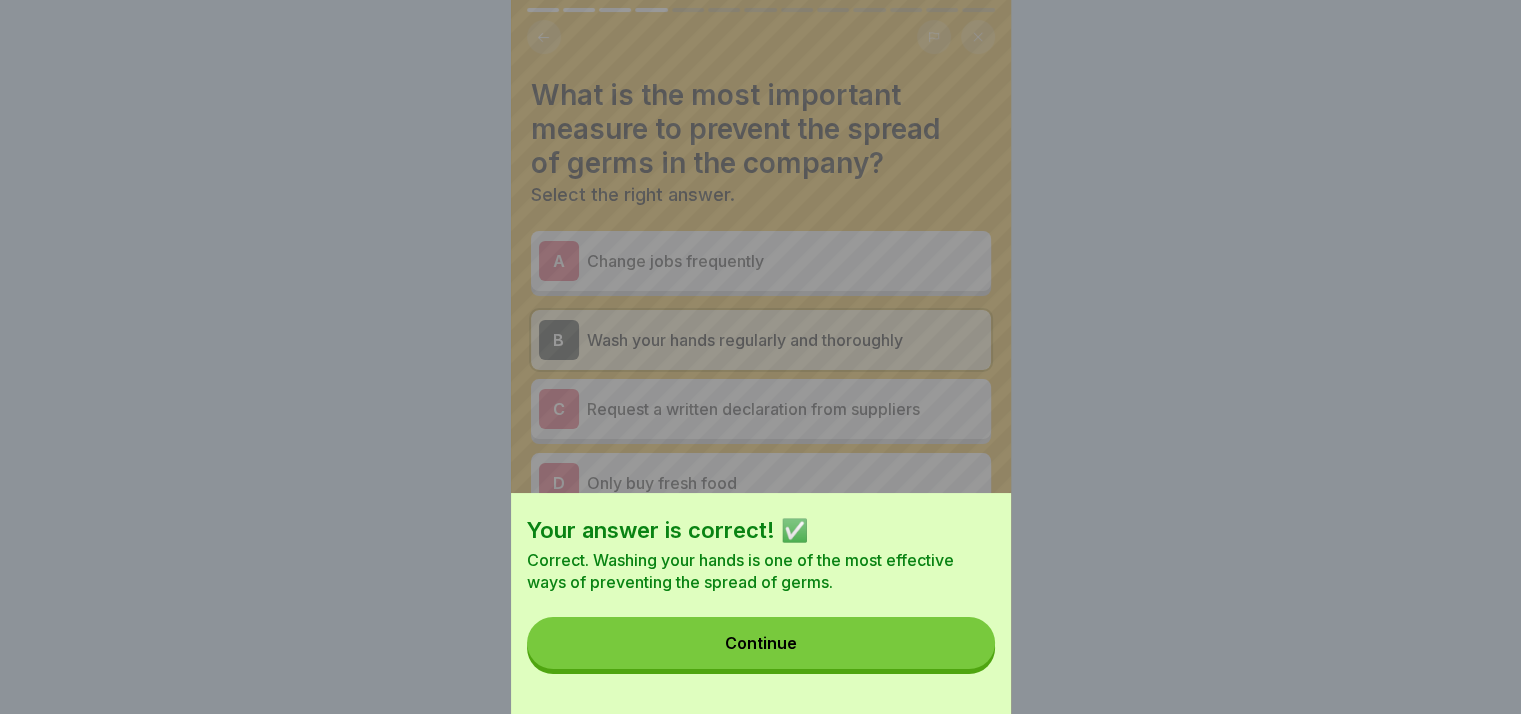 click on "Continue" at bounding box center (761, 643) 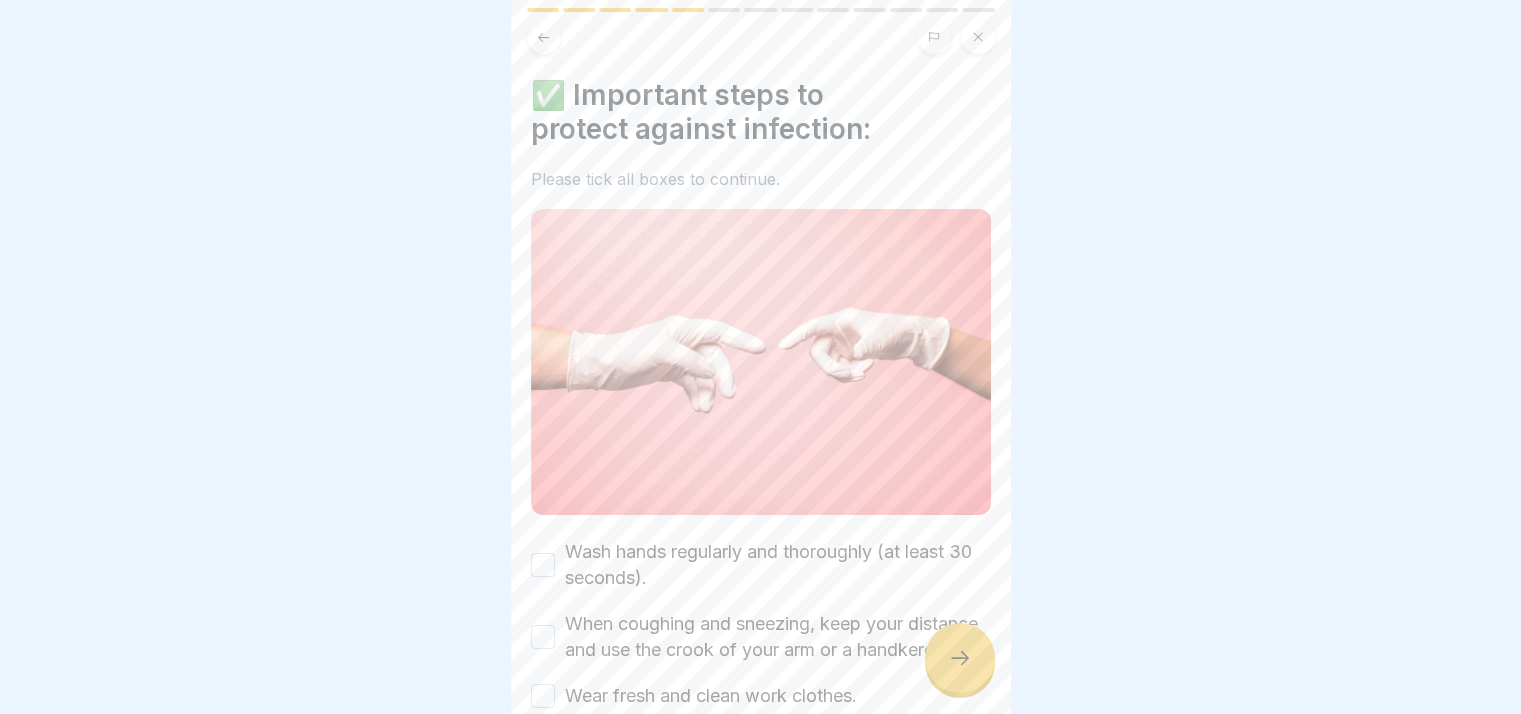 click on "Wash hands regularly and thoroughly (at least 30 seconds)." at bounding box center (543, 565) 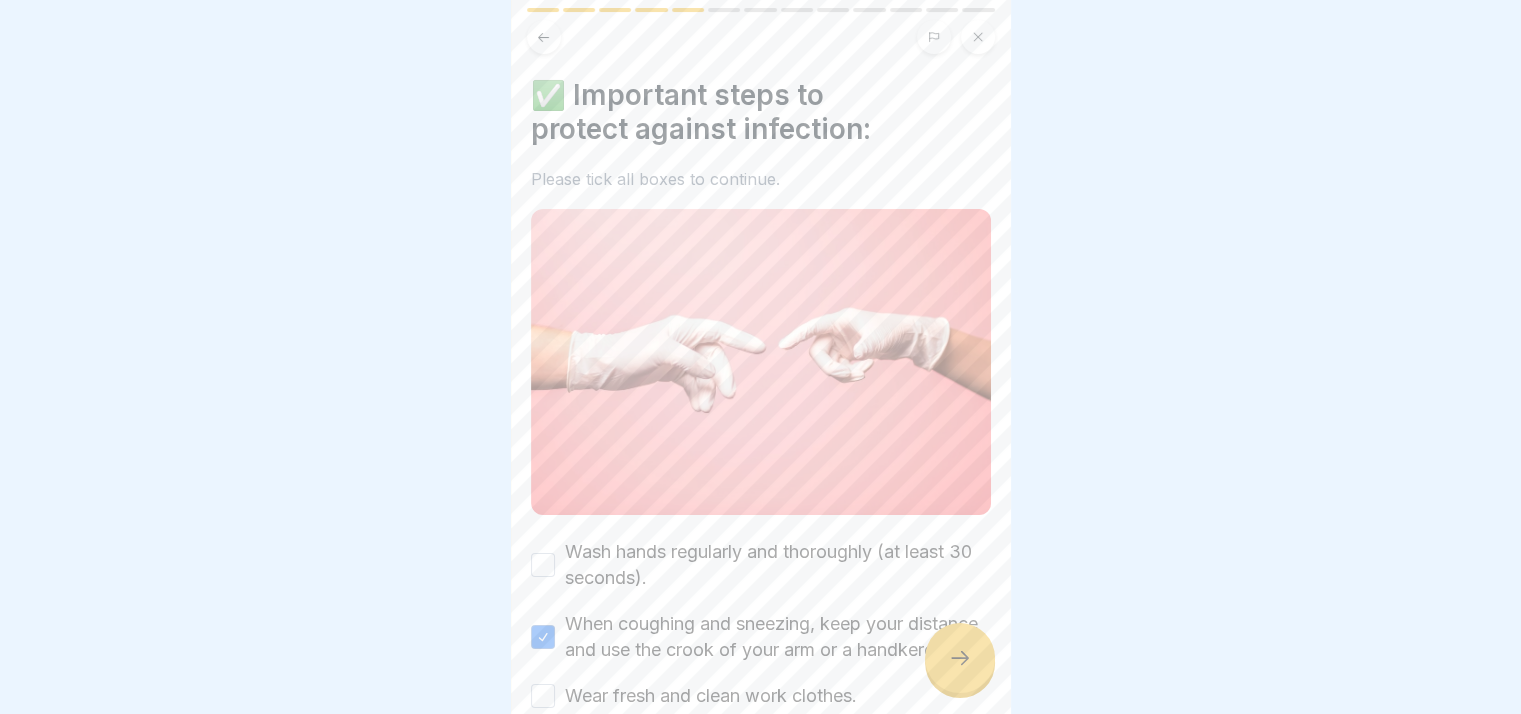 click on "Wash hands regularly and thoroughly (at least 30 seconds)." at bounding box center (543, 565) 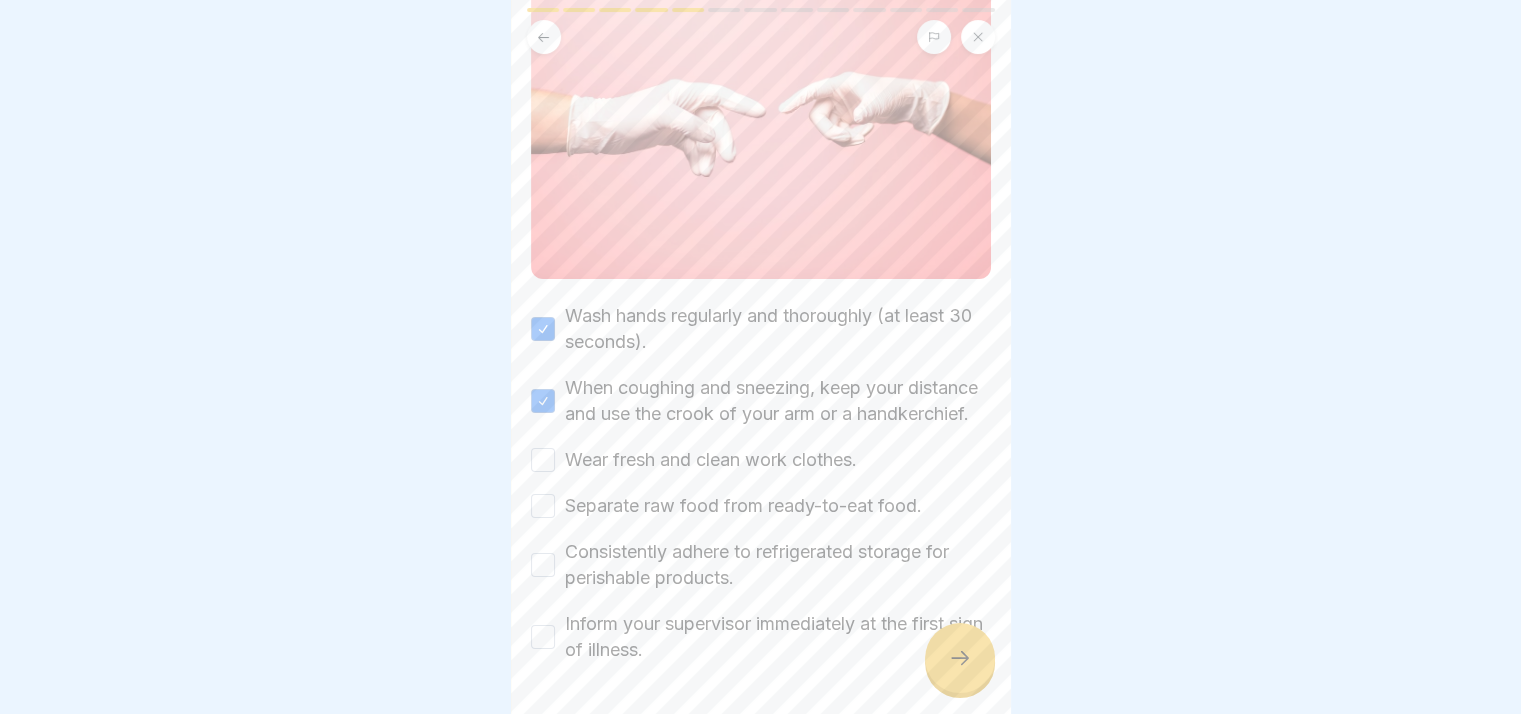scroll, scrollTop: 300, scrollLeft: 0, axis: vertical 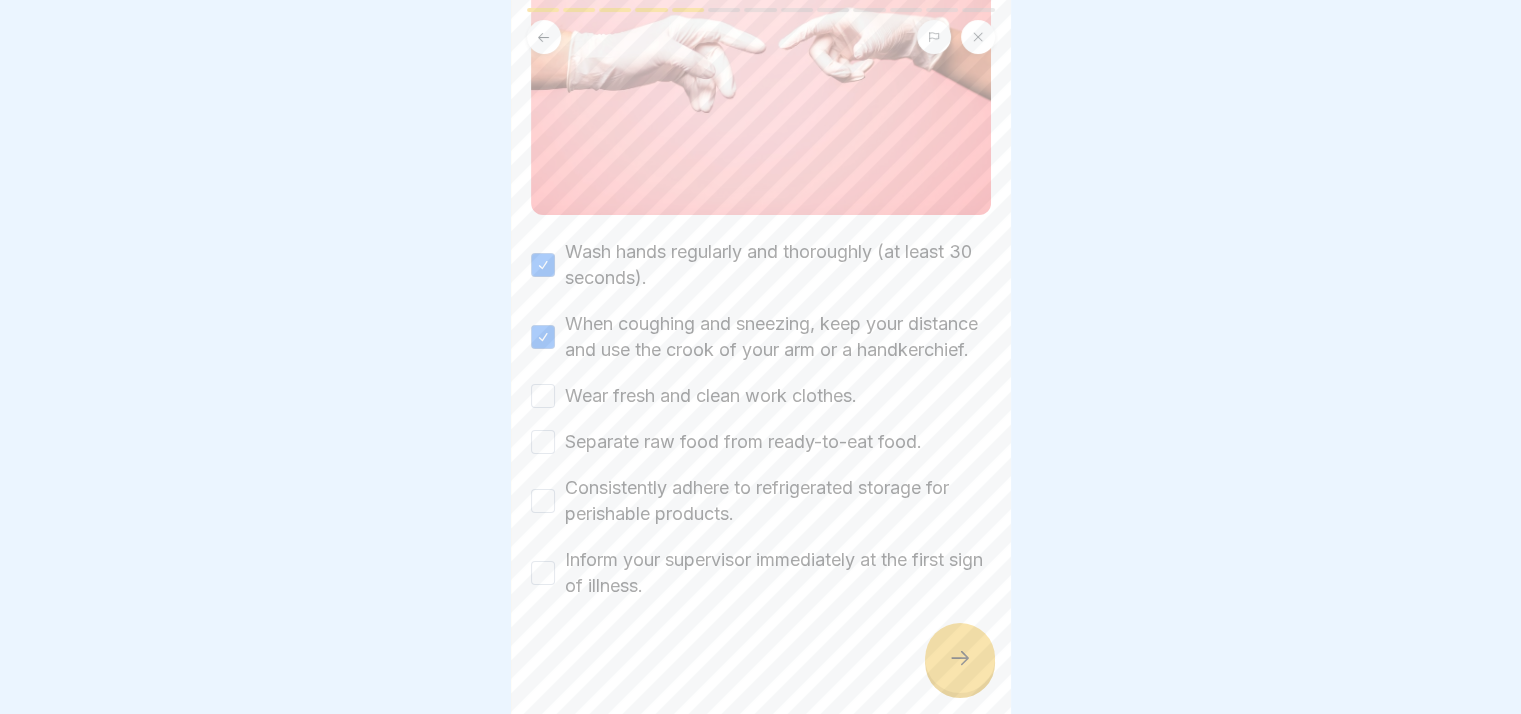 click on "Wear fresh and clean work clothes." at bounding box center (543, 396) 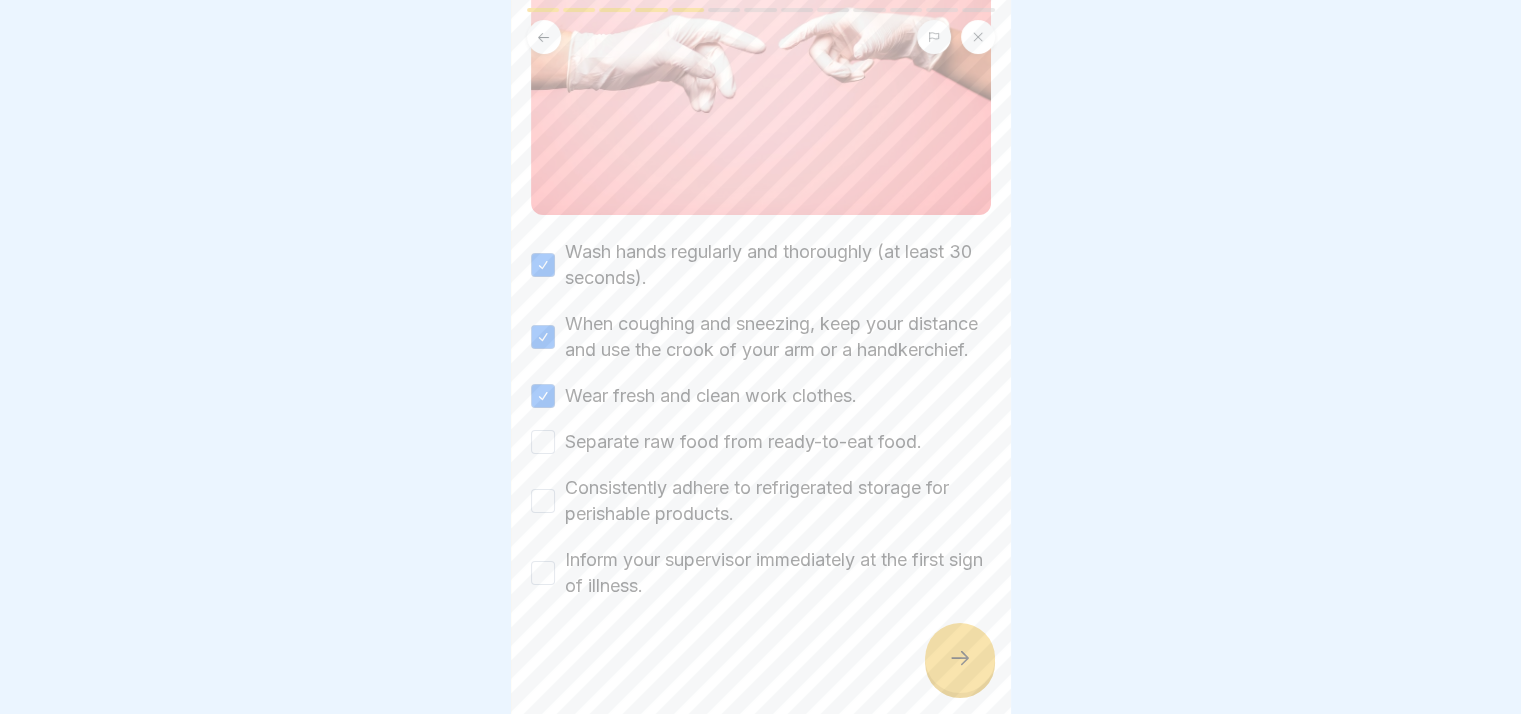 click on "Separate raw food from ready-to-eat food." at bounding box center [543, 442] 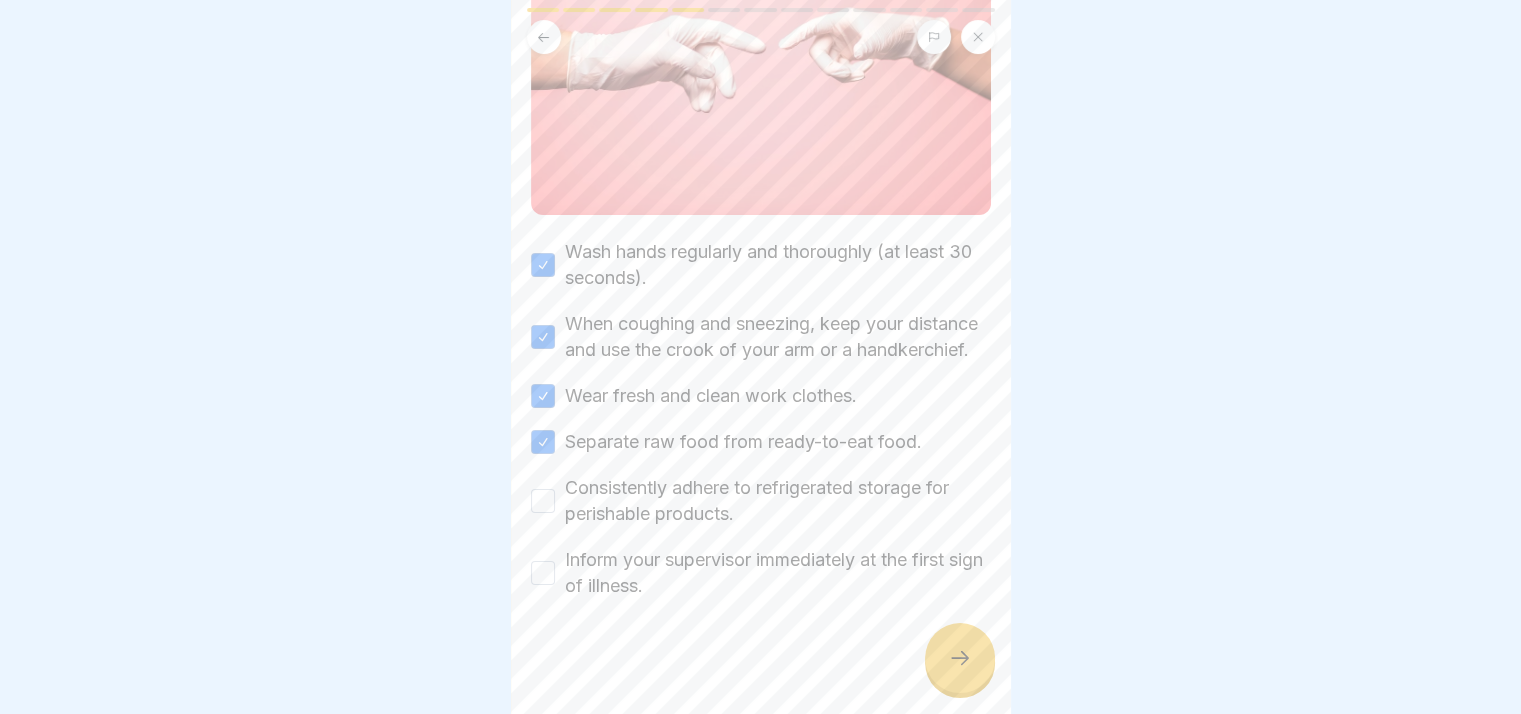 click on "Consistently adhere to refrigerated storage for perishable products." at bounding box center (543, 501) 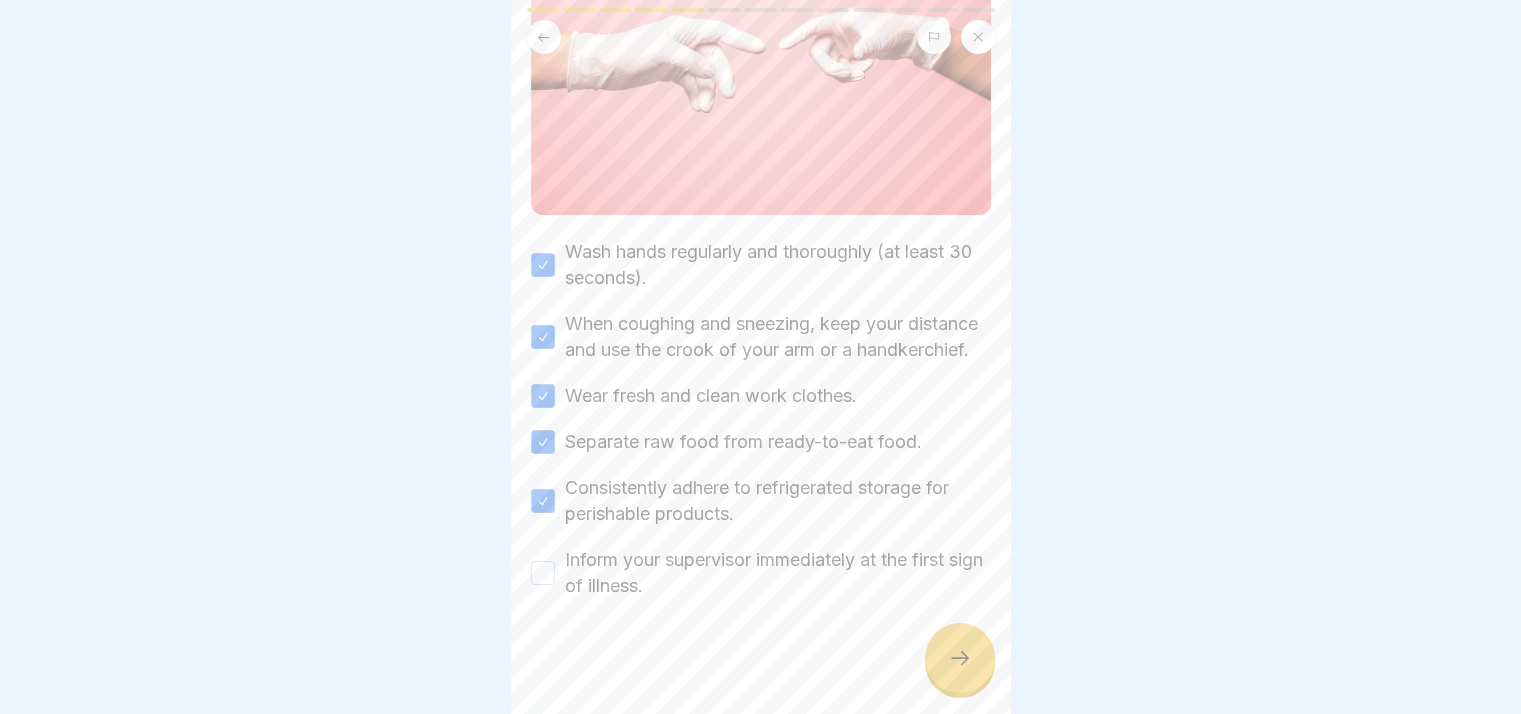click on "Inform your supervisor immediately at the first sign of illness." at bounding box center (543, 573) 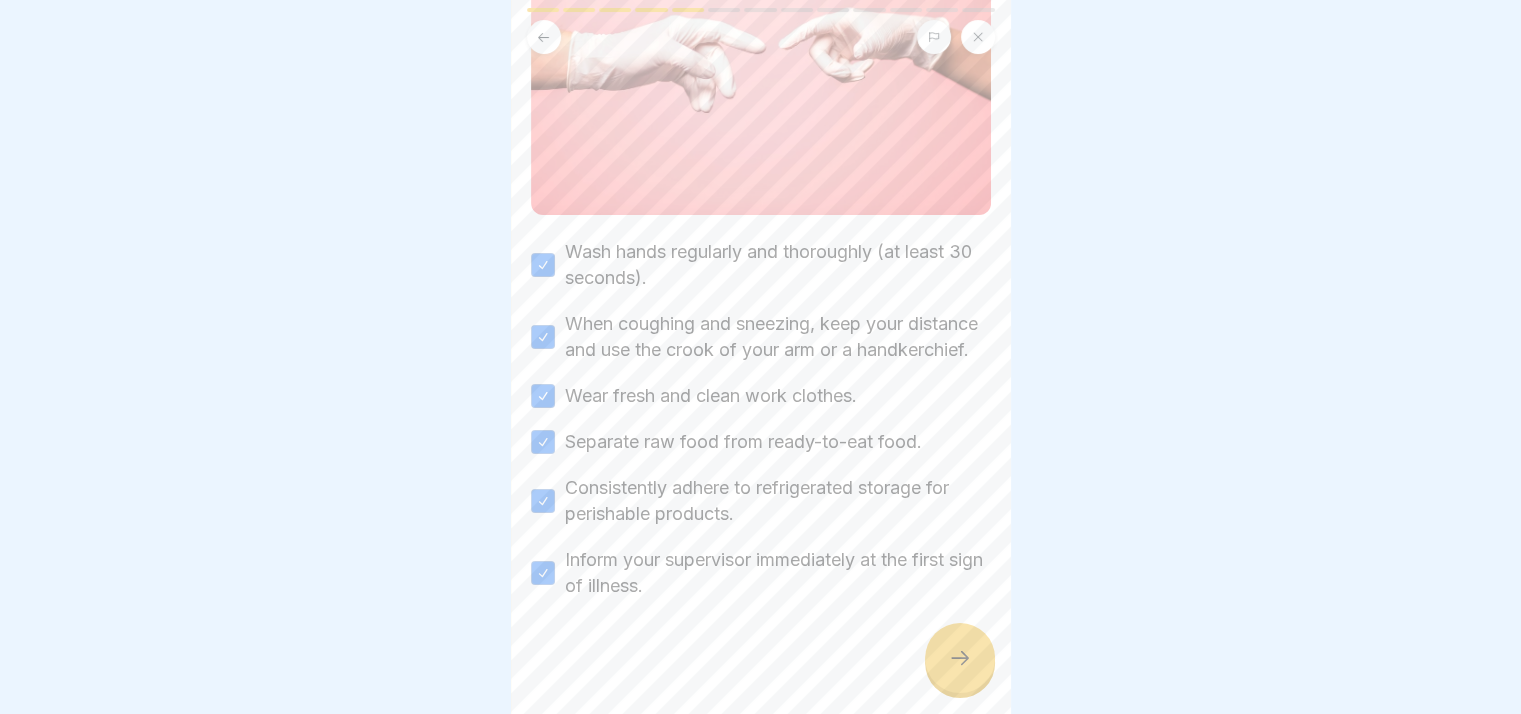 click at bounding box center [960, 658] 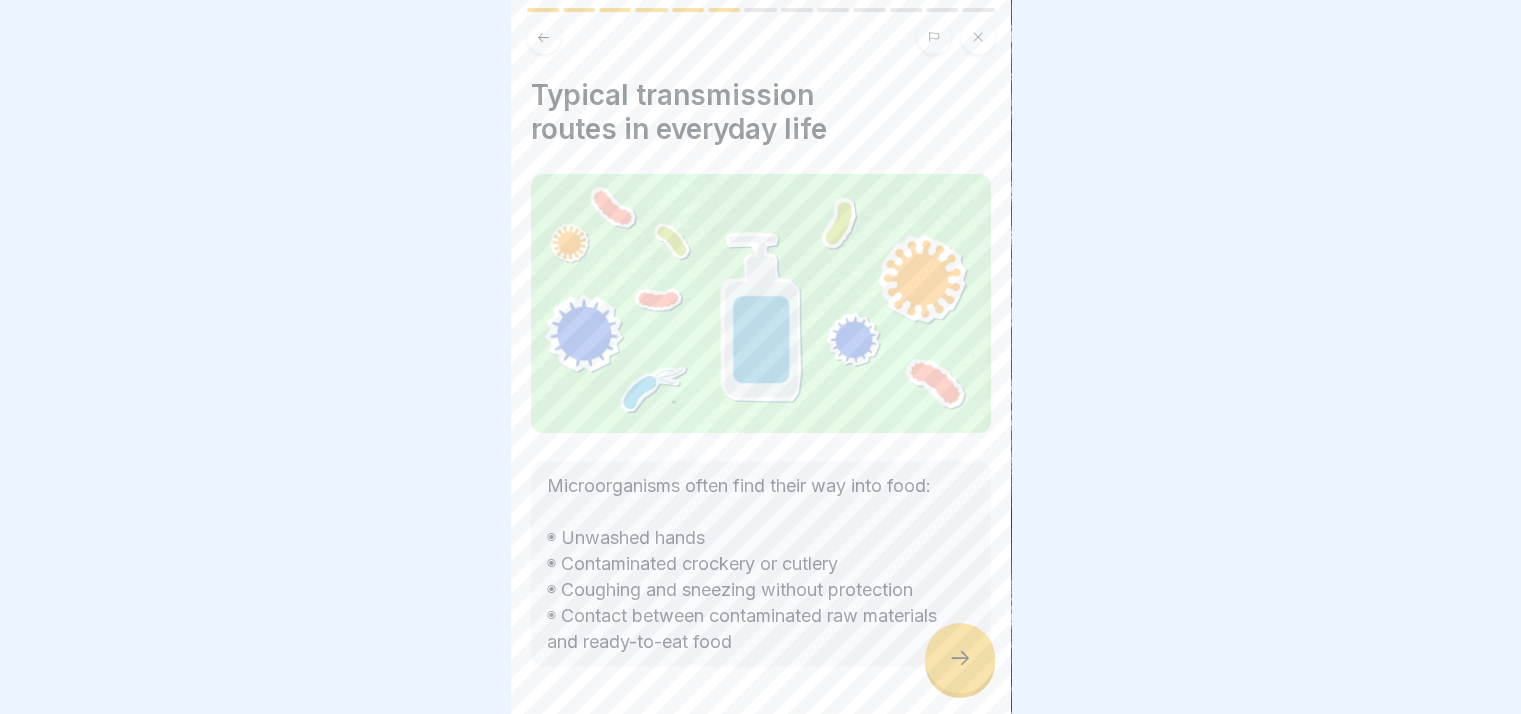 click at bounding box center (960, 658) 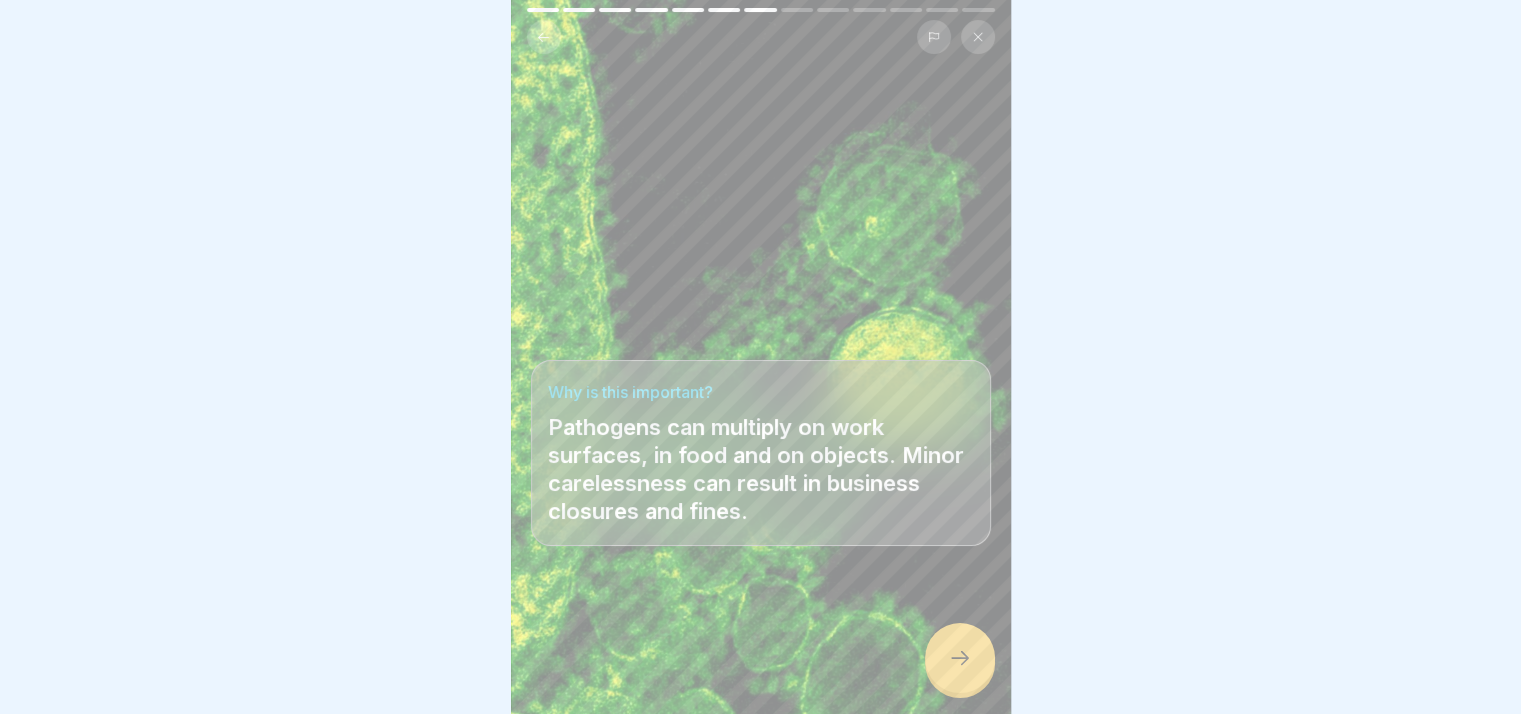 click at bounding box center (960, 658) 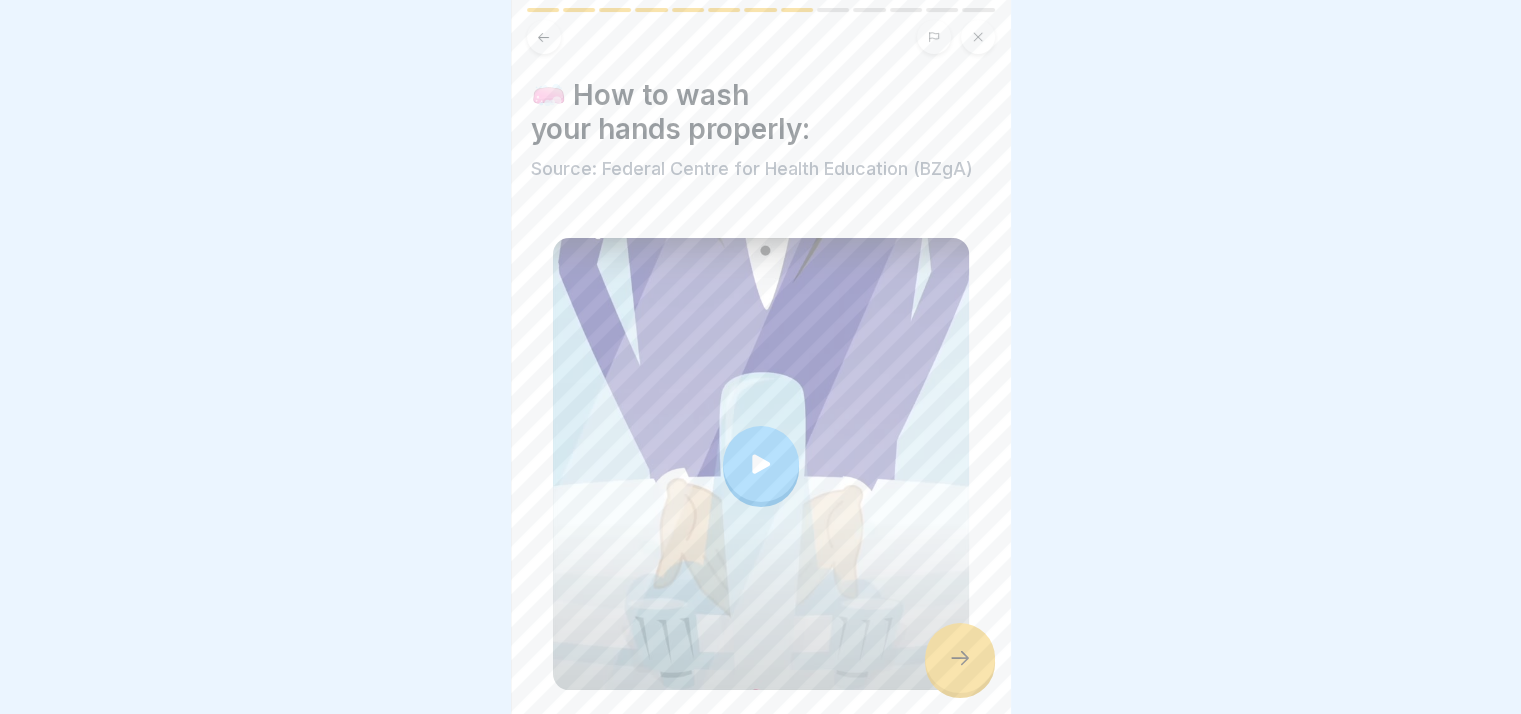 click at bounding box center (960, 658) 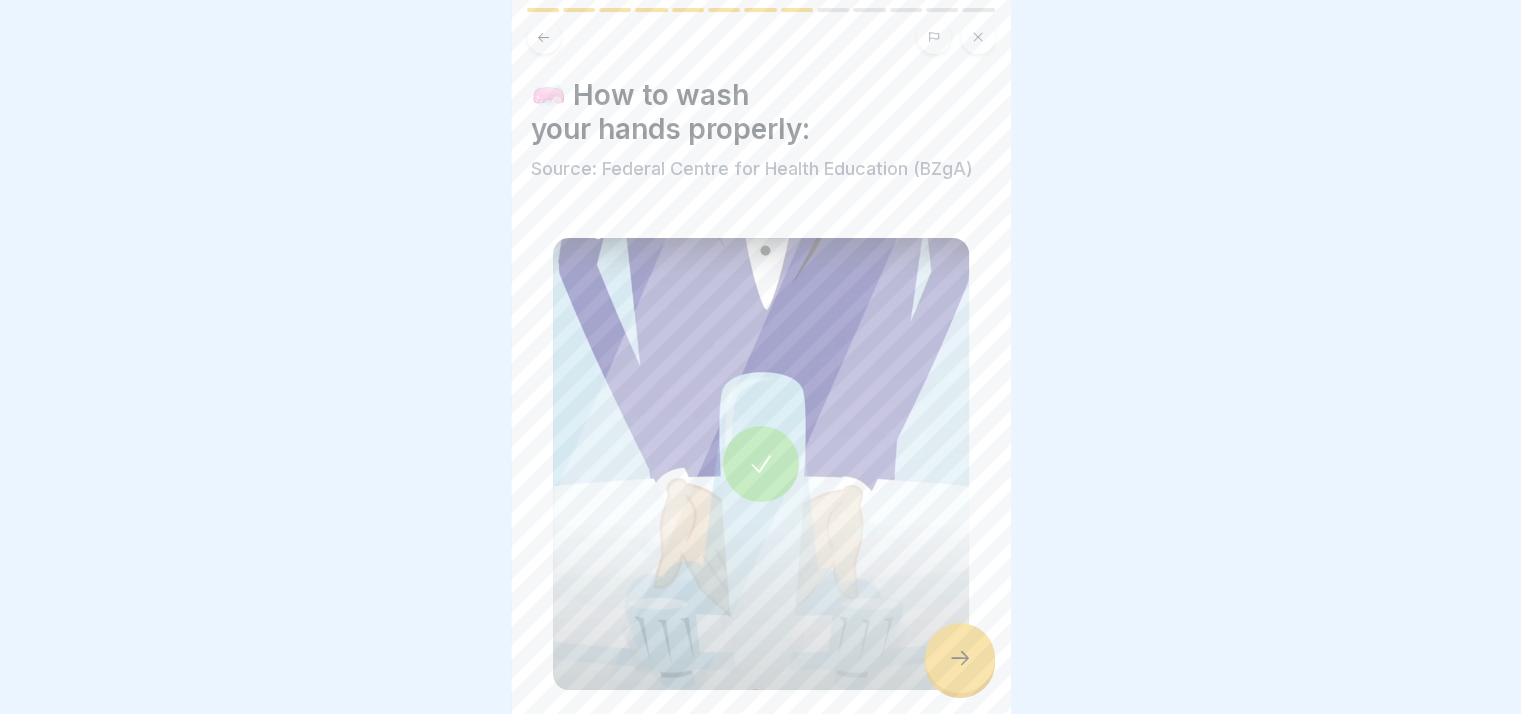 click 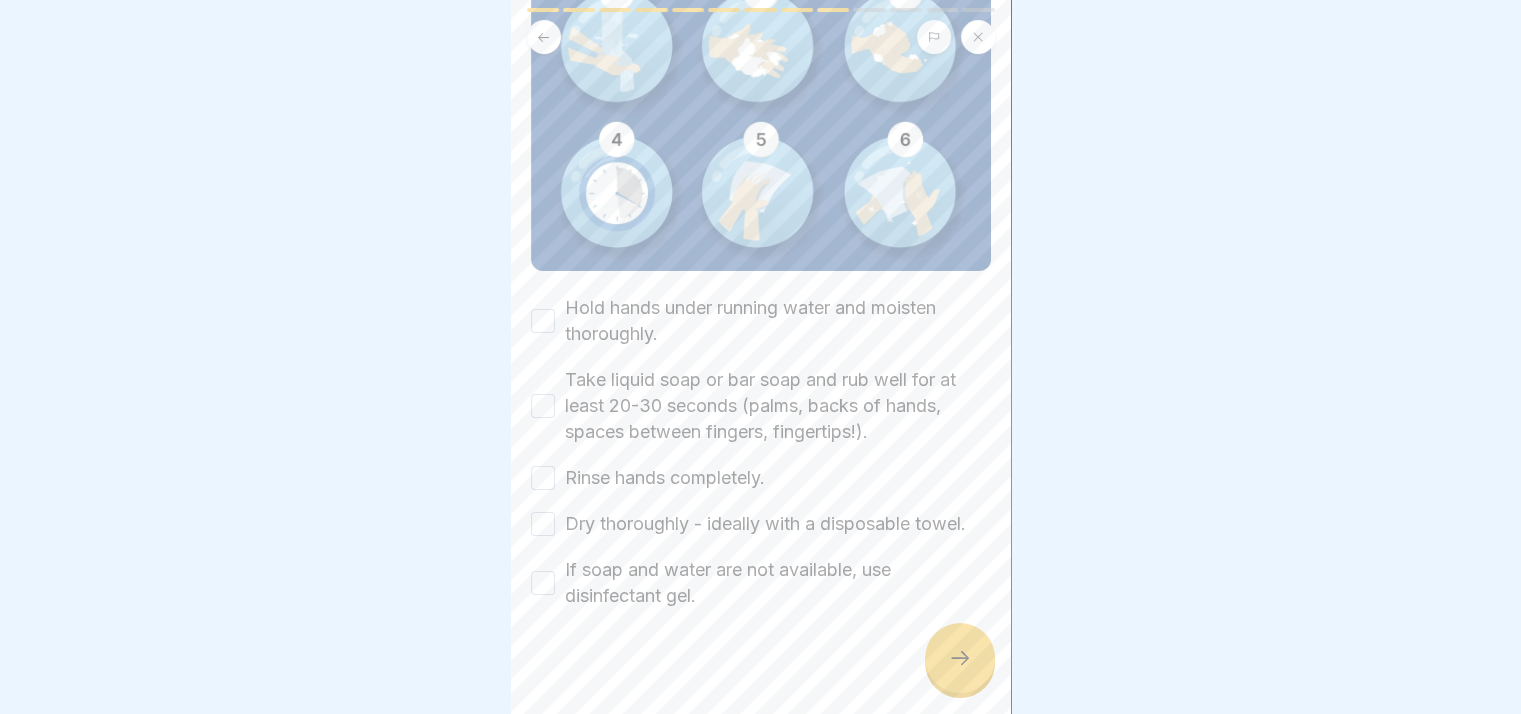 scroll, scrollTop: 283, scrollLeft: 0, axis: vertical 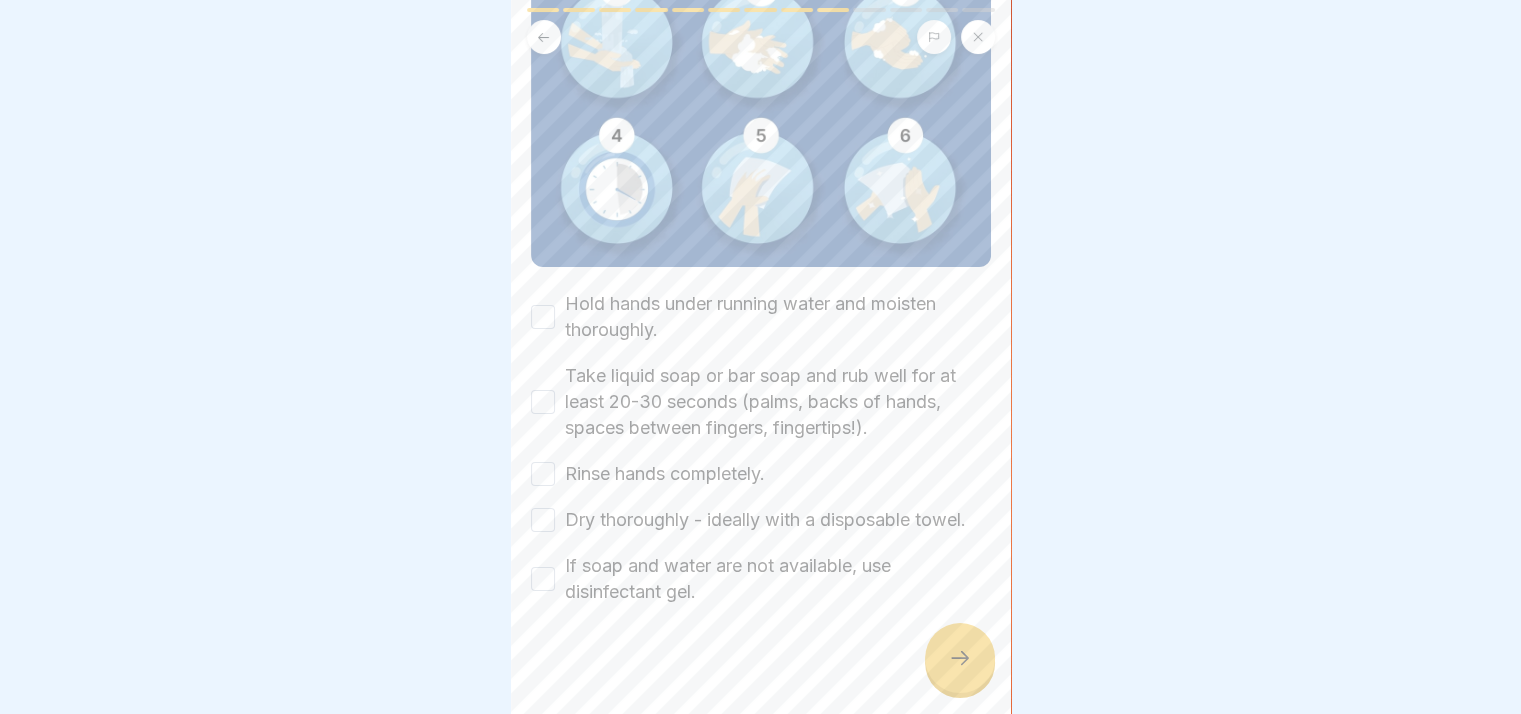 click on "If soap and water are not available, use disinfectant gel." at bounding box center [543, 579] 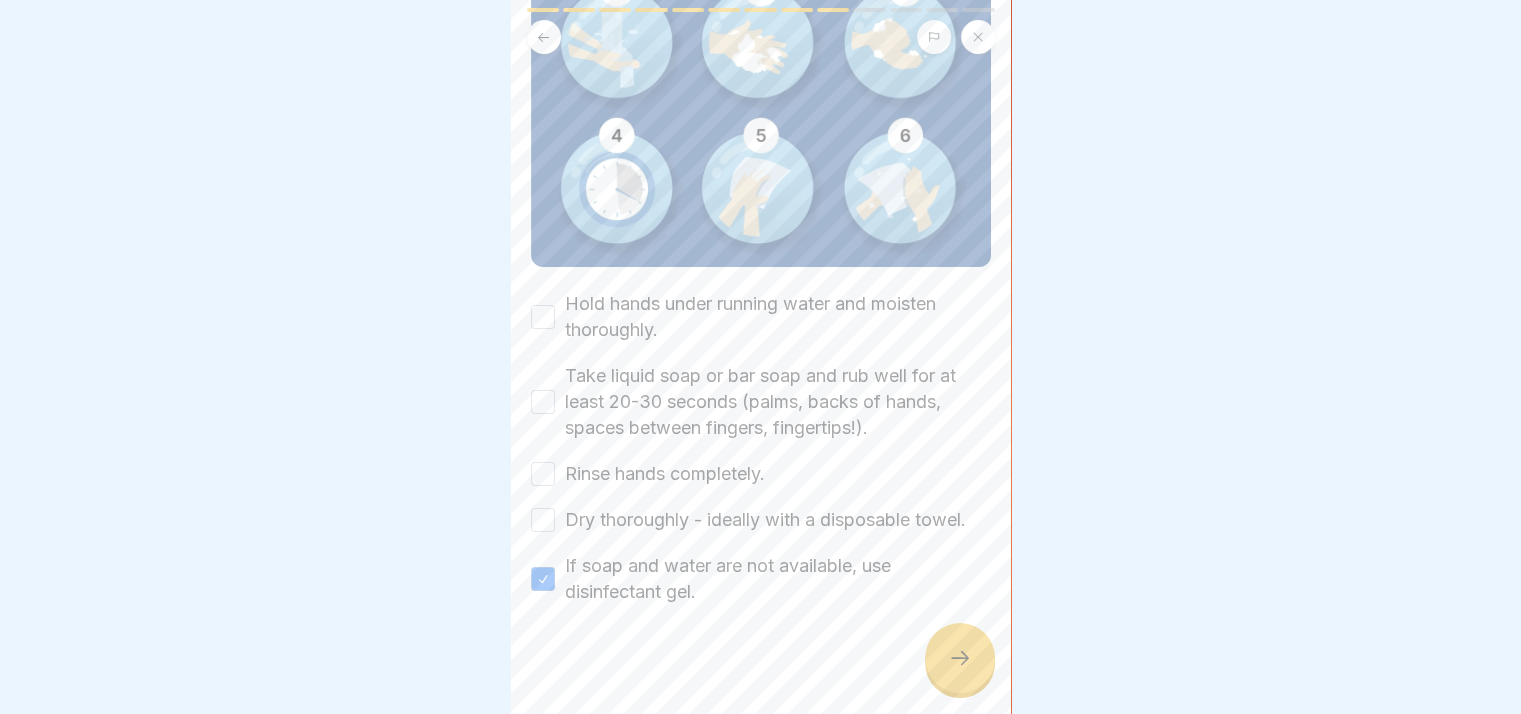 click on "Hold hands under running water and moisten thoroughly. Take liquid soap or bar soap and rub well for at least 20-30 seconds (palms, backs of hands, spaces between fingers, fingertips!). Rinse hands completely. Dry thoroughly - ideally with a disposable towel. If soap and water are not available, use disinfectant gel." at bounding box center (761, 448) 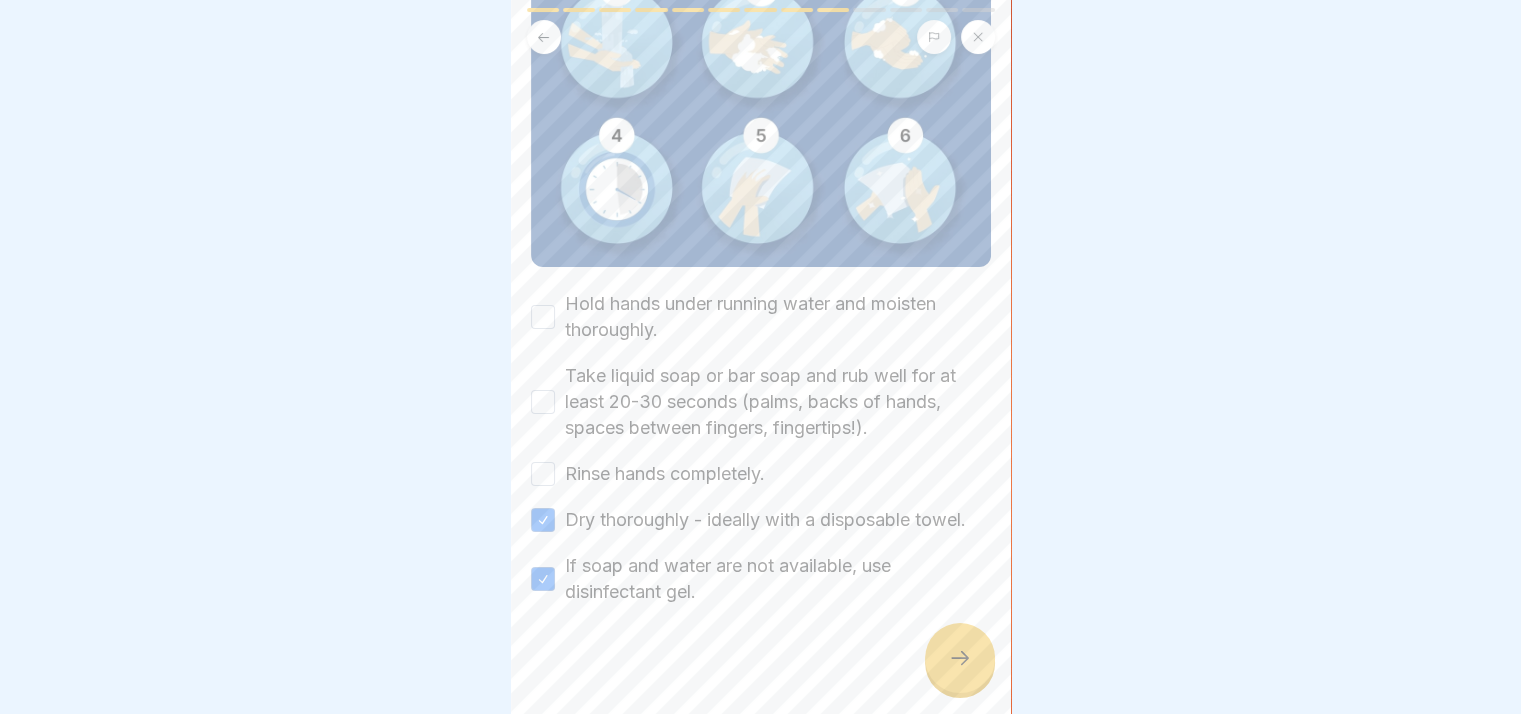 click on "Rinse hands completely." at bounding box center (543, 474) 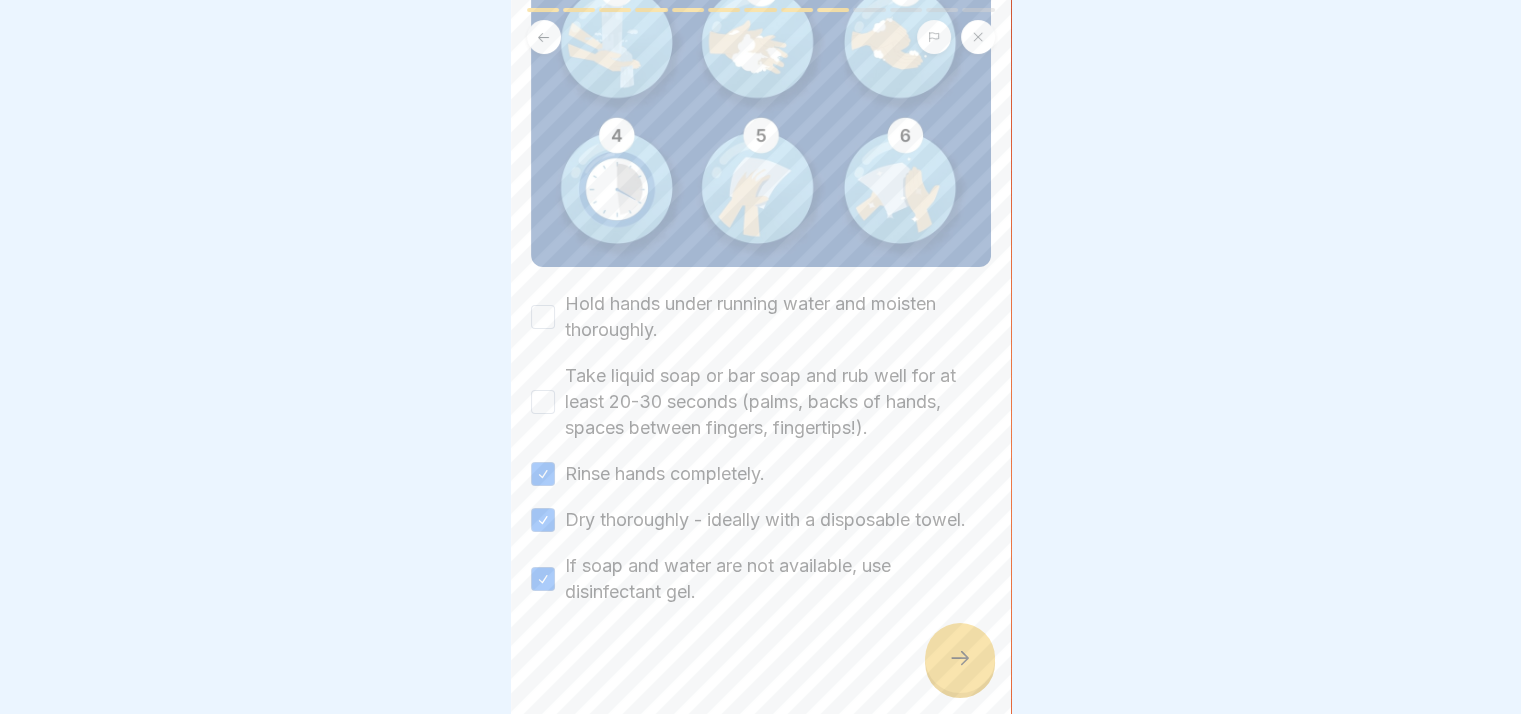 click on "Take liquid soap or bar soap and rub well for at least 20-30 seconds (palms, backs of hands, spaces between fingers, fingertips!)." at bounding box center [543, 402] 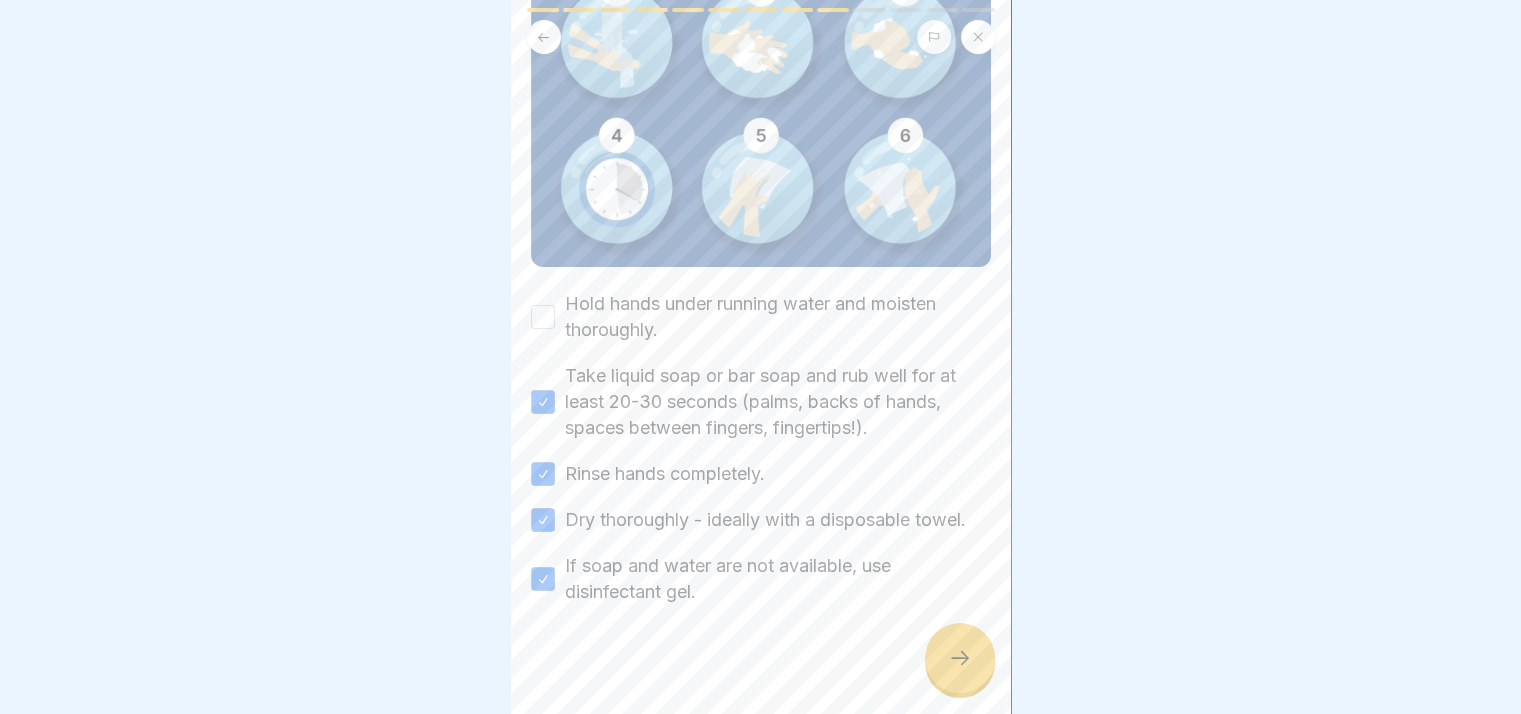 click on "Hold hands under running water and moisten thoroughly." at bounding box center (543, 317) 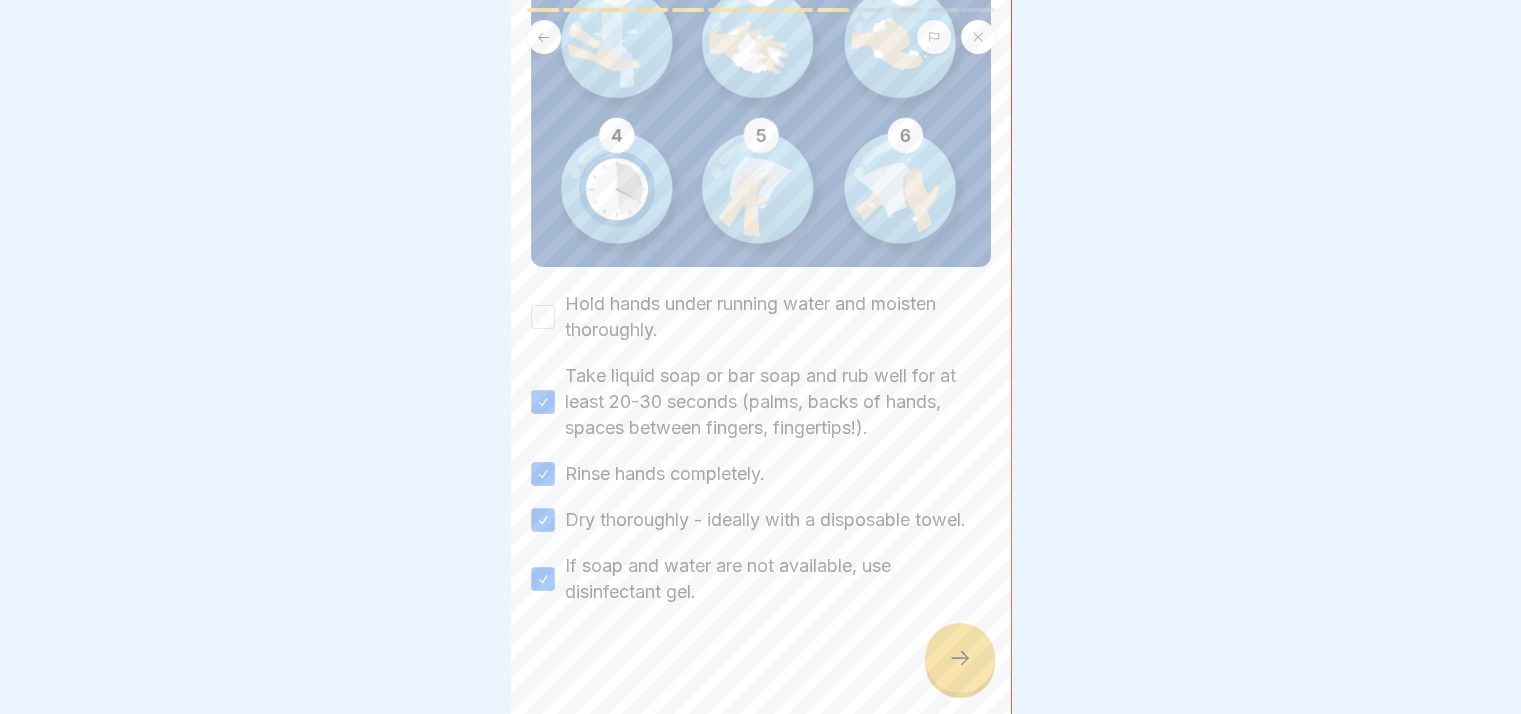 click on "Hold hands under running water and moisten thoroughly." at bounding box center (543, 317) 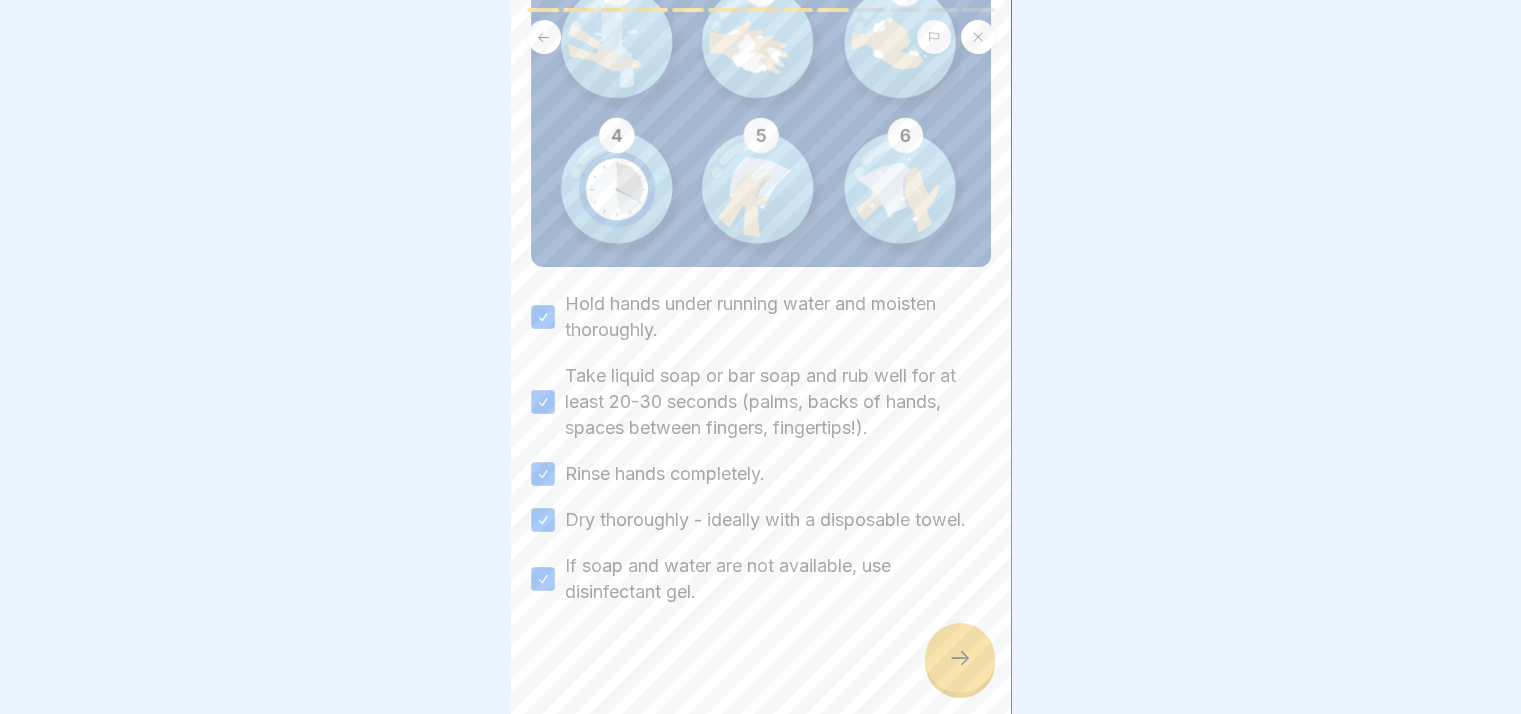click at bounding box center (960, 658) 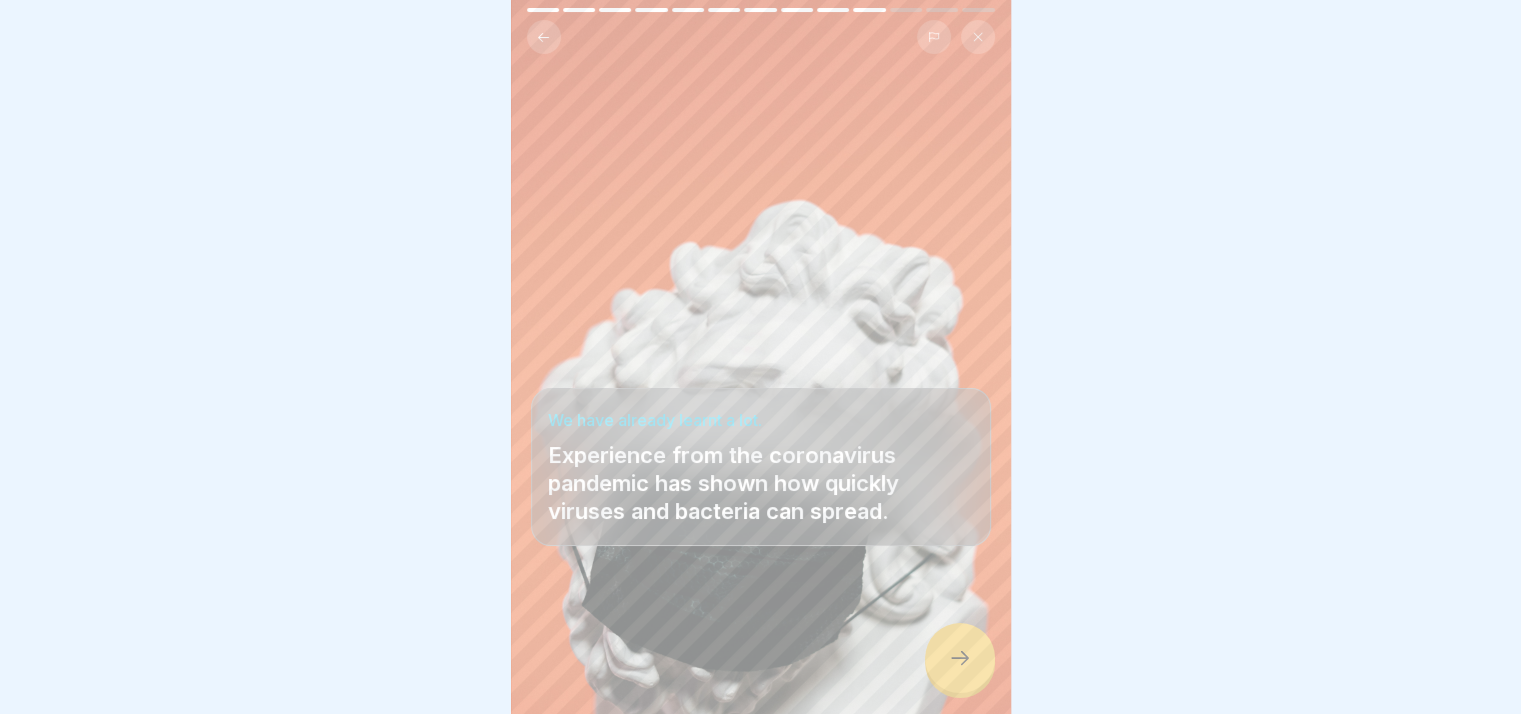 click at bounding box center [960, 658] 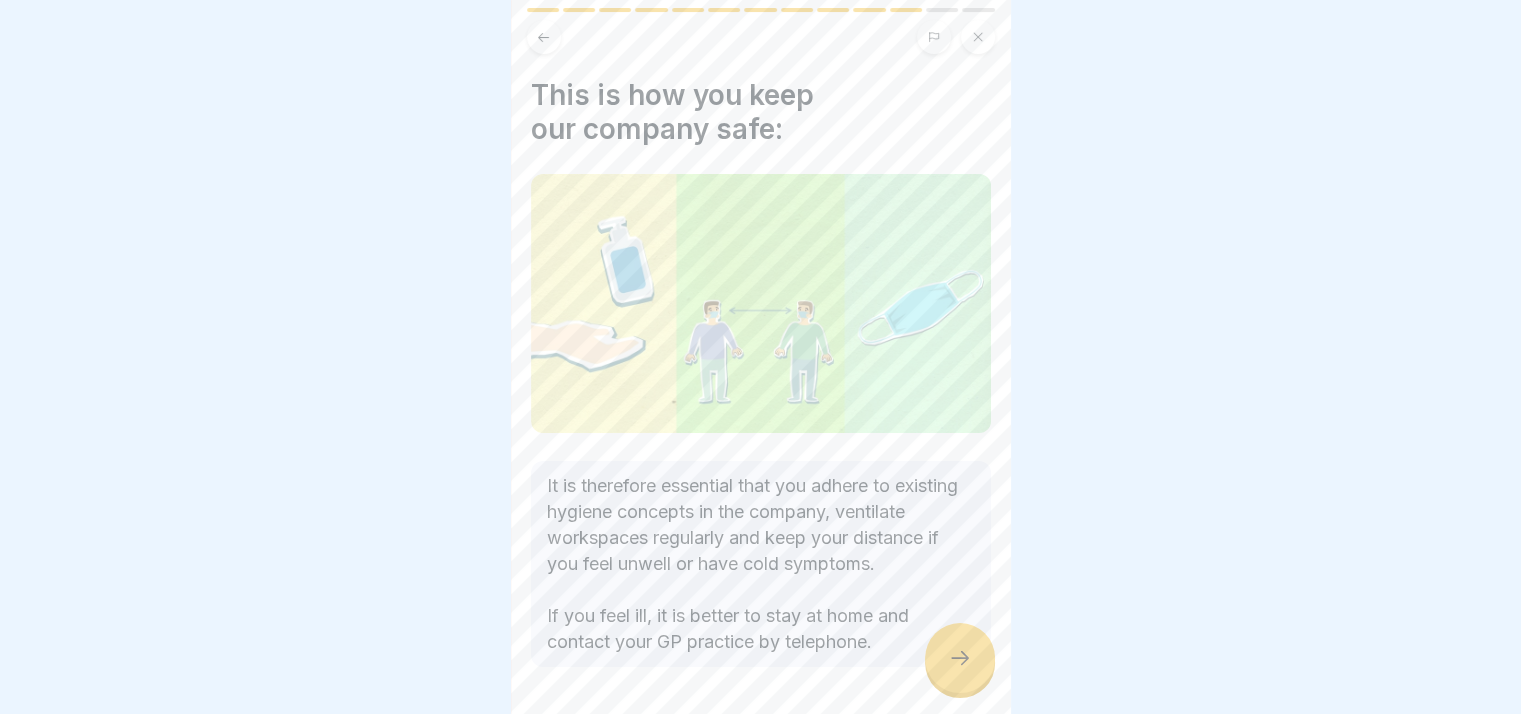 click at bounding box center (960, 658) 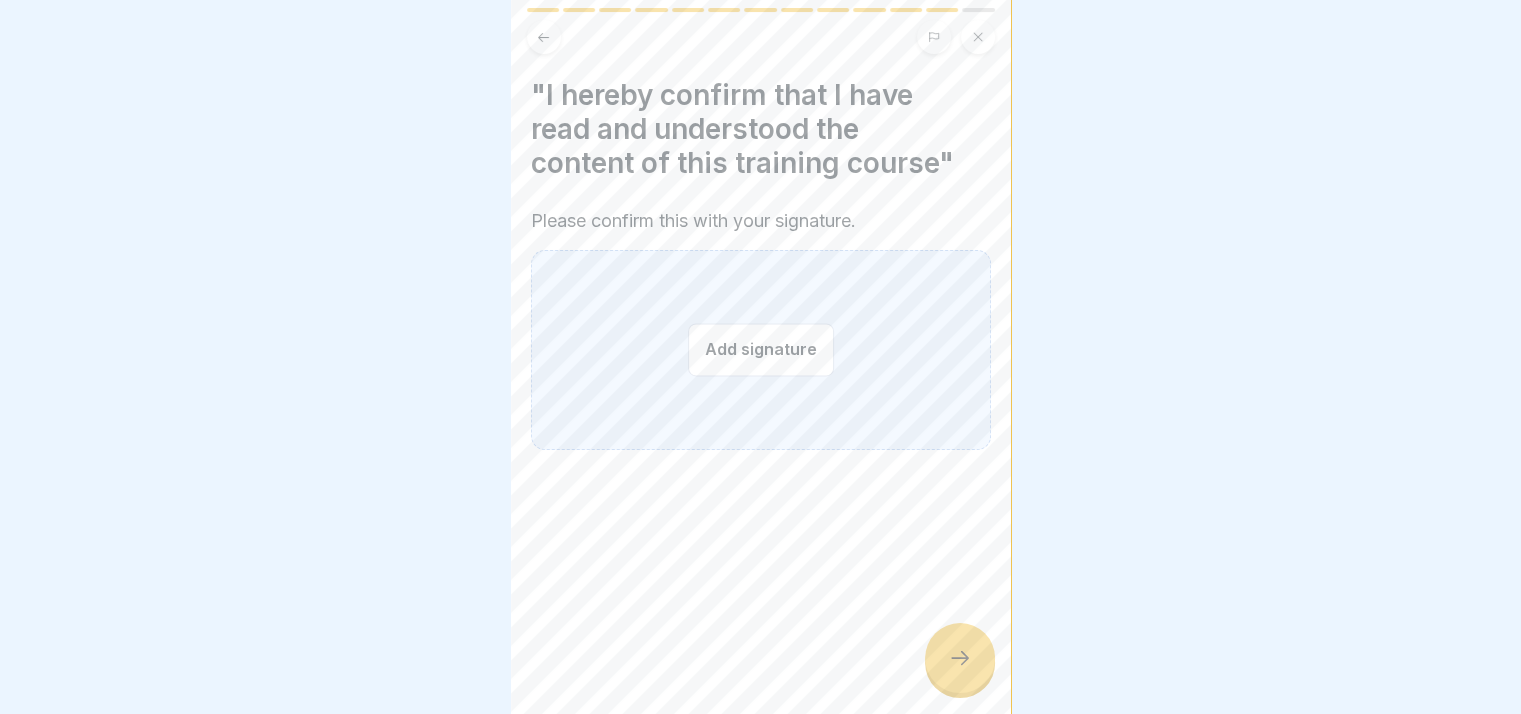 click on "Add signature" at bounding box center [761, 349] 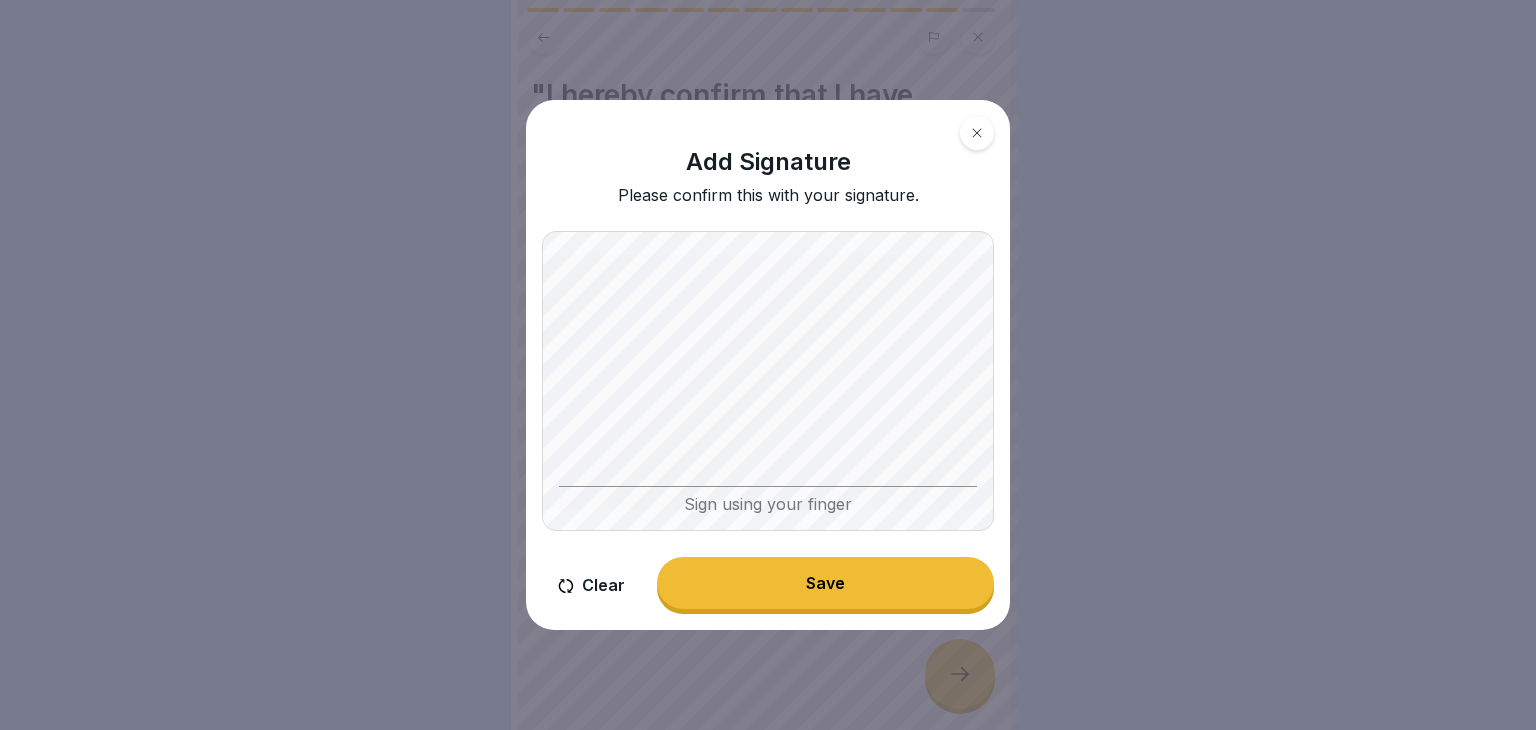 click on "Clear" at bounding box center [591, 585] 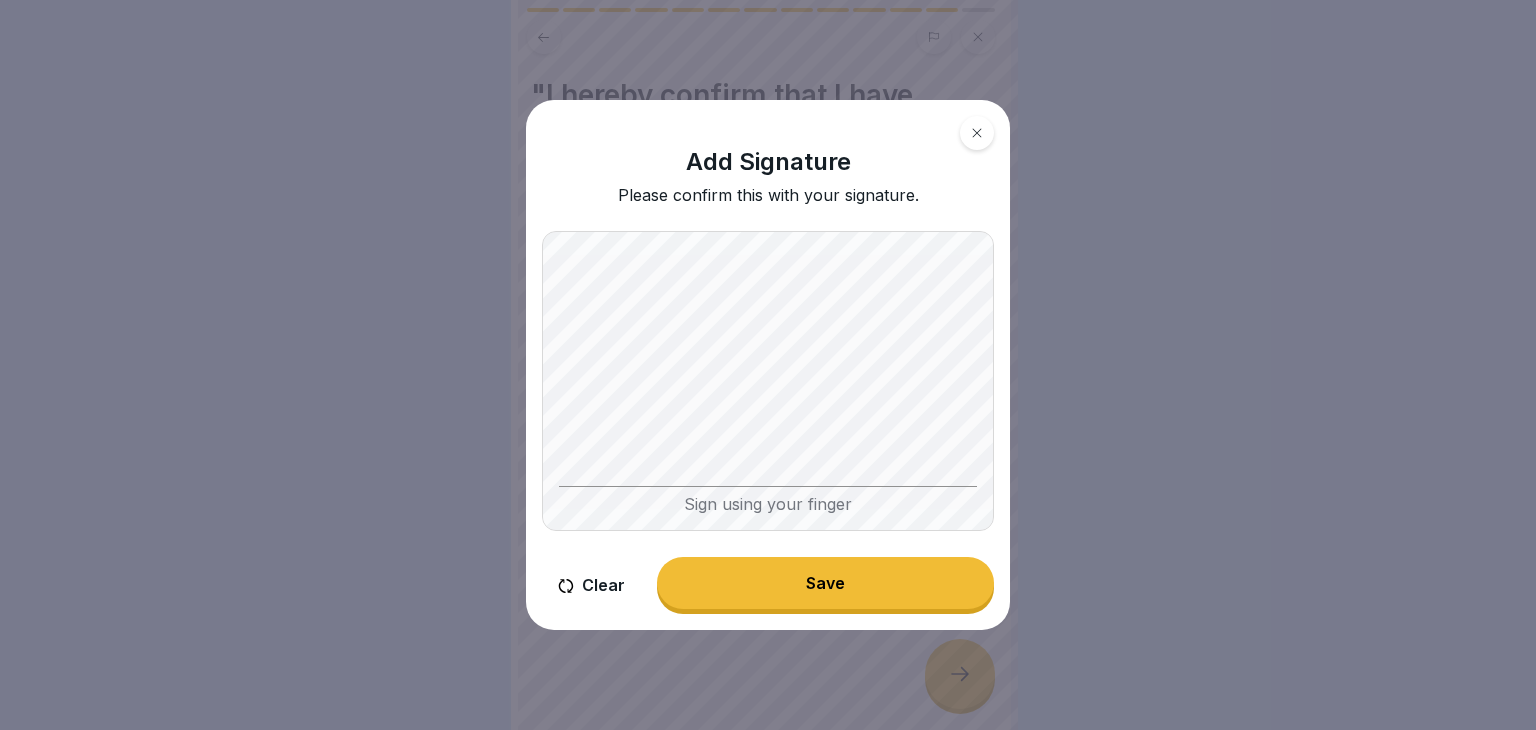 click on "Clear" at bounding box center [591, 585] 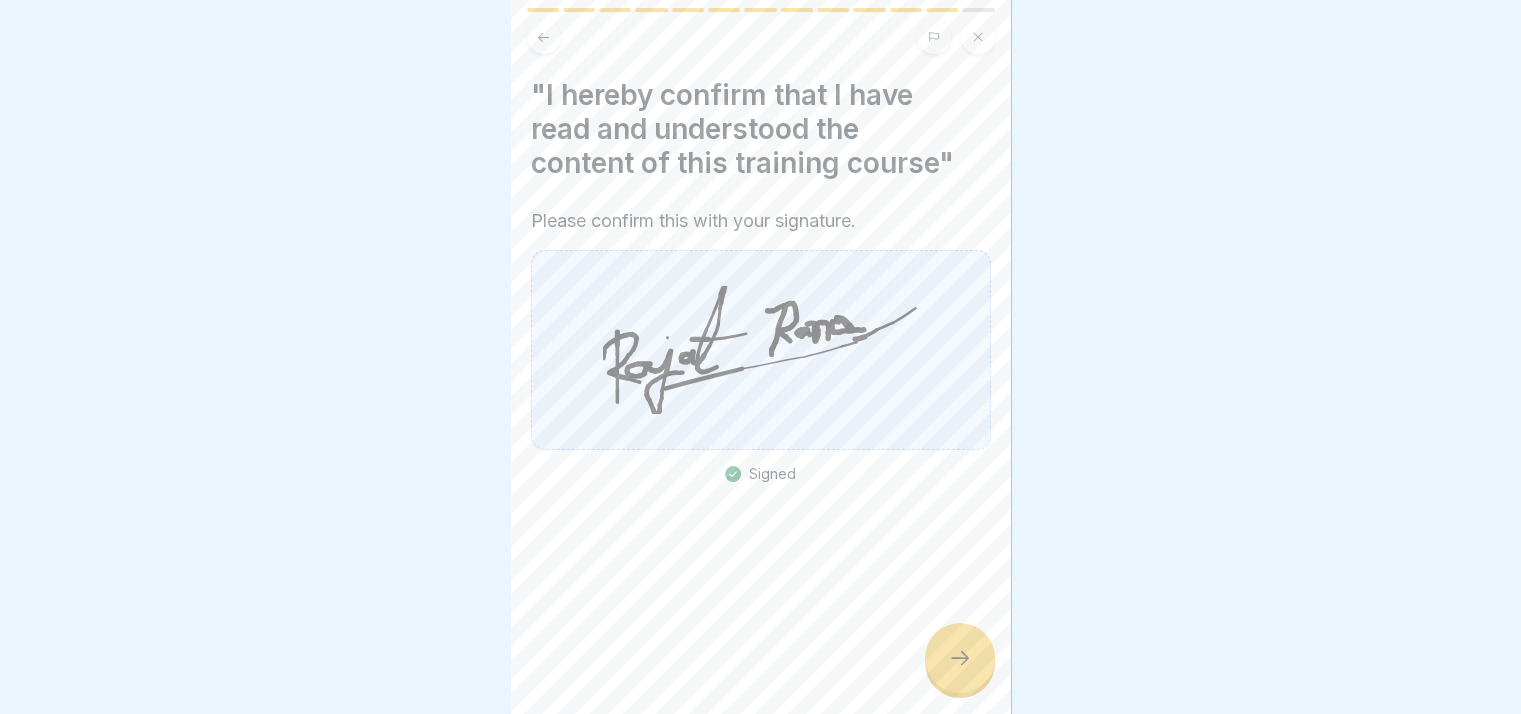 click at bounding box center (960, 658) 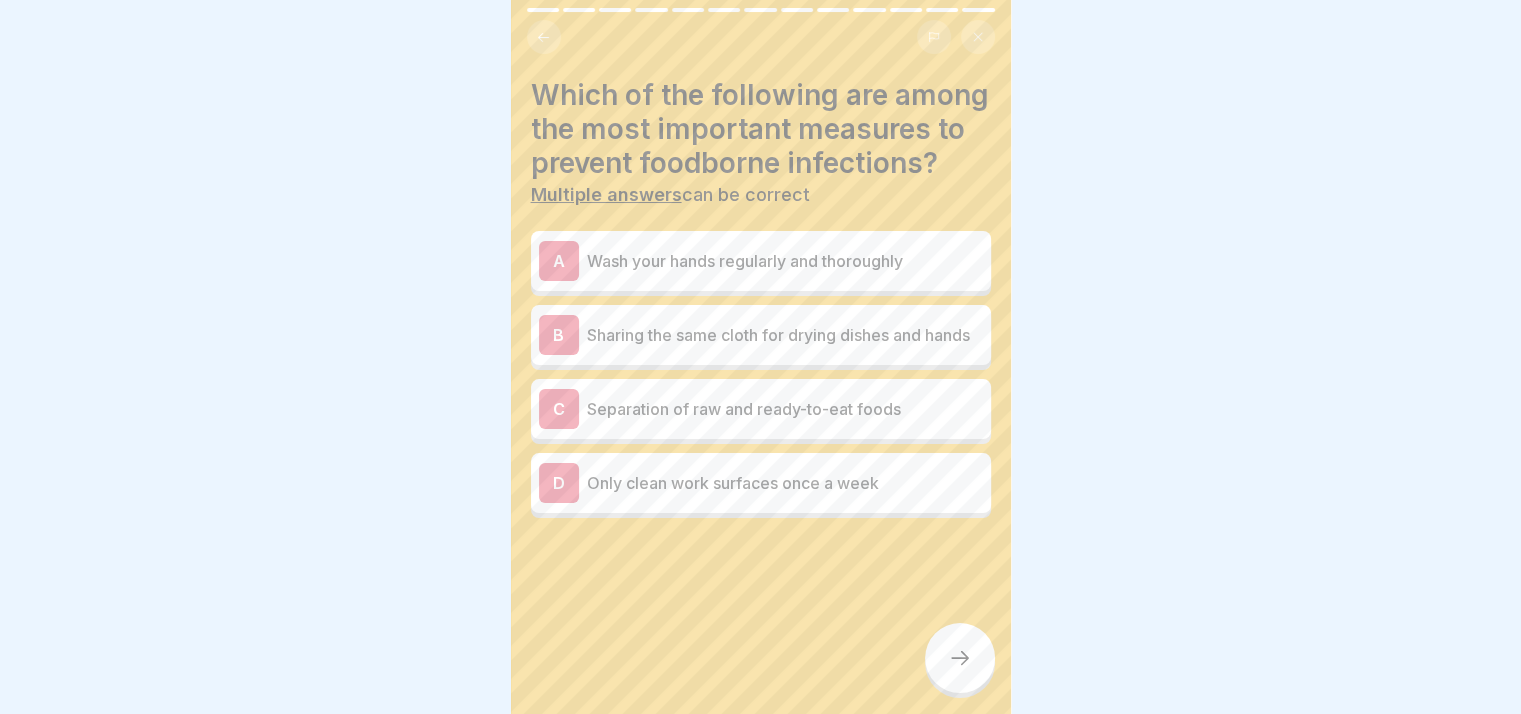 click on "Wash your hands regularly and thoroughly" at bounding box center [785, 261] 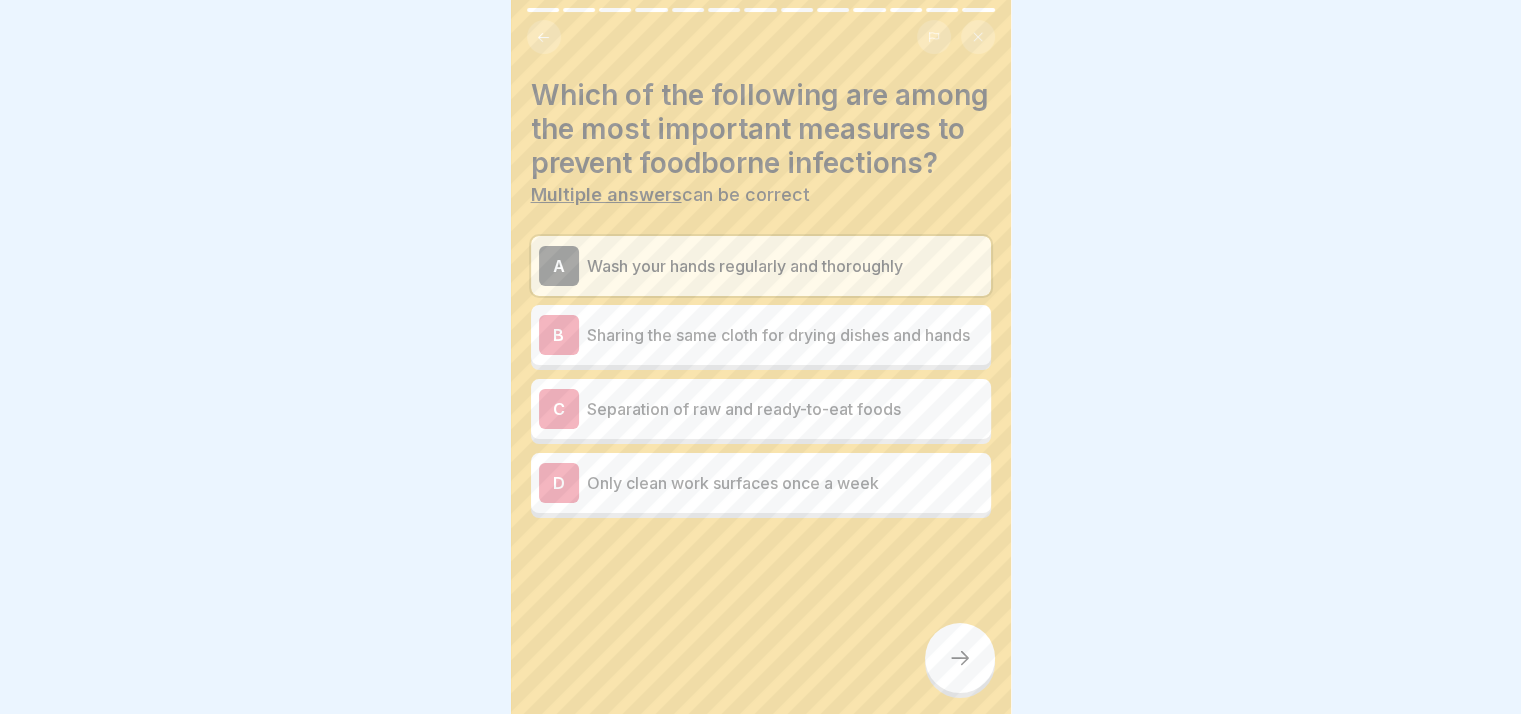 click 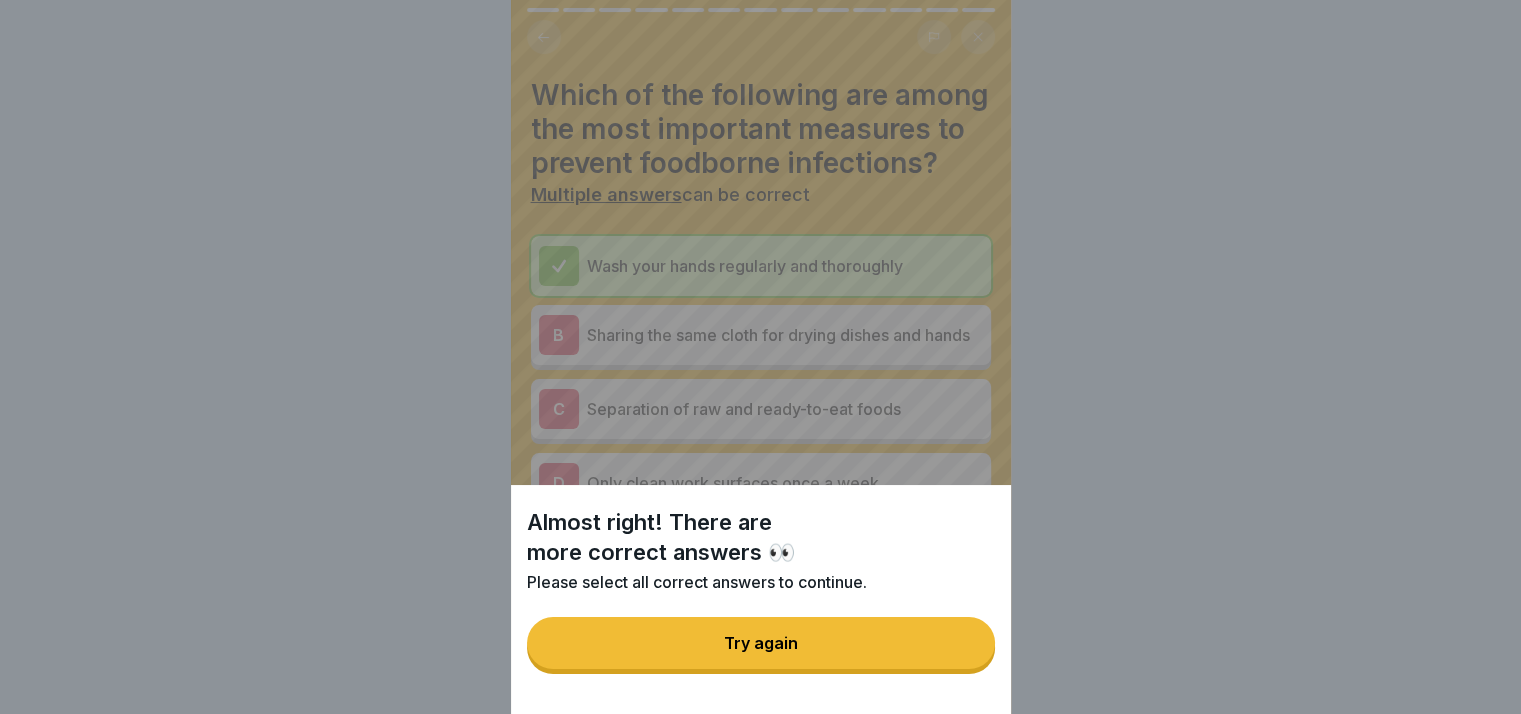 click on "Try again" at bounding box center [761, 643] 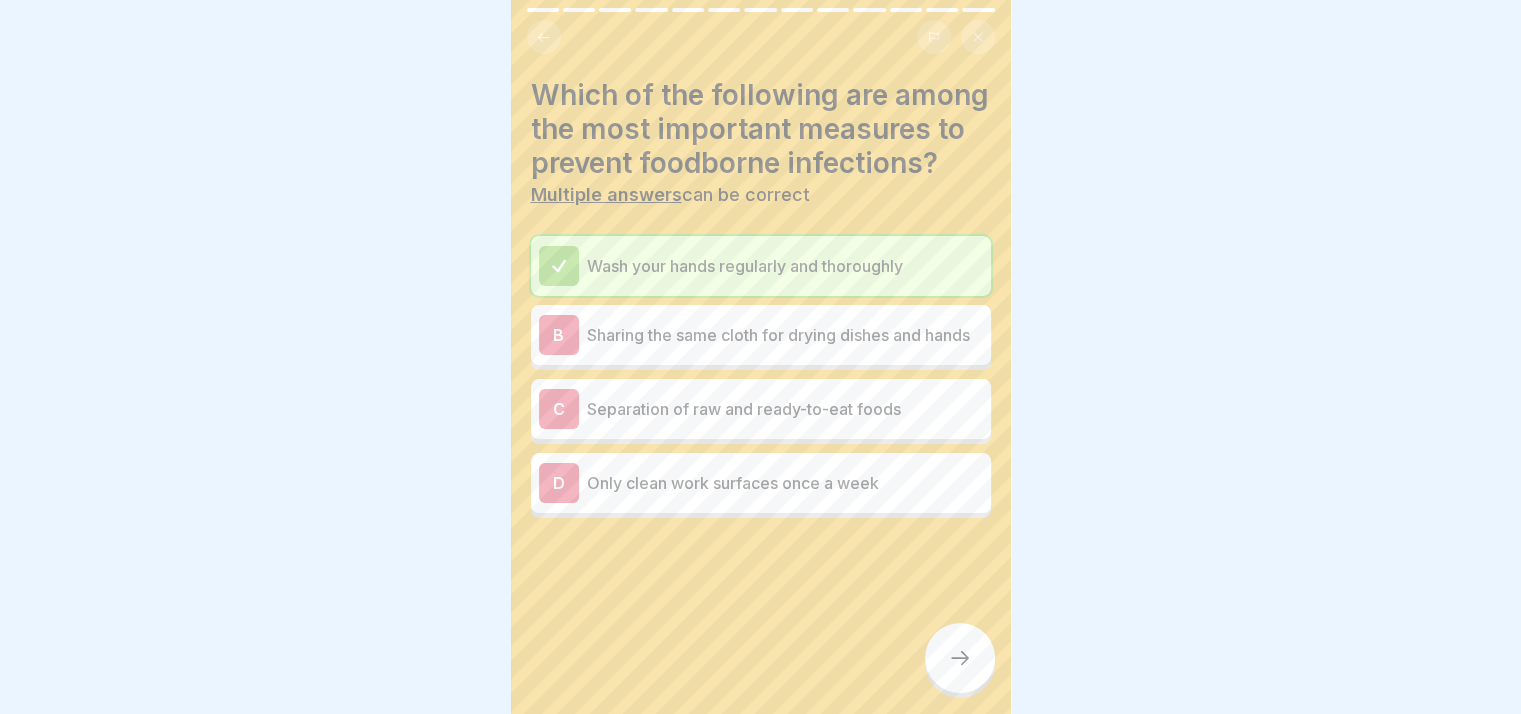 click on "C  Separation of raw and ready-to-eat foods" at bounding box center (761, 409) 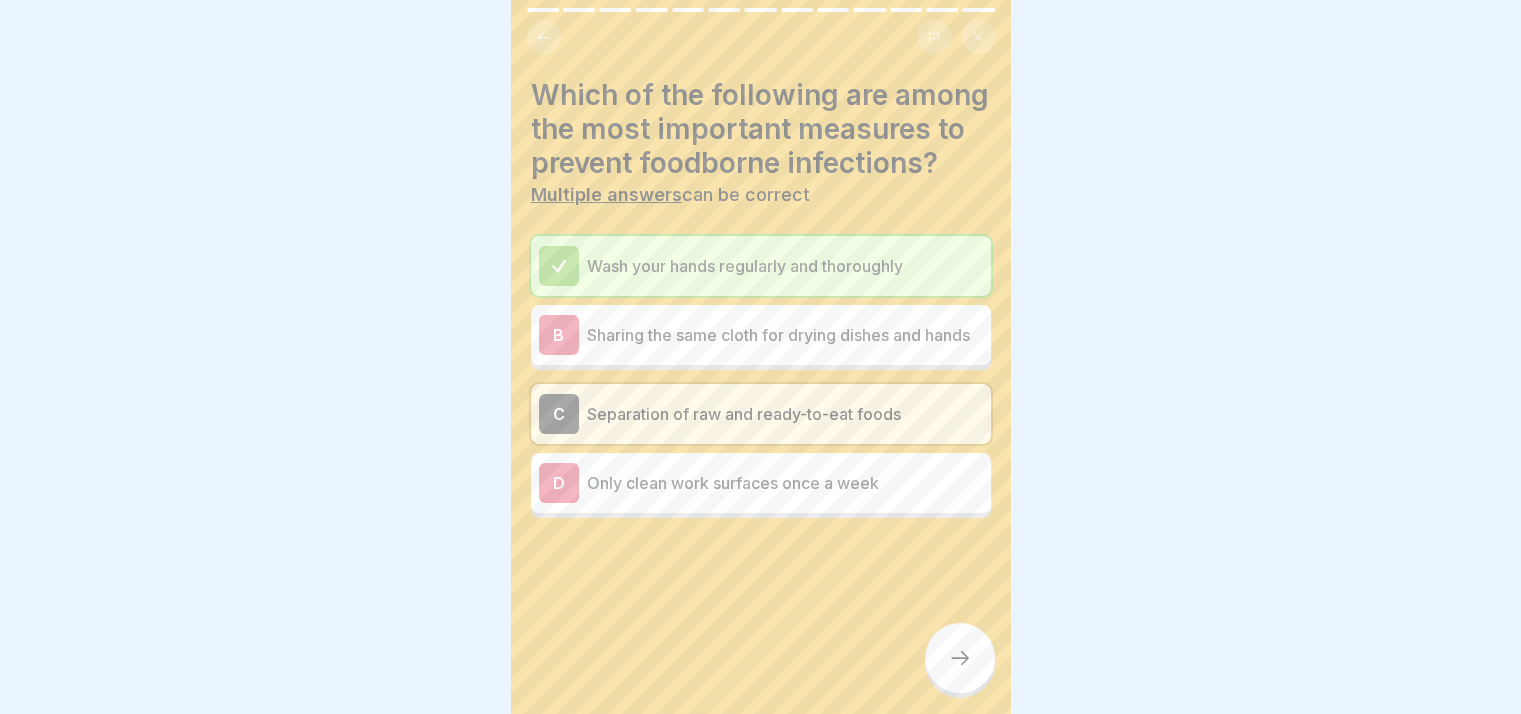 click at bounding box center (960, 658) 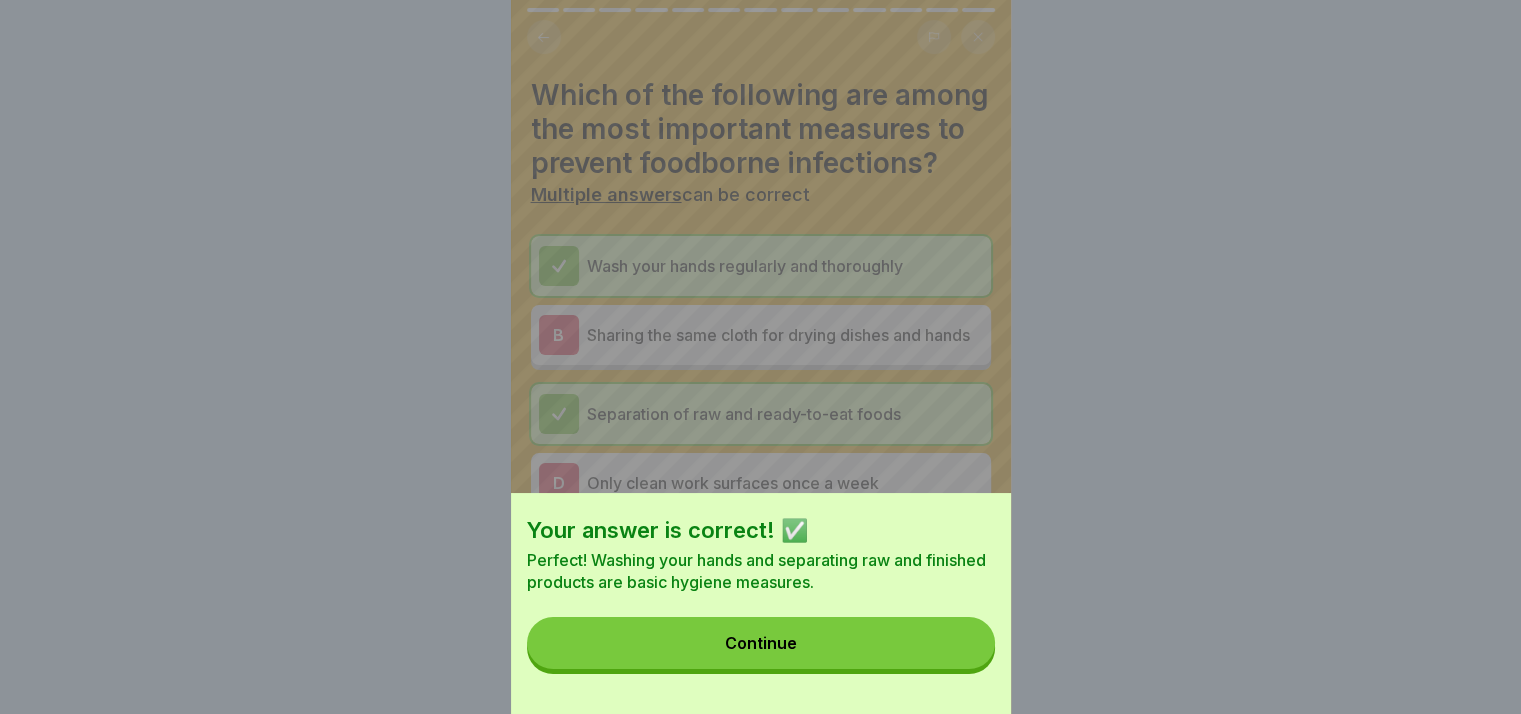 click on "Continue" at bounding box center [761, 643] 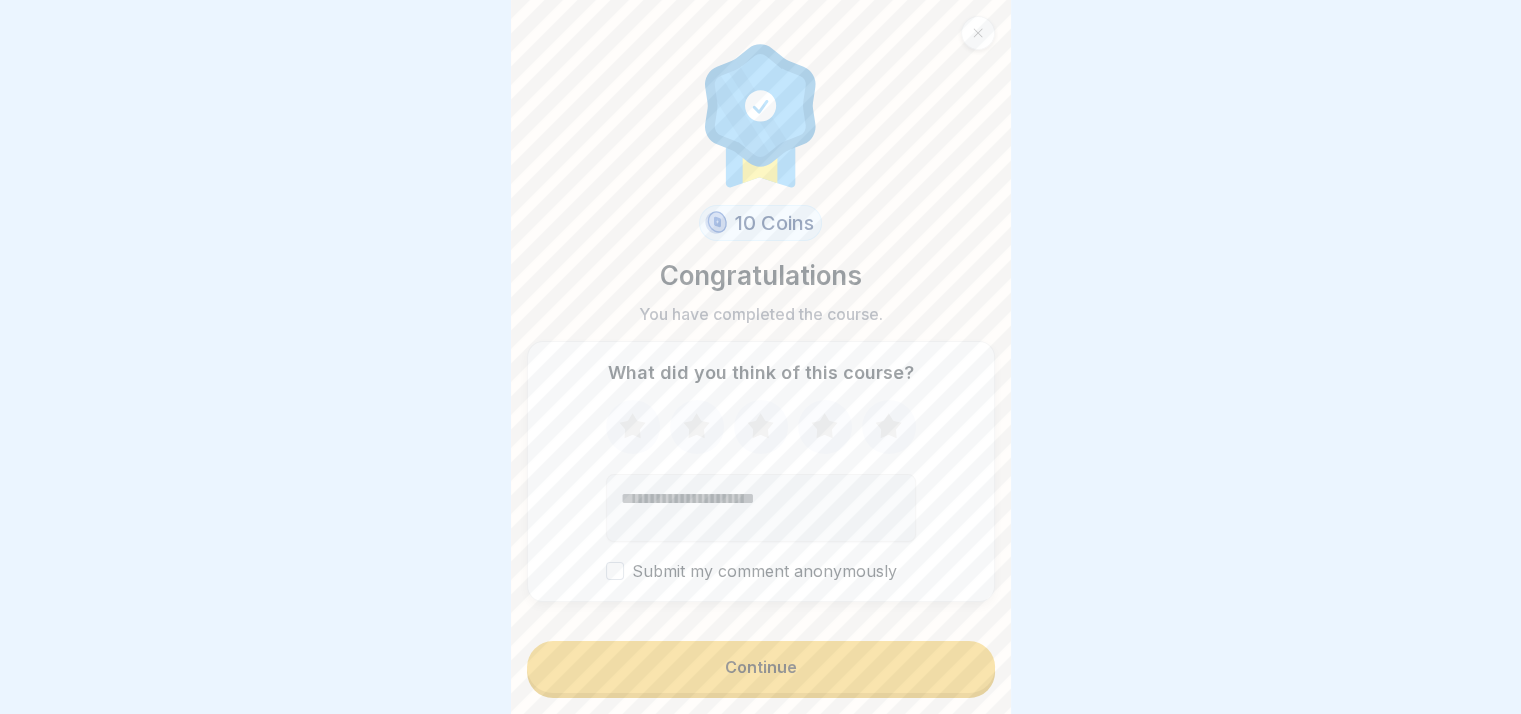 click on "Continue" at bounding box center (761, 667) 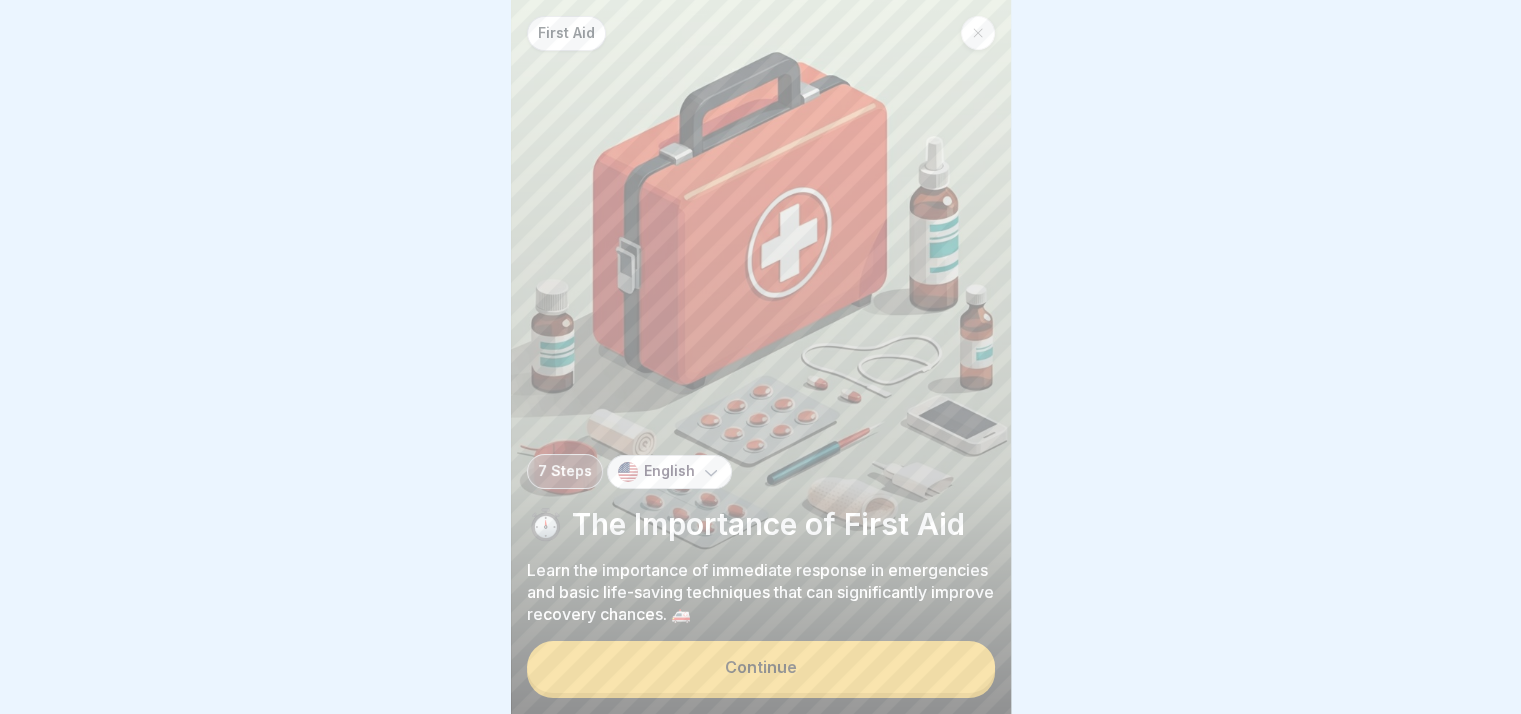 click on "Continue" at bounding box center [761, 667] 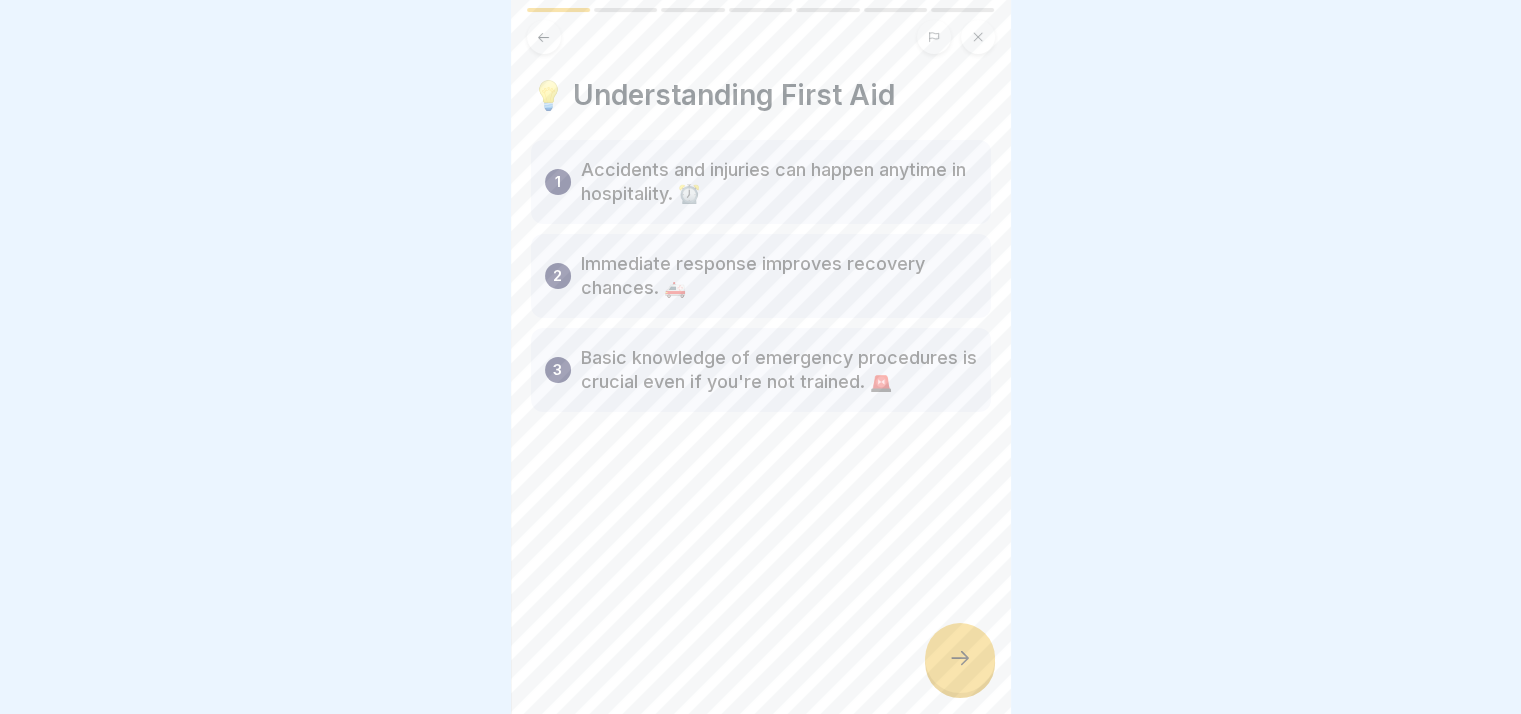 click on "💡 Understanding First Aid 1 Accidents and injuries can happen anytime in hospitality. ⏰ 2 Immediate response improves recovery chances. 🚑 3 Basic knowledge of emergency procedures is crucial even if you're not trained. 🚨" at bounding box center [761, 357] 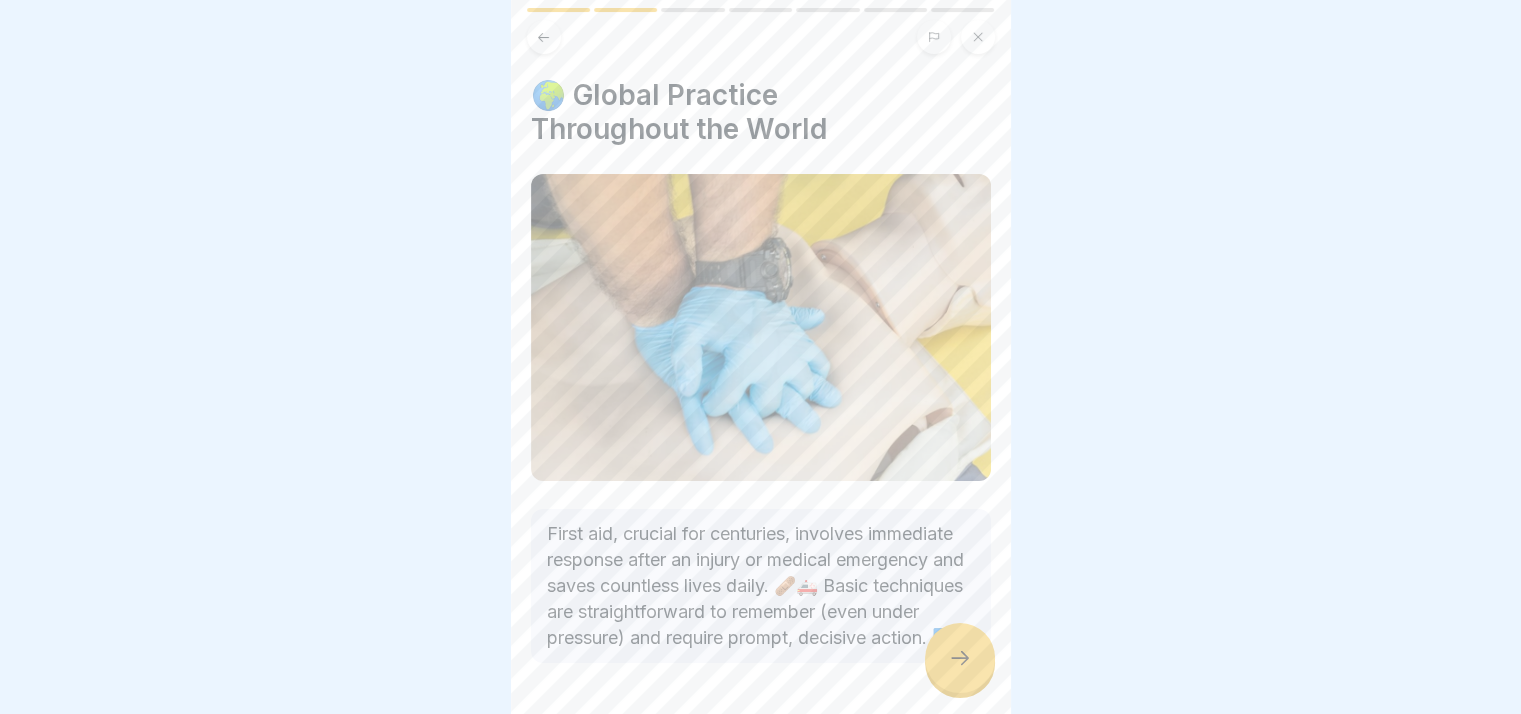 click at bounding box center (960, 658) 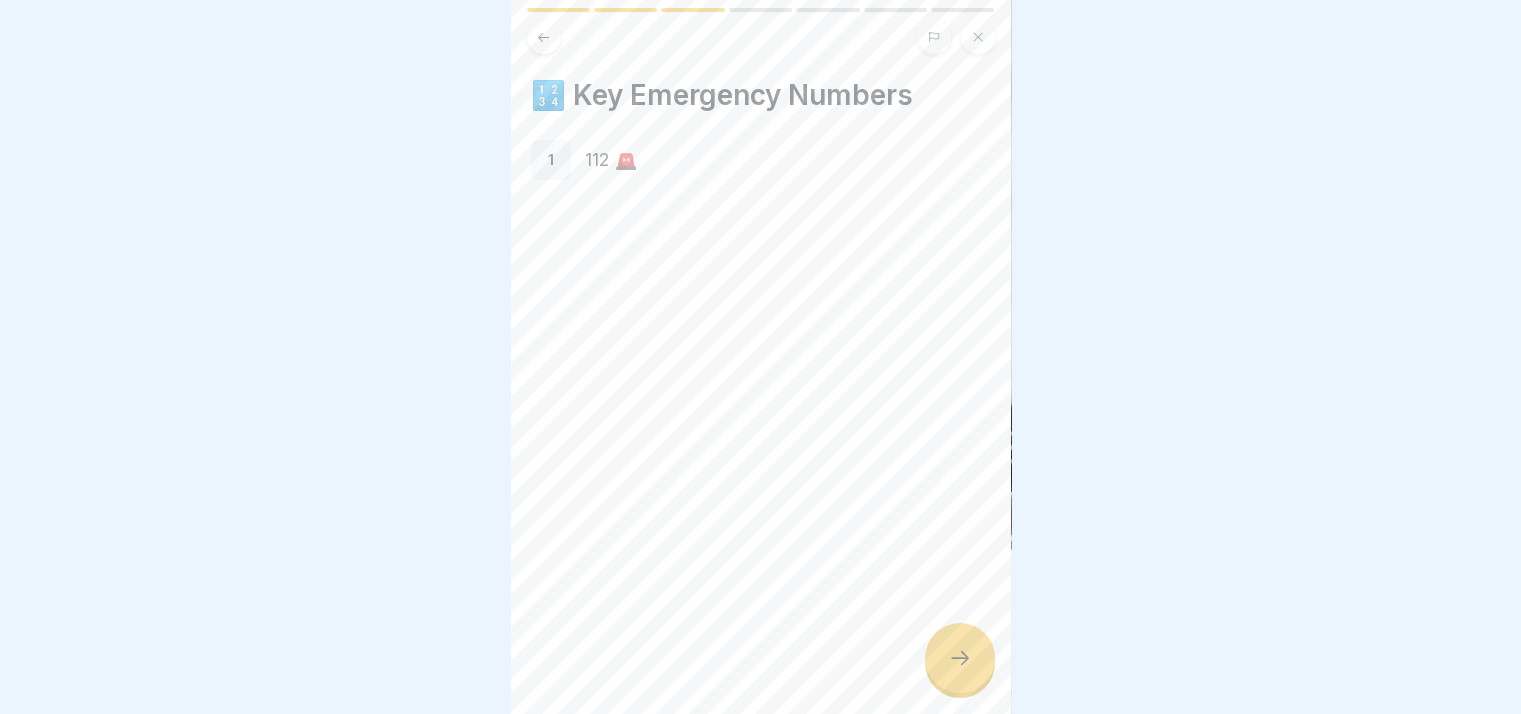 click at bounding box center [960, 658] 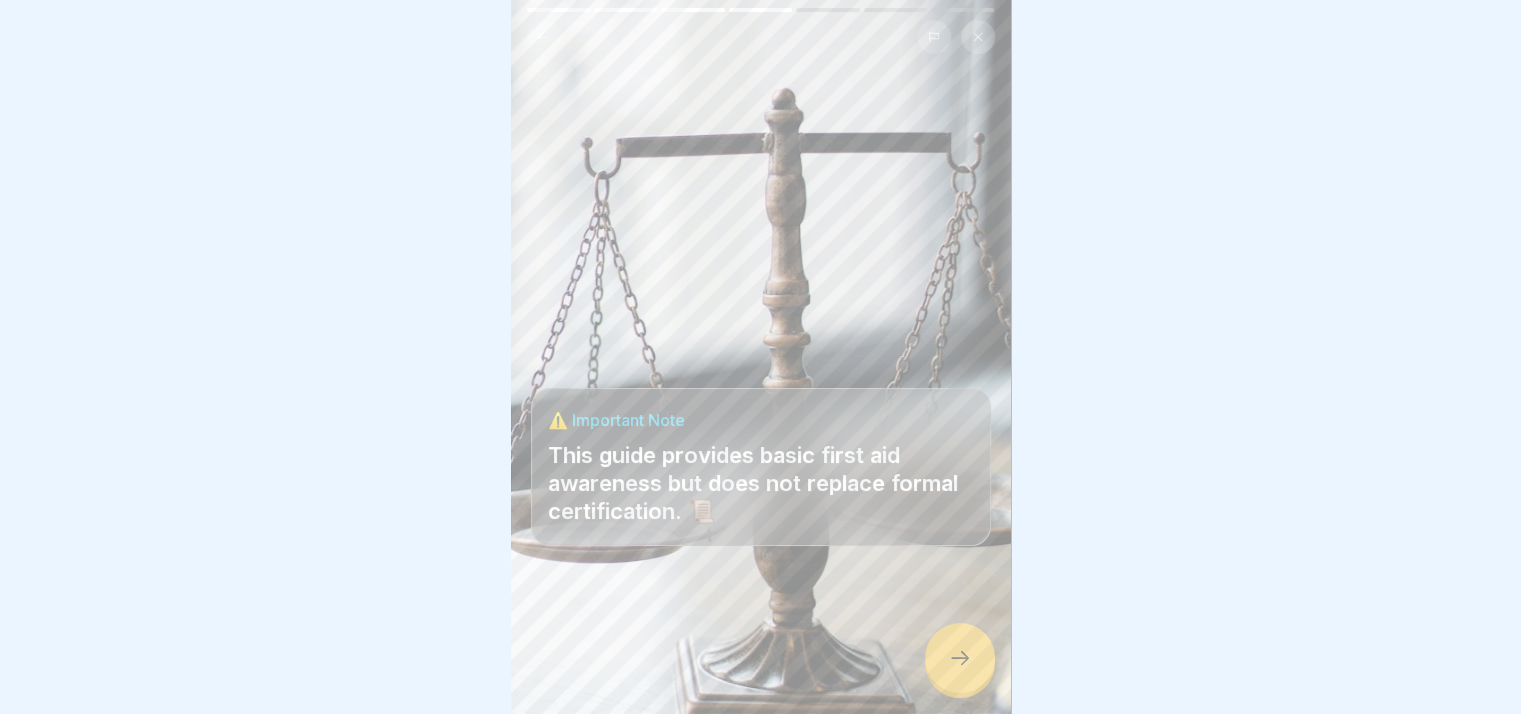 click at bounding box center [960, 658] 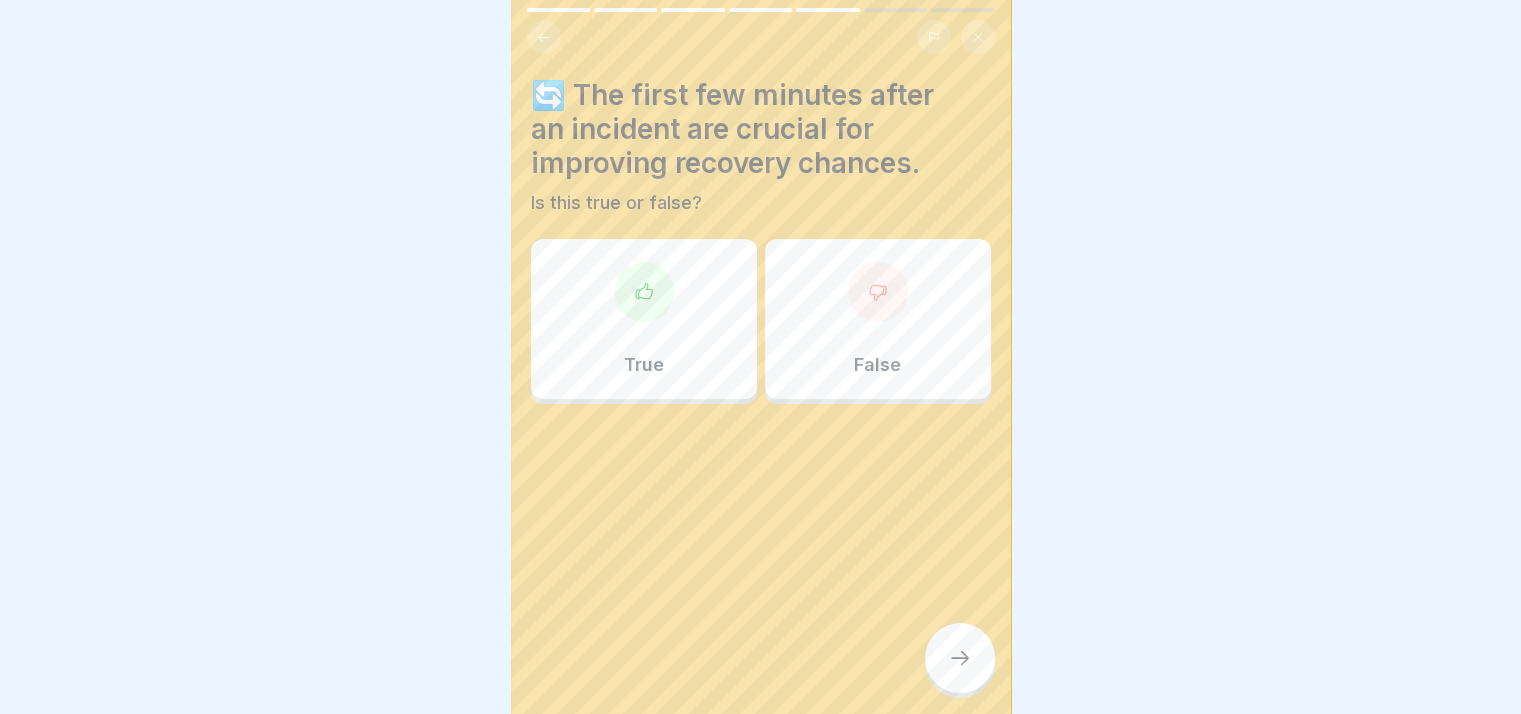 click on "False" at bounding box center [877, 365] 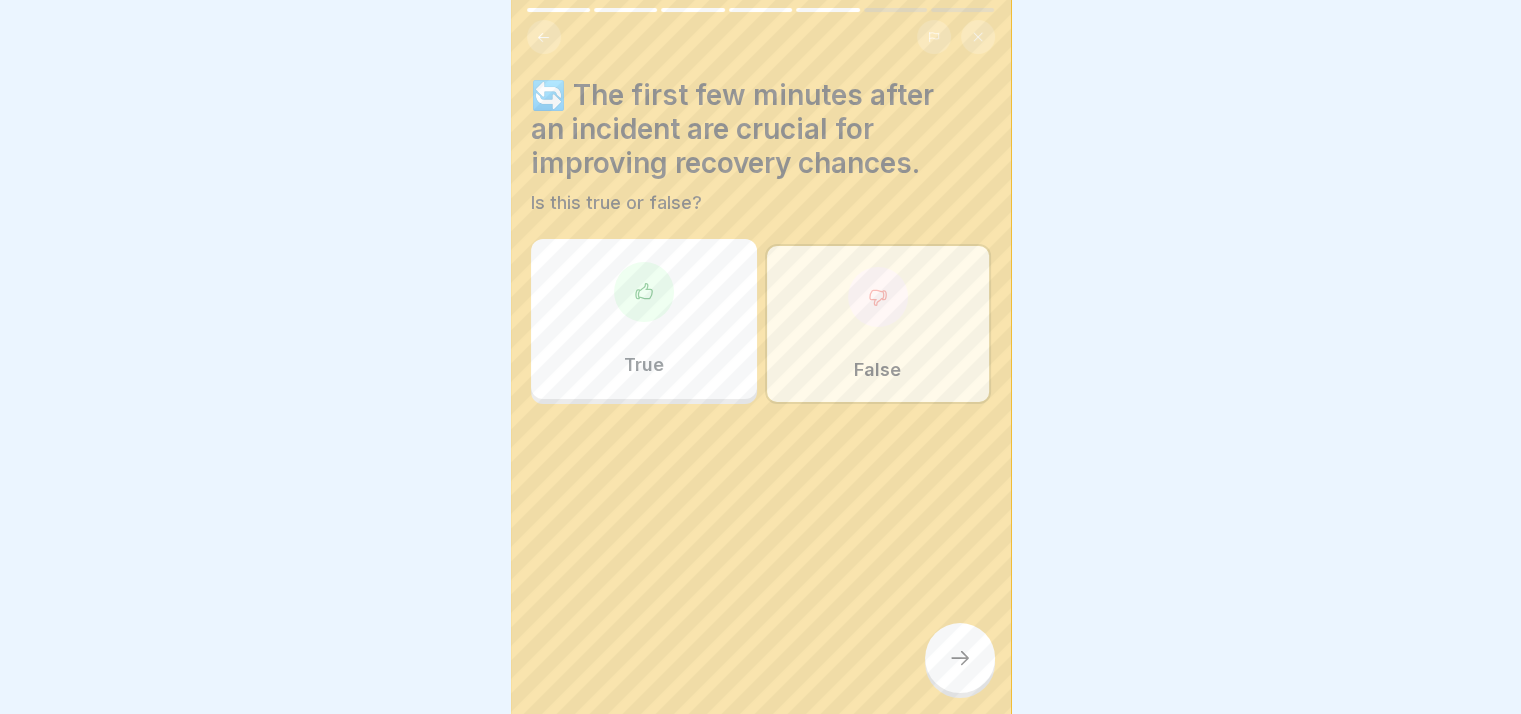 click at bounding box center (960, 658) 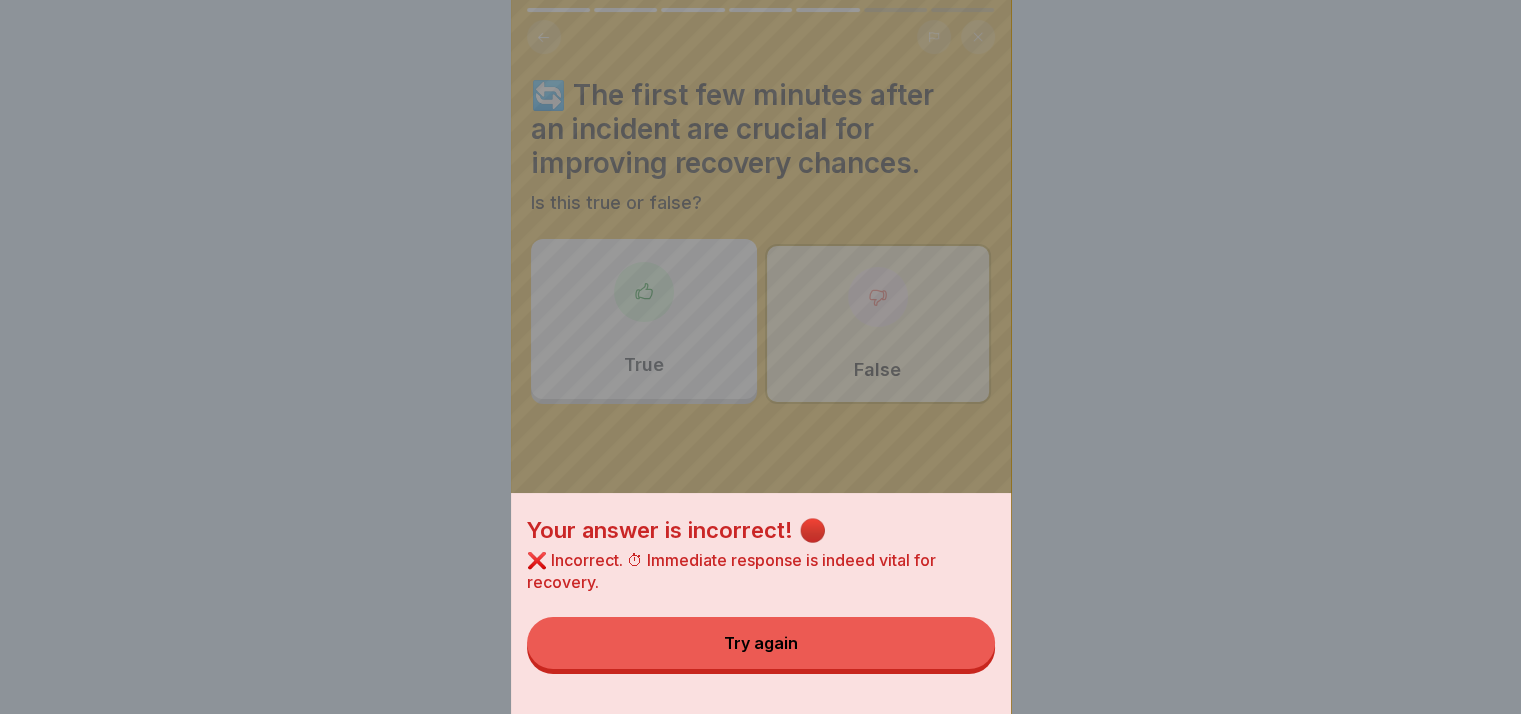 click on "Try again" at bounding box center [761, 643] 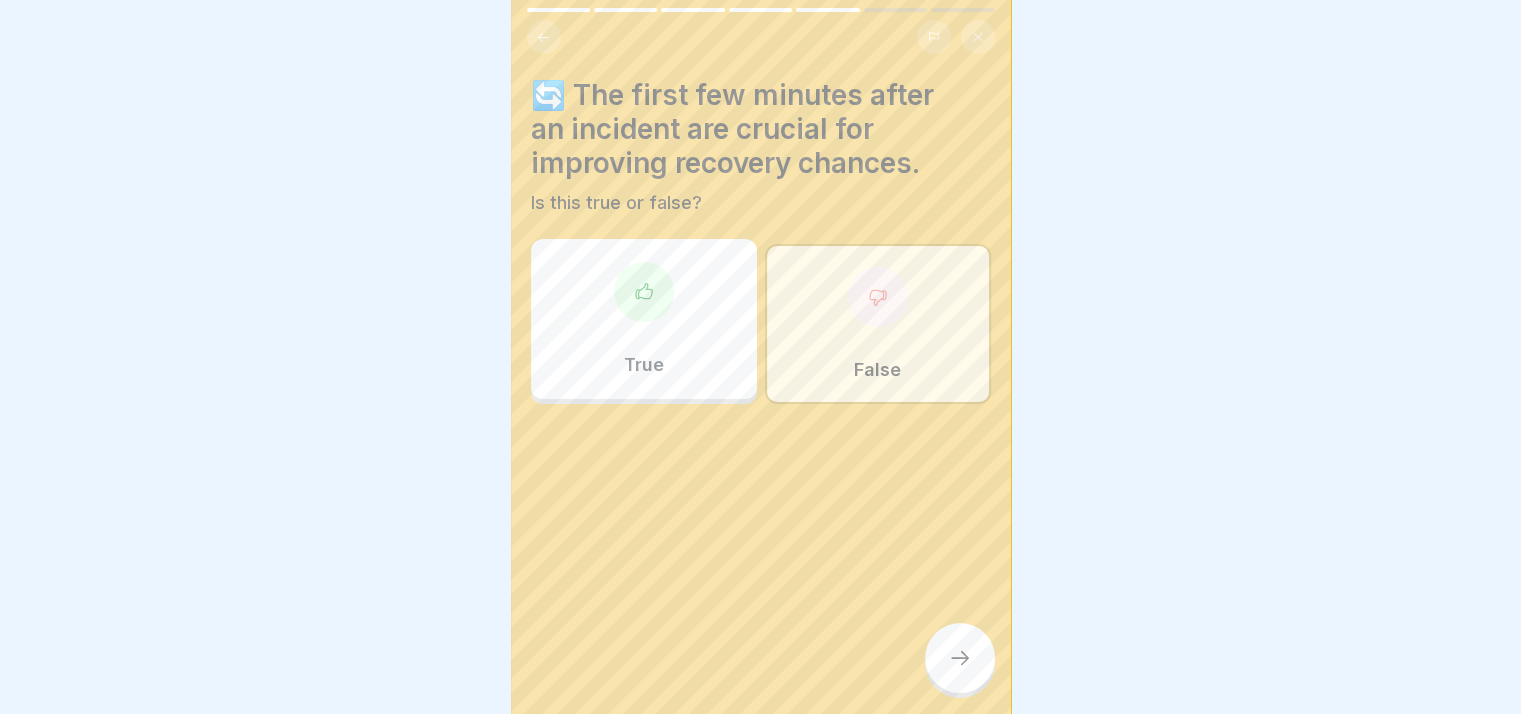 click on "True" at bounding box center (644, 319) 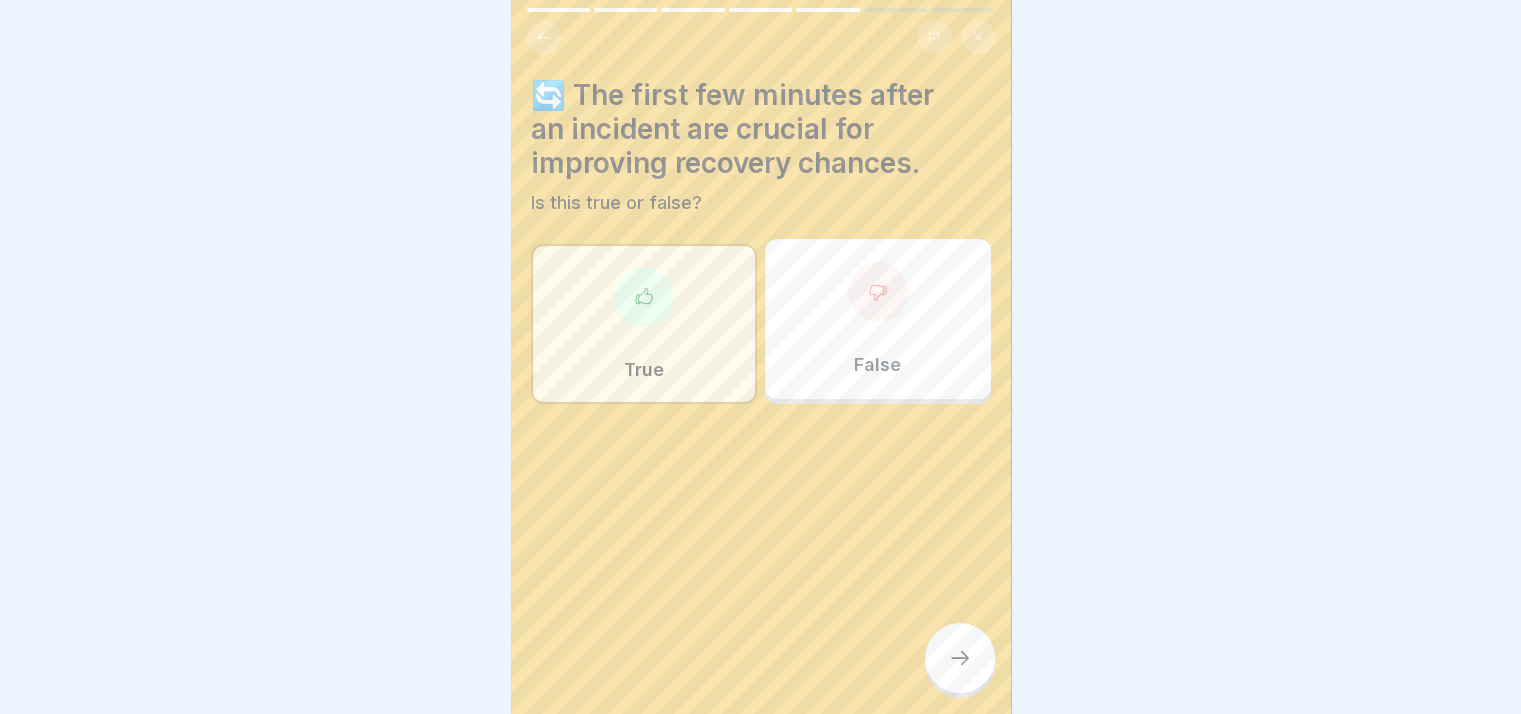 click at bounding box center [960, 658] 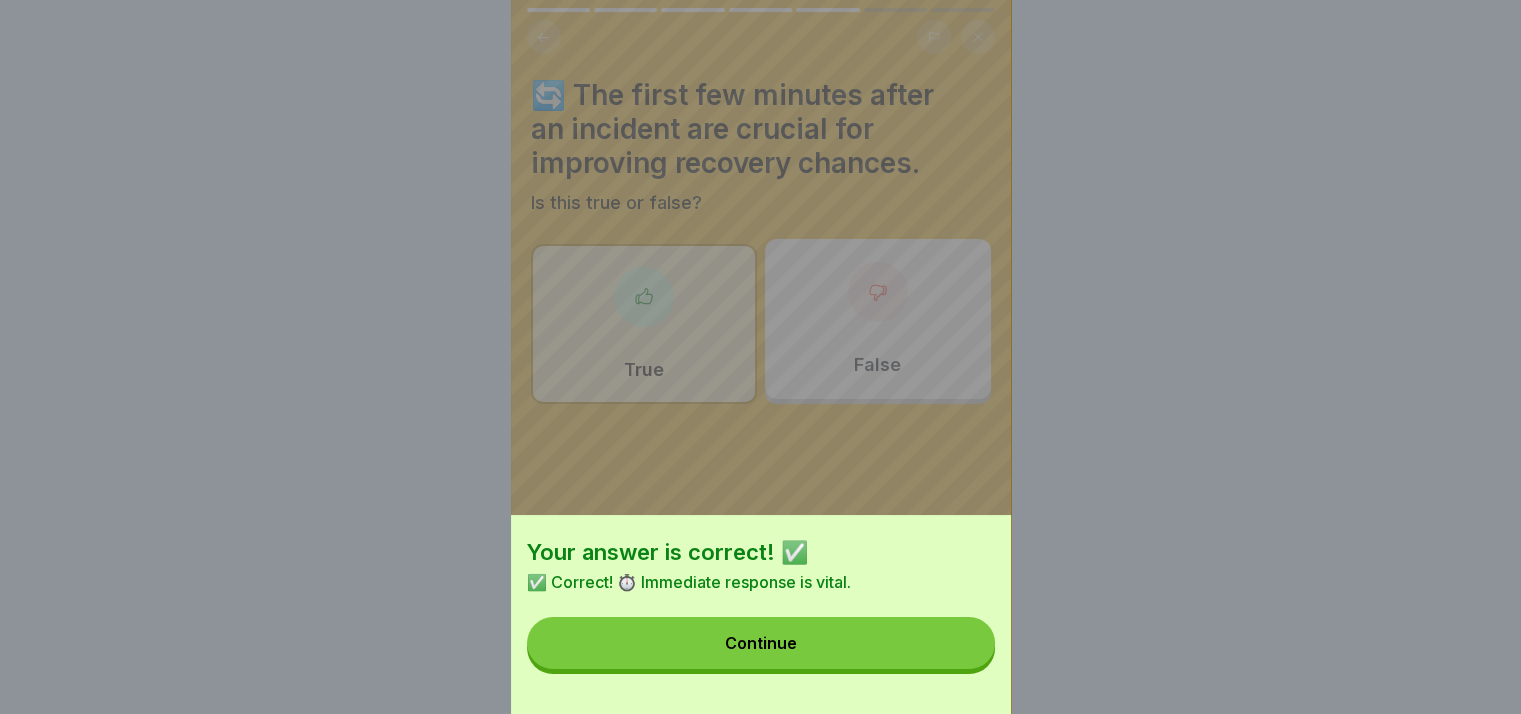 click on "Continue" at bounding box center [761, 643] 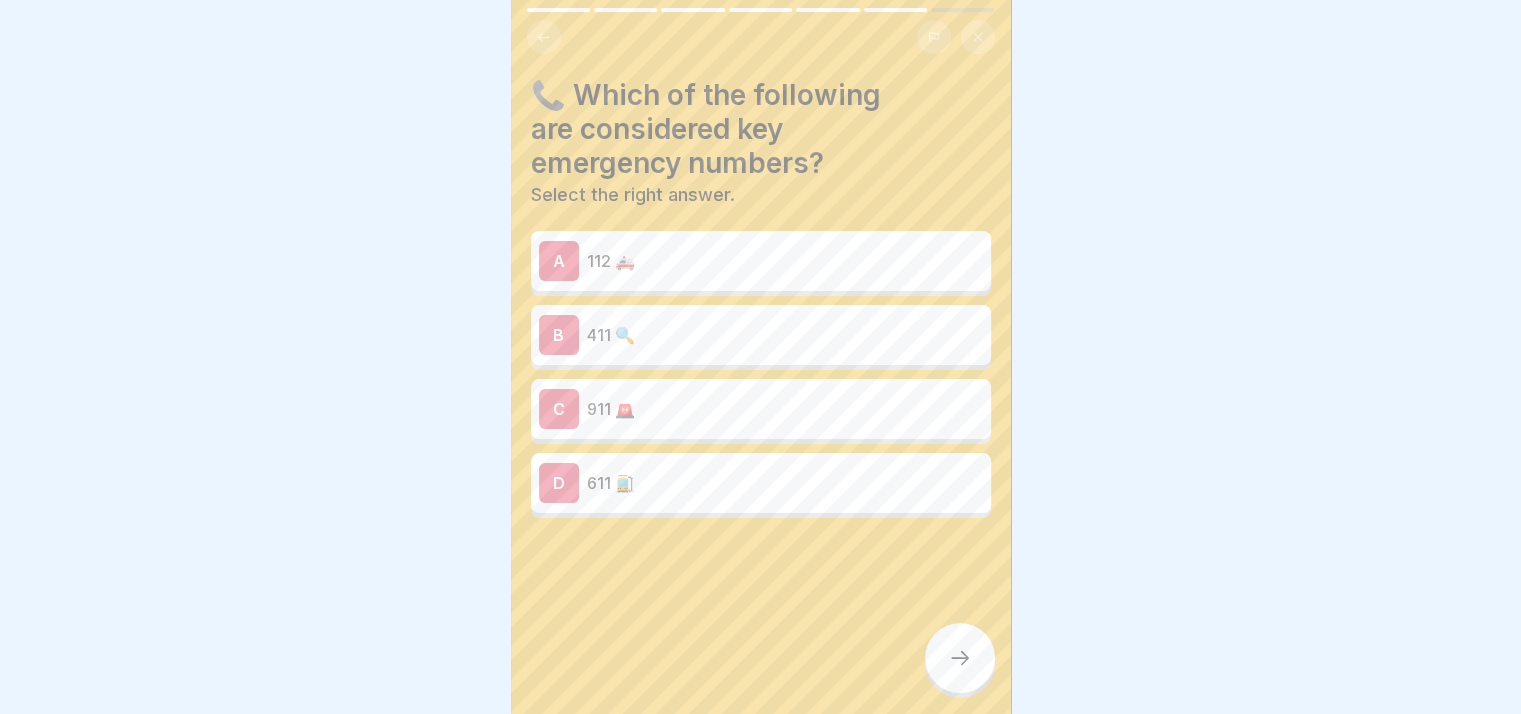 click on "A 112 🚑" at bounding box center (761, 261) 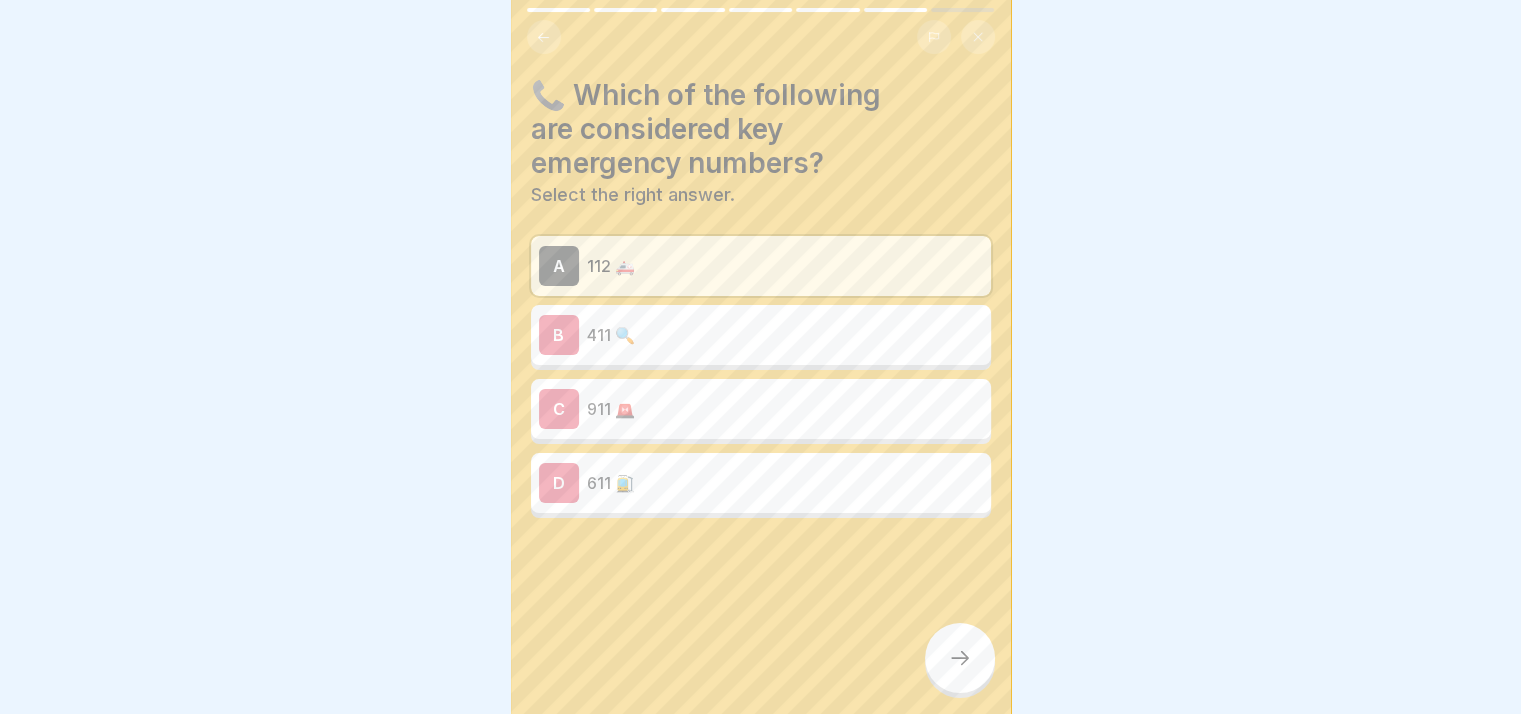 click at bounding box center (960, 658) 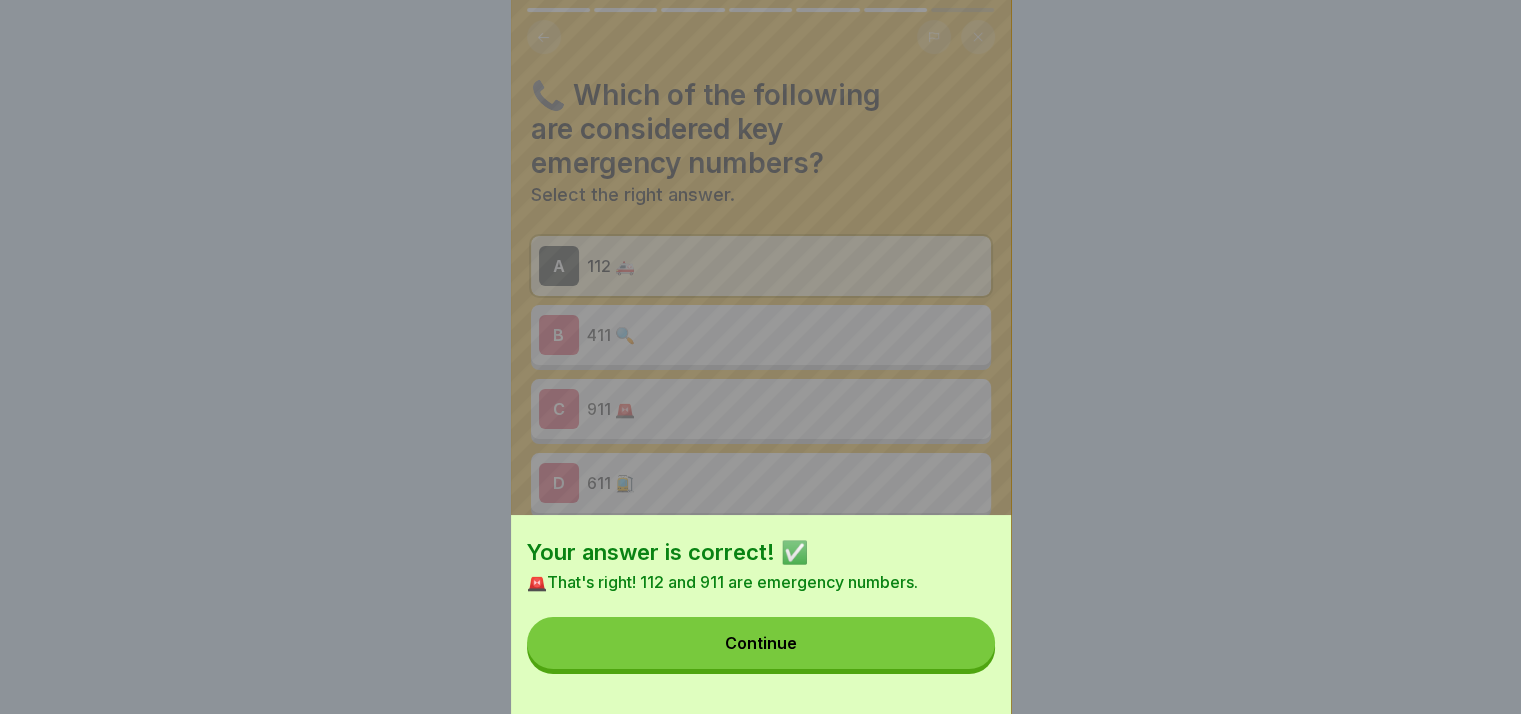 click on "Continue" at bounding box center [761, 643] 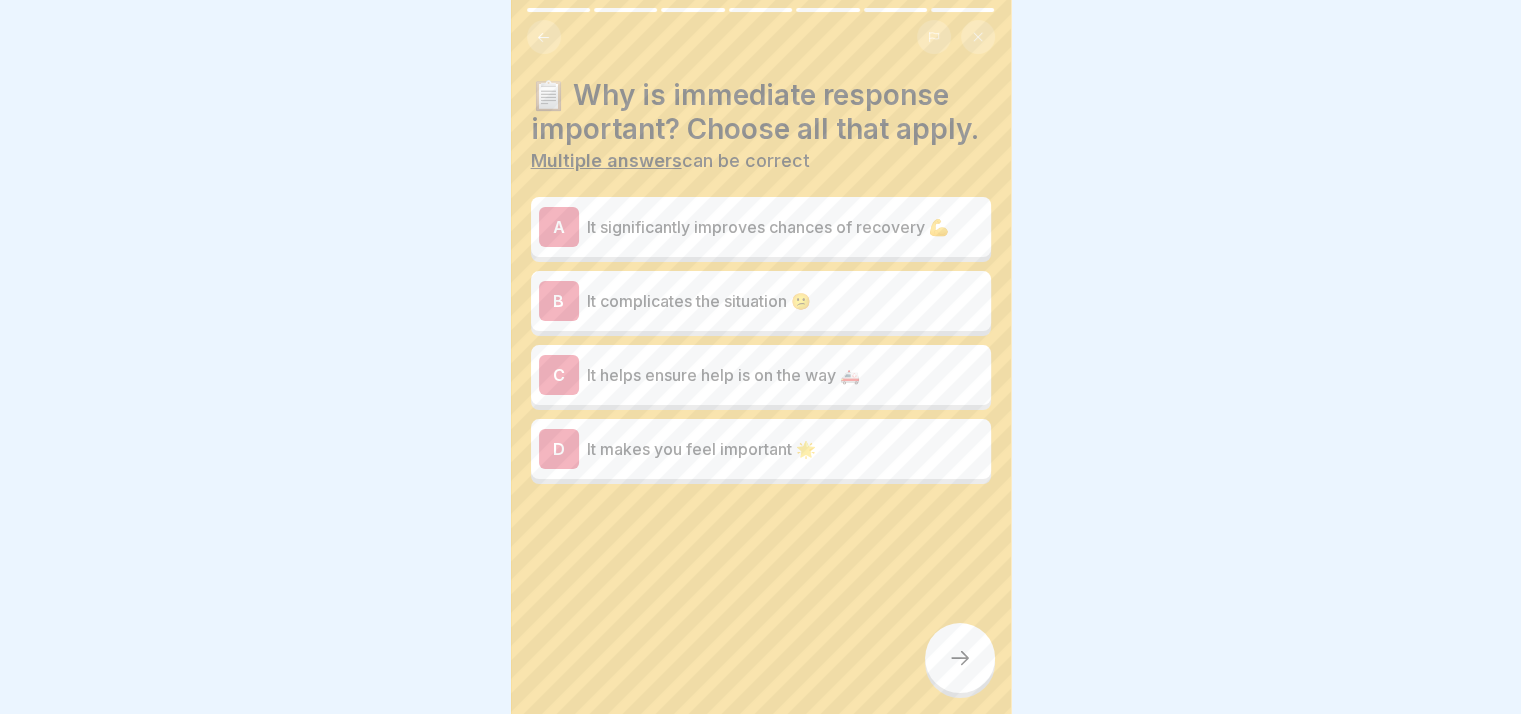 click on "A It significantly improves chances of recovery 💪" at bounding box center (761, 227) 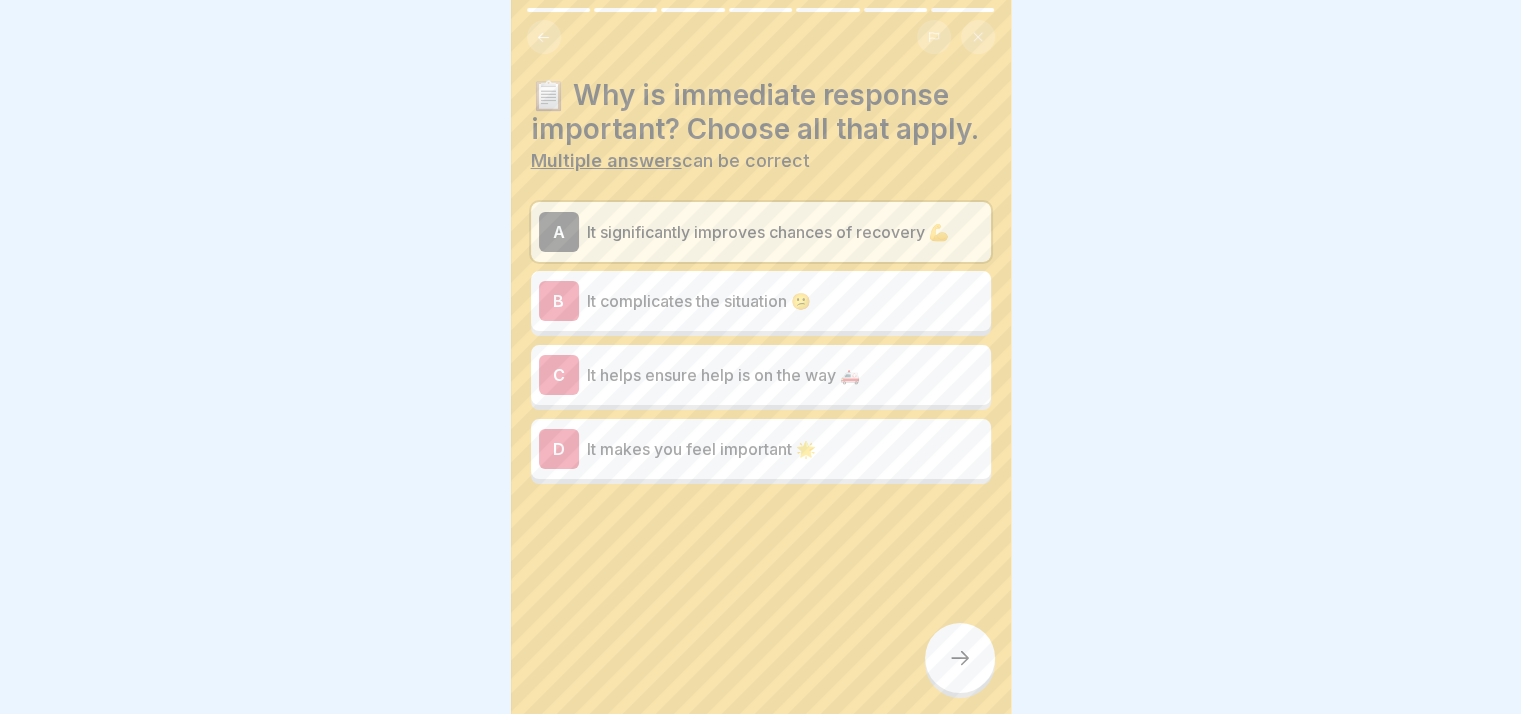 click on "B It complicates the situation 😕" at bounding box center [761, 301] 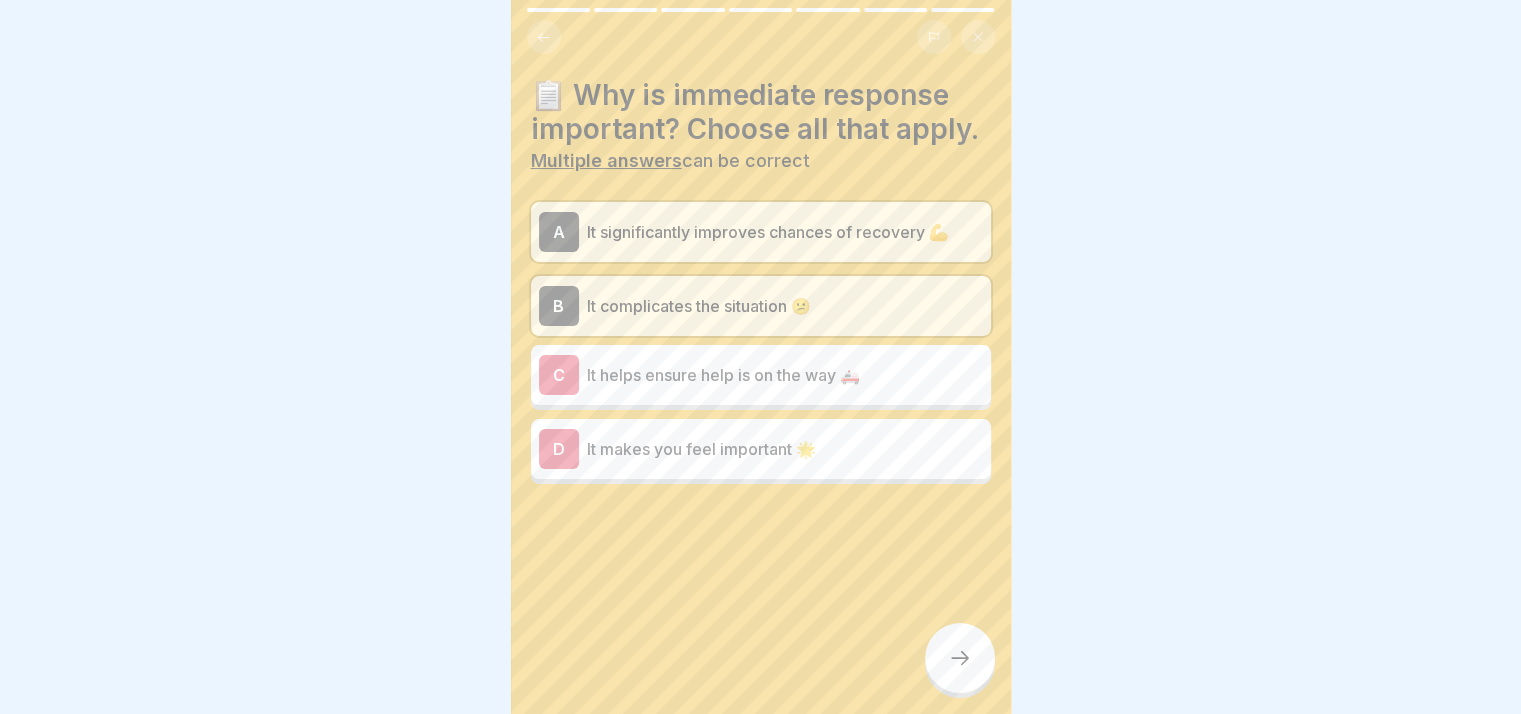 click on "A It significantly improves chances of recovery 💪" at bounding box center [761, 232] 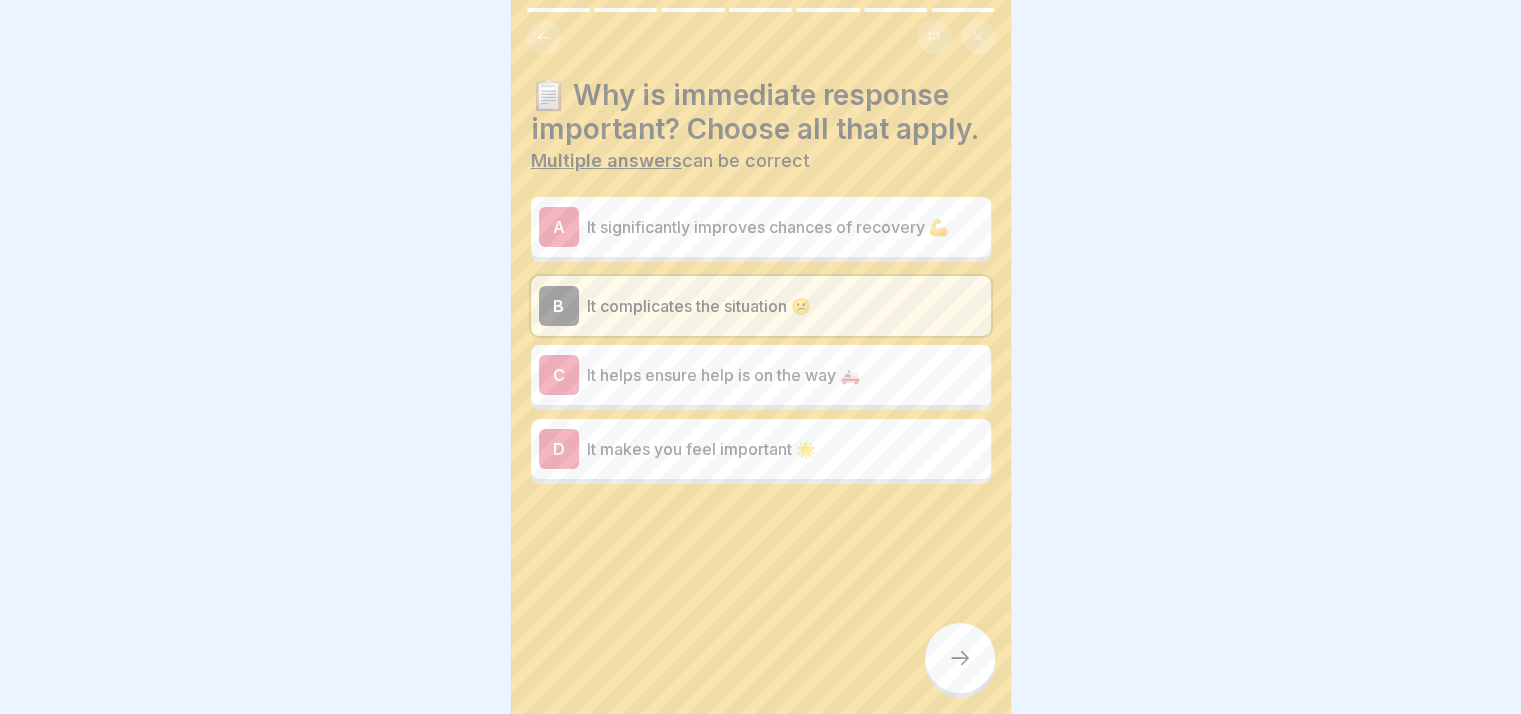 click at bounding box center (960, 658) 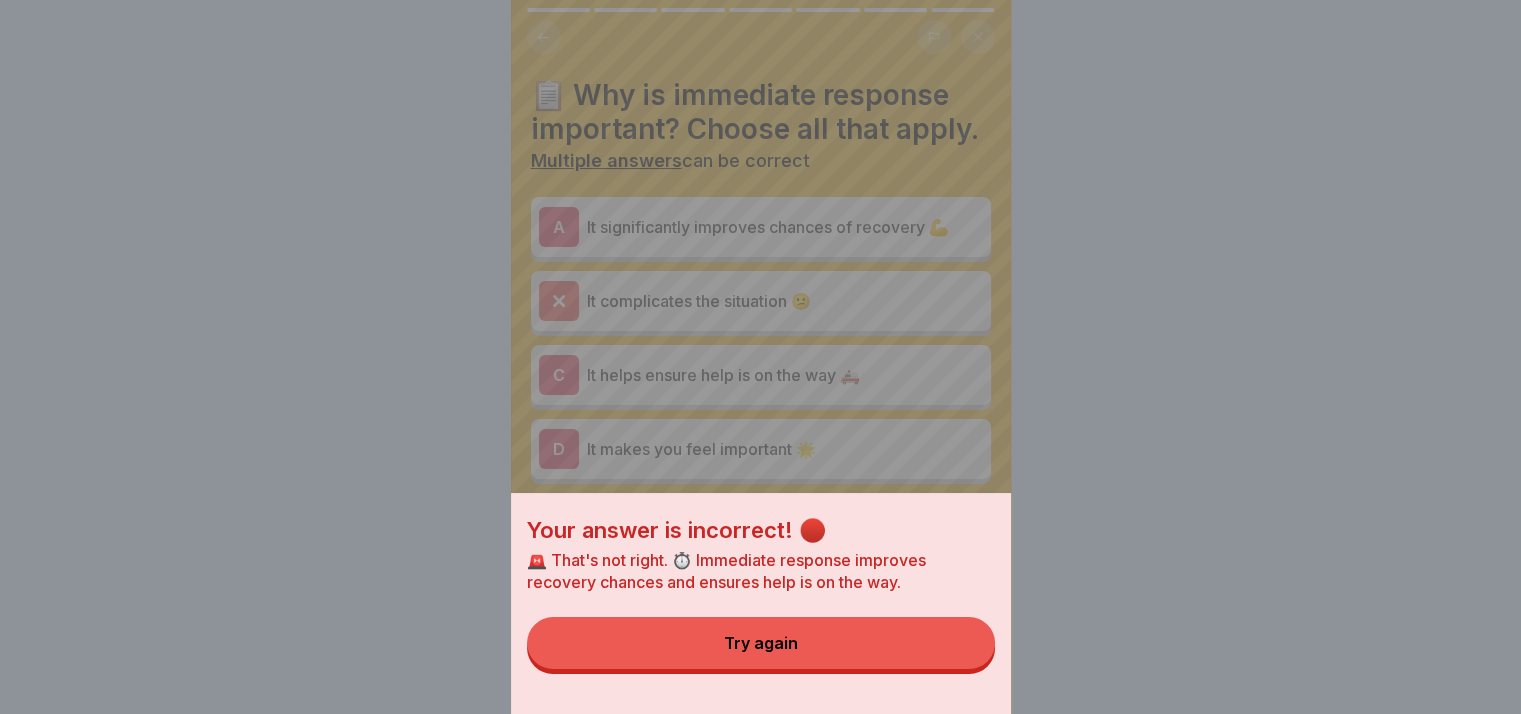 click on "Try again" at bounding box center [761, 643] 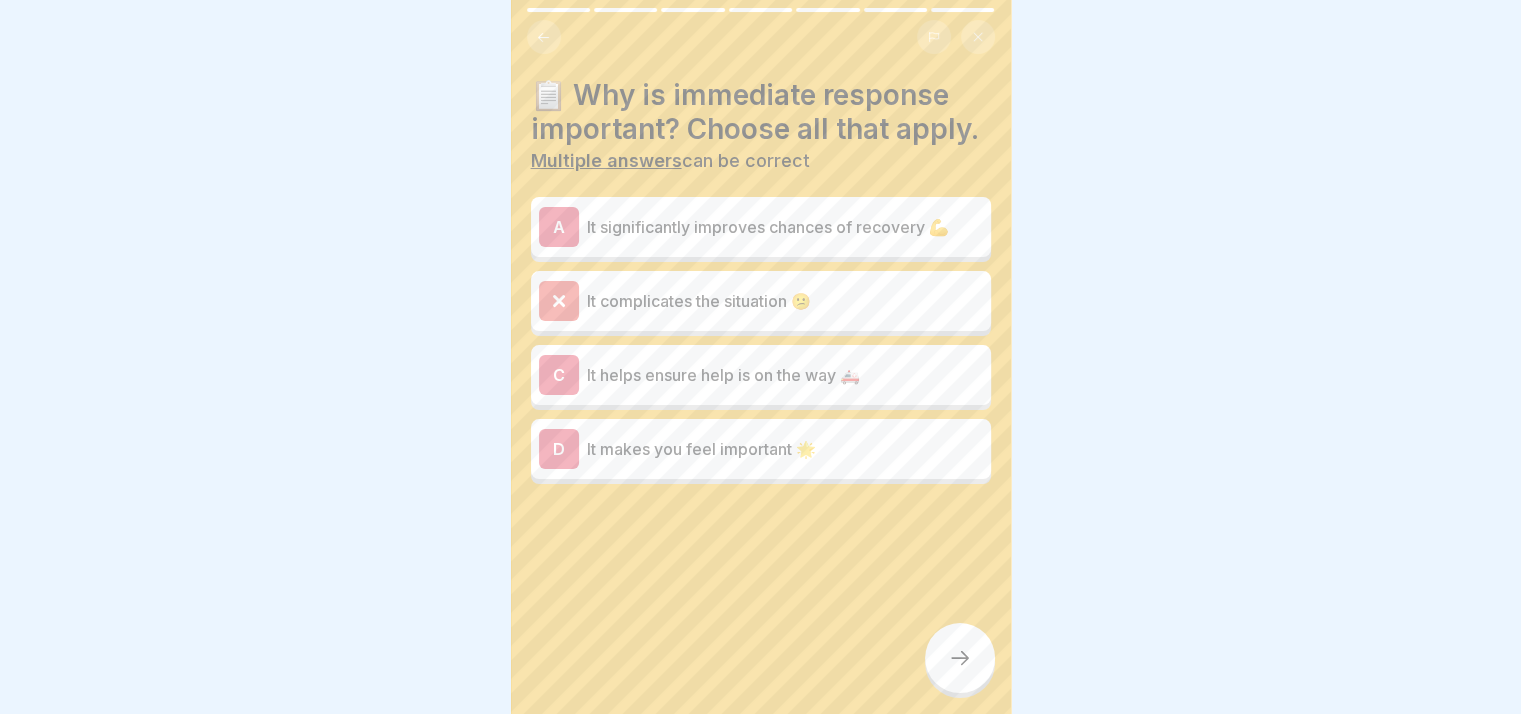 click on "C It helps ensure help is on the way 🚑" at bounding box center [761, 375] 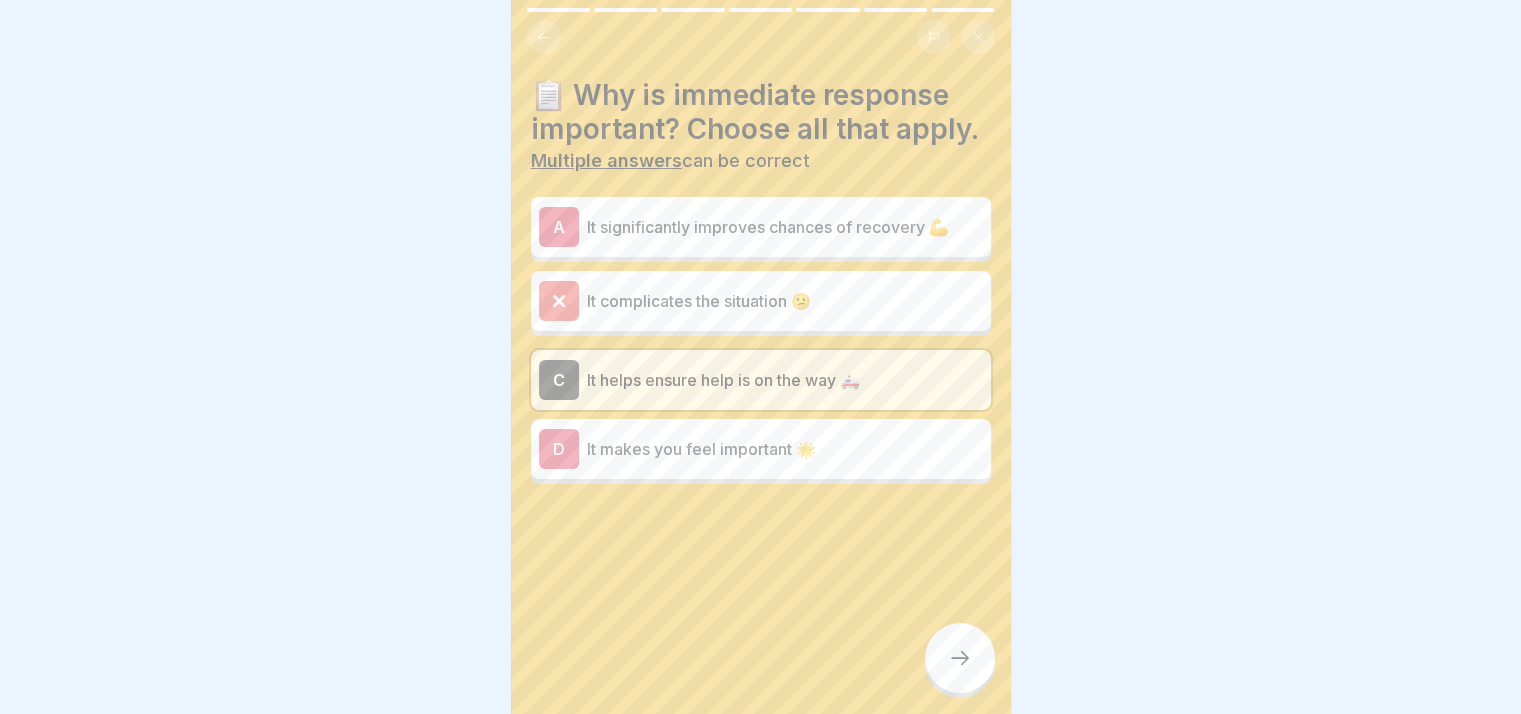 click 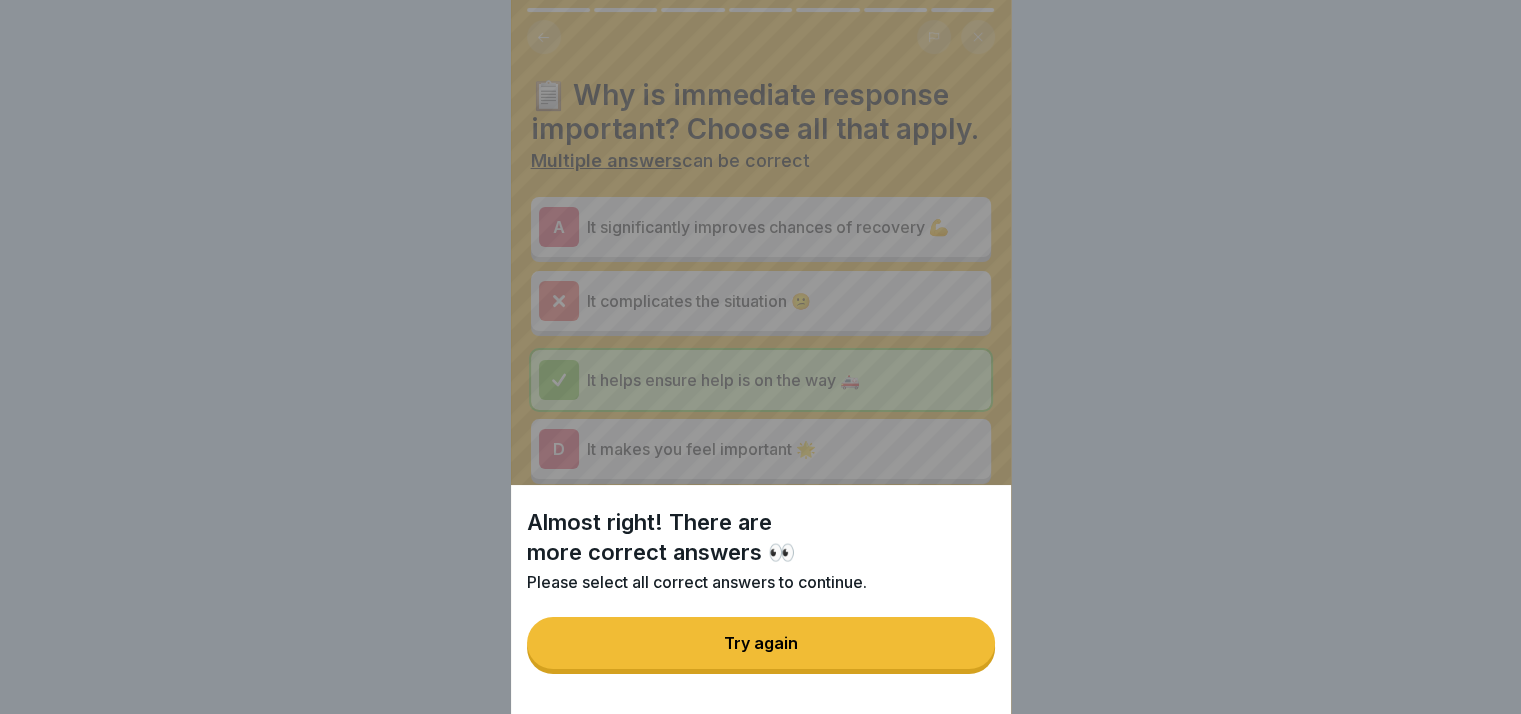 click on "Try again" at bounding box center (761, 643) 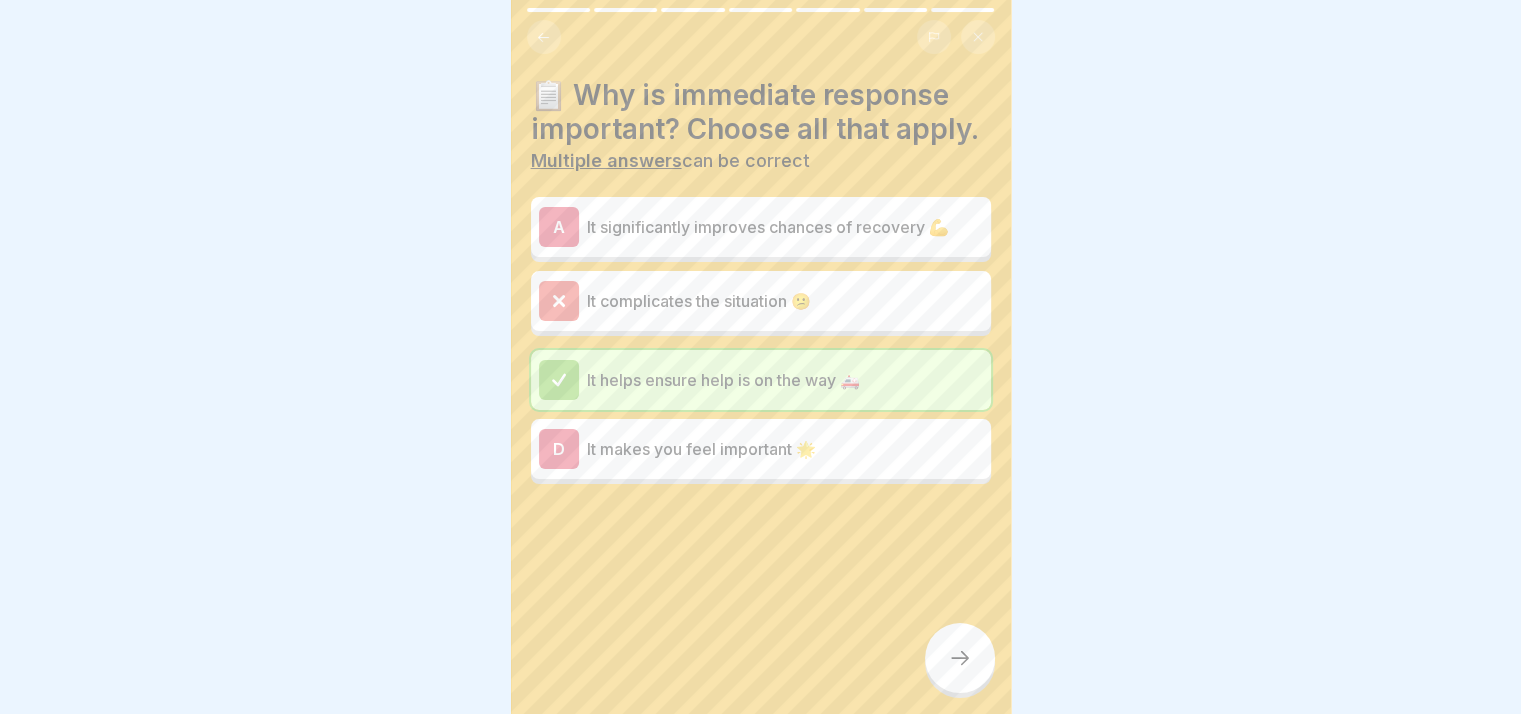 click on "It makes you feel important 🌟" at bounding box center [785, 449] 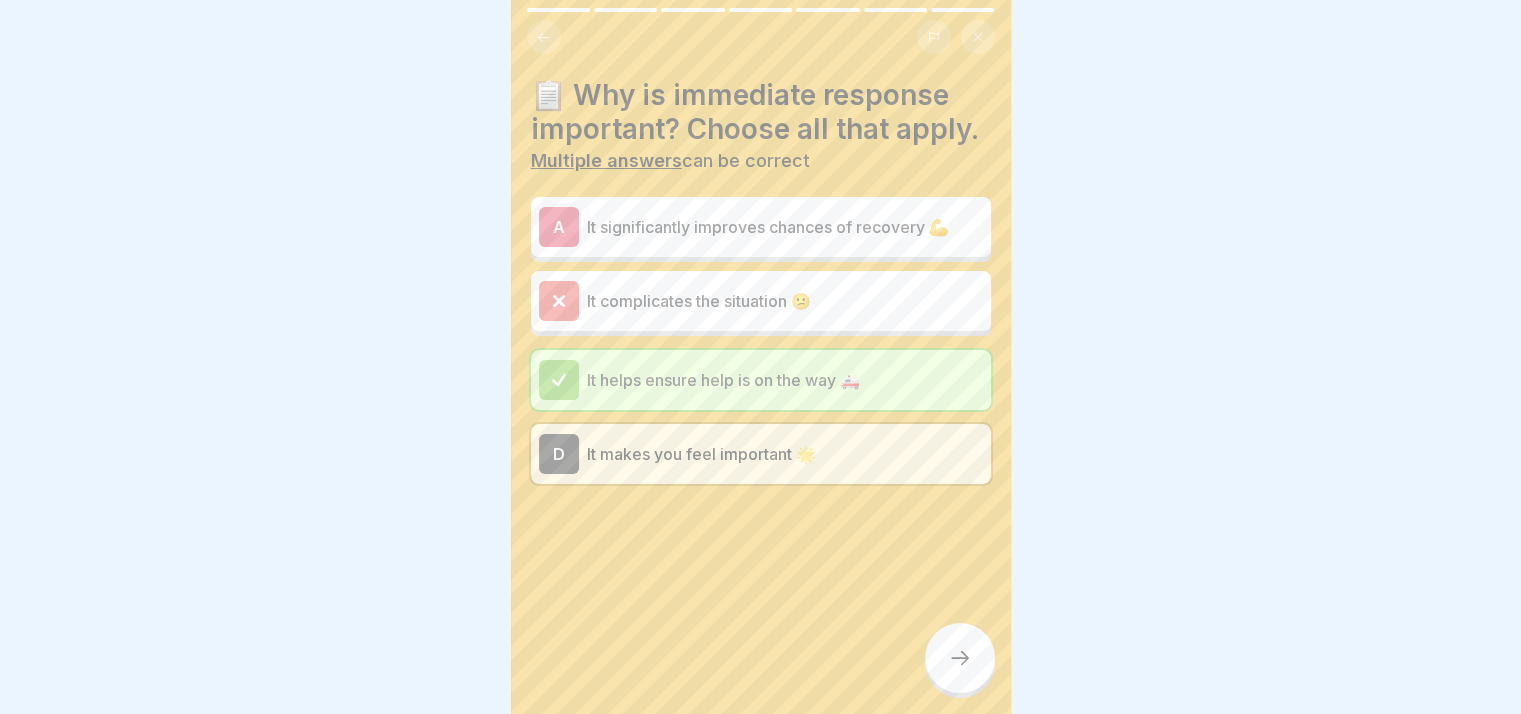click 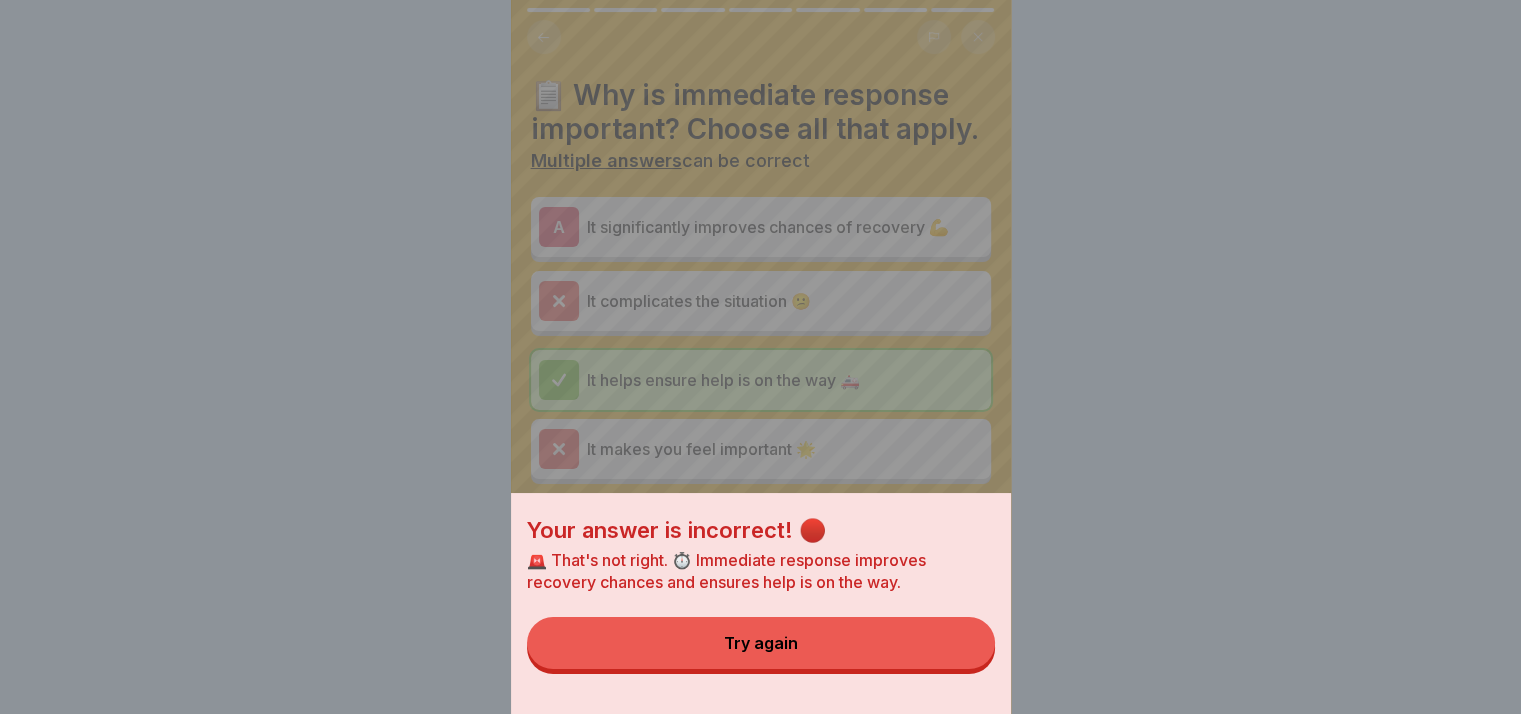 click on "Try again" at bounding box center [761, 643] 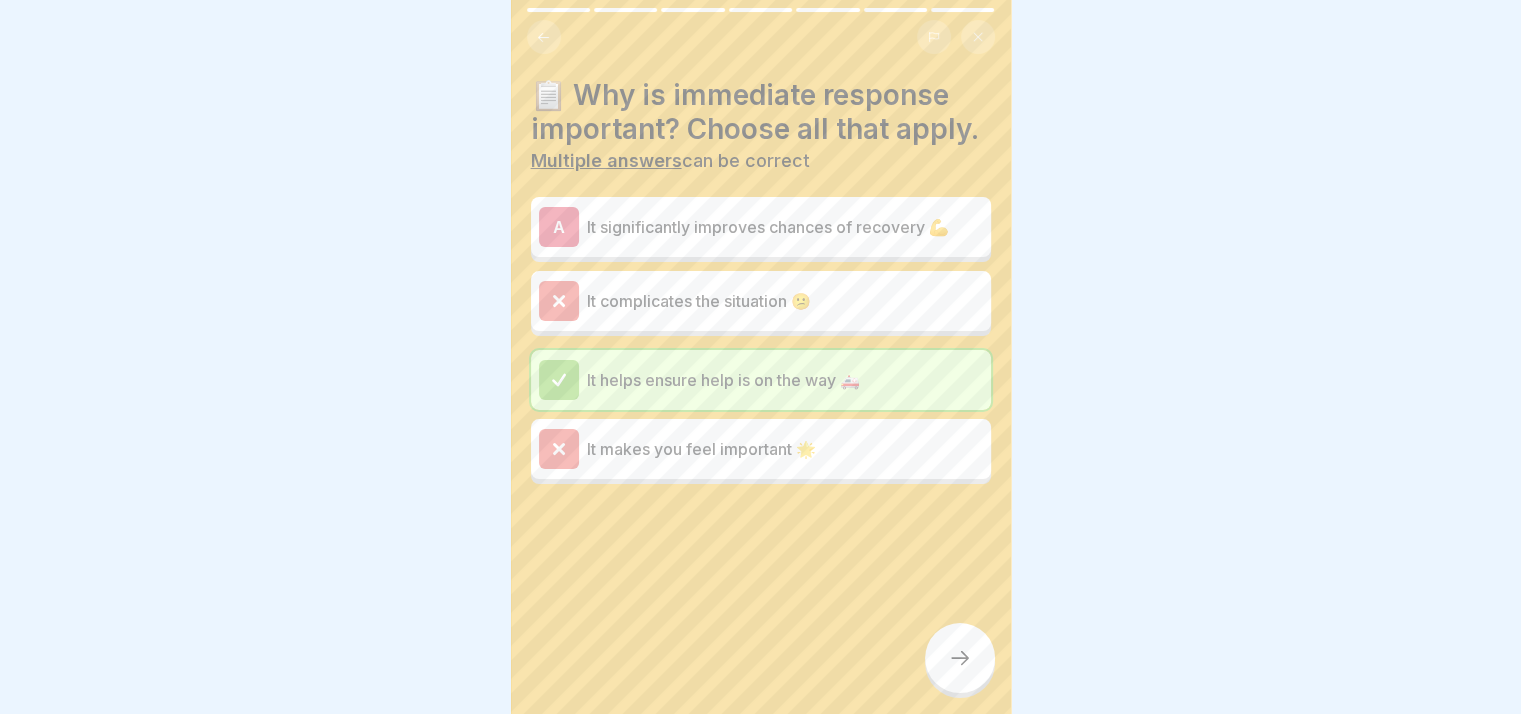 click on "It significantly improves chances of recovery 💪" at bounding box center [785, 227] 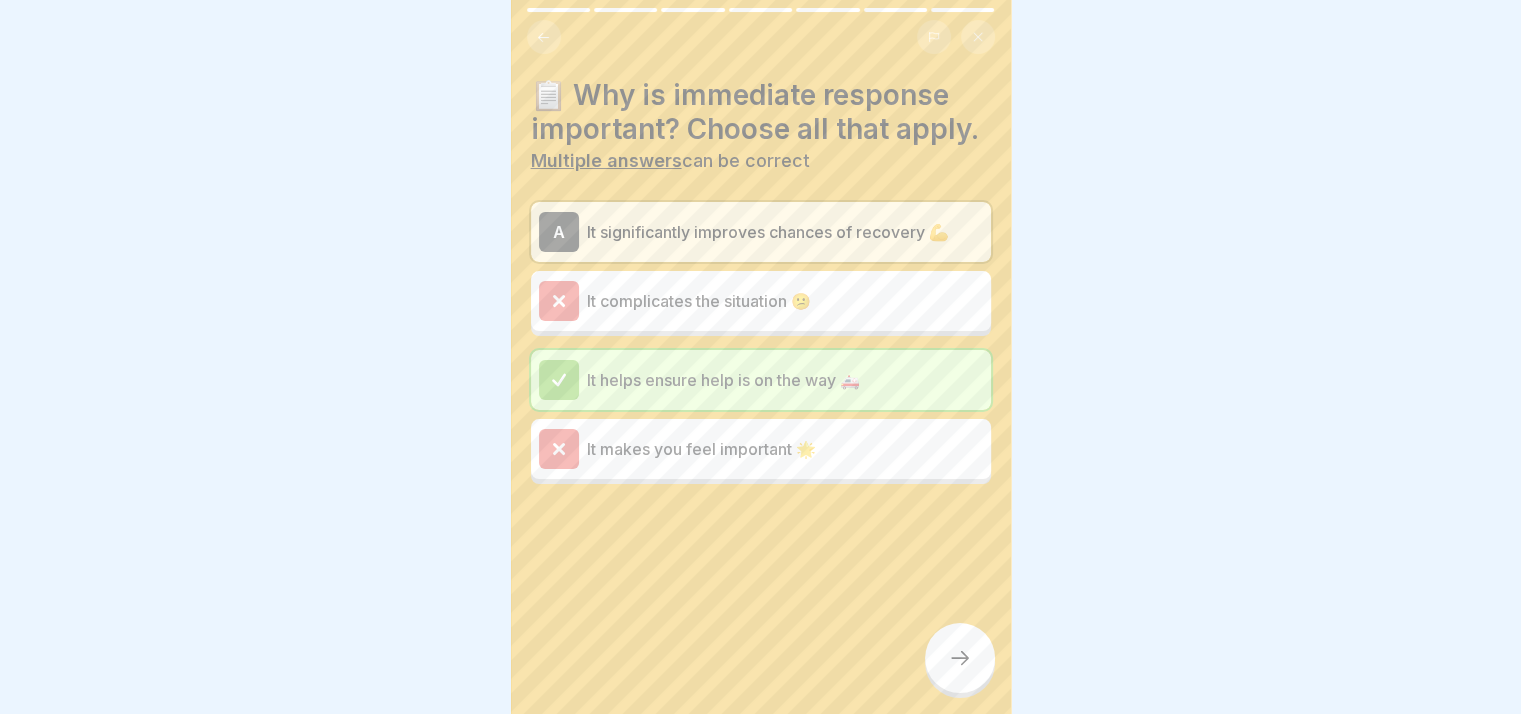 click at bounding box center (960, 658) 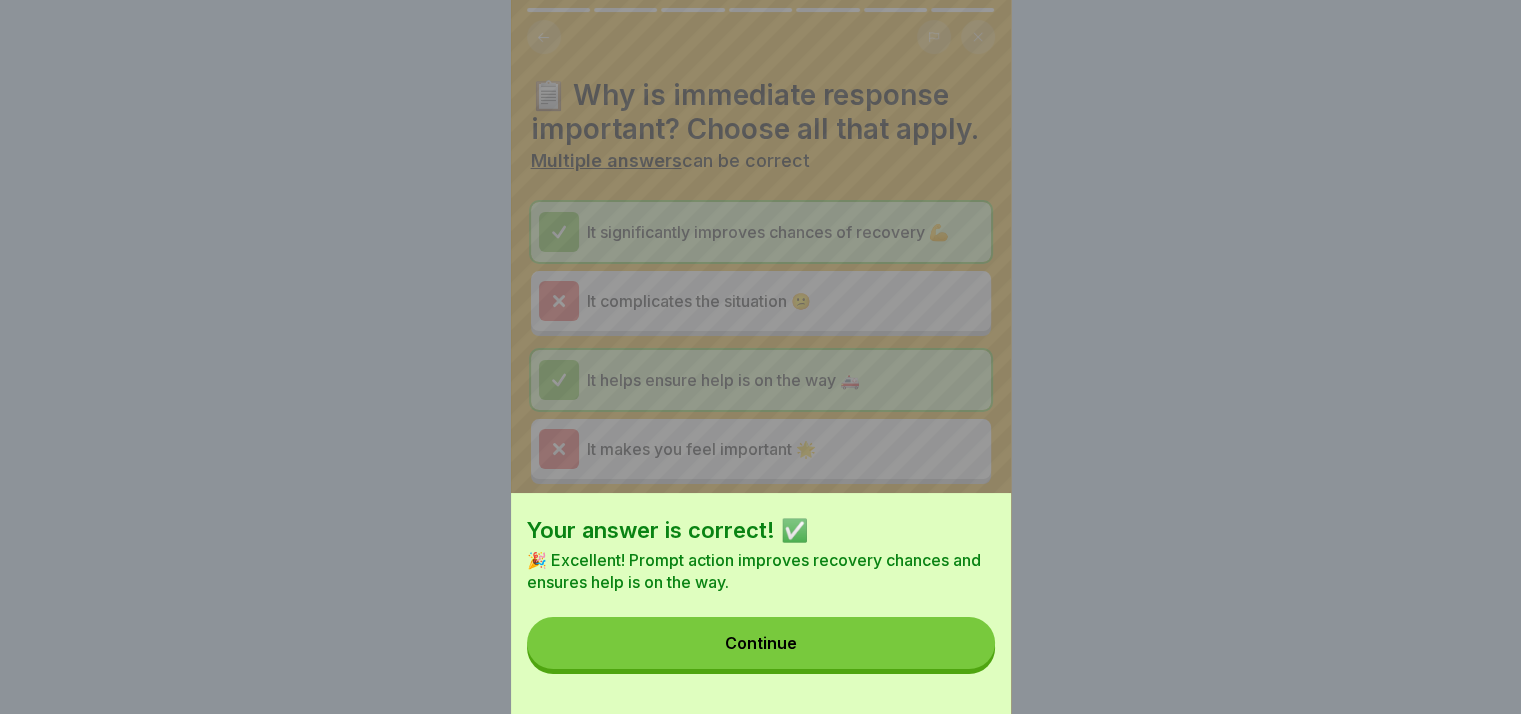 click on "Continue" at bounding box center (761, 643) 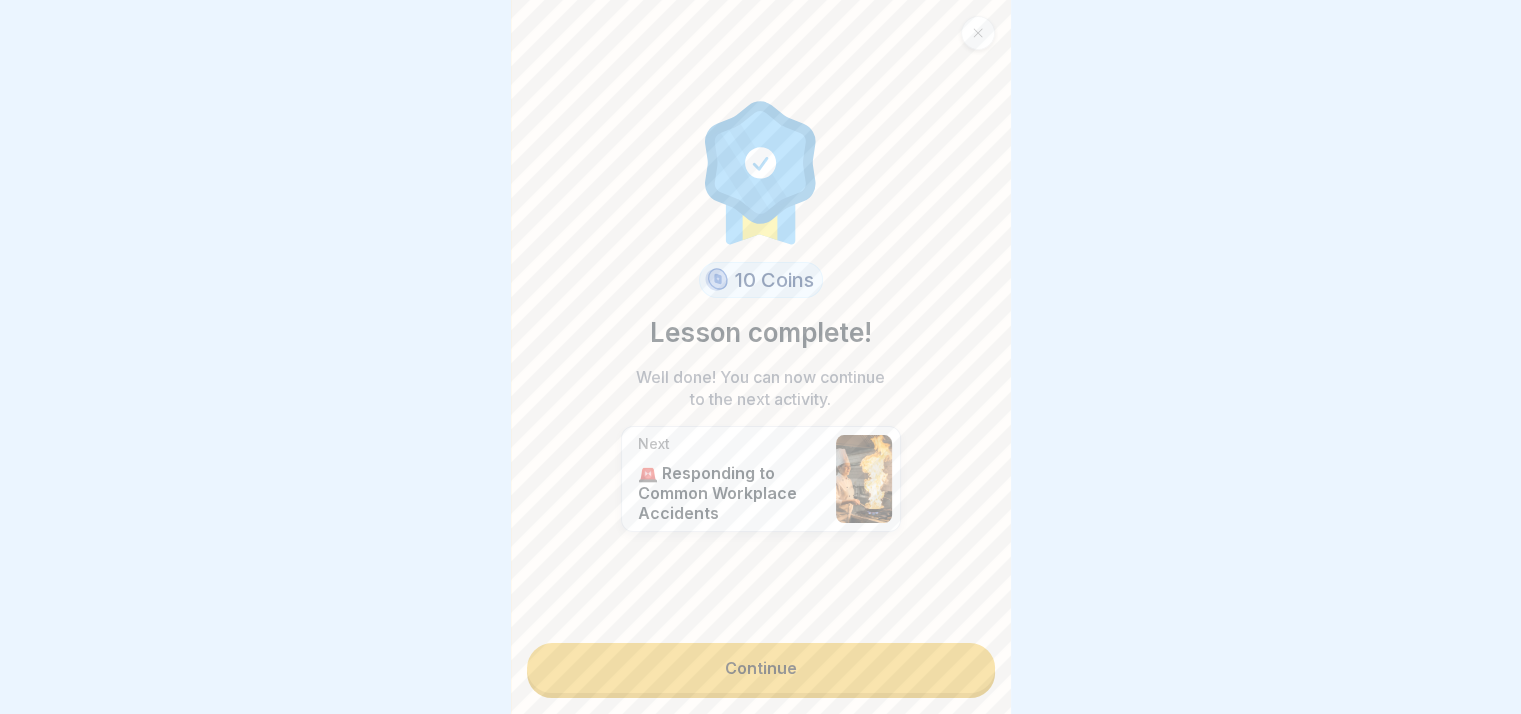 click on "Continue" at bounding box center (761, 668) 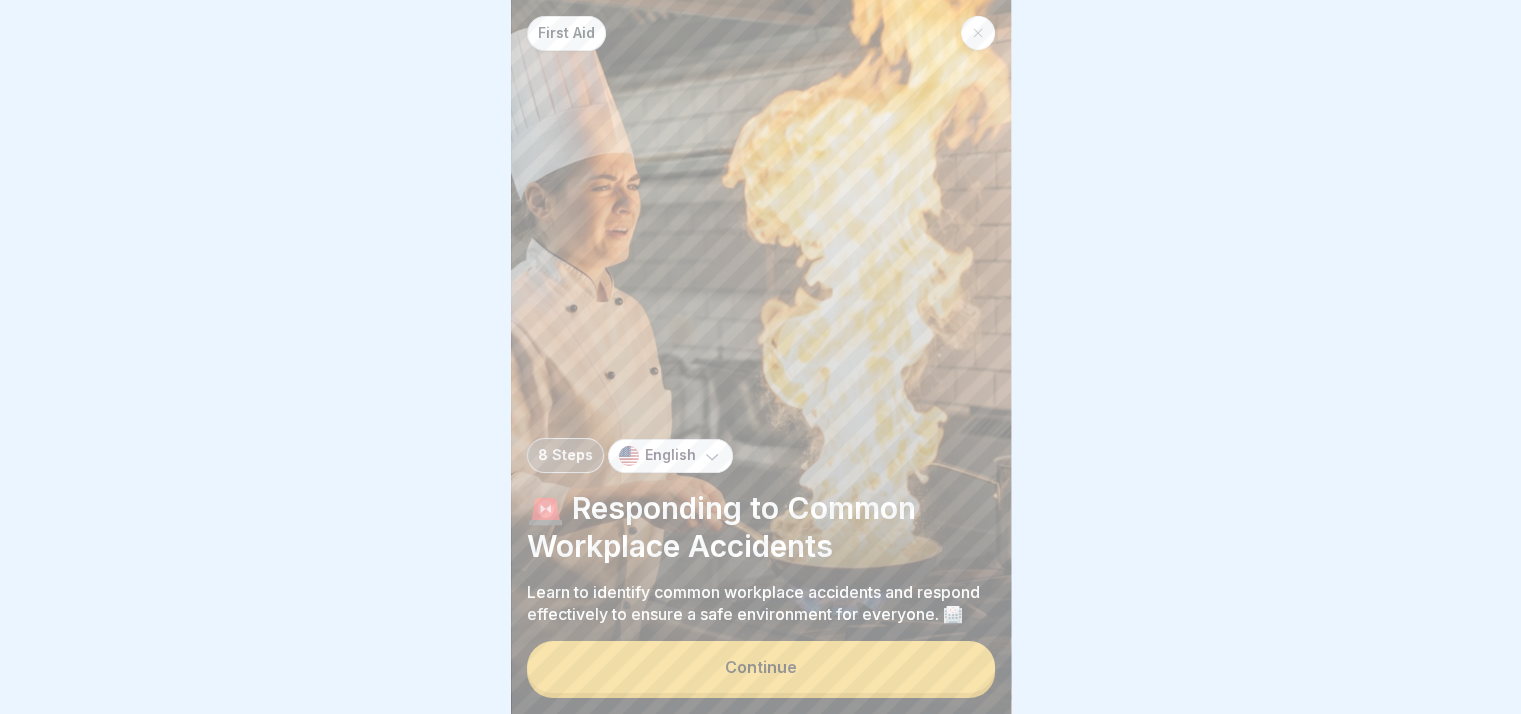 click on "Continue" at bounding box center (761, 667) 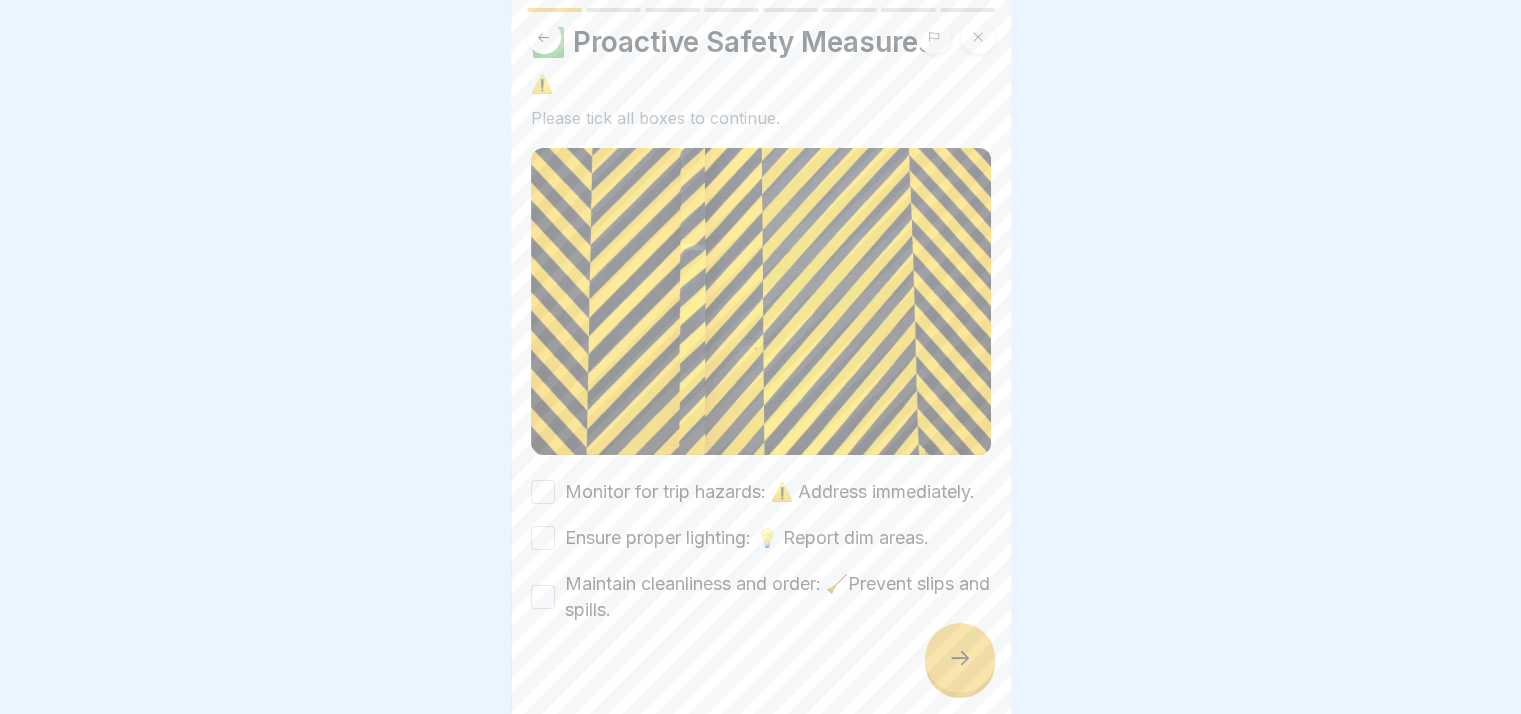 scroll, scrollTop: 96, scrollLeft: 0, axis: vertical 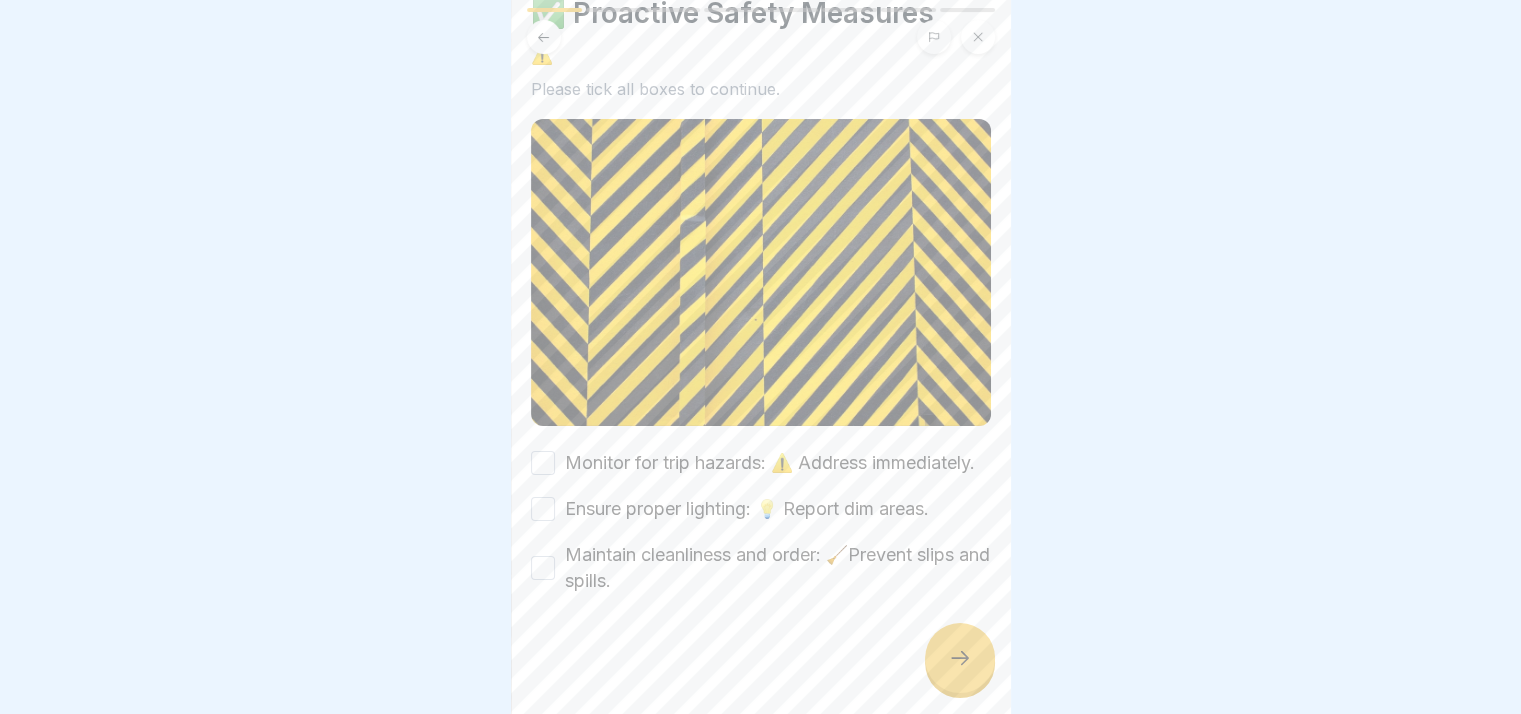 click on "Monitor for trip hazards: ⚠️ Address immediately." at bounding box center [761, 463] 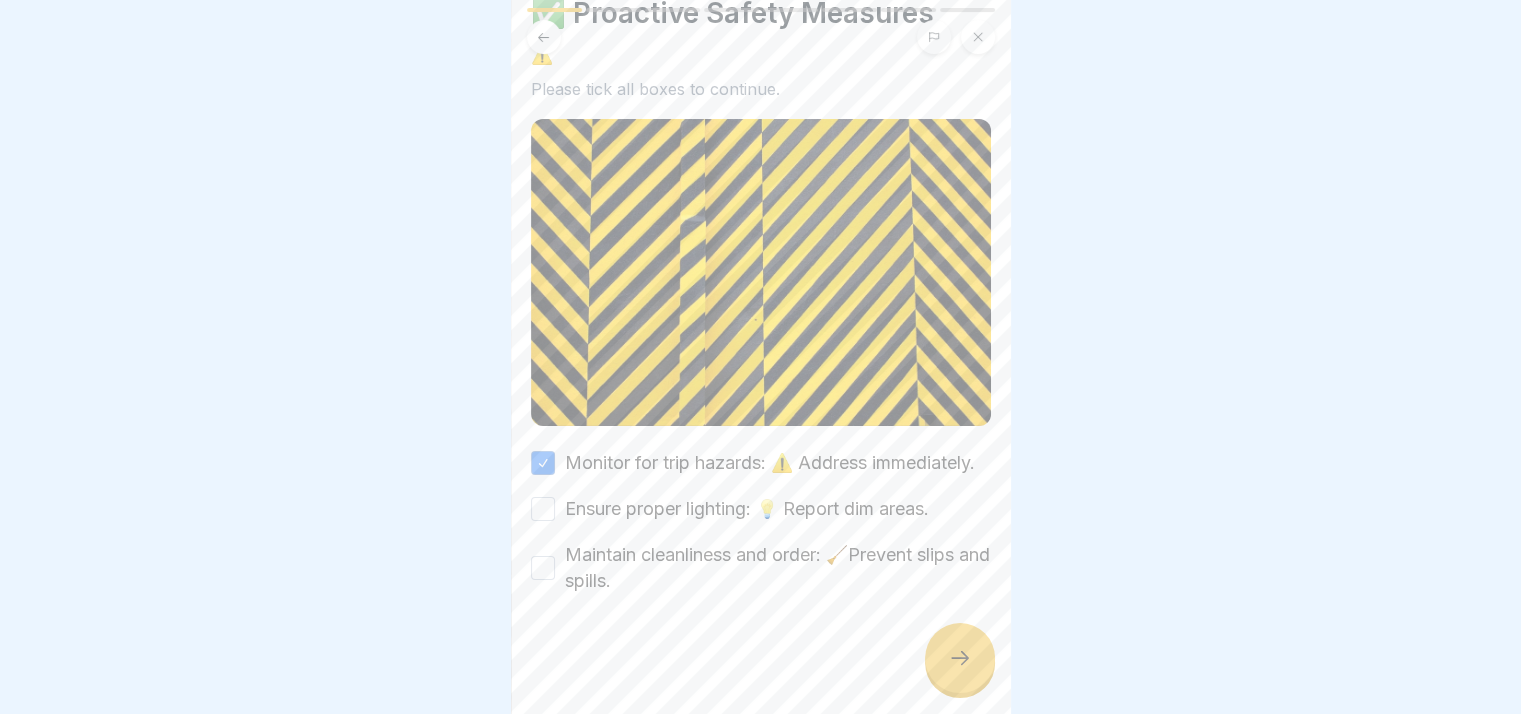 click on "Ensure proper lighting: 💡 Report dim areas." at bounding box center (761, 509) 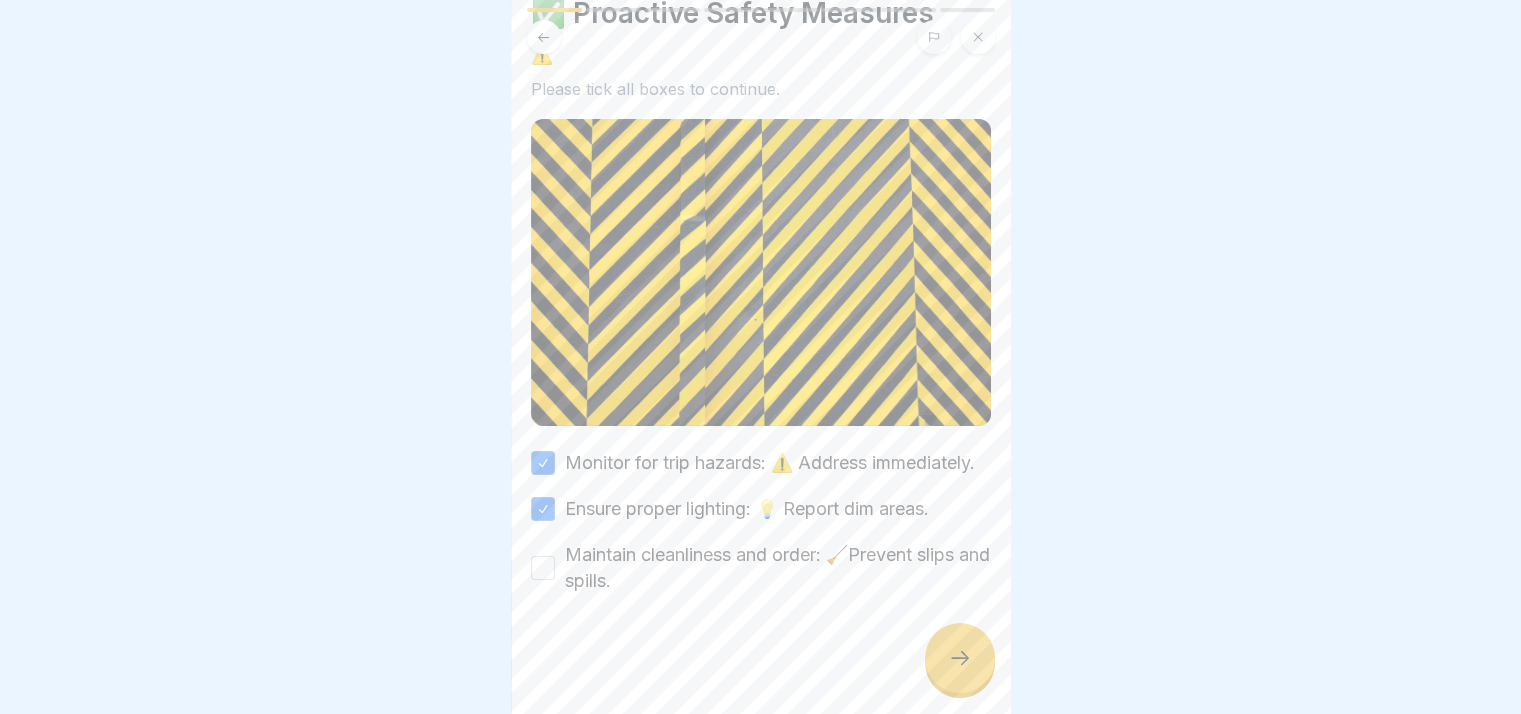 click on "Maintain cleanliness and order: 🧹Prevent slips and spills." at bounding box center [543, 568] 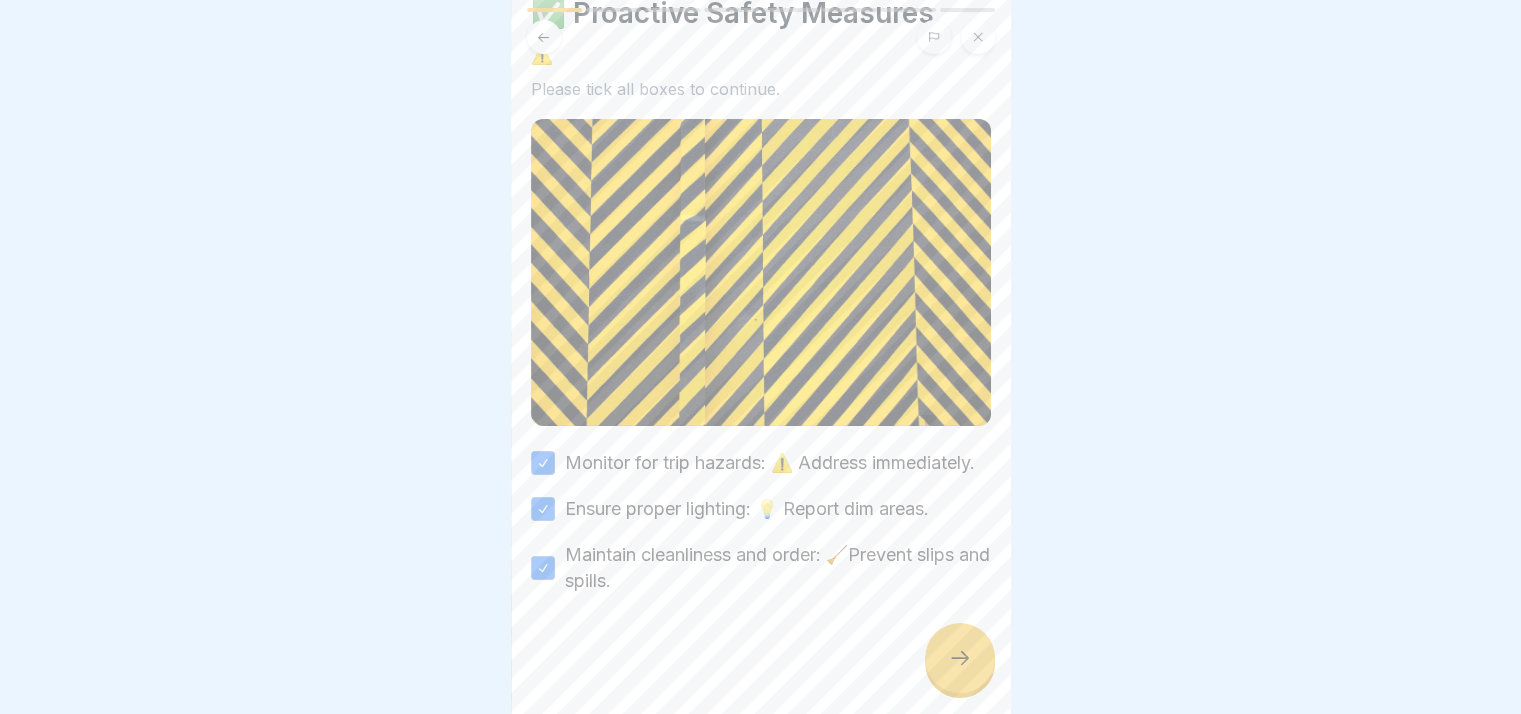 click at bounding box center [960, 658] 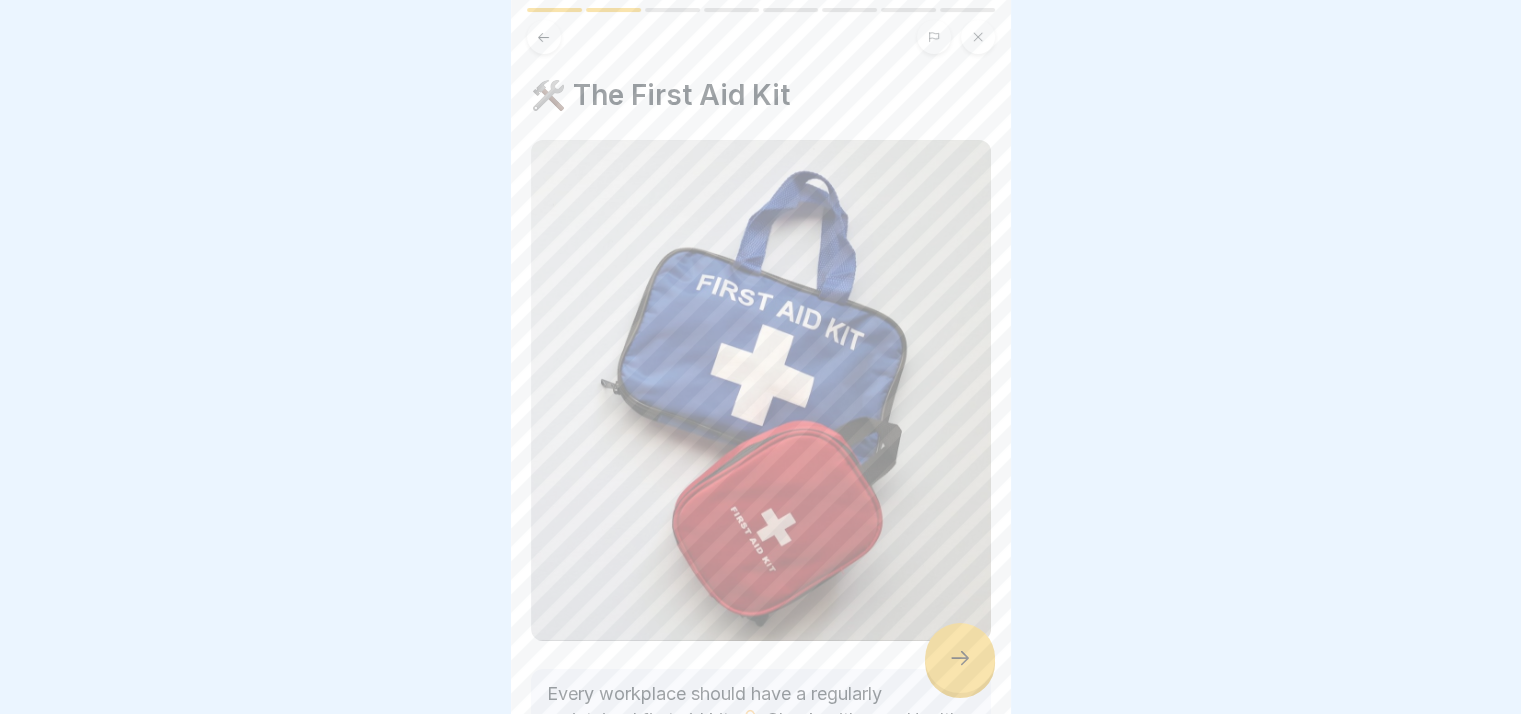 click at bounding box center [960, 658] 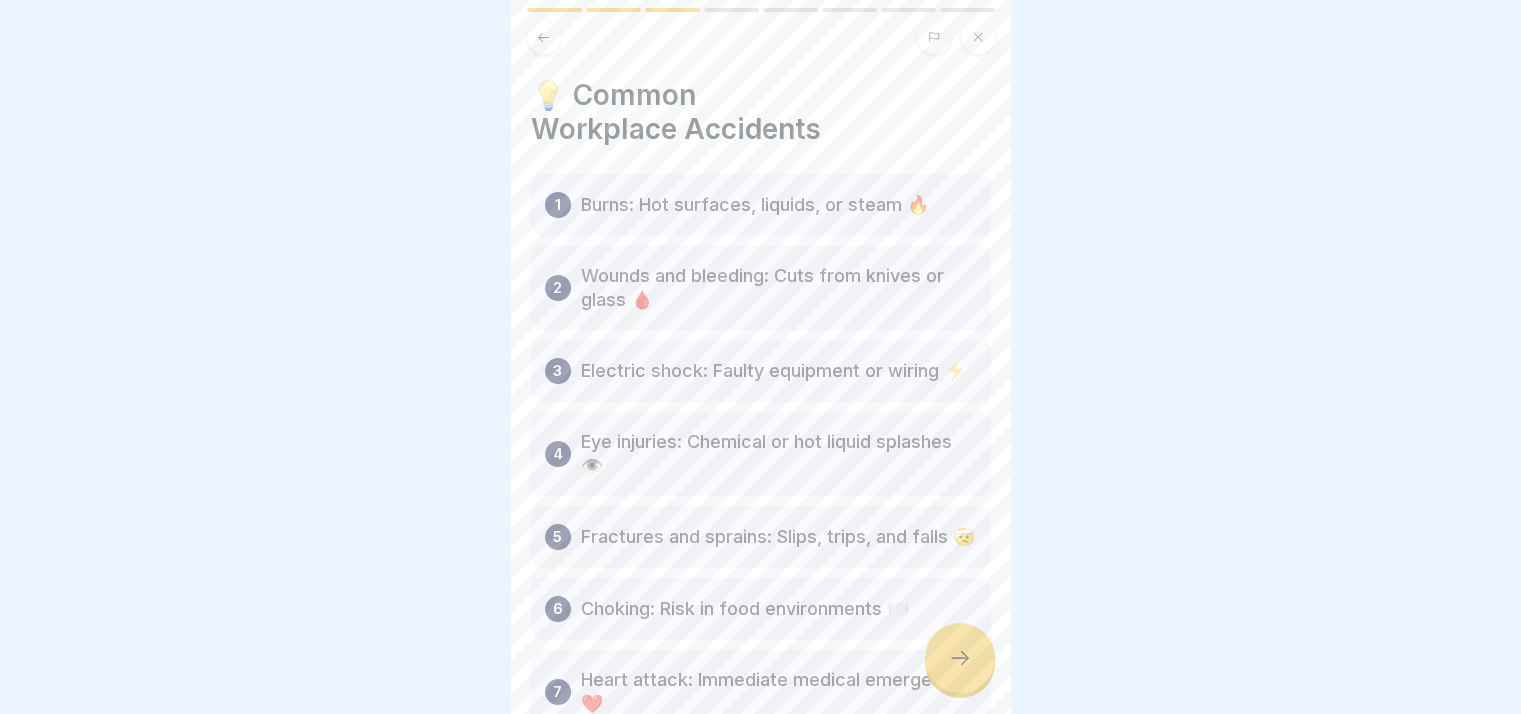click at bounding box center (960, 658) 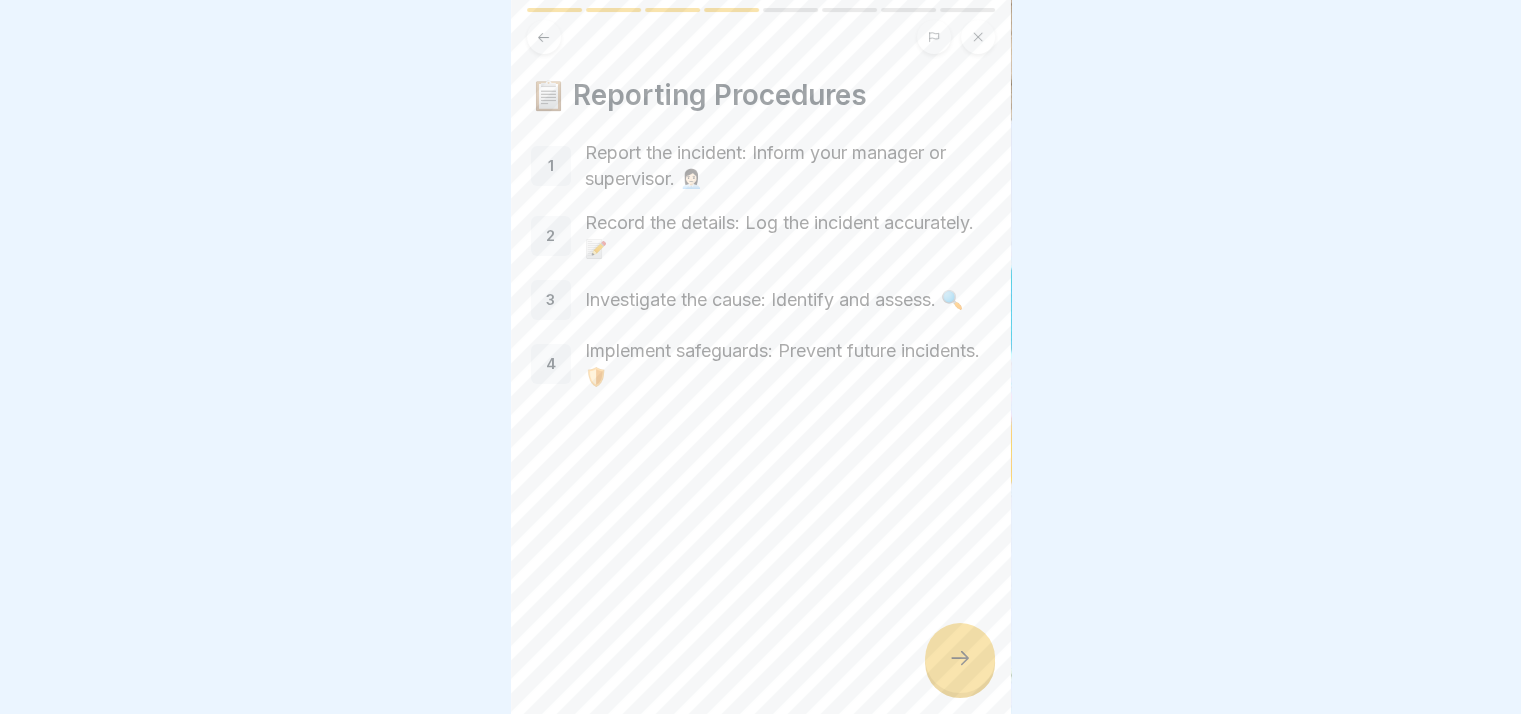 click at bounding box center [960, 658] 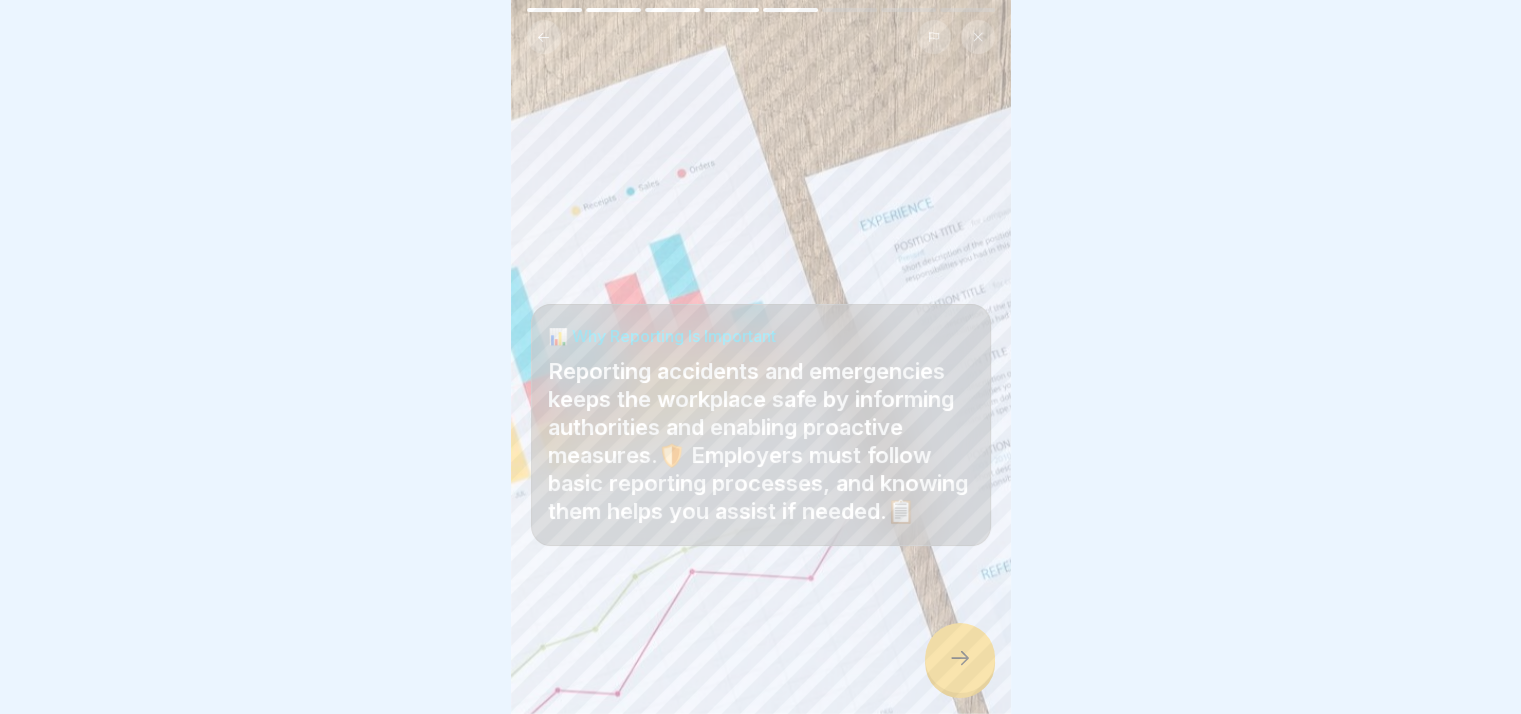 click at bounding box center (960, 658) 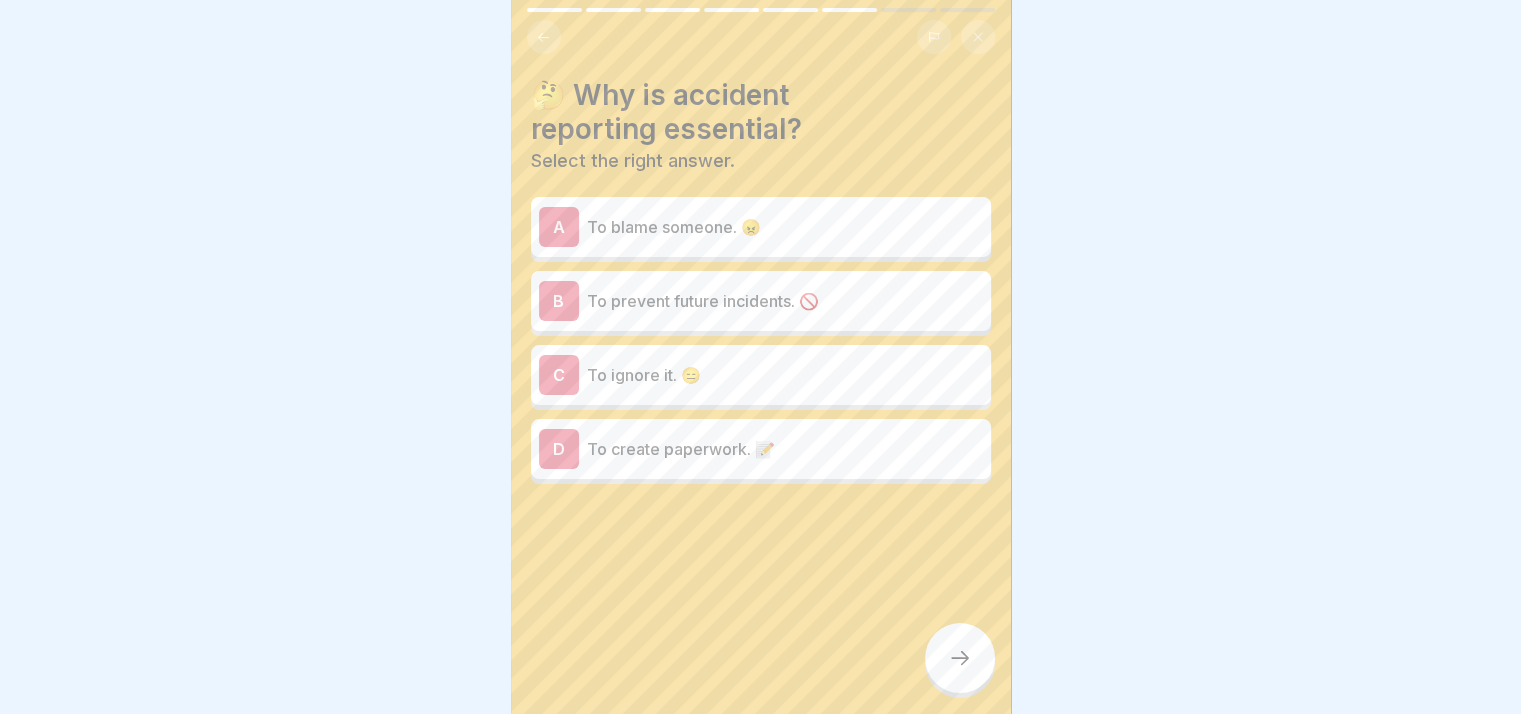 click at bounding box center (960, 658) 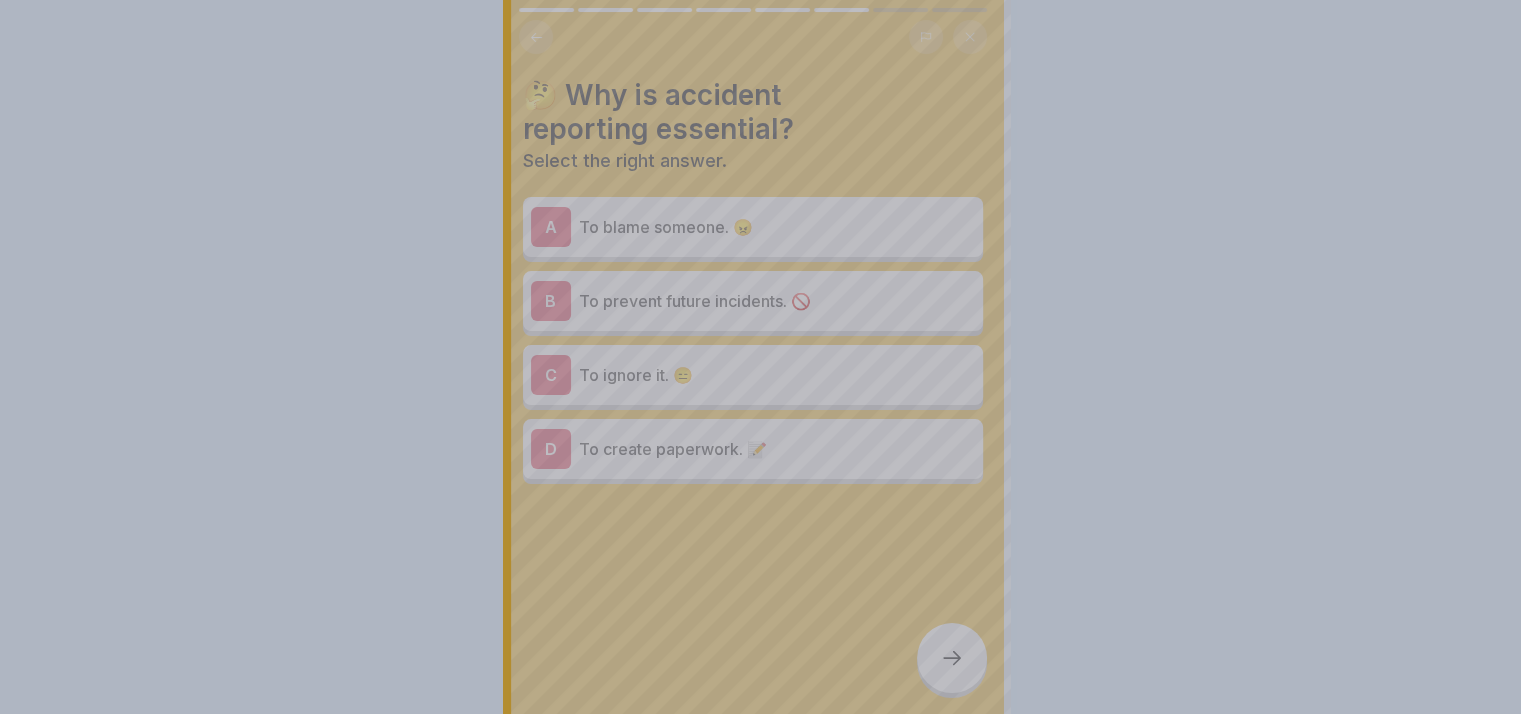 scroll, scrollTop: 0, scrollLeft: 0, axis: both 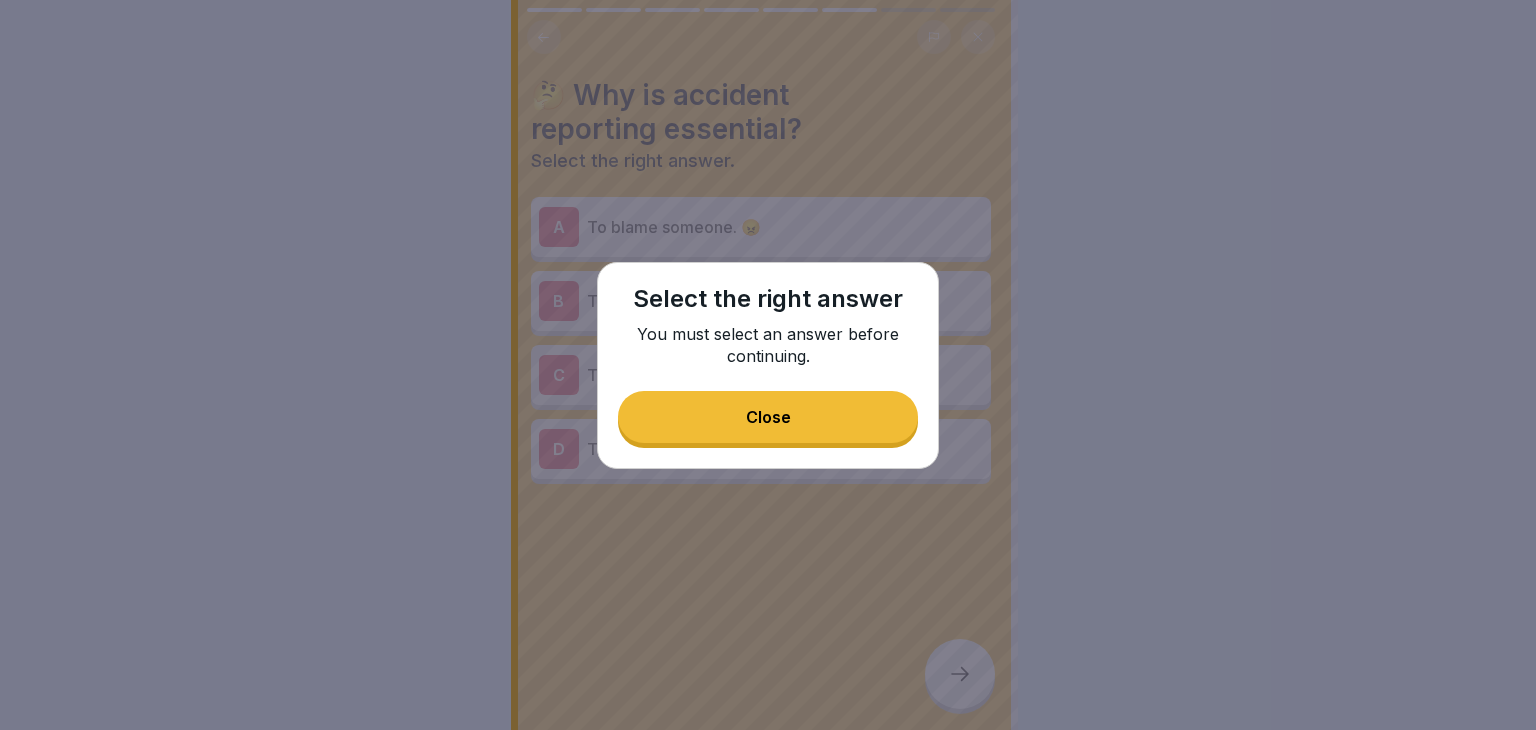 click on "Close" at bounding box center [768, 417] 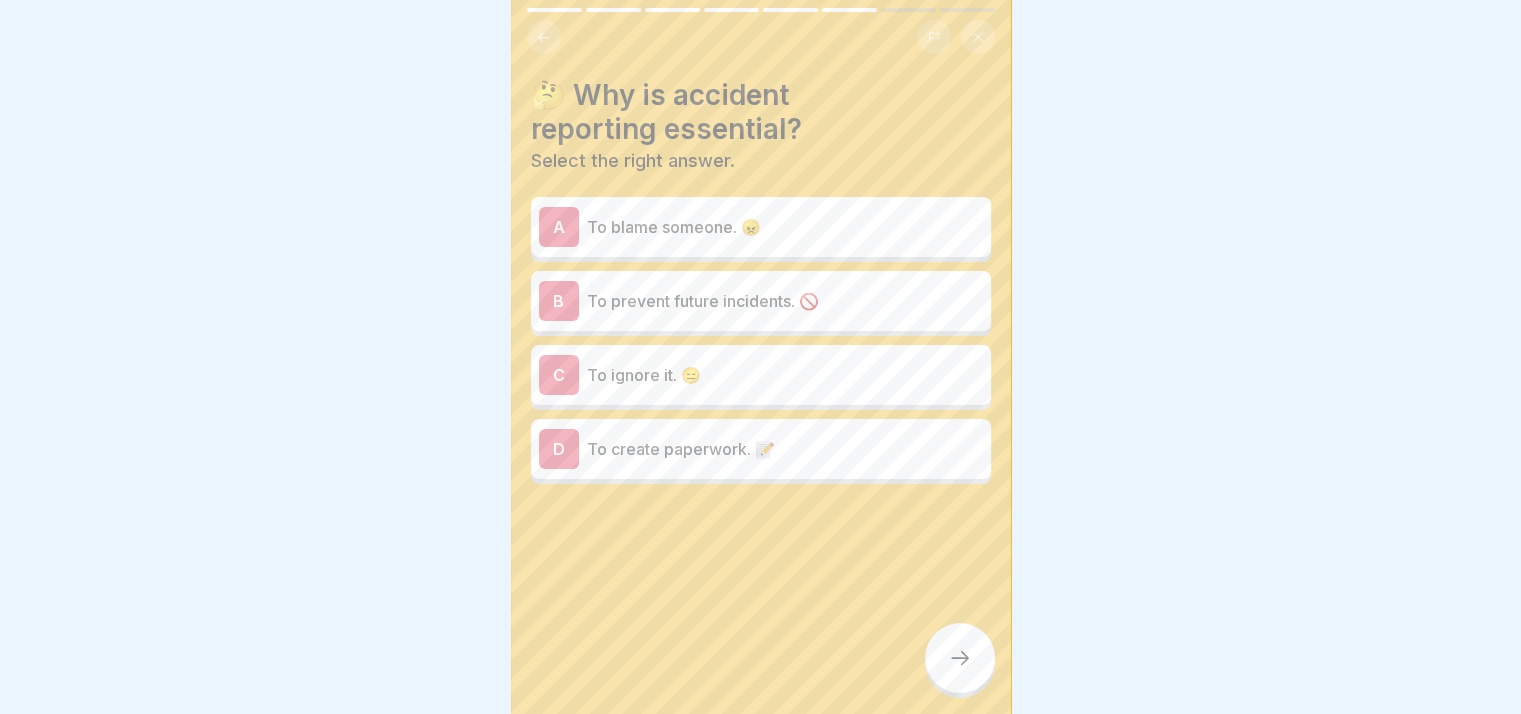 click on "B To prevent future incidents. 🚫" at bounding box center (761, 301) 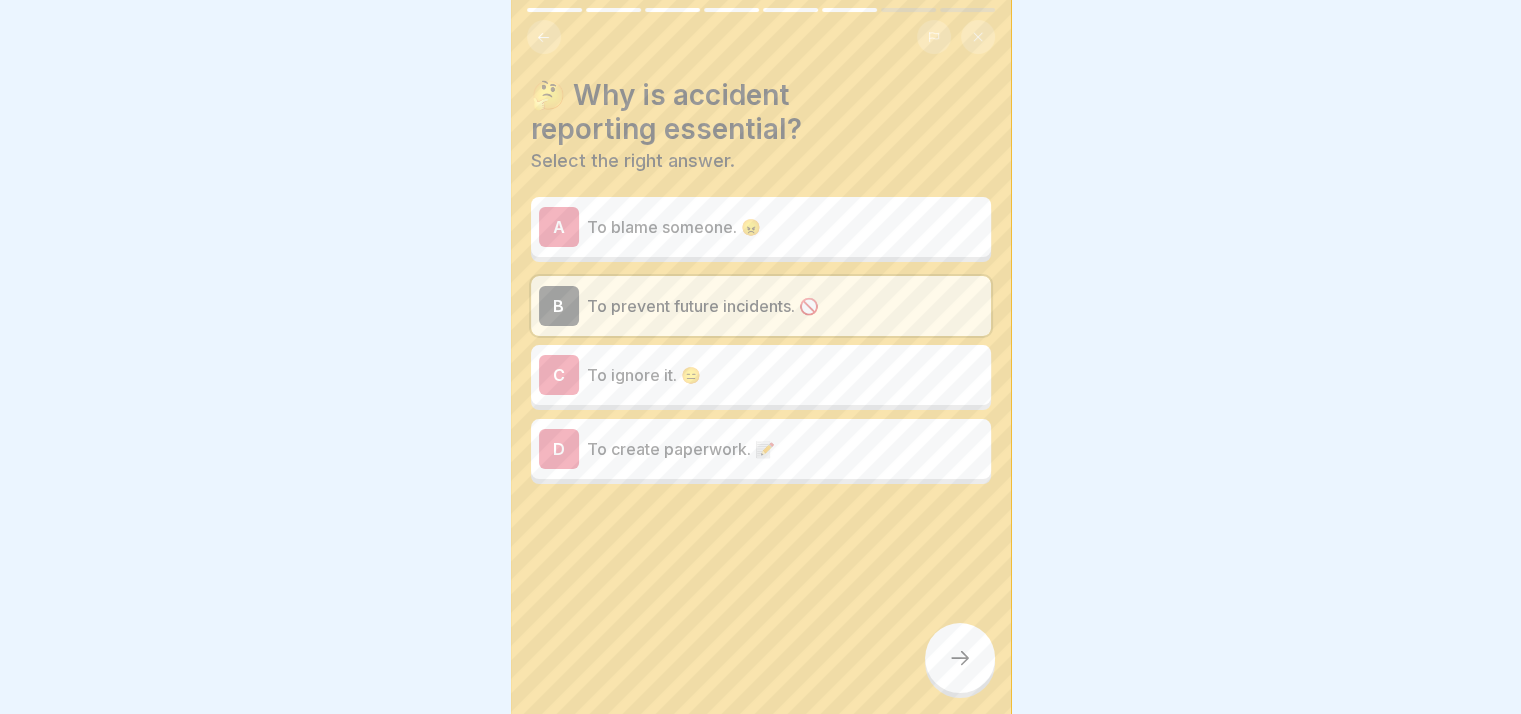 click 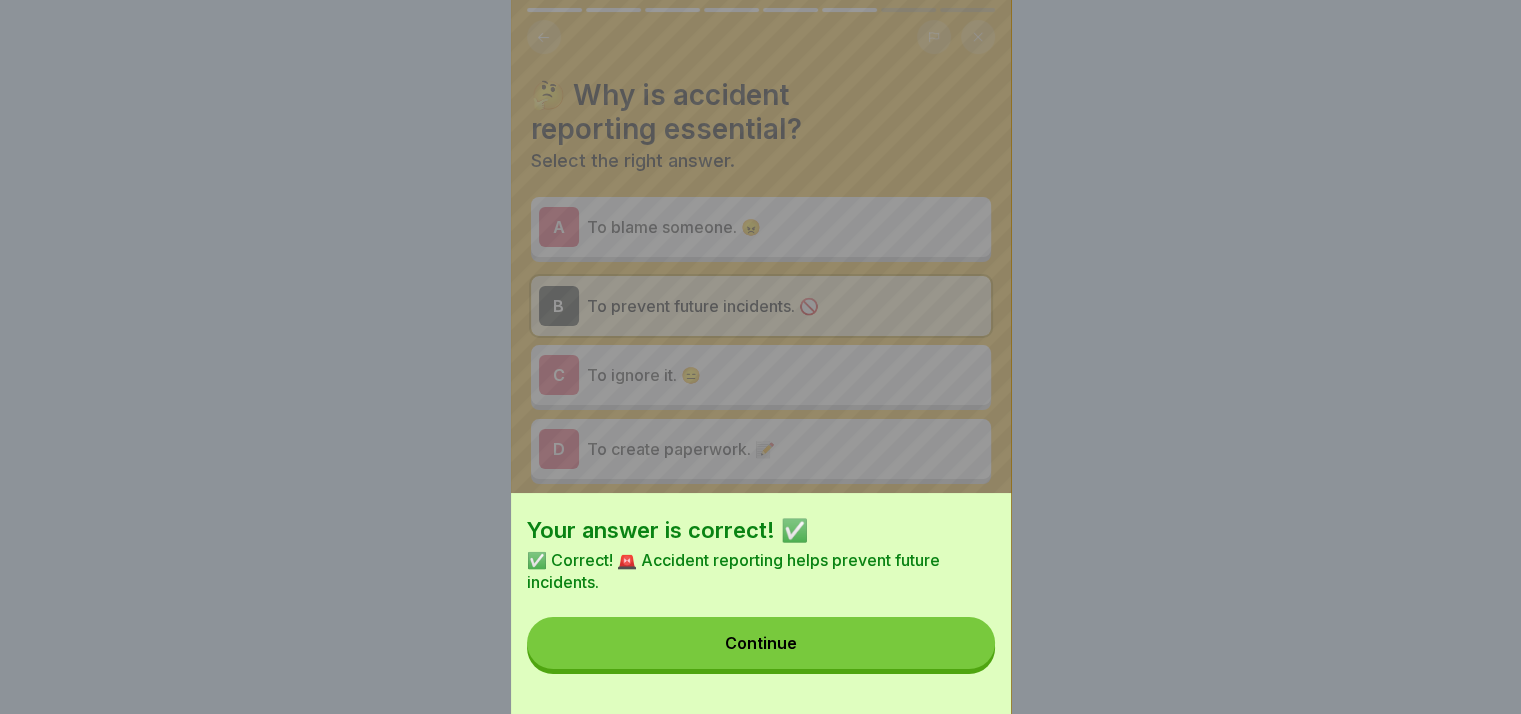 click on "Continue" at bounding box center (761, 643) 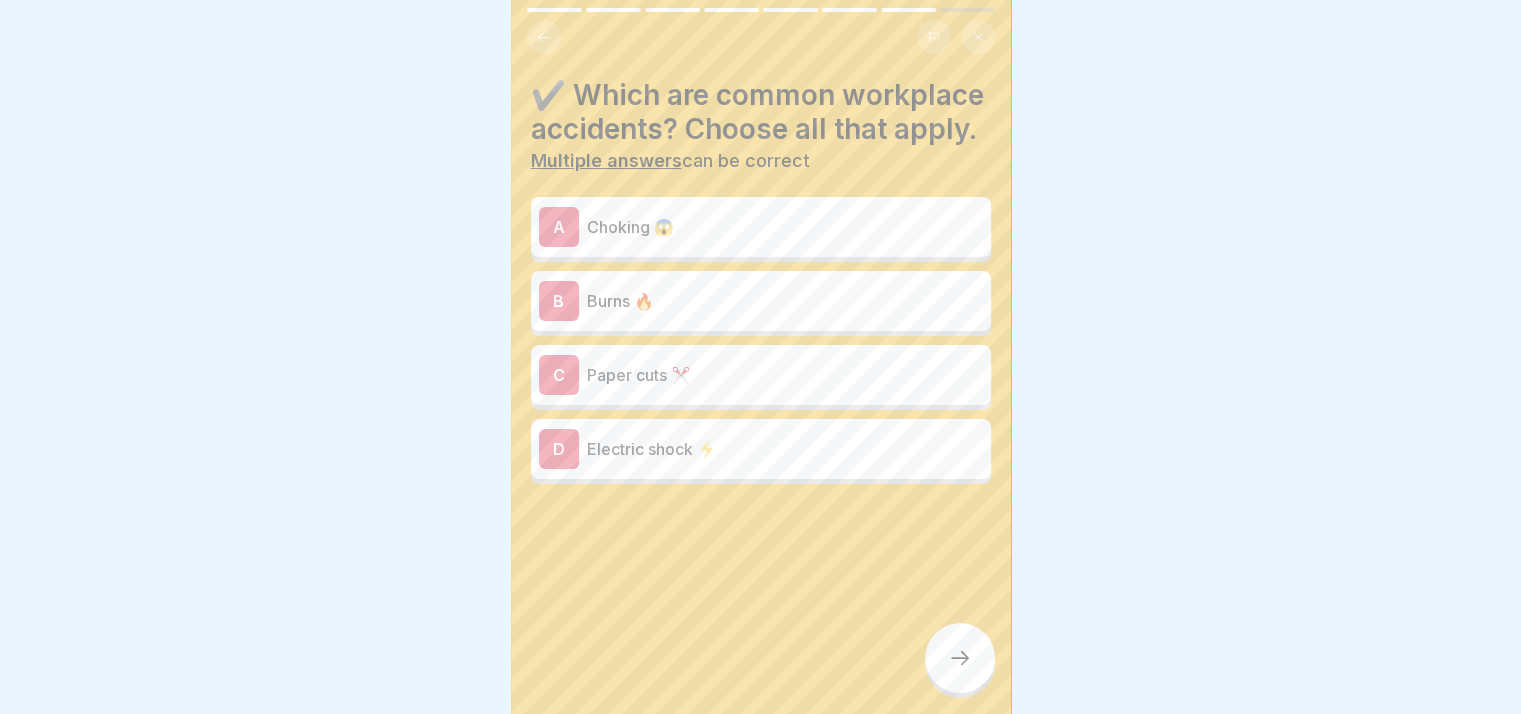 click on "Choking 😱" at bounding box center (785, 227) 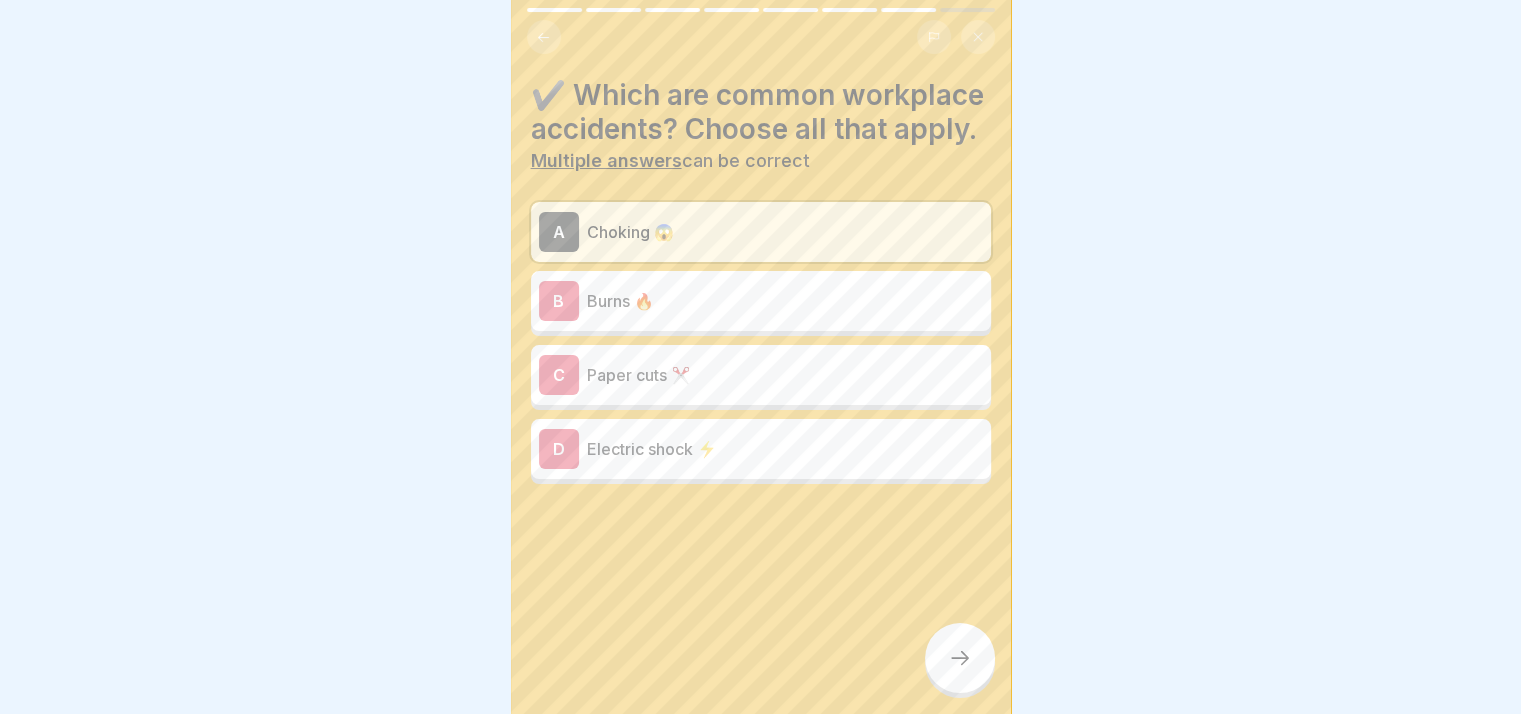 click on "Burns 🔥" at bounding box center (785, 301) 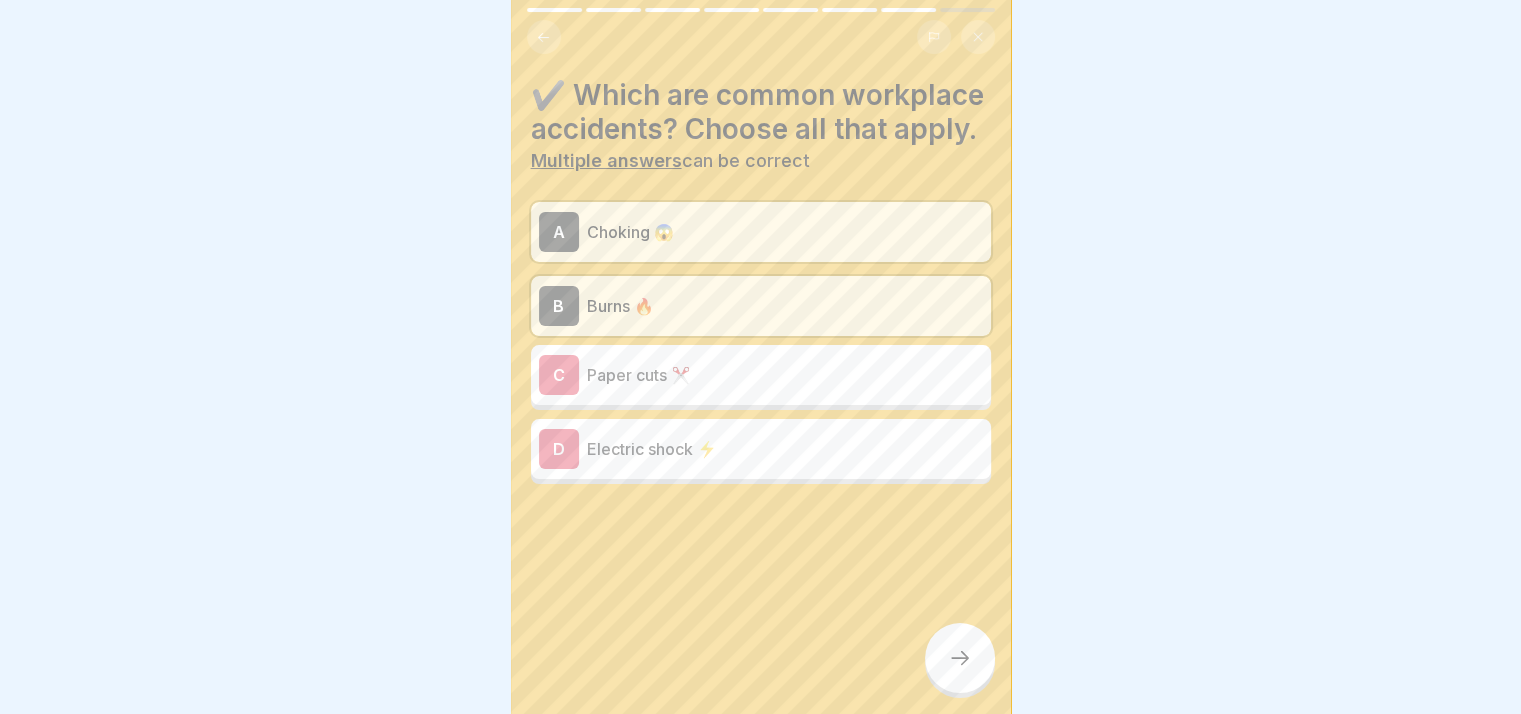 click on "A Choking 😱" at bounding box center (761, 232) 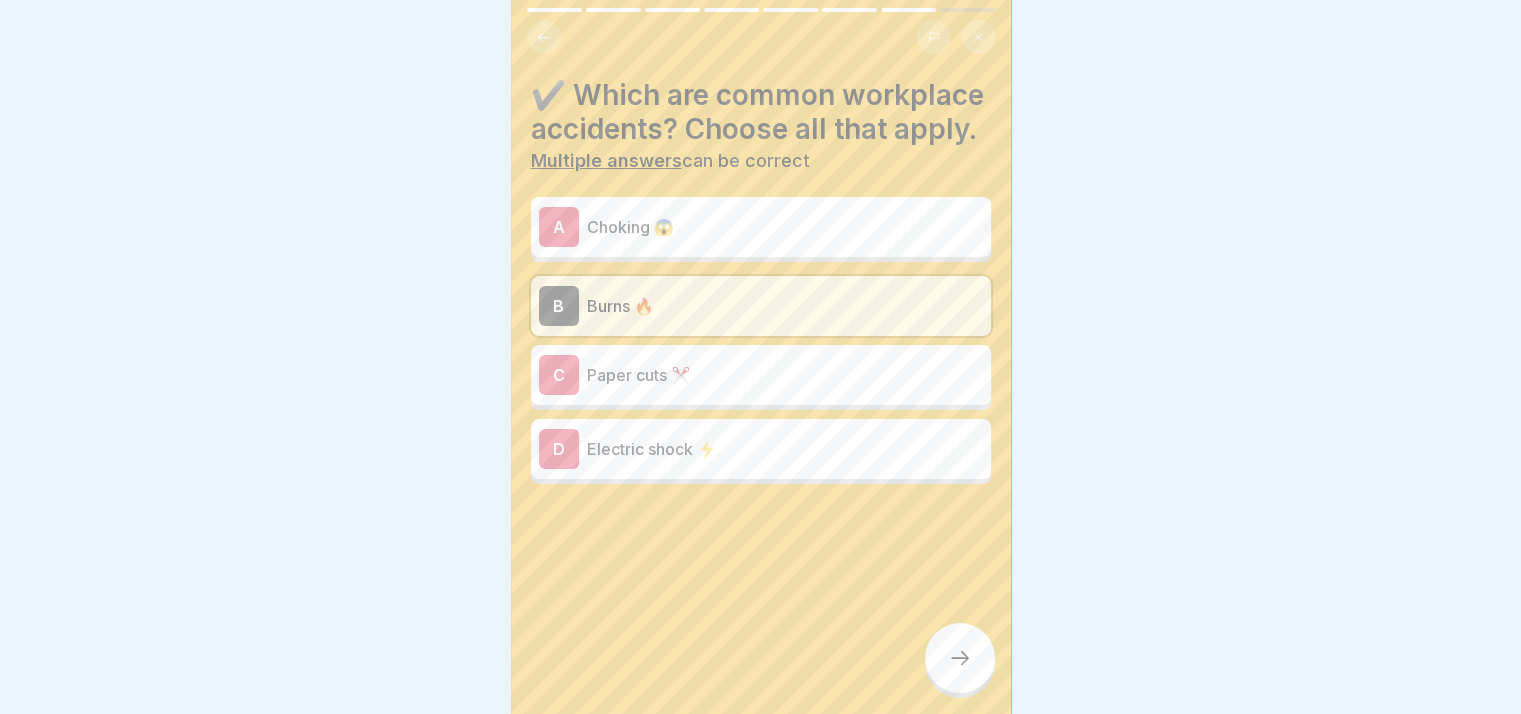 click 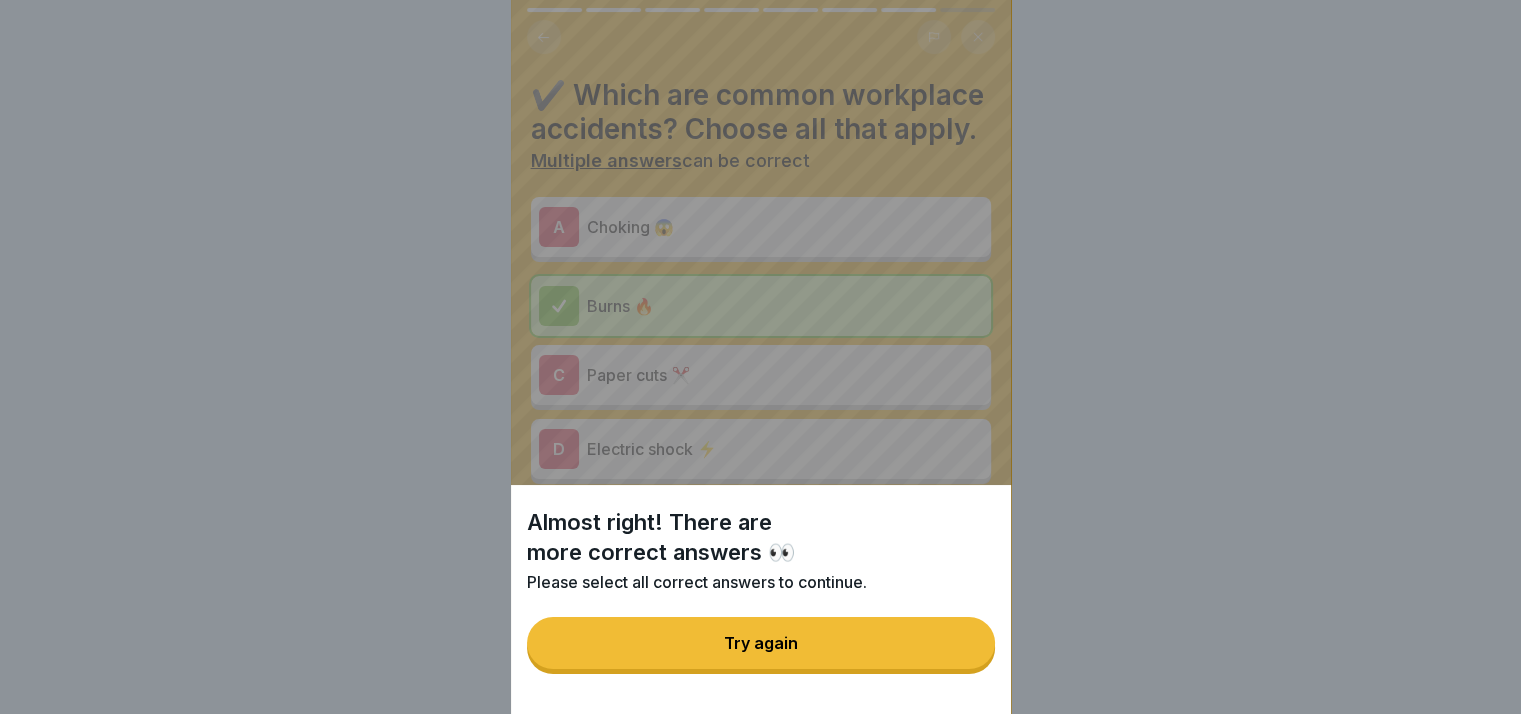 click on "Try again" at bounding box center [761, 643] 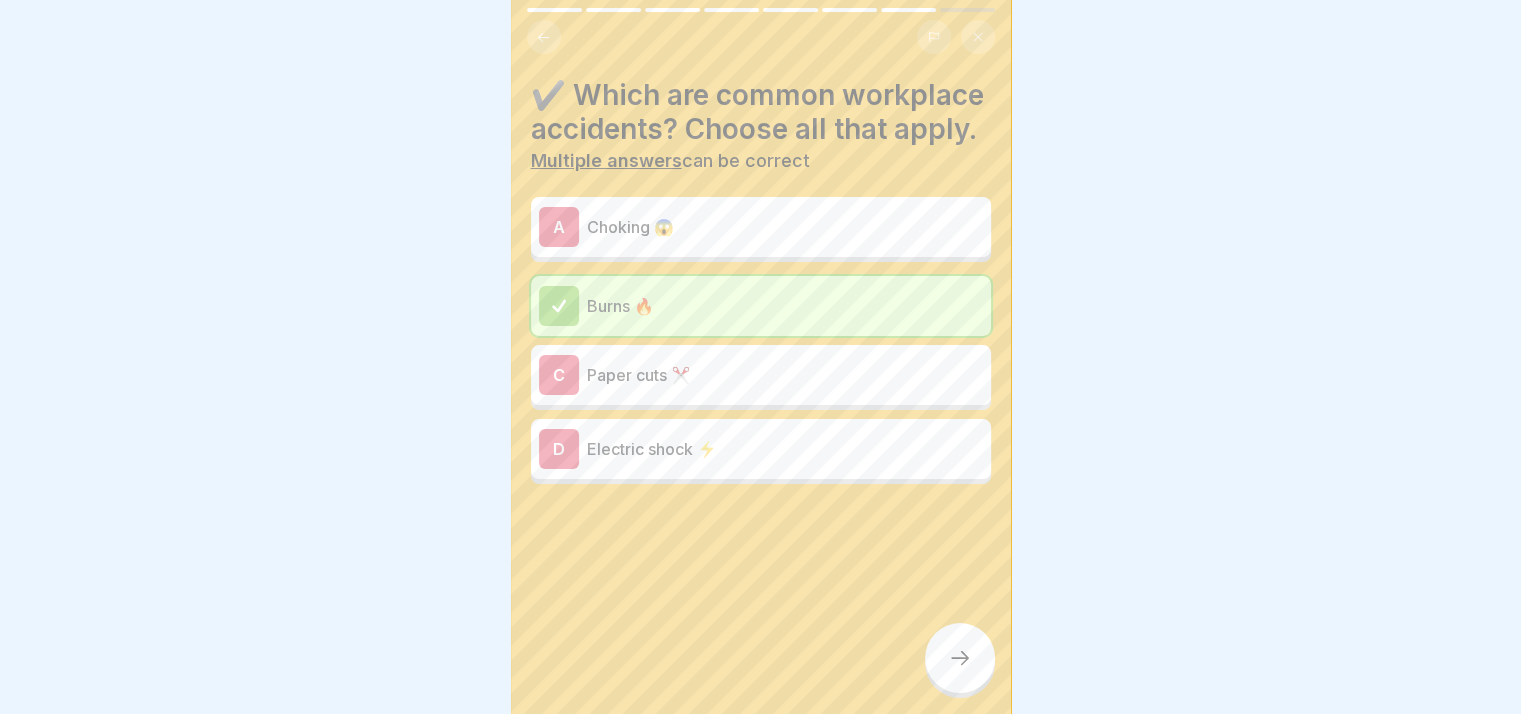 click on "✔️ Which are common workplace accidents? Choose all that apply. Multiple answers  can be correct A Choking 😱 Burns 🔥 C Paper cuts ✂️ D Electric shock ⚡" at bounding box center (761, 281) 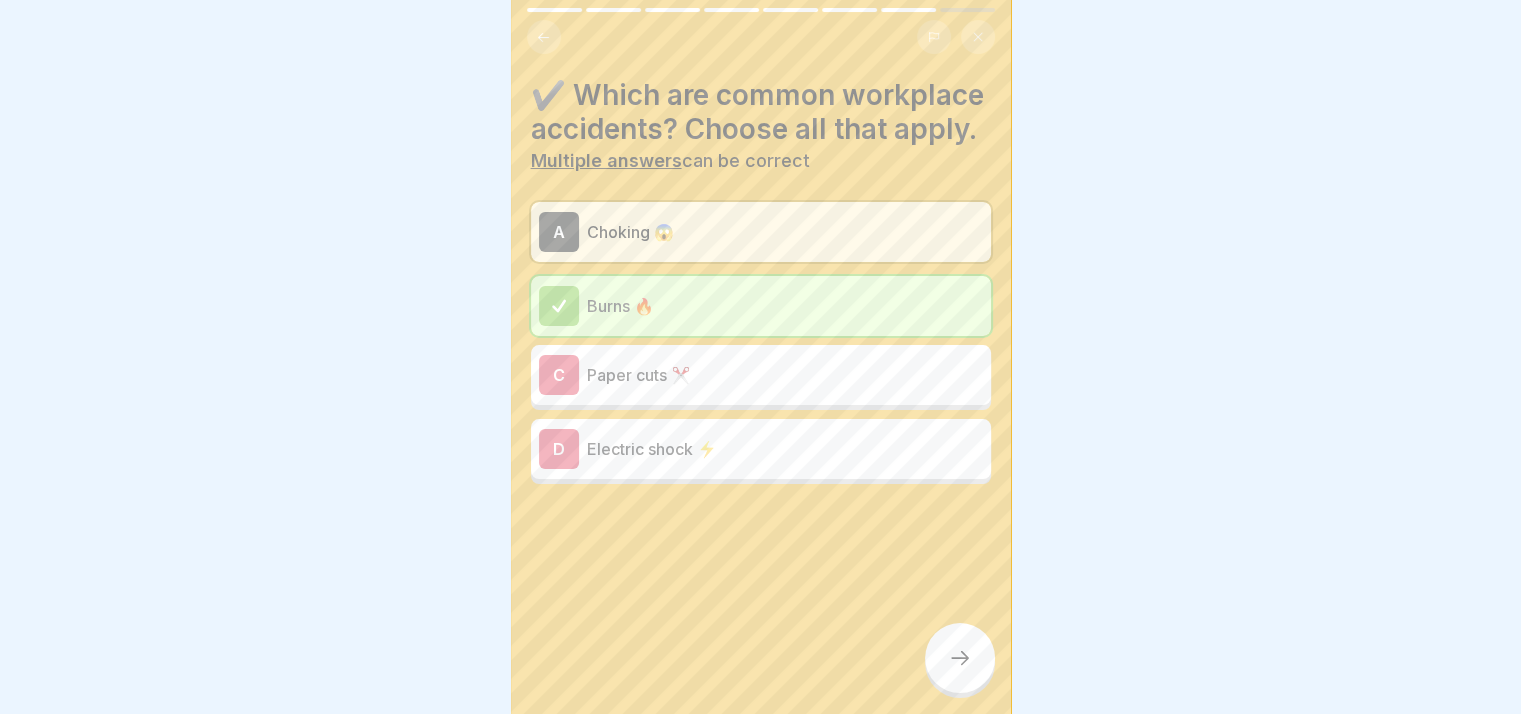 click at bounding box center [960, 658] 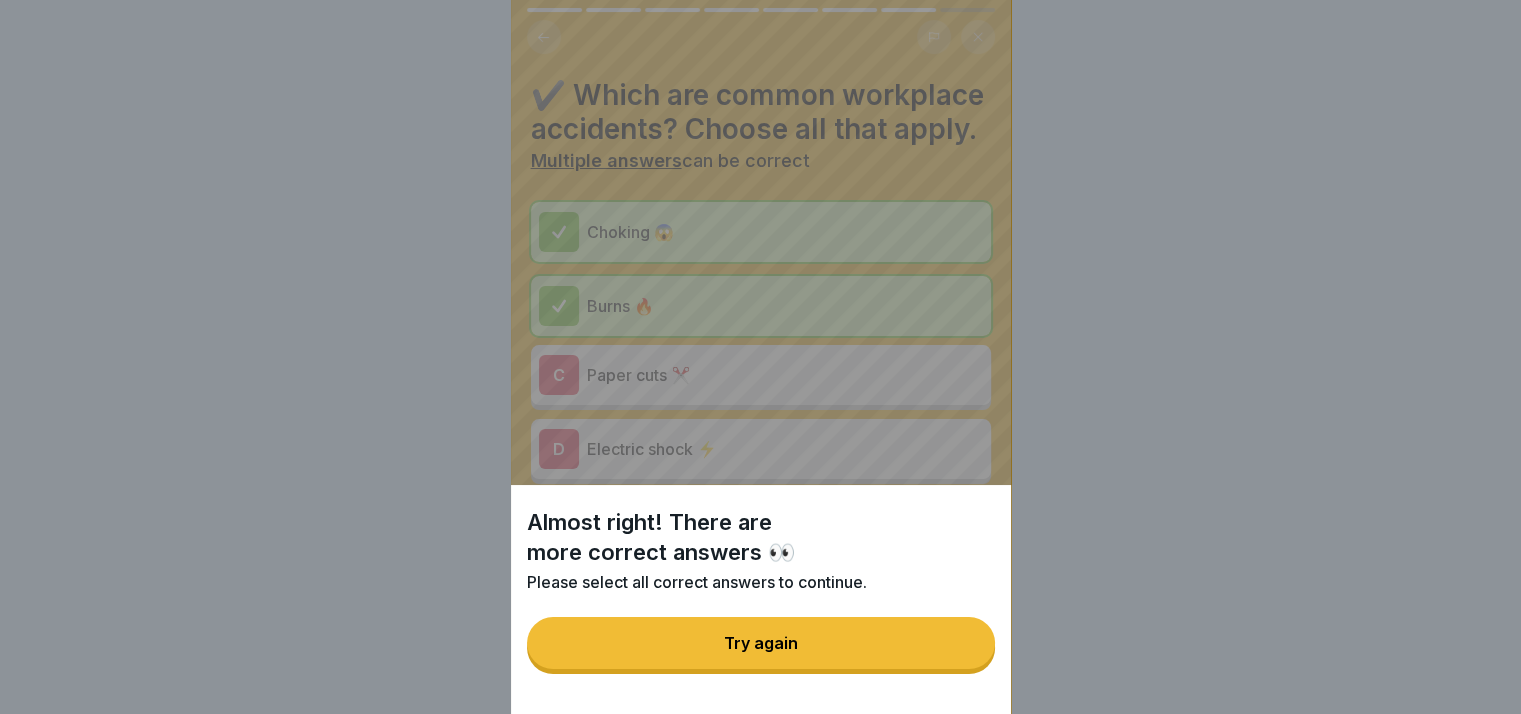 click on "Try again" at bounding box center (761, 643) 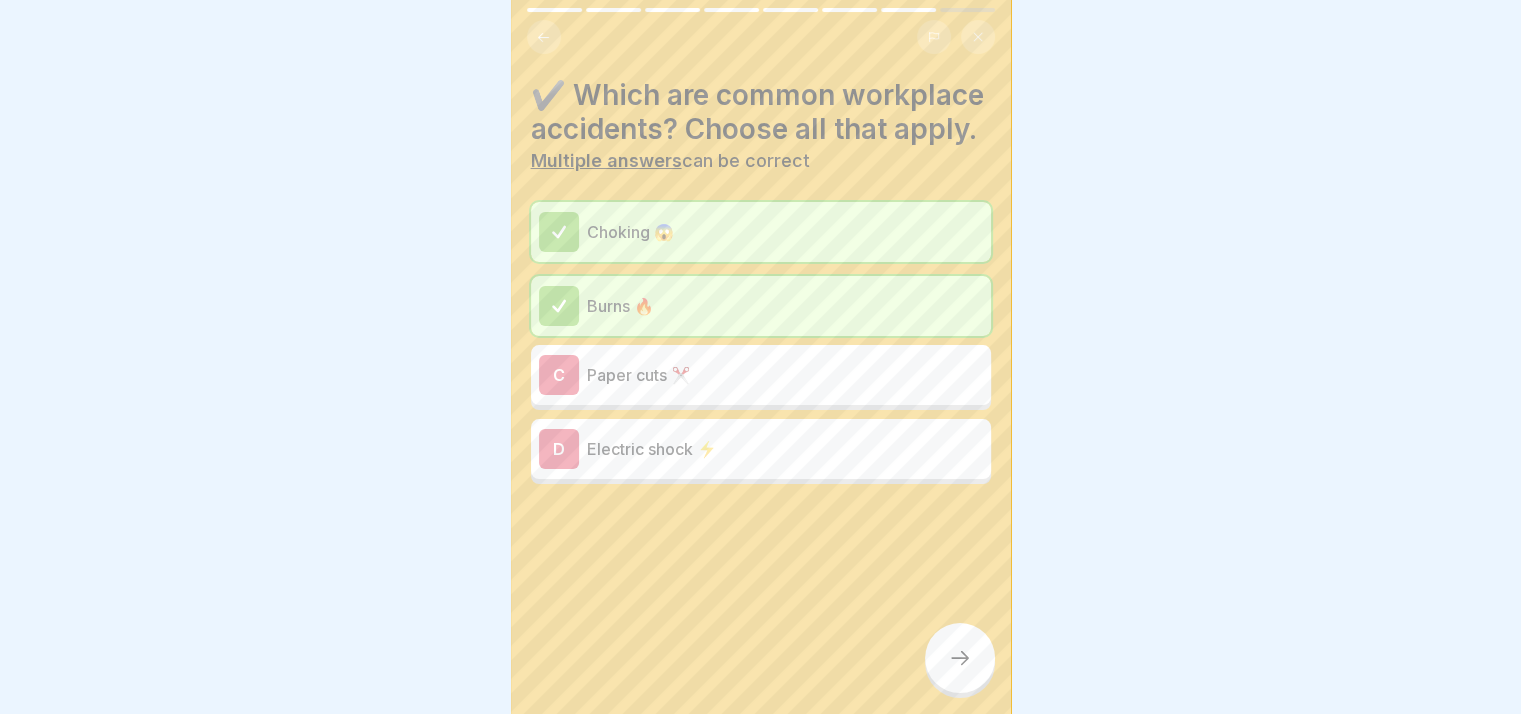click on "Electric shock ⚡" at bounding box center (785, 449) 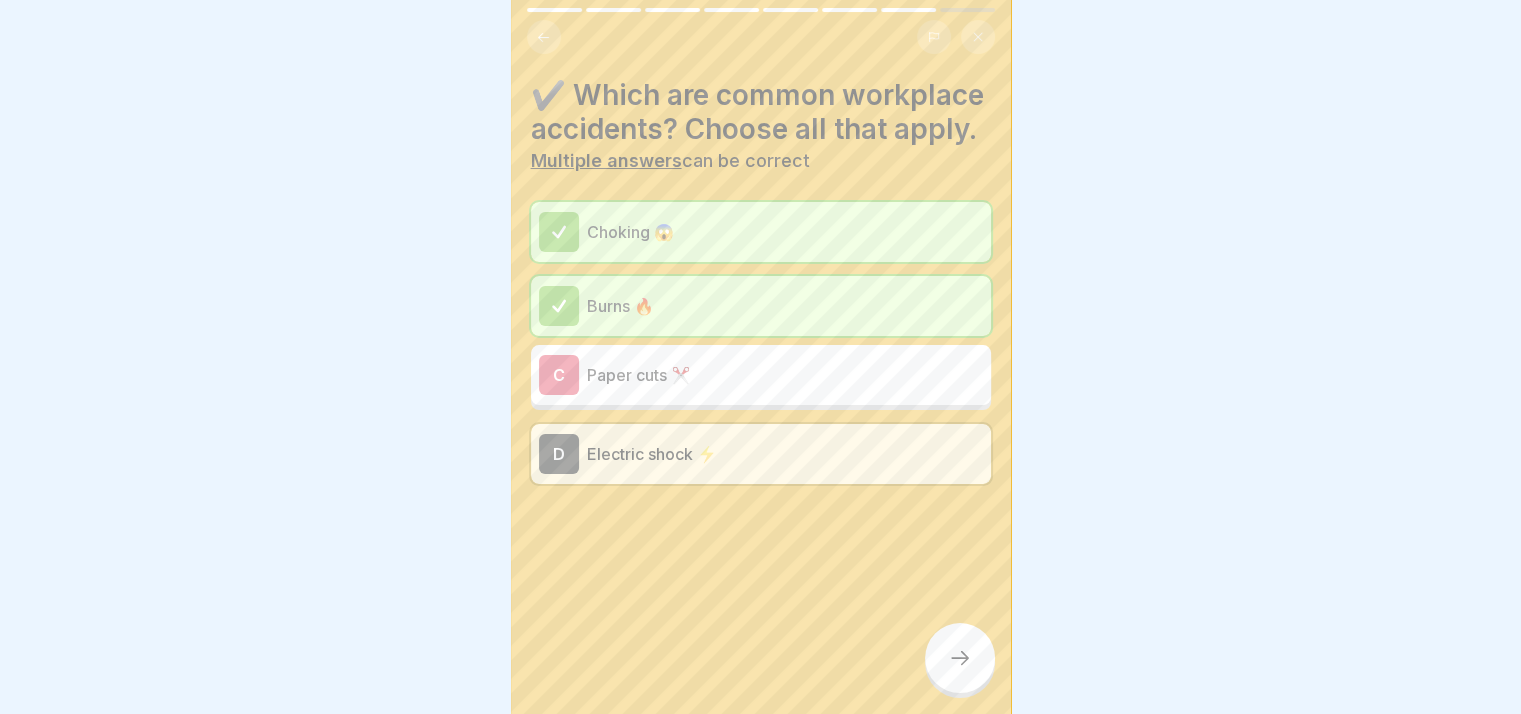 click at bounding box center [960, 658] 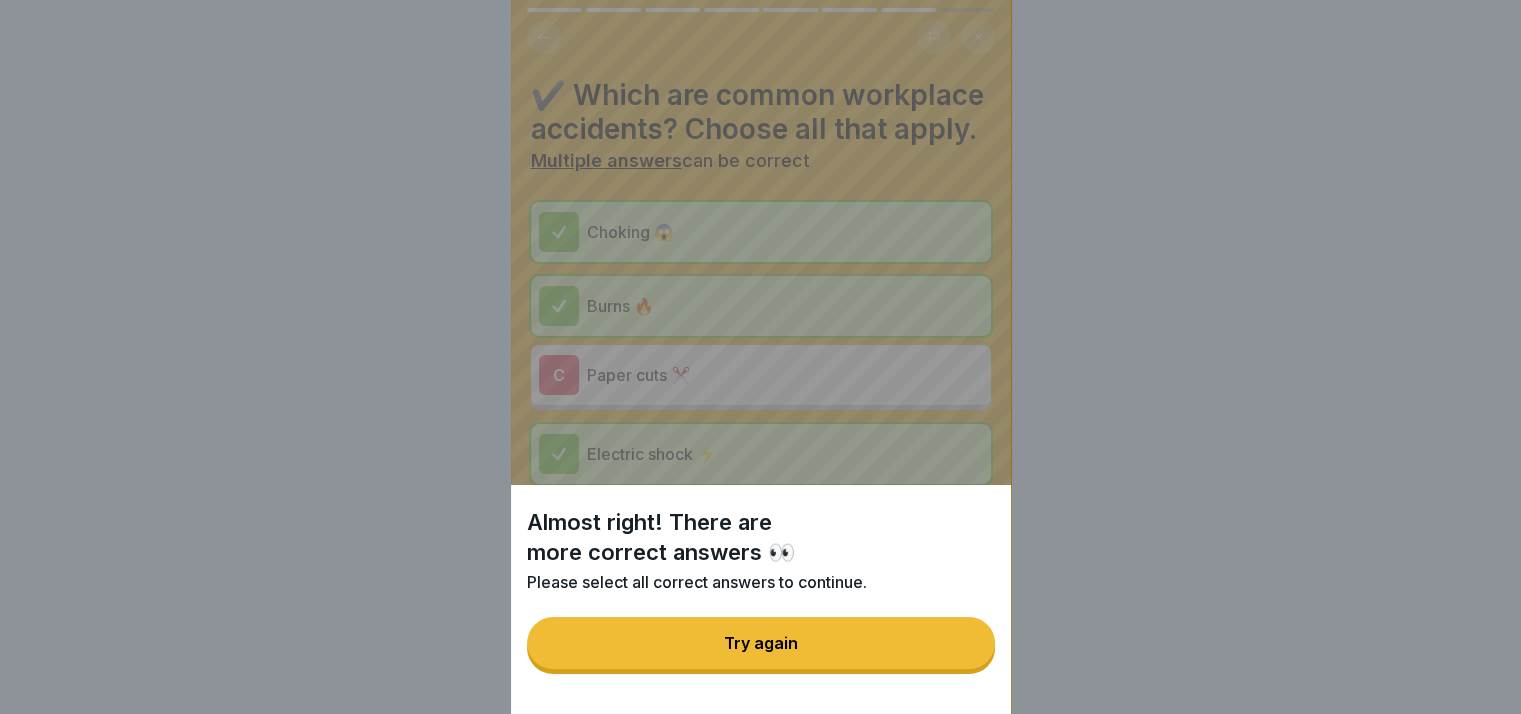 drag, startPoint x: 959, startPoint y: 665, endPoint x: 896, endPoint y: 599, distance: 91.24144 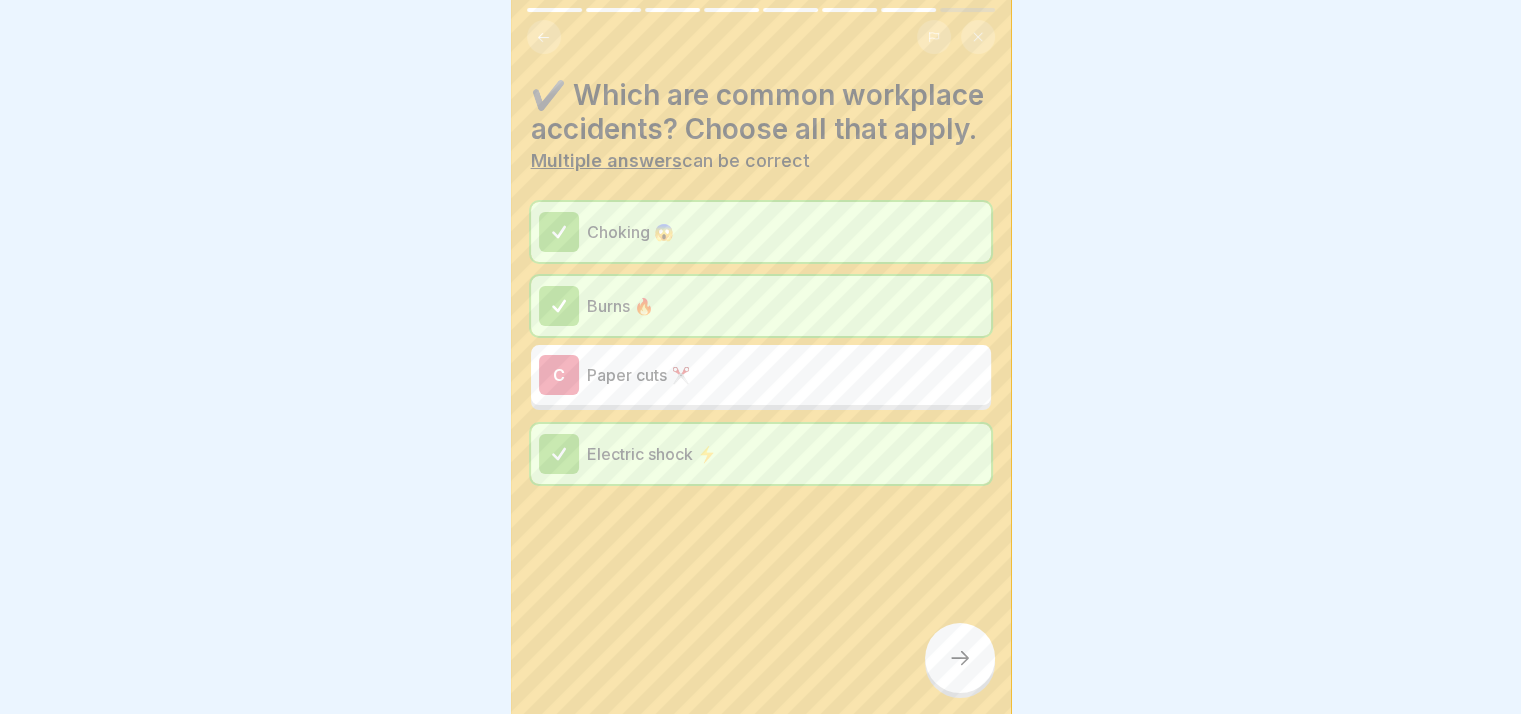 click on "C Paper cuts ✂️" at bounding box center [761, 375] 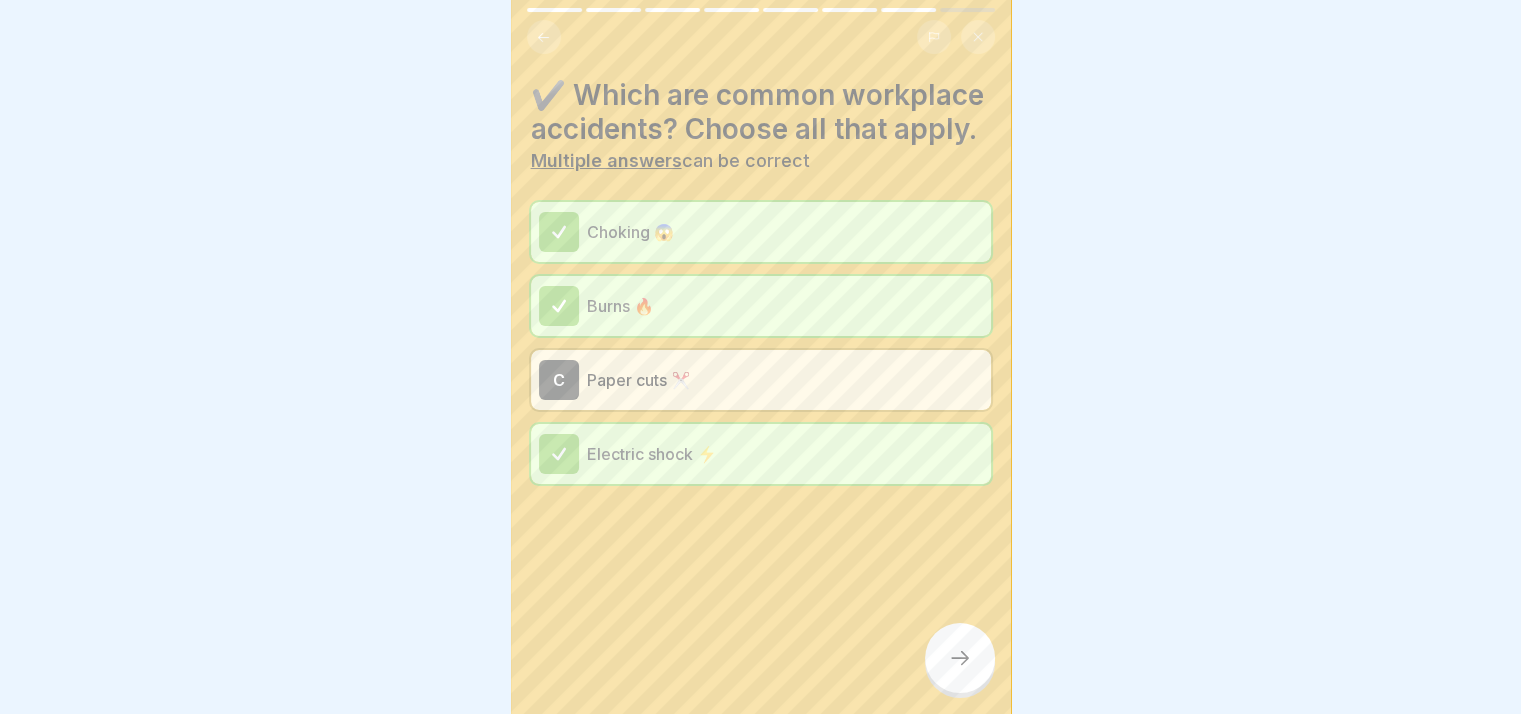 click at bounding box center [960, 658] 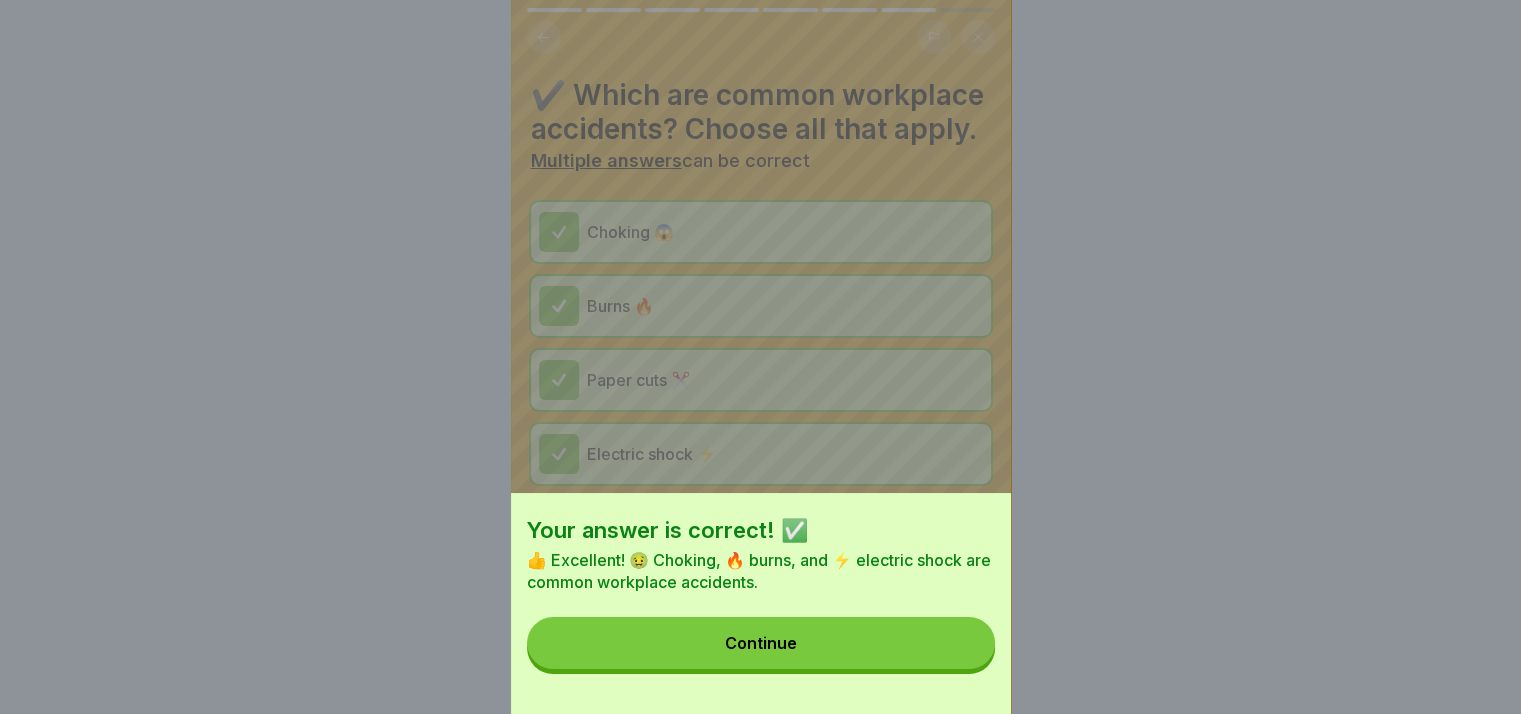 click on "Continue" at bounding box center (761, 643) 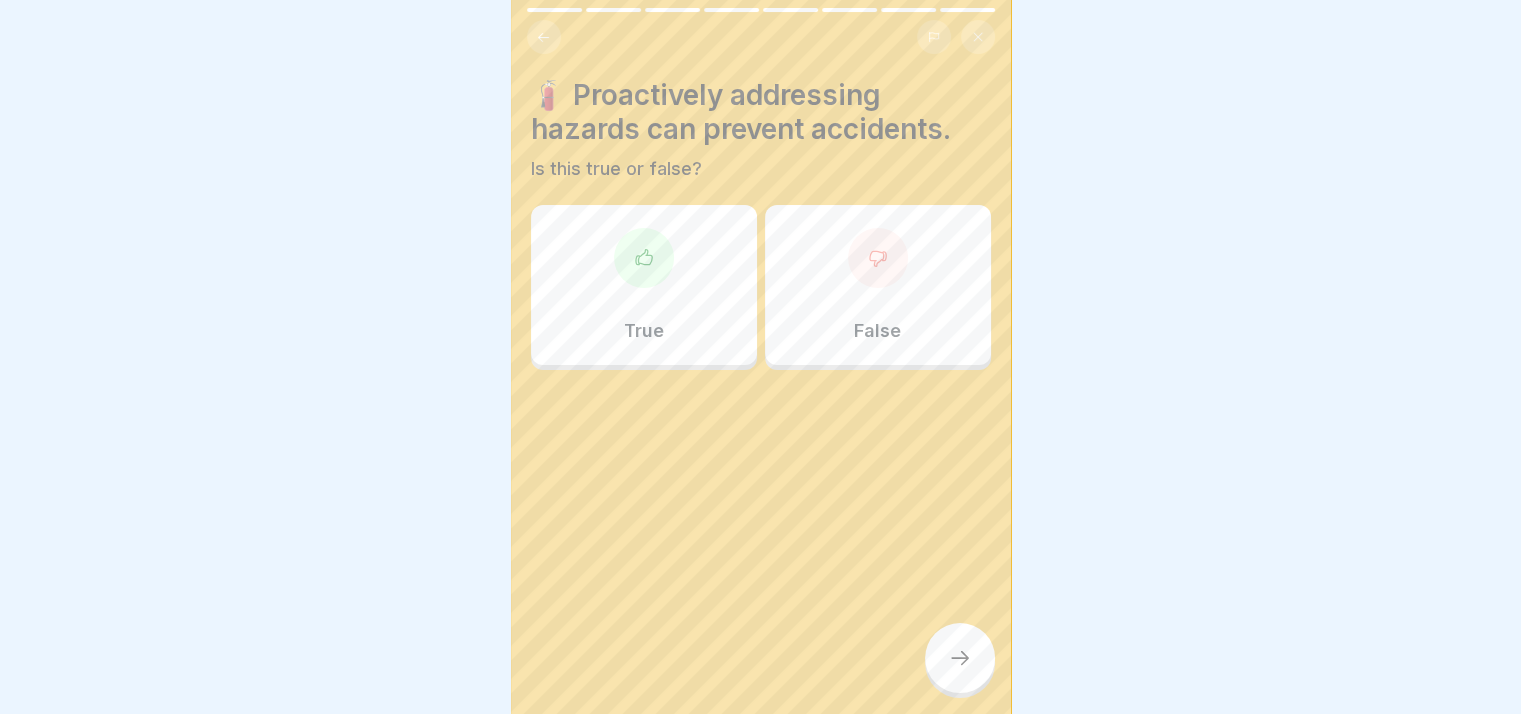 click on "True False" at bounding box center (761, 290) 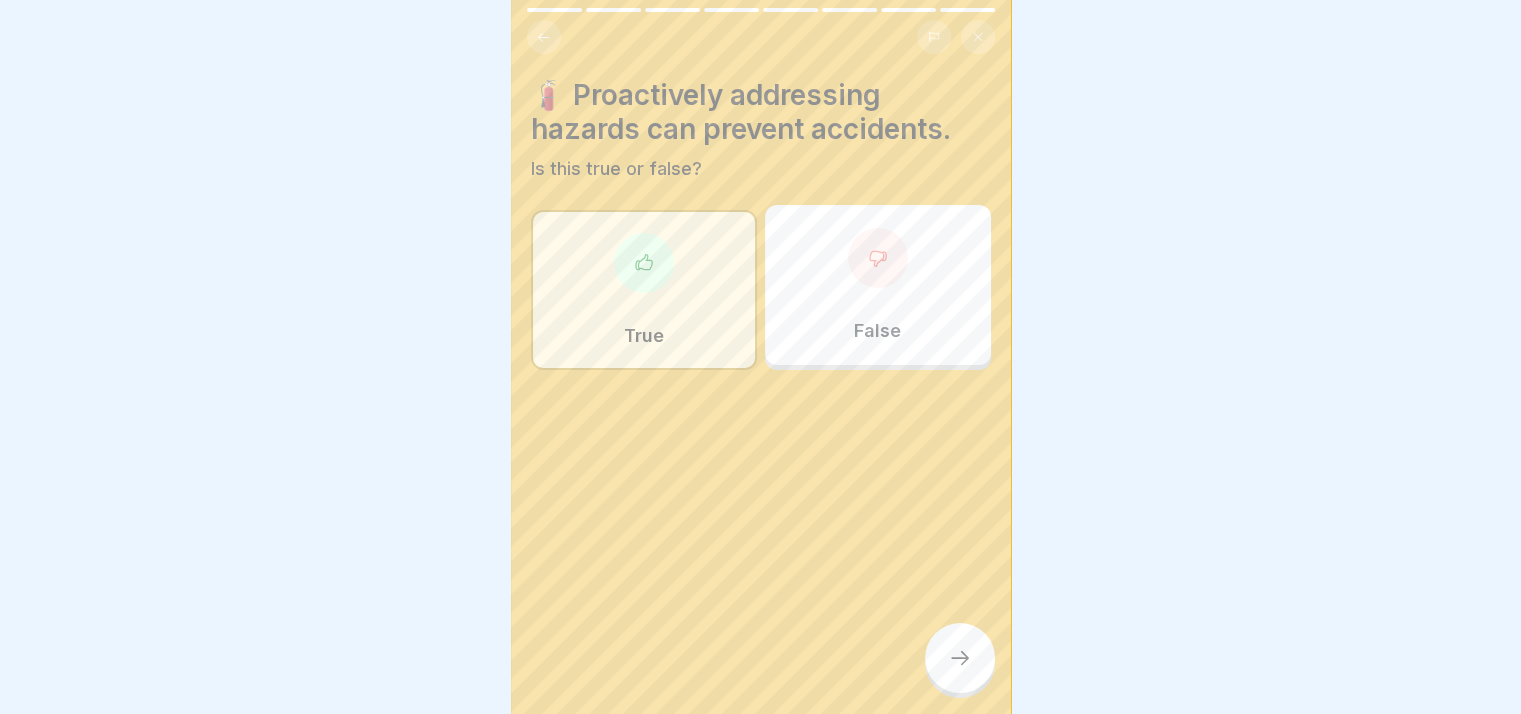 click at bounding box center [960, 658] 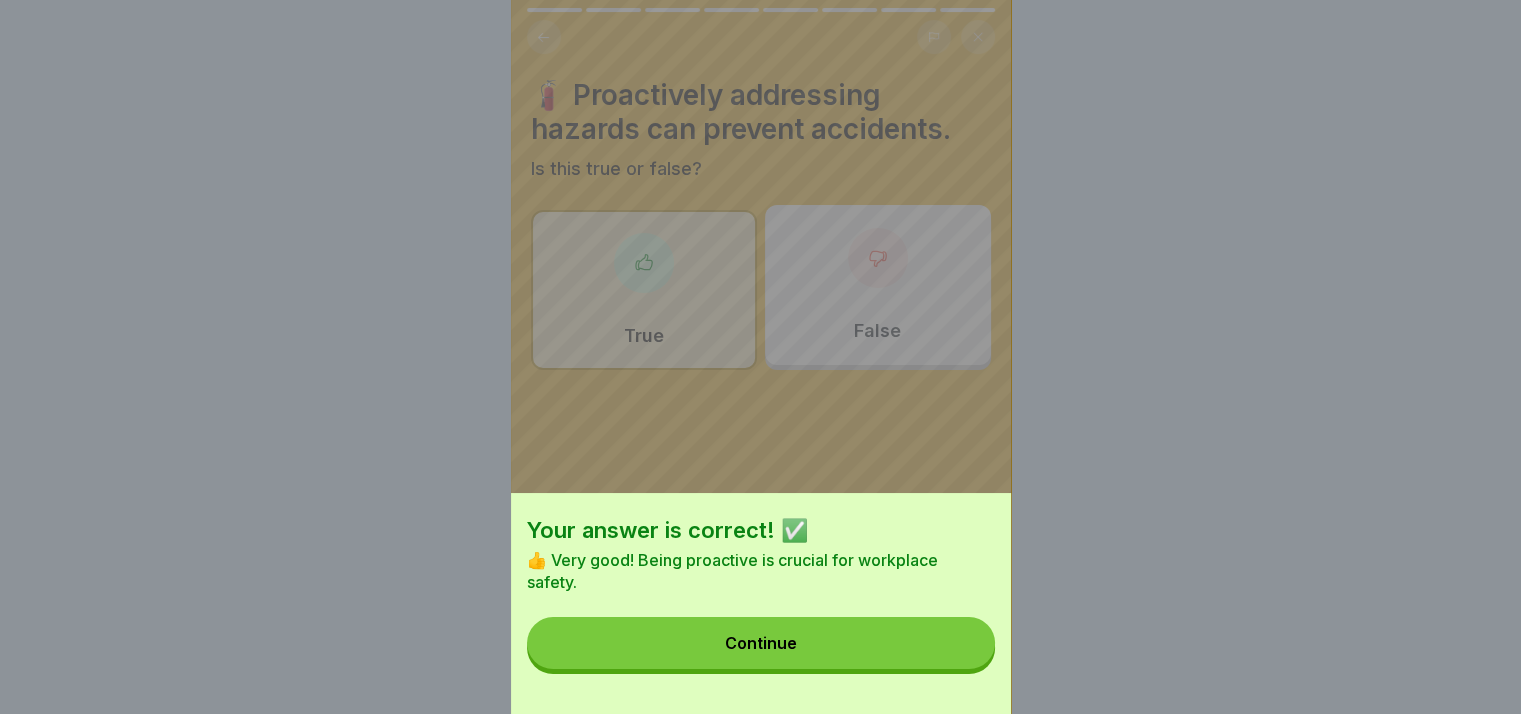 click on "Your answer is correct! ✅ 👍 Very good! Being proactive is crucial for workplace safety.   Continue" at bounding box center [761, 603] 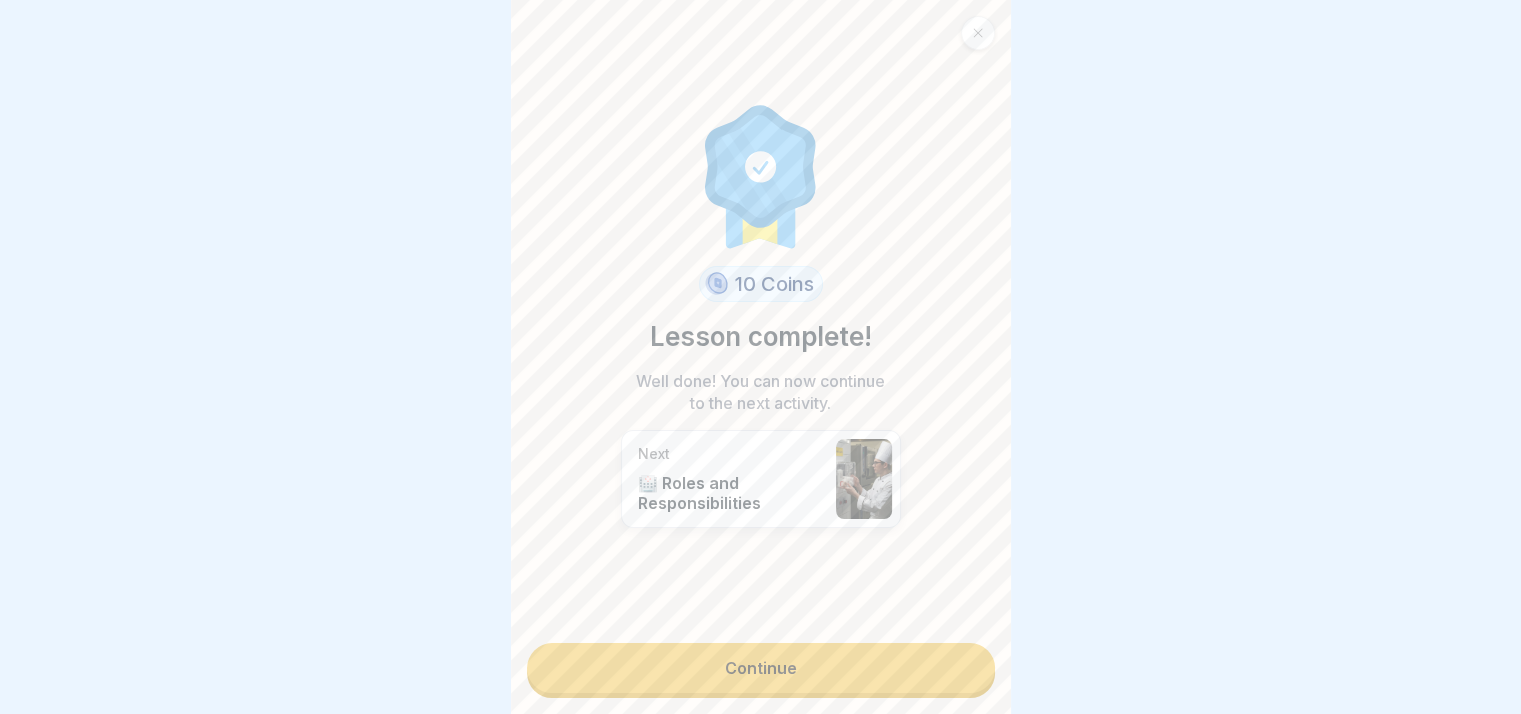click on "Continue" at bounding box center [761, 668] 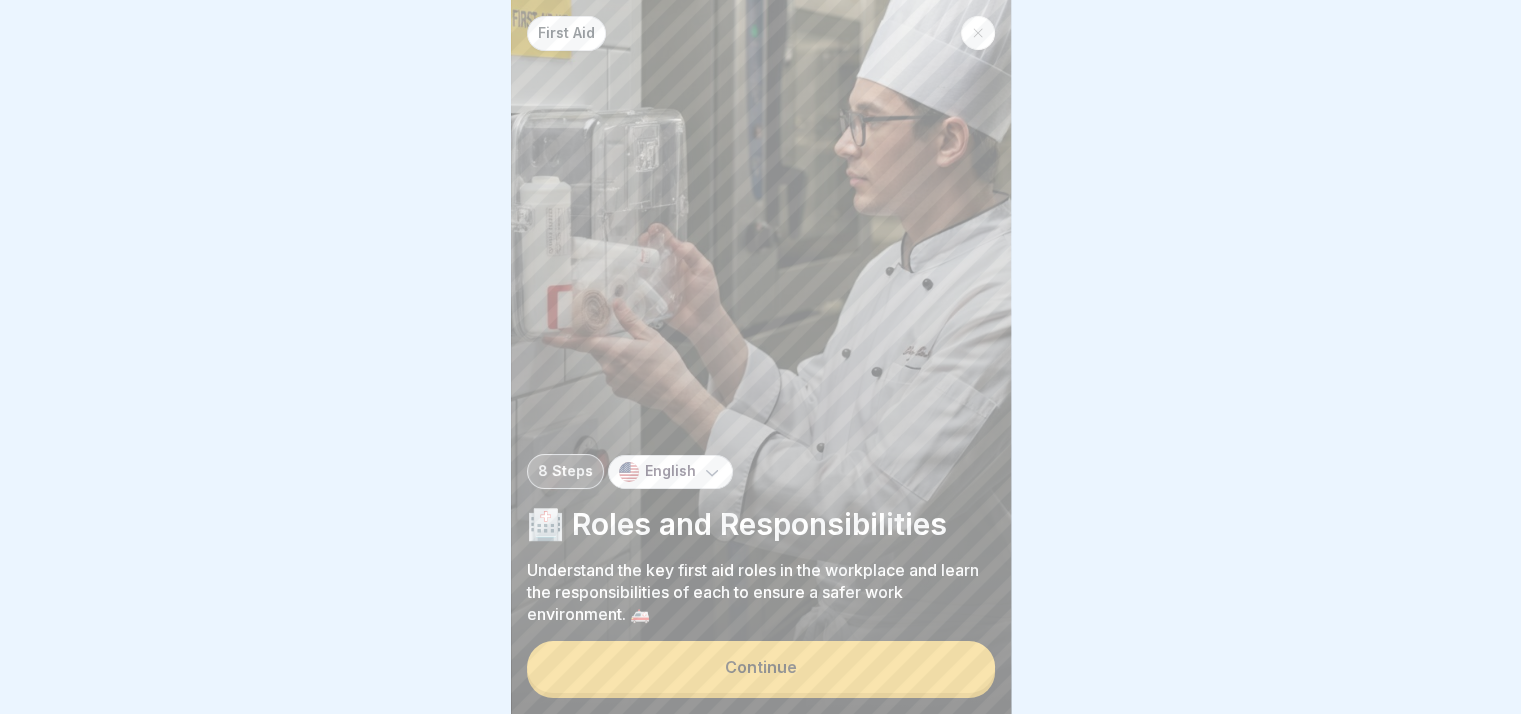 click on "Continue" at bounding box center [761, 667] 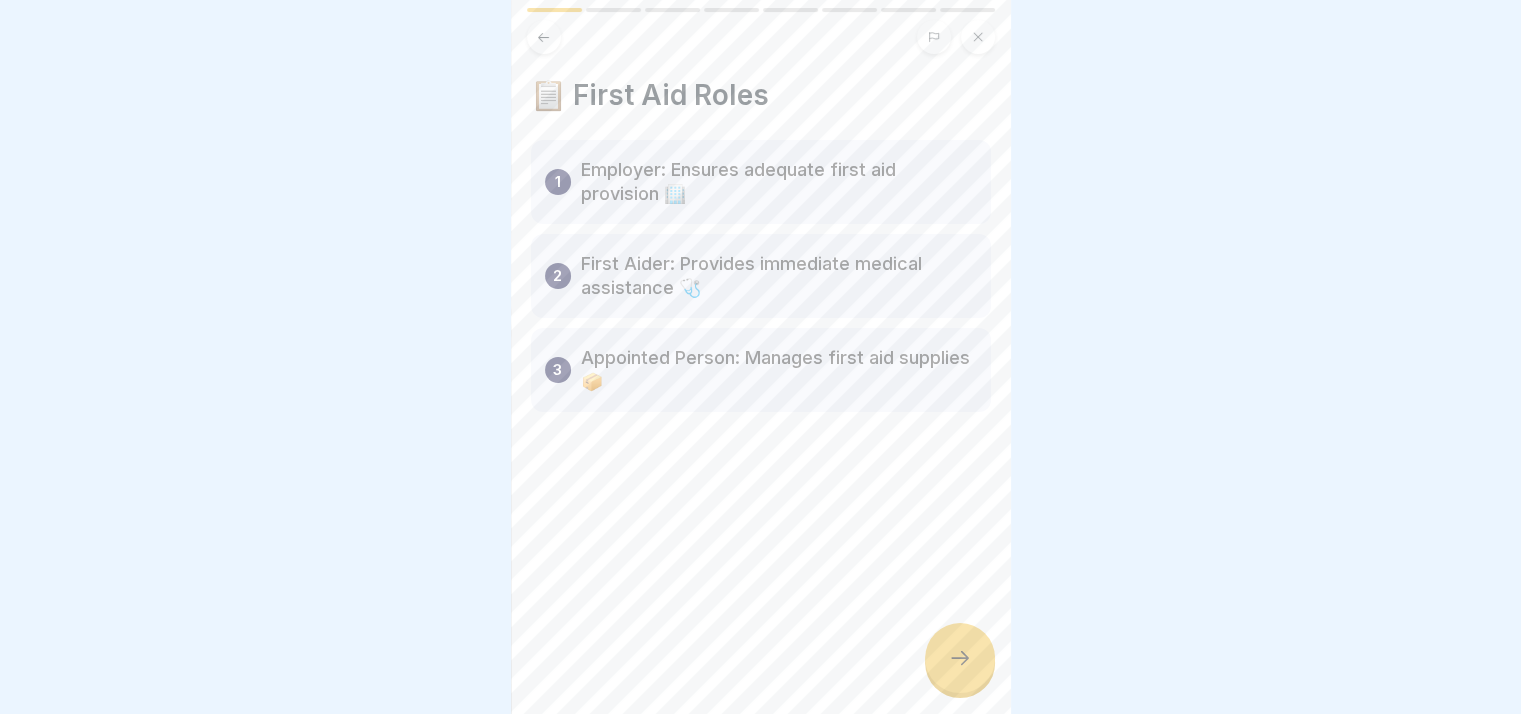 click 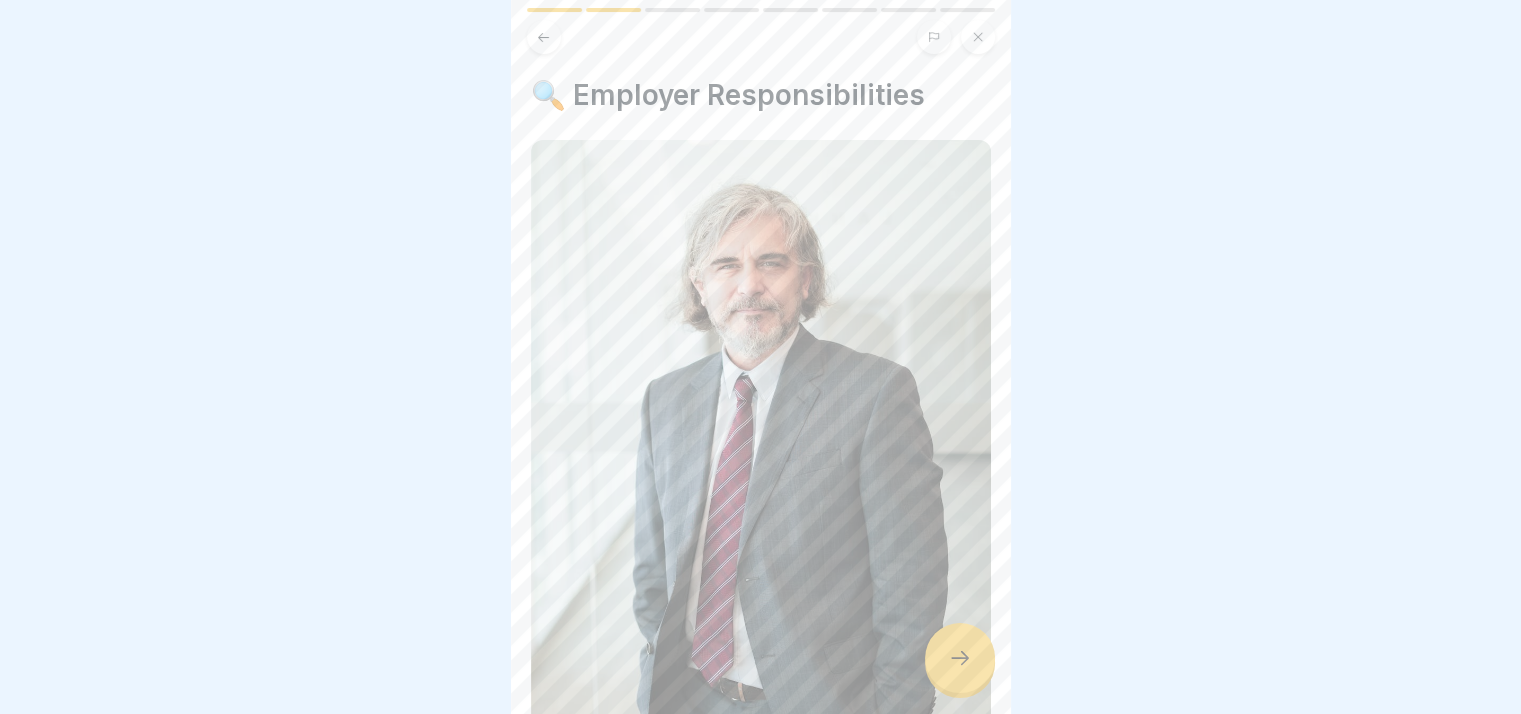 click 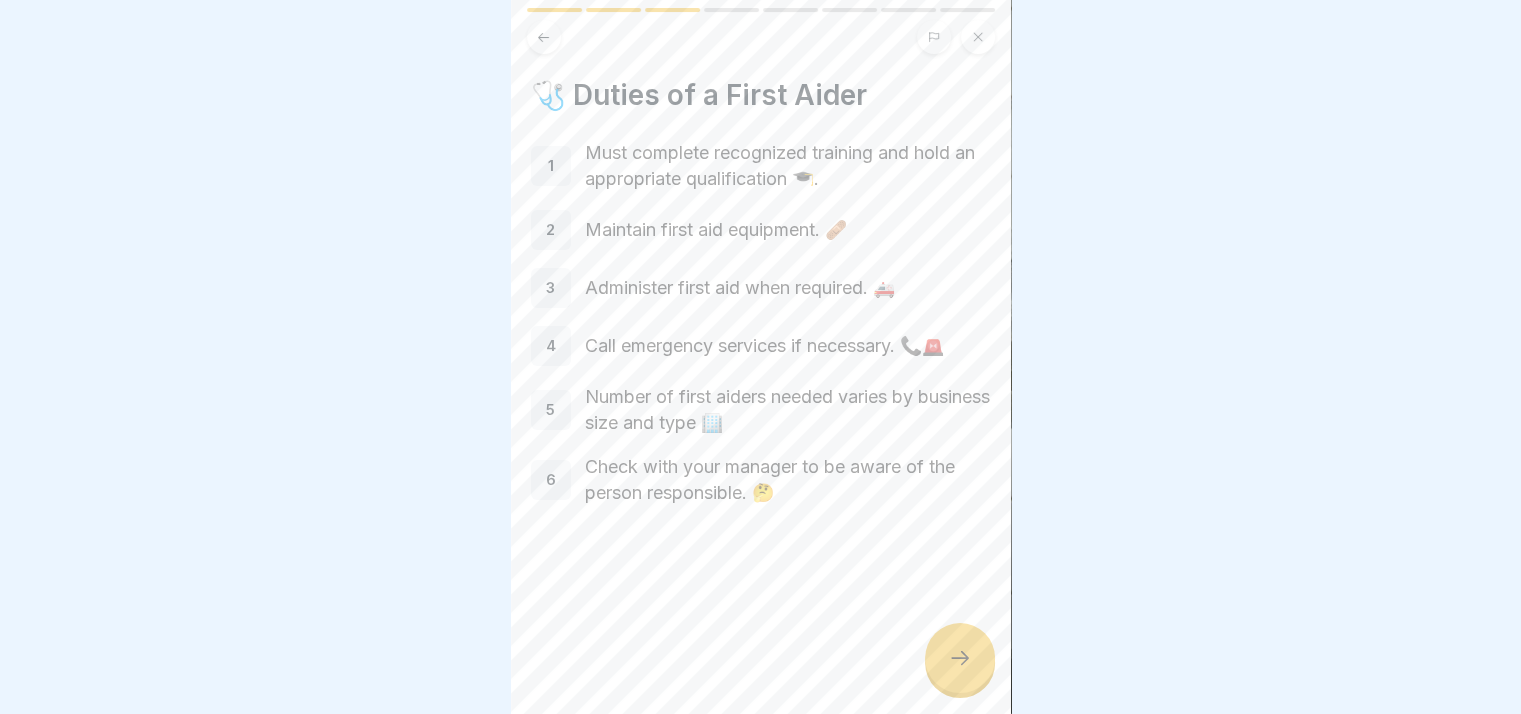 click 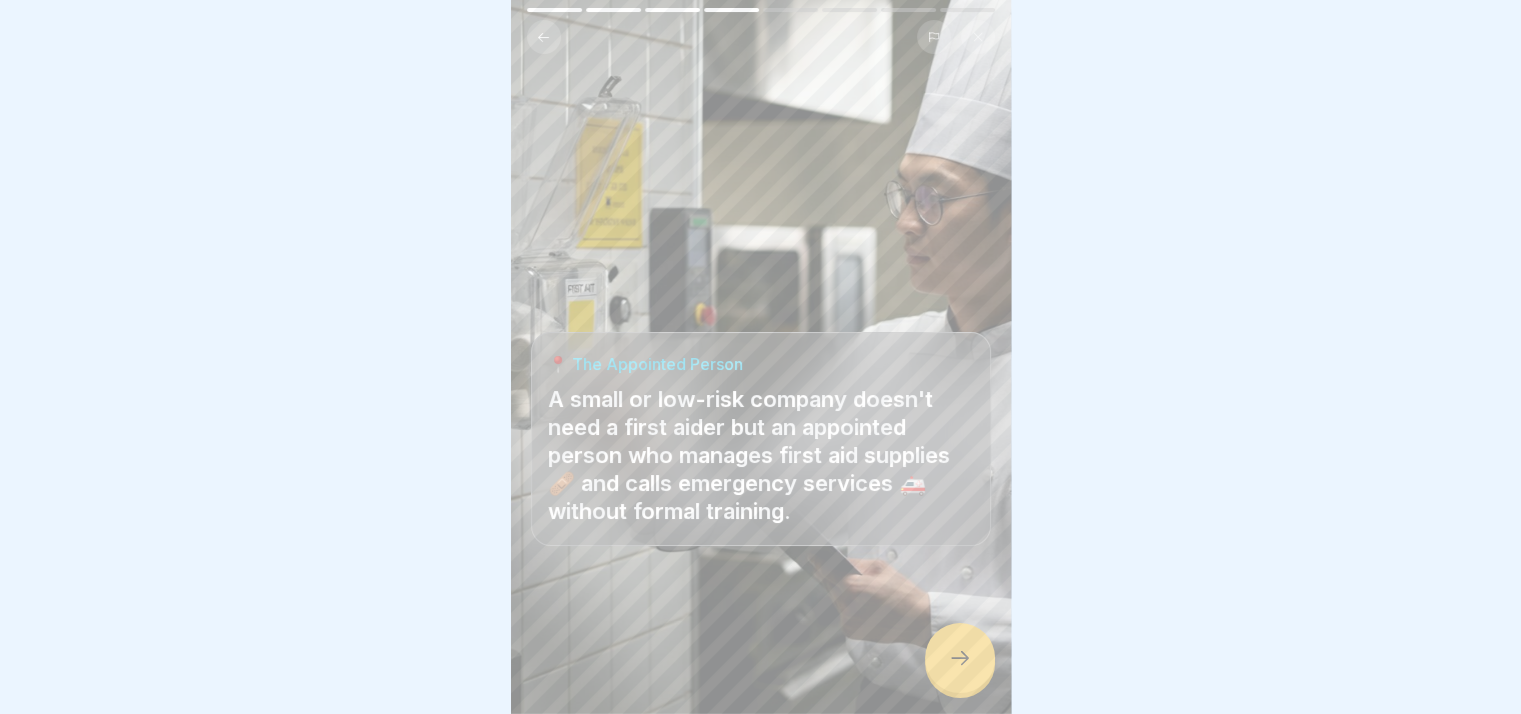 click 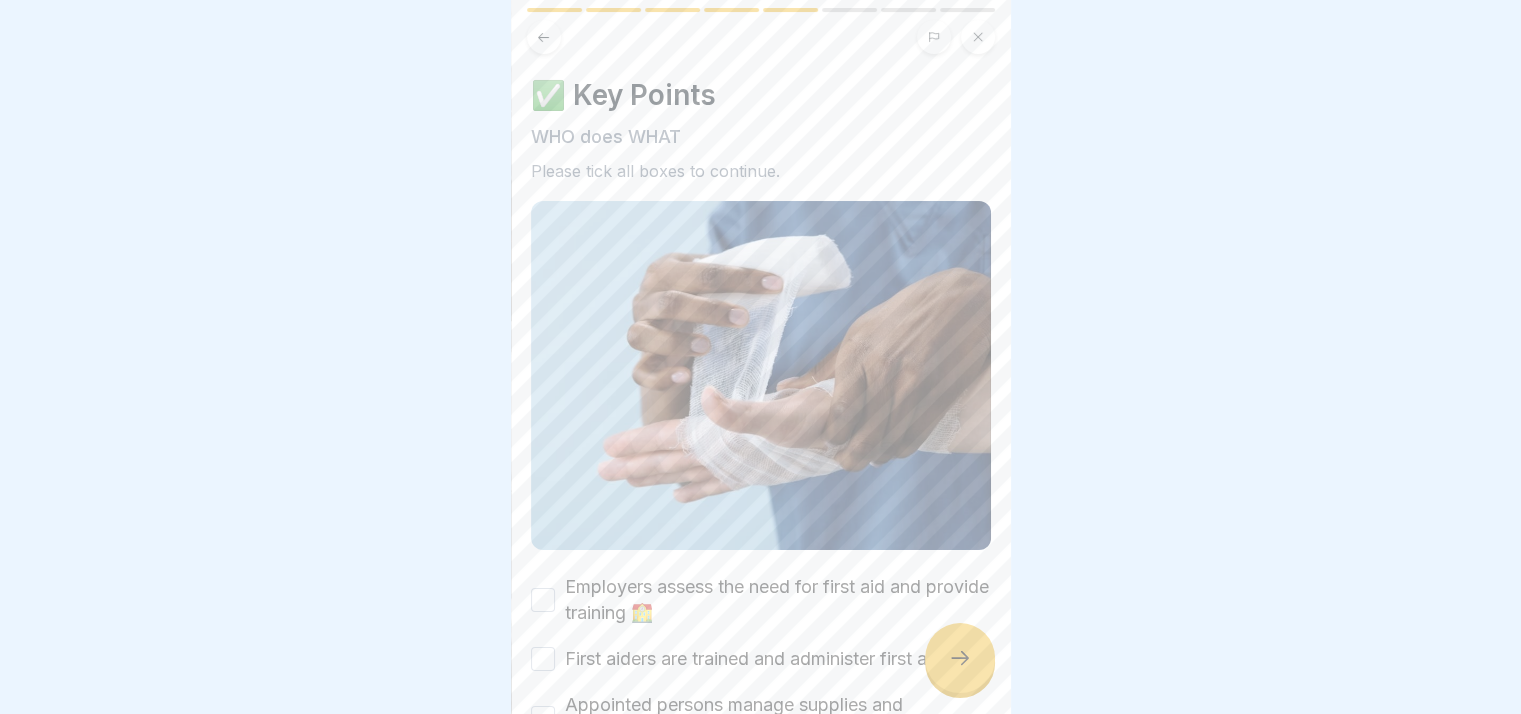 click 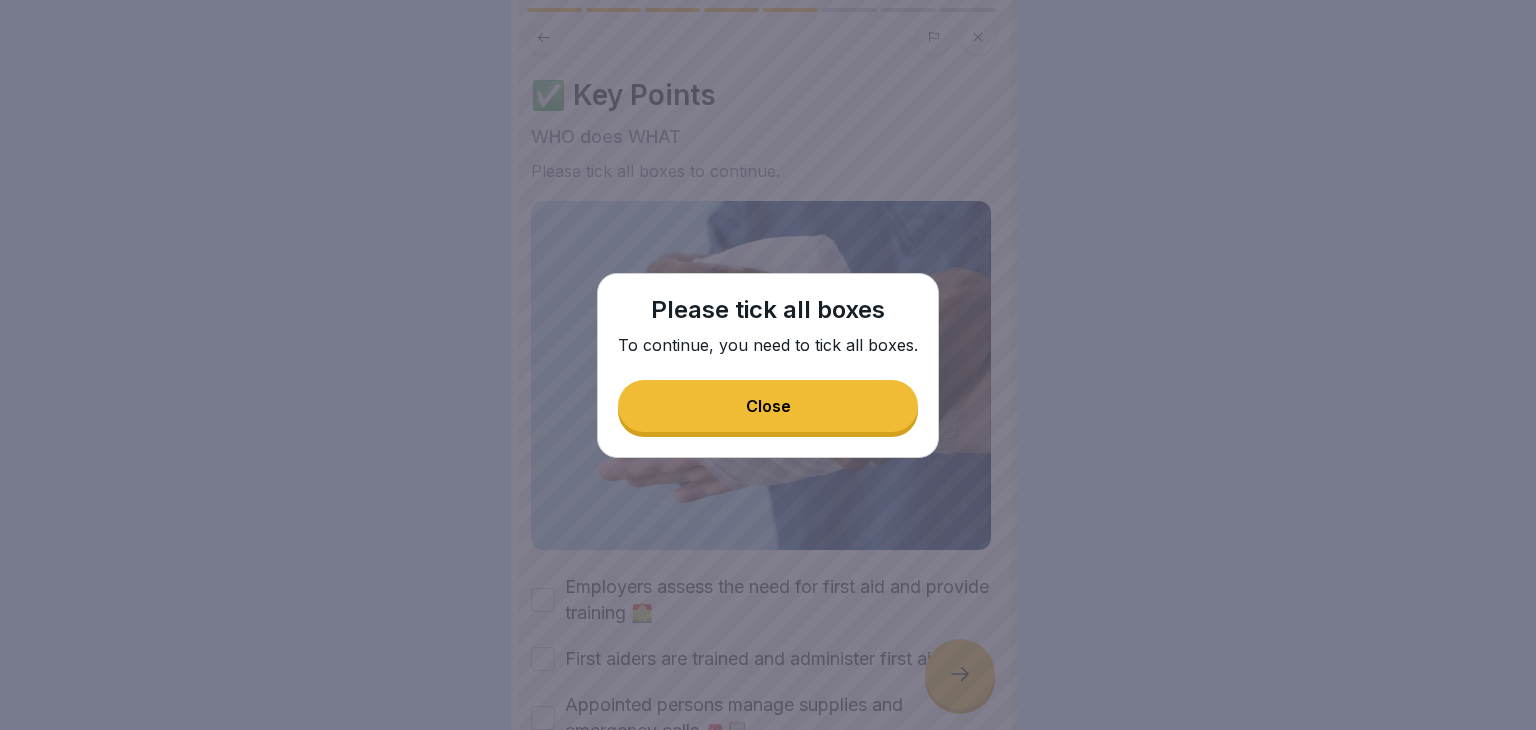 click on "Close" at bounding box center (768, 406) 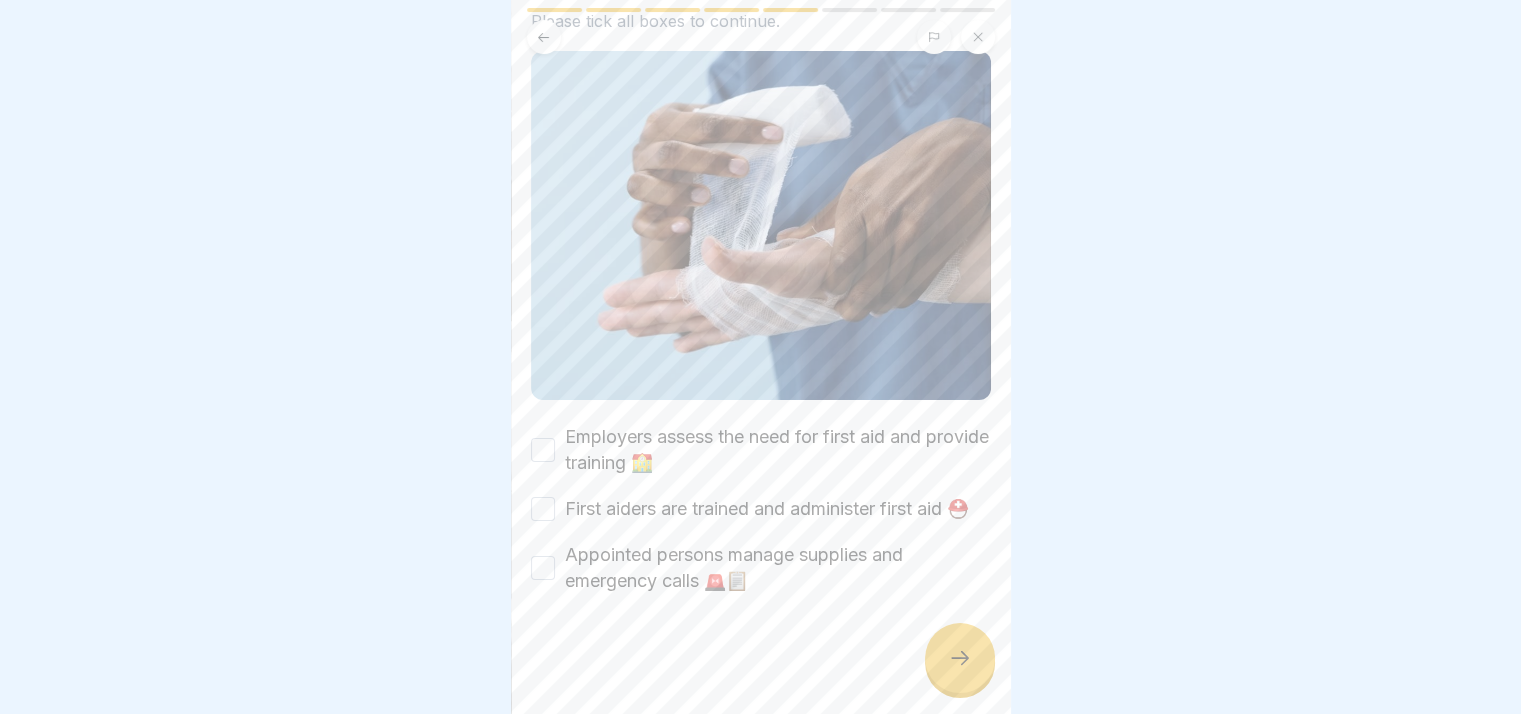 scroll, scrollTop: 164, scrollLeft: 0, axis: vertical 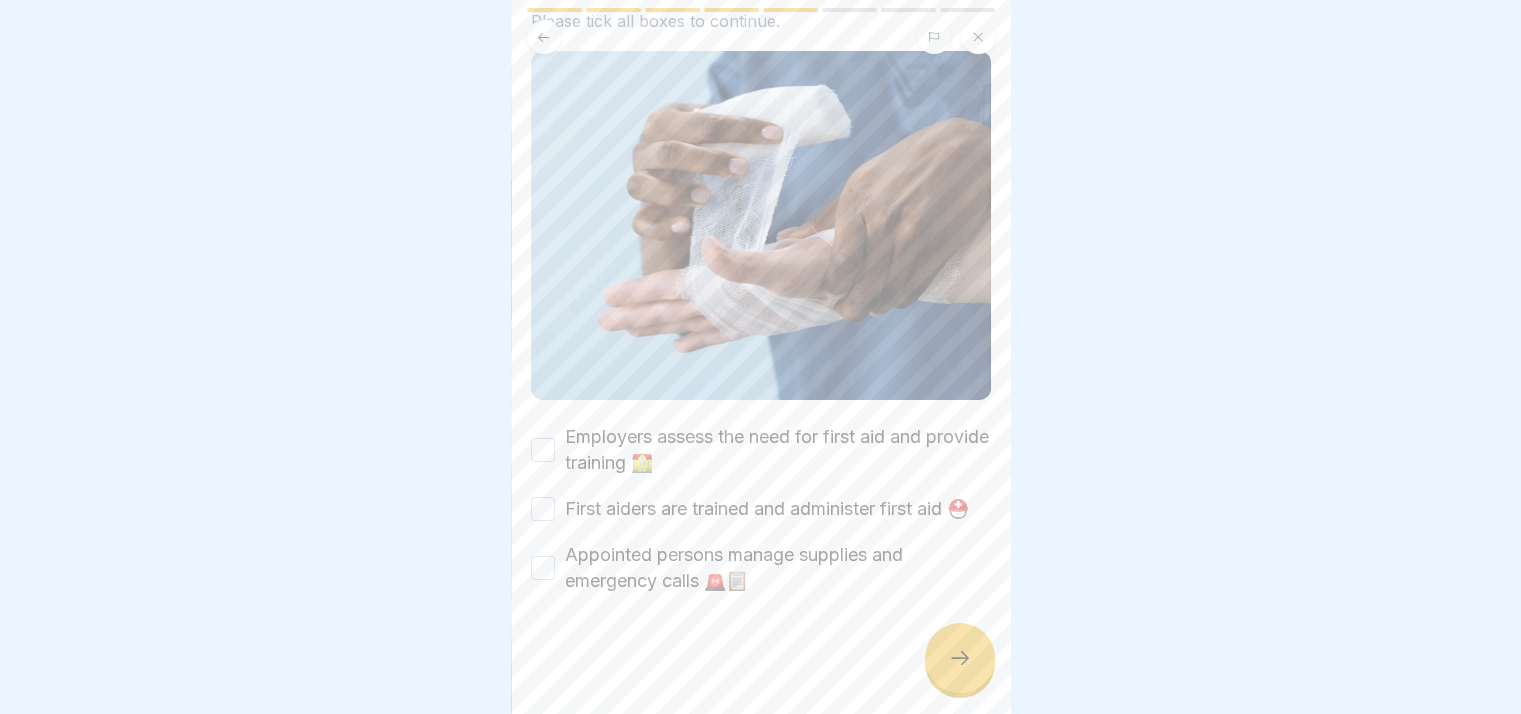 click on "✅ Key Points WHO does WHAT Please tick all boxes to continue. Employers assess the need for first aid and provide training 🏫 First aiders are trained and administer first aid ⛑️ Appointed persons manage supplies and emergency calls 🚨📋" at bounding box center [761, 357] 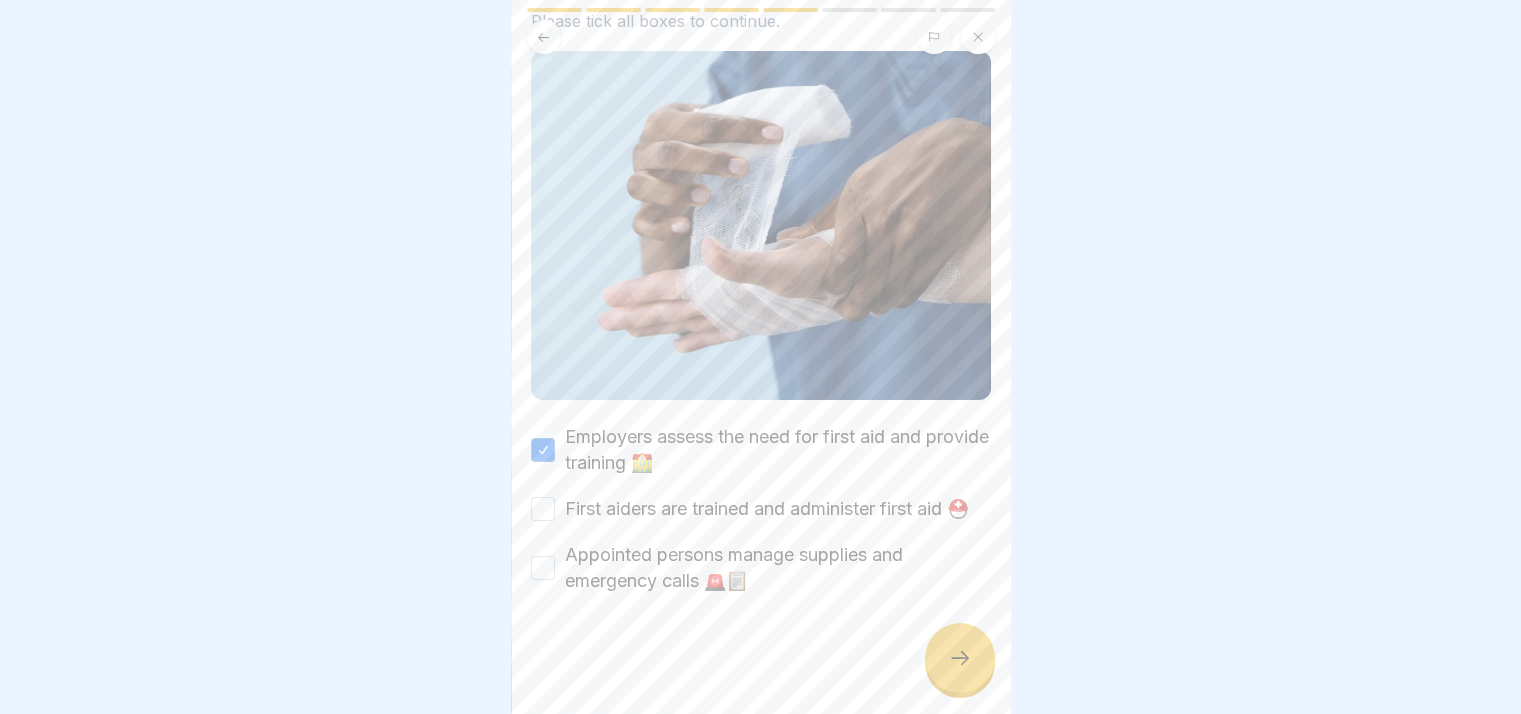 click on "First aiders are trained and administer first aid ⛑️" at bounding box center [543, 509] 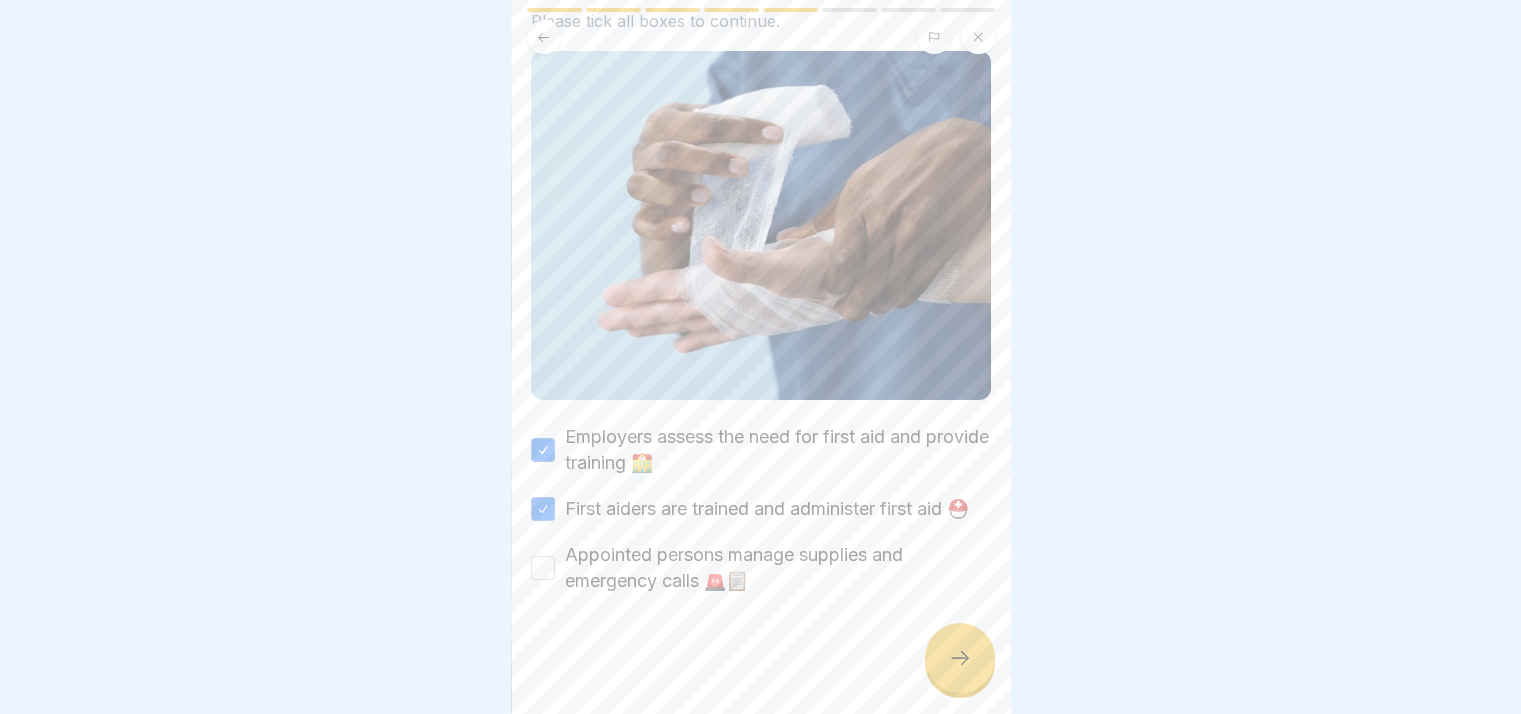 click on "Appointed persons manage supplies and emergency calls 🚨📋" at bounding box center (543, 568) 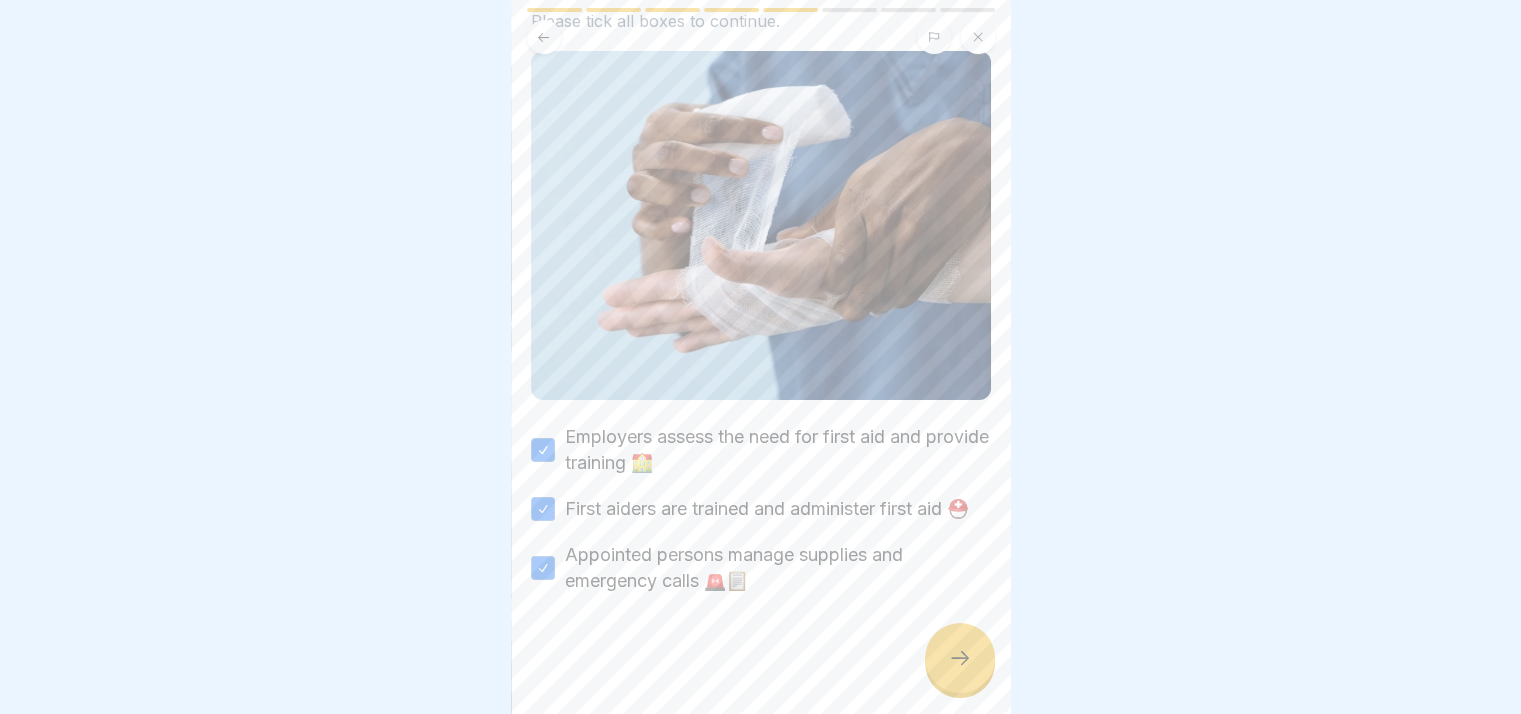 click at bounding box center (960, 658) 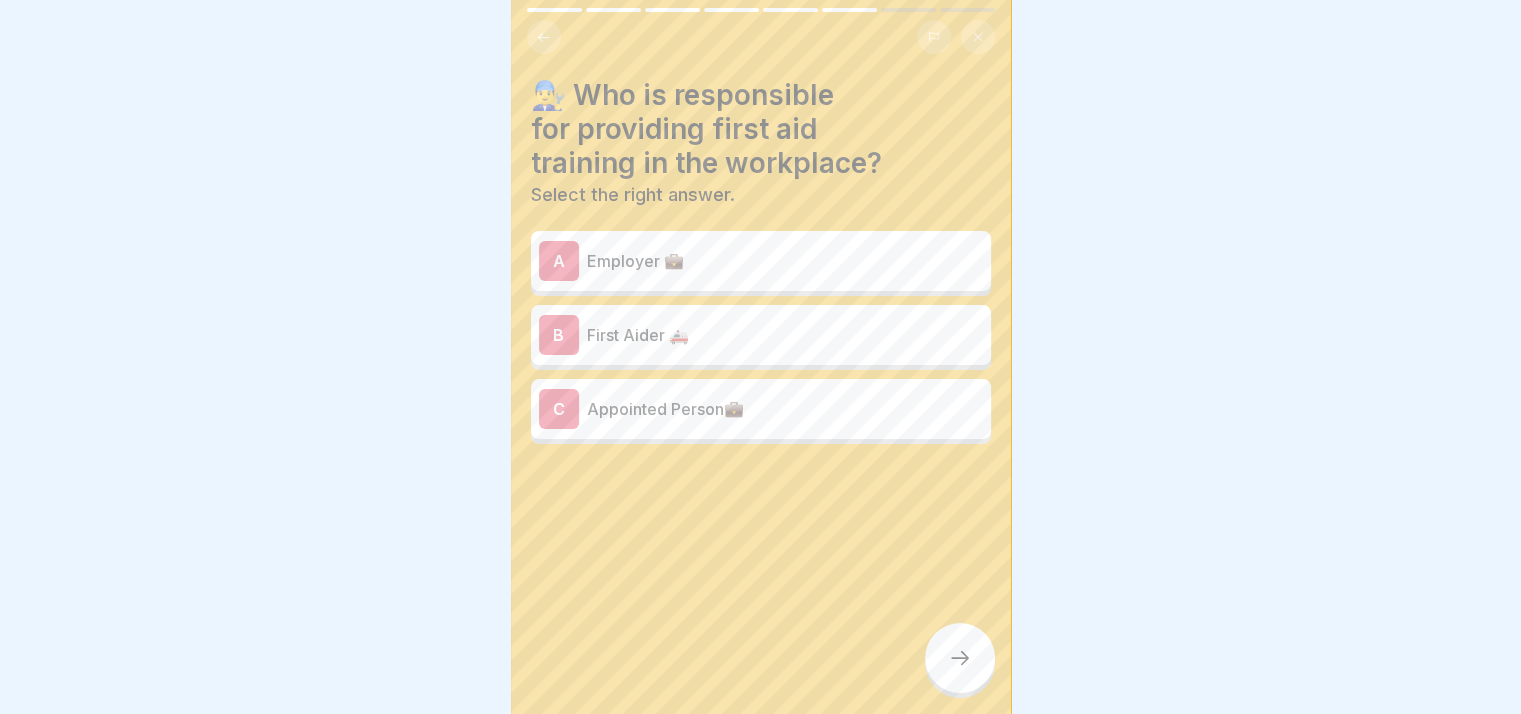 click on "Appointed Person💼" at bounding box center (785, 409) 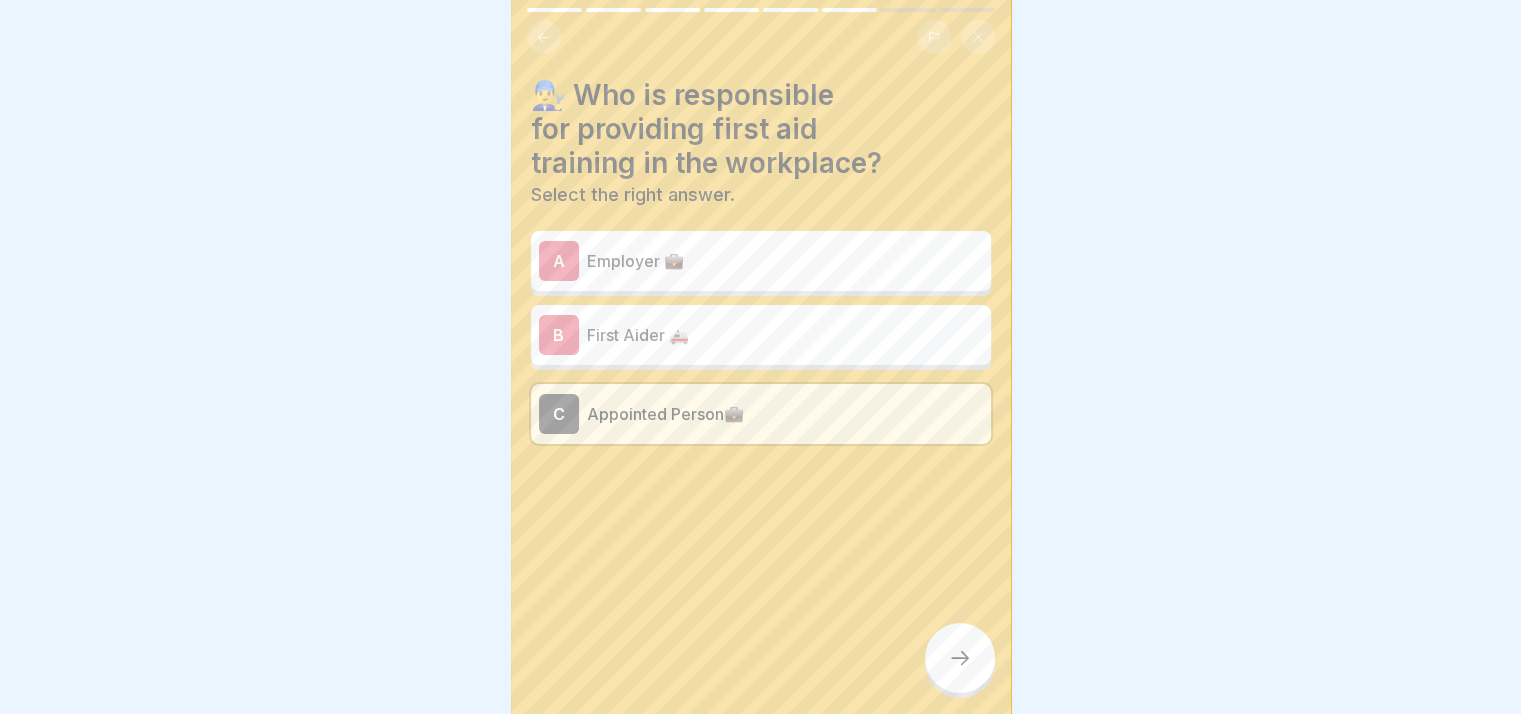 click 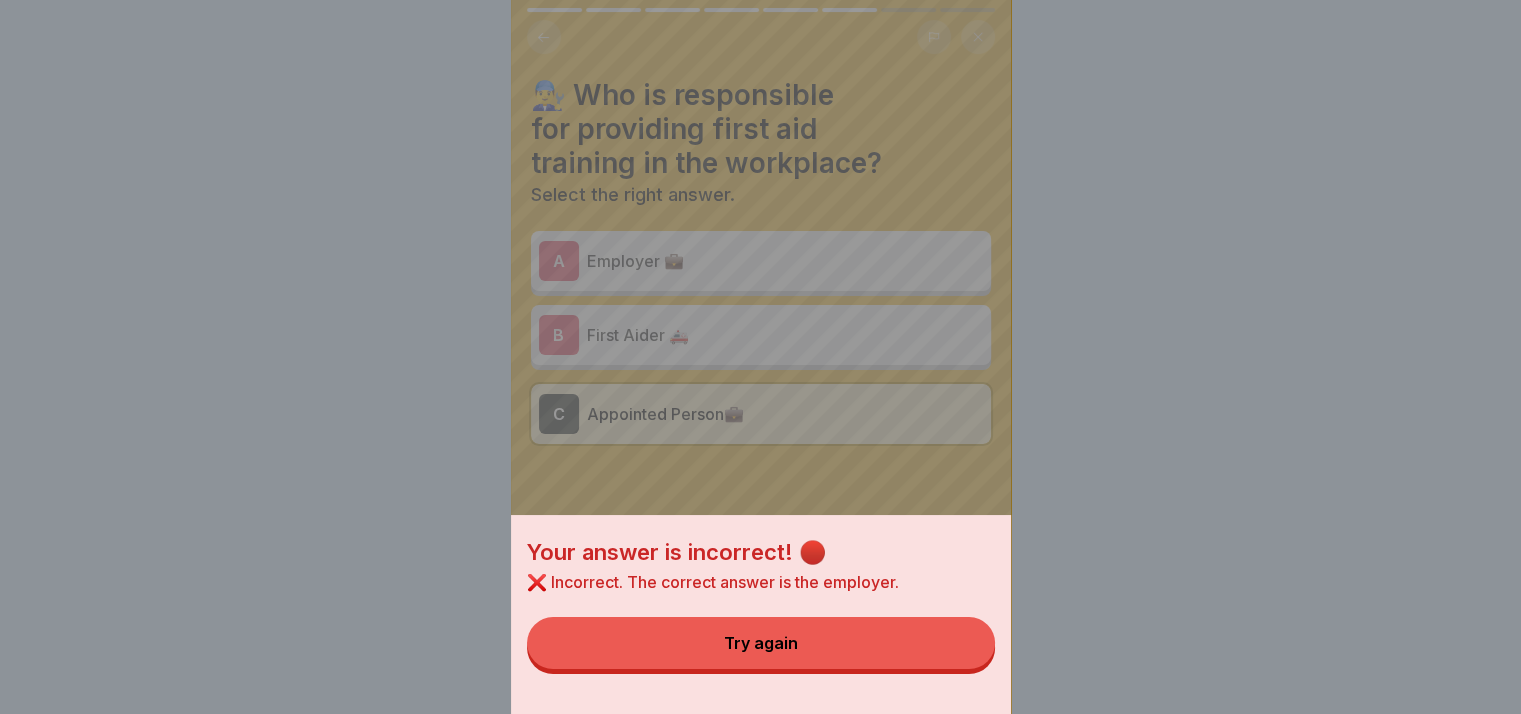 click on "Try again" at bounding box center (761, 643) 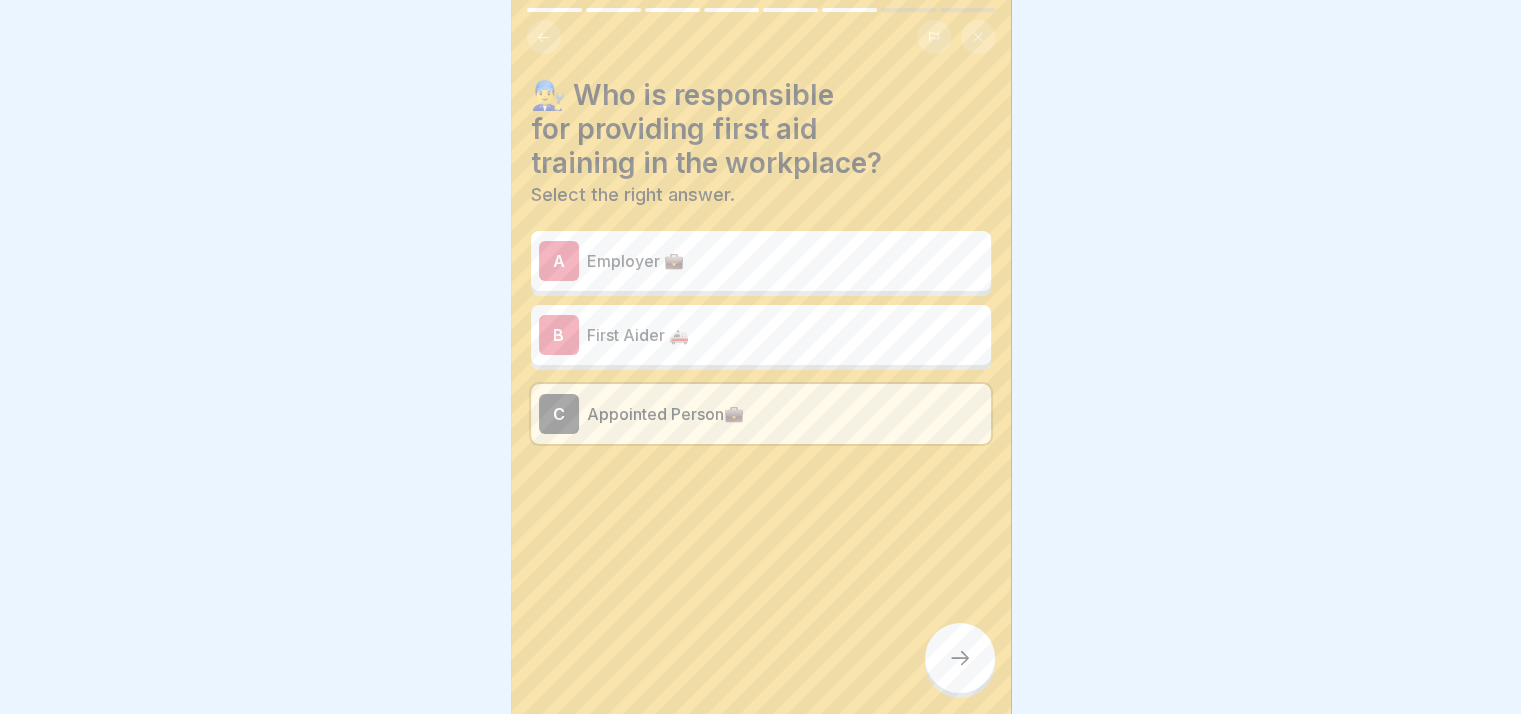 click on "B First Aider 🚑" at bounding box center (761, 335) 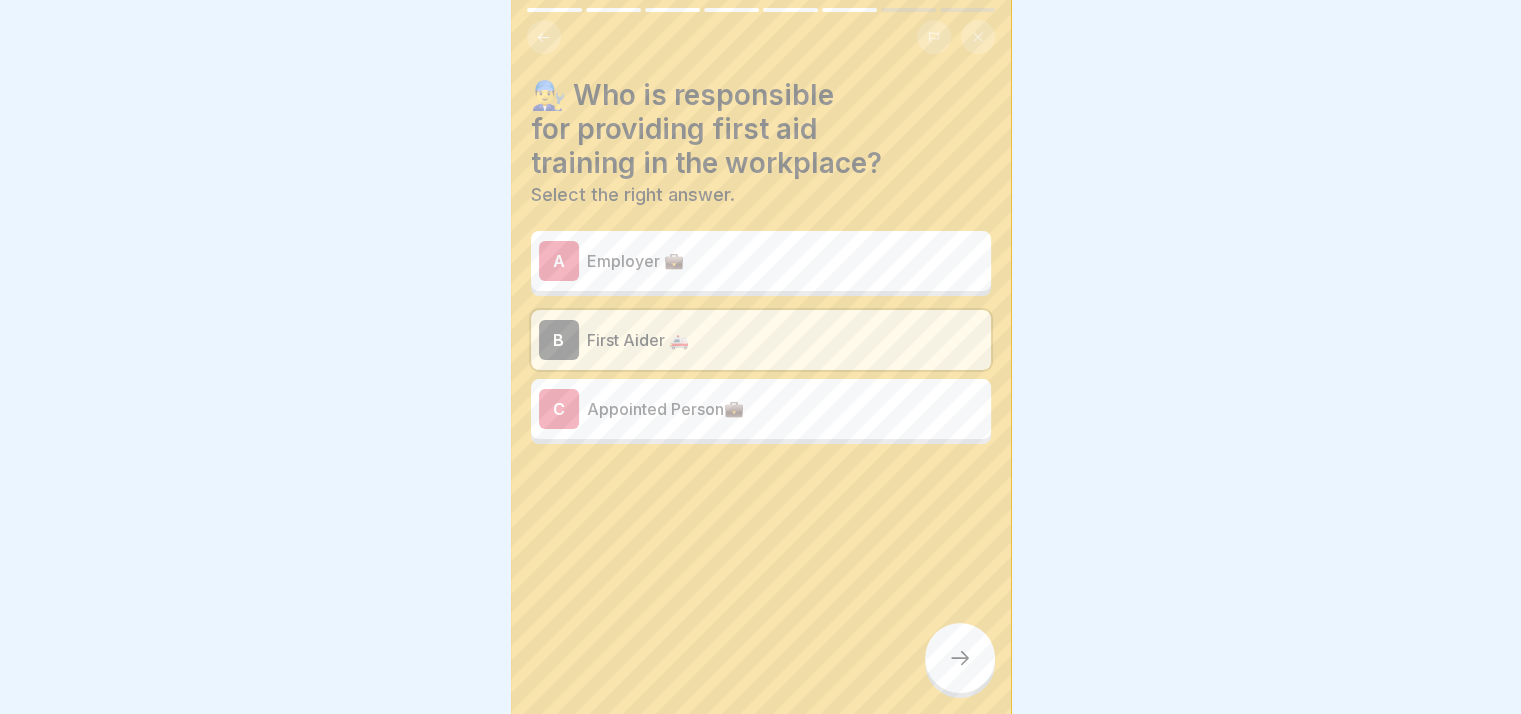 click at bounding box center (960, 658) 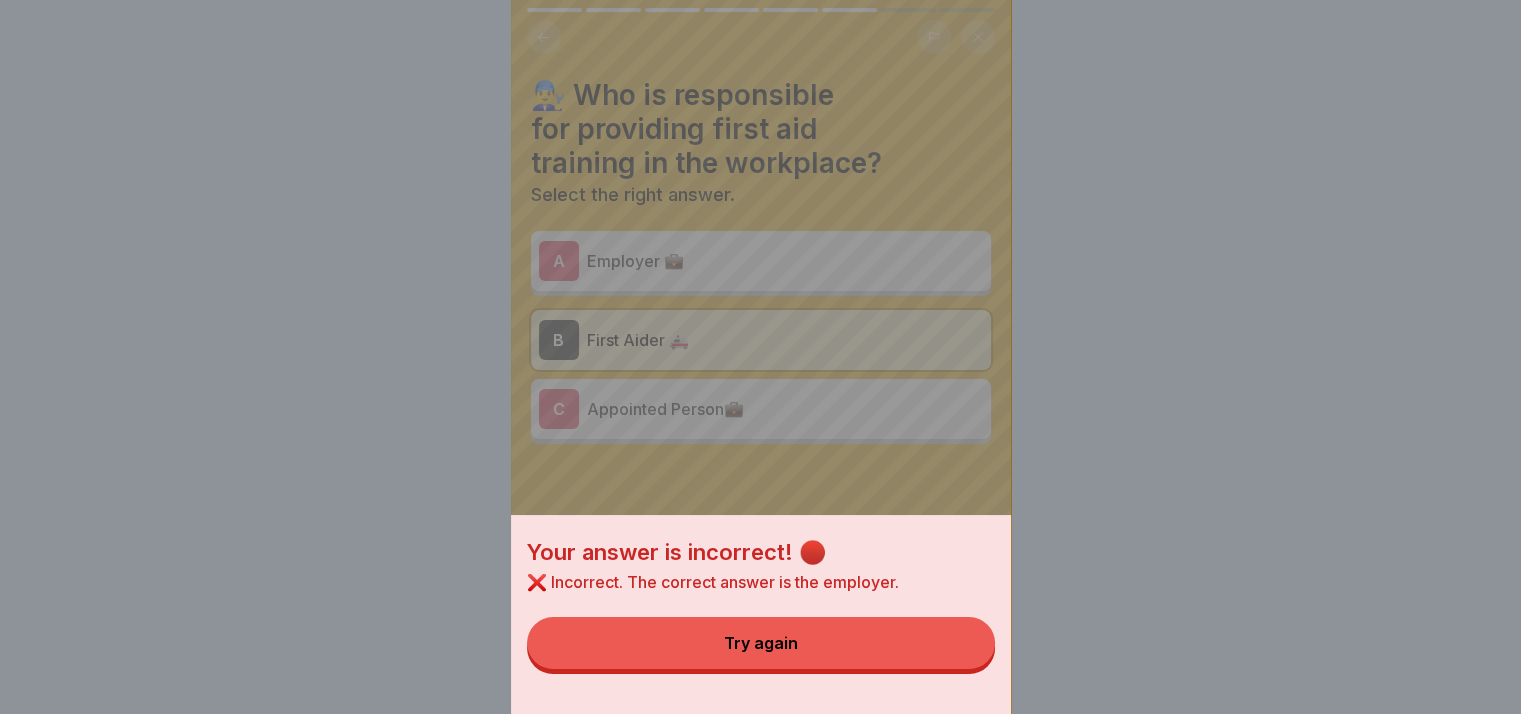 click on "Try again" at bounding box center (761, 643) 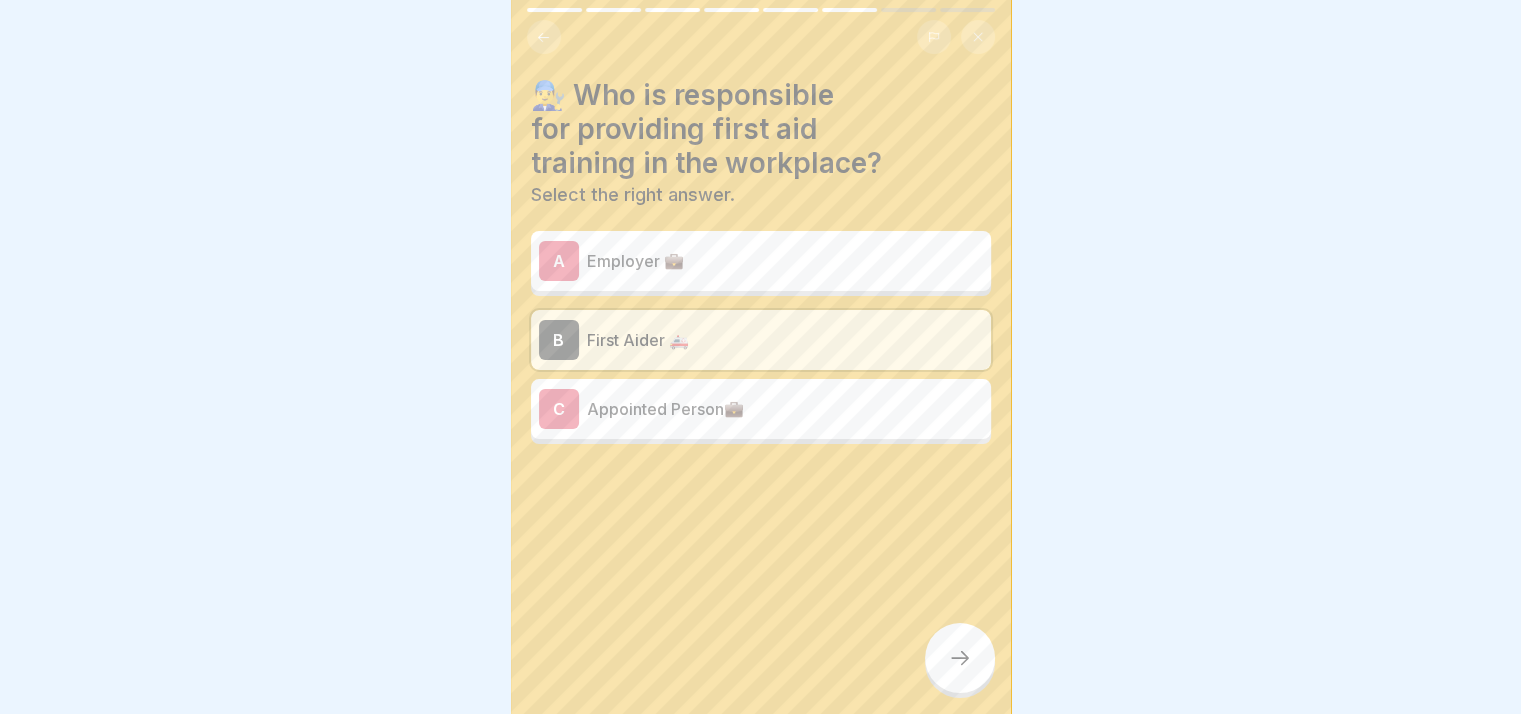 click on "Employer 💼" at bounding box center [785, 261] 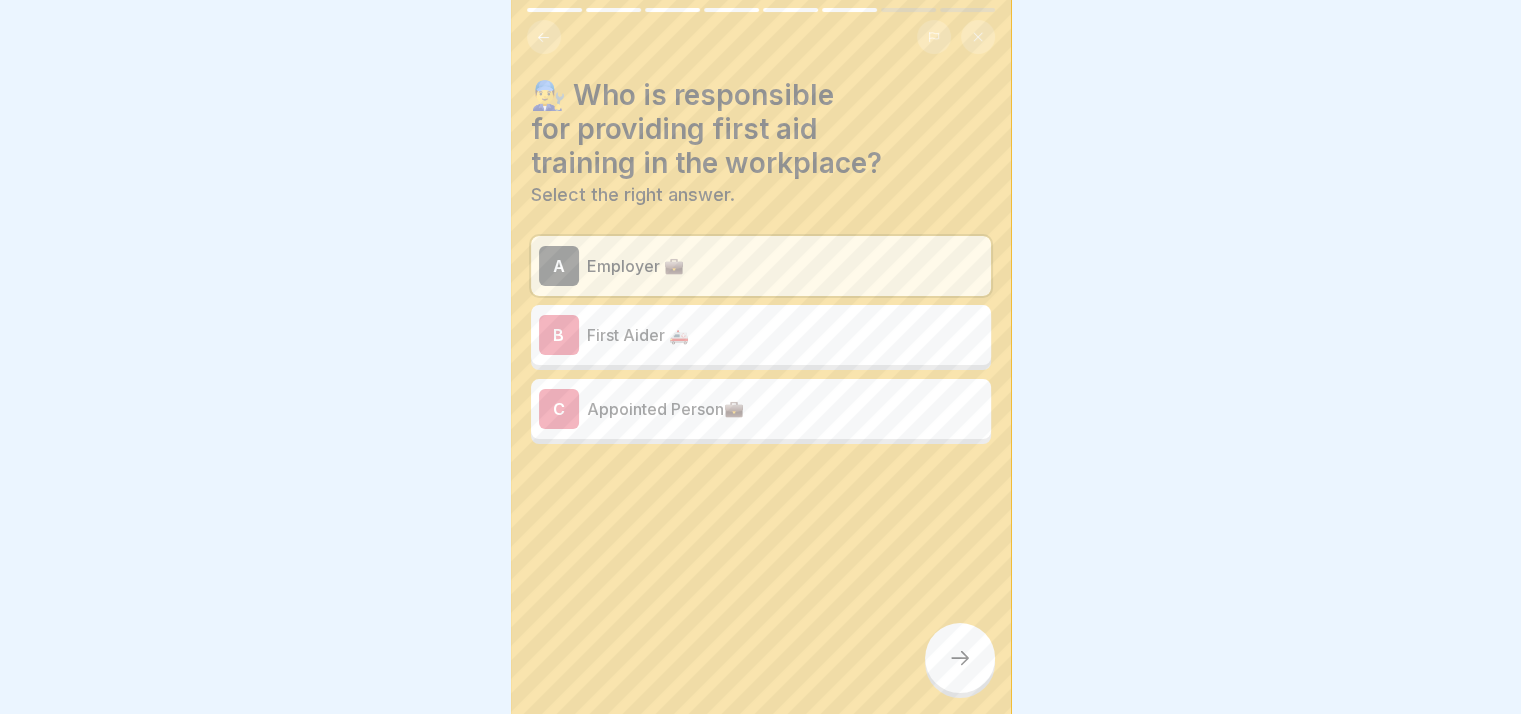 click at bounding box center (960, 658) 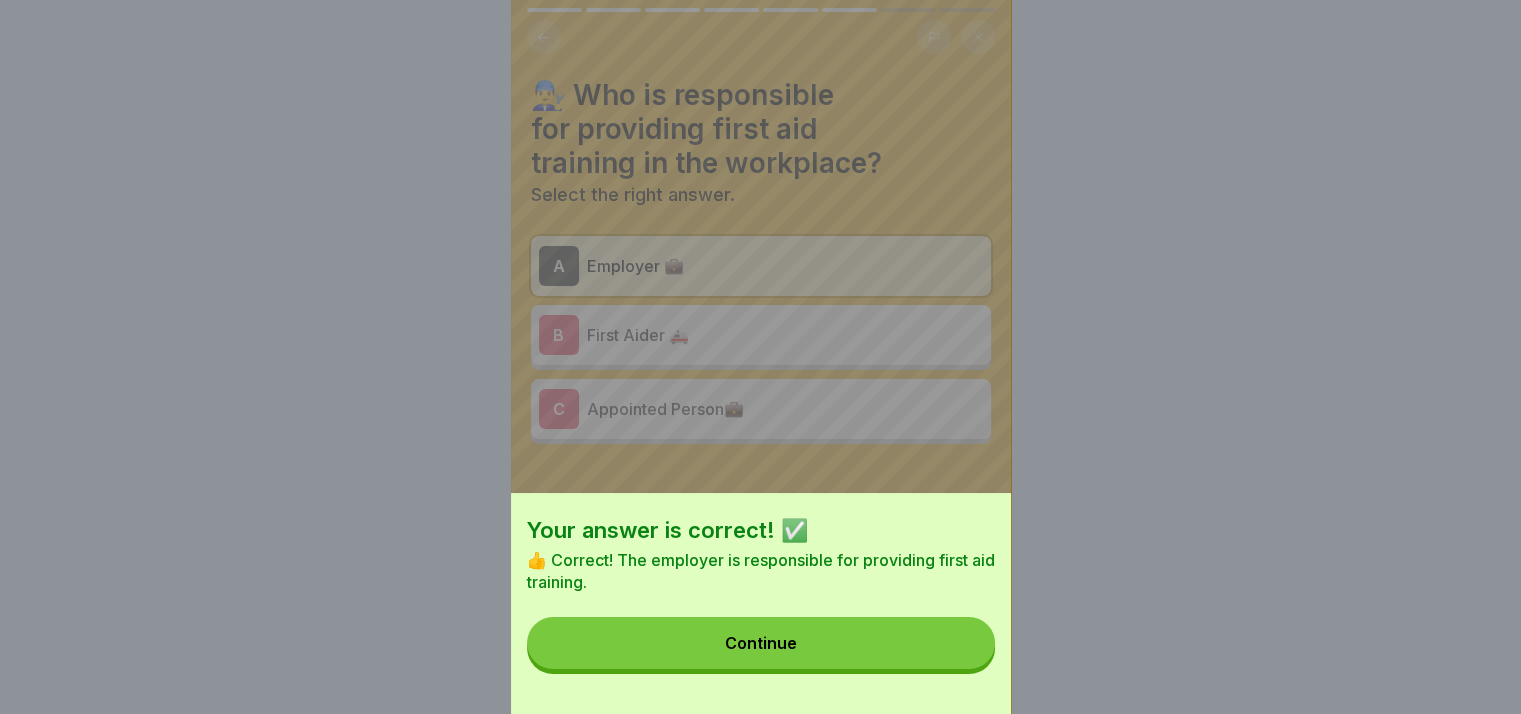 click on "Continue" at bounding box center [761, 643] 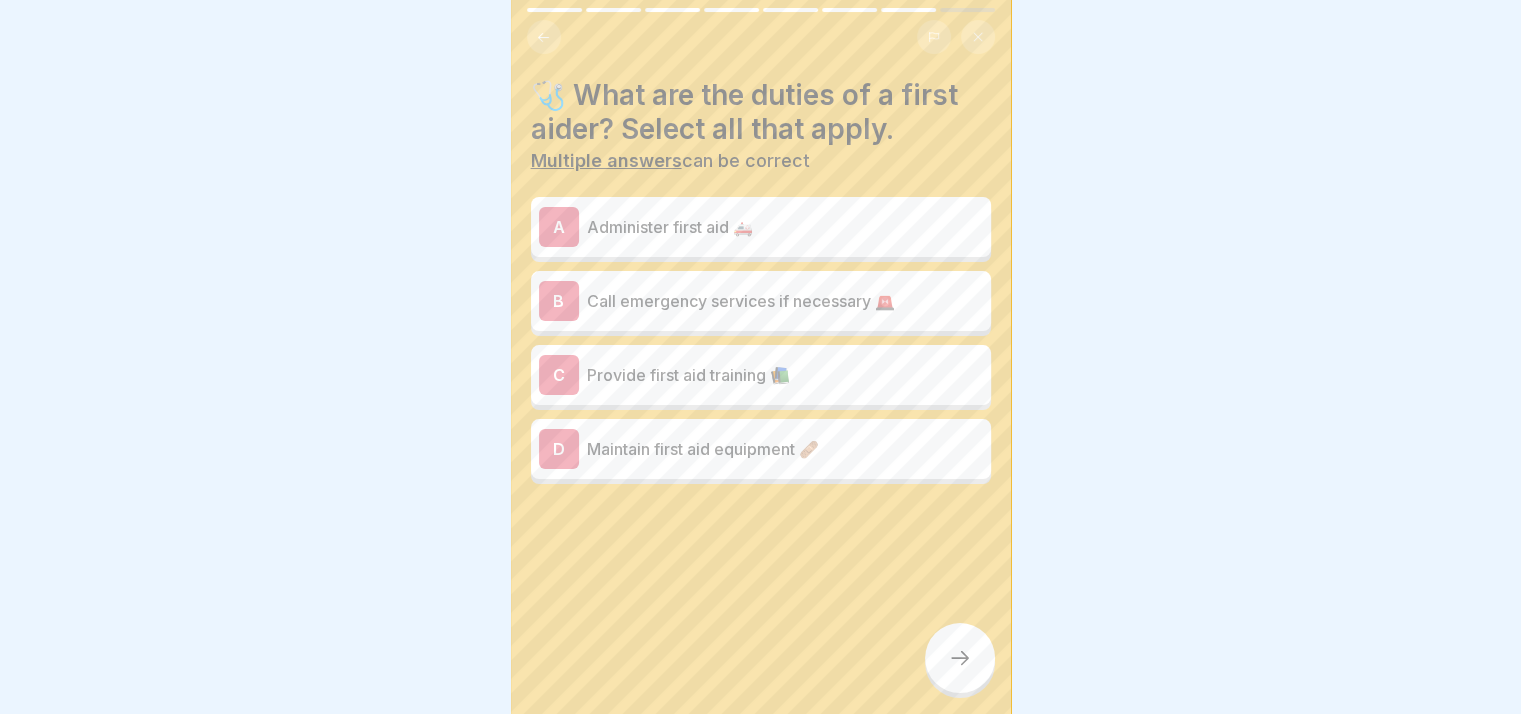 click on "Administer first aid 🚑" at bounding box center (785, 227) 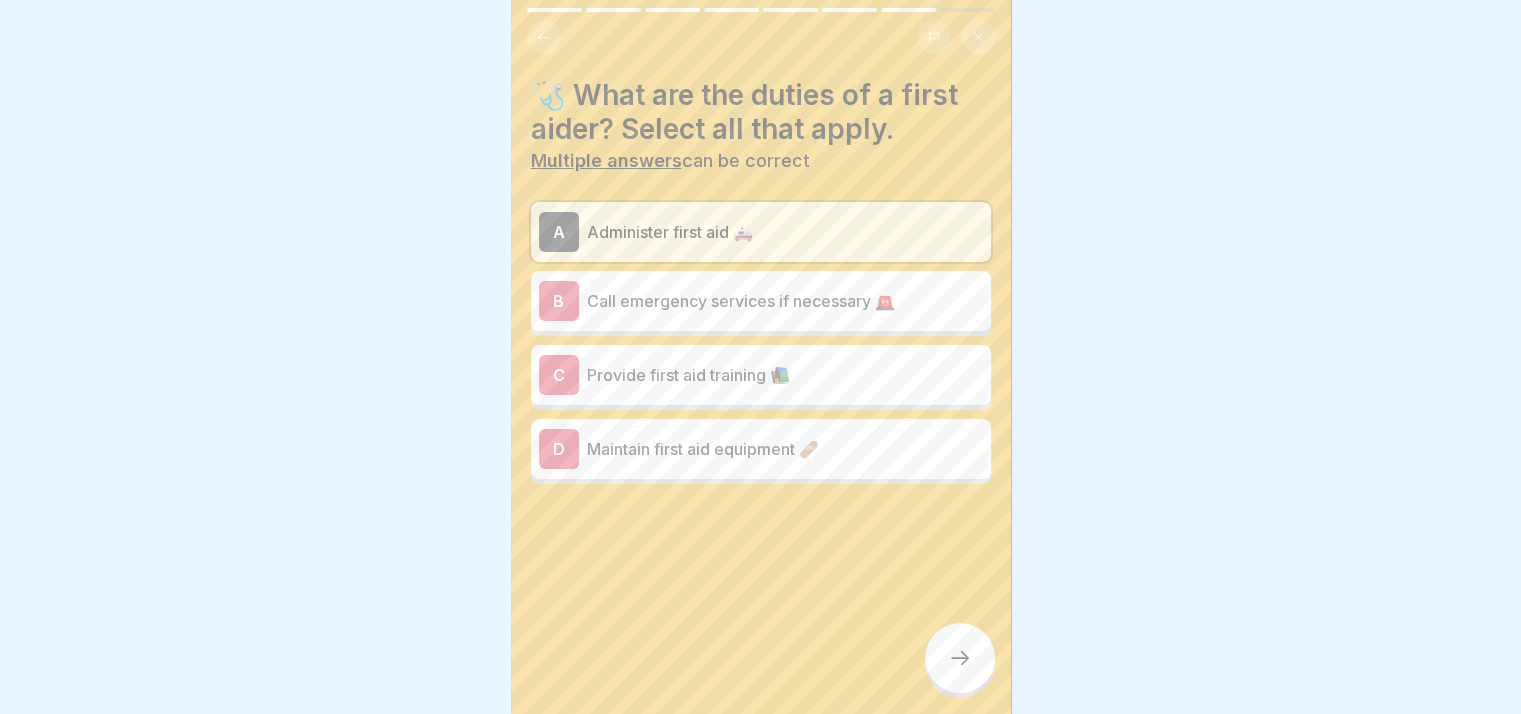 click at bounding box center [960, 658] 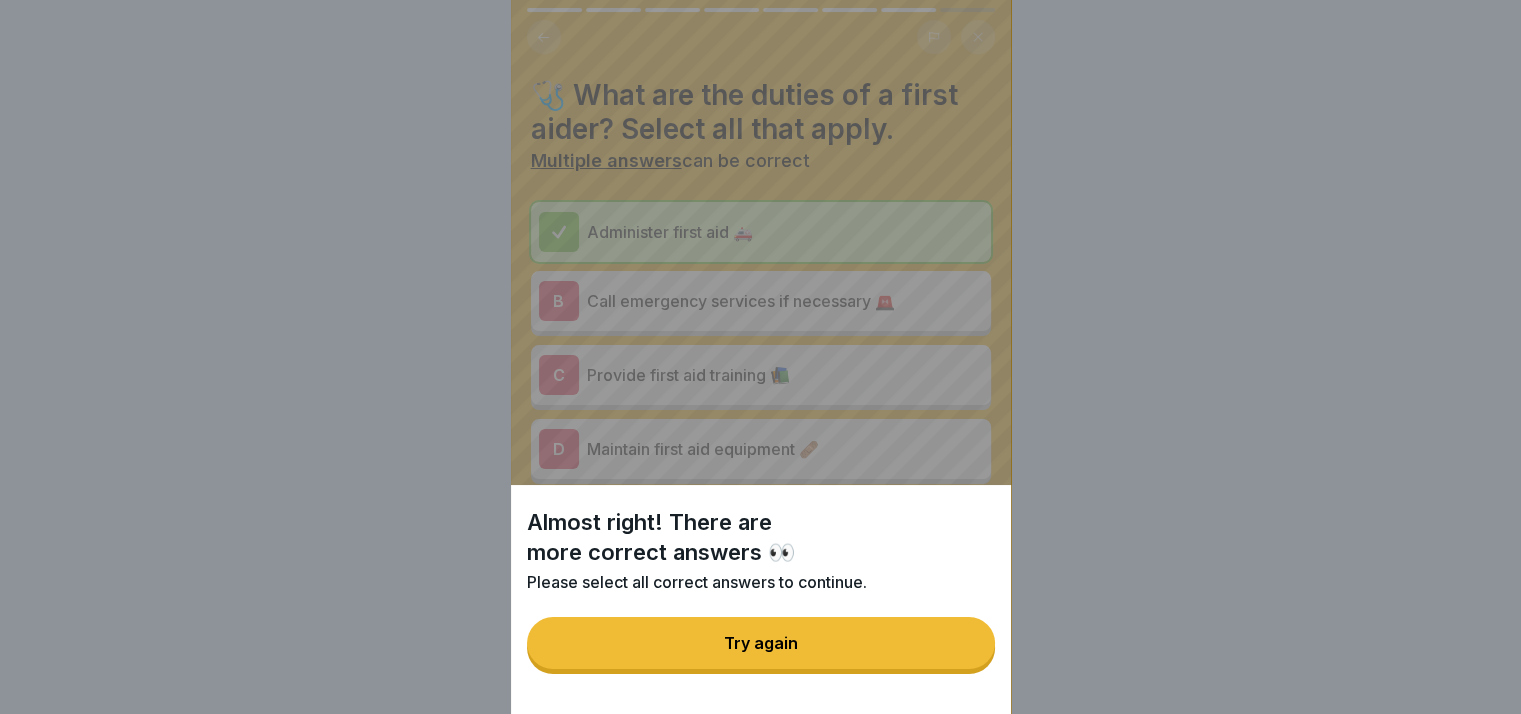 click on "Try again" at bounding box center (761, 643) 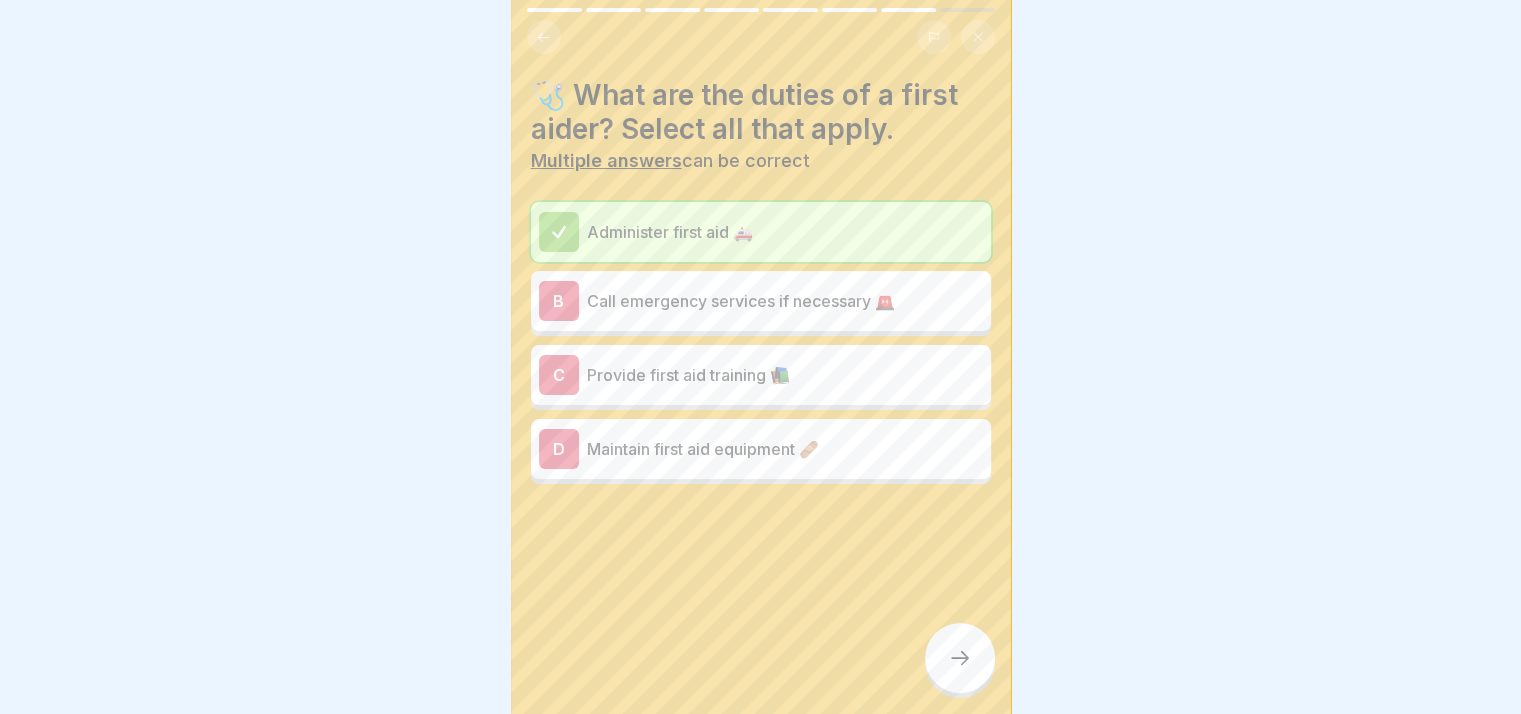 click on "Call emergency services if necessary 🚨" at bounding box center [785, 301] 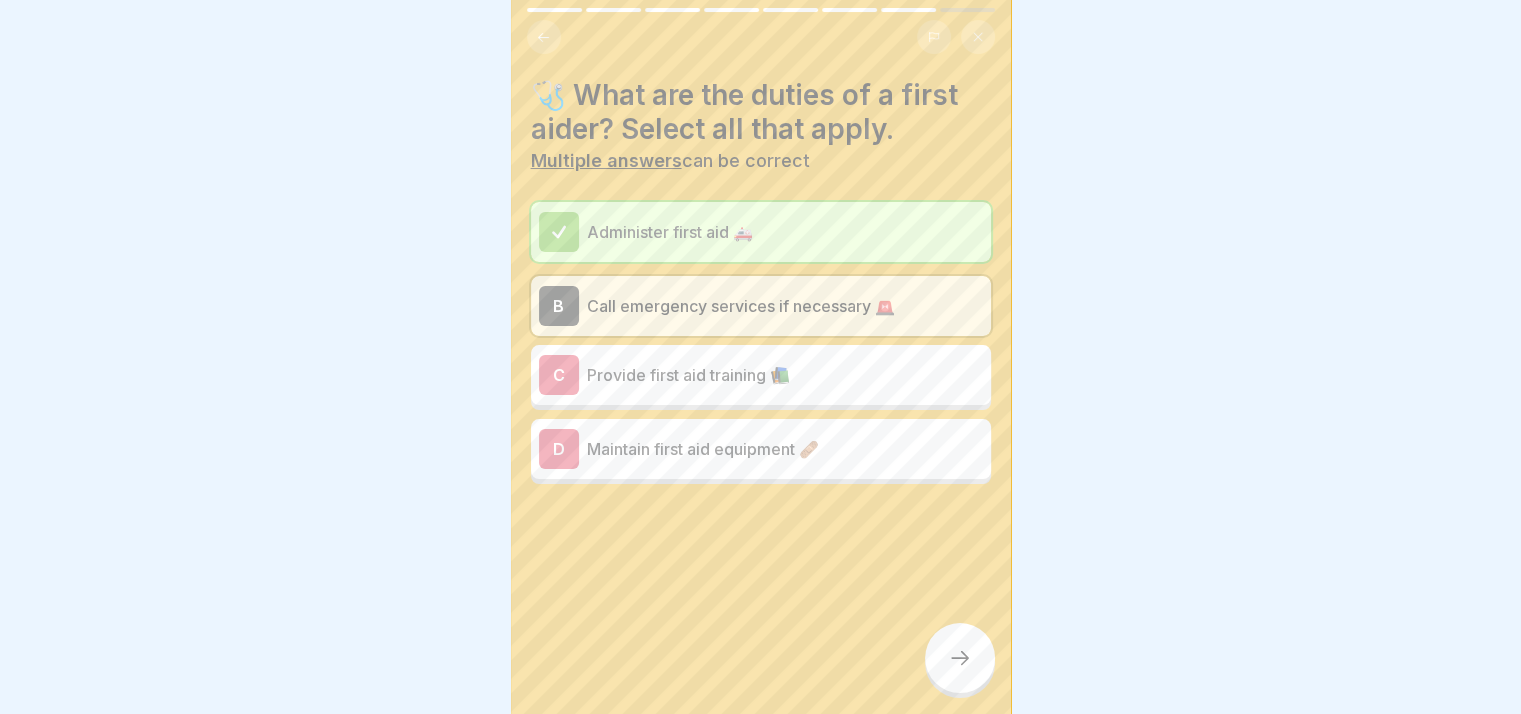 click at bounding box center (960, 658) 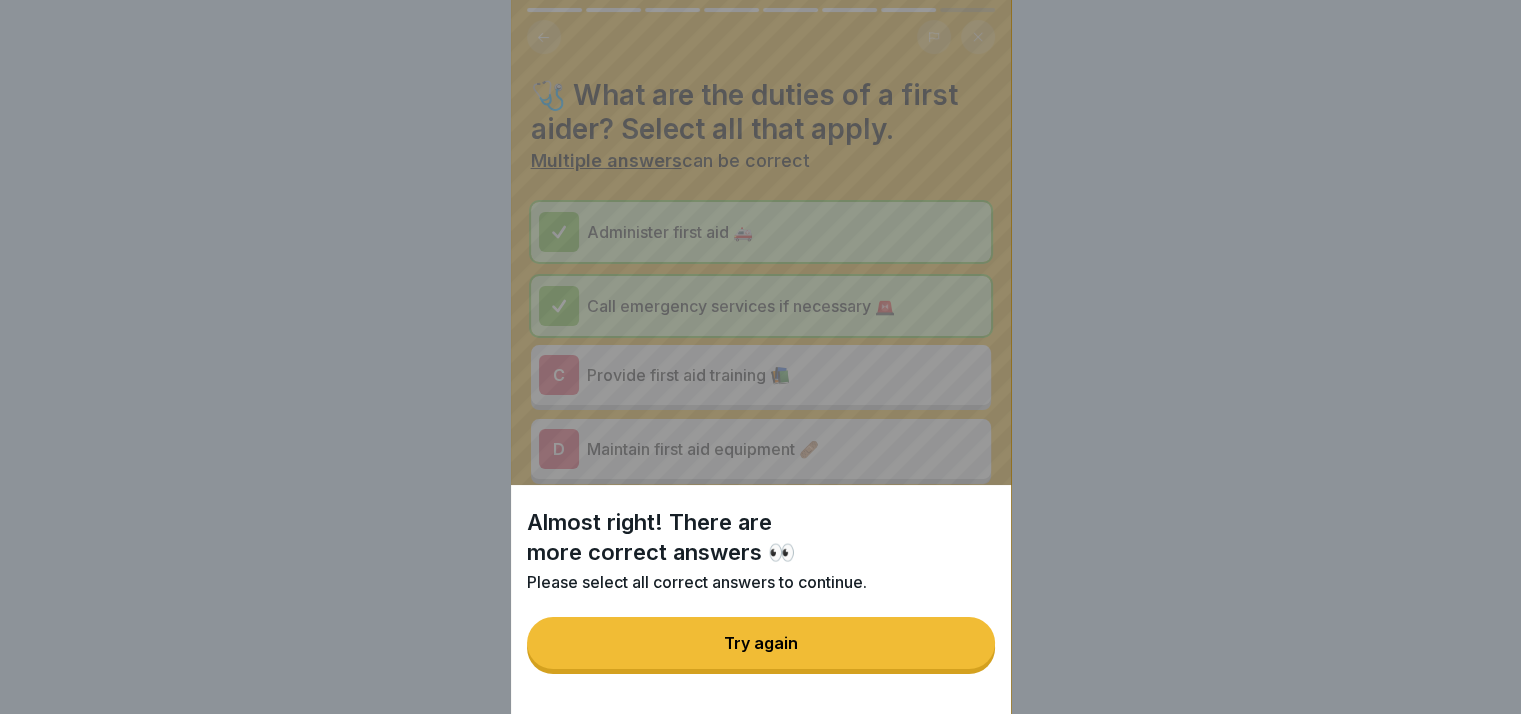 click on "Try again" at bounding box center (761, 643) 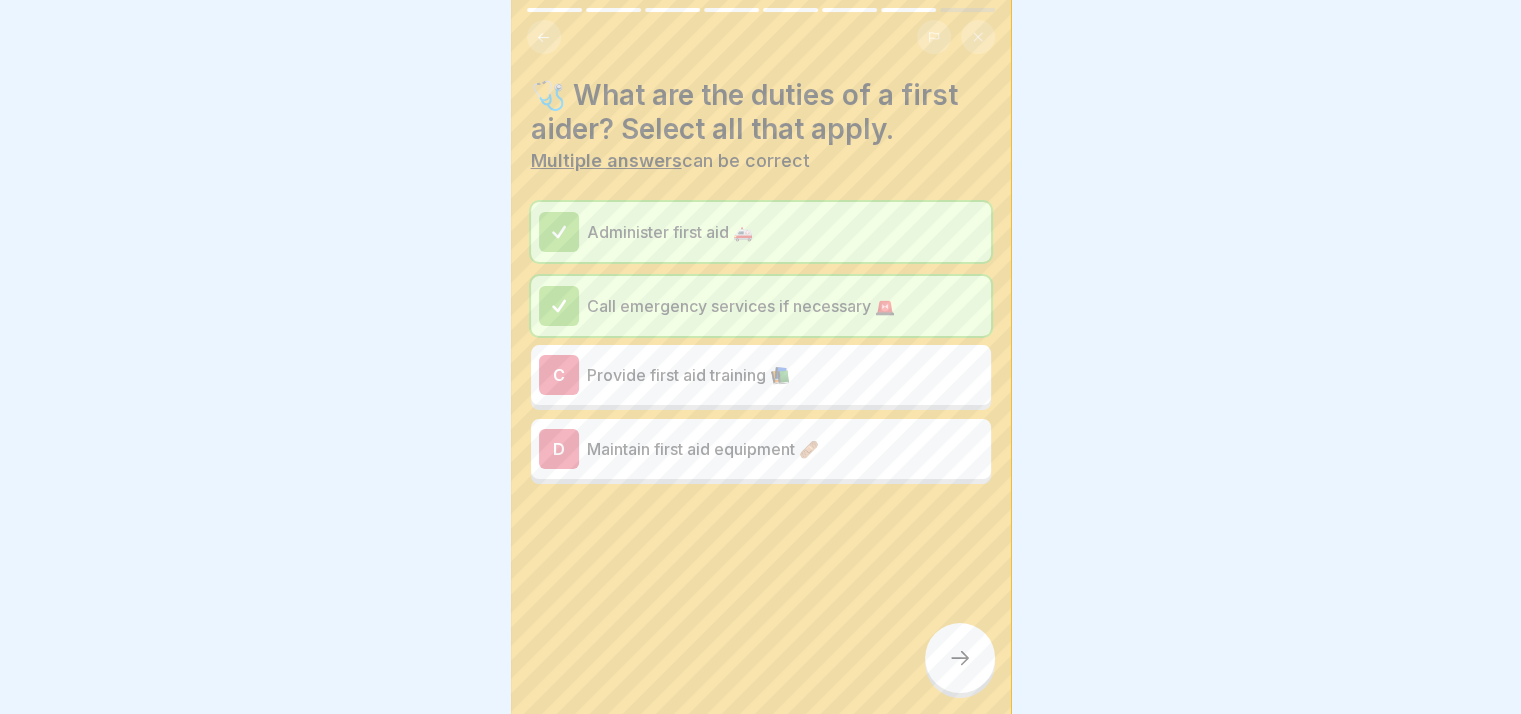 click on "D Maintain first aid equipment 🩹" at bounding box center (761, 449) 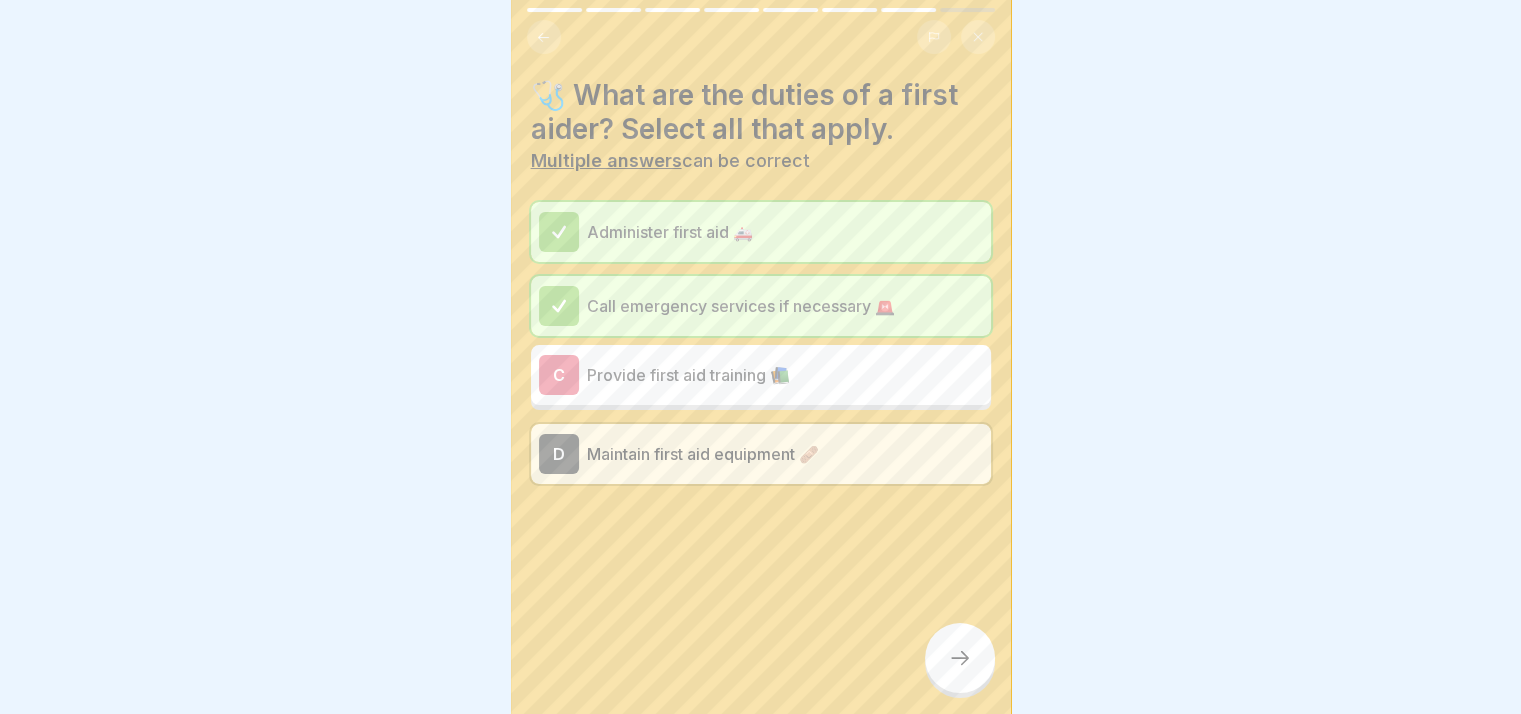click on "Provide first aid training 📚" at bounding box center [785, 375] 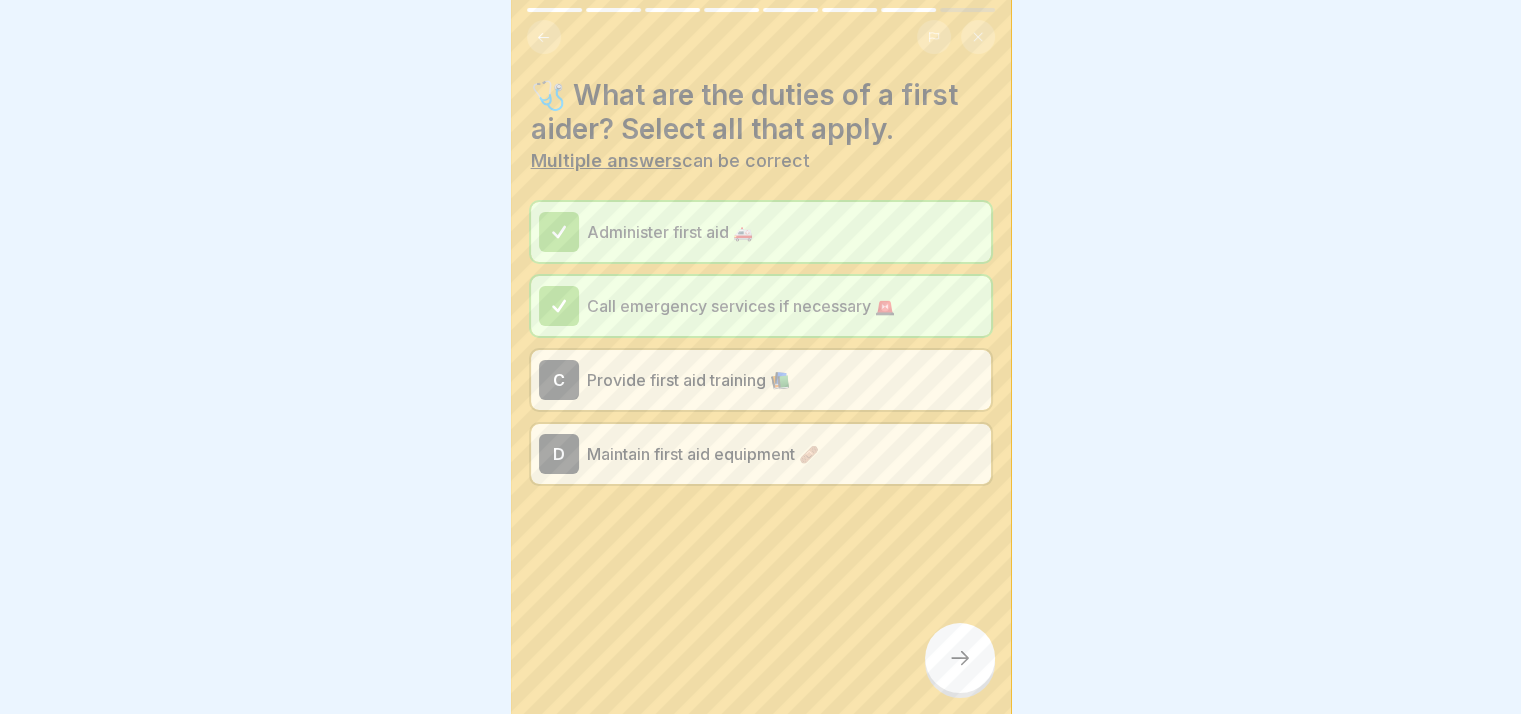 click on "Maintain first aid equipment 🩹" at bounding box center [785, 454] 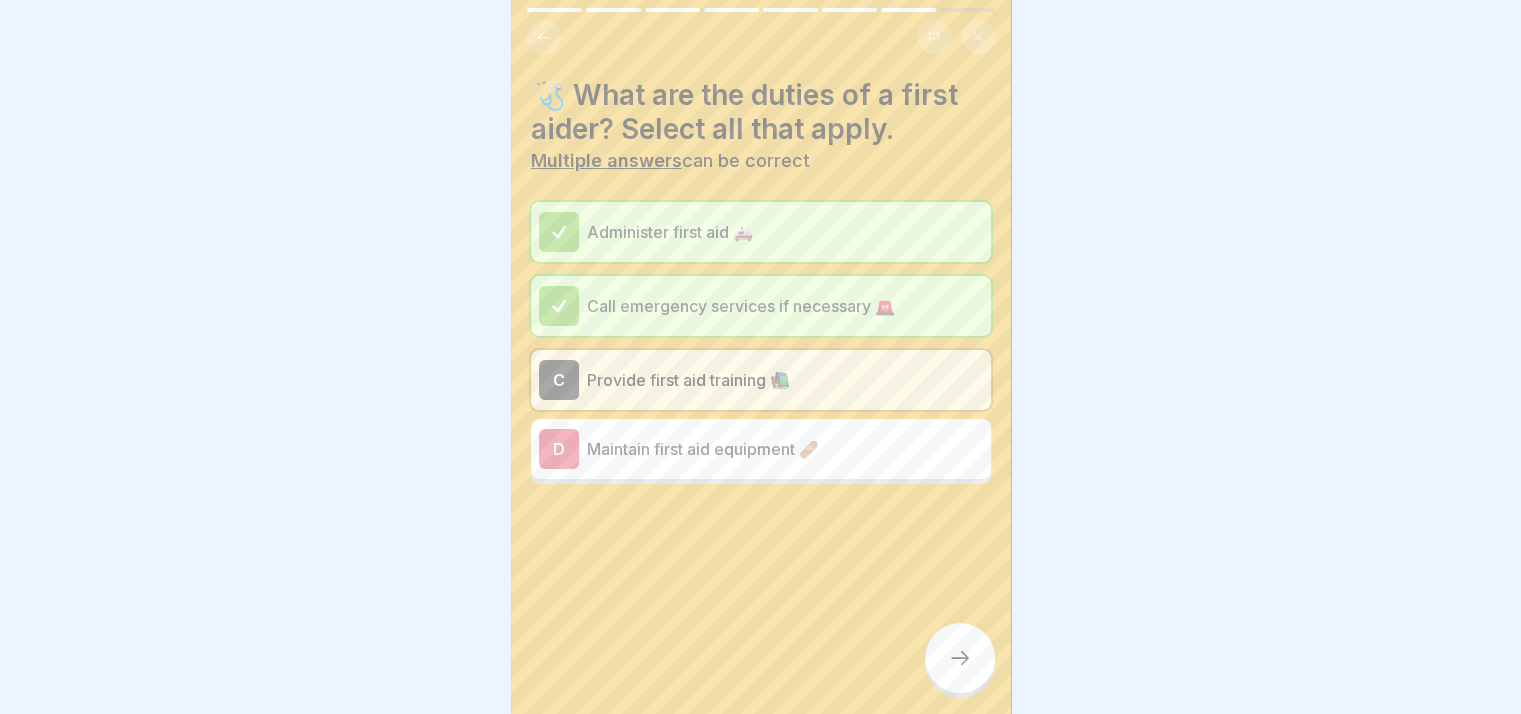click at bounding box center (960, 658) 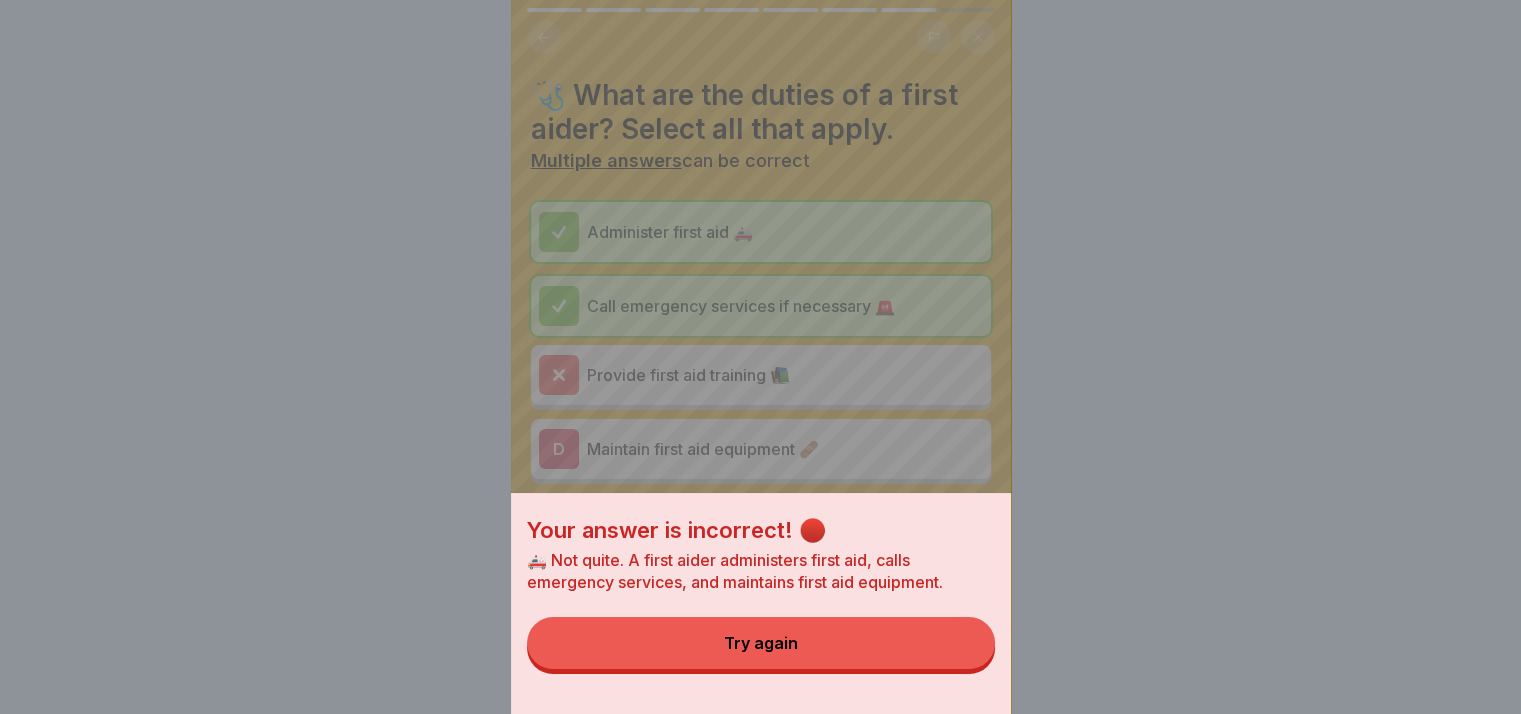 click on "Try again" at bounding box center (761, 643) 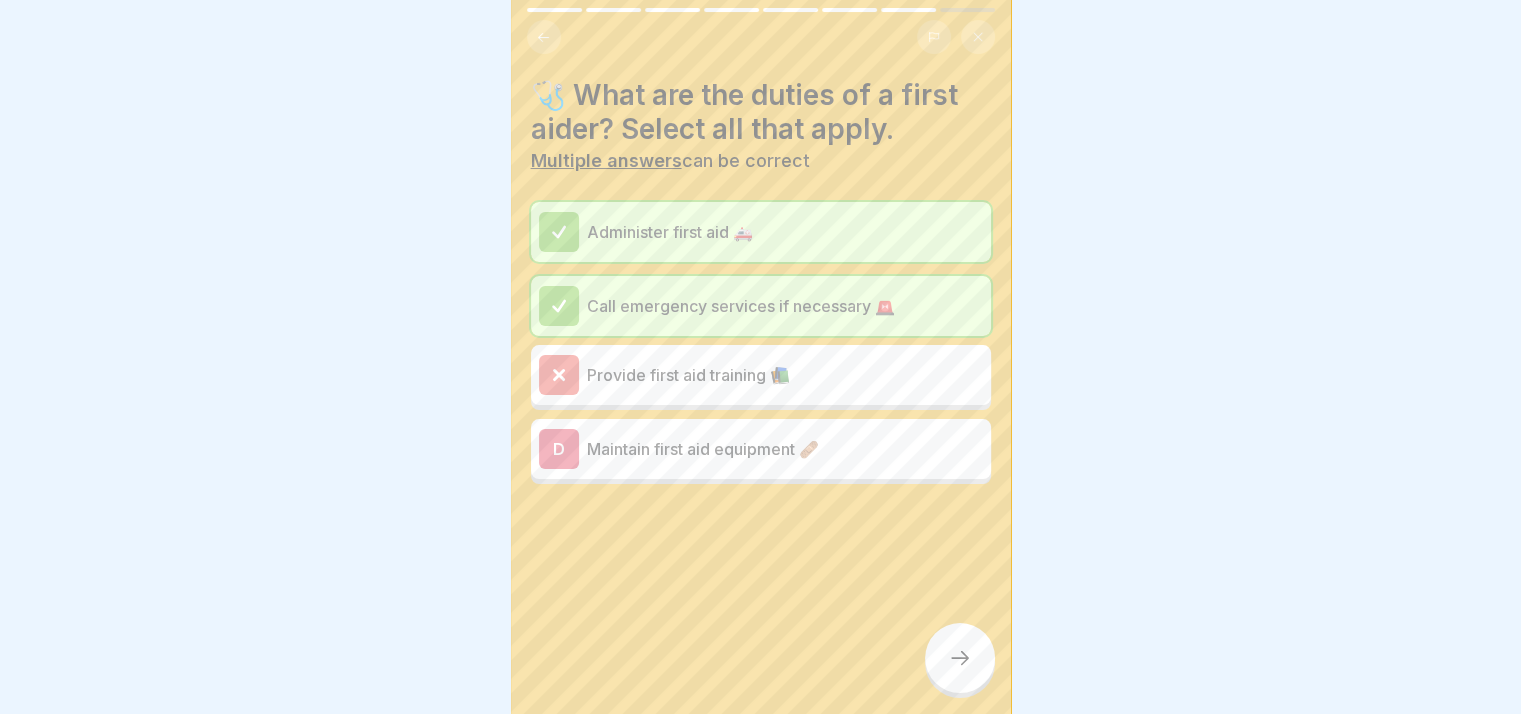 click on "D Maintain first aid equipment 🩹" at bounding box center (761, 449) 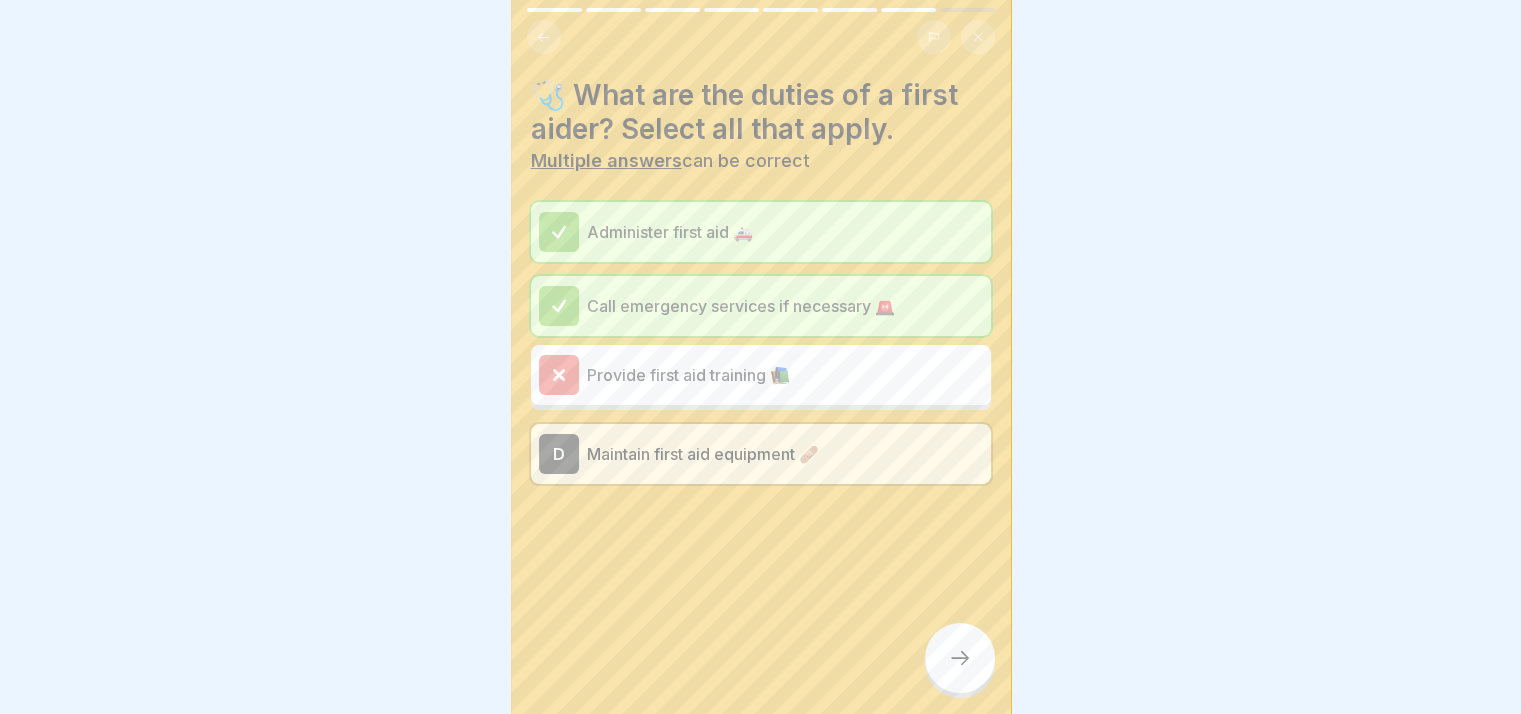 click at bounding box center [960, 658] 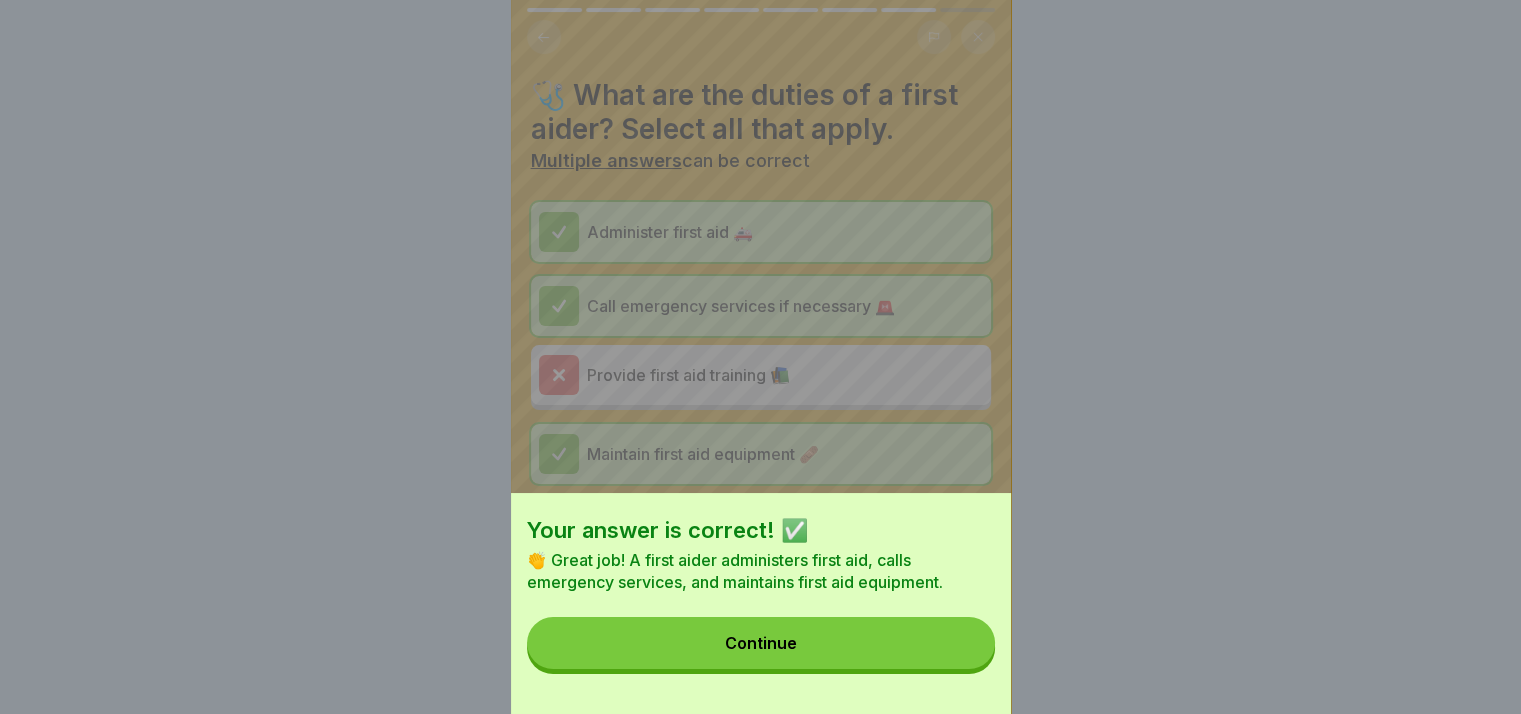 click on "Continue" at bounding box center [761, 643] 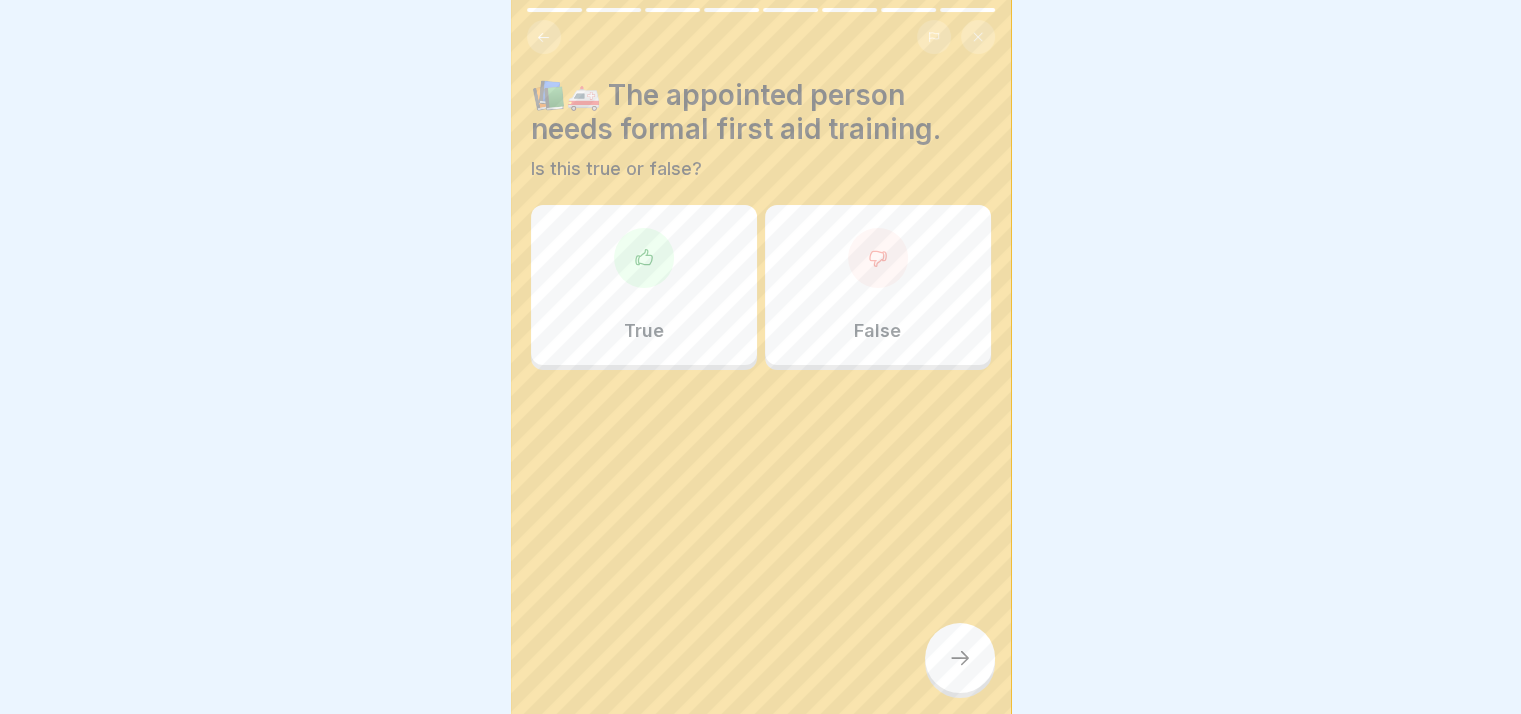 click on "True" at bounding box center [644, 285] 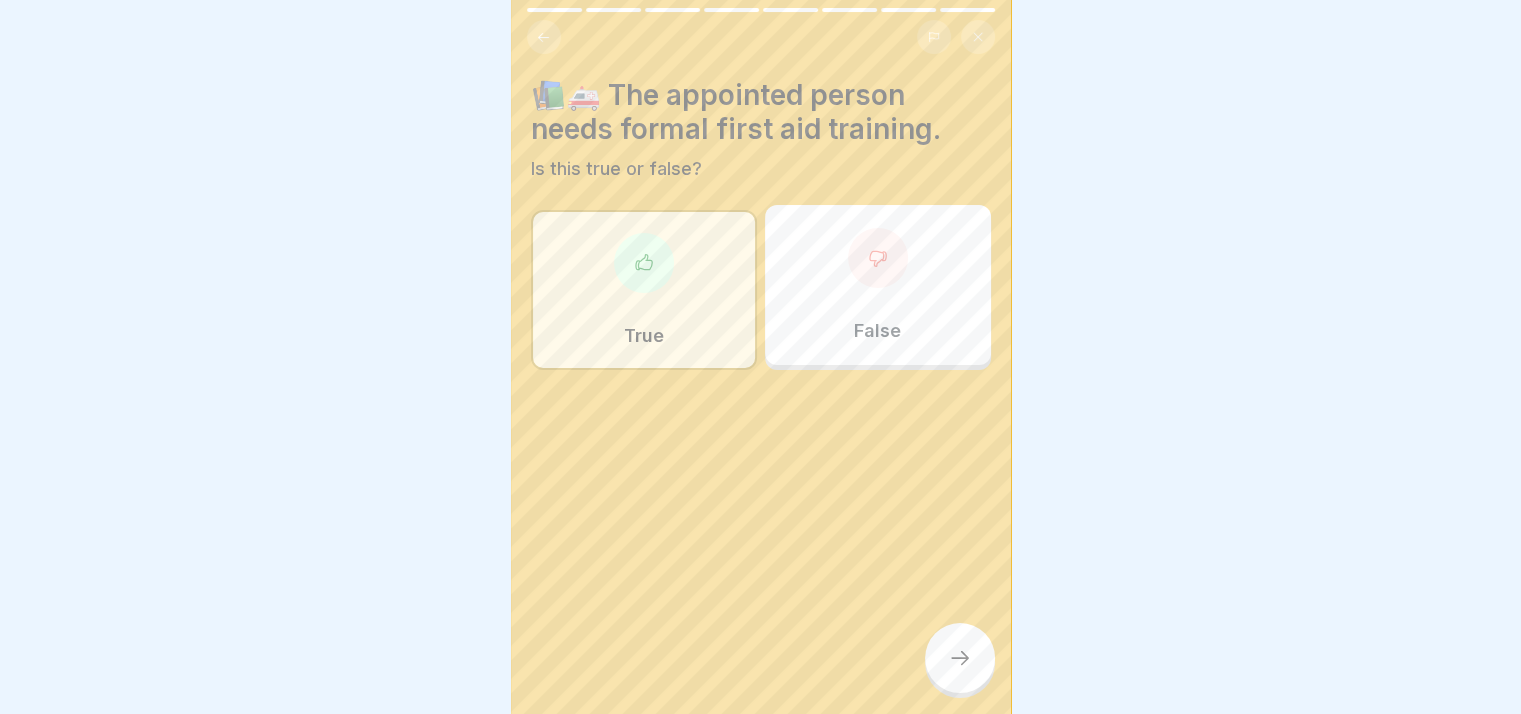 click at bounding box center (960, 658) 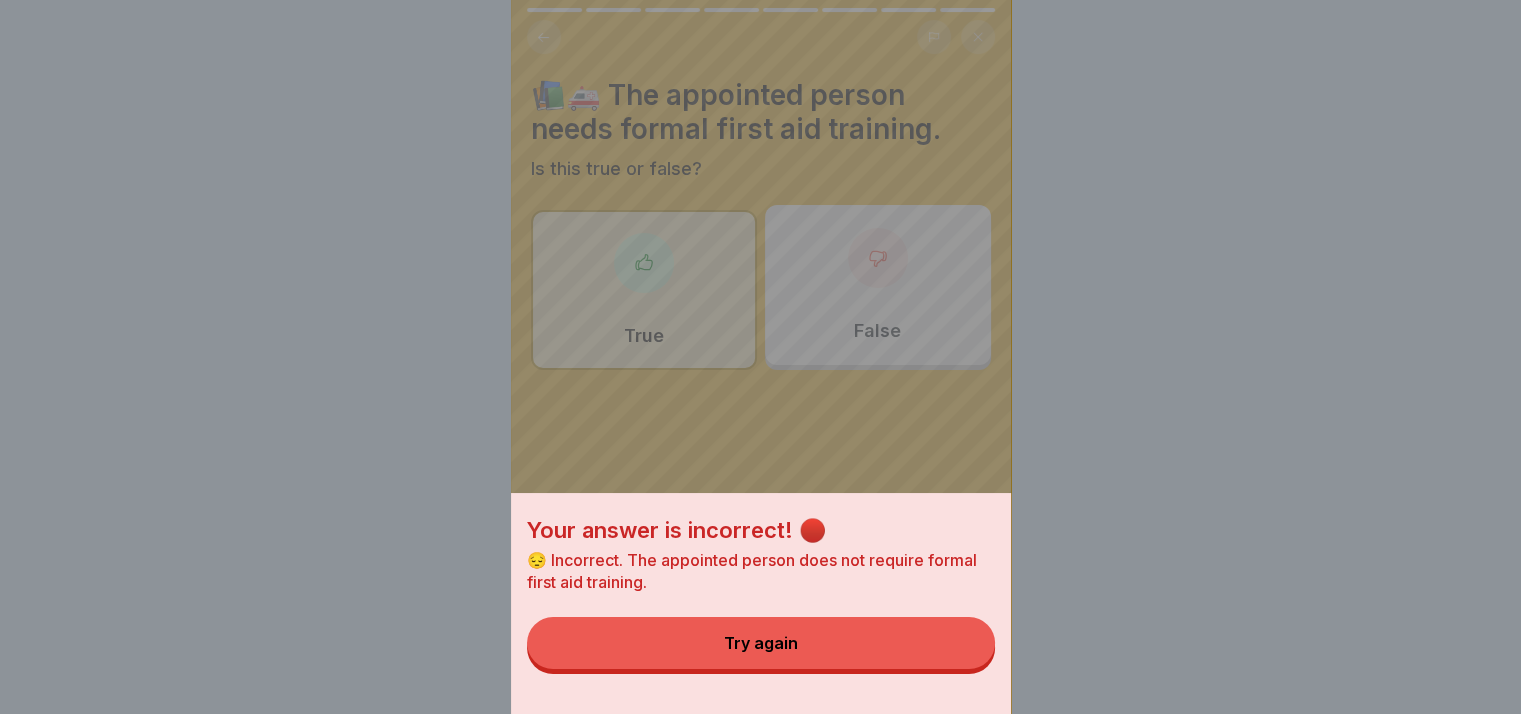 click on "Try again" at bounding box center (761, 643) 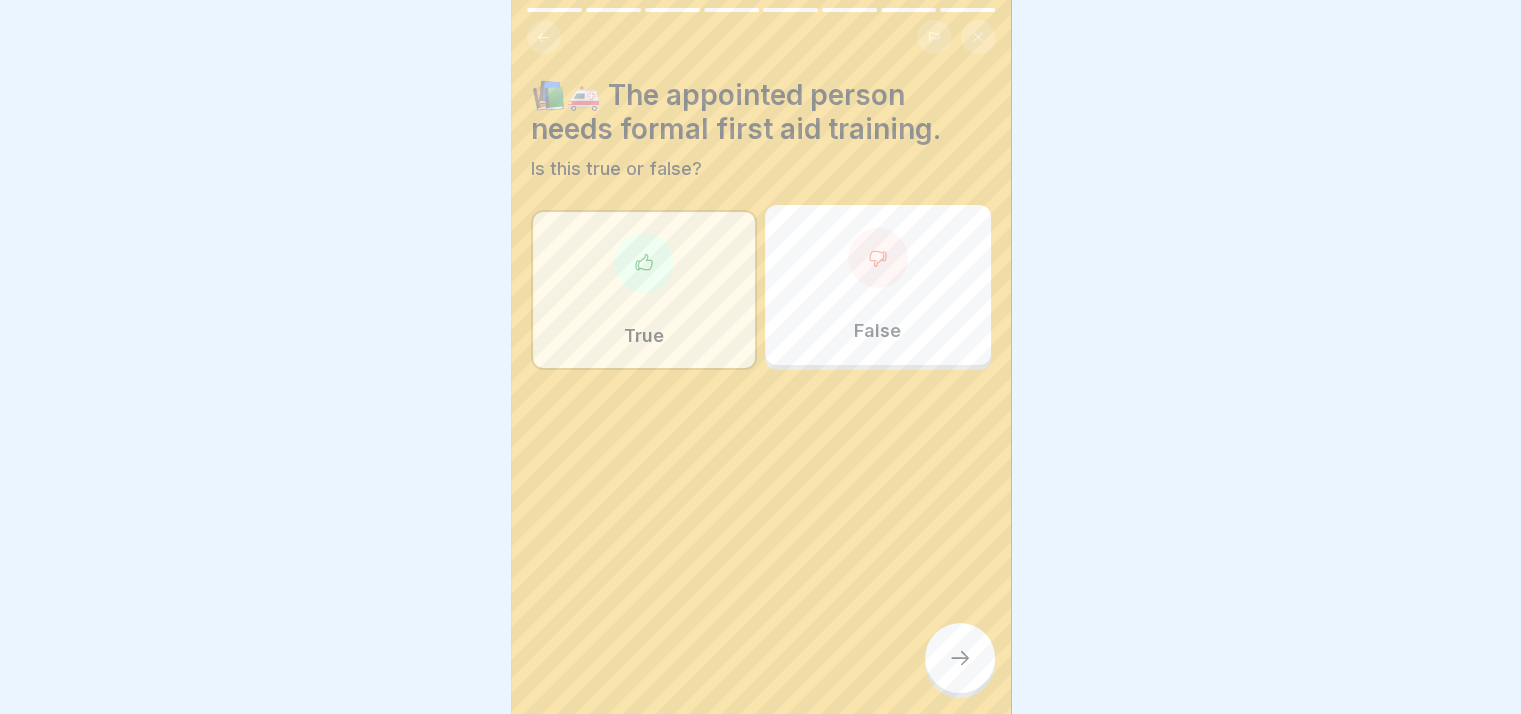 click on "False" at bounding box center (878, 285) 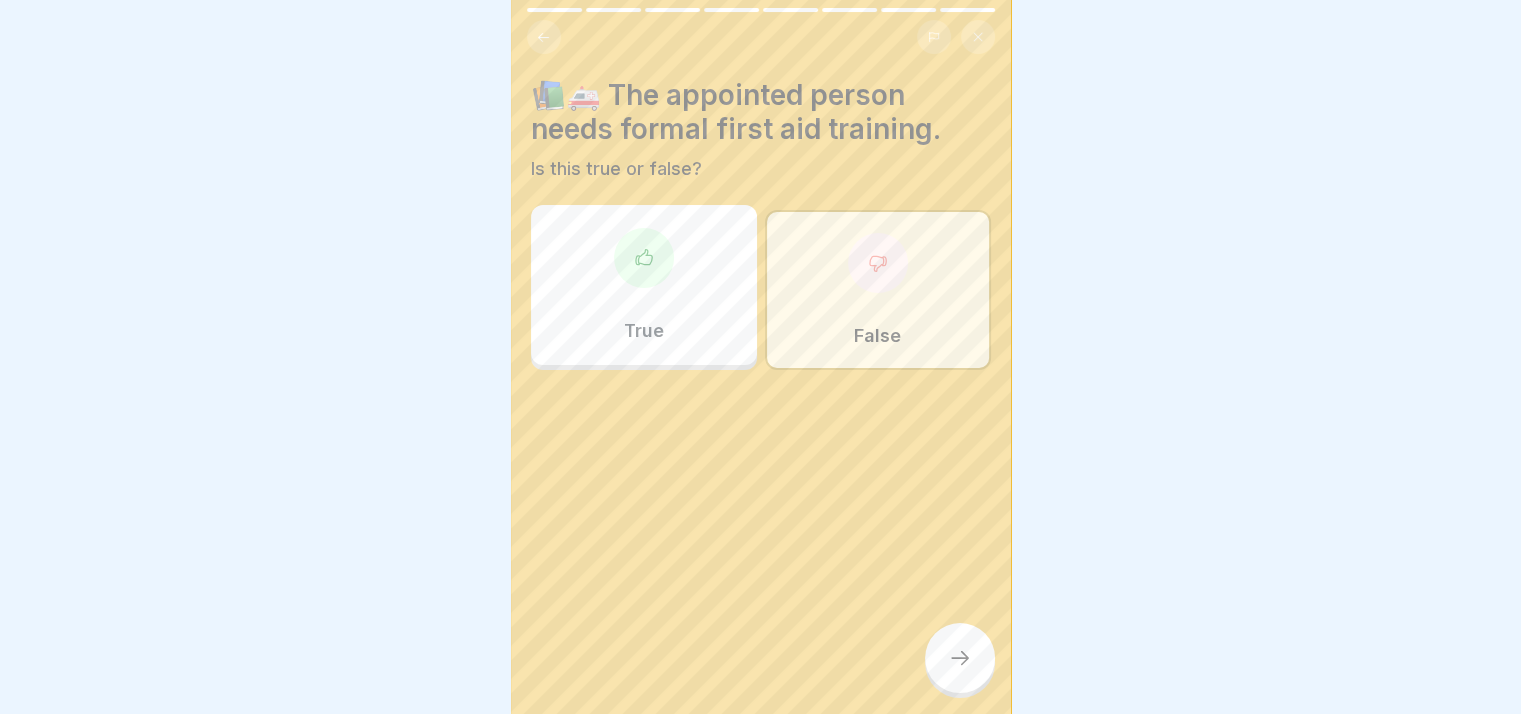 click at bounding box center (960, 658) 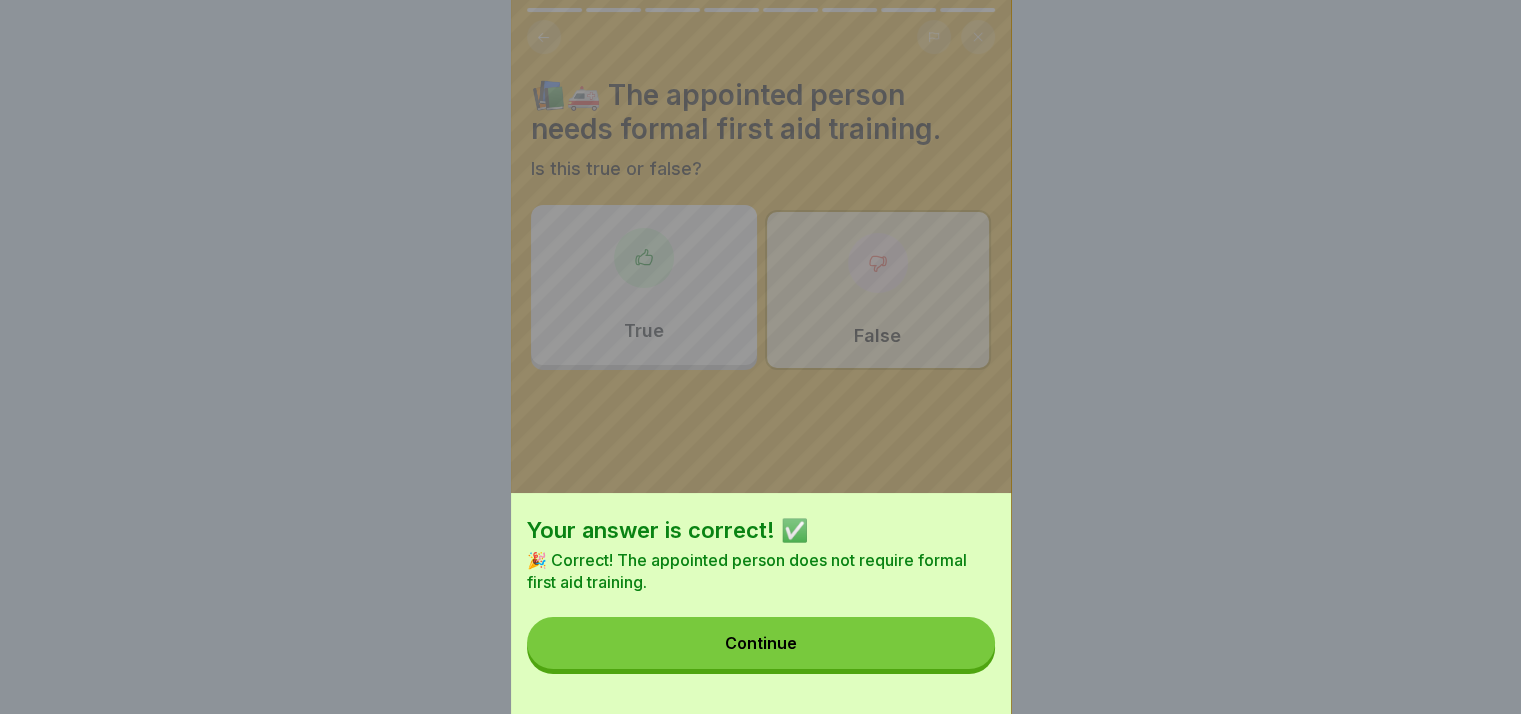 click on "Continue" at bounding box center [761, 643] 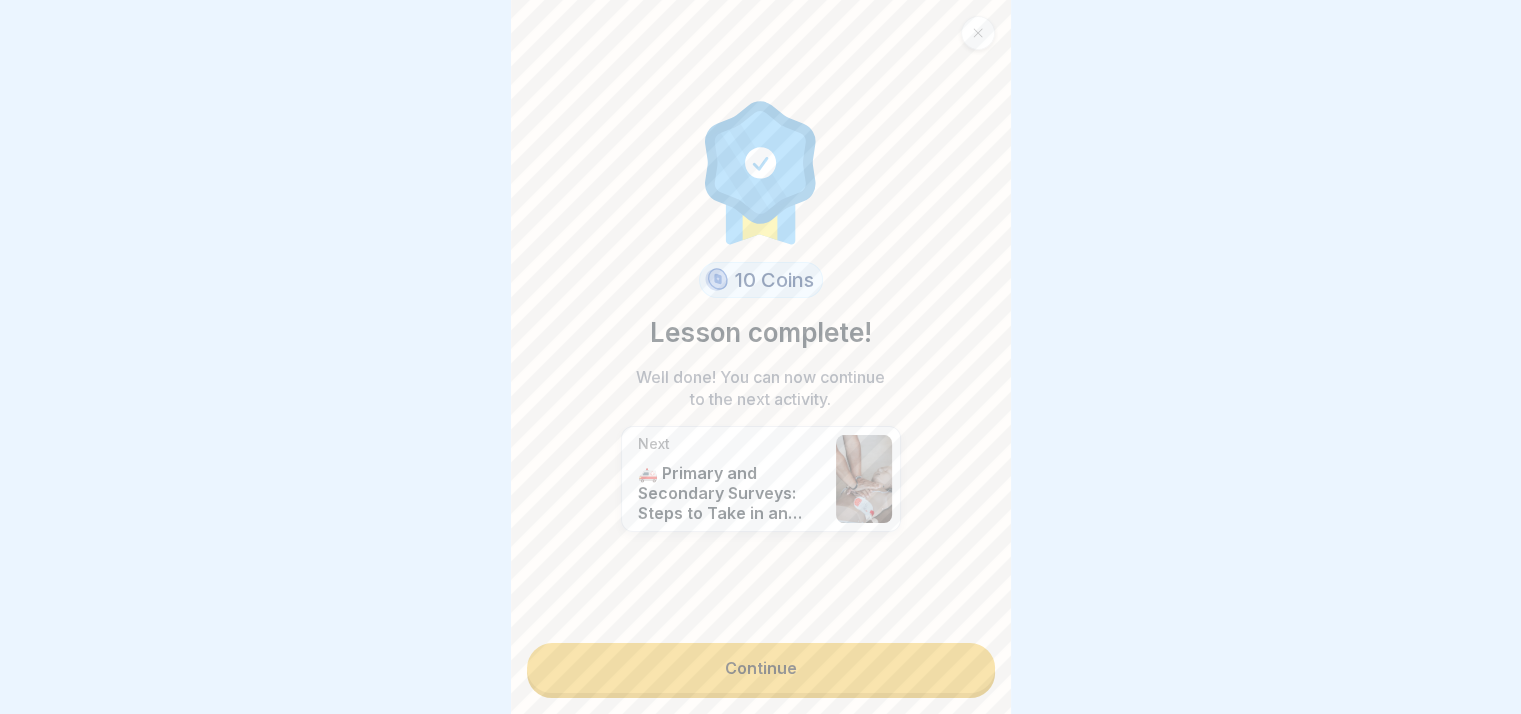 click on "Continue" at bounding box center (761, 668) 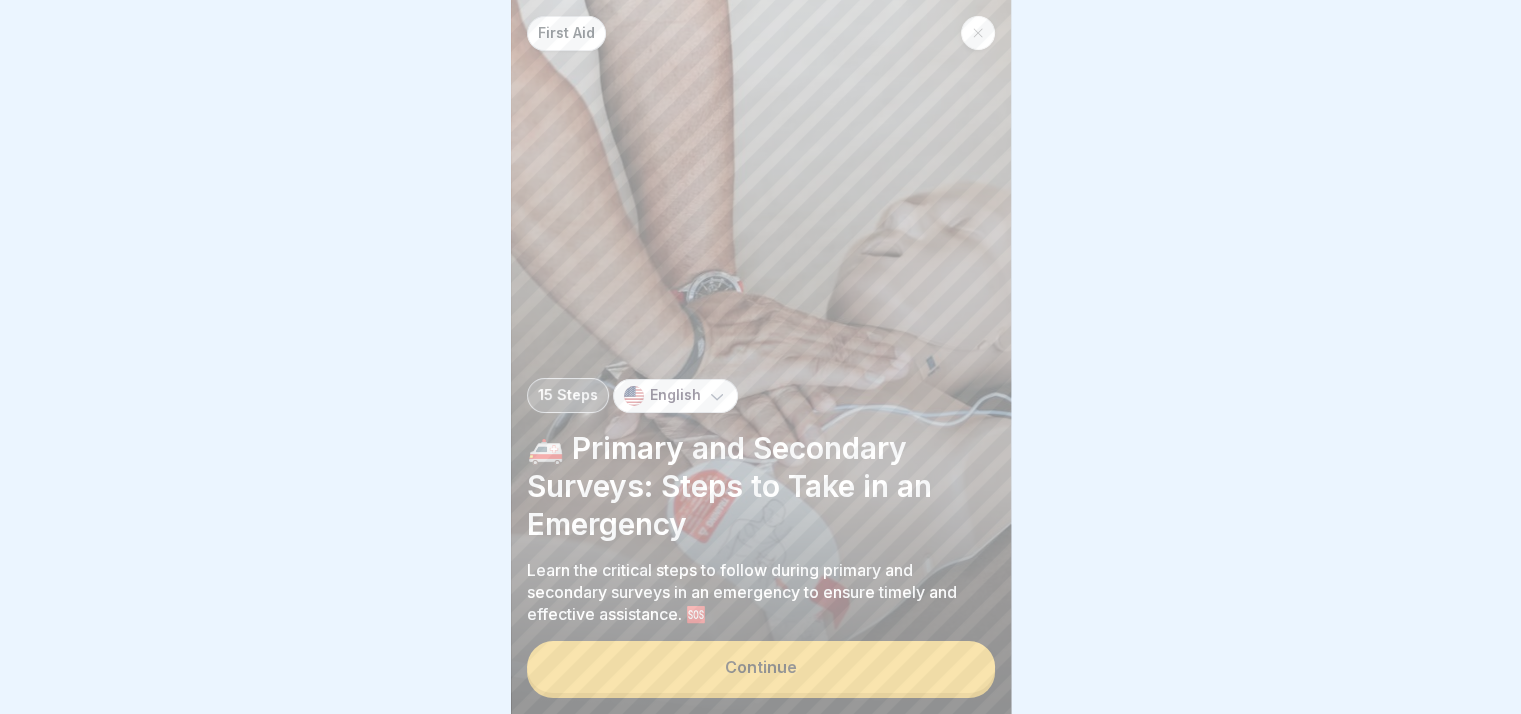 click on "Continue" at bounding box center (761, 667) 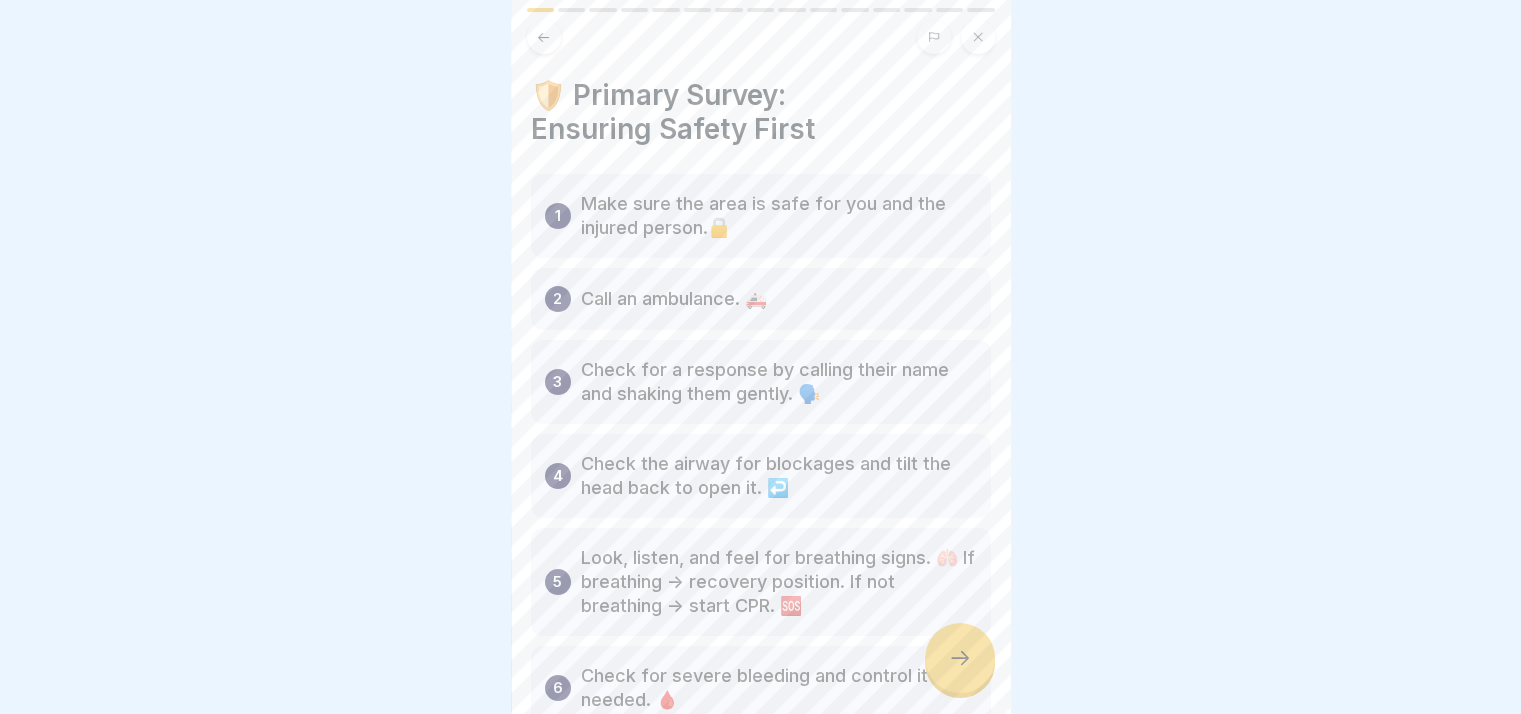 click 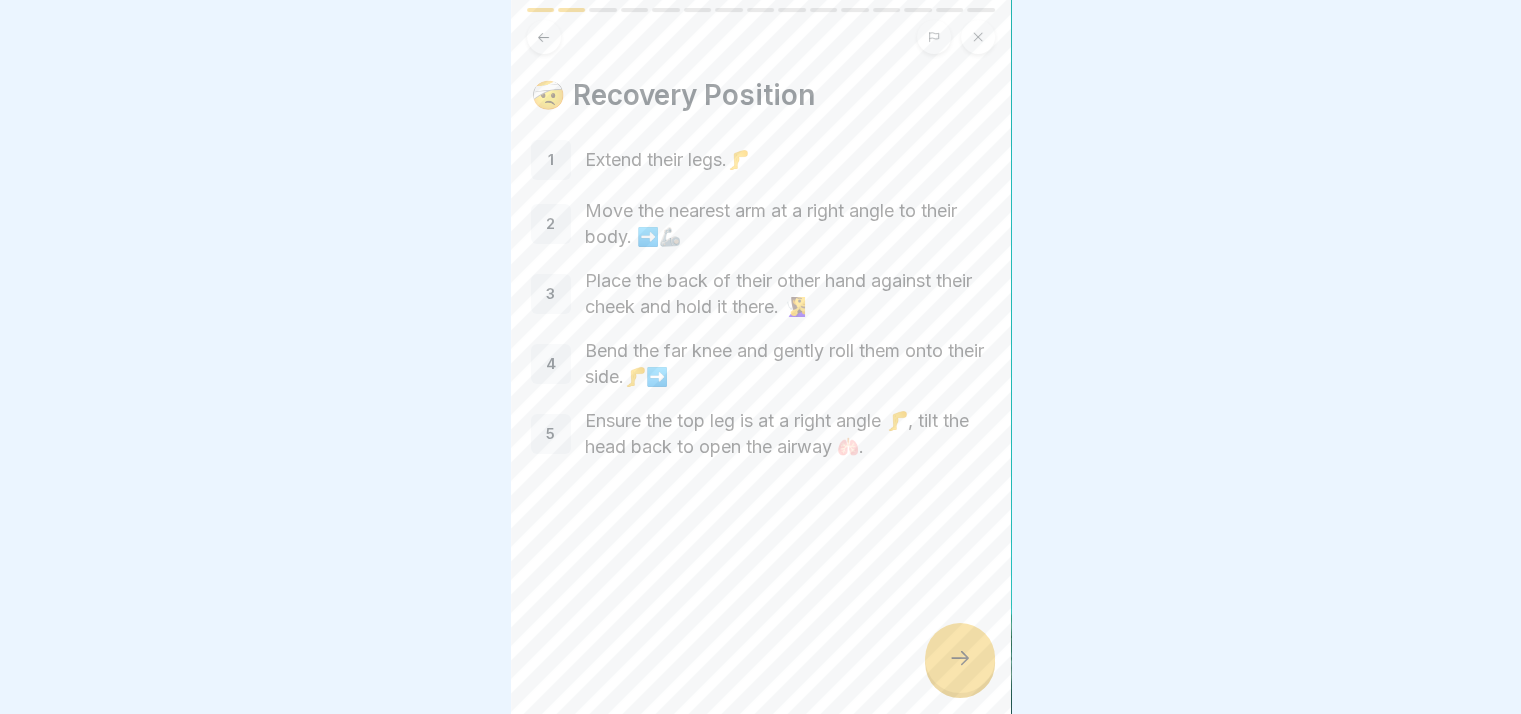 click 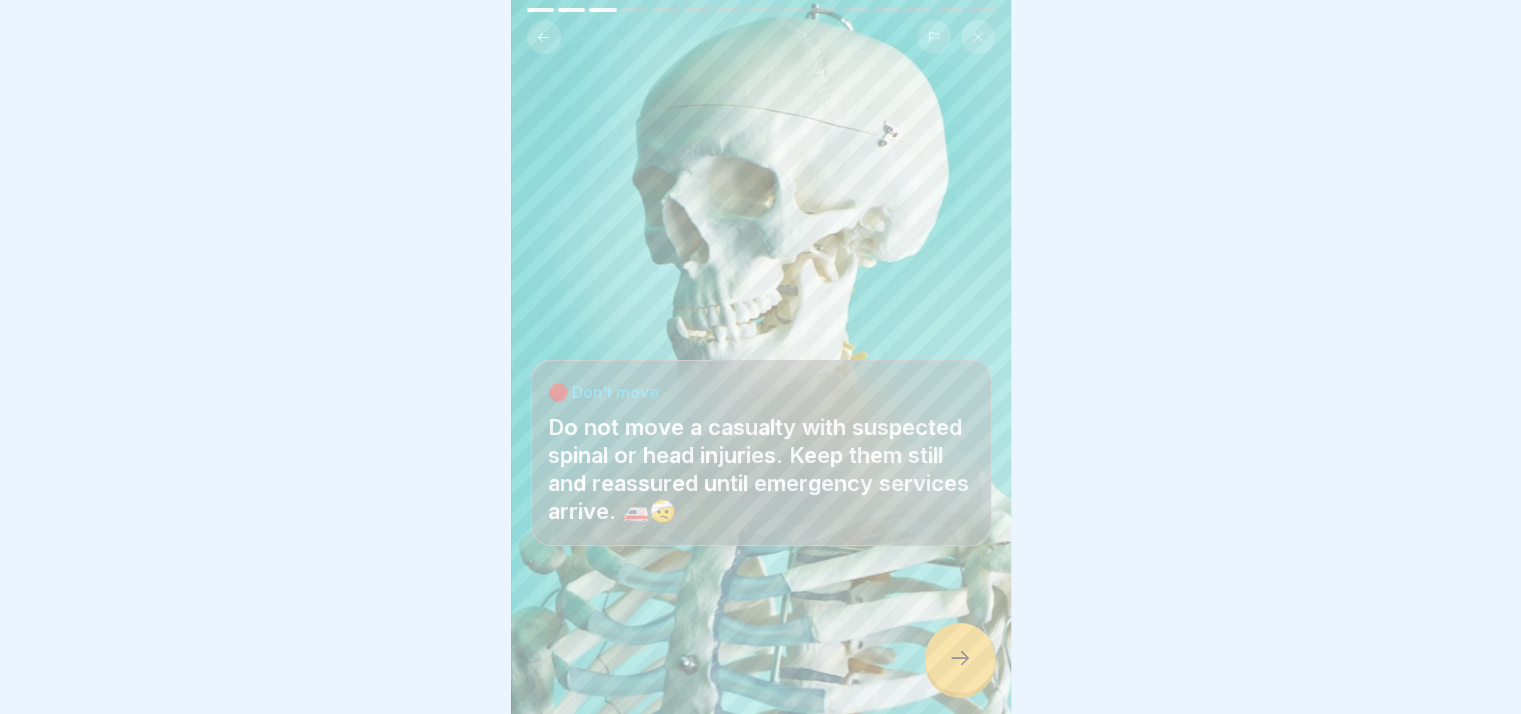 click 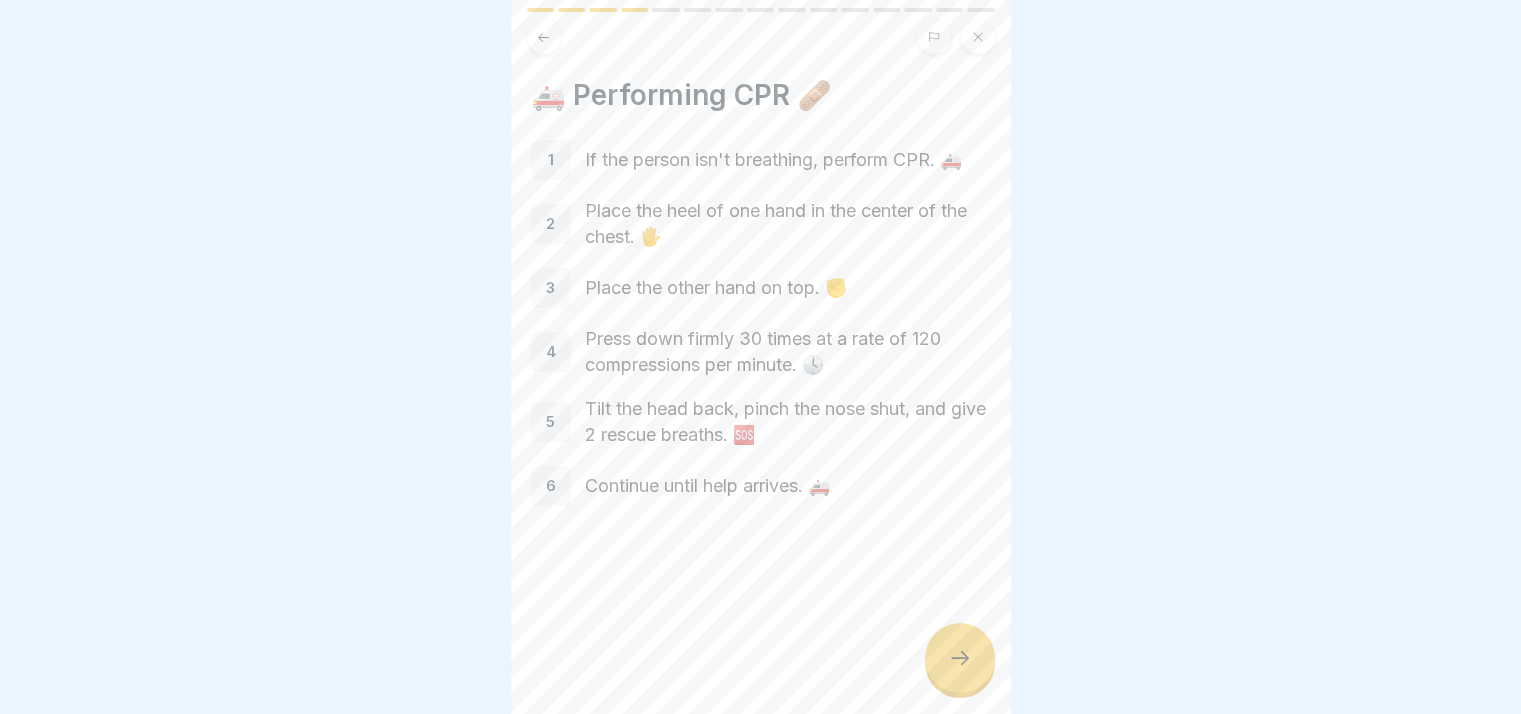 click 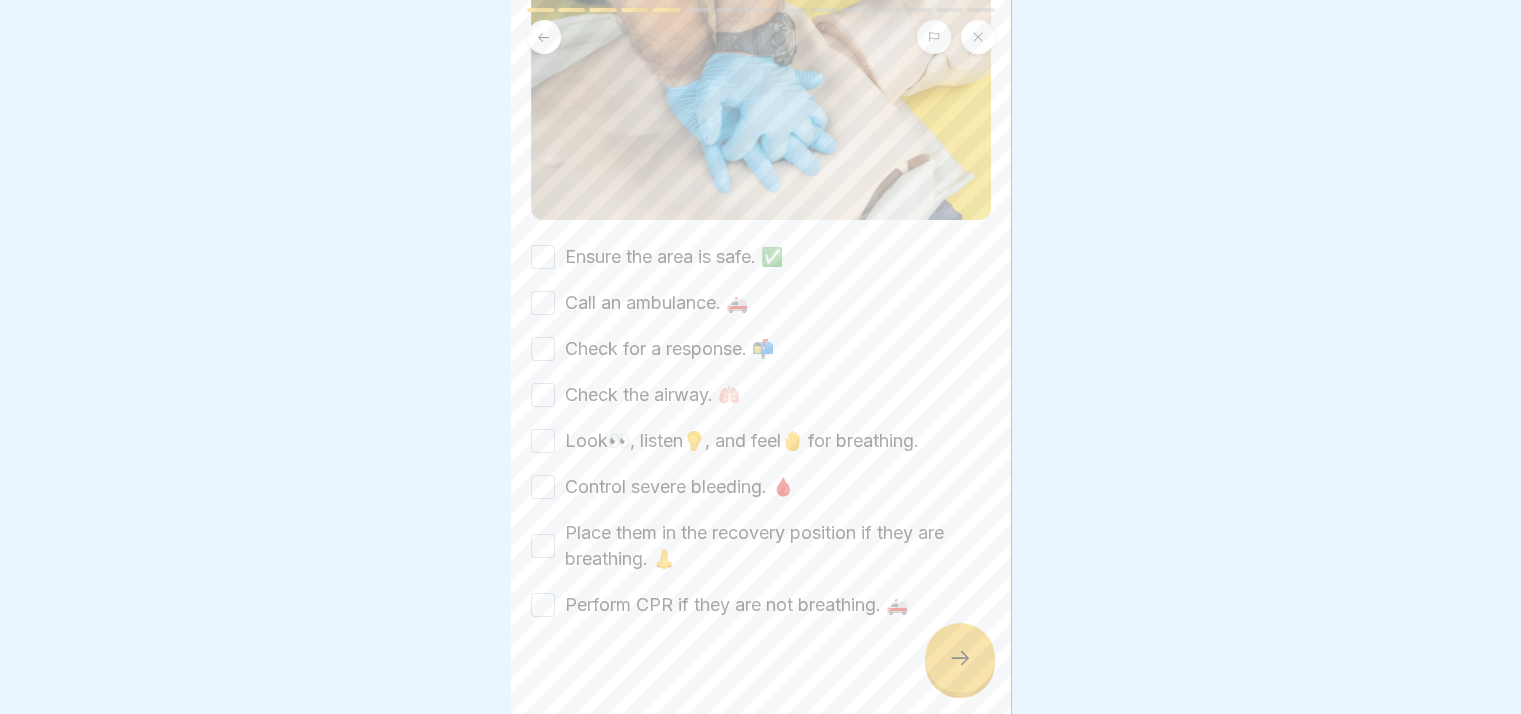 scroll, scrollTop: 288, scrollLeft: 0, axis: vertical 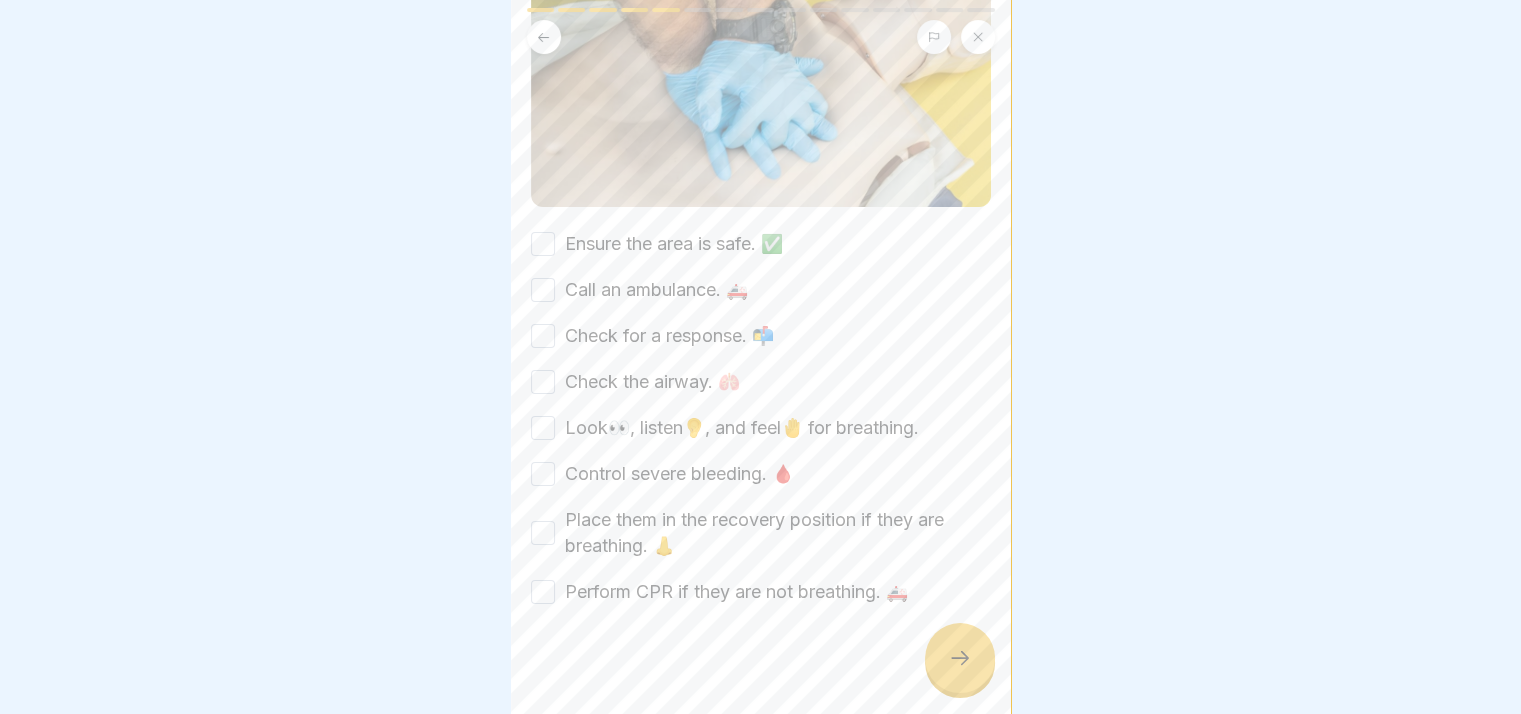 click on "Ensure the area is safe. ✅" at bounding box center (543, 244) 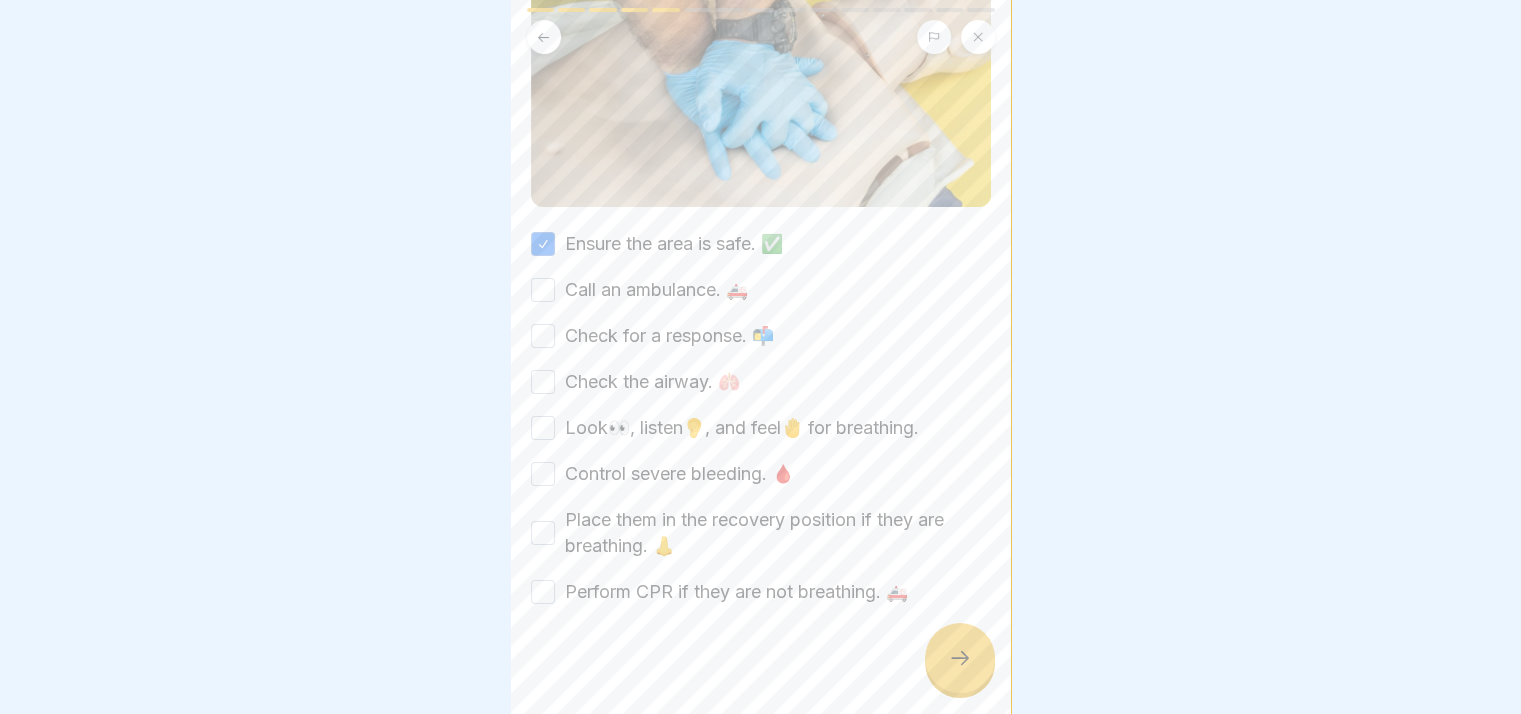click on "Call an ambulance. 🚑" at bounding box center [543, 290] 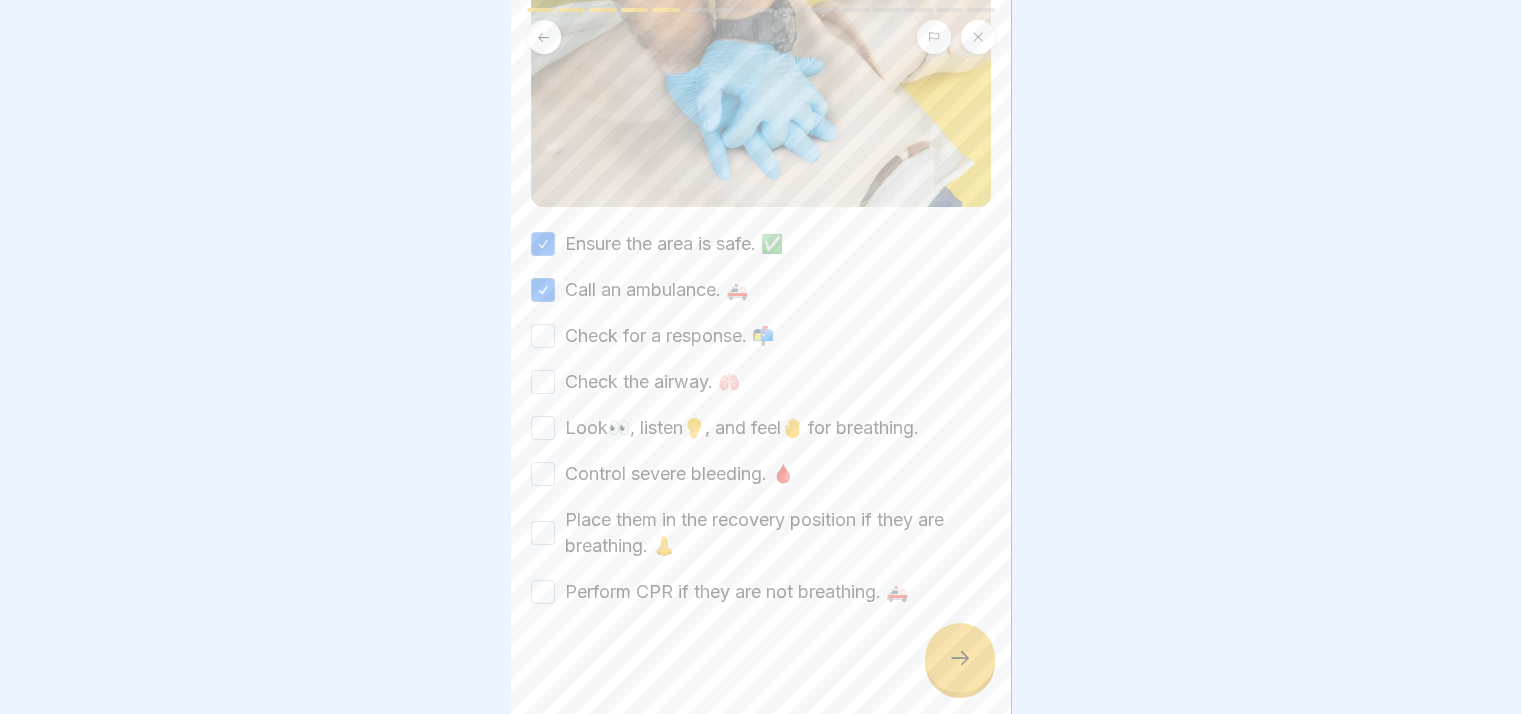 click on "Check for a response. 📬" at bounding box center (543, 336) 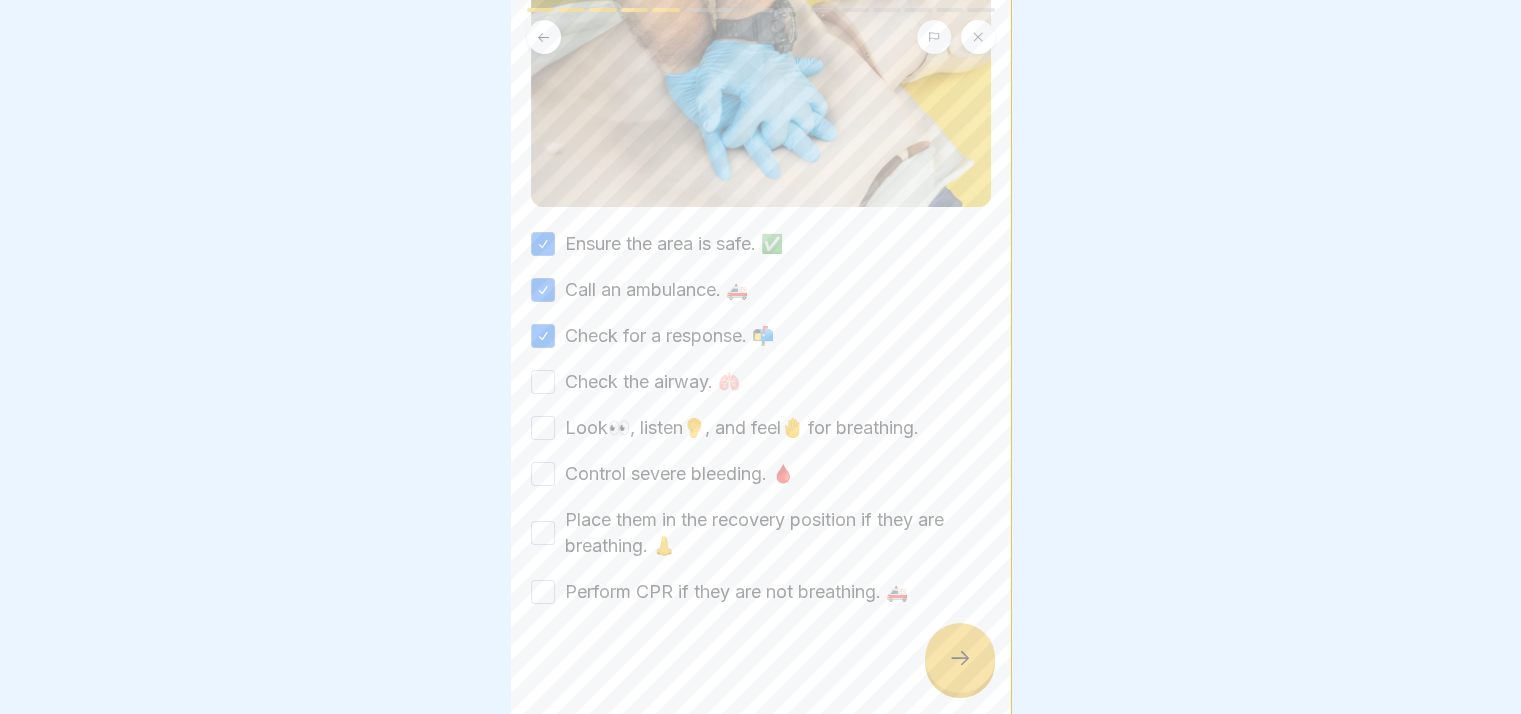 click on "Check the airway. 🫁" at bounding box center [543, 382] 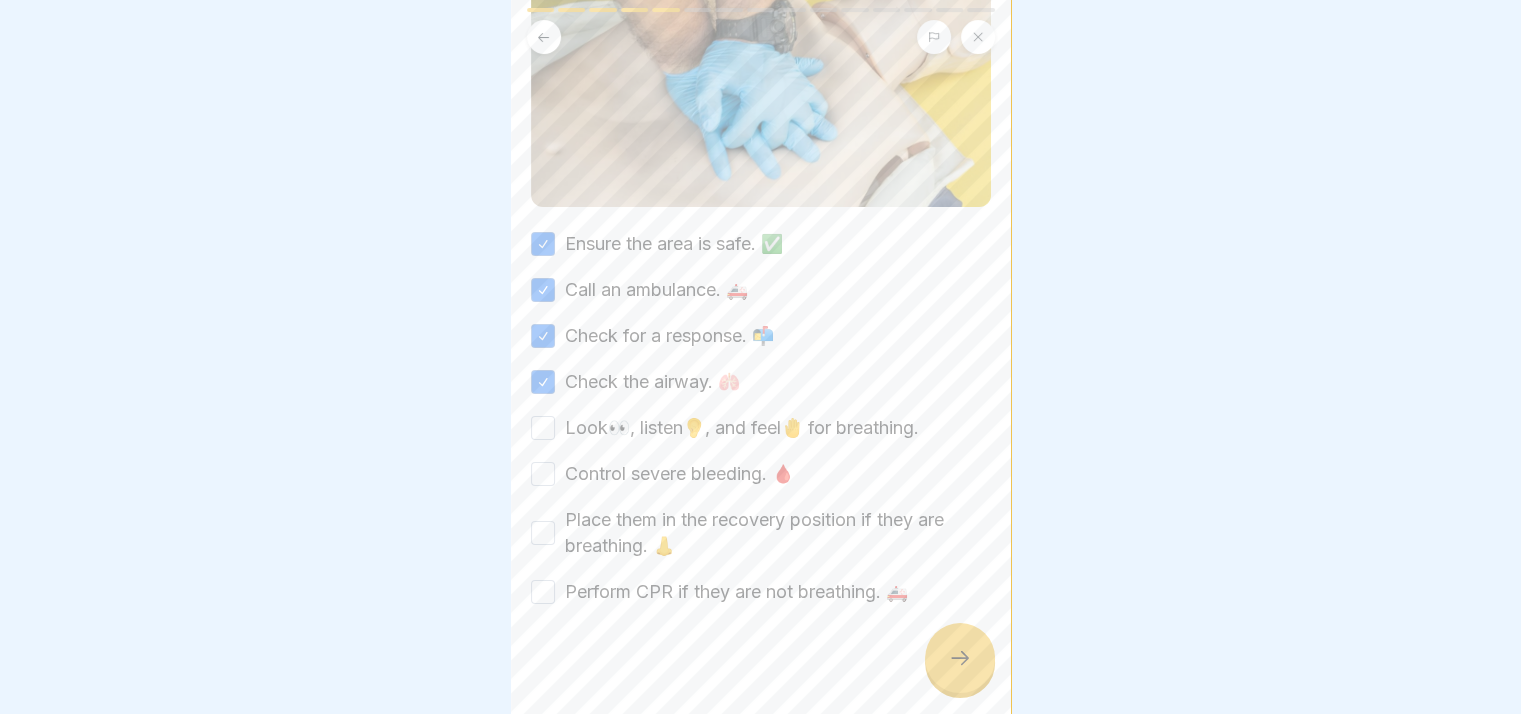 click on "Look👀, listen👂, and feel🤚 for breathing." at bounding box center [543, 428] 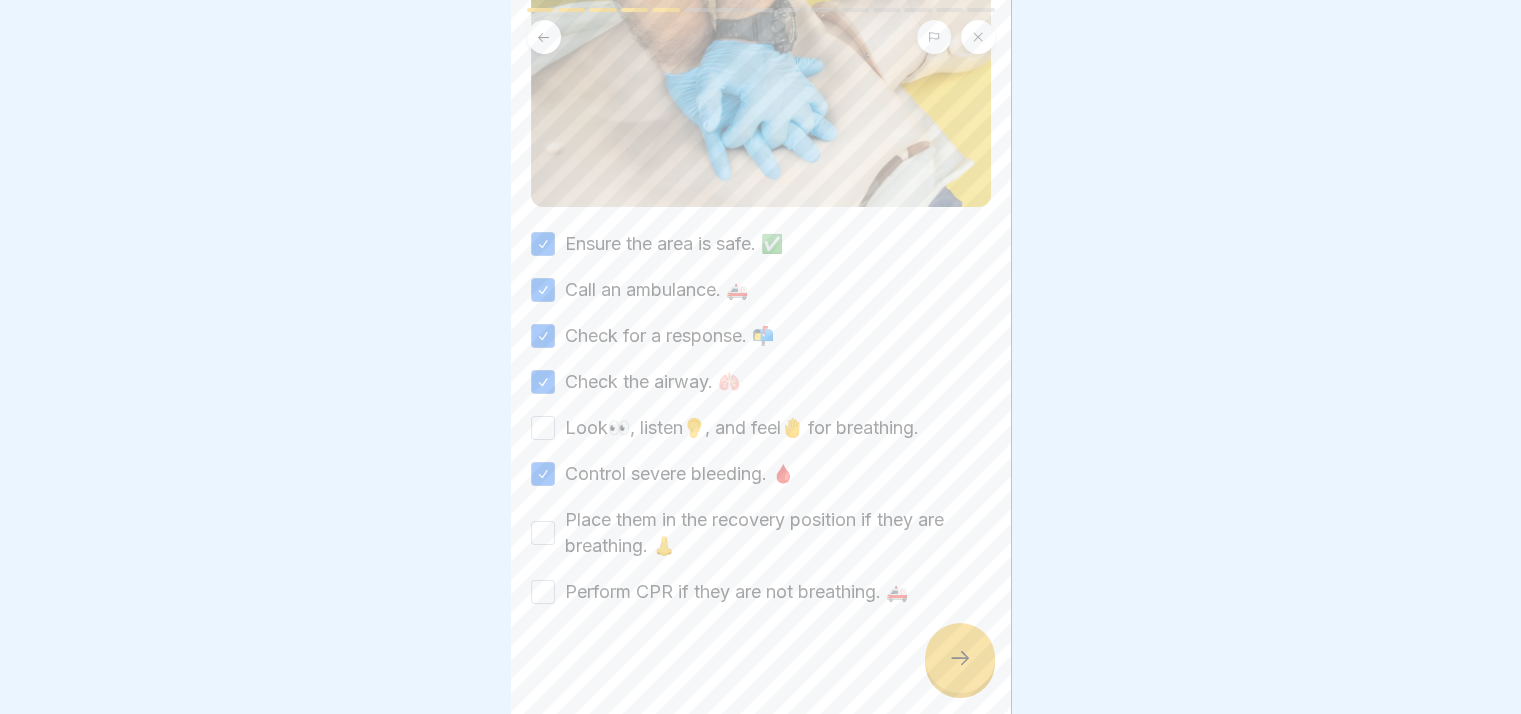 click on "Look👀, listen👂, and feel🤚 for breathing." at bounding box center (543, 428) 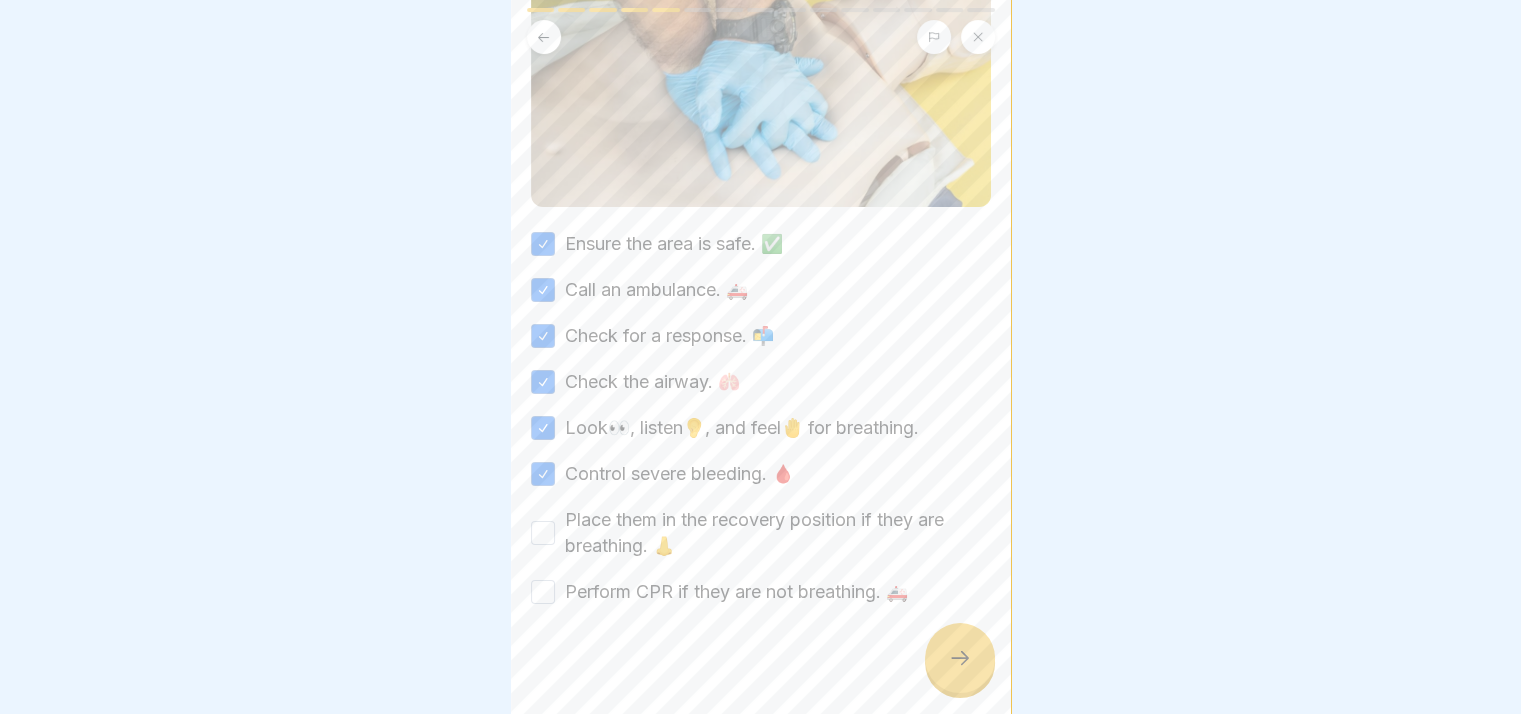 click on "Place them in the recovery position if they are breathing. 👃" at bounding box center (543, 533) 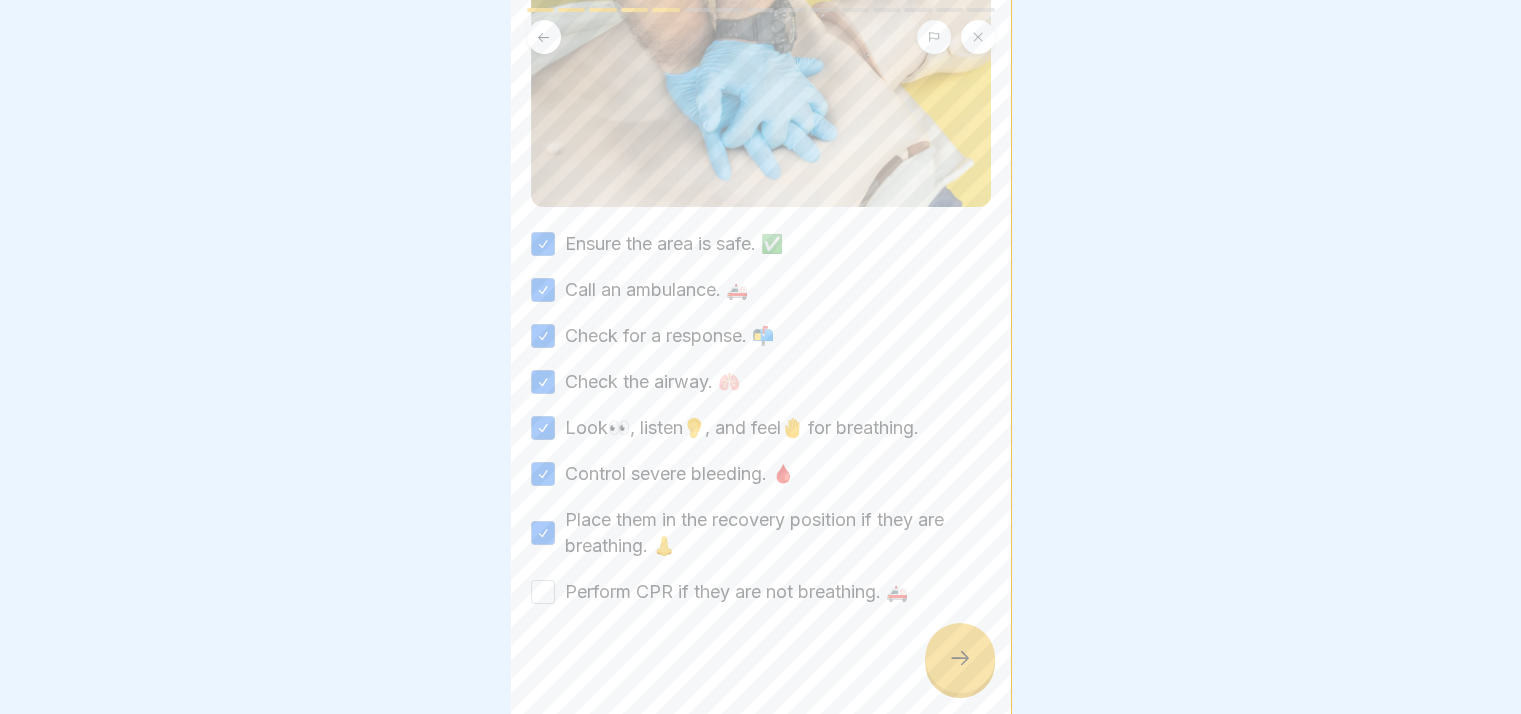 click on "Perform CPR if they are not breathing. 🚑" at bounding box center (543, 592) 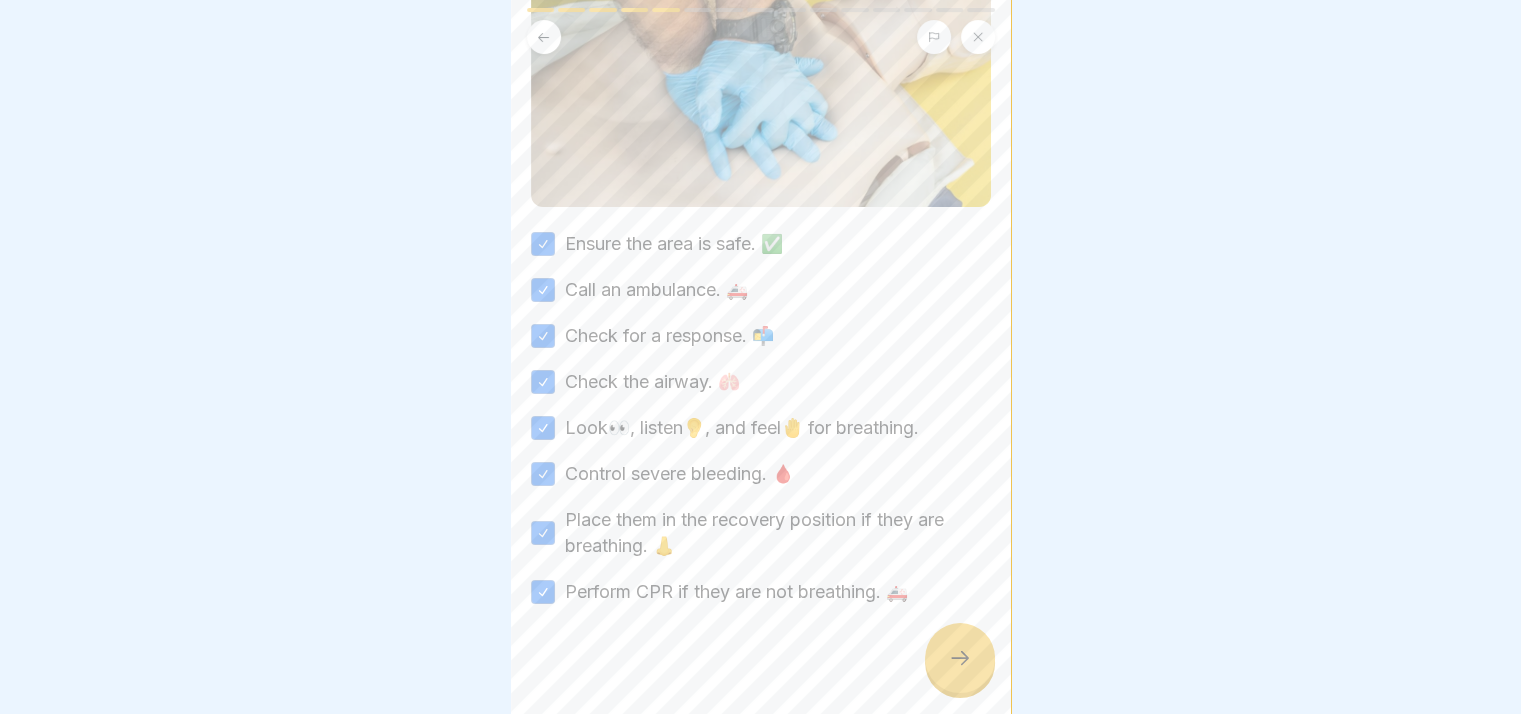 scroll, scrollTop: 15, scrollLeft: 0, axis: vertical 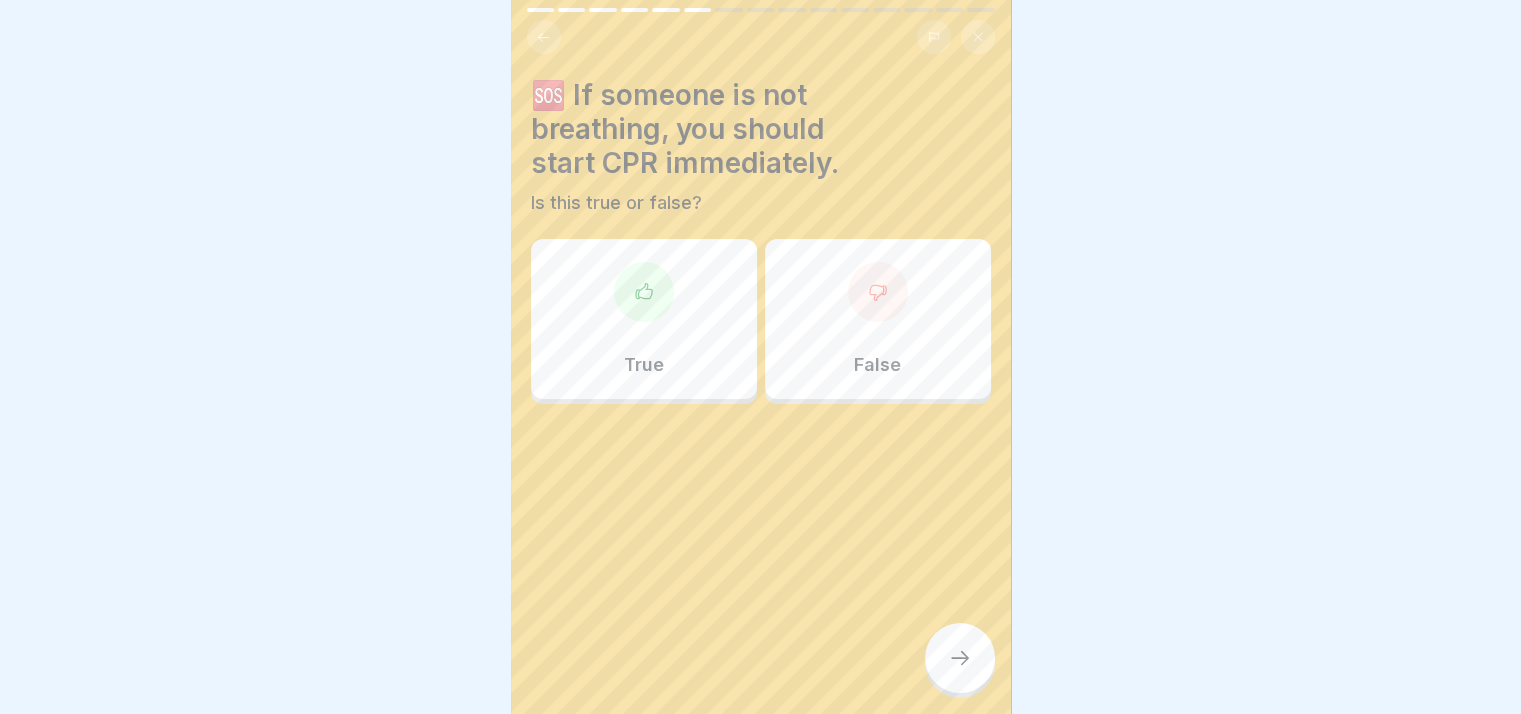 click on "True" at bounding box center (644, 319) 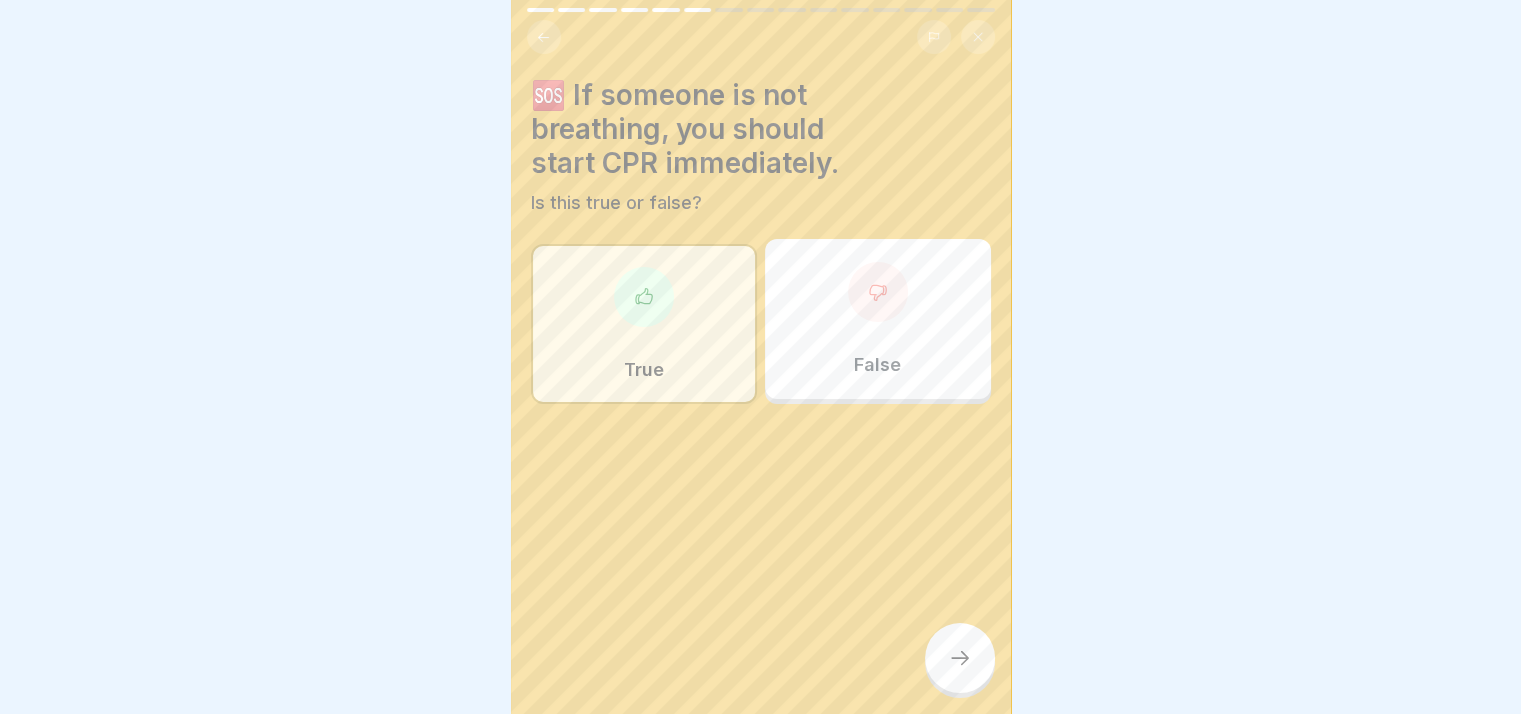 click 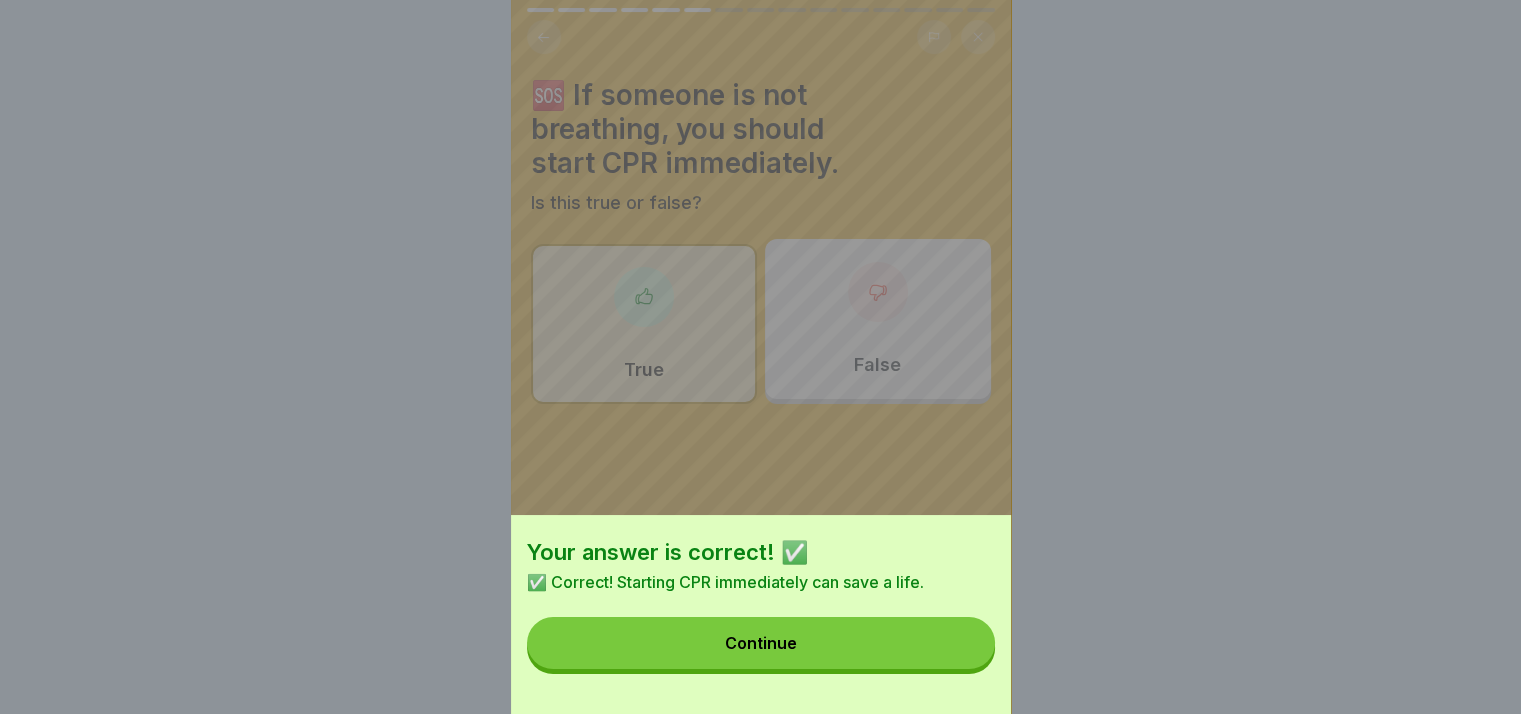 click on "Continue" at bounding box center [761, 643] 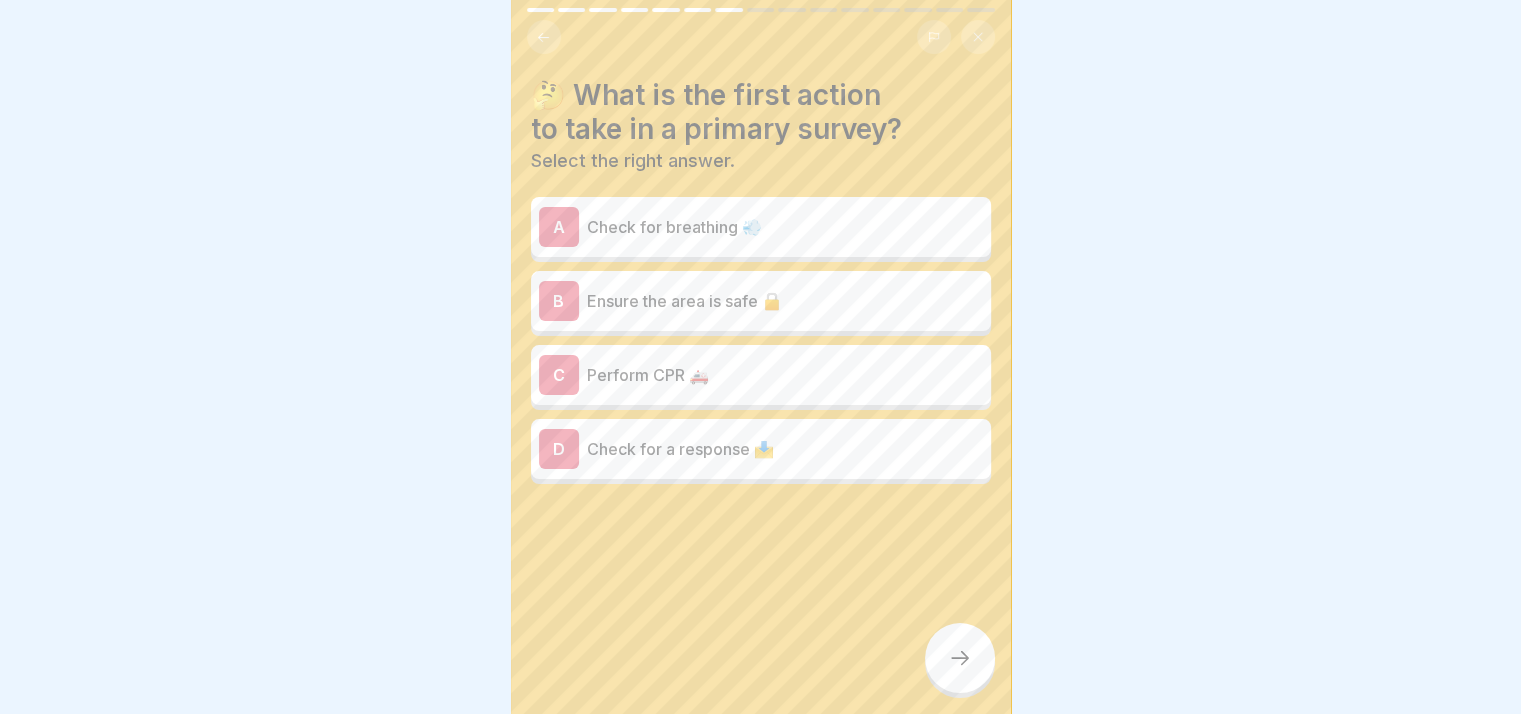 click on "B Ensure the area is safe 🔒" at bounding box center (761, 301) 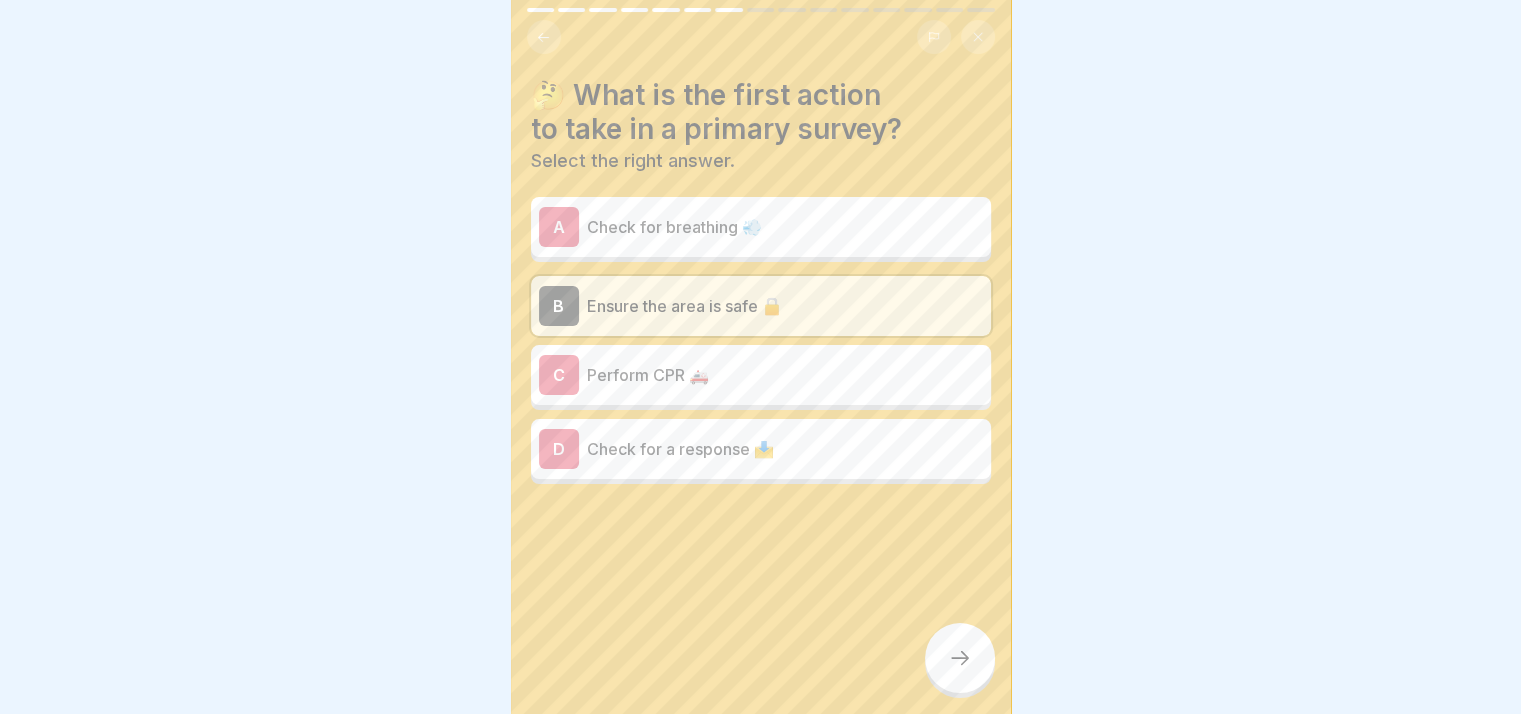 click 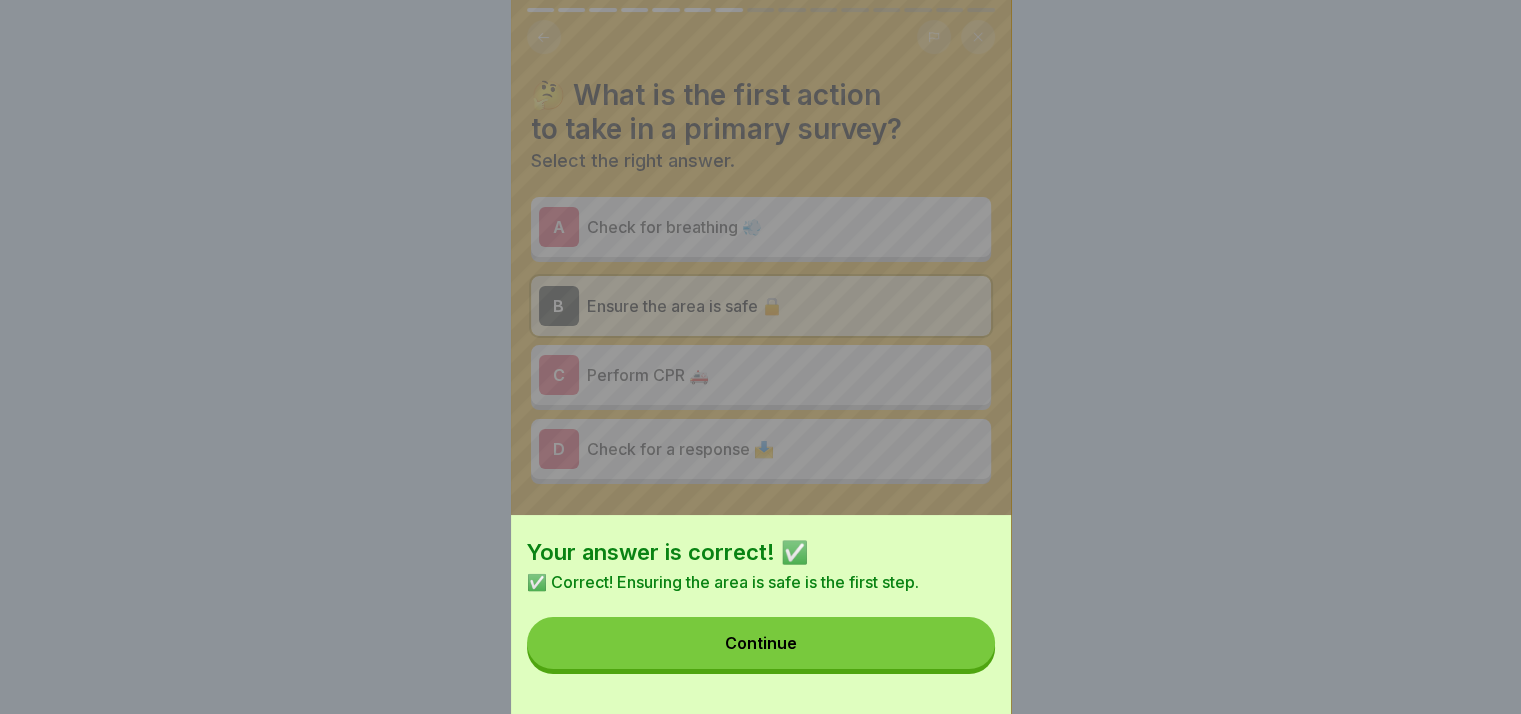 click on "Continue" at bounding box center [761, 643] 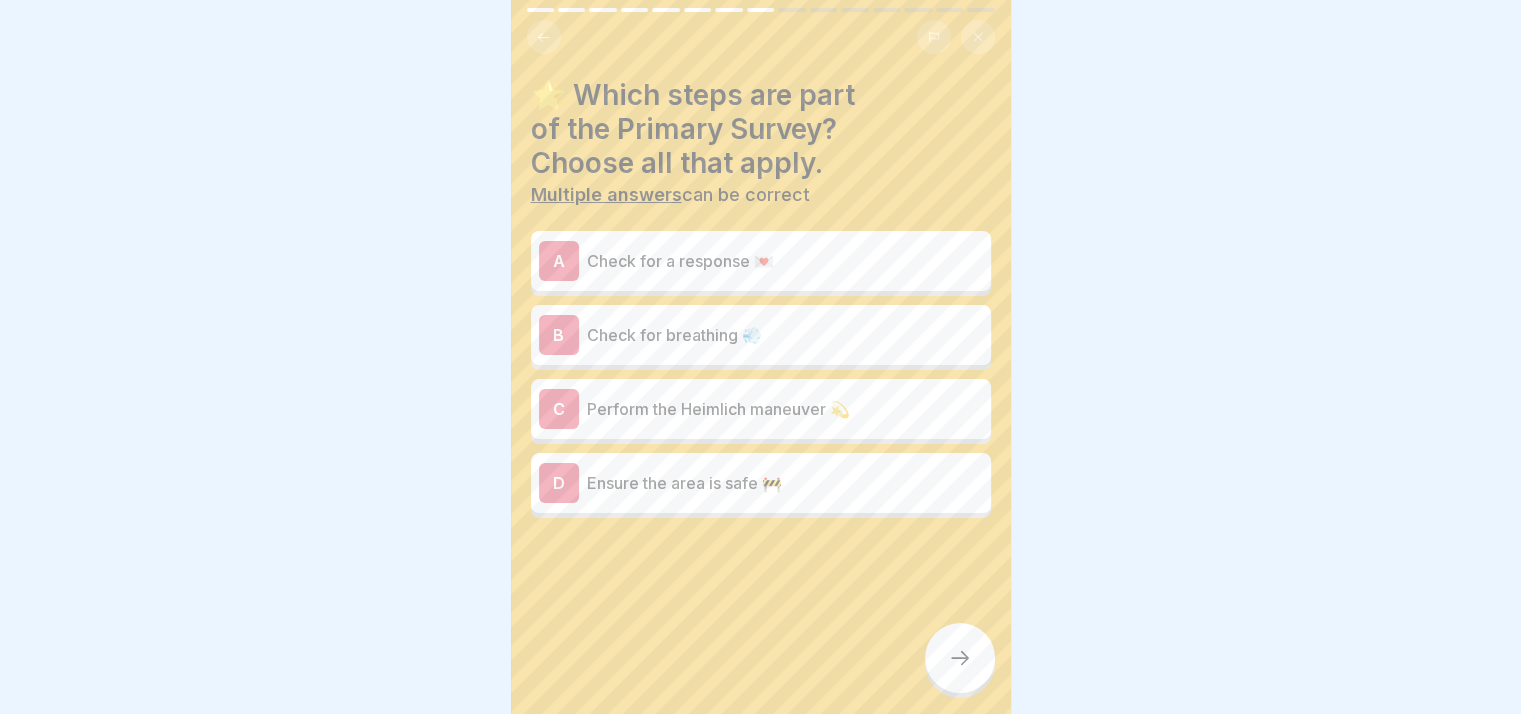click on "Ensure the area is safe 🚧" at bounding box center [785, 483] 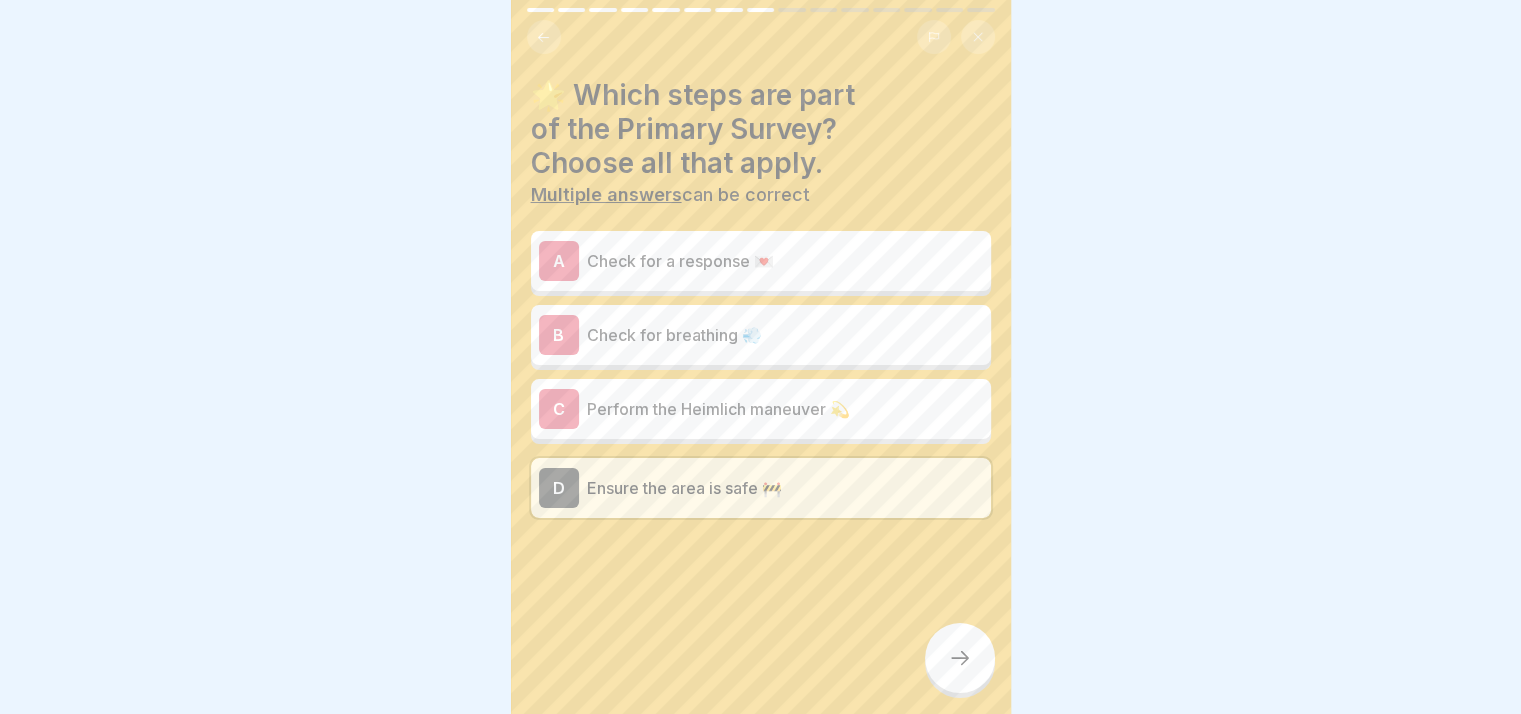 click 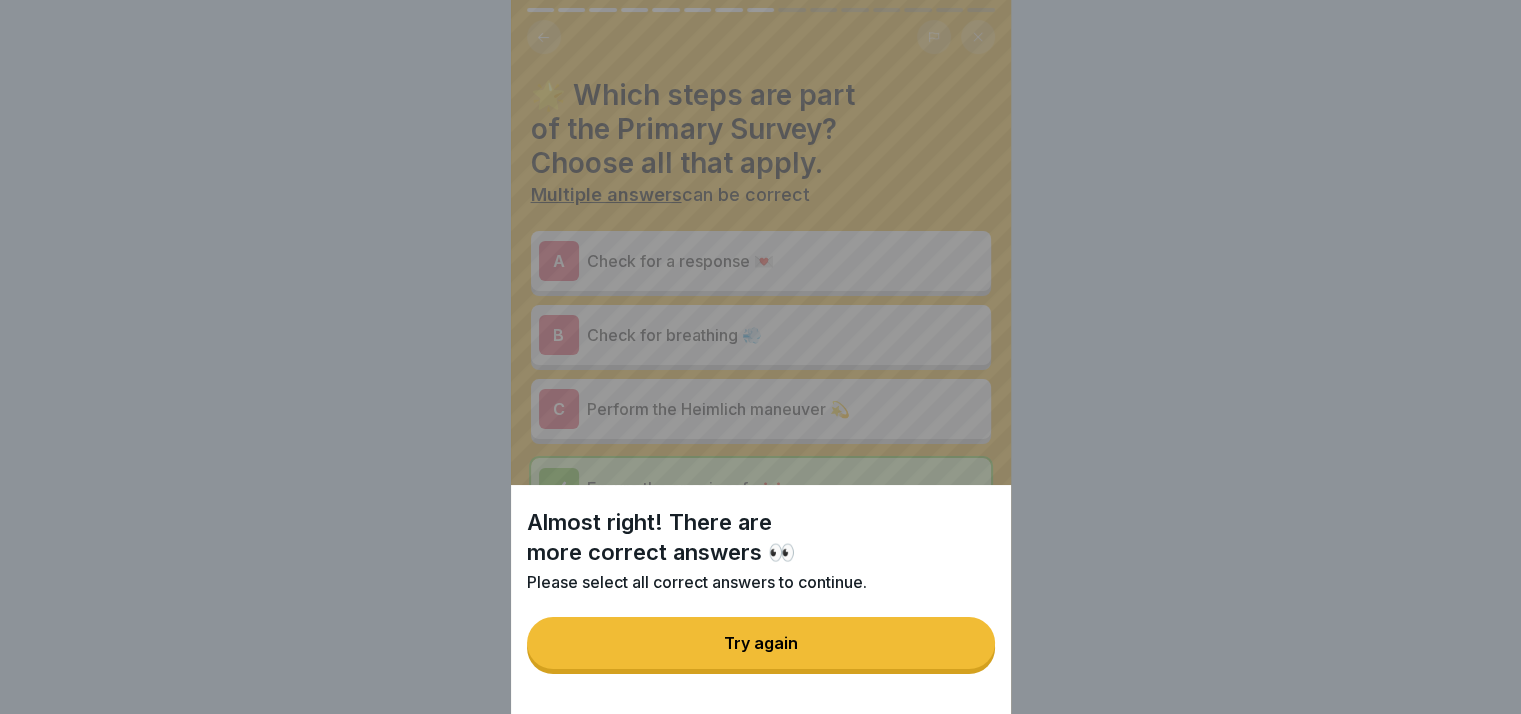 click on "Try again" at bounding box center [761, 643] 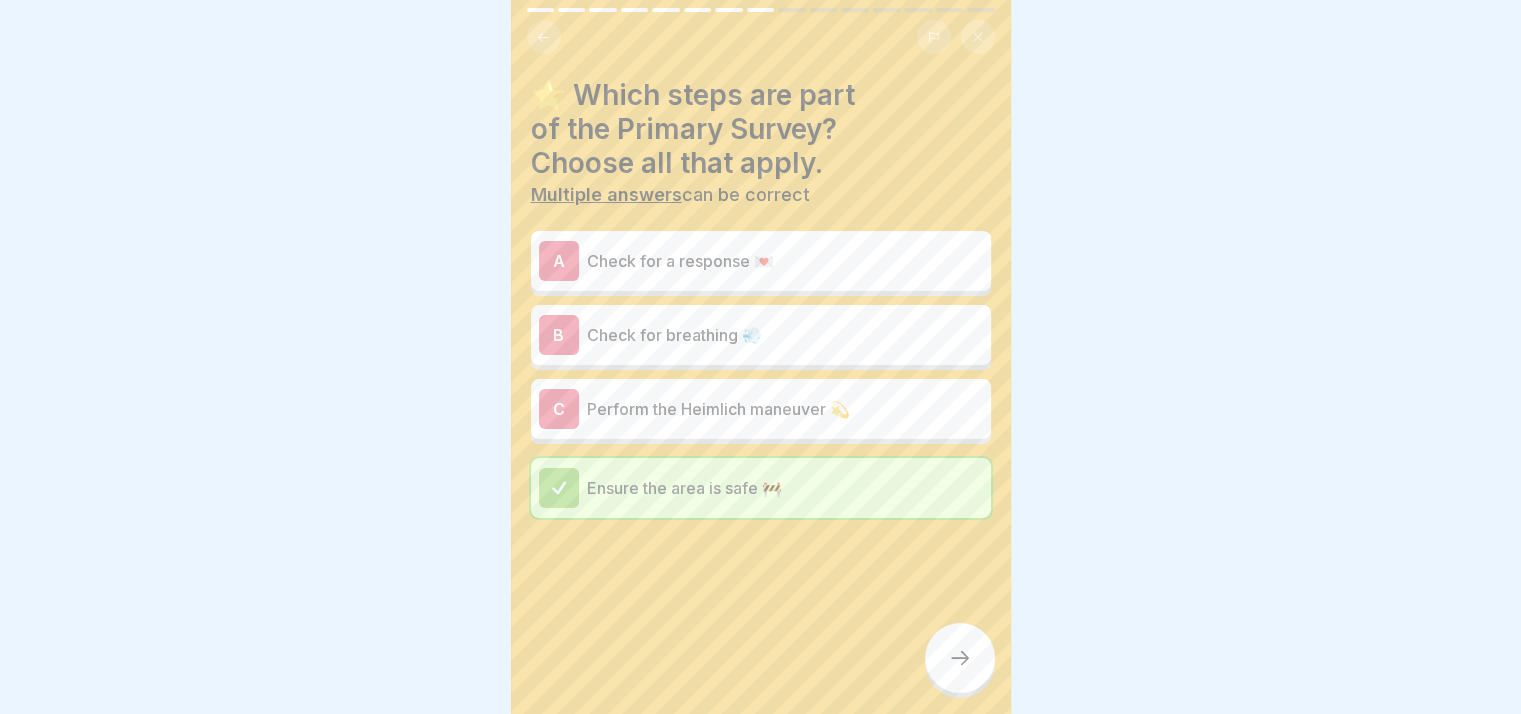 click on "Perform the Heimlich maneuver 💫" at bounding box center (785, 409) 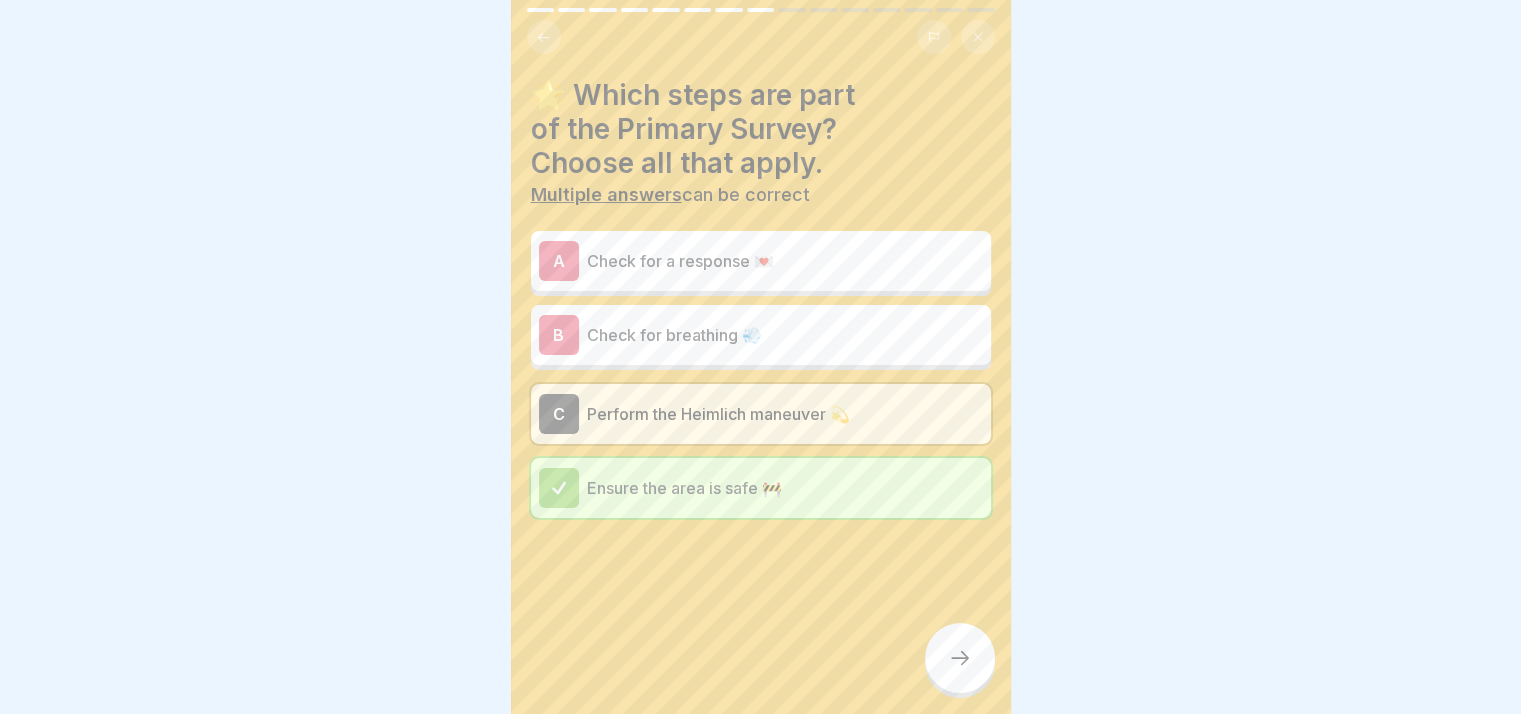 click 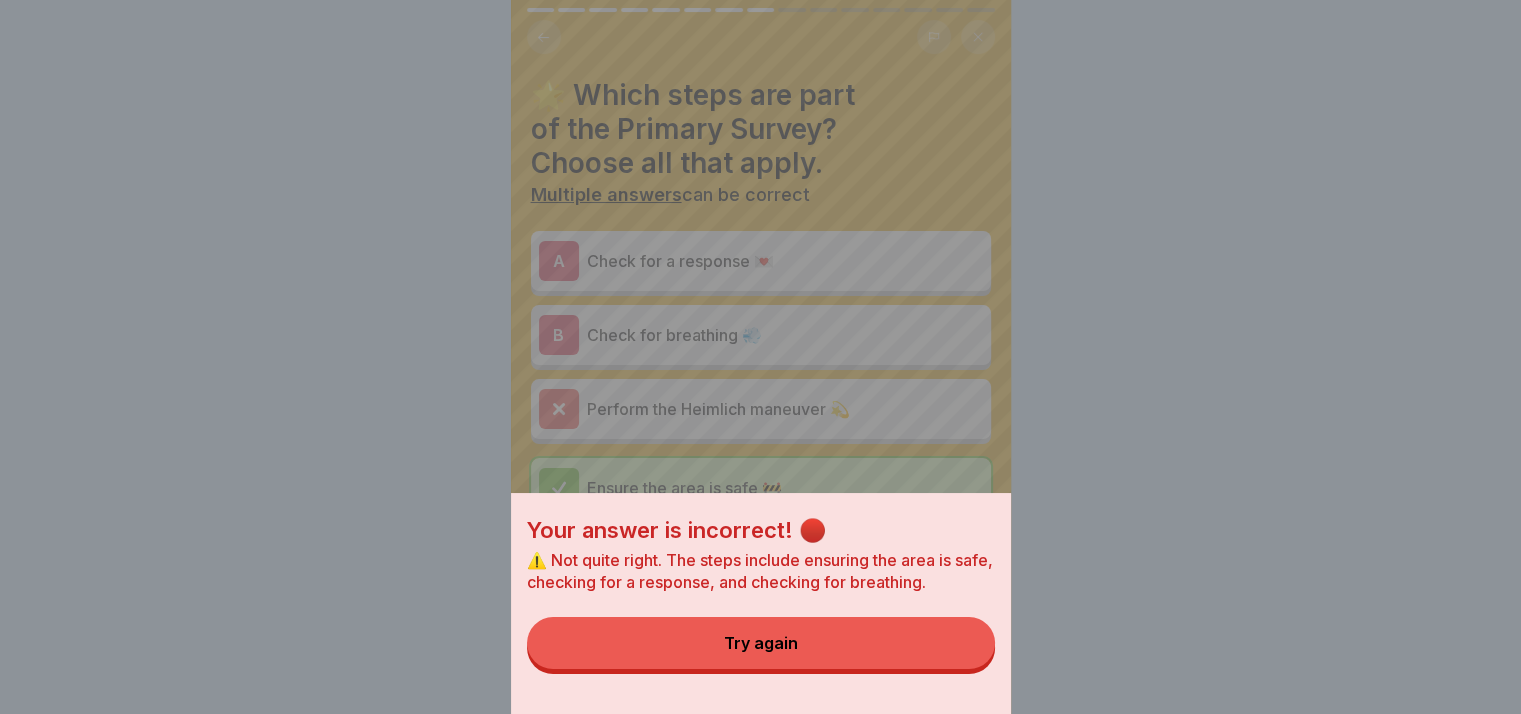 click on "Try again" at bounding box center (761, 643) 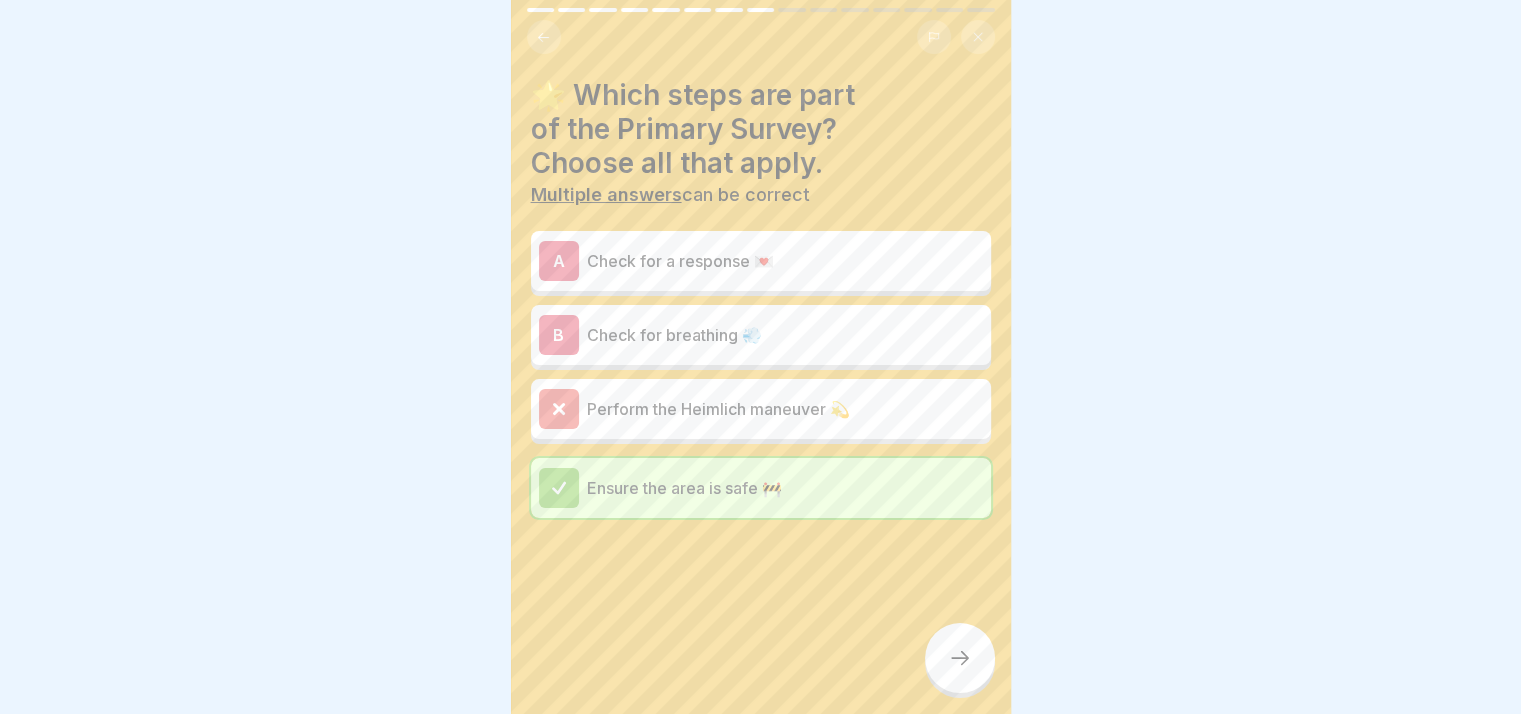 click on "Check for a response 💌" at bounding box center (785, 261) 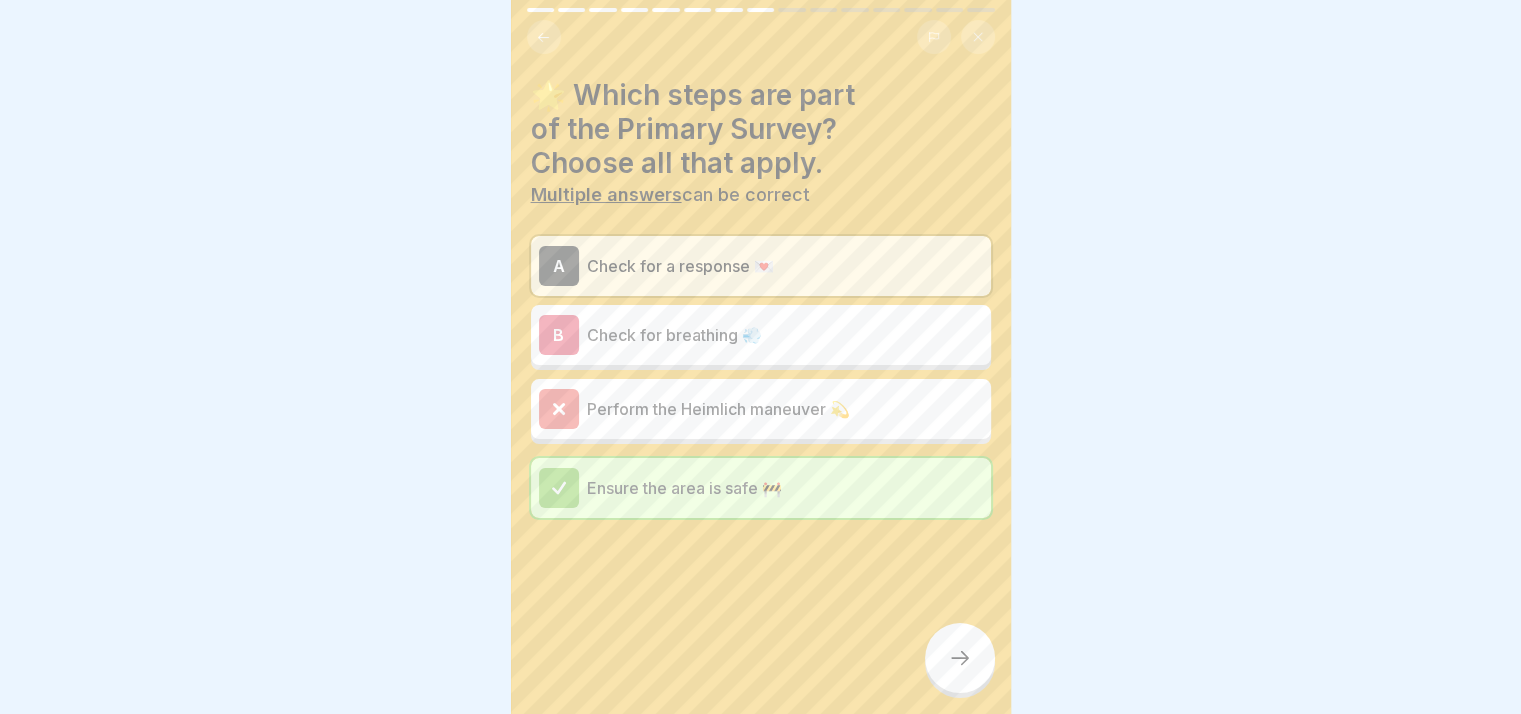 click on "🌟 Which steps are part of the Primary Survey? Choose all that apply. Multiple answers  can be correct A Check for a response 💌 B Check for breathing 💨 Perform the Heimlich maneuver 💫 Ensure the area is safe 🚧" at bounding box center [761, 357] 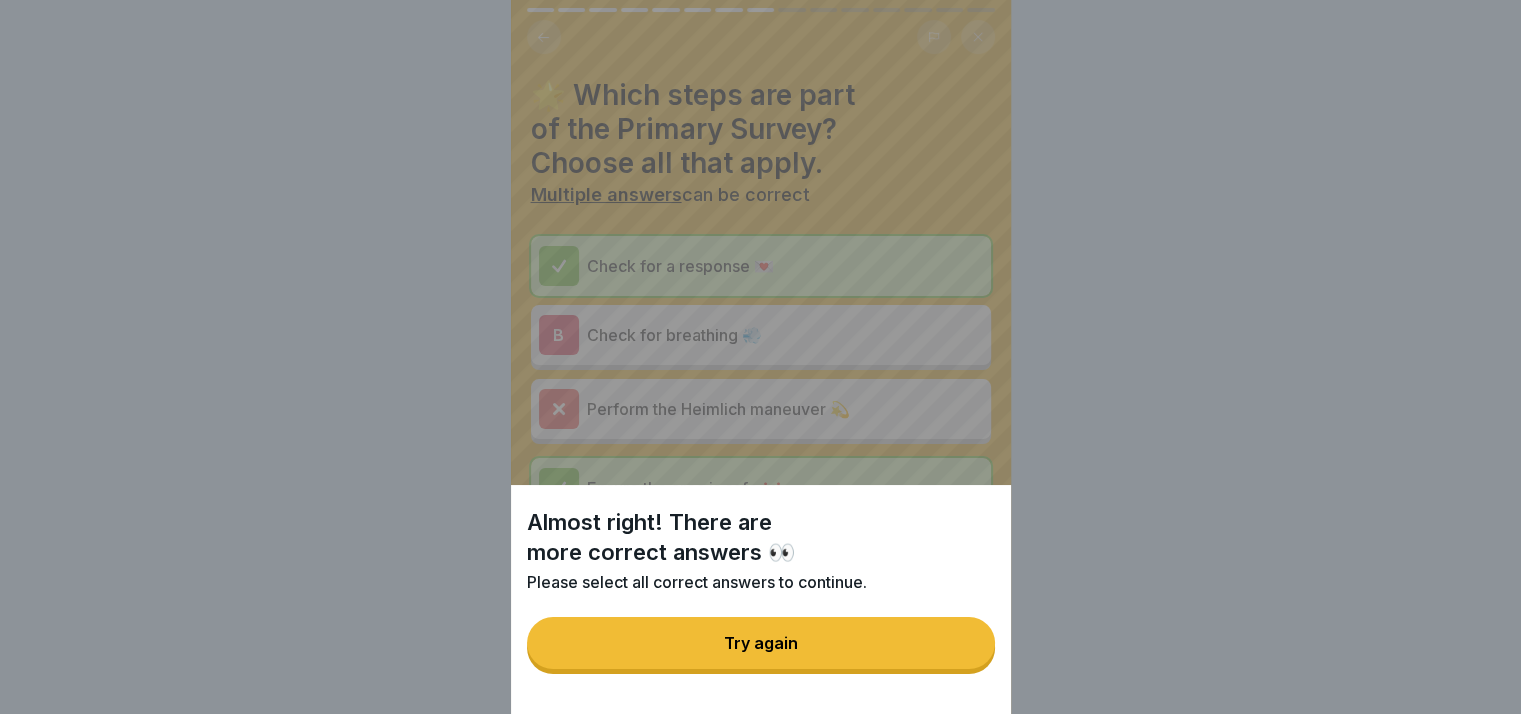 click on "Try again" at bounding box center (761, 643) 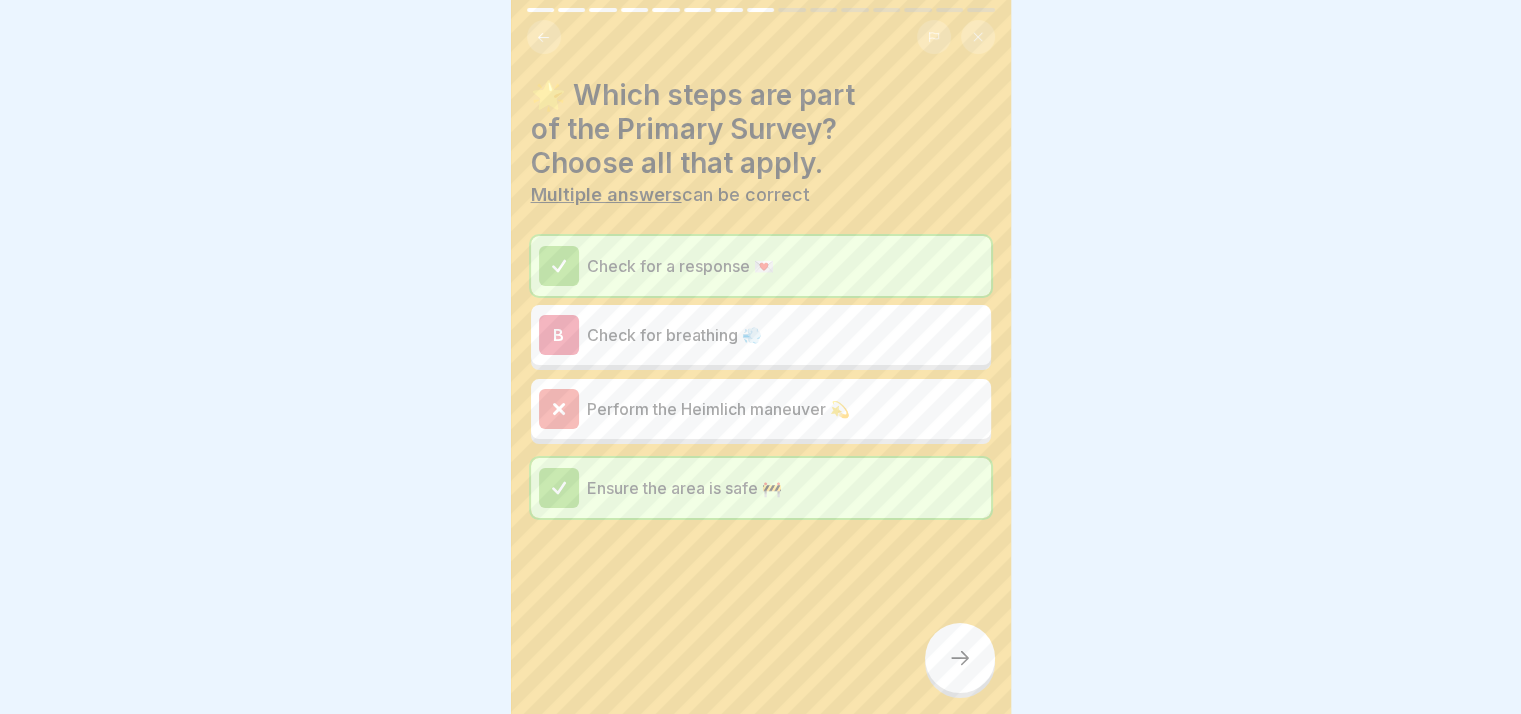 click on "Check for breathing 💨" at bounding box center [785, 335] 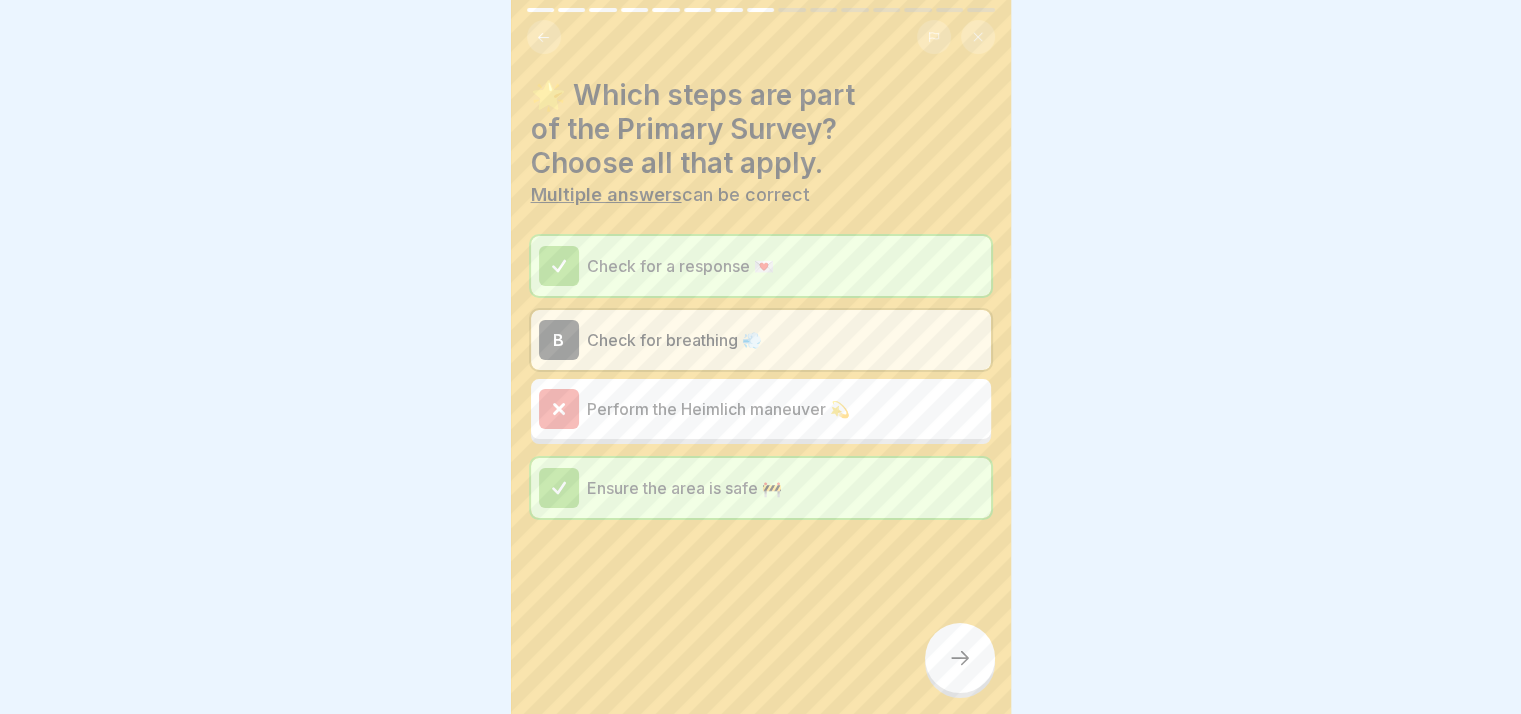 click at bounding box center (960, 658) 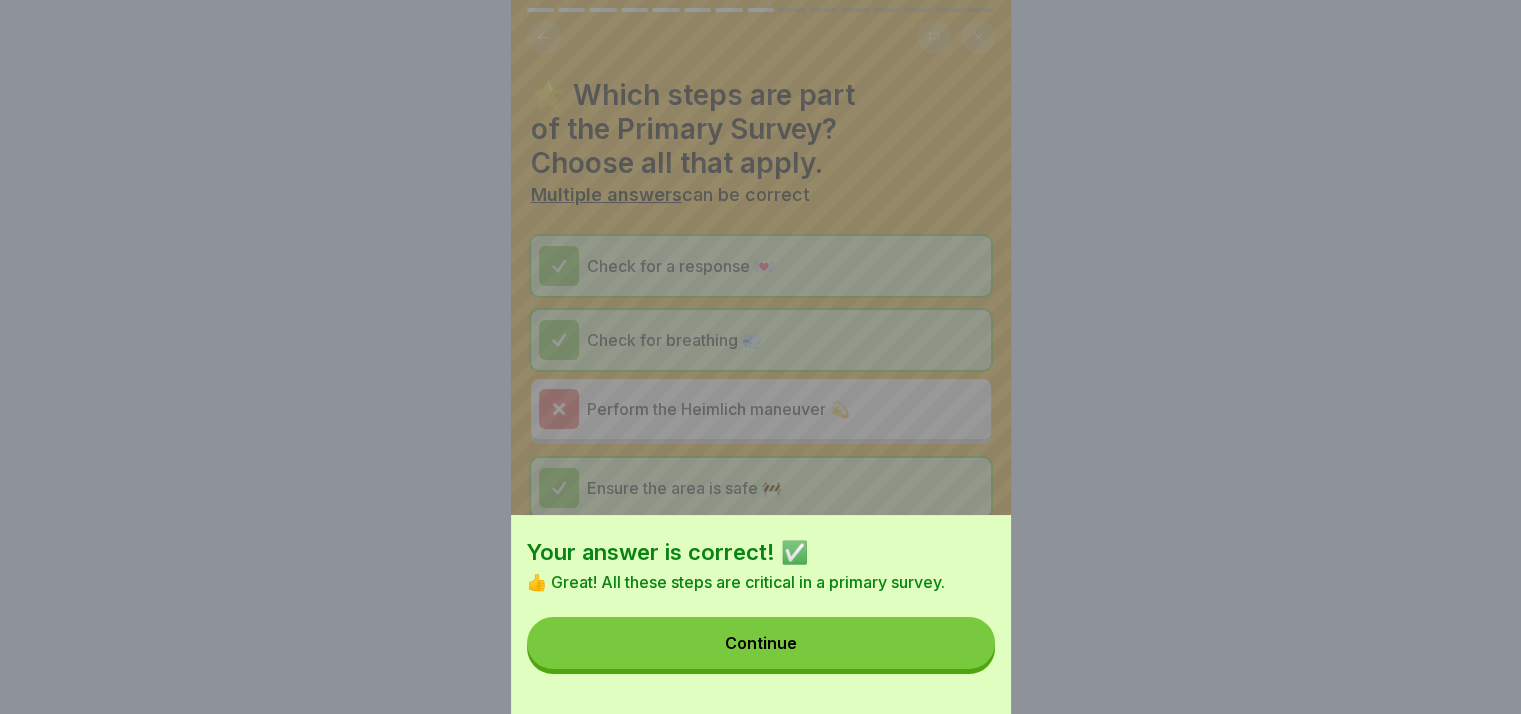 click on "Continue" at bounding box center (761, 643) 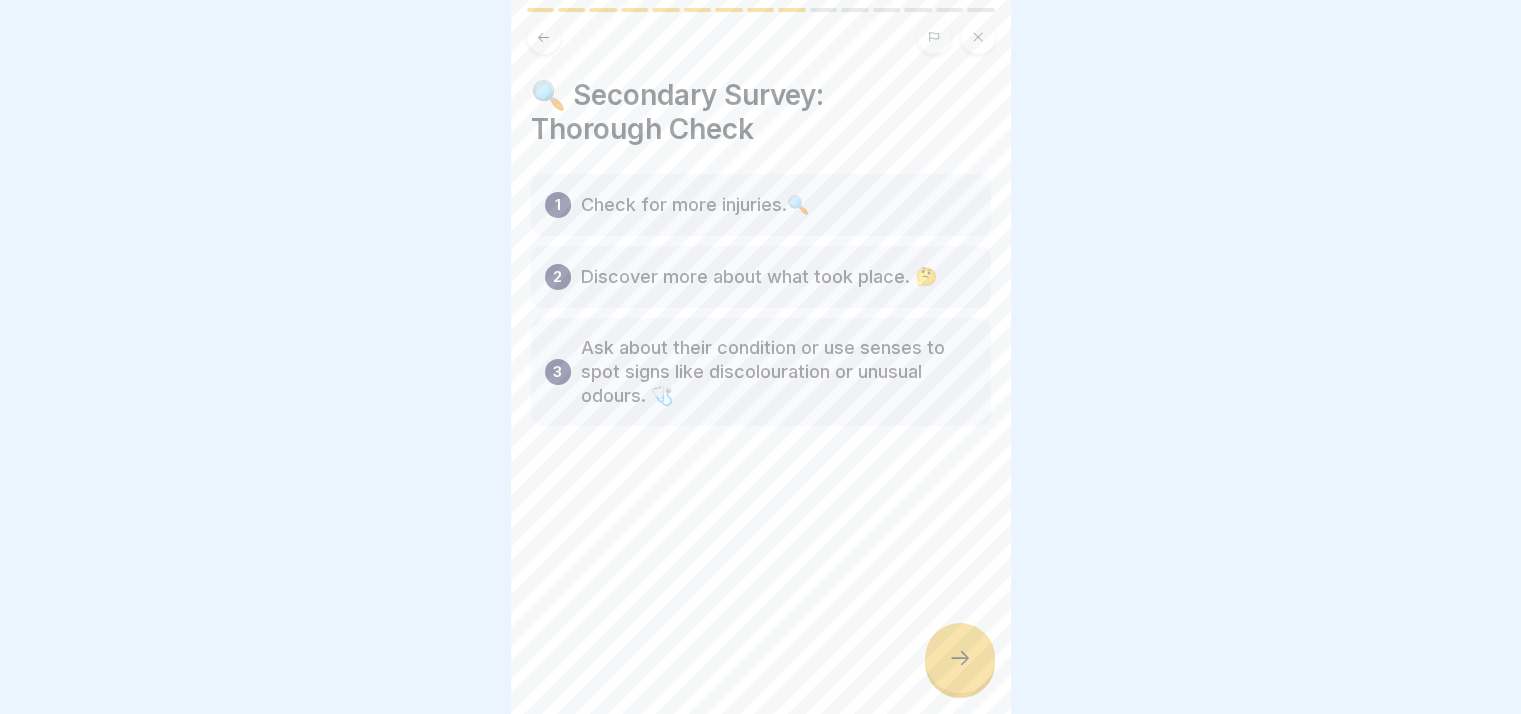 click 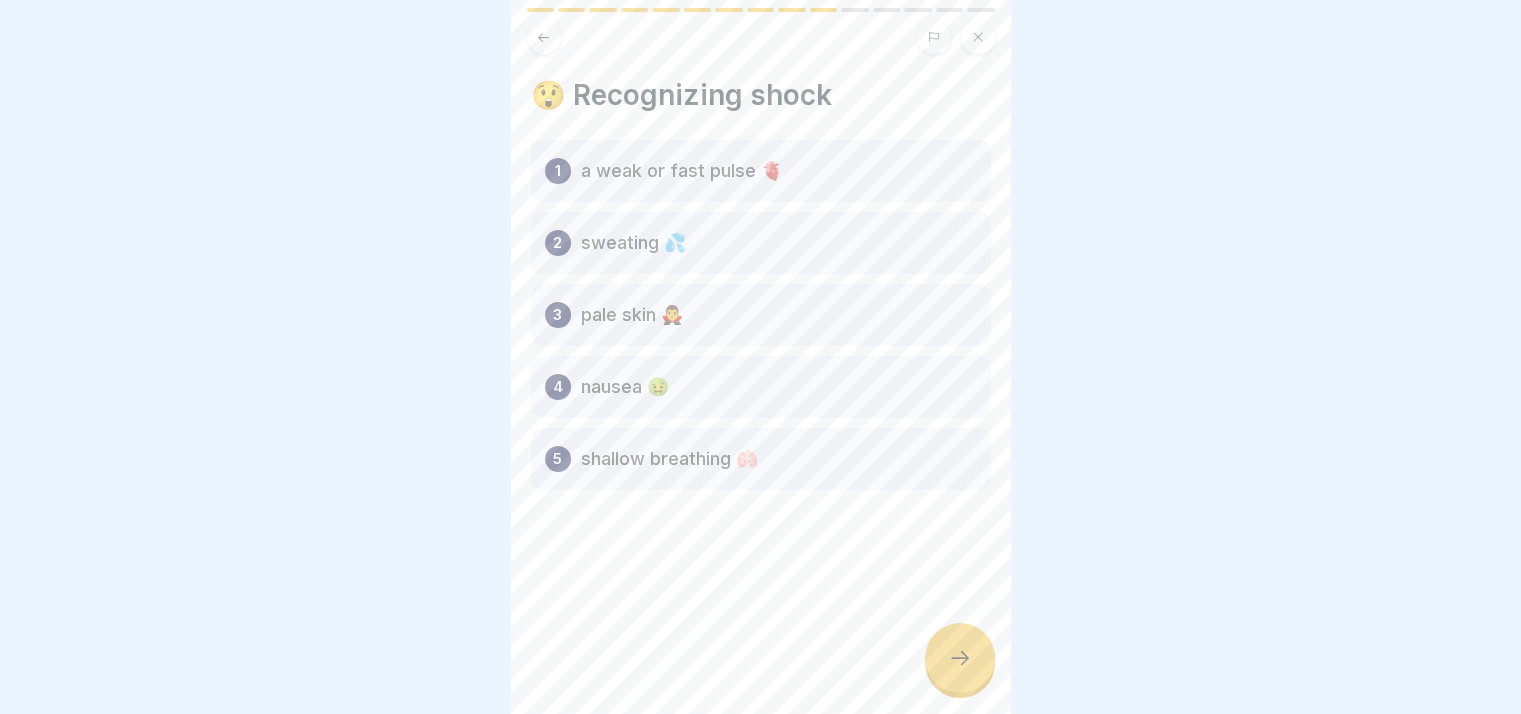 click 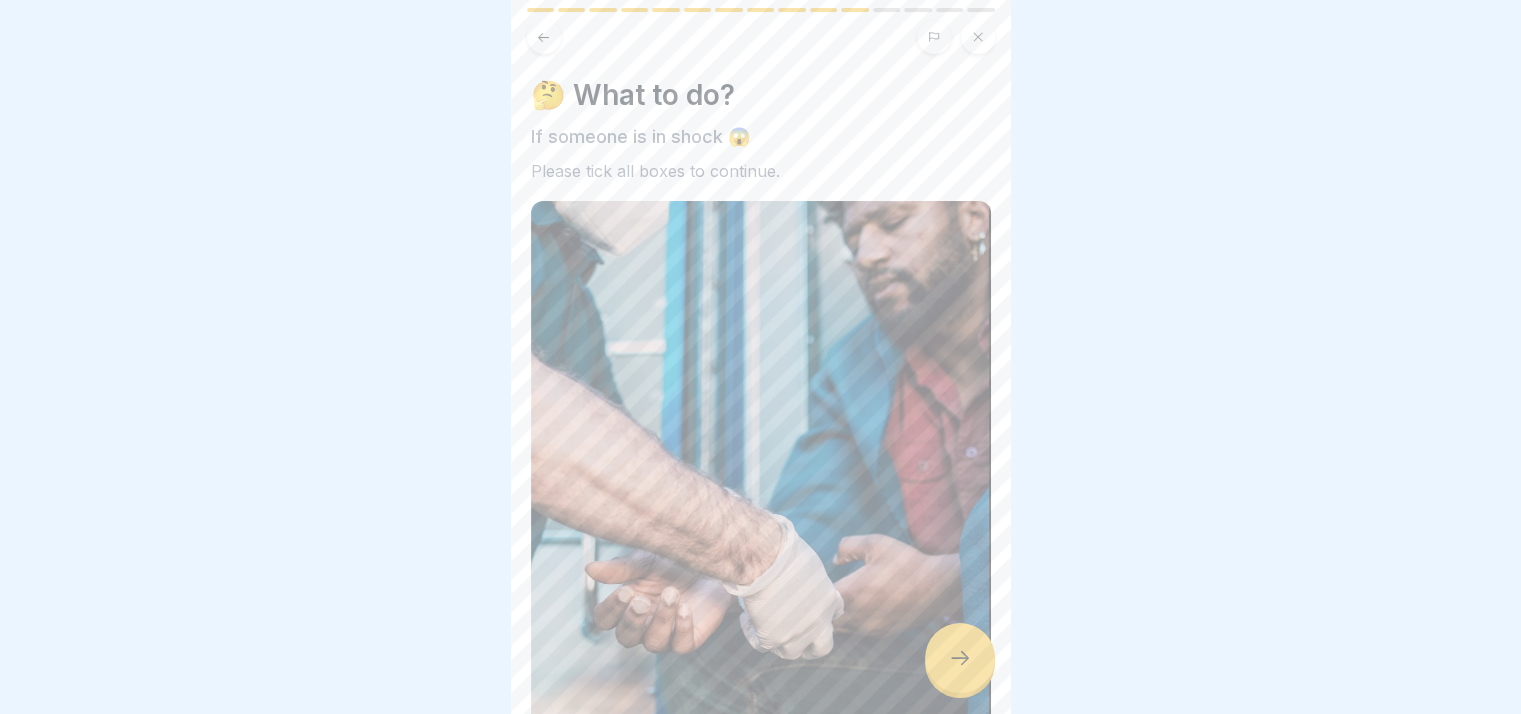 click 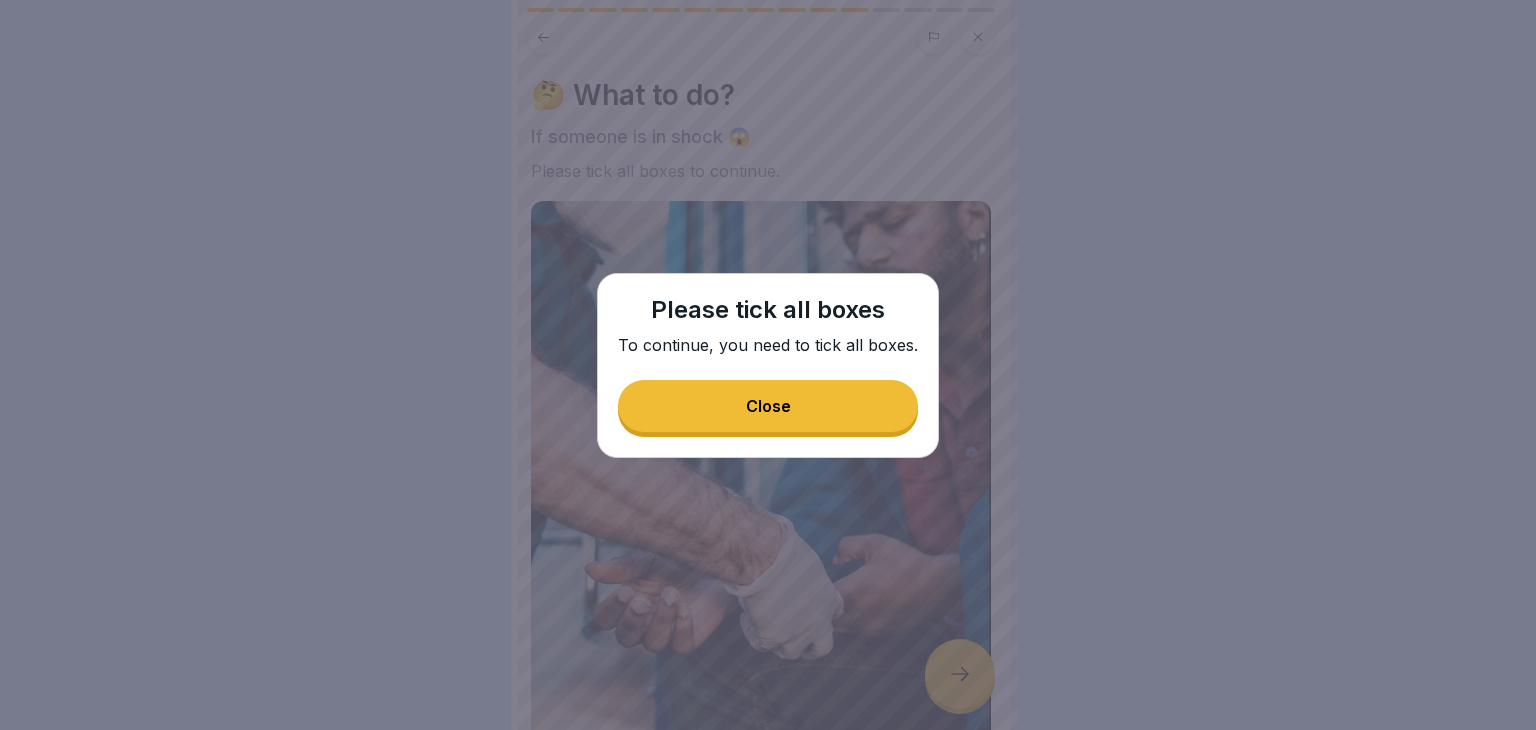 click on "Please tick all boxes To continue, you need to tick all boxes. Close" at bounding box center [768, 365] 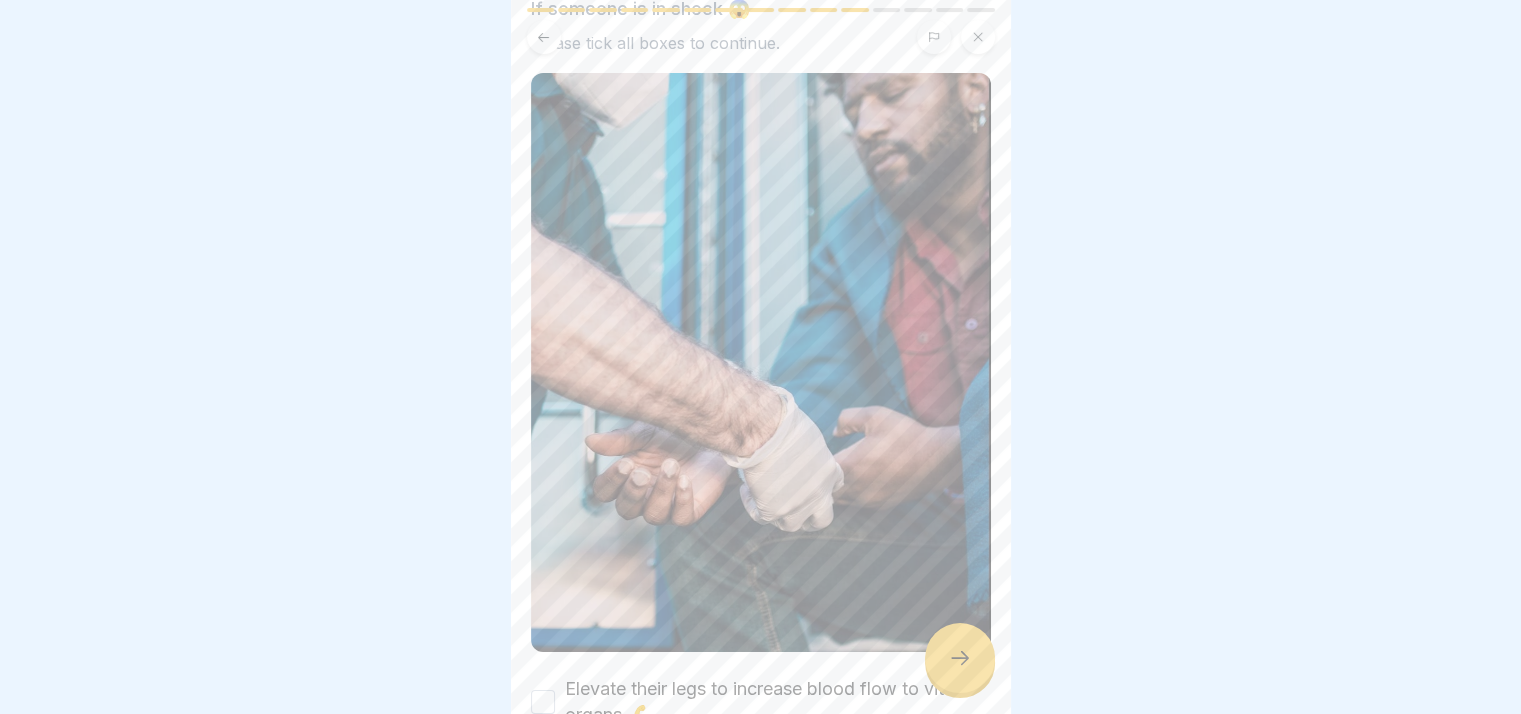 scroll, scrollTop: 360, scrollLeft: 0, axis: vertical 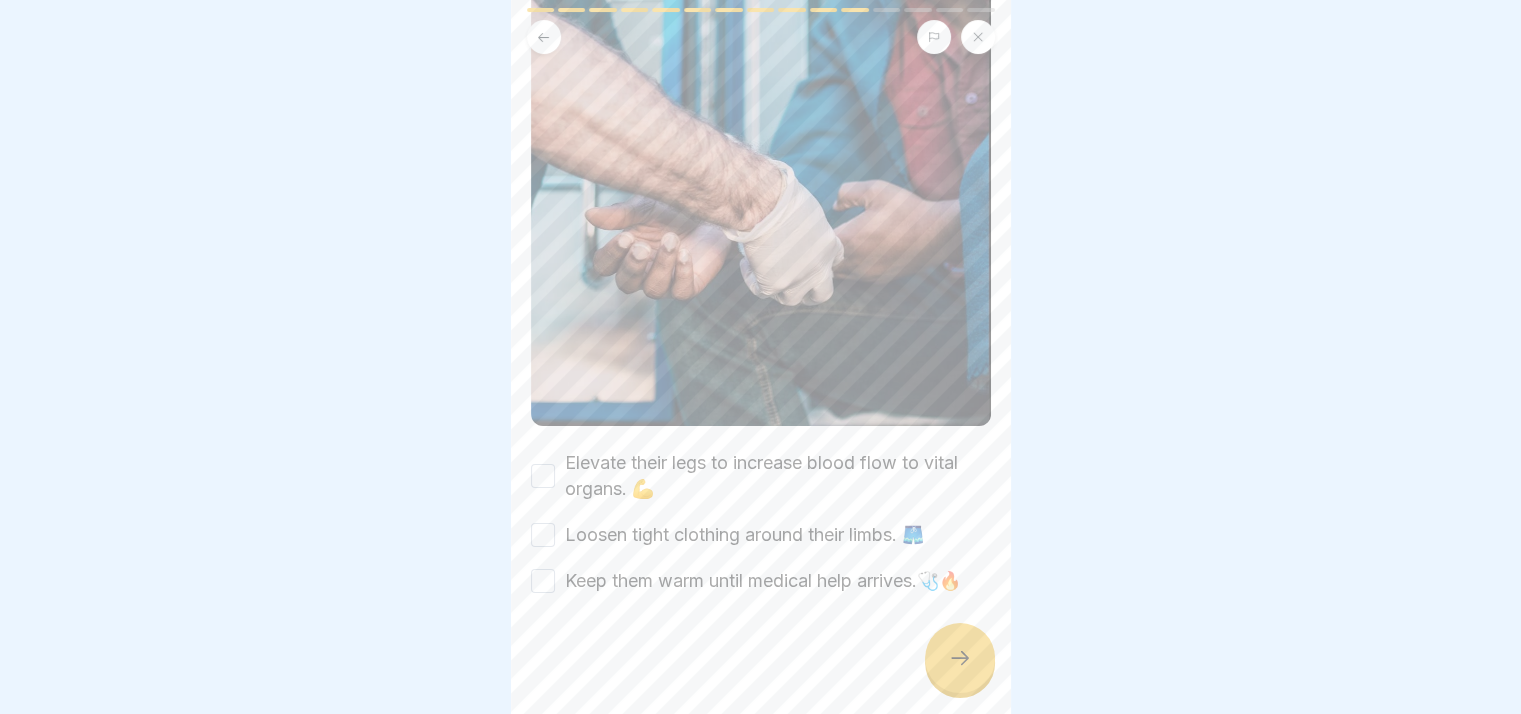 click on "Elevate their legs to increase blood flow to vital organs. 💪" at bounding box center (543, 476) 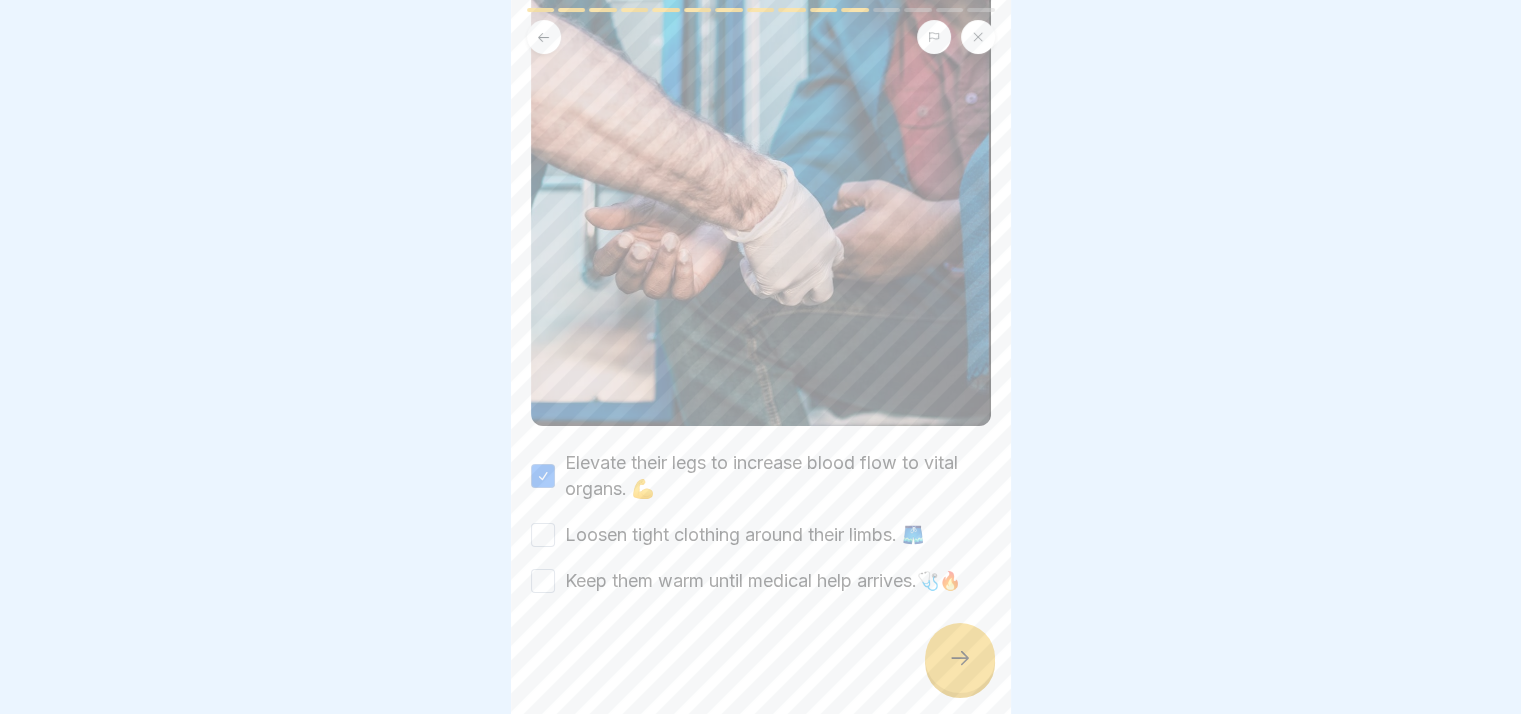 click on "Loosen tight clothing around their limbs. 🩳" at bounding box center (543, 535) 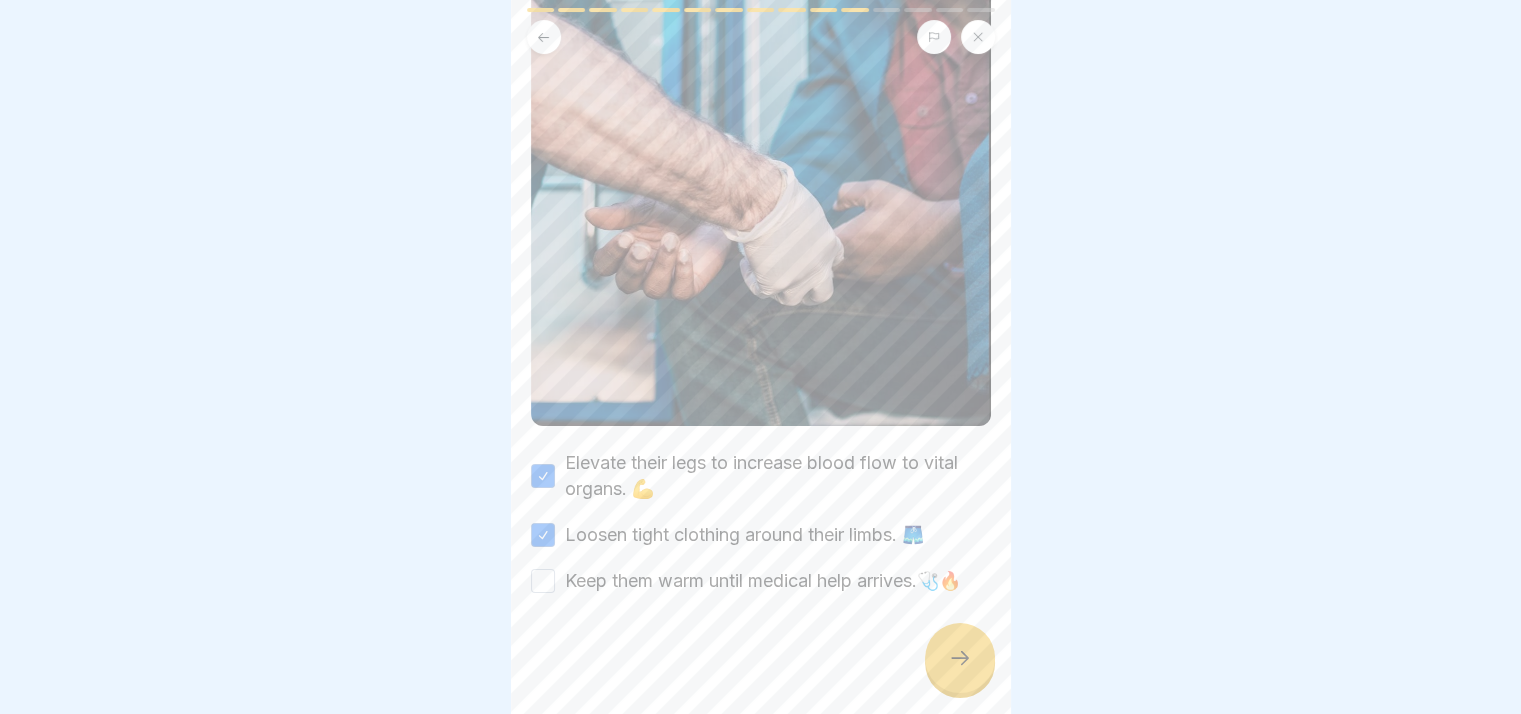 click on "Keep them warm until medical help arrives.🩺🔥" at bounding box center (543, 581) 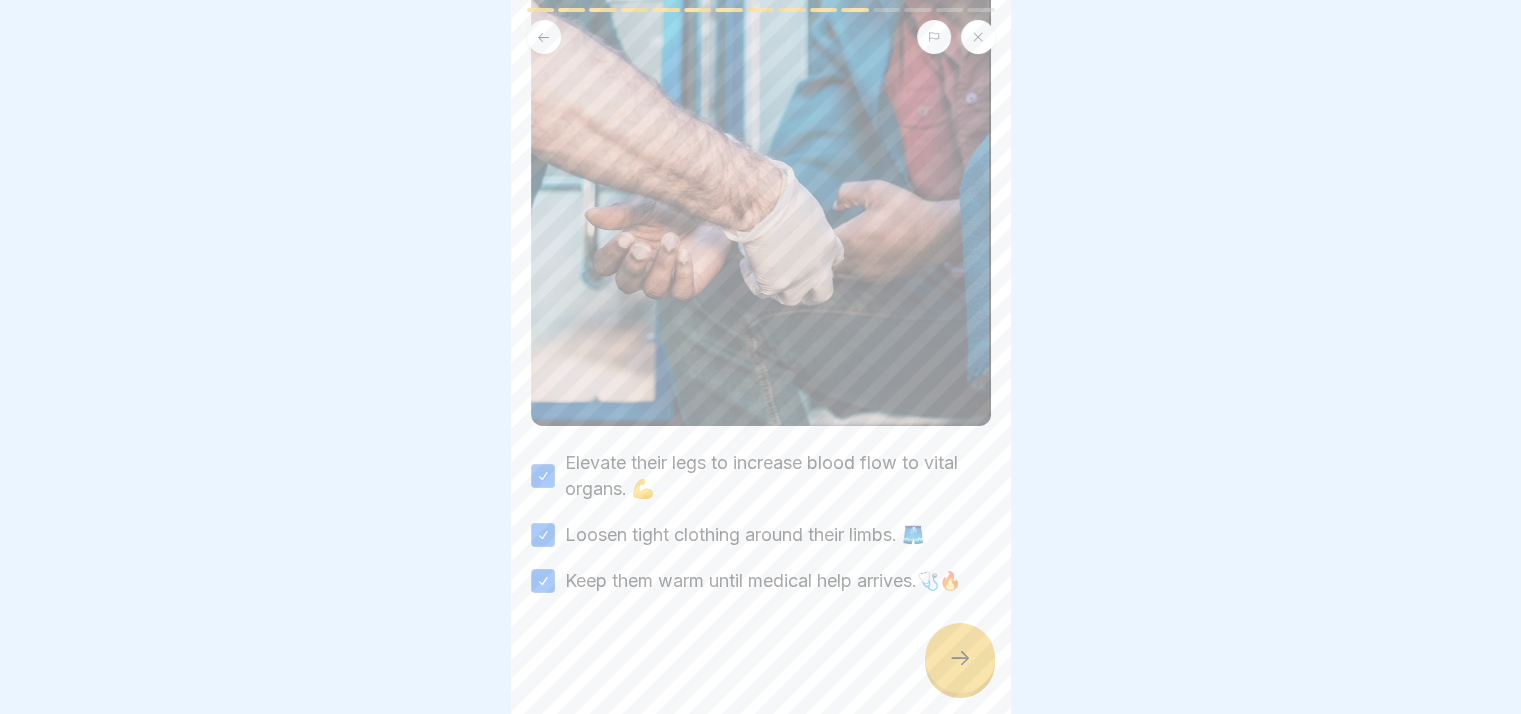 click 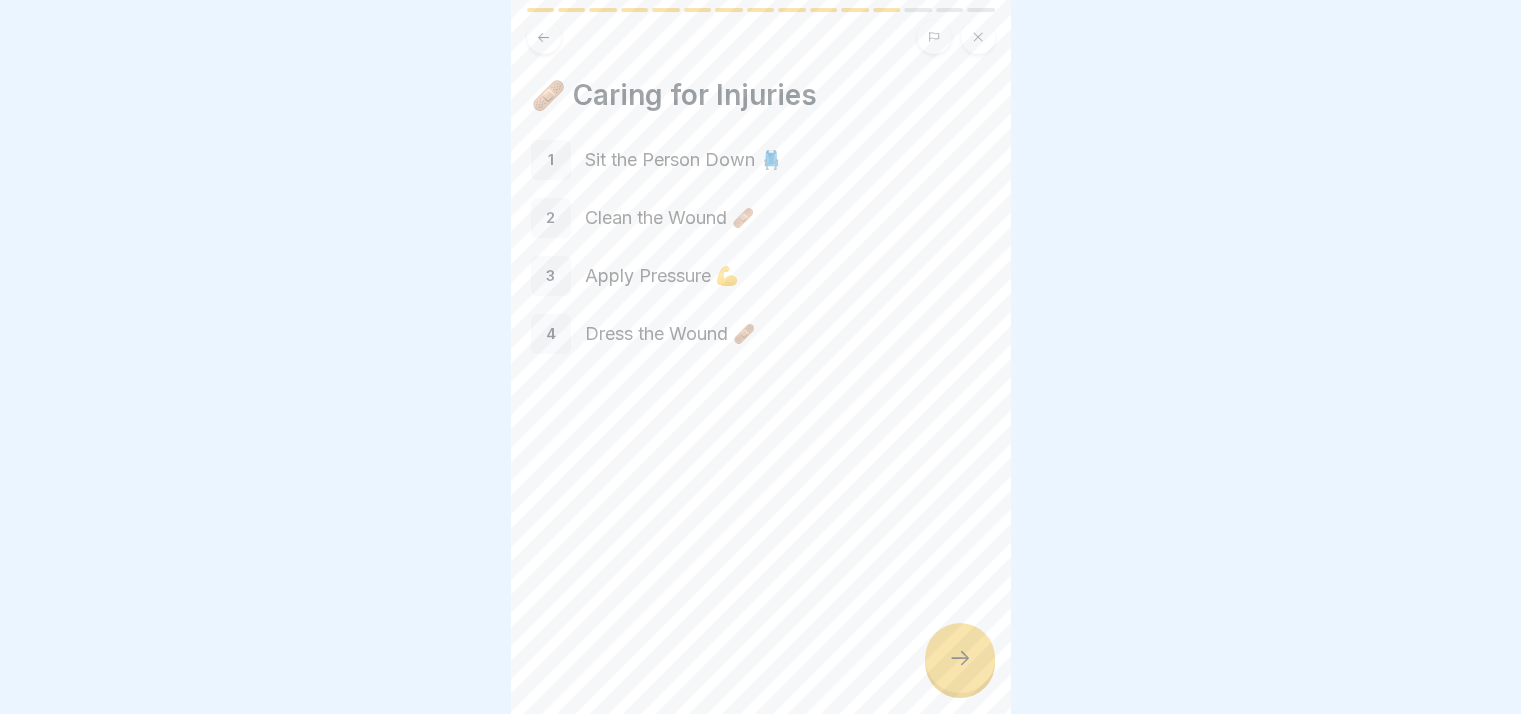click 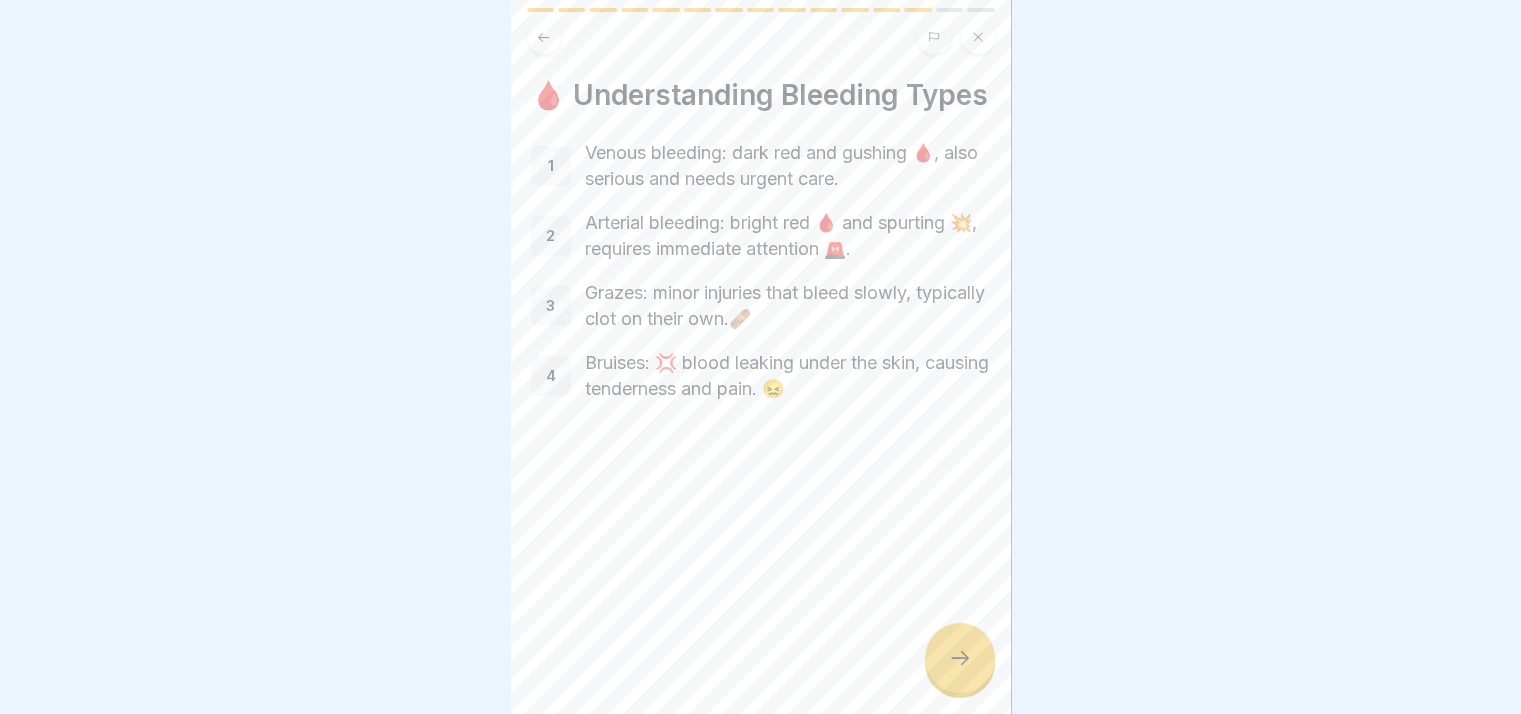 click 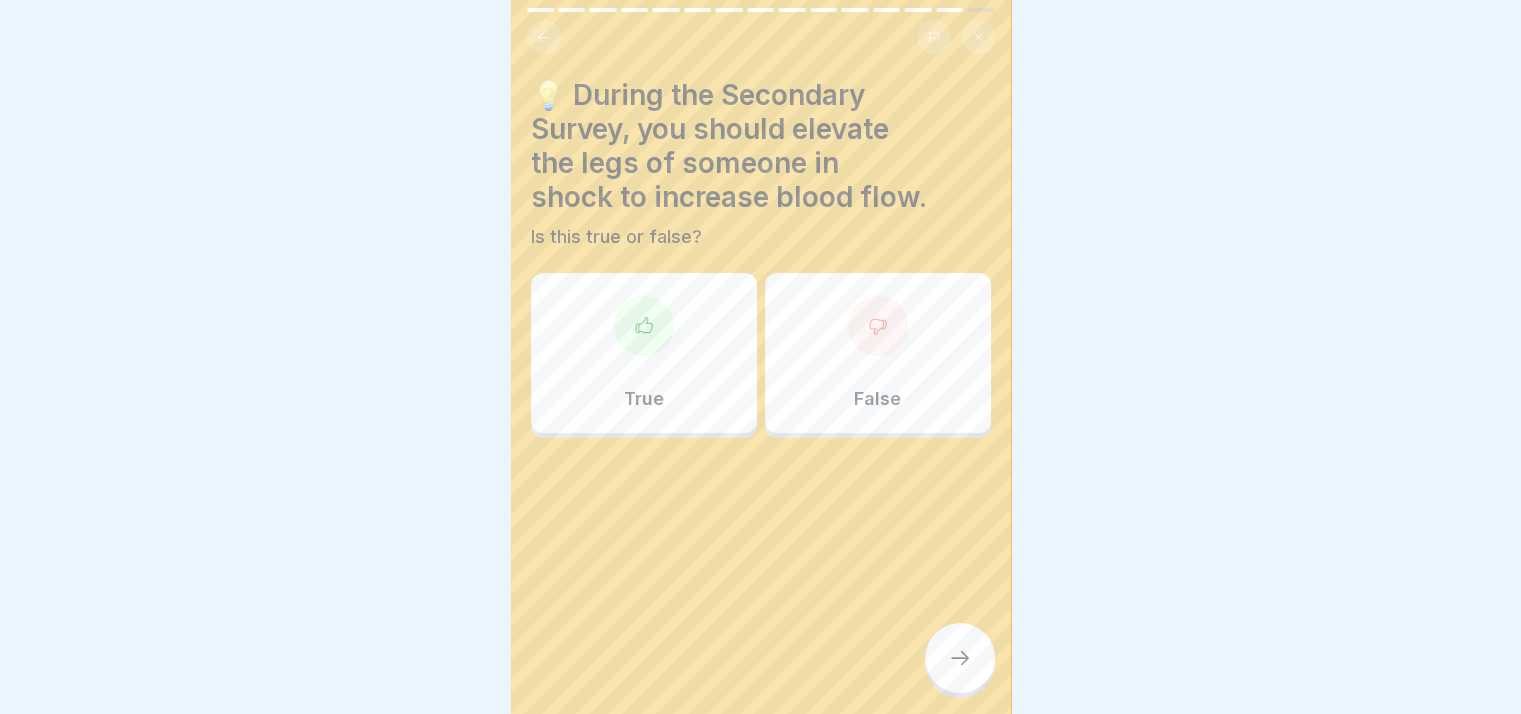 click on "True" at bounding box center (644, 353) 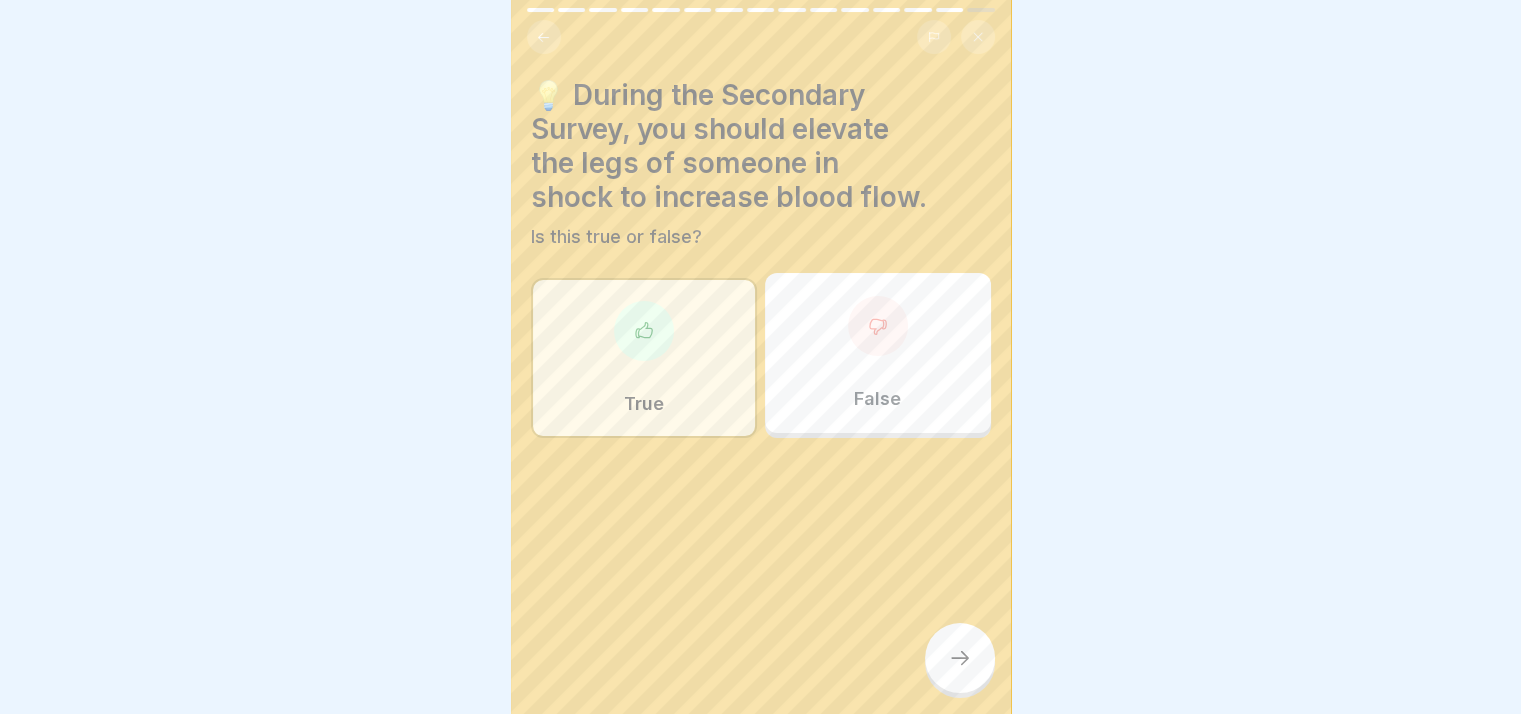 click at bounding box center (960, 658) 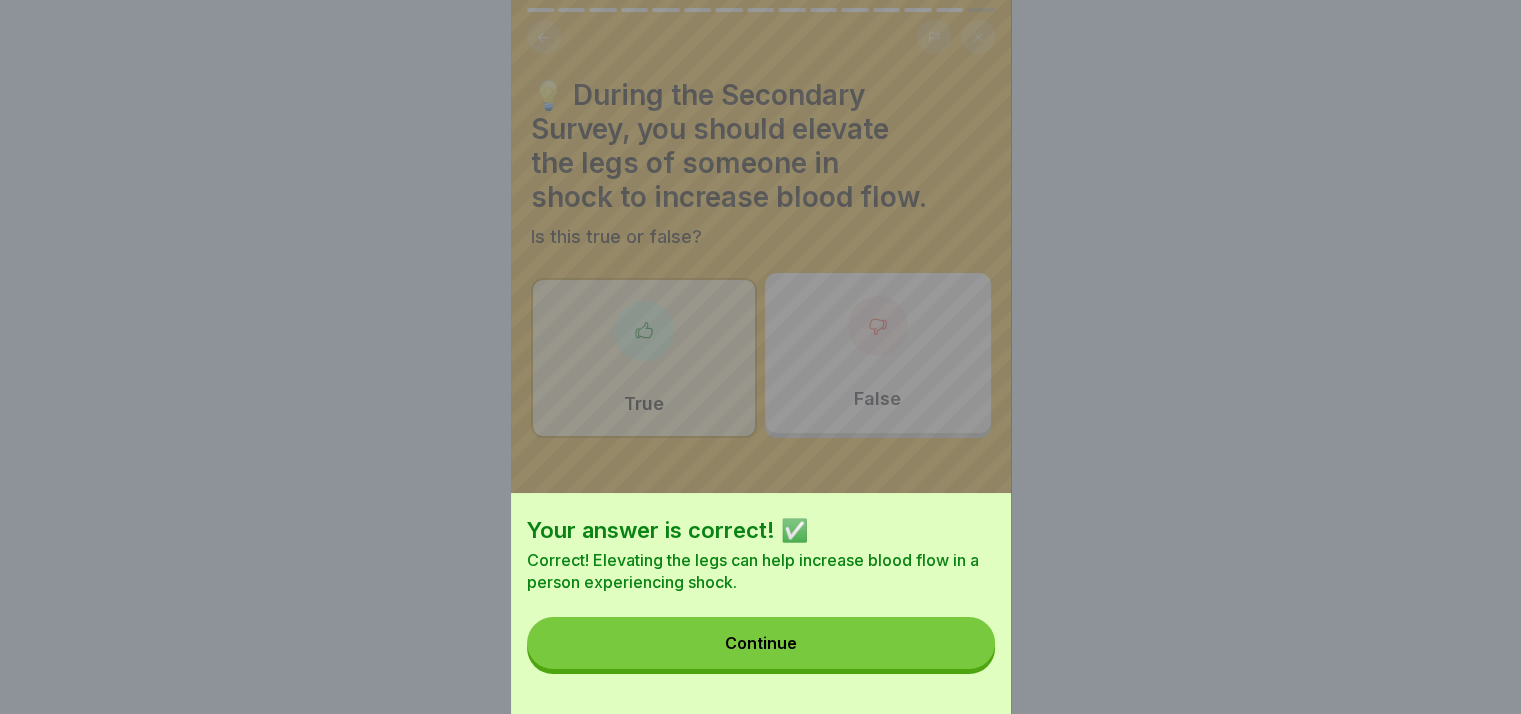 click on "Continue" at bounding box center [761, 643] 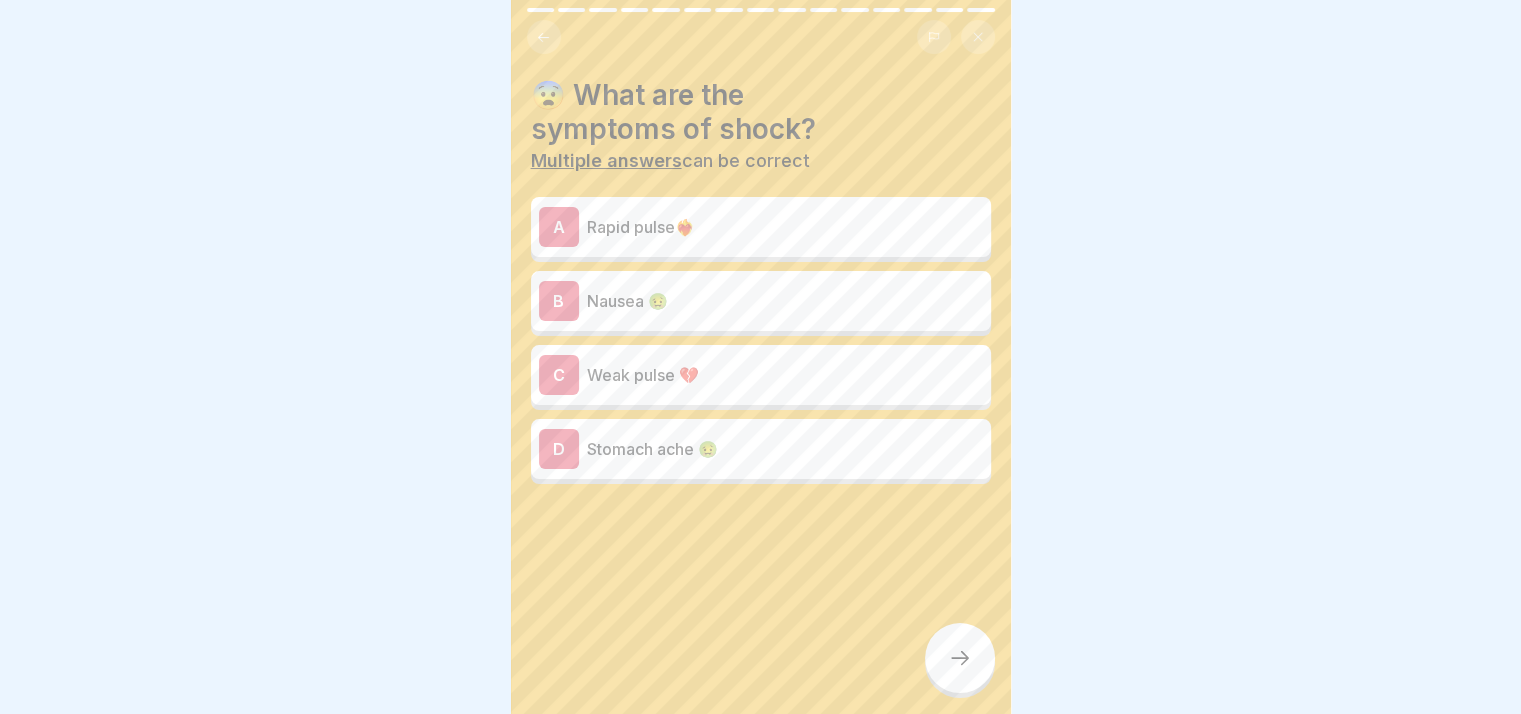 click on "Rapid pulse❤️‍🔥" at bounding box center [785, 227] 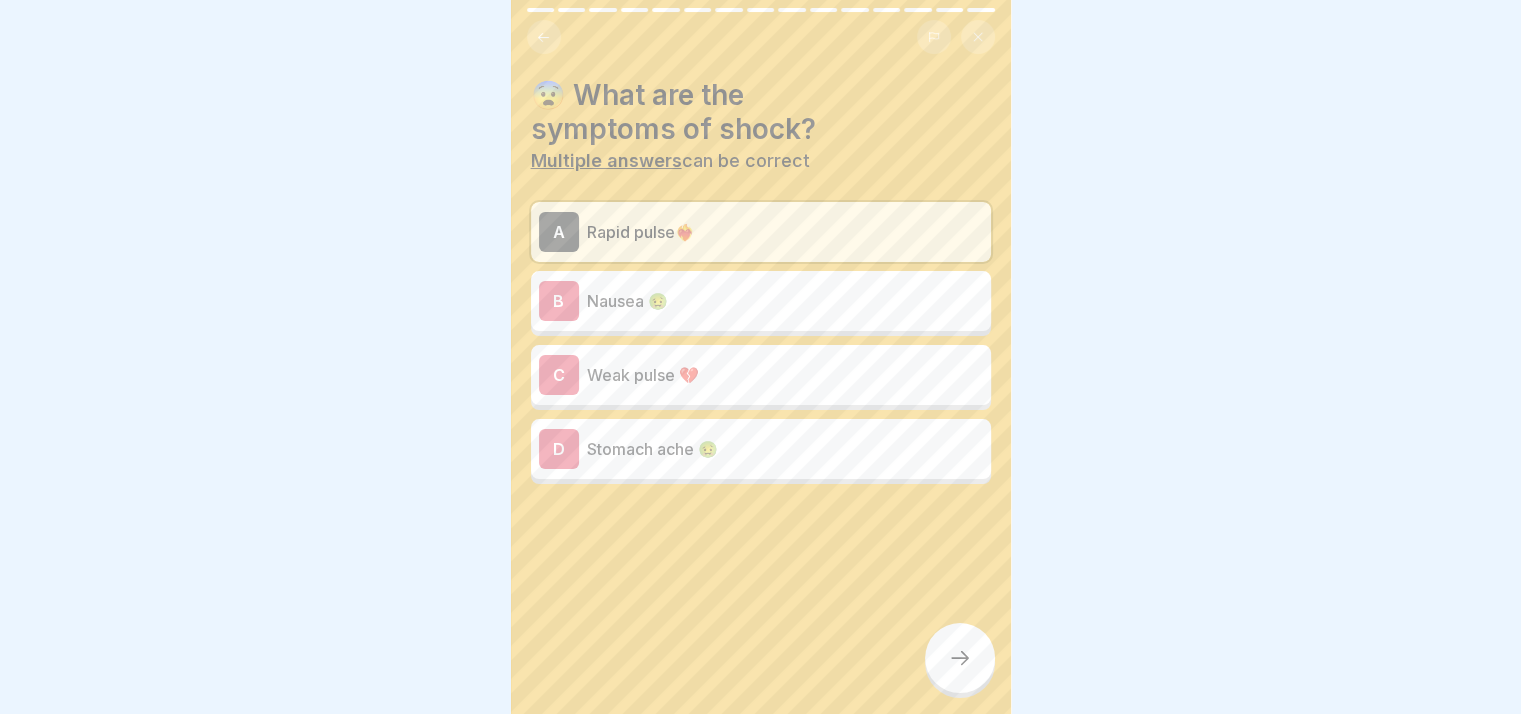 click 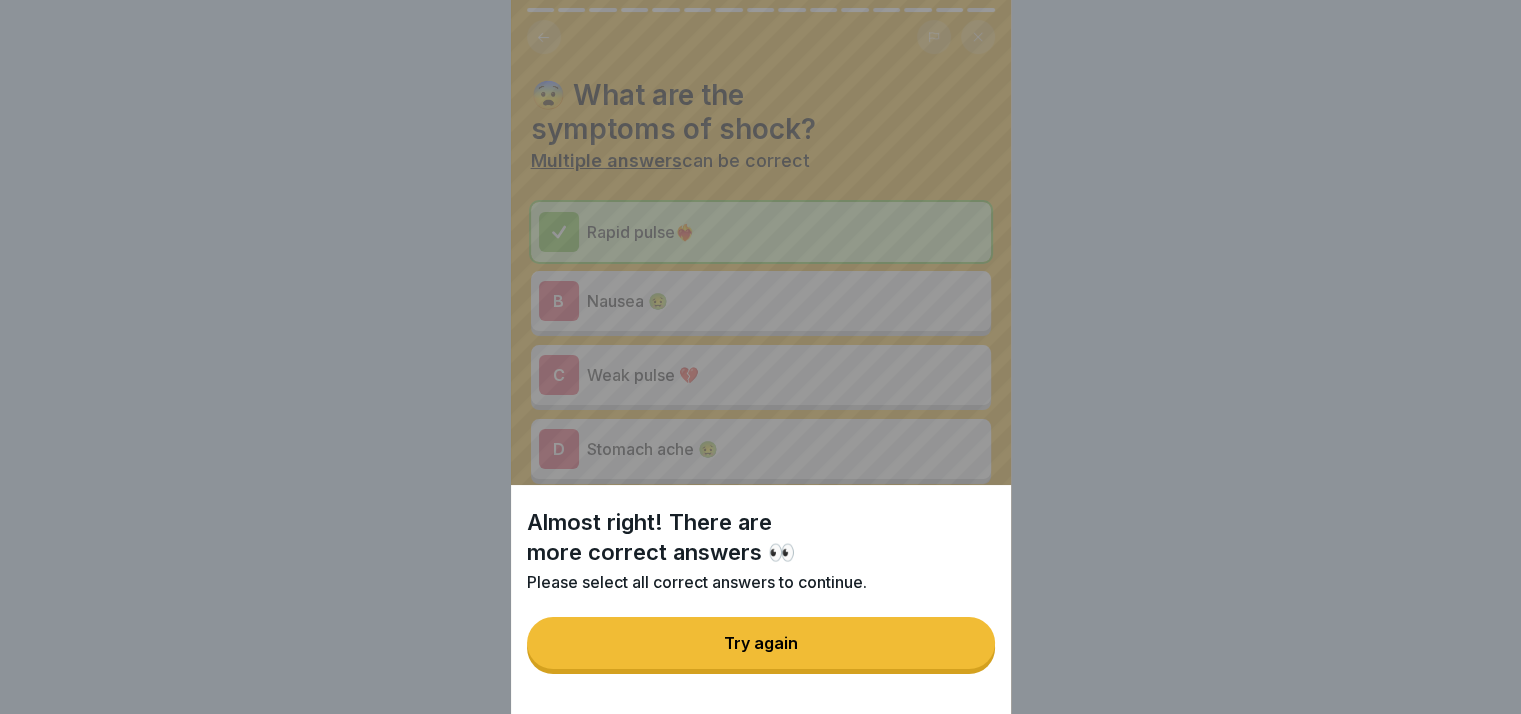 click on "Try again" at bounding box center (761, 643) 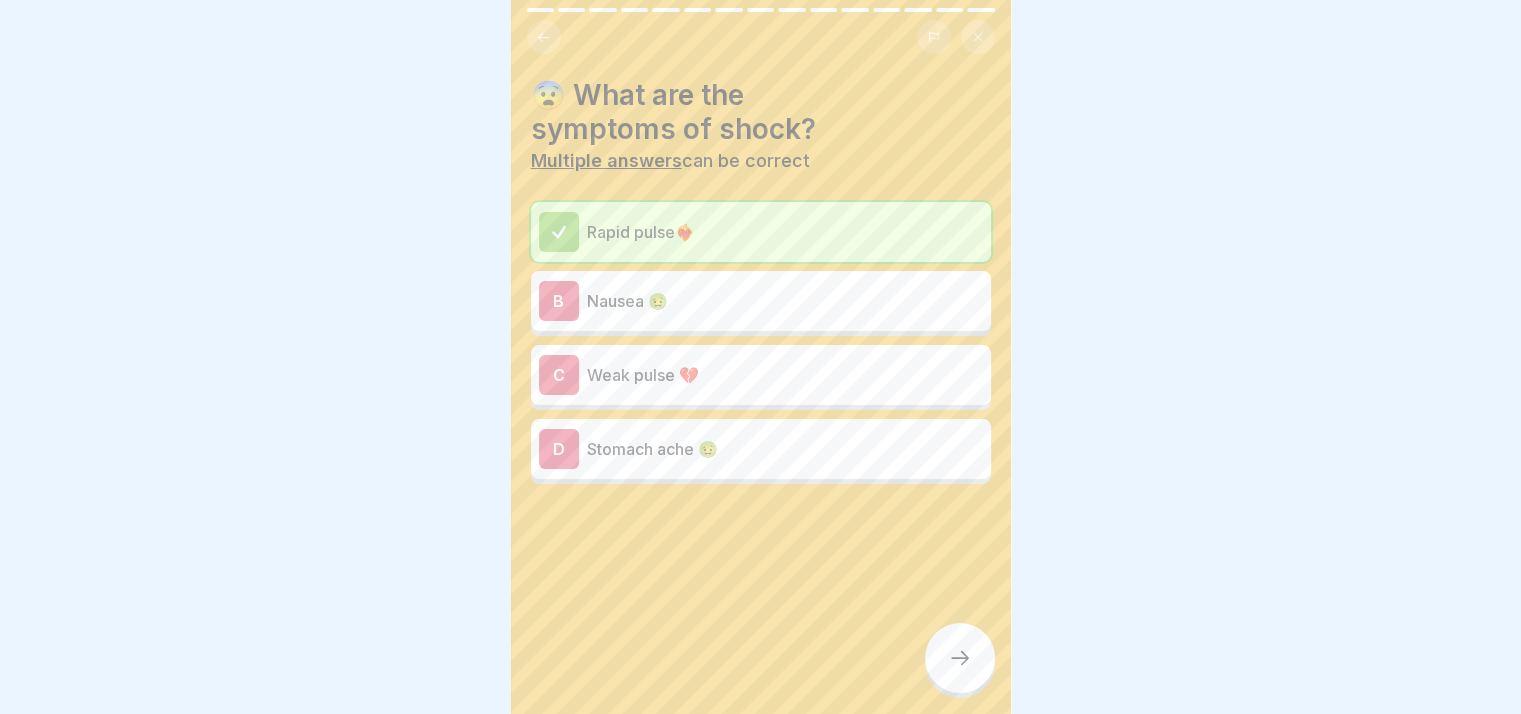 click on "Nausea 🤢" at bounding box center (785, 301) 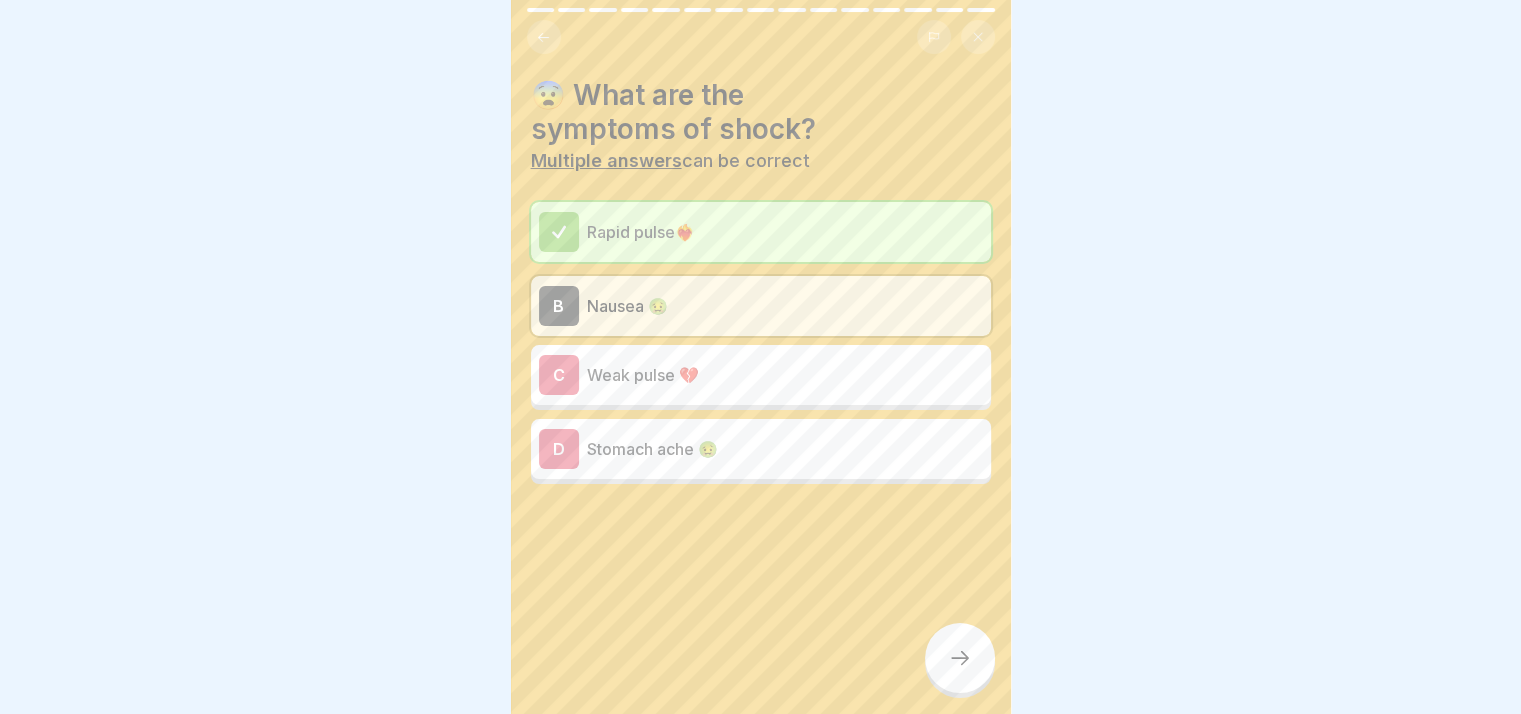 click 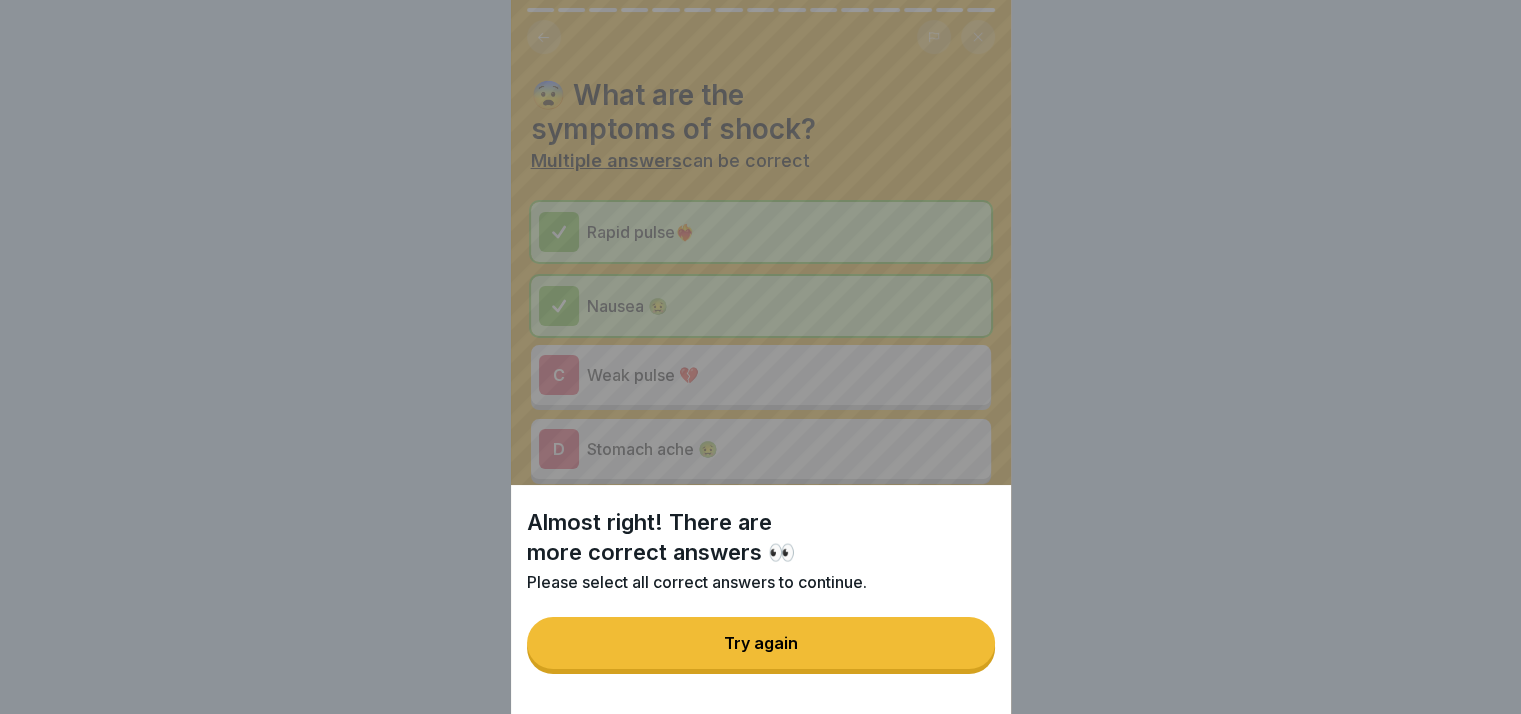 click on "Try again" at bounding box center [761, 643] 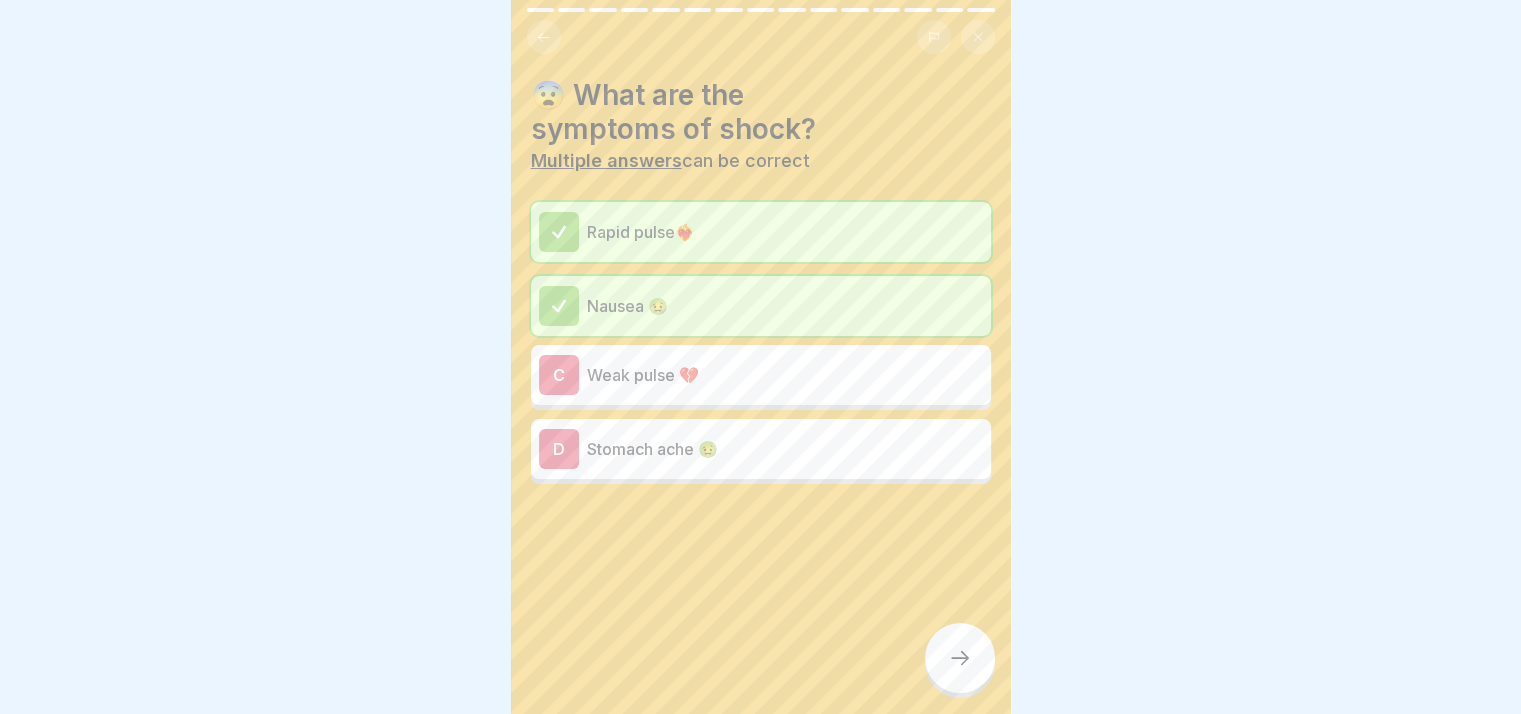 click on "C Weak pulse 💔" at bounding box center [761, 375] 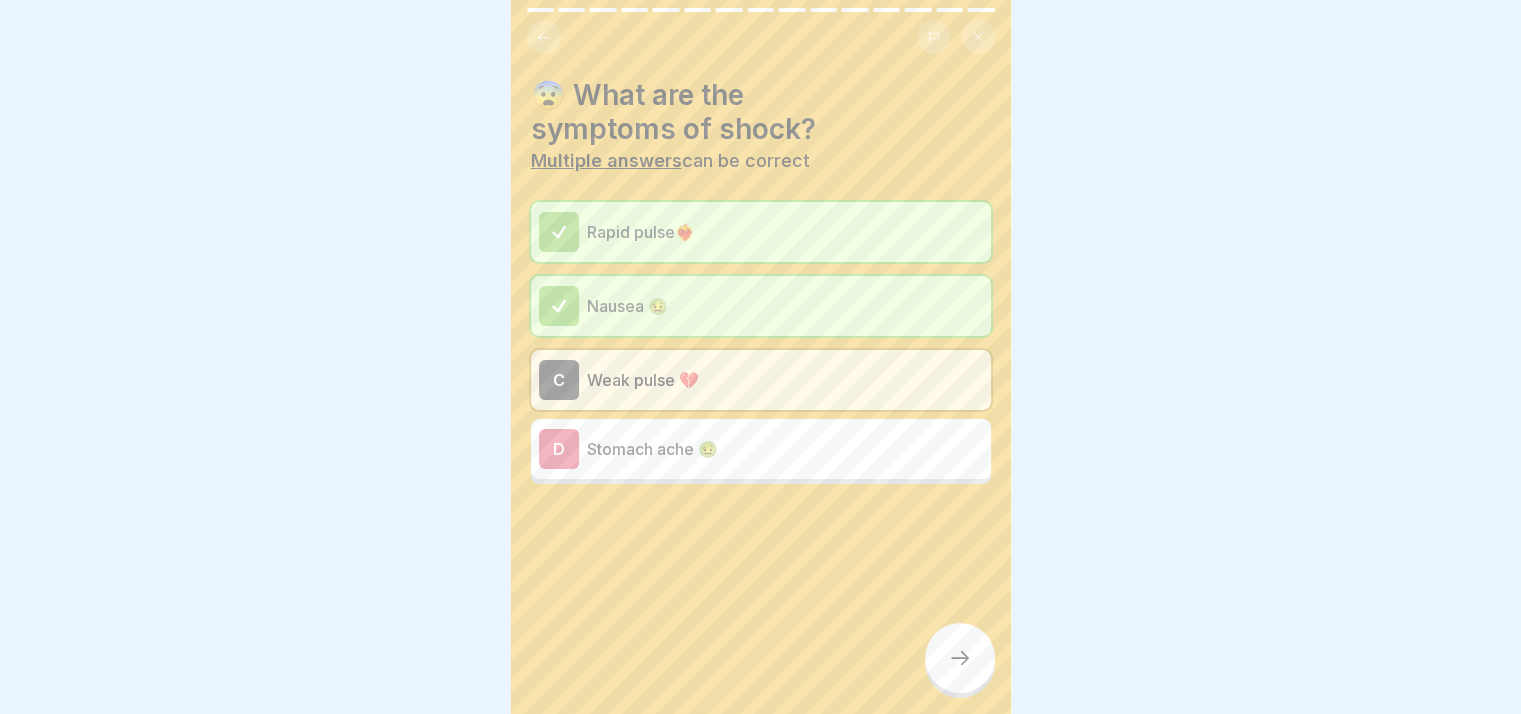 click at bounding box center (960, 658) 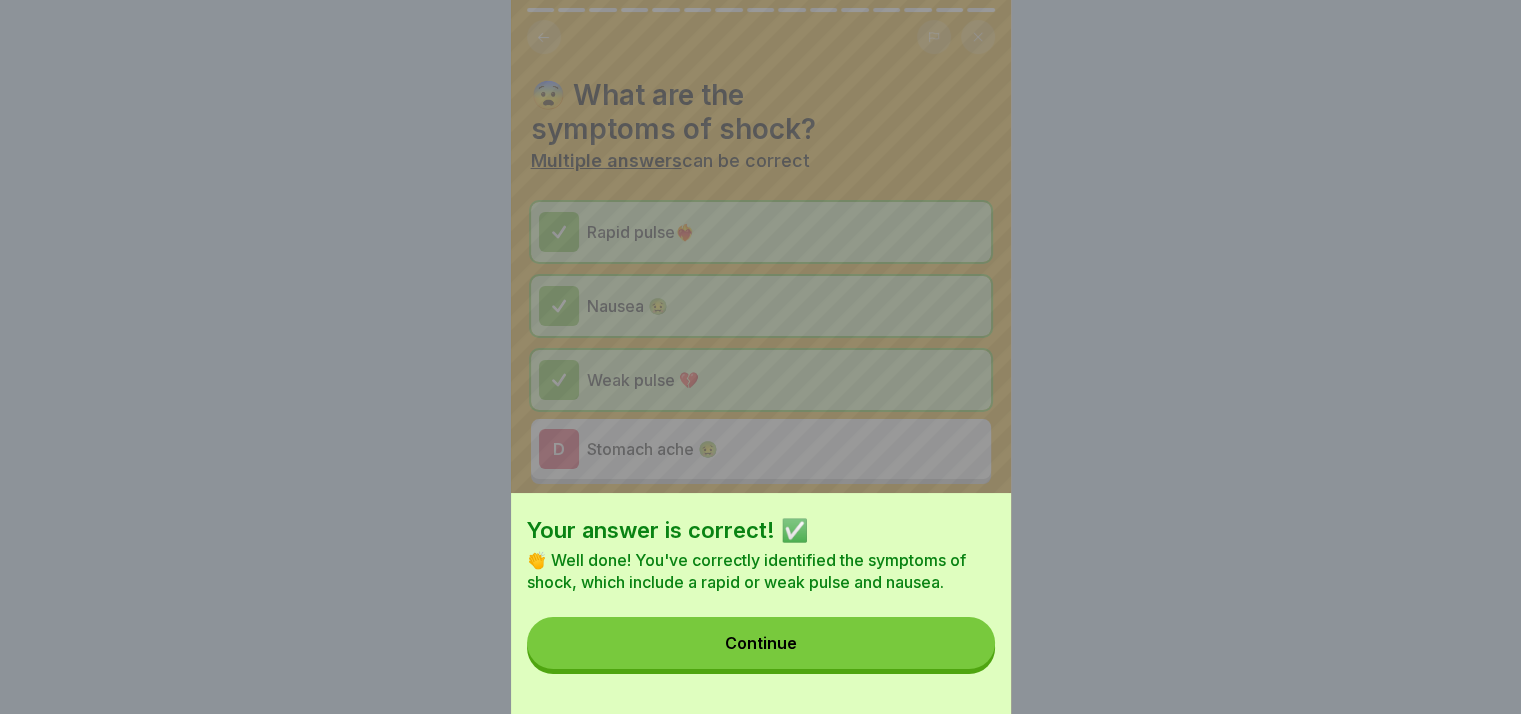 click on "Continue" at bounding box center [761, 643] 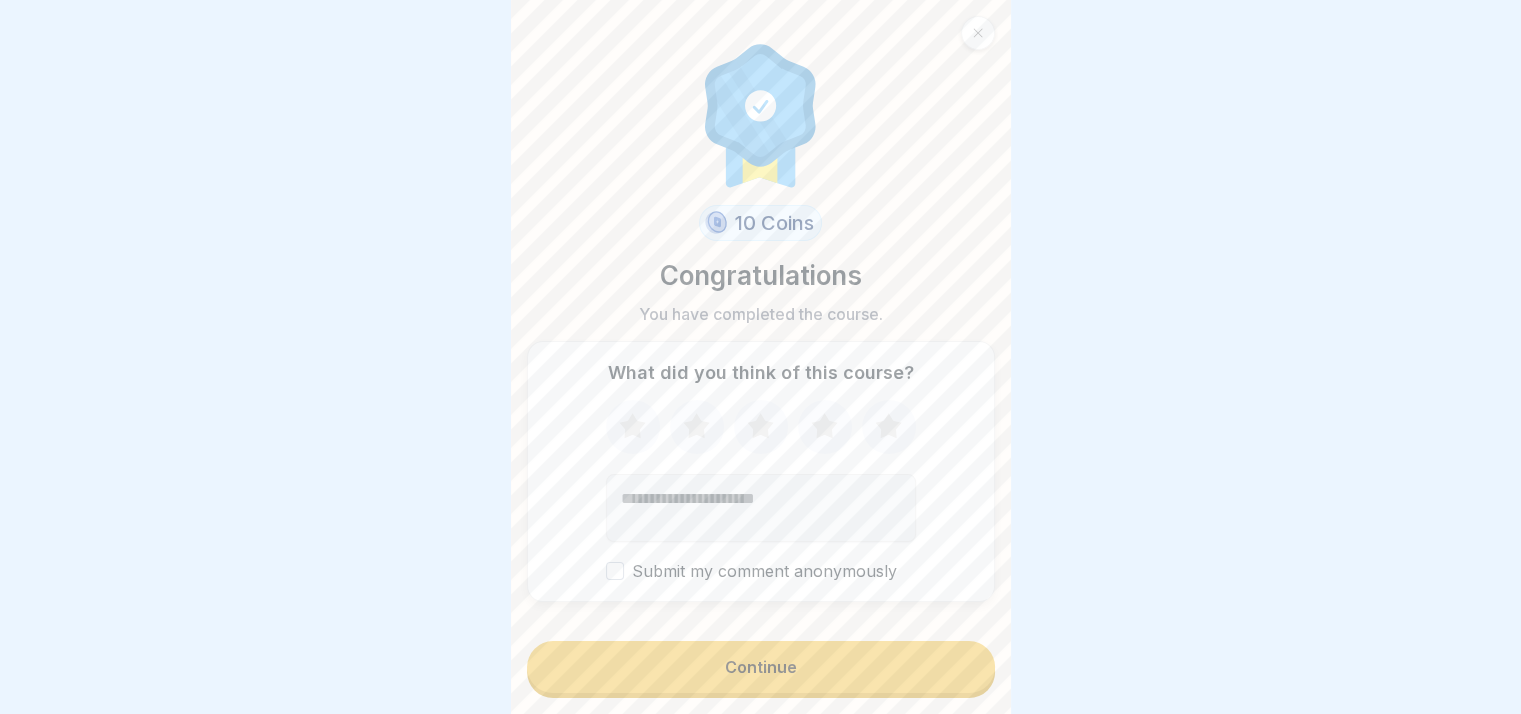 click on "Continue" at bounding box center [761, 667] 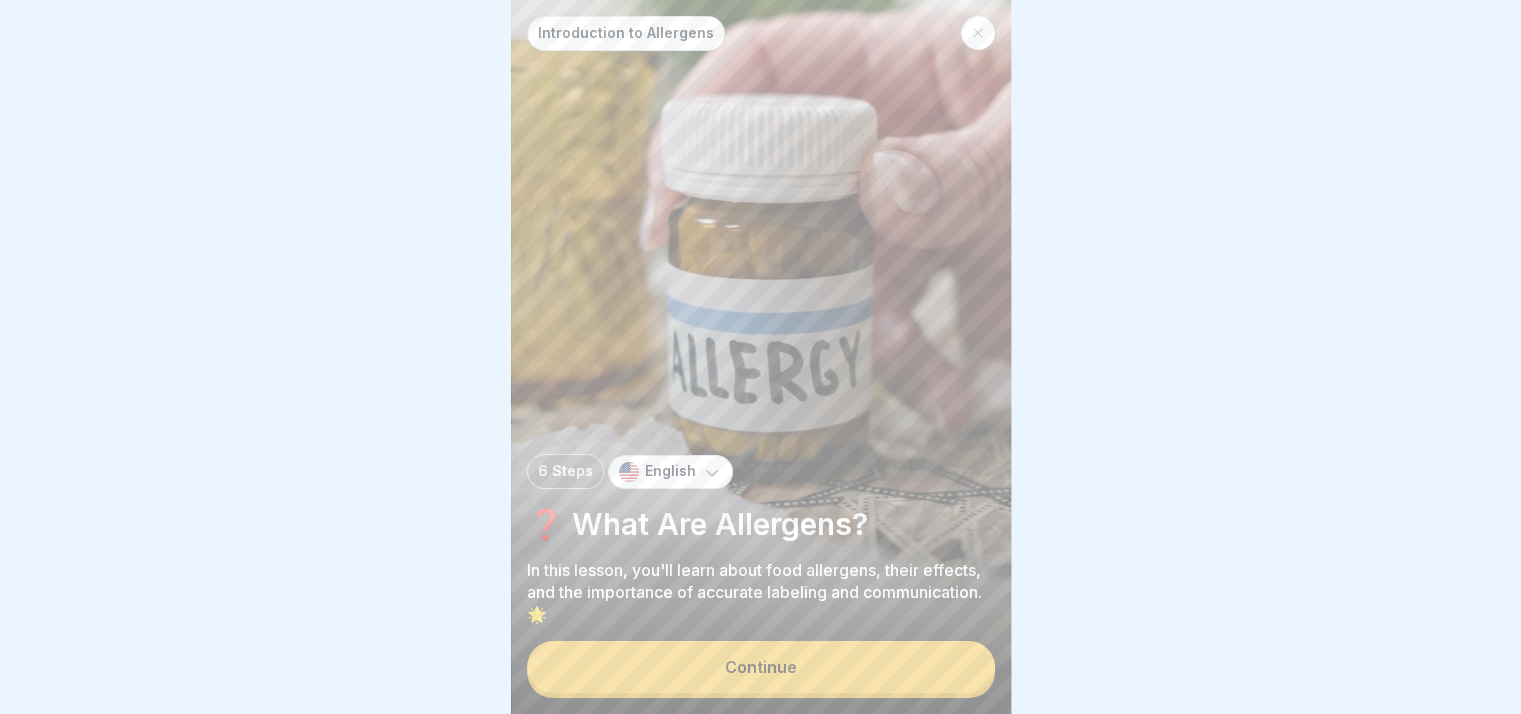 click on "Continue" at bounding box center [761, 667] 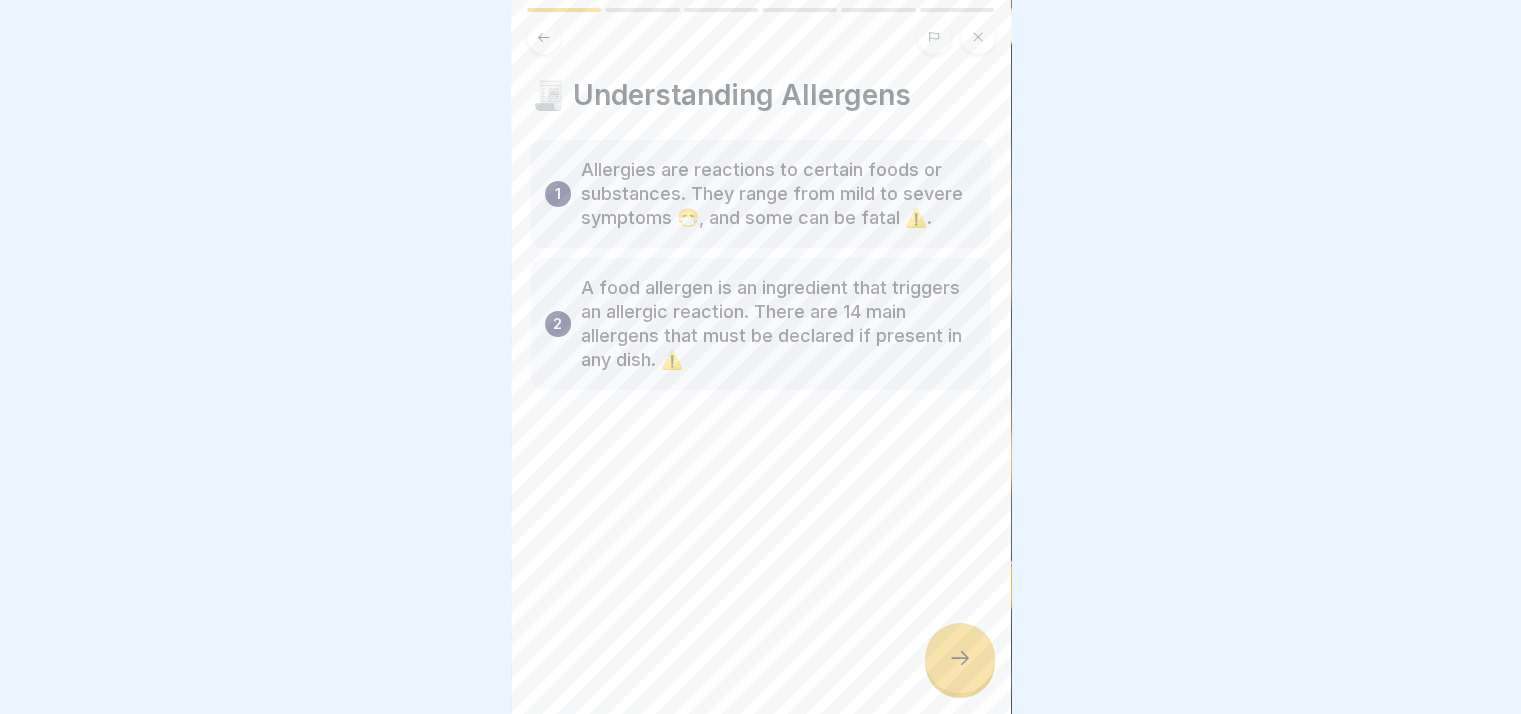 click at bounding box center [960, 658] 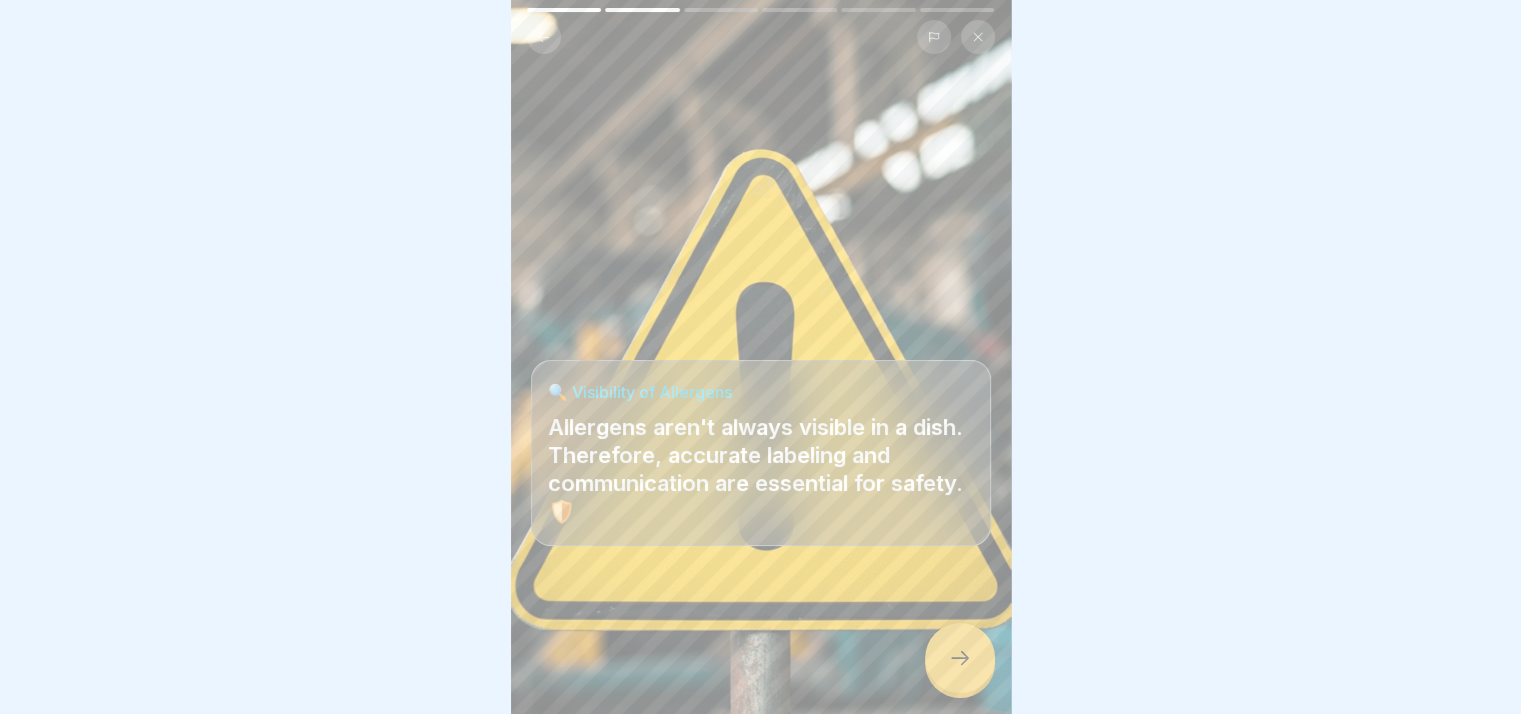click at bounding box center (960, 658) 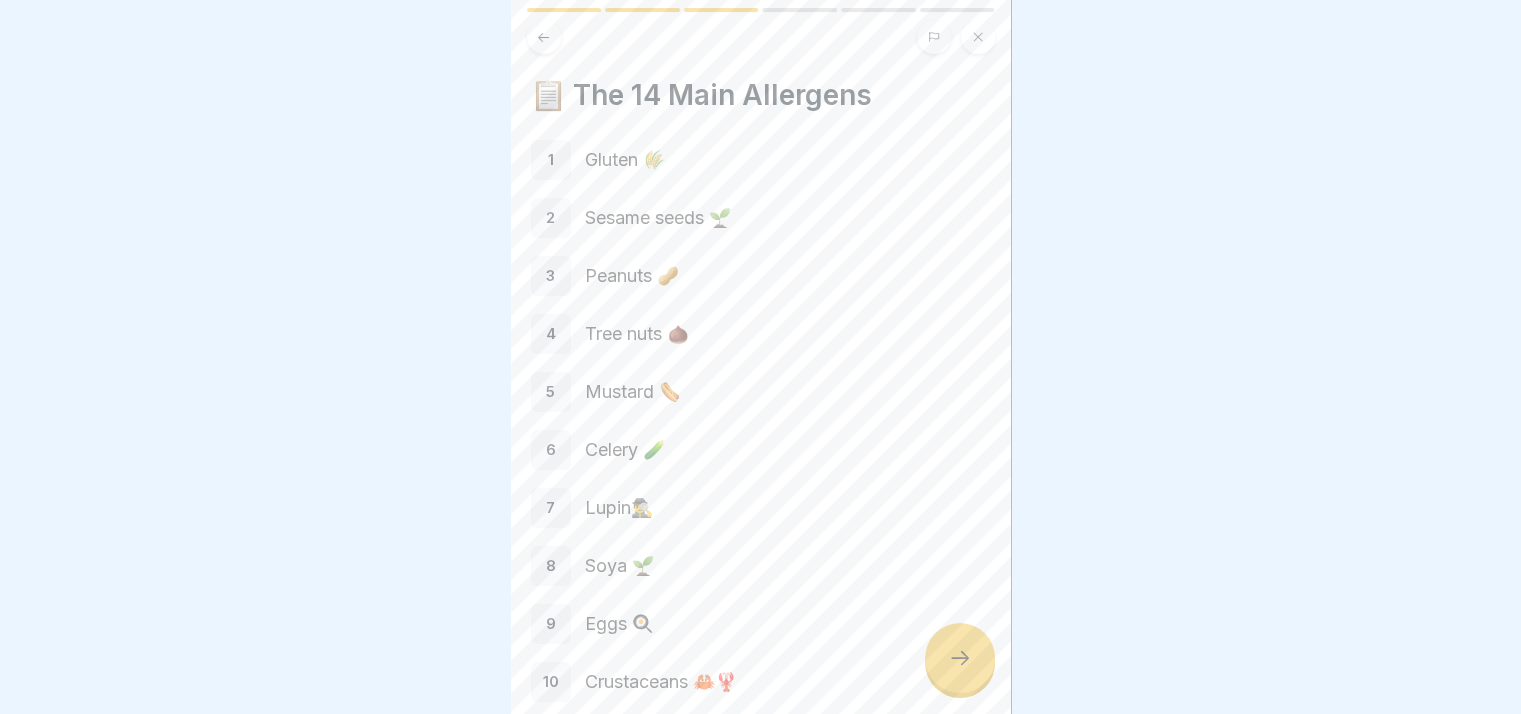 click at bounding box center [960, 658] 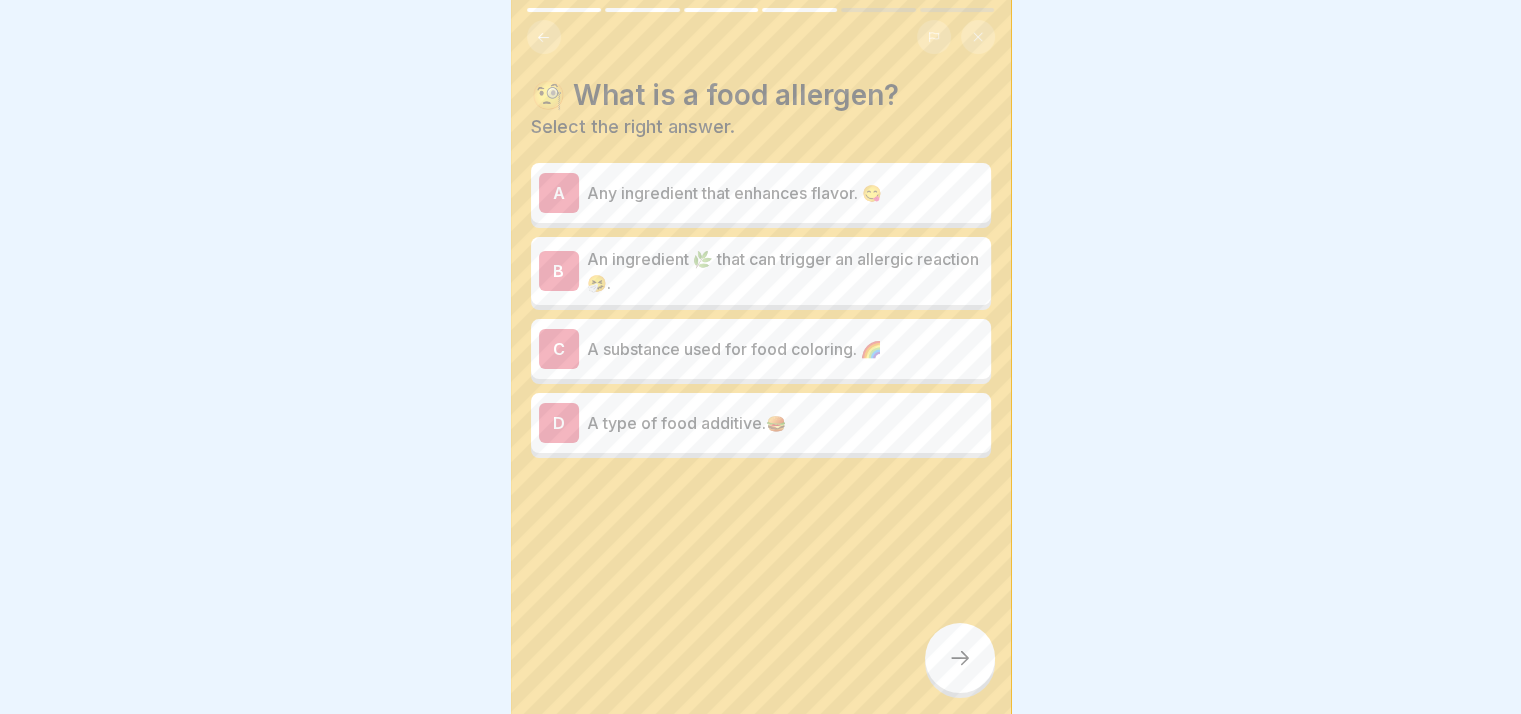 click on "An ingredient 🌿 that can trigger an allergic reaction 🤧." at bounding box center [785, 271] 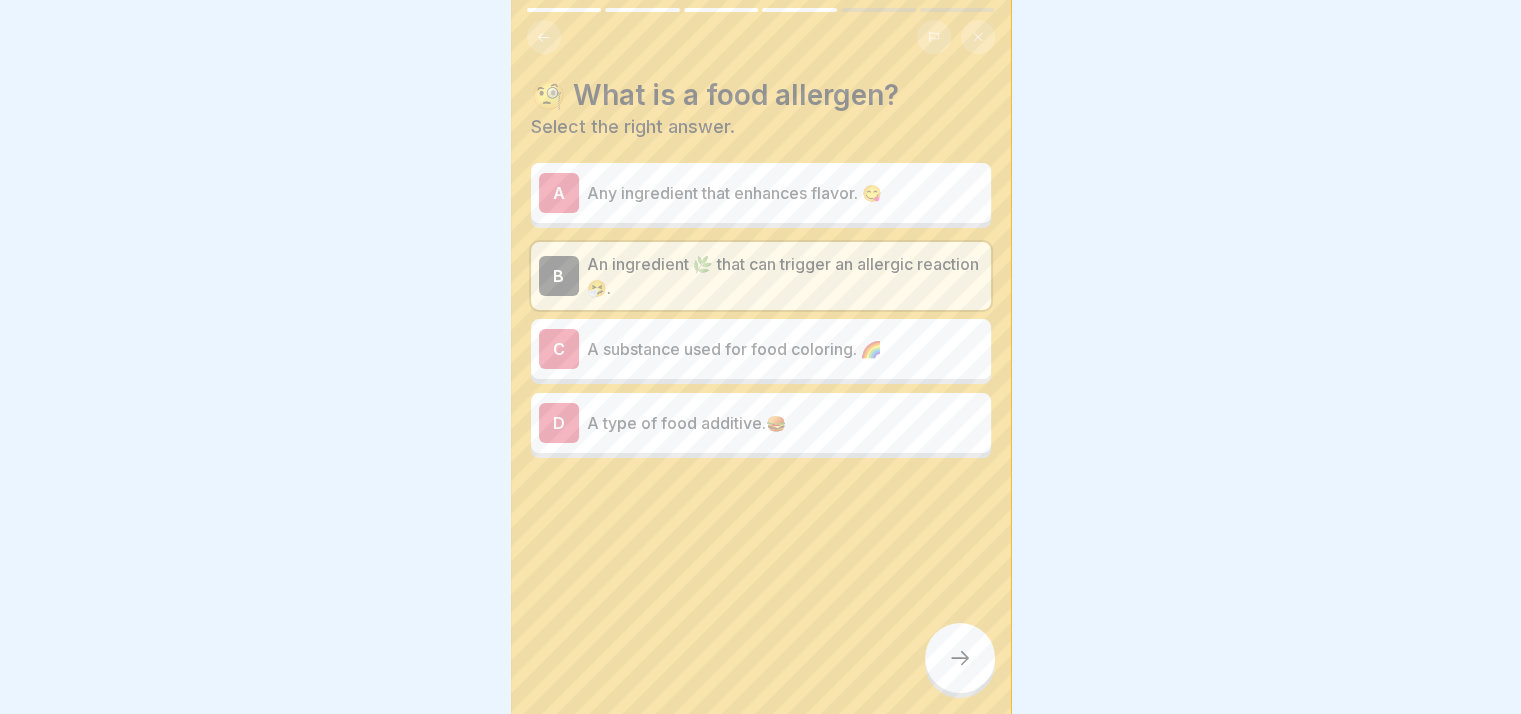 click at bounding box center (960, 658) 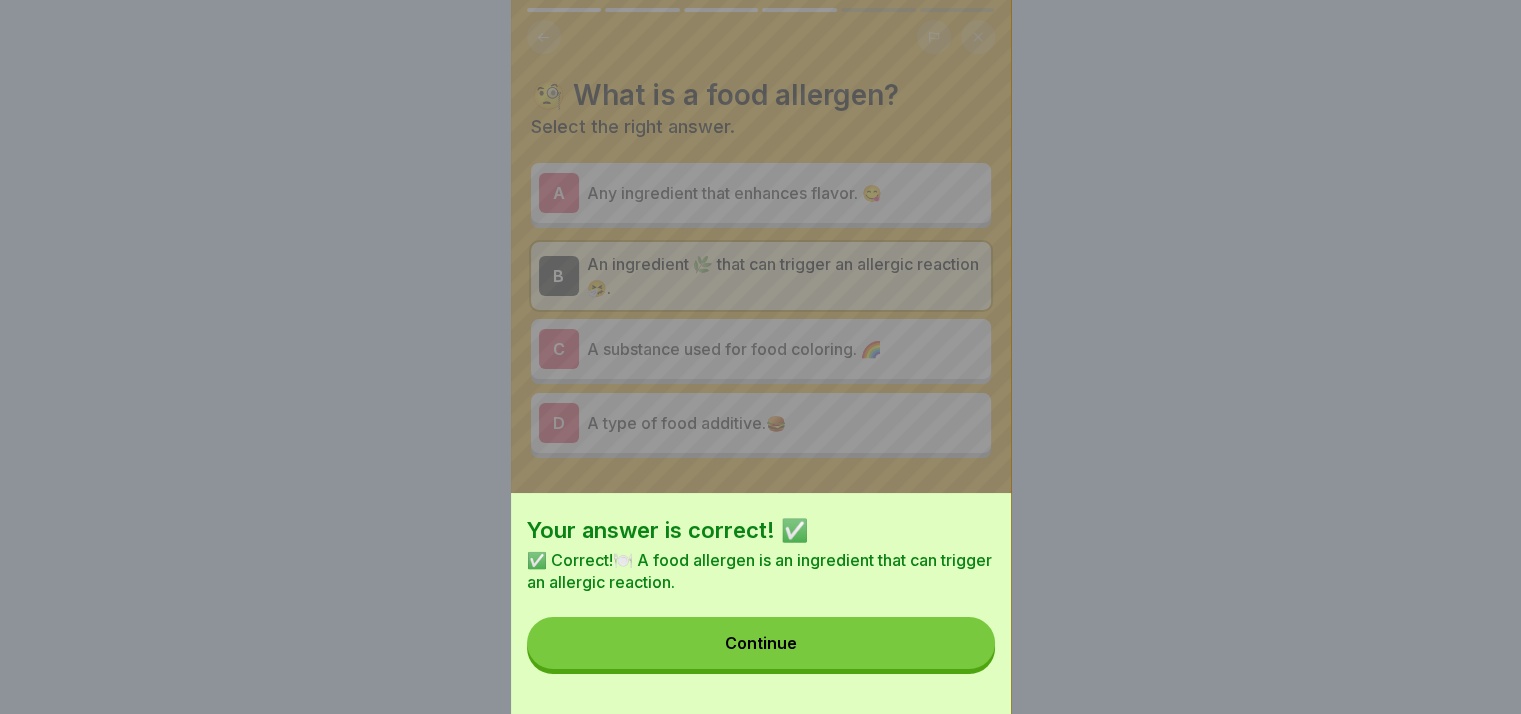 click on "Continue" at bounding box center [761, 643] 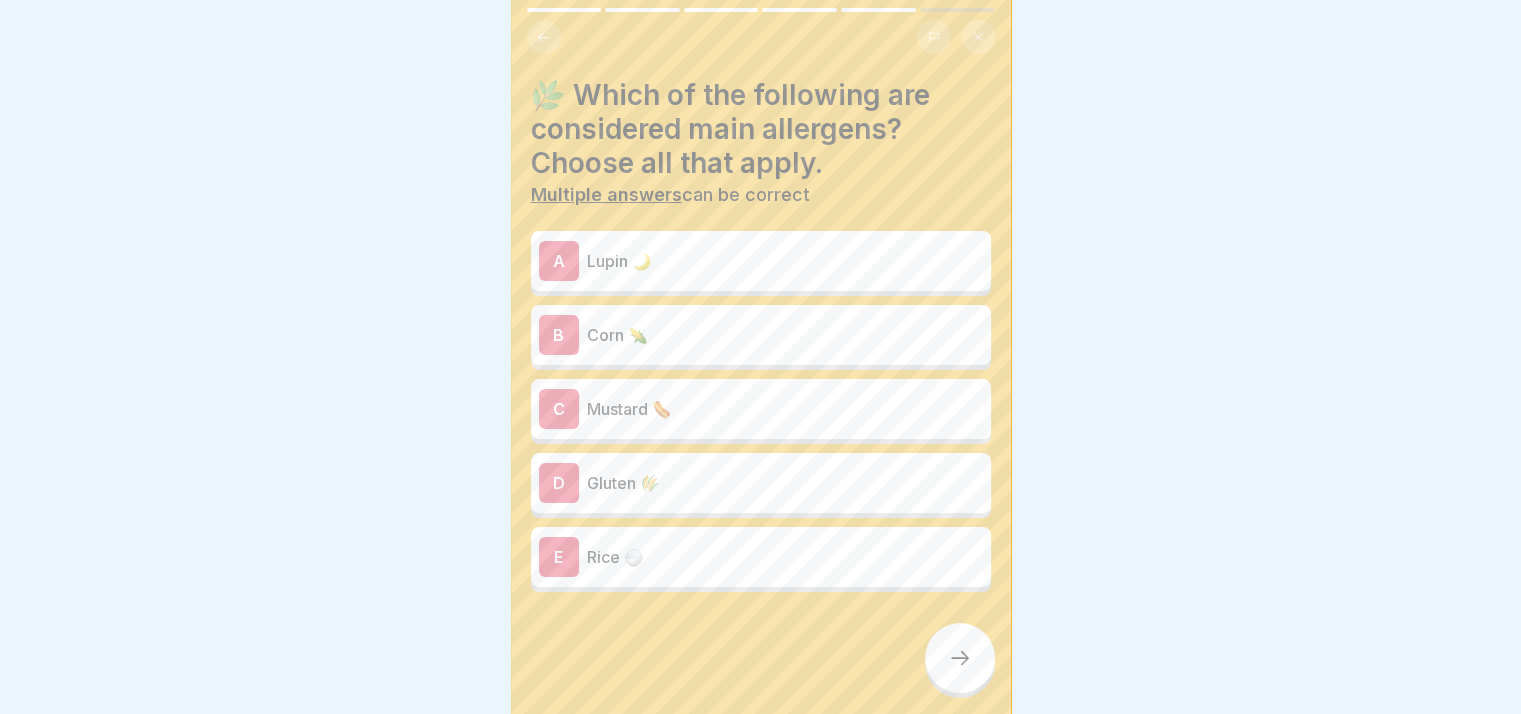 click on "Gluten 🌾" at bounding box center [785, 483] 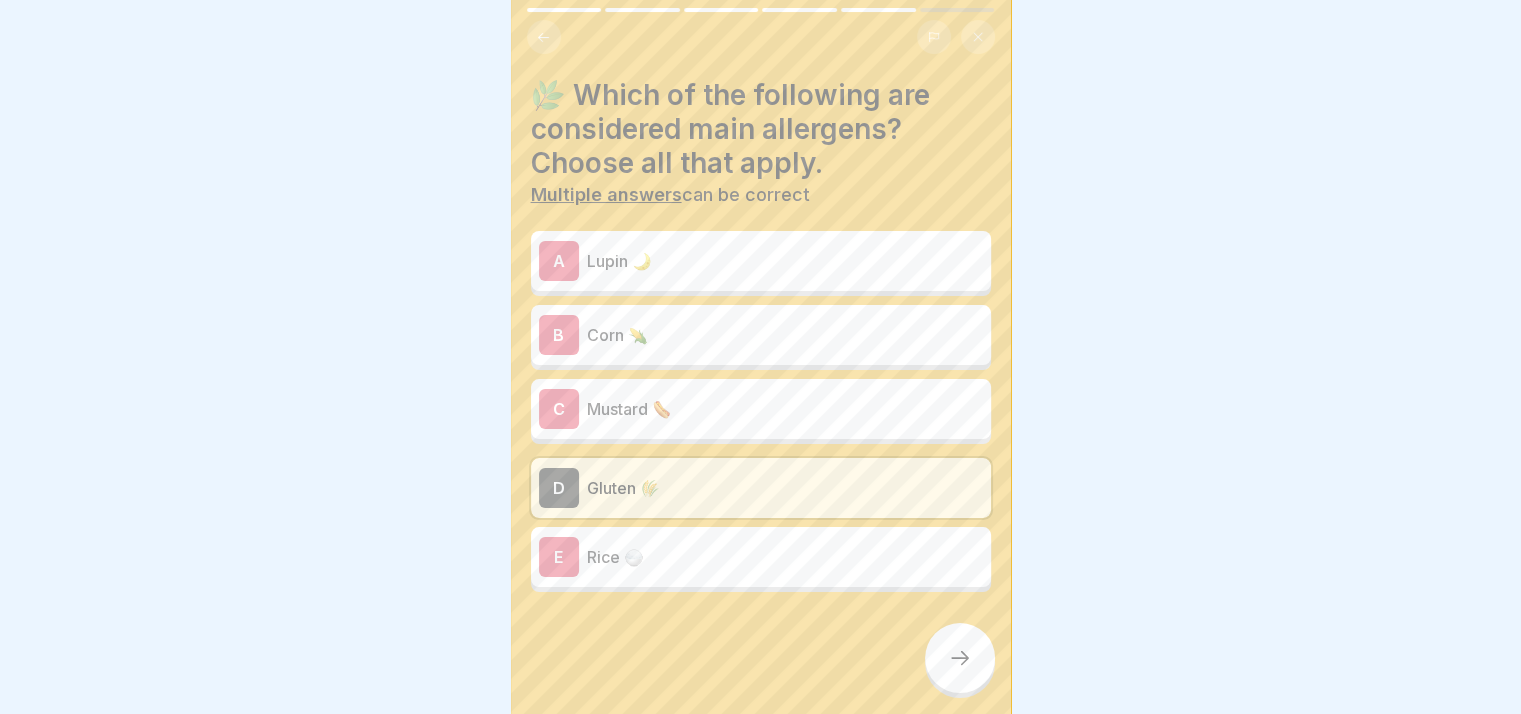 click at bounding box center (960, 658) 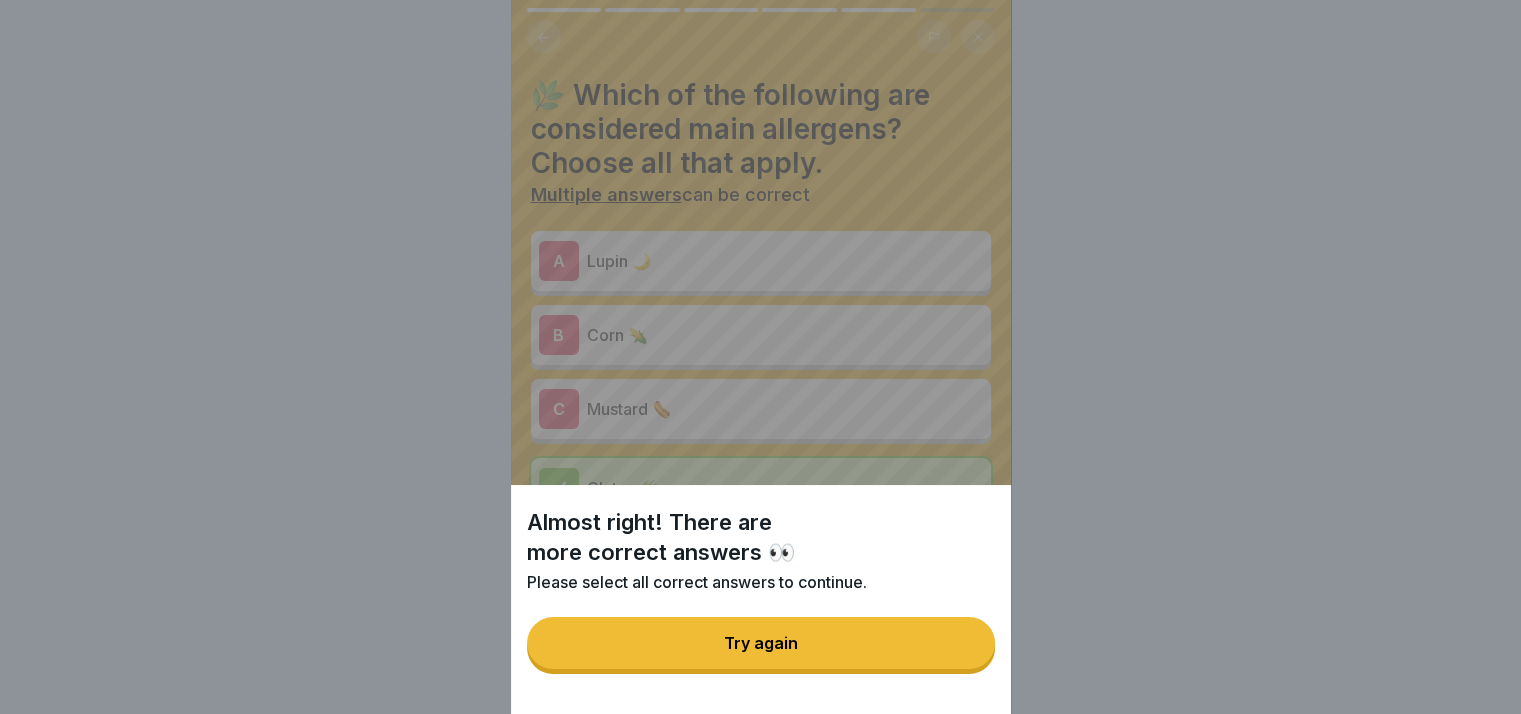 click on "Try again" at bounding box center [761, 643] 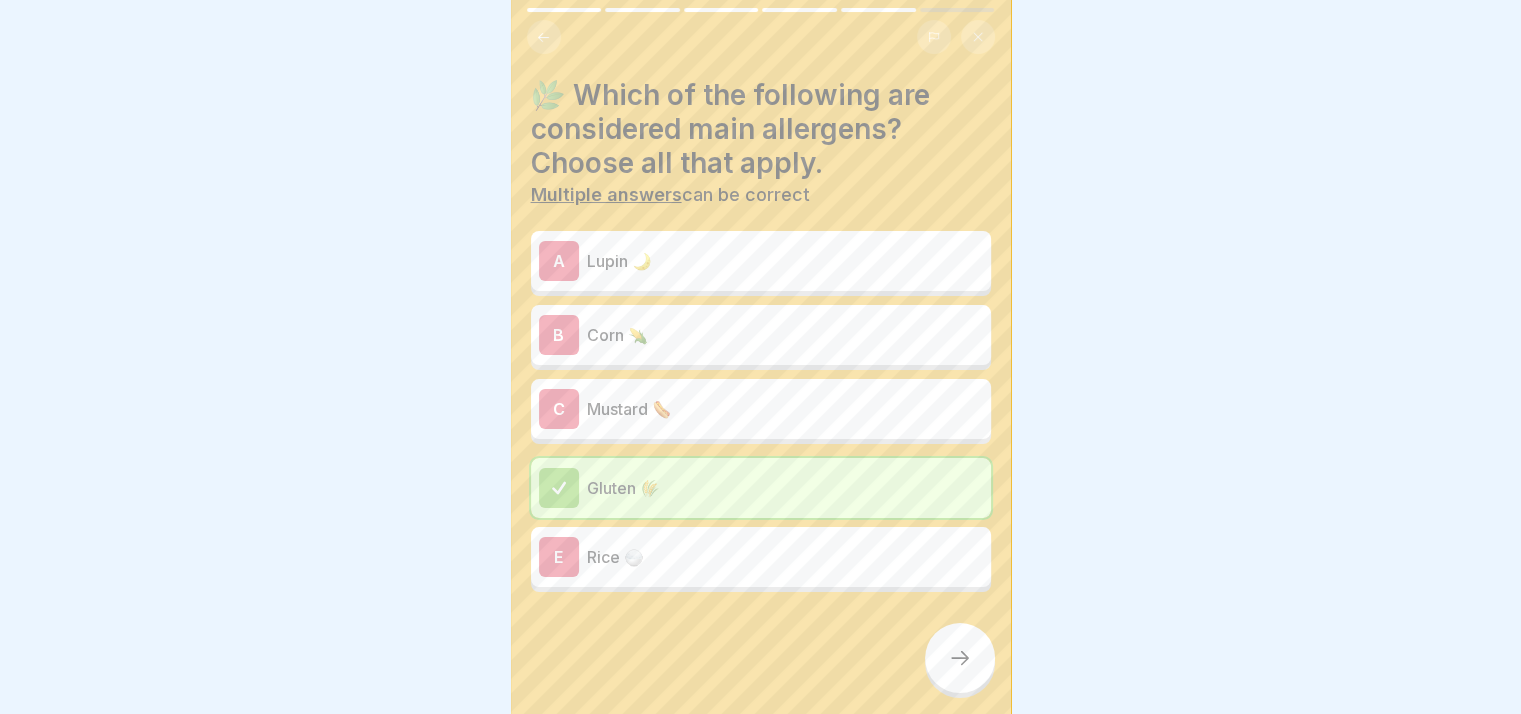 click on "Lupin 🌙" at bounding box center (785, 261) 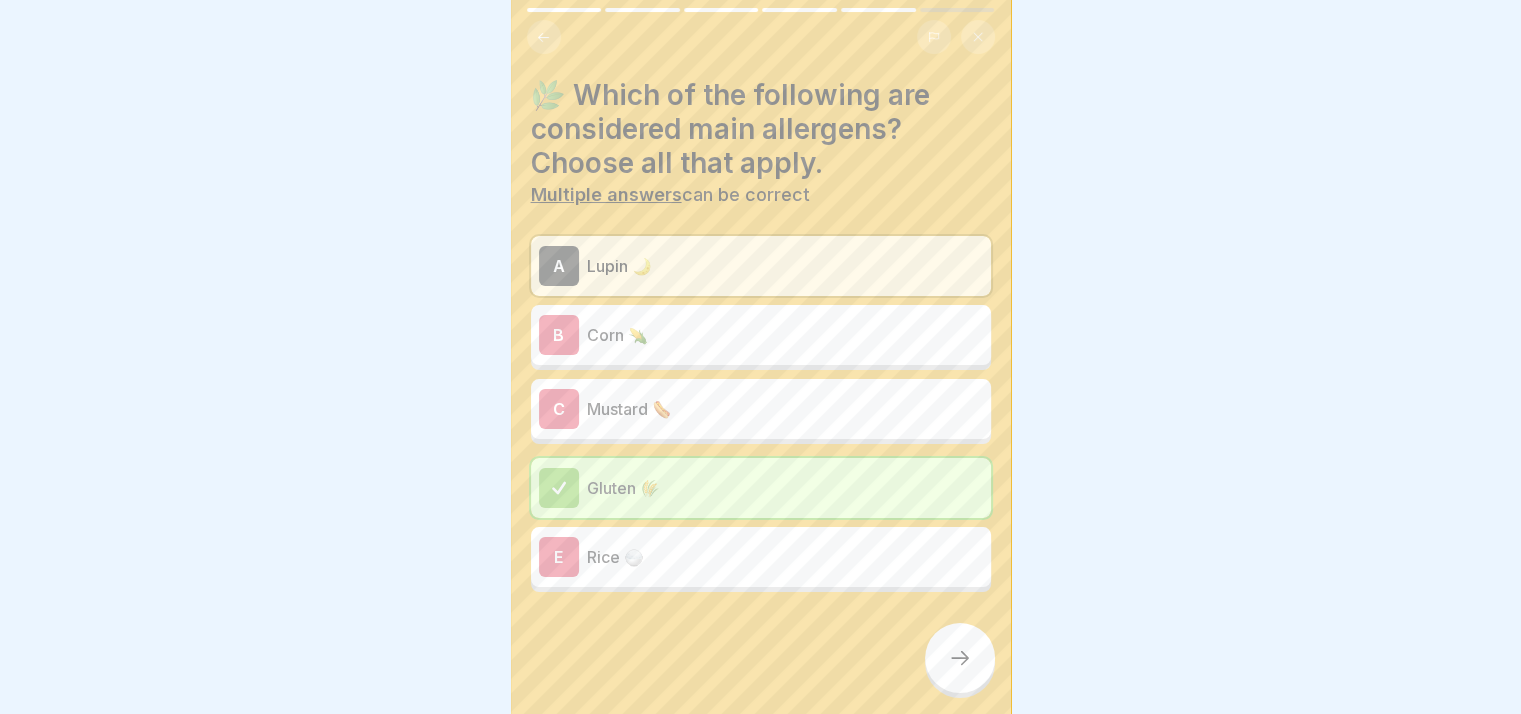 click at bounding box center (960, 658) 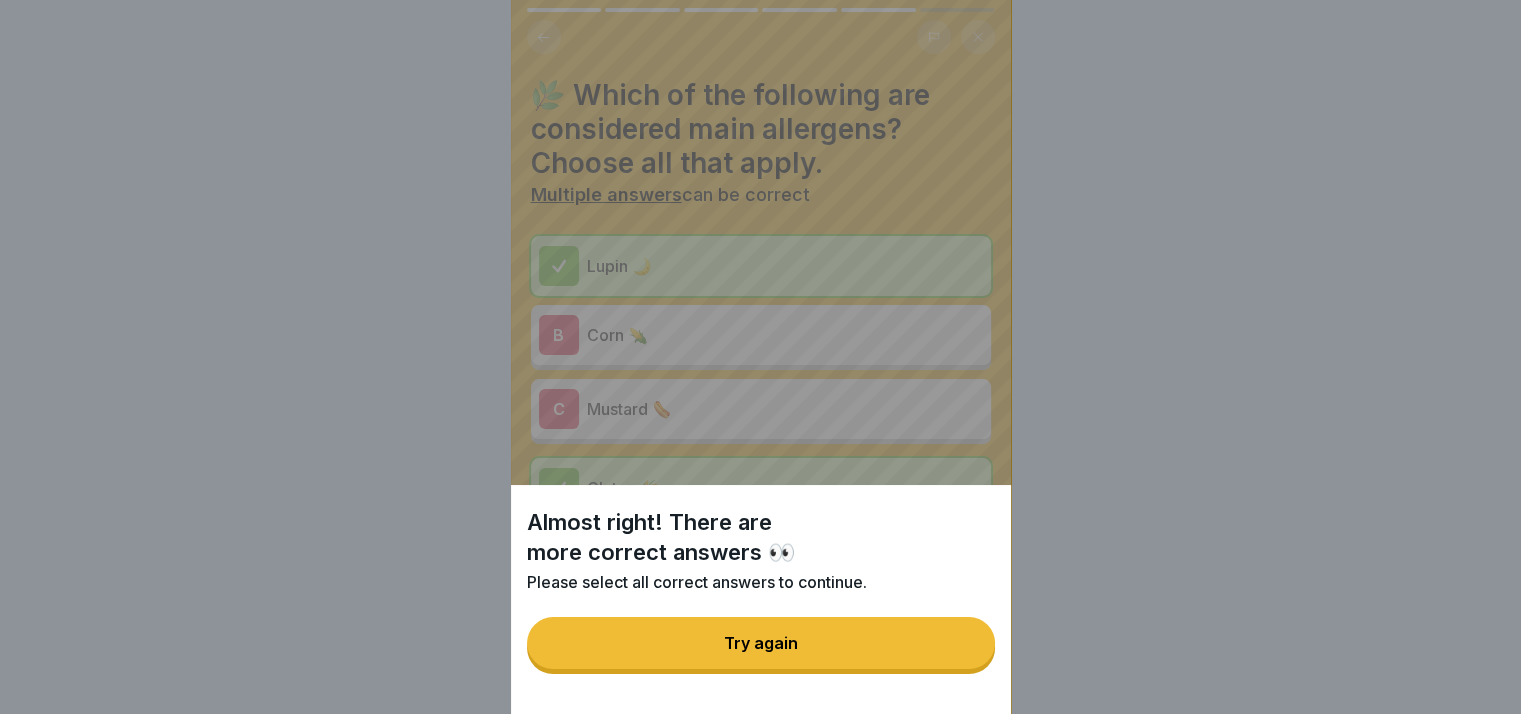 click on "Try again" at bounding box center [761, 643] 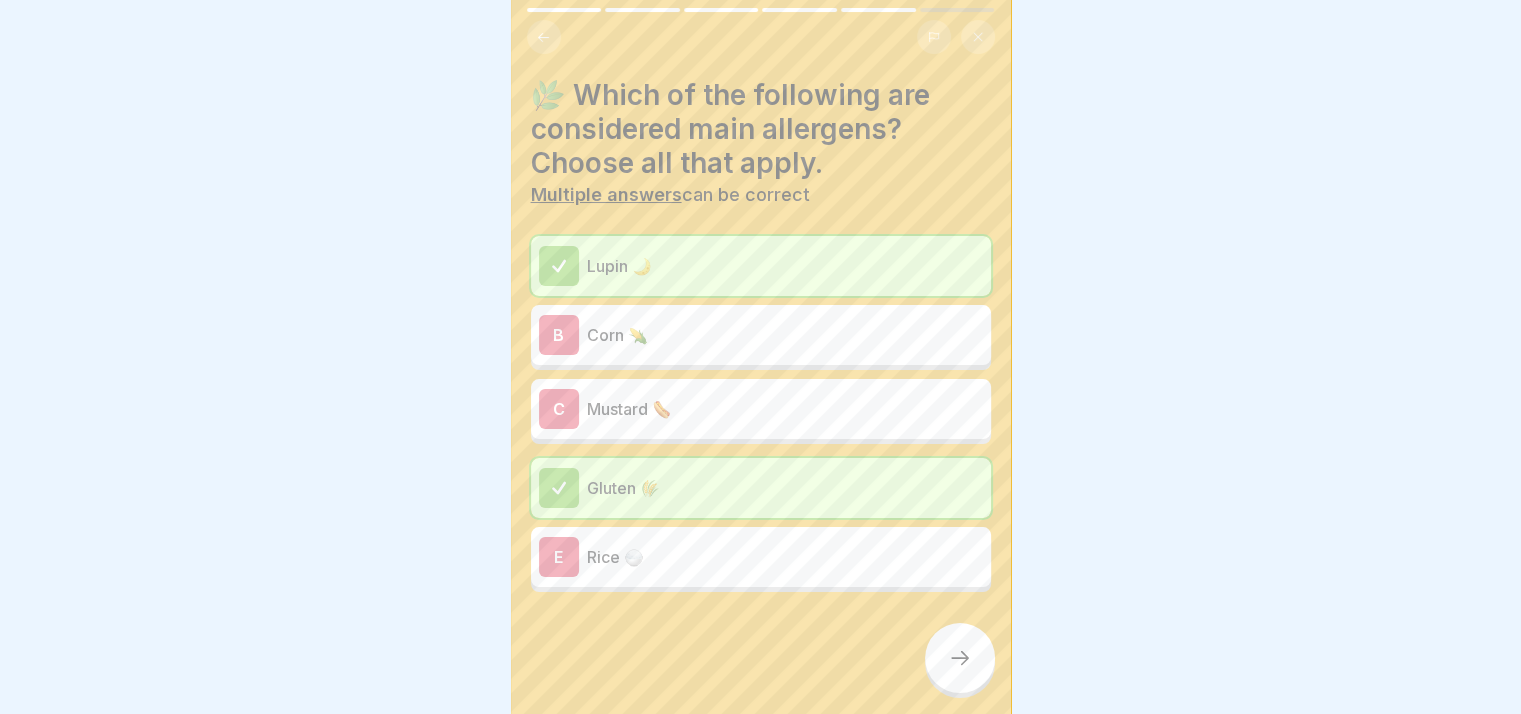 click on "Corn 🌽" at bounding box center [785, 335] 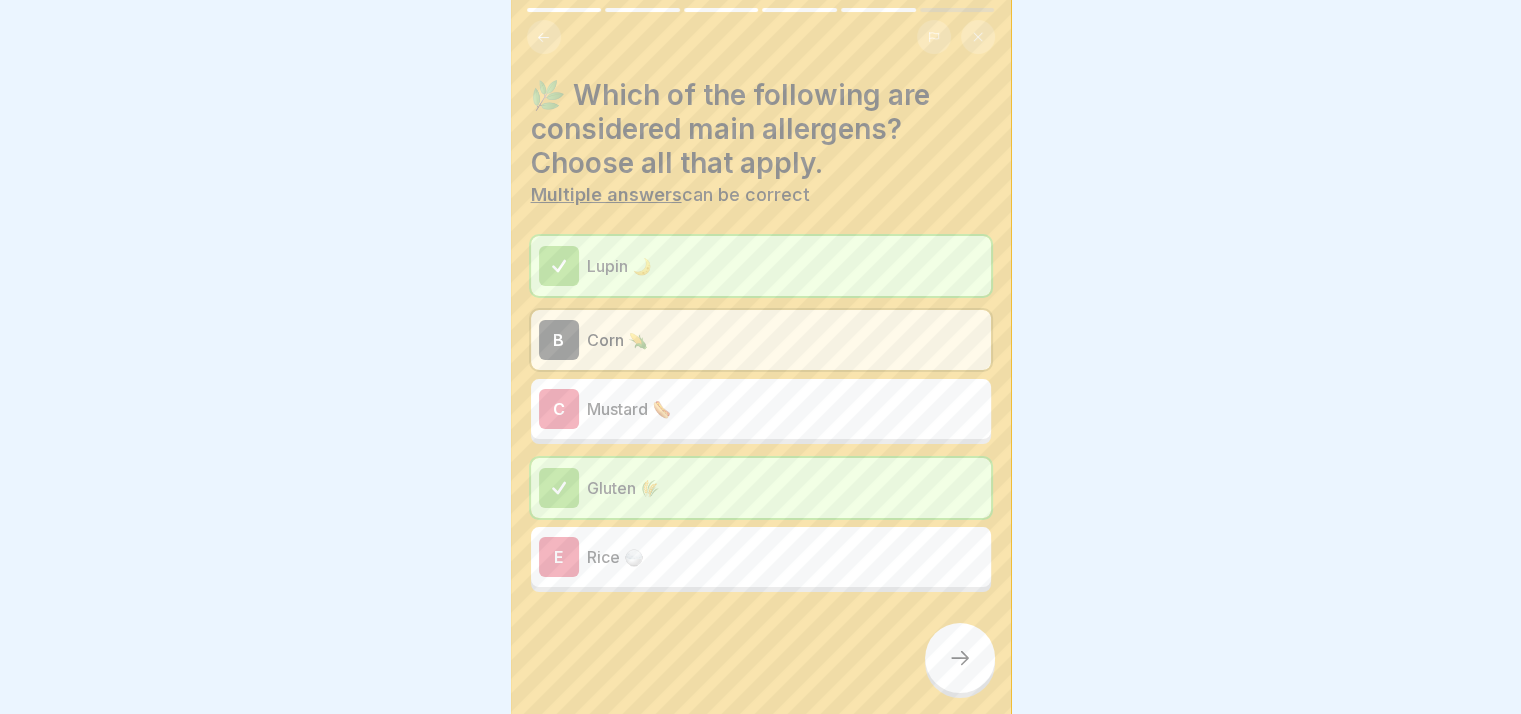 click 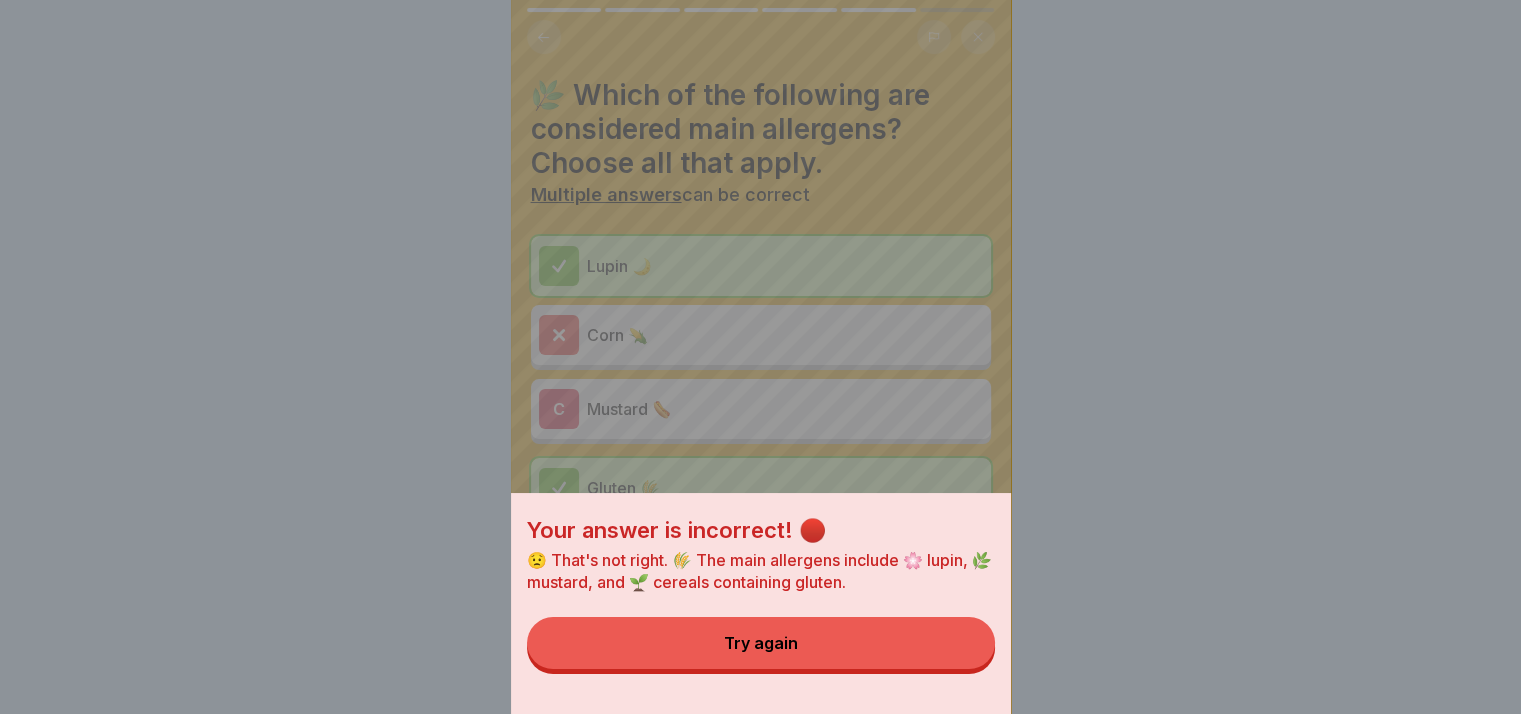 click on "Try again" at bounding box center [761, 643] 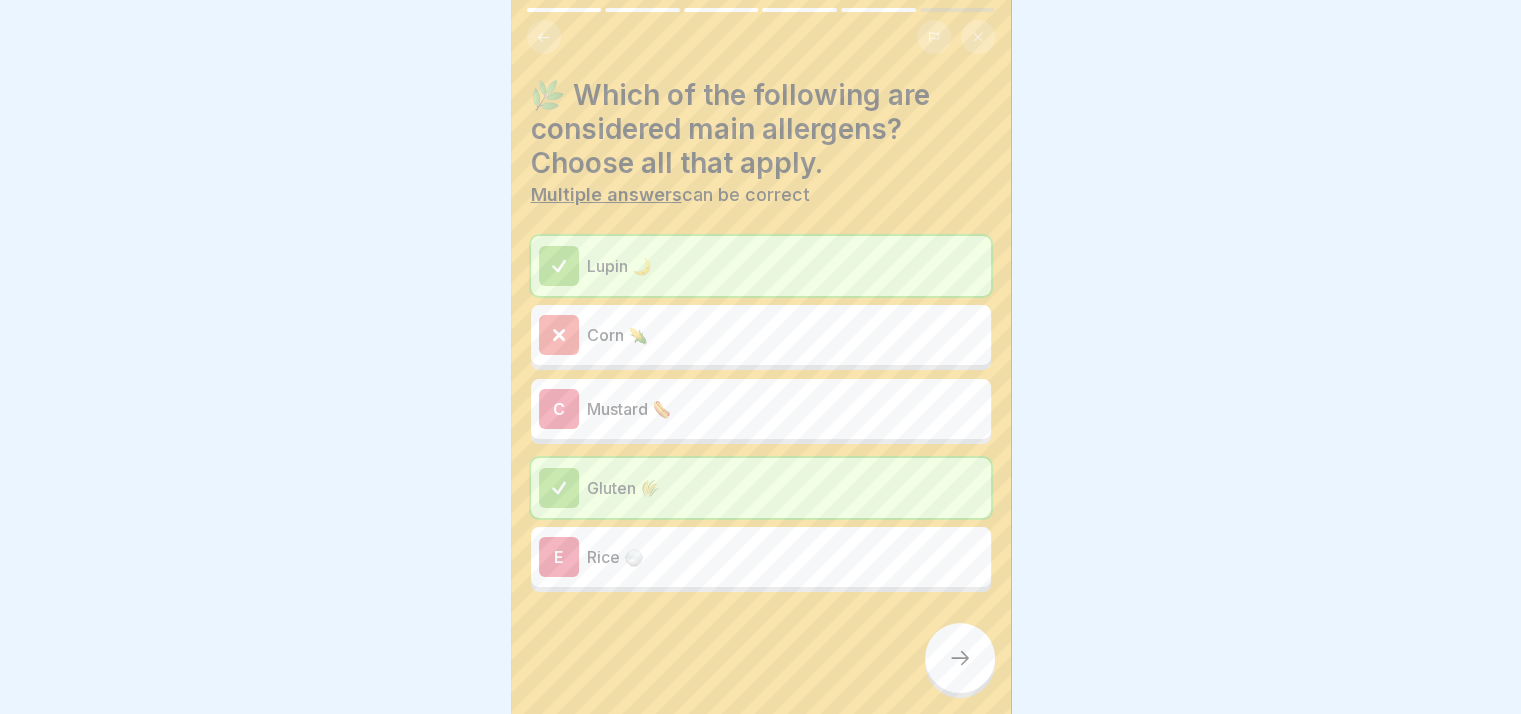 click on "C Mustard 🌭" at bounding box center [761, 409] 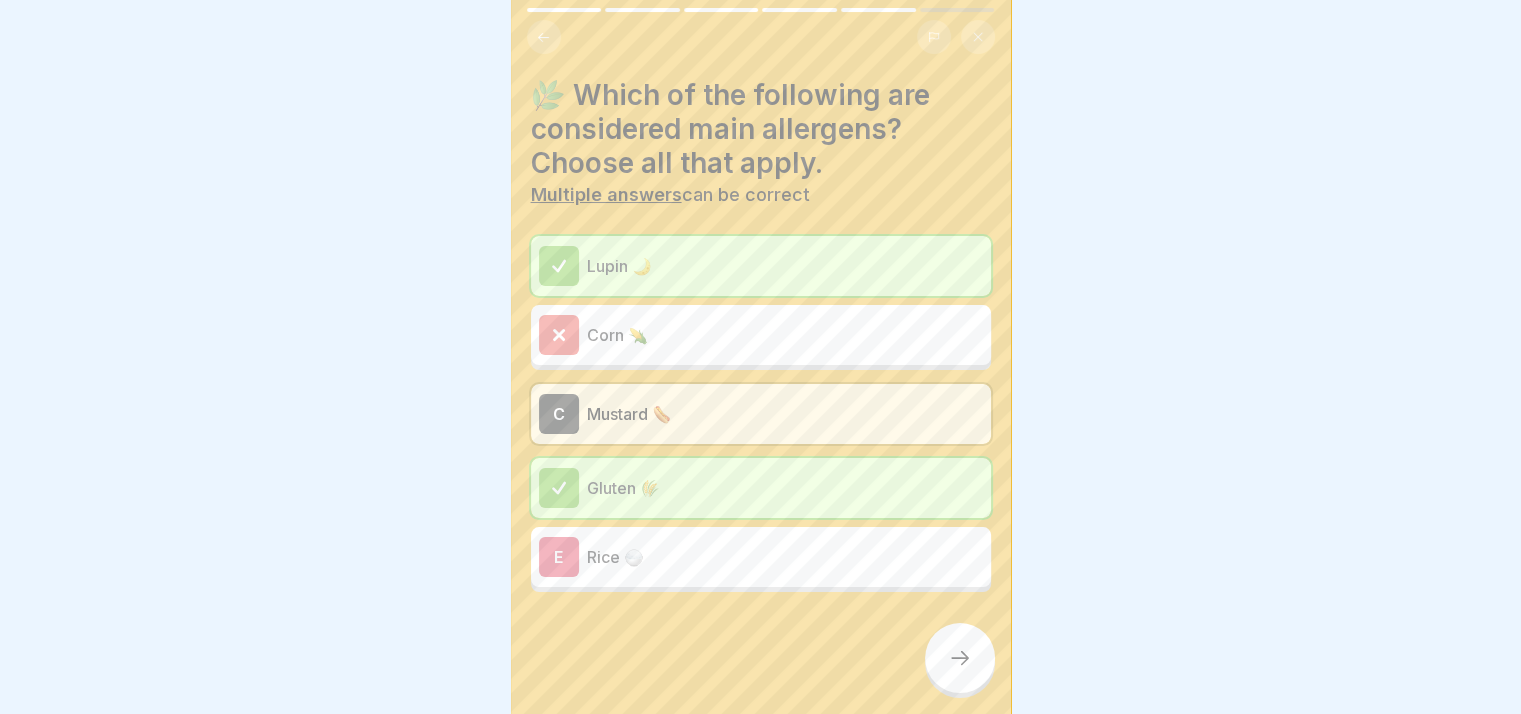 click 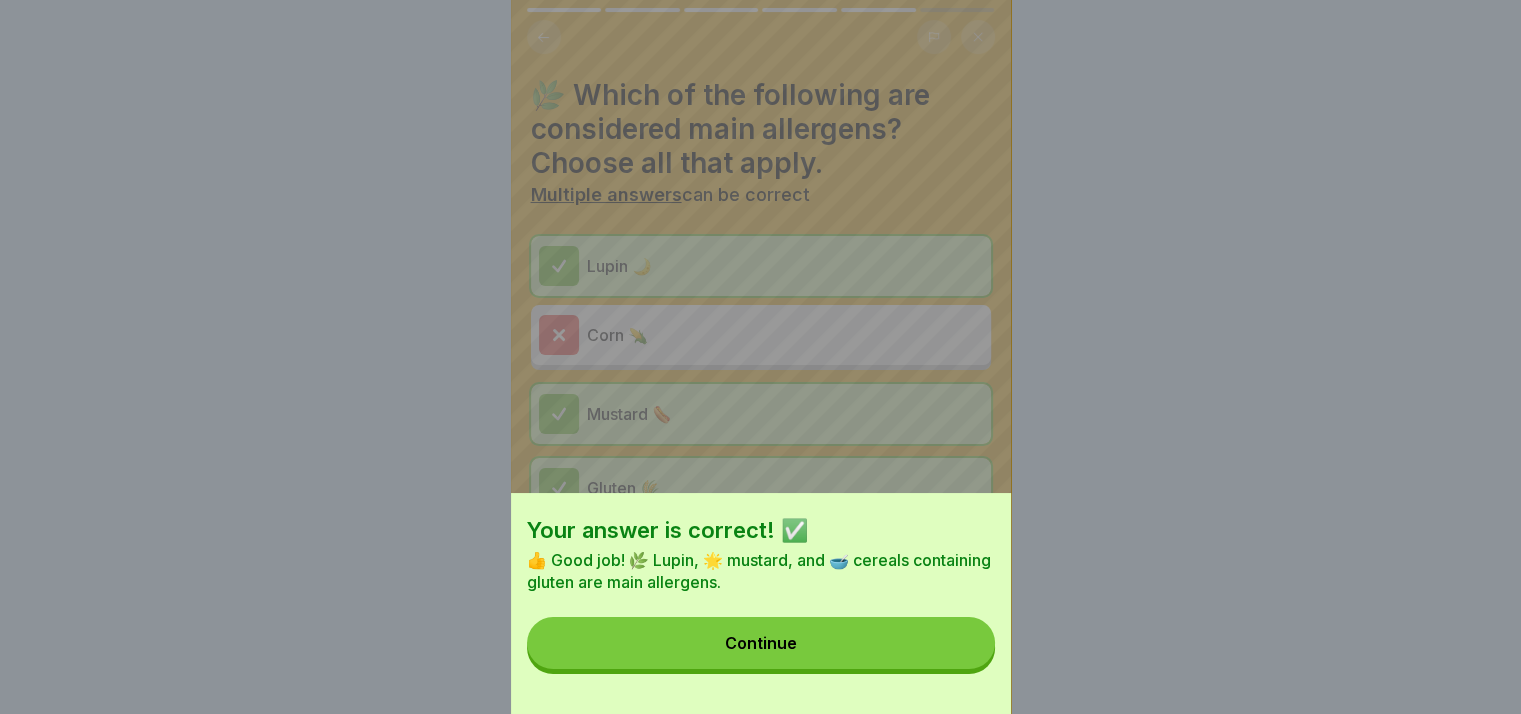 click on "Continue" at bounding box center (761, 643) 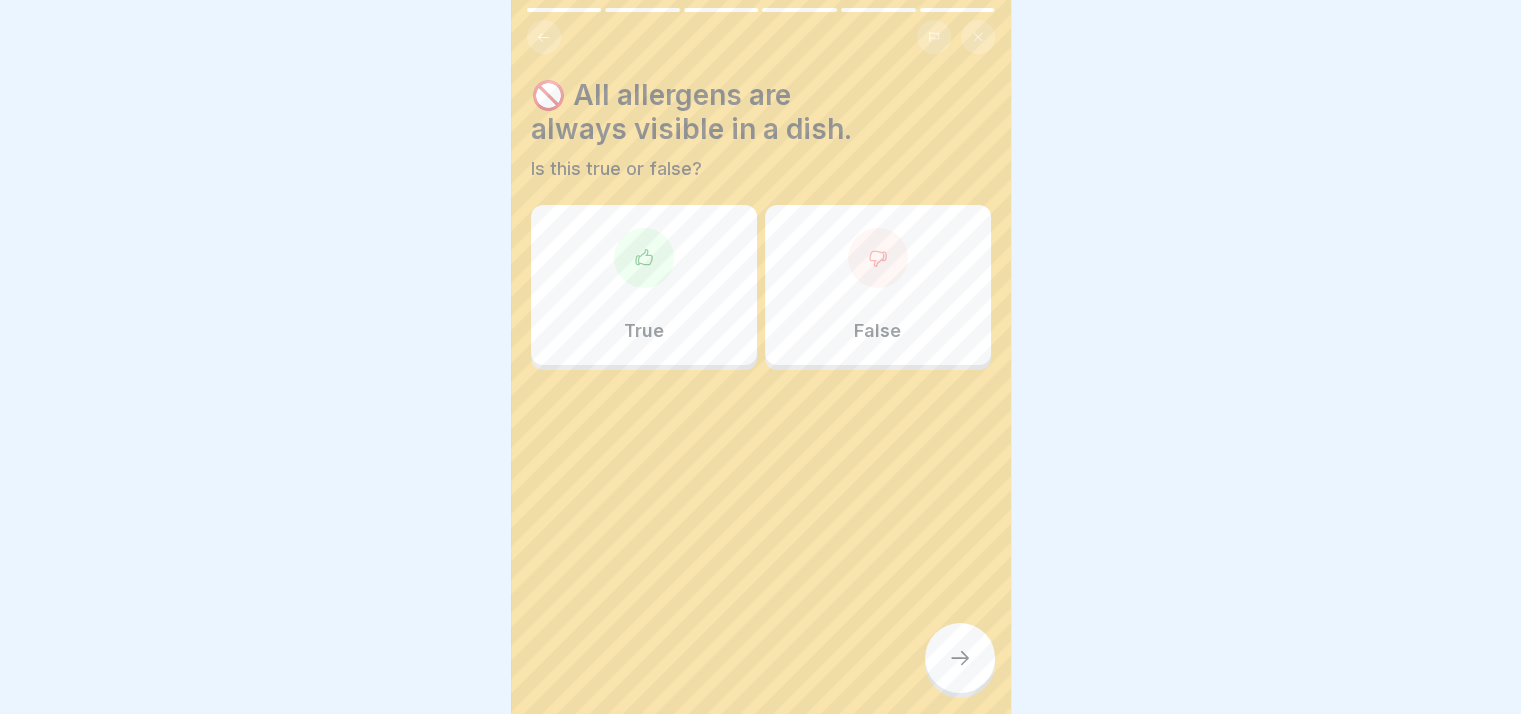click on "False" at bounding box center [878, 285] 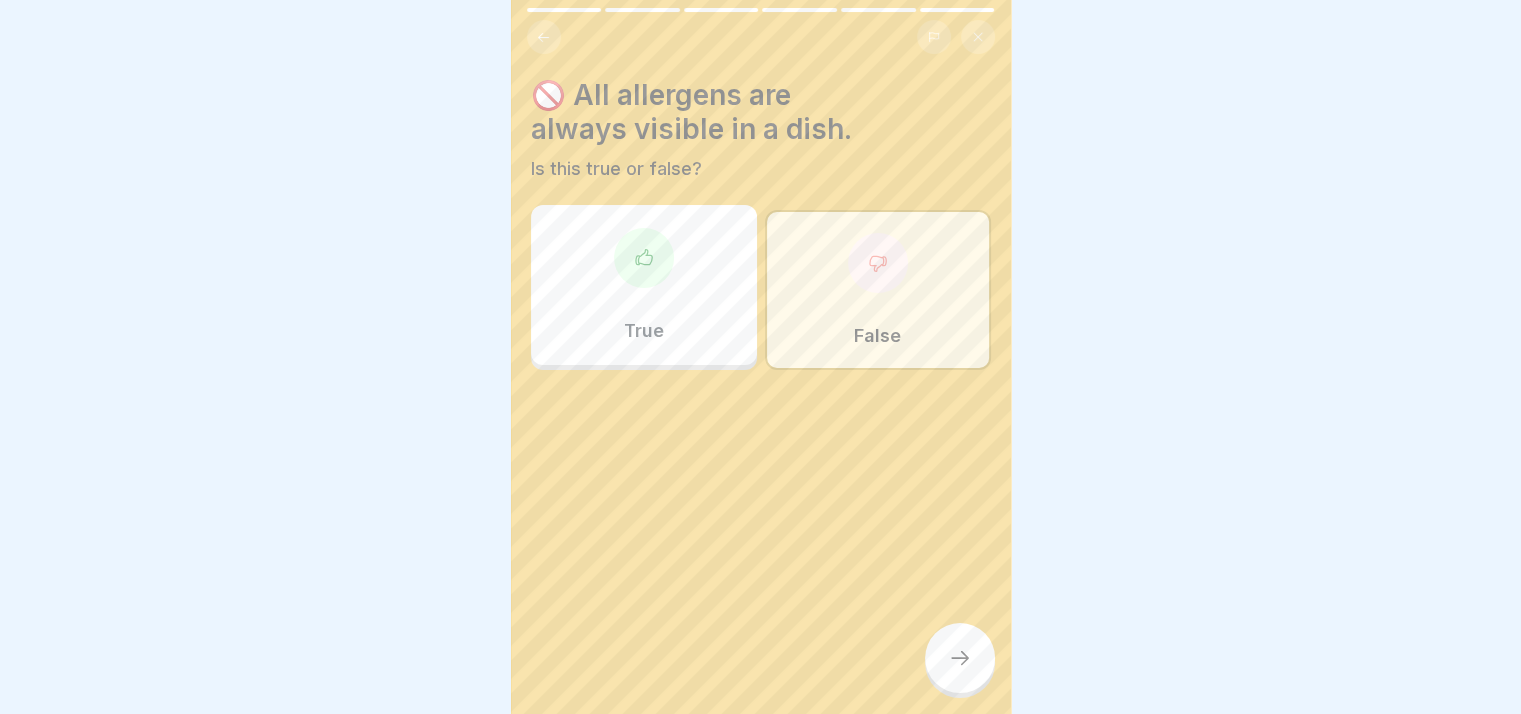 click at bounding box center [960, 658] 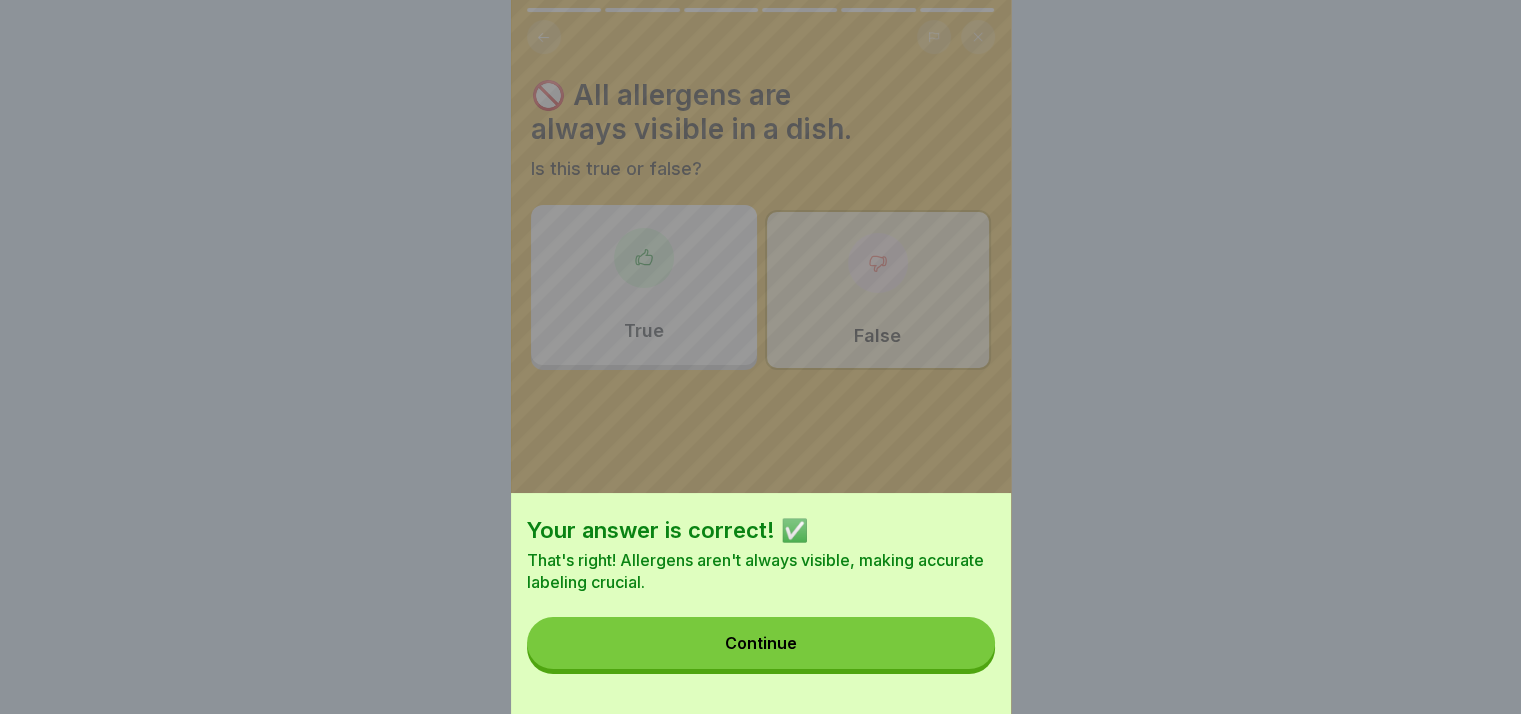 click on "Continue" at bounding box center (761, 643) 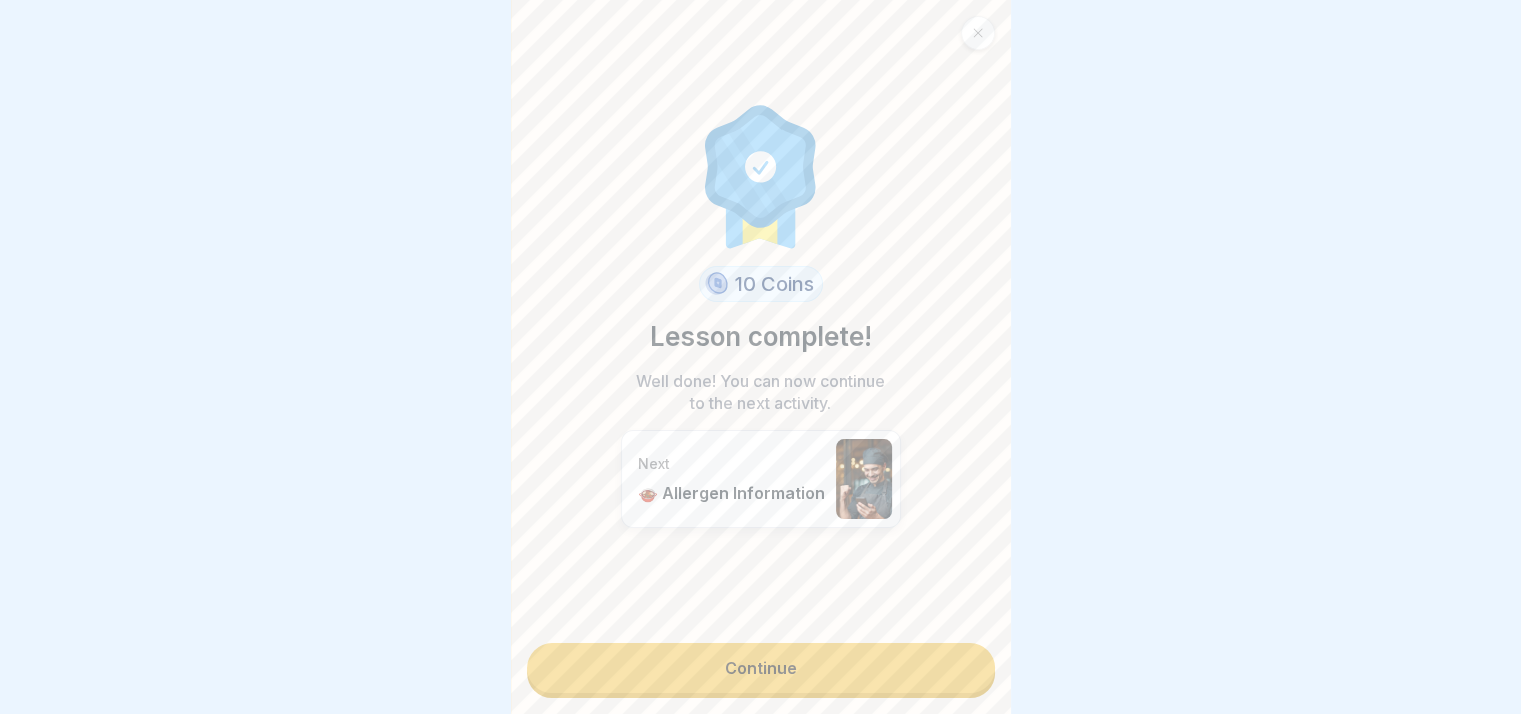 click on "Continue" at bounding box center (761, 668) 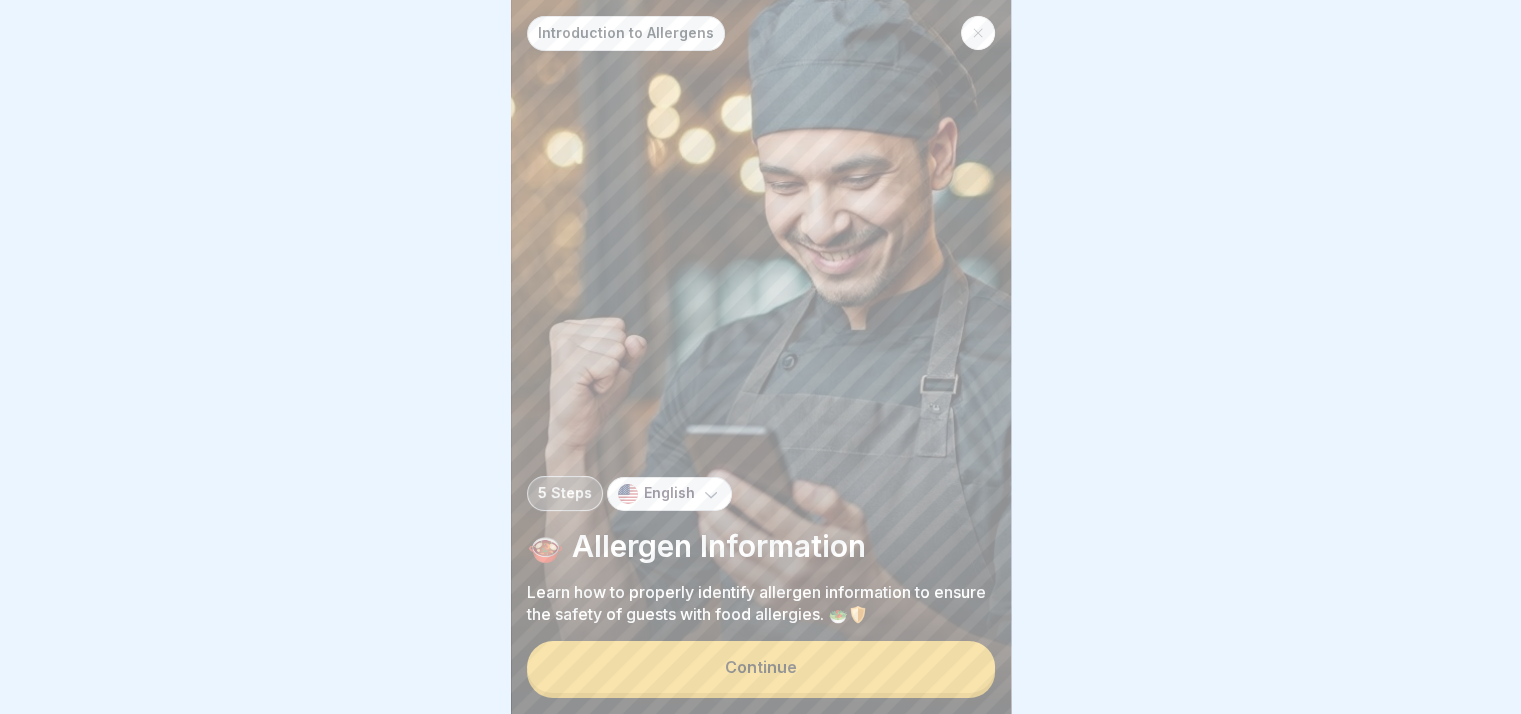 click on "Continue" at bounding box center (761, 667) 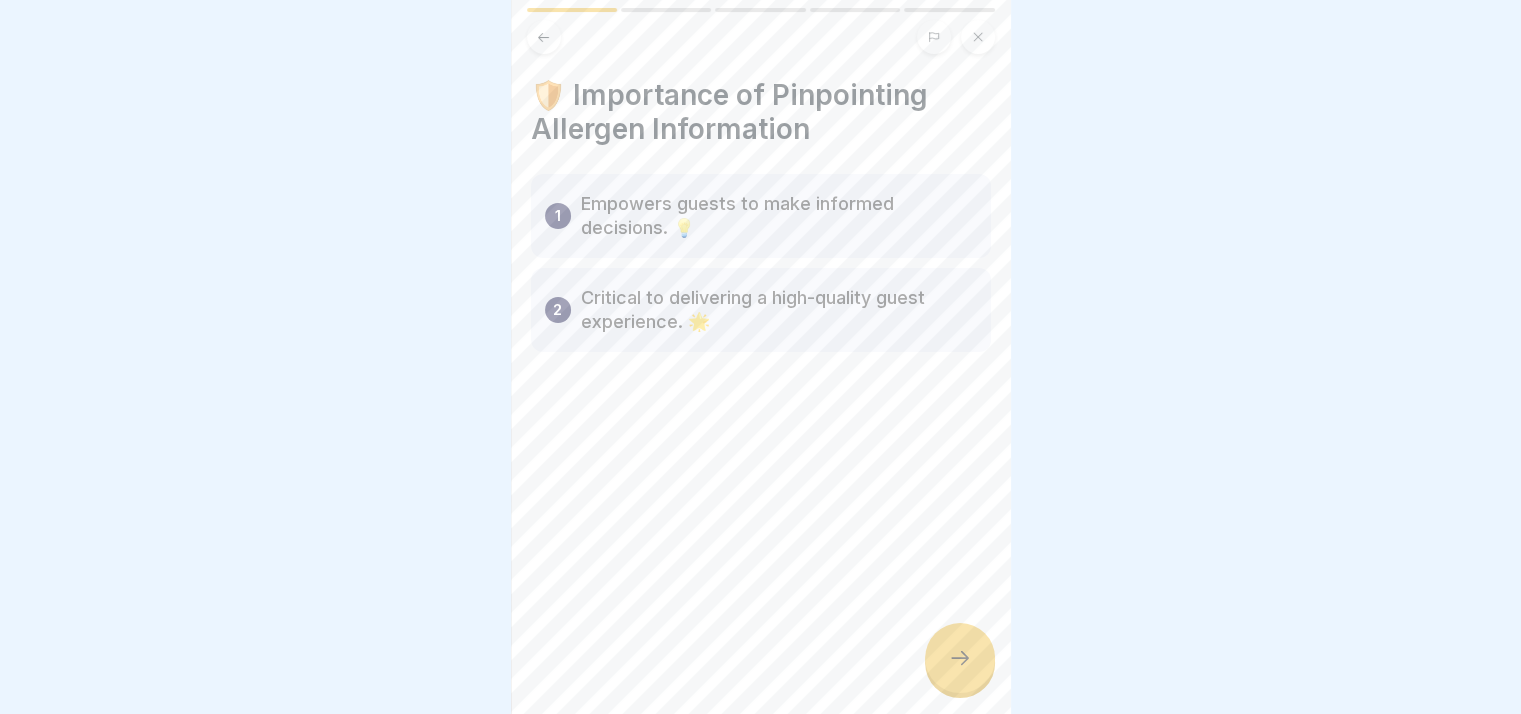 click at bounding box center [960, 658] 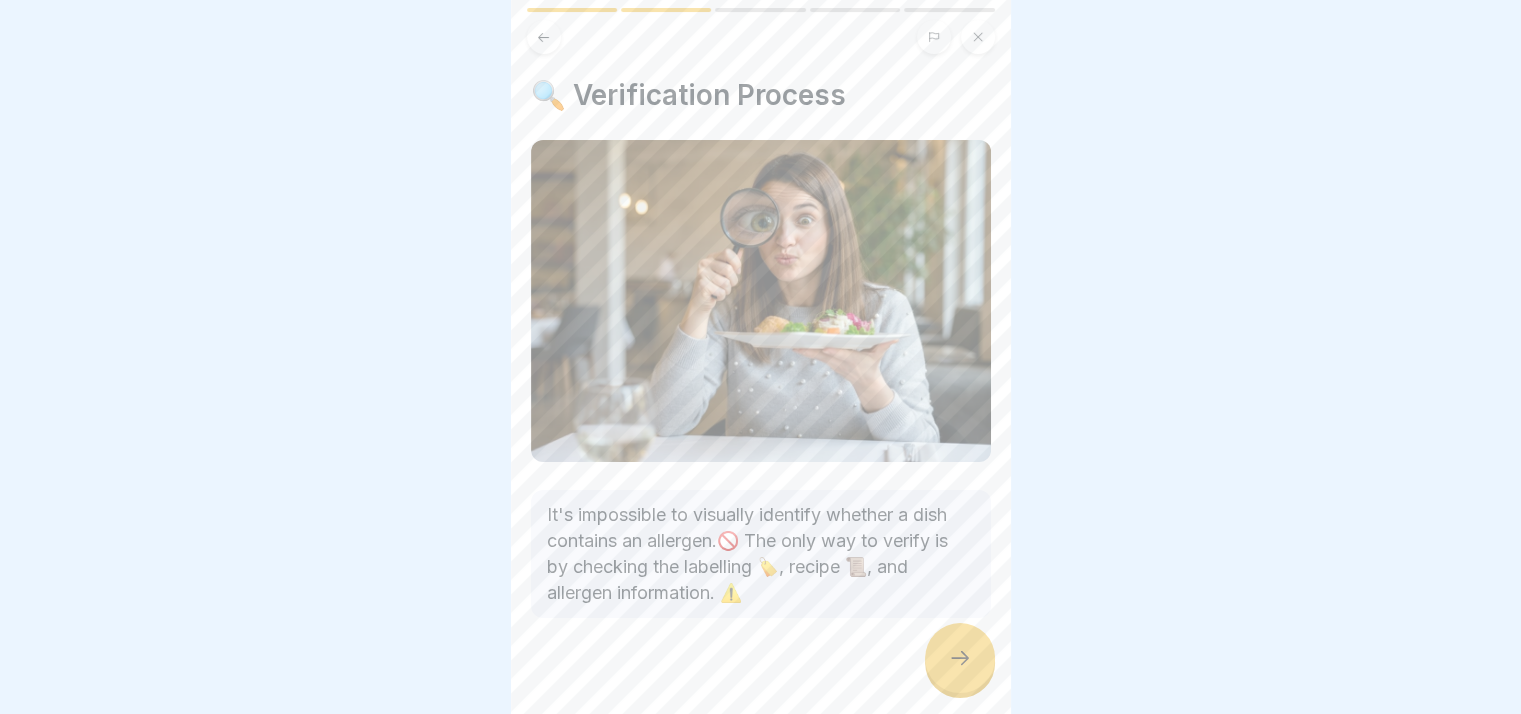 click at bounding box center [960, 658] 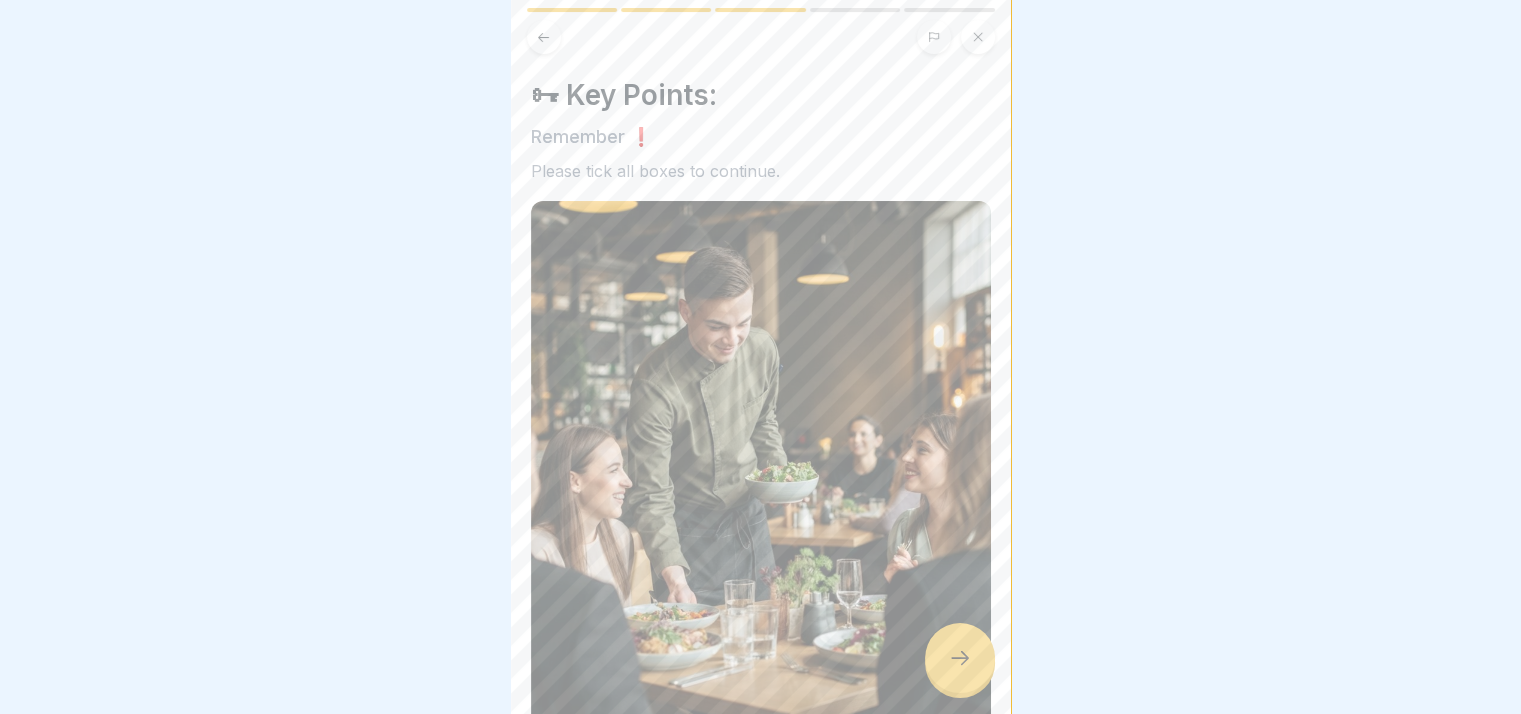 click at bounding box center [960, 658] 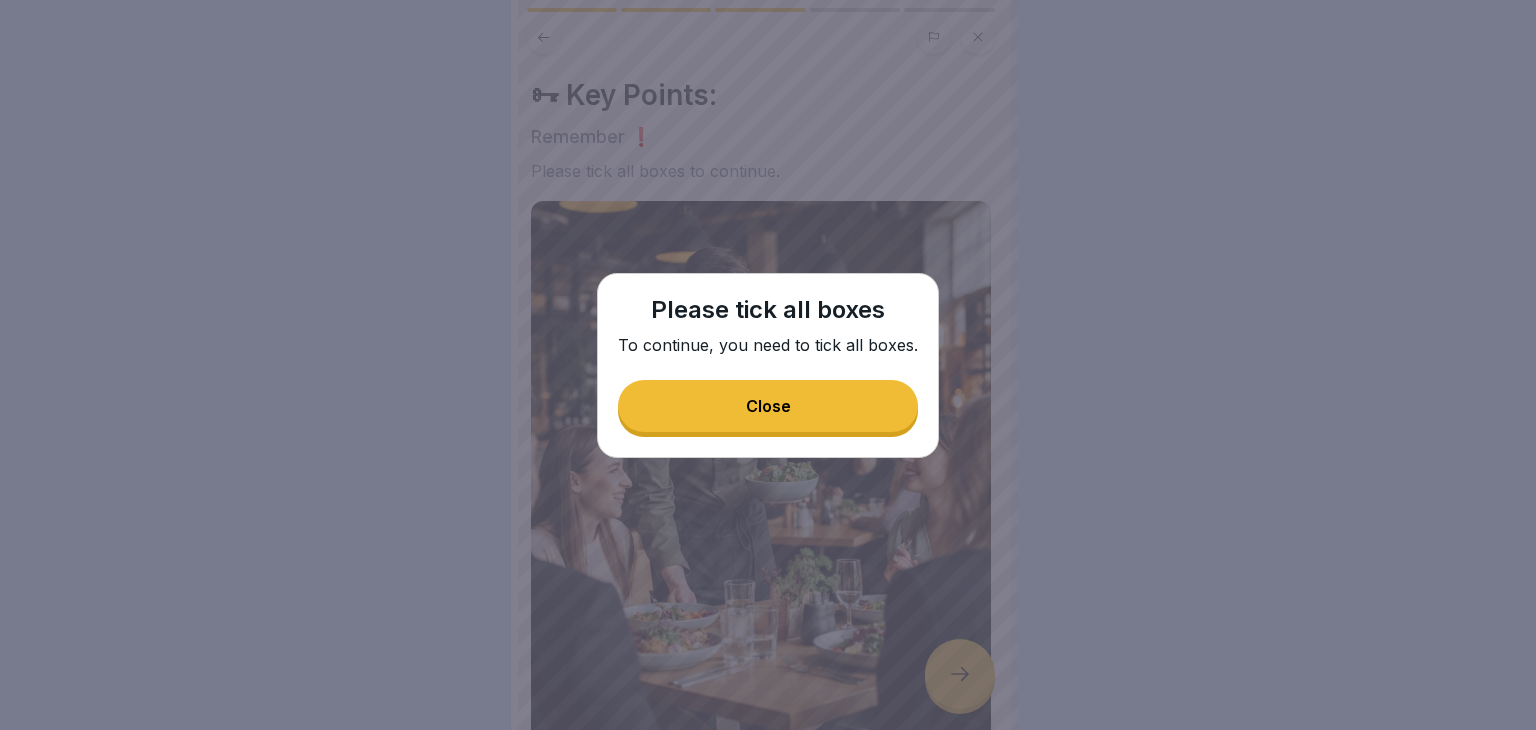 click on "Close" at bounding box center (768, 406) 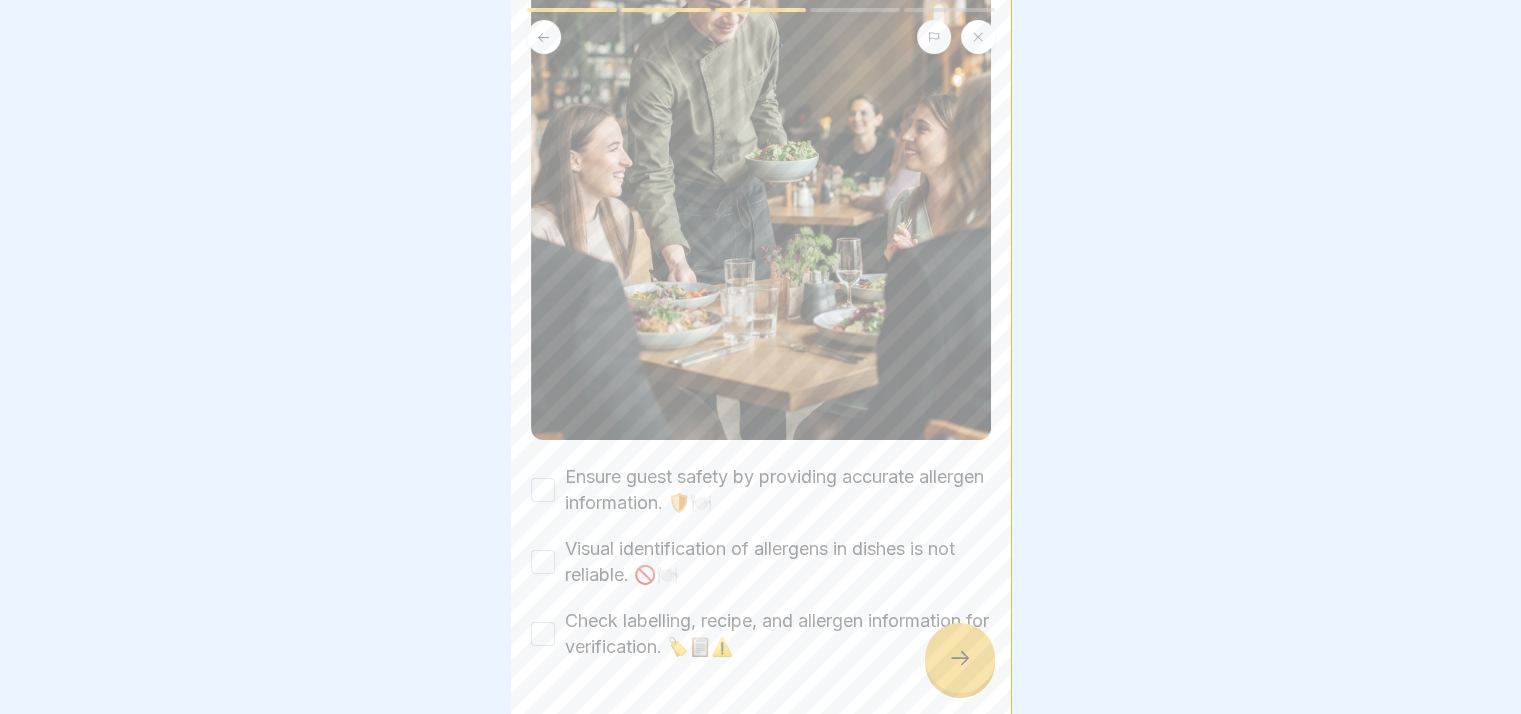 scroll, scrollTop: 368, scrollLeft: 0, axis: vertical 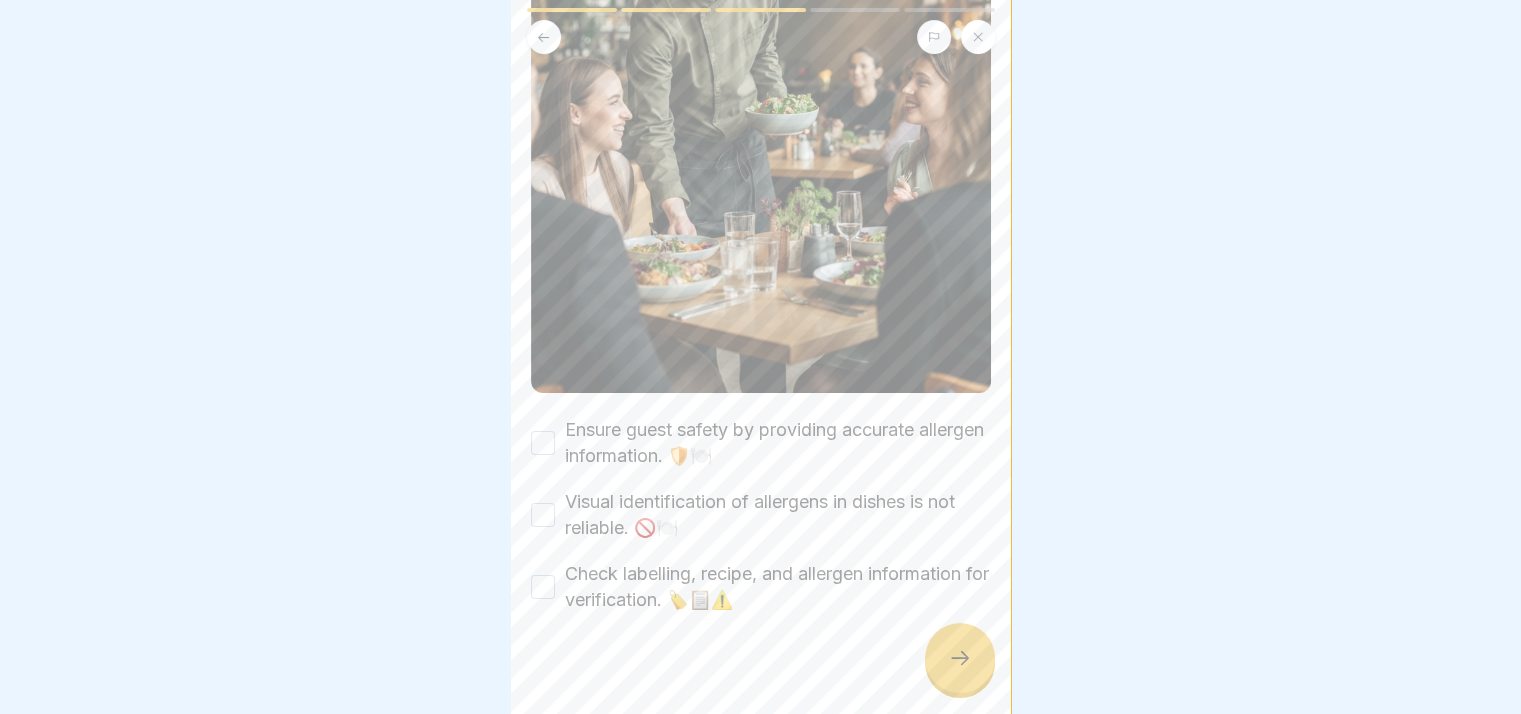 click on "🗝 Key Points: Remember ❗ Please tick all boxes to continue. Ensure guest safety by providing accurate allergen information. 🛡️🍽️ Visual identification of allergens in dishes is not reliable. 🚫🍽️ Check labelling, recipe, and allergen information for verification. 🏷️📋⚠️" at bounding box center (761, 357) 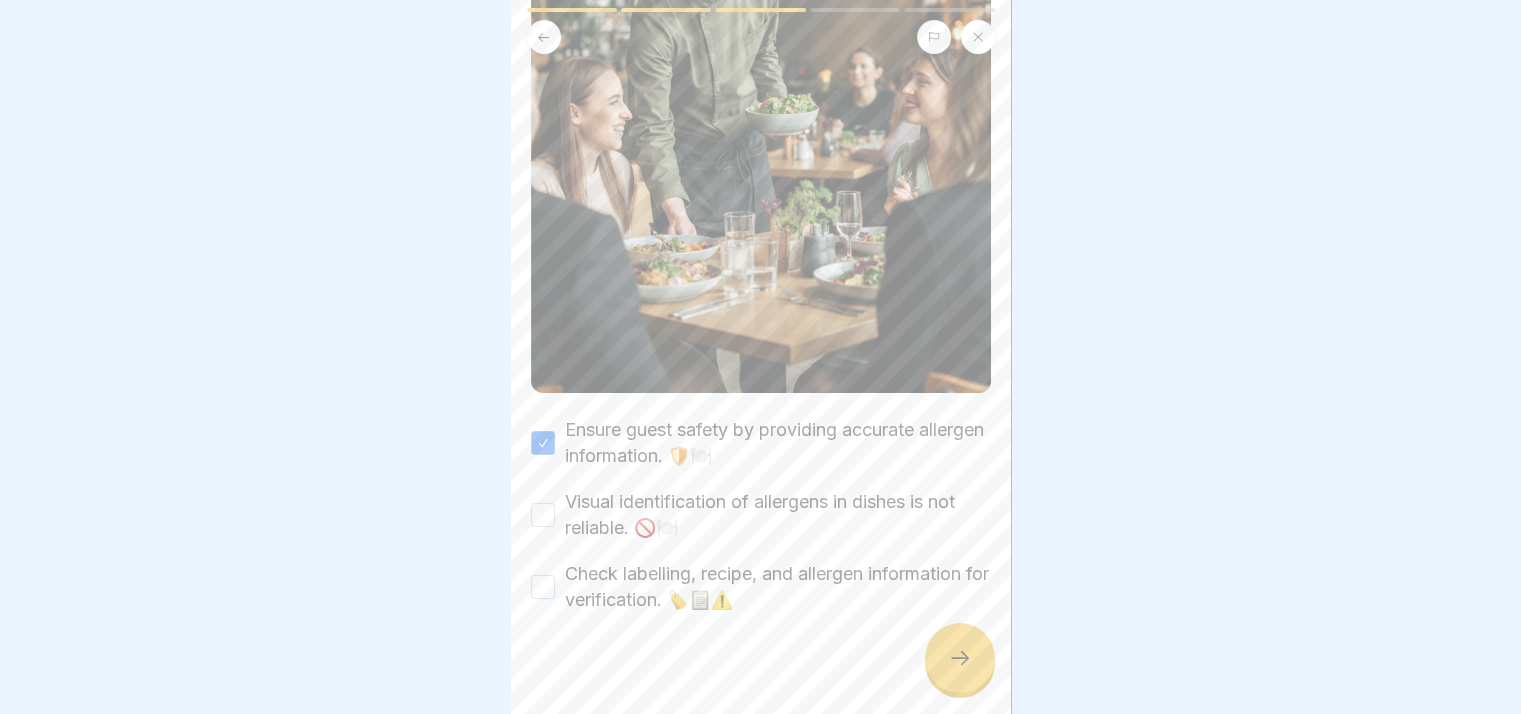click on "Visual identification of allergens in dishes is not reliable. 🚫🍽️" at bounding box center [543, 515] 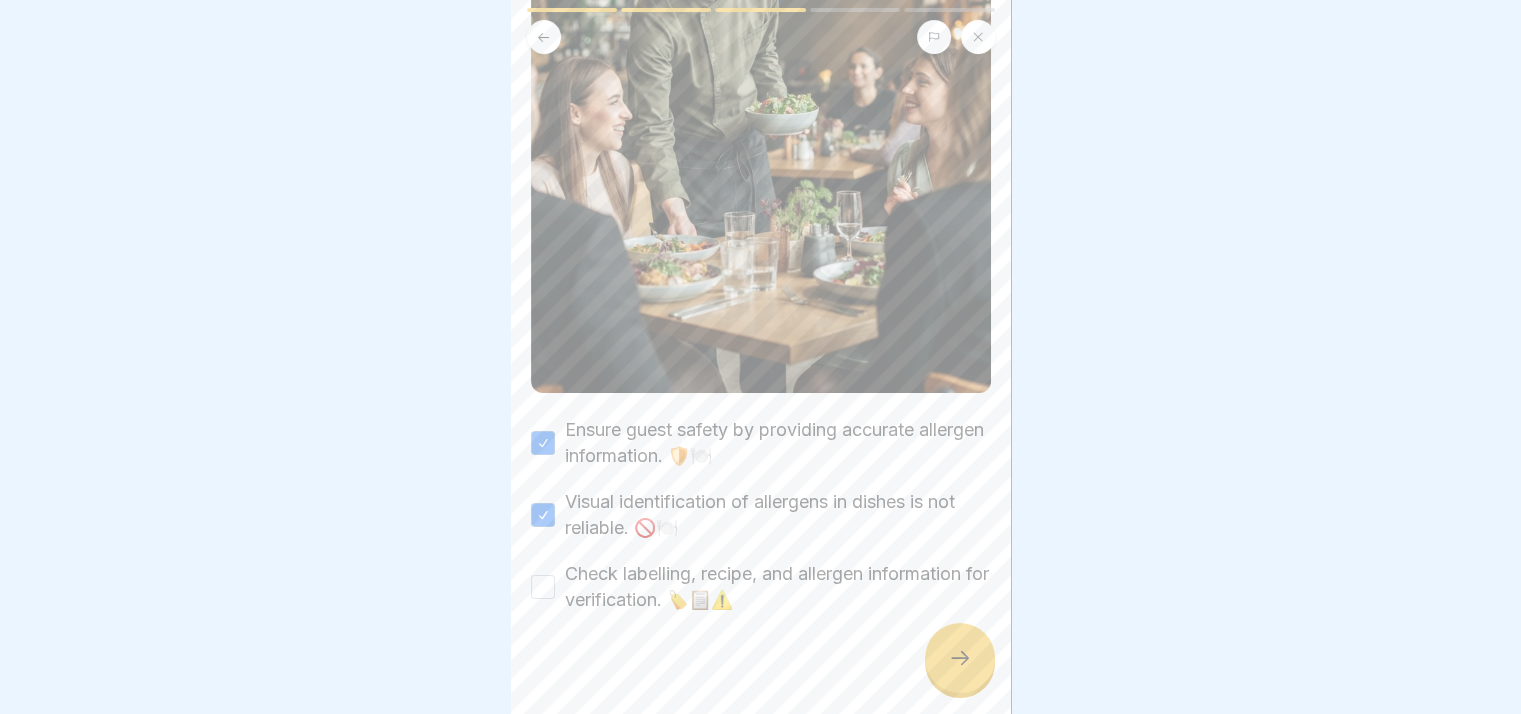click on "Check labelling, recipe, and allergen information for verification. 🏷️📋⚠️" at bounding box center (543, 587) 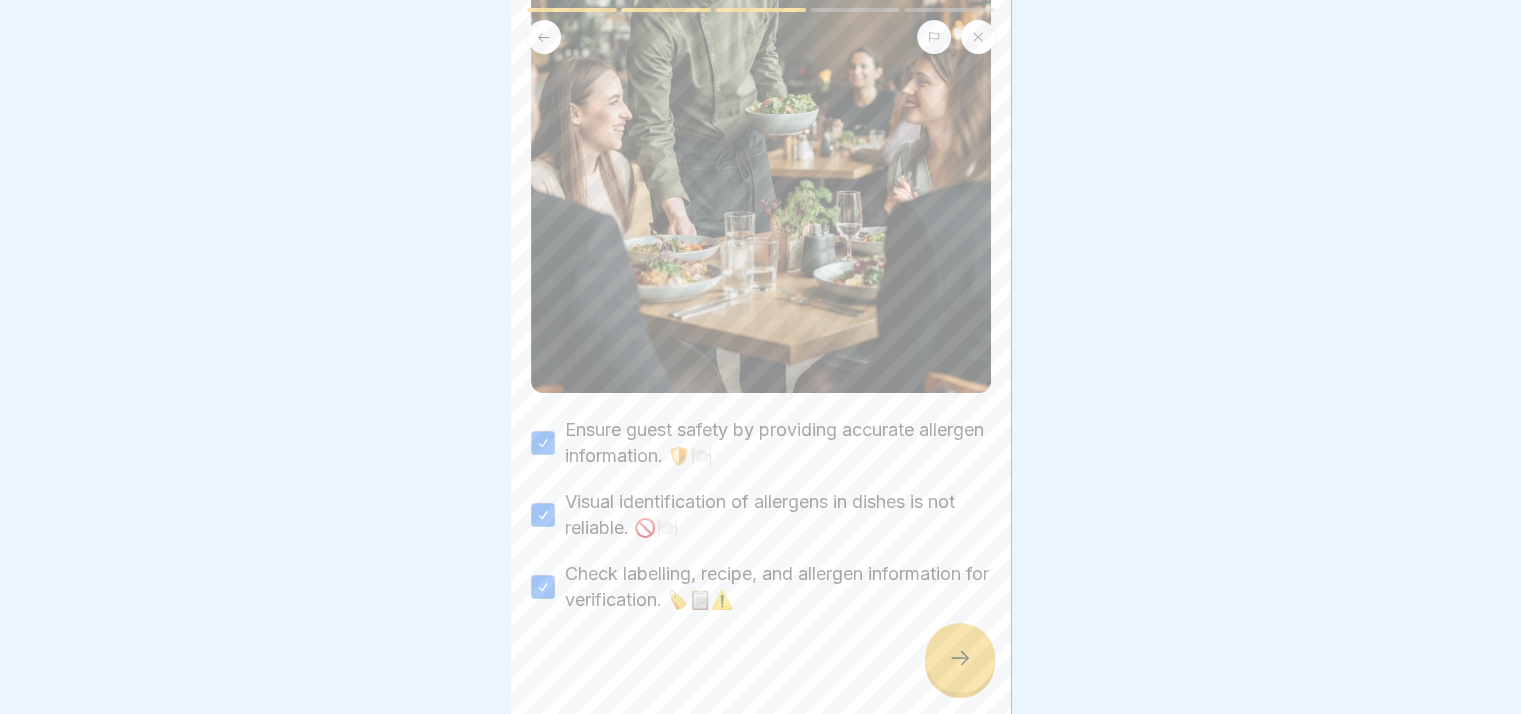 click at bounding box center (960, 658) 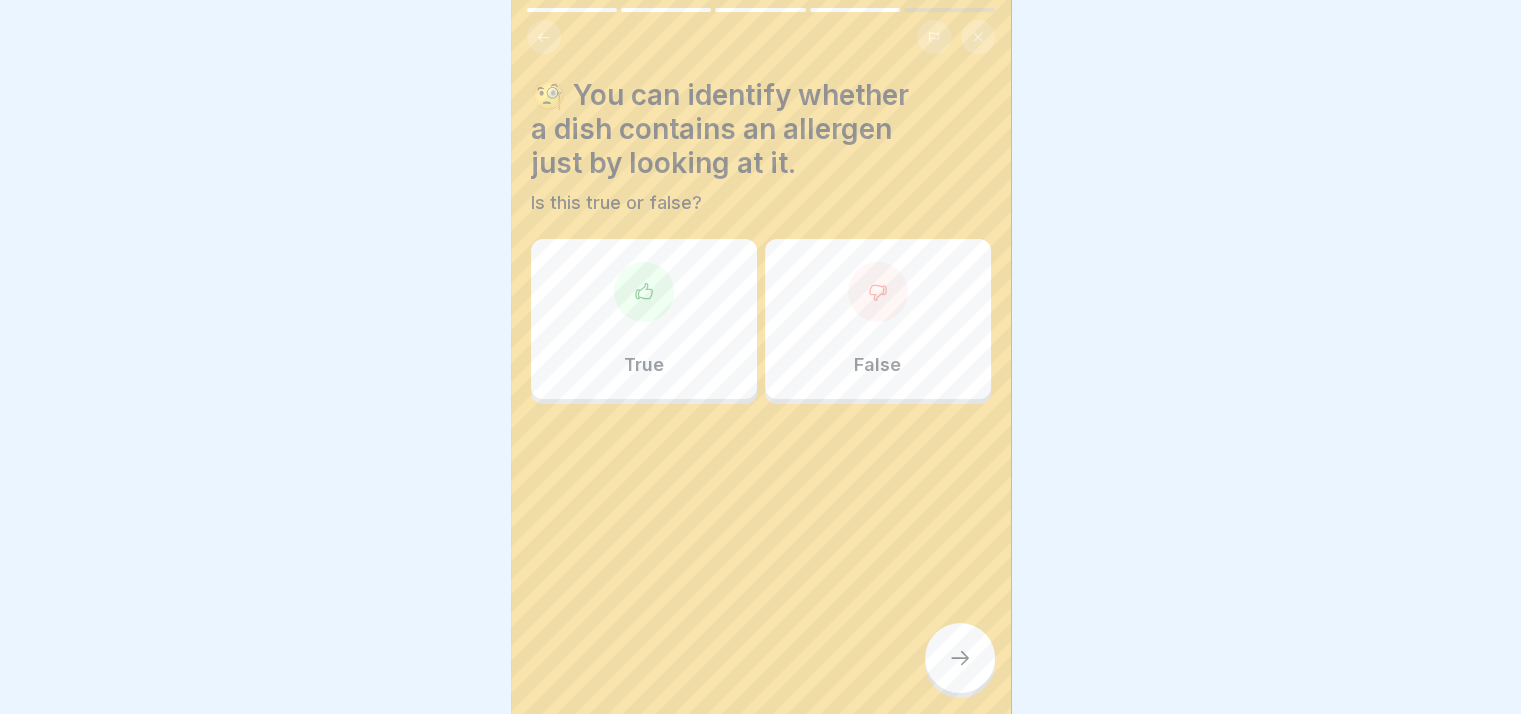 click at bounding box center (644, 292) 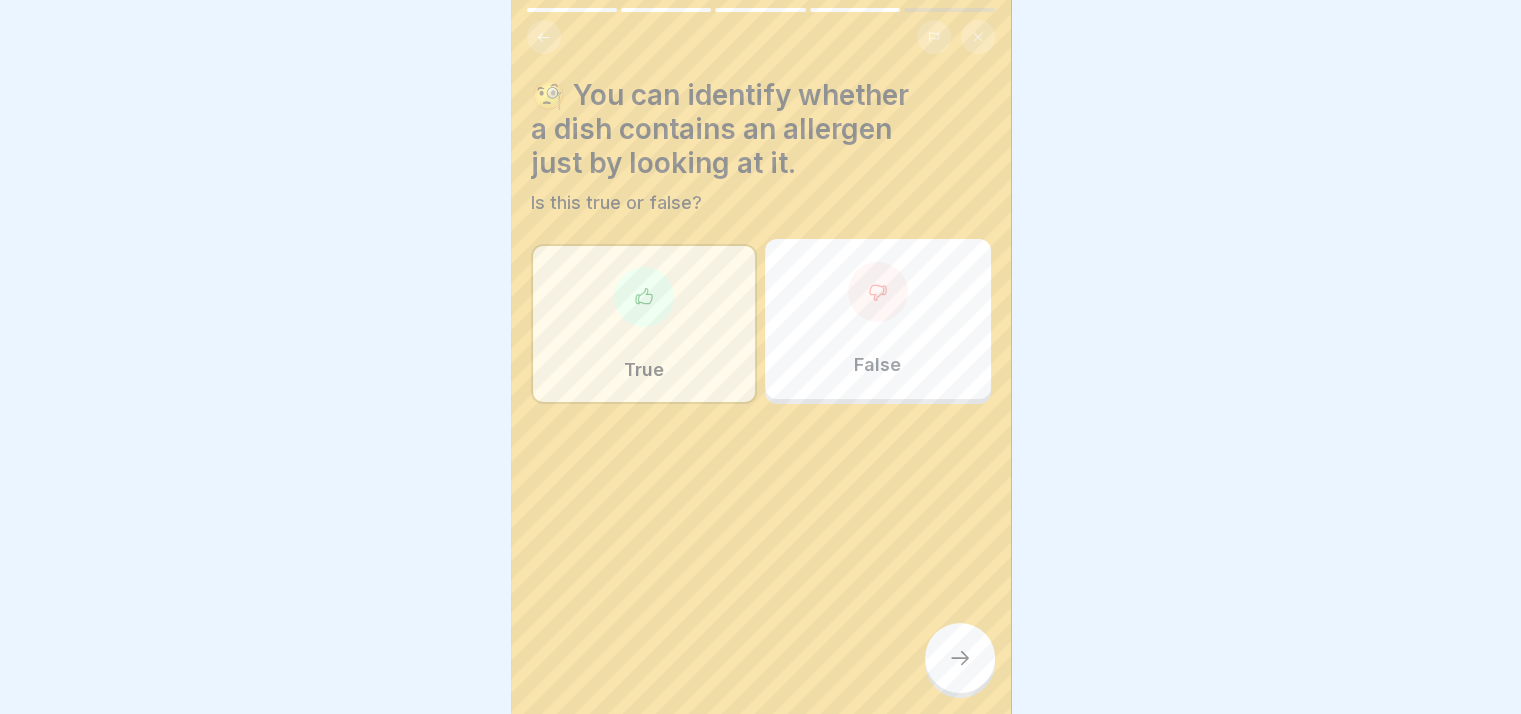 click at bounding box center (960, 658) 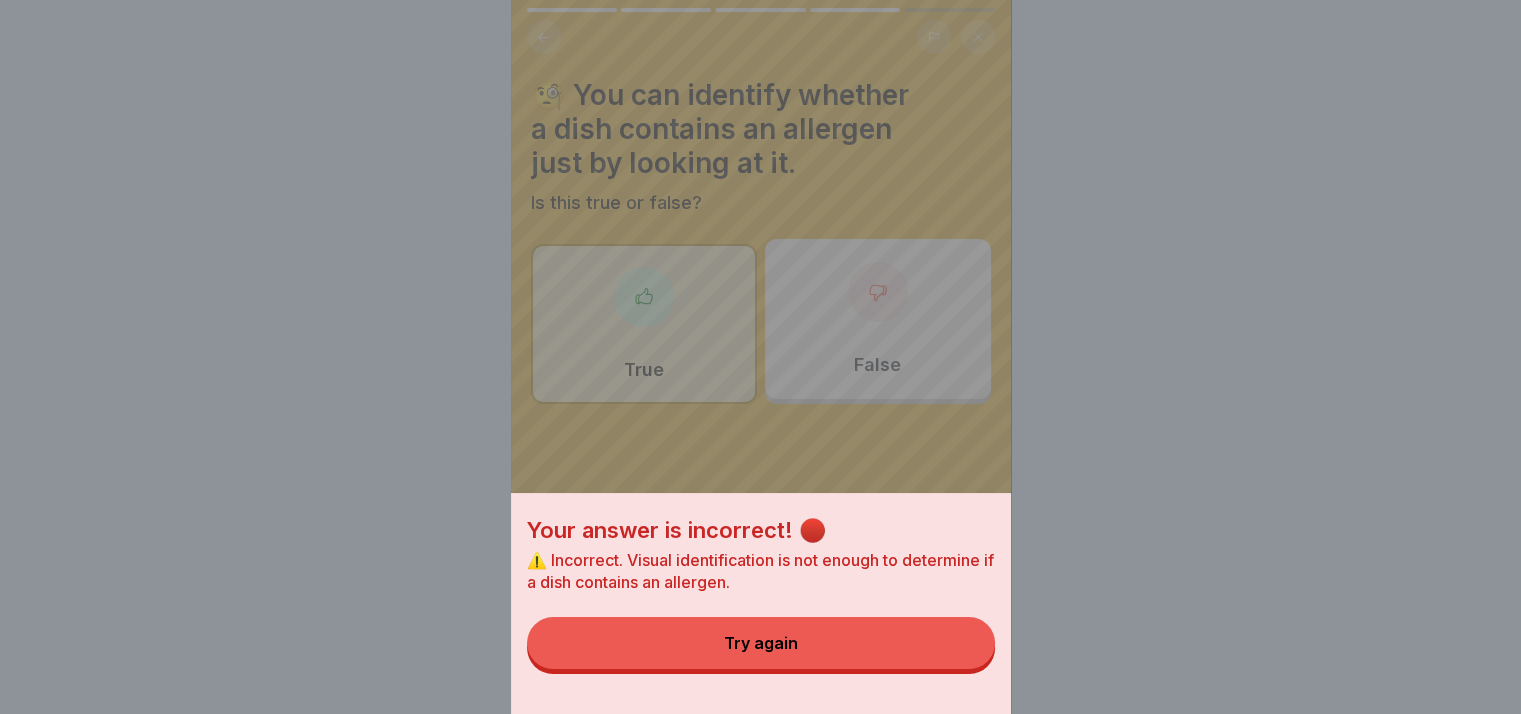 click on "Try again" at bounding box center (761, 643) 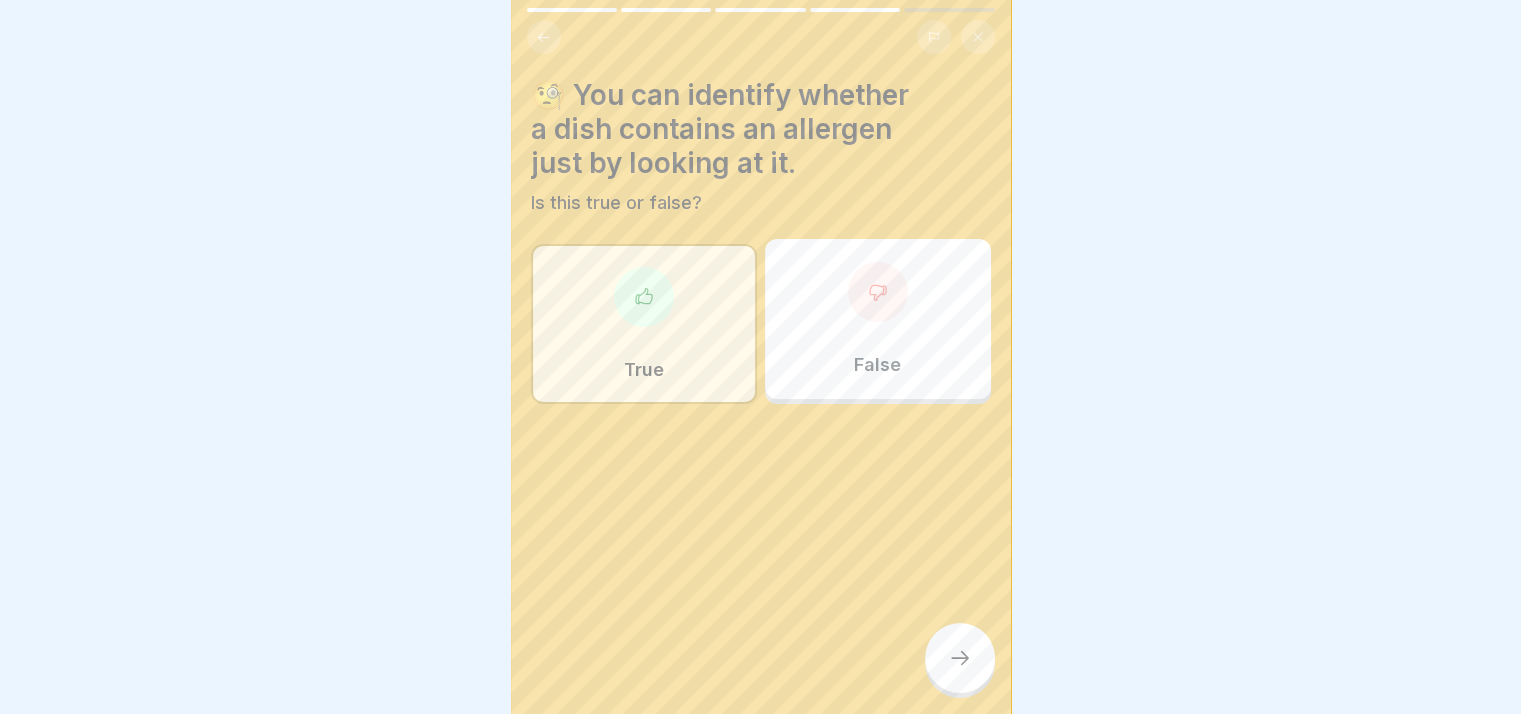 click on "False" at bounding box center (877, 365) 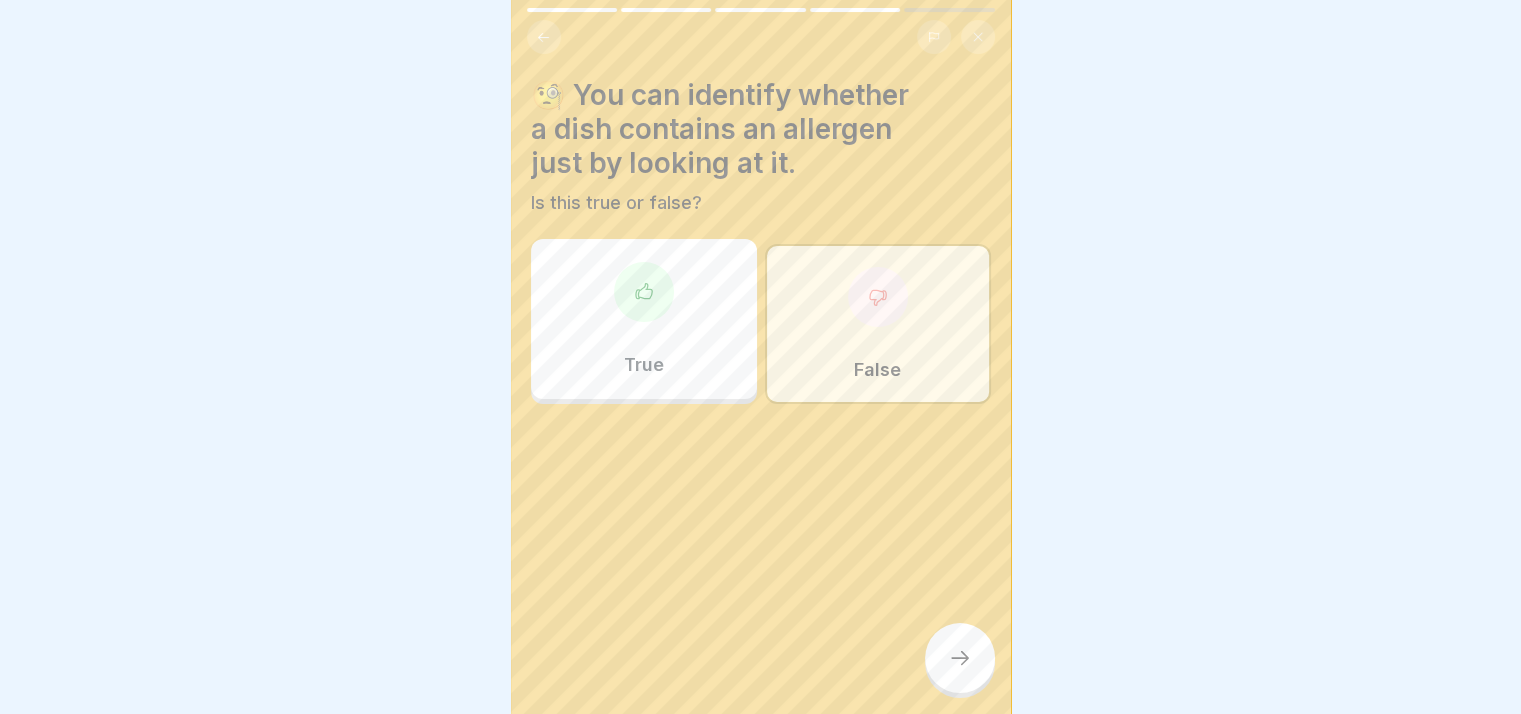 click at bounding box center [960, 658] 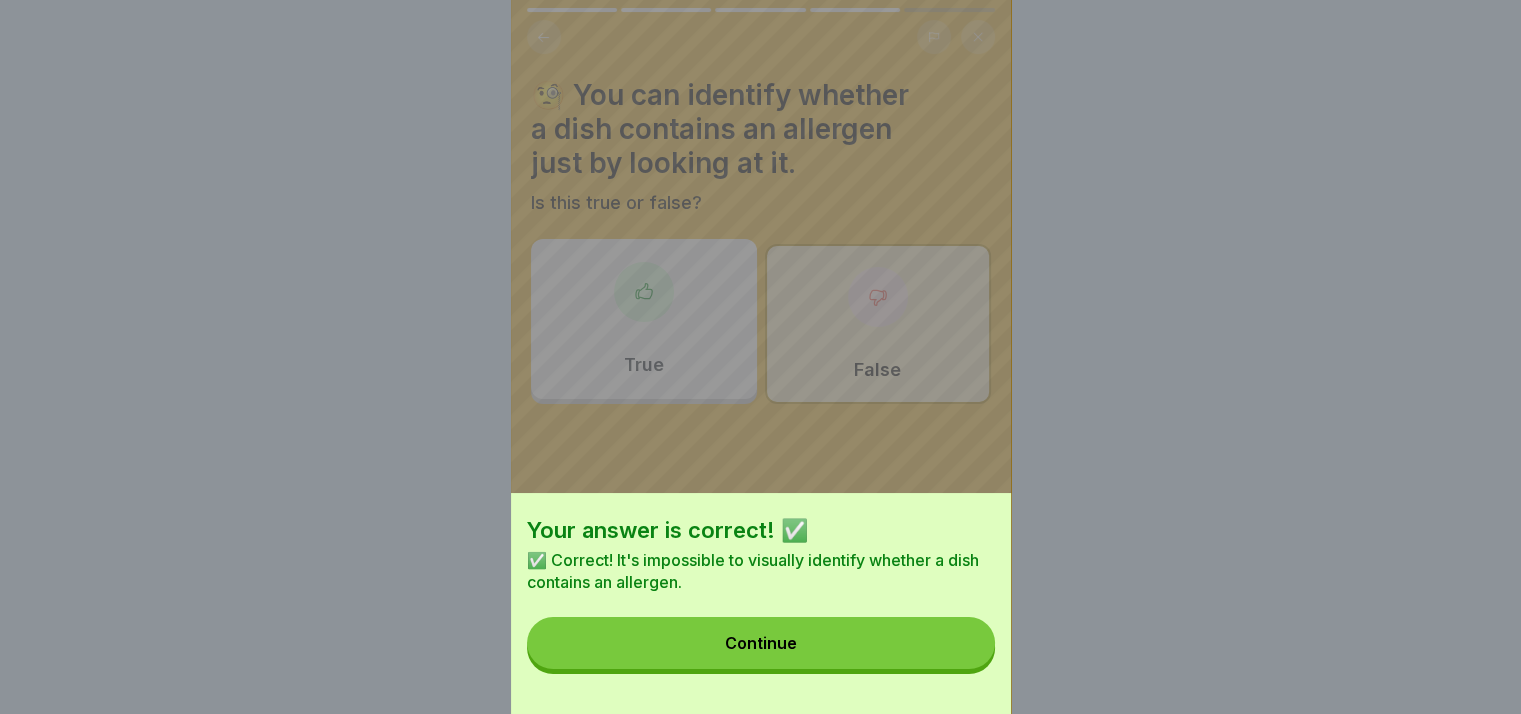 click on "Continue" at bounding box center (761, 643) 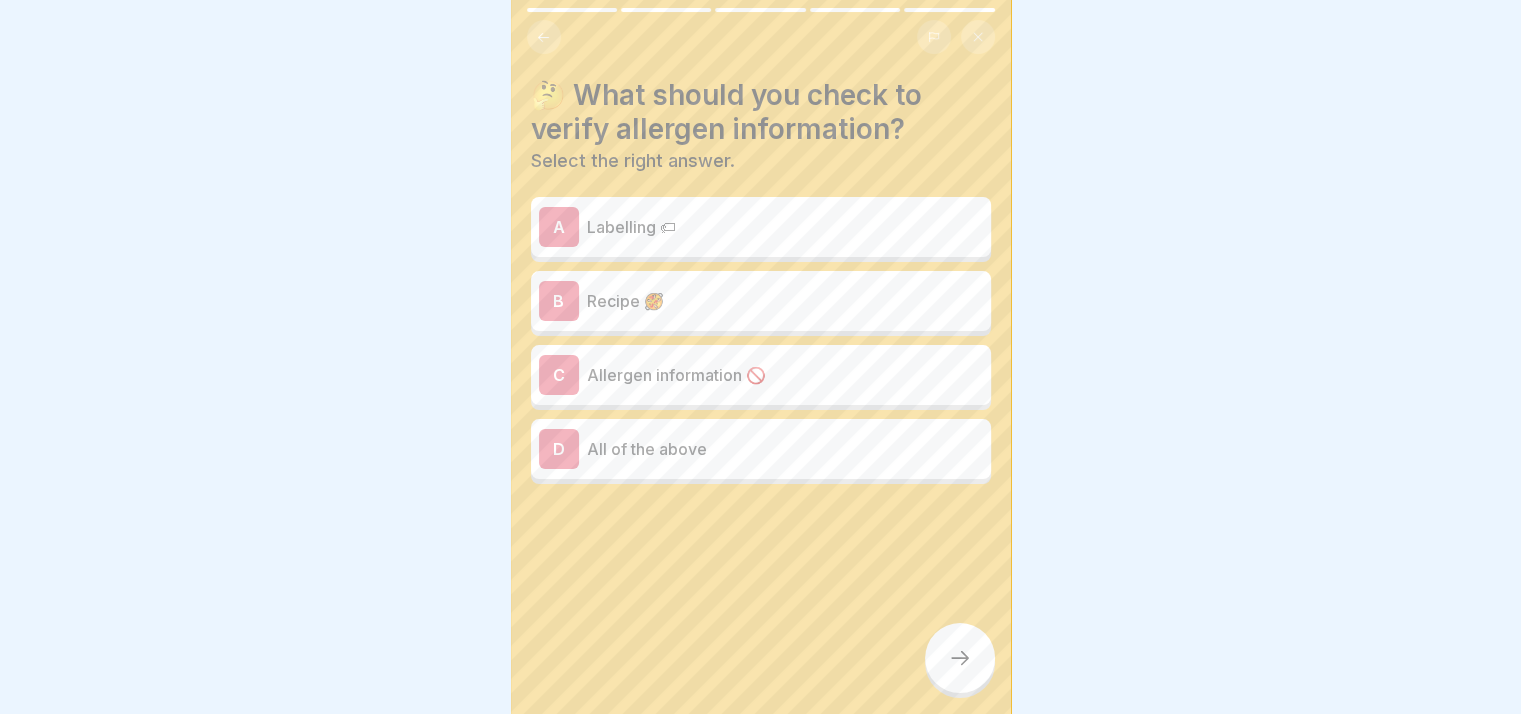 click on "Recipe 🥘" at bounding box center (785, 301) 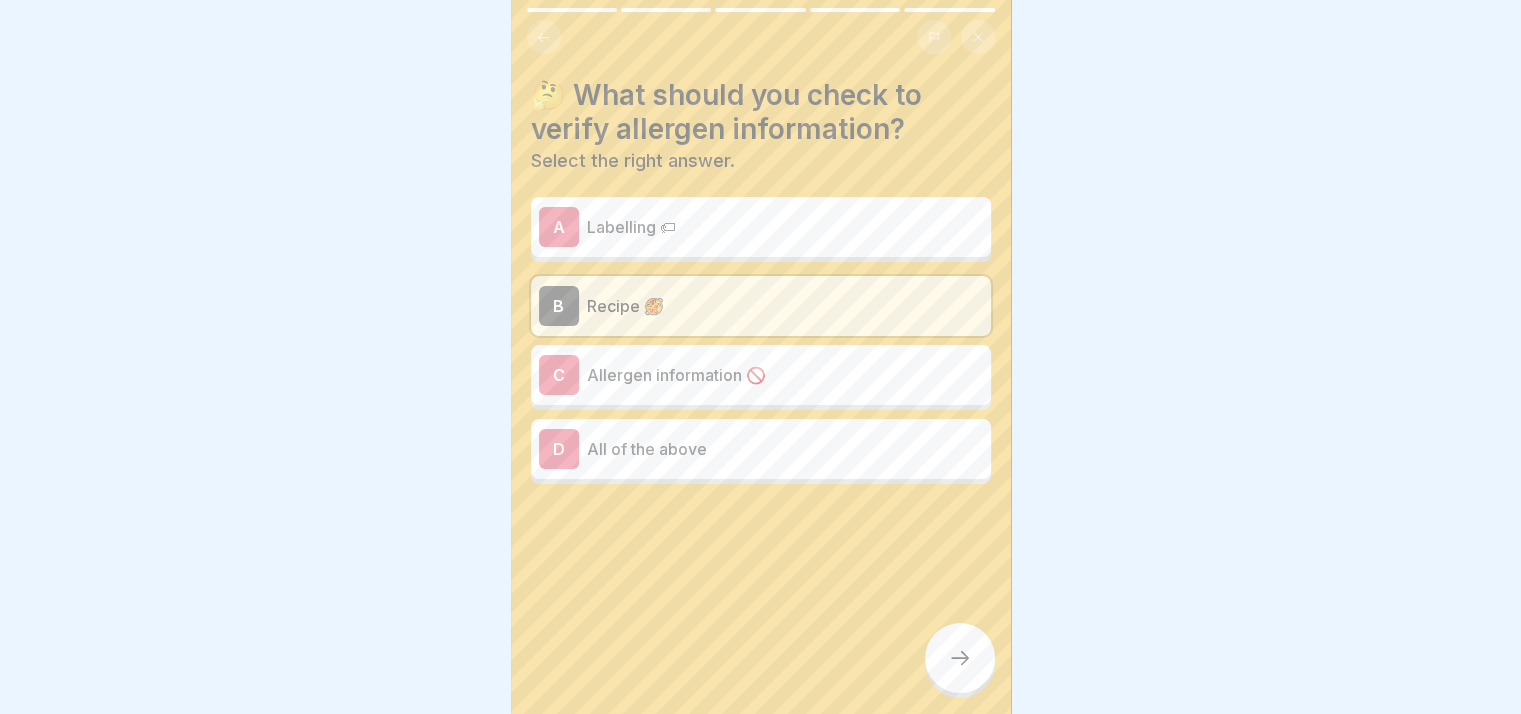 click on "A Labelling 🏷 B Recipe 🥘 C Allergen information 🚫 D All of the above" at bounding box center (761, 343) 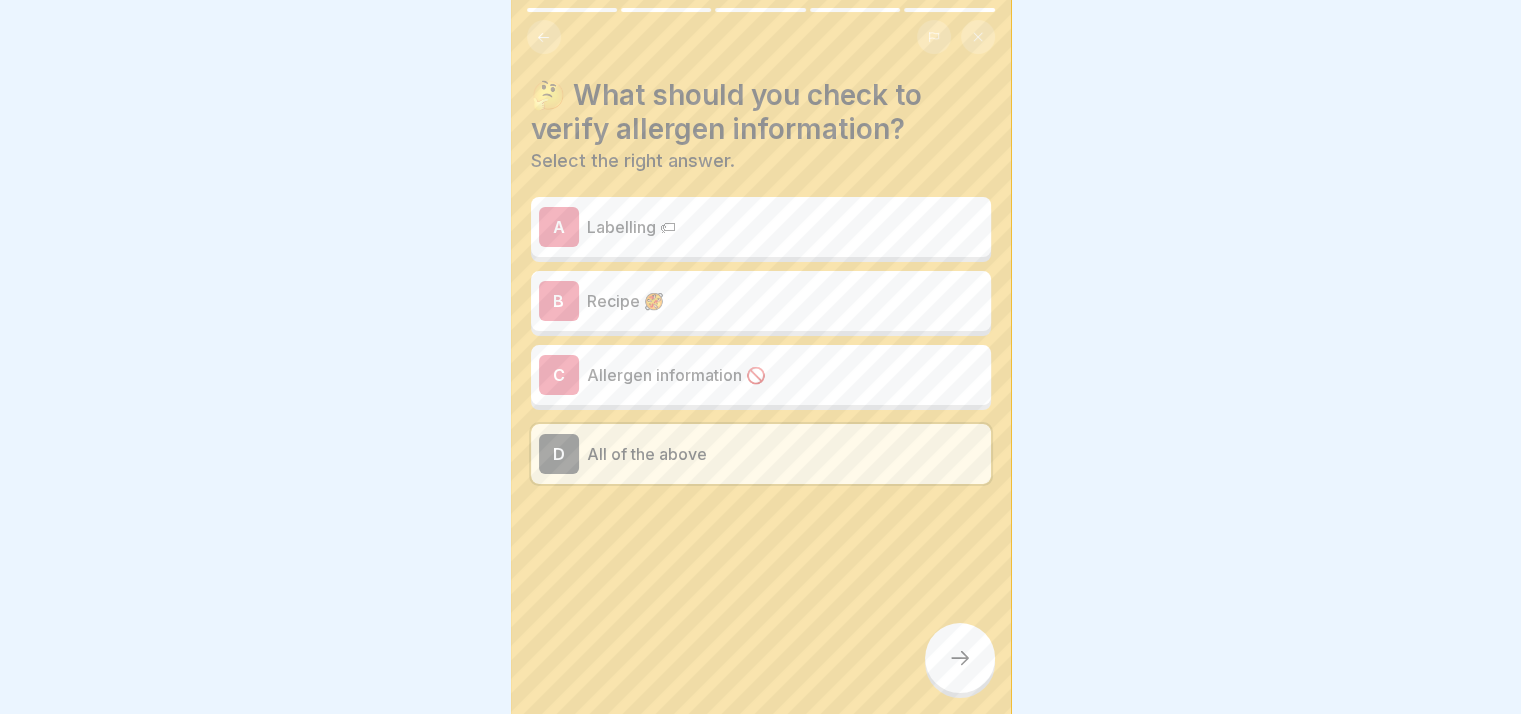 click at bounding box center (960, 658) 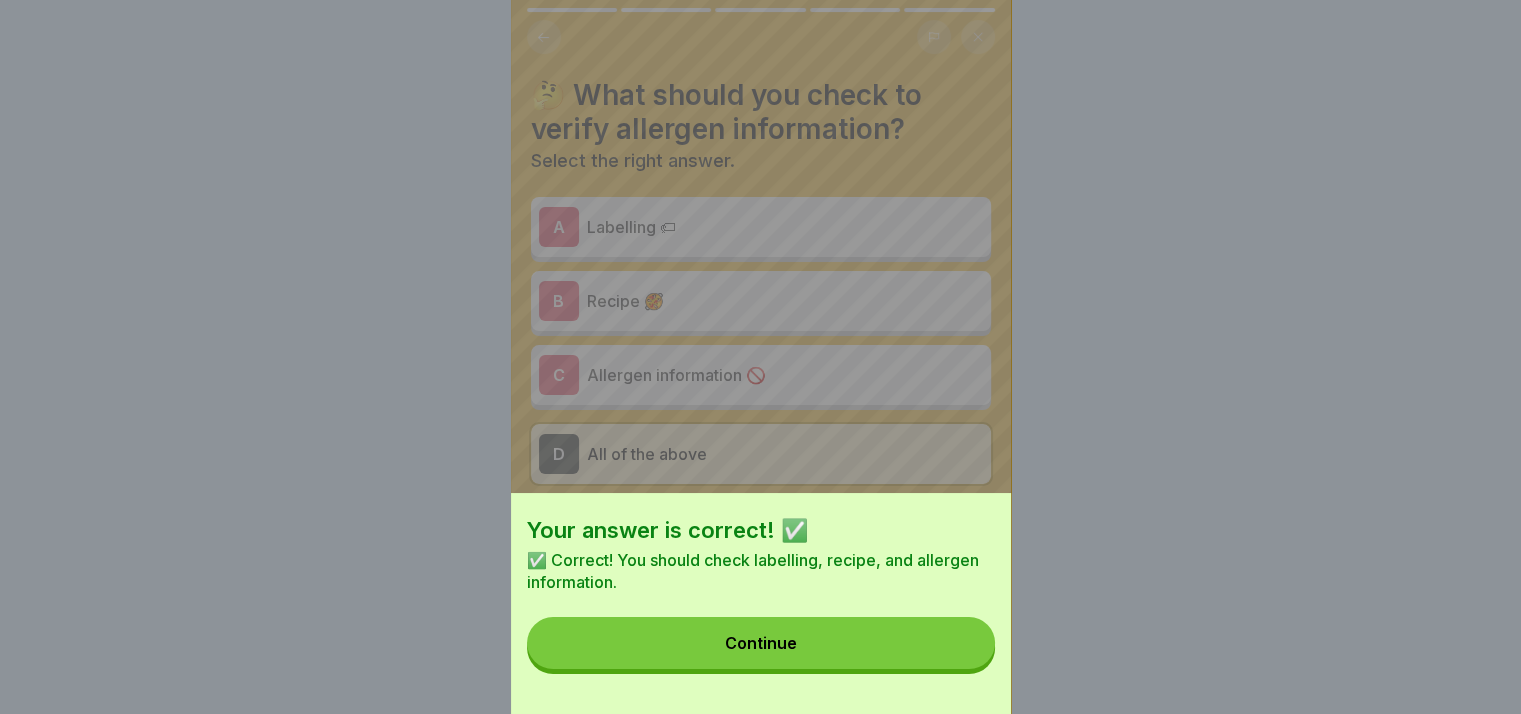 click on "Continue" at bounding box center (761, 643) 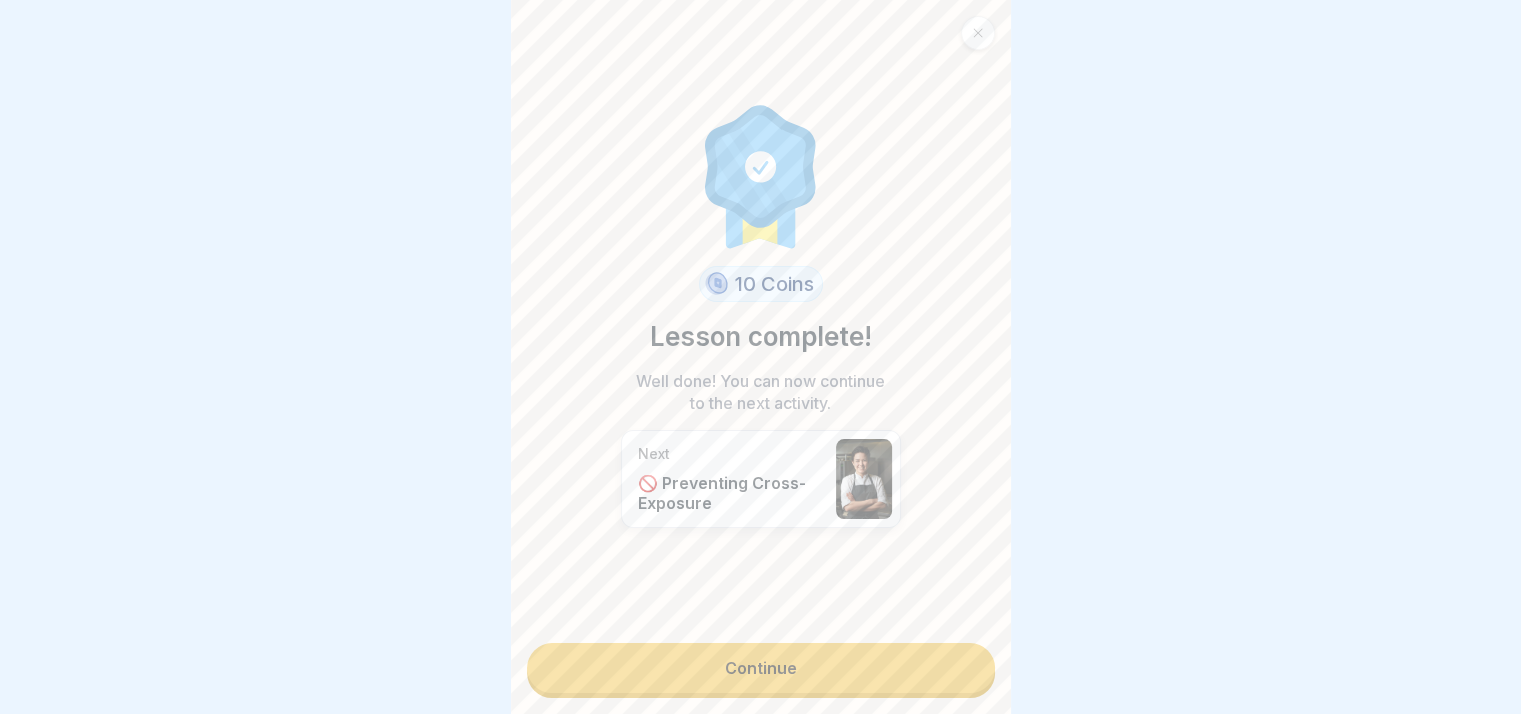click on "Continue" at bounding box center (761, 668) 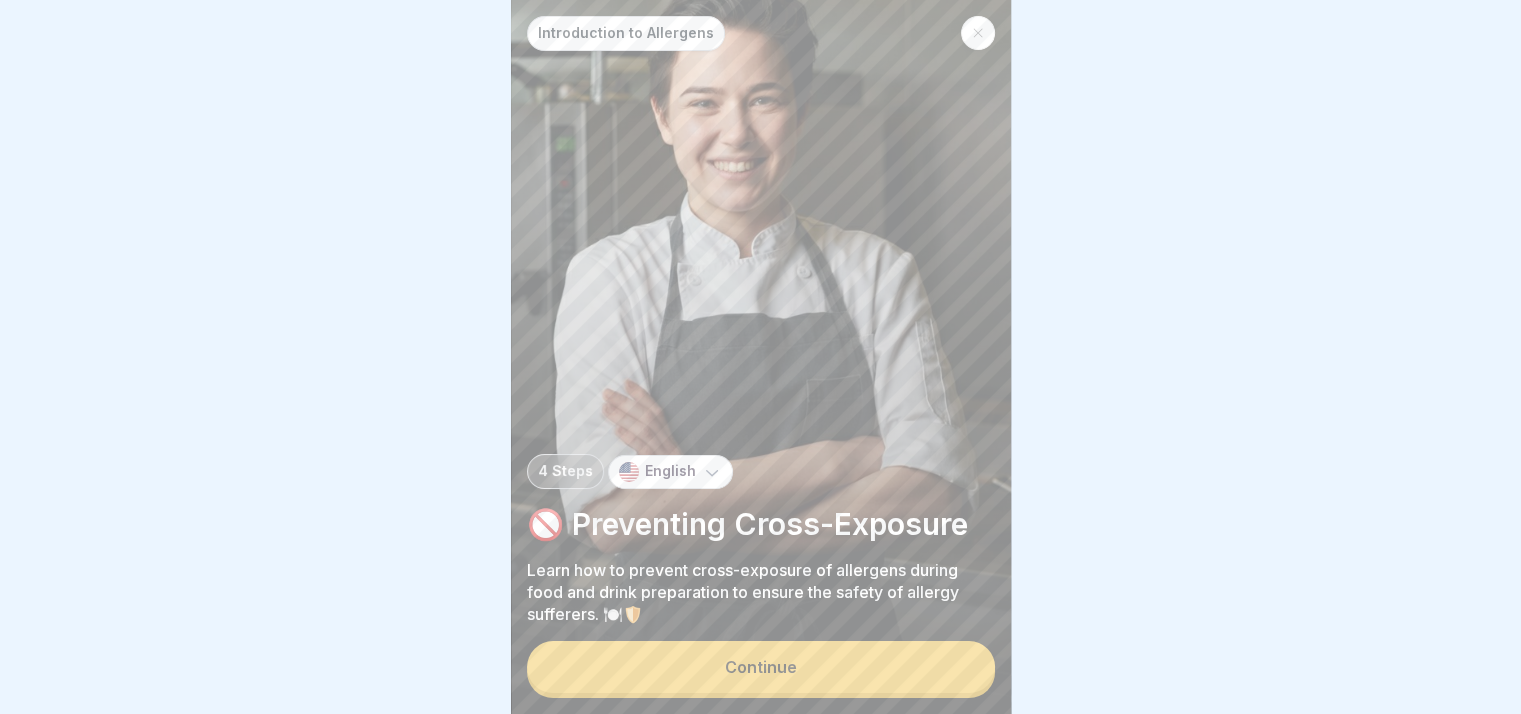 click on "Continue" at bounding box center [761, 667] 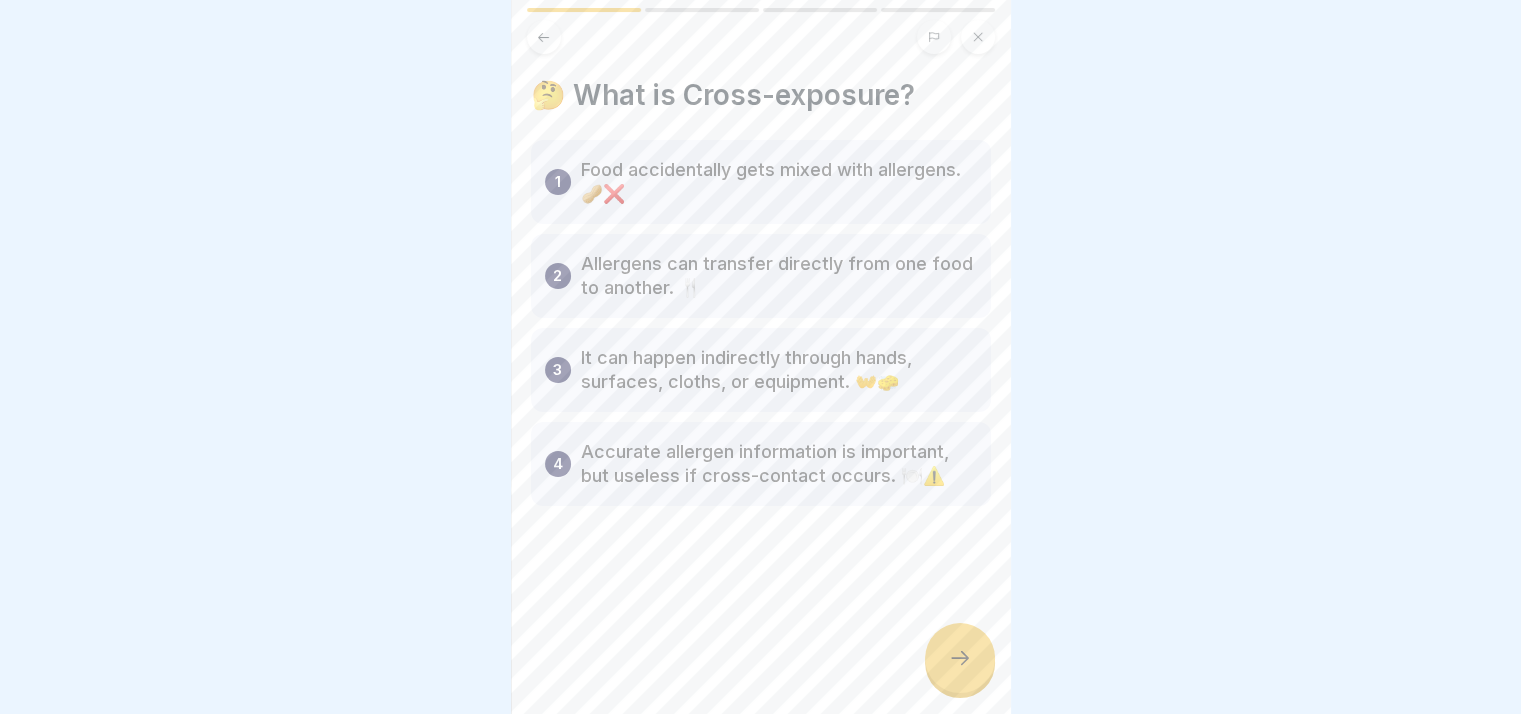 click 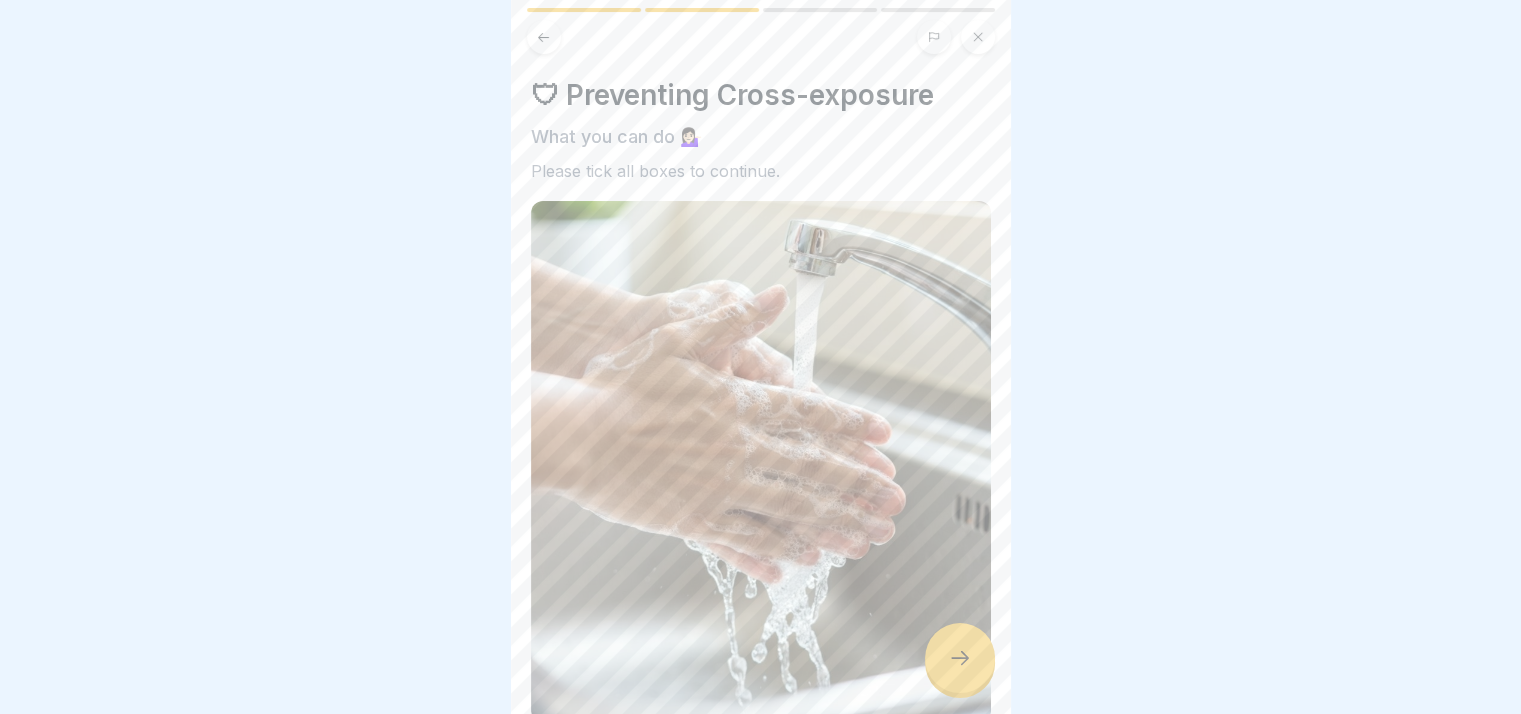 click 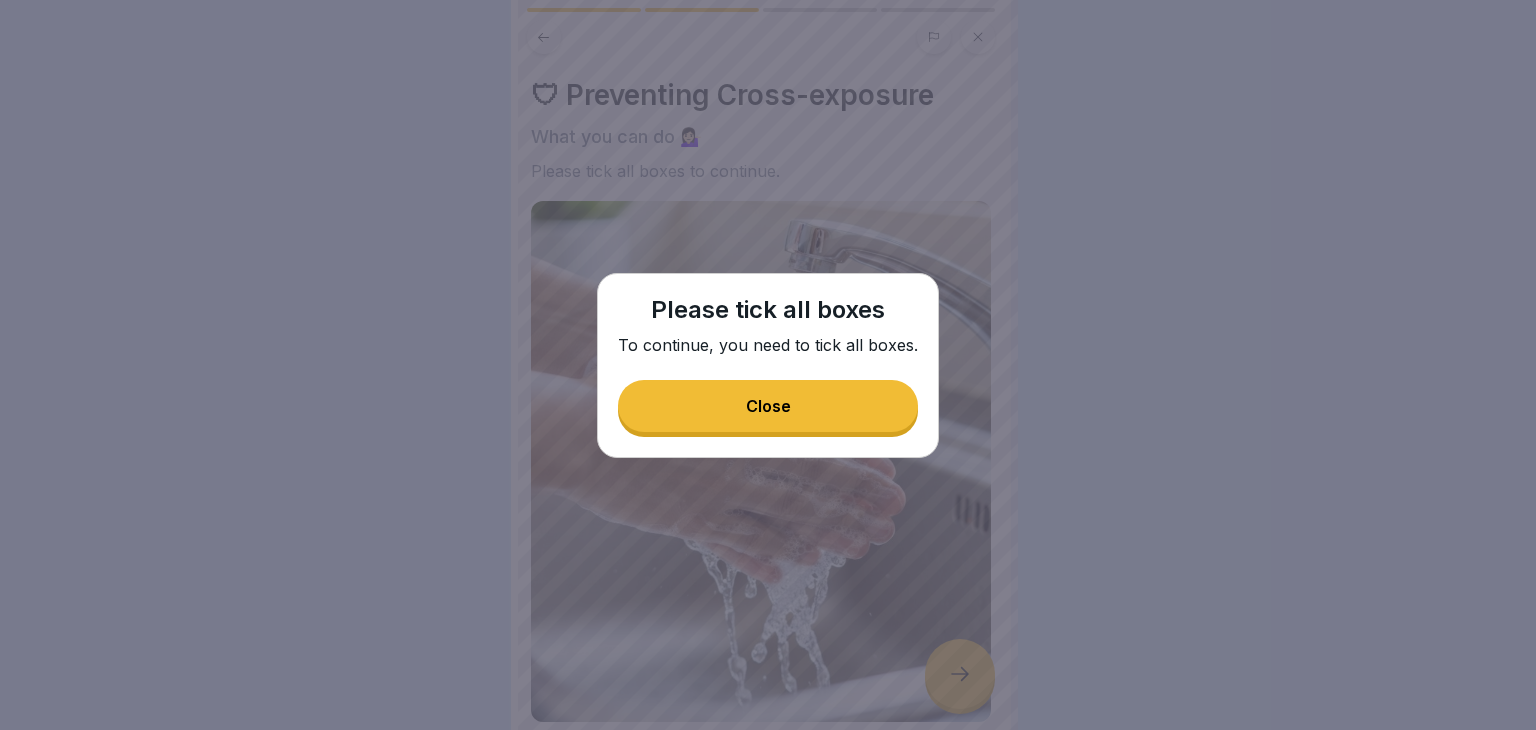click on "Close" at bounding box center [768, 406] 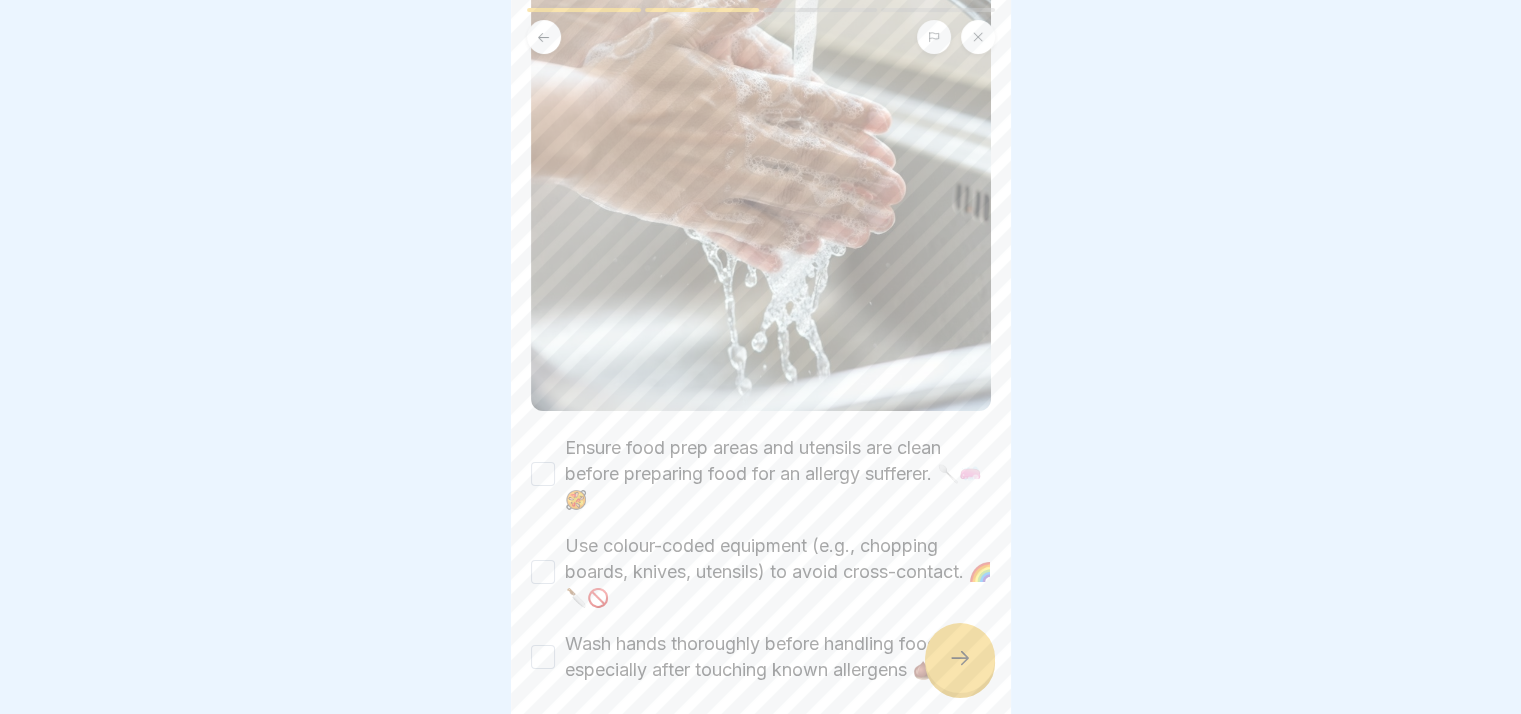 scroll, scrollTop: 408, scrollLeft: 0, axis: vertical 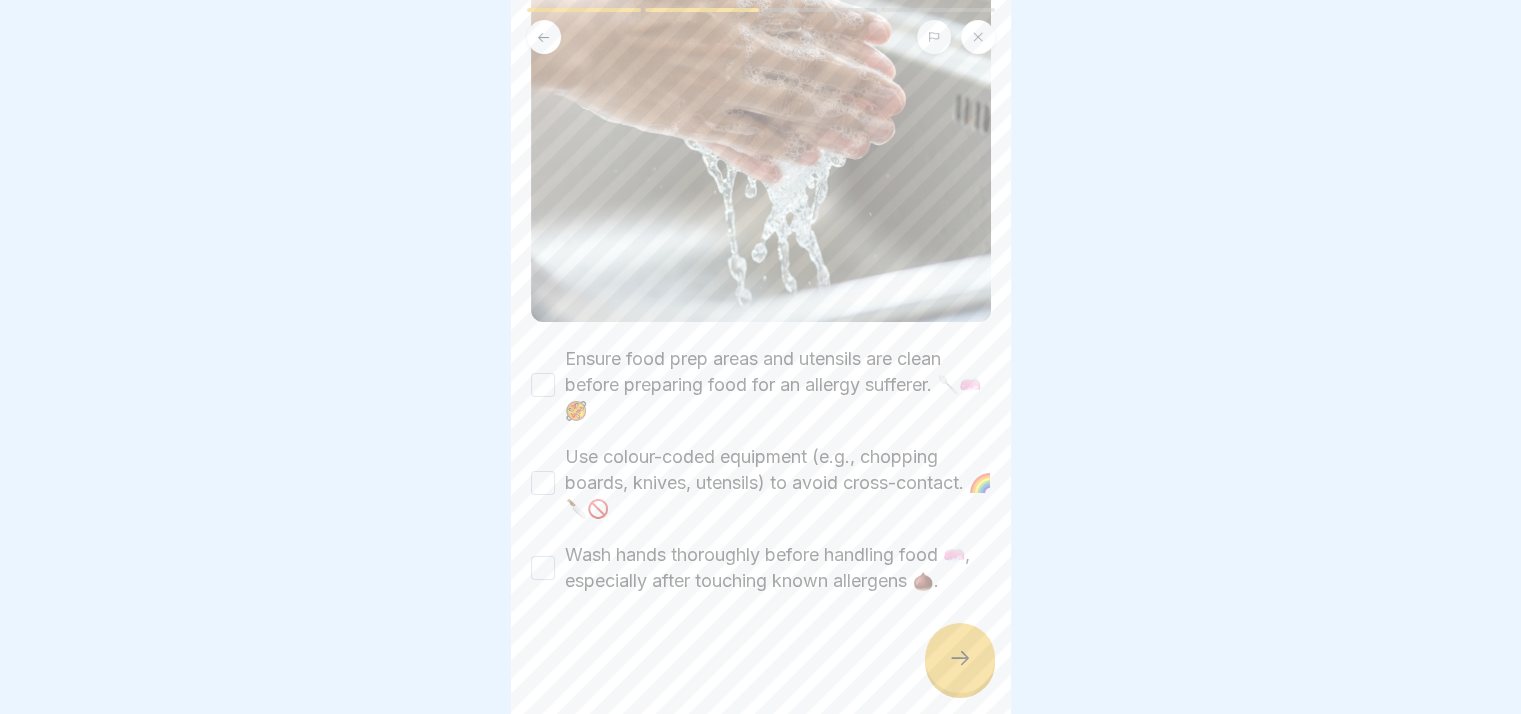 click on "Ensure food prep areas and utensils are clean before preparing food for an allergy sufferer. 🥄🧼🥘" at bounding box center [543, 385] 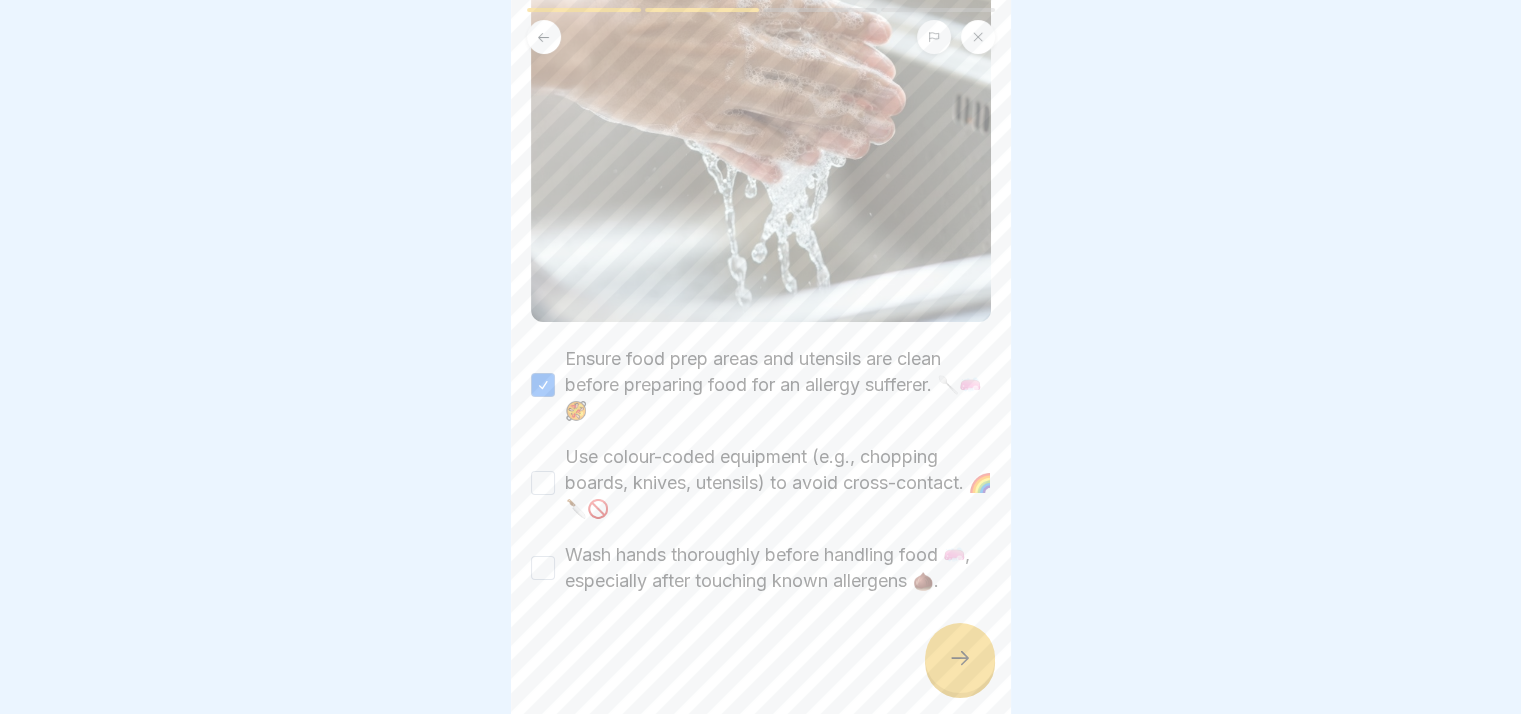 click on "Use colour-coded equipment (e.g., chopping boards, knives, utensils) to avoid cross-contact. 🌈🔪🚫" at bounding box center [543, 483] 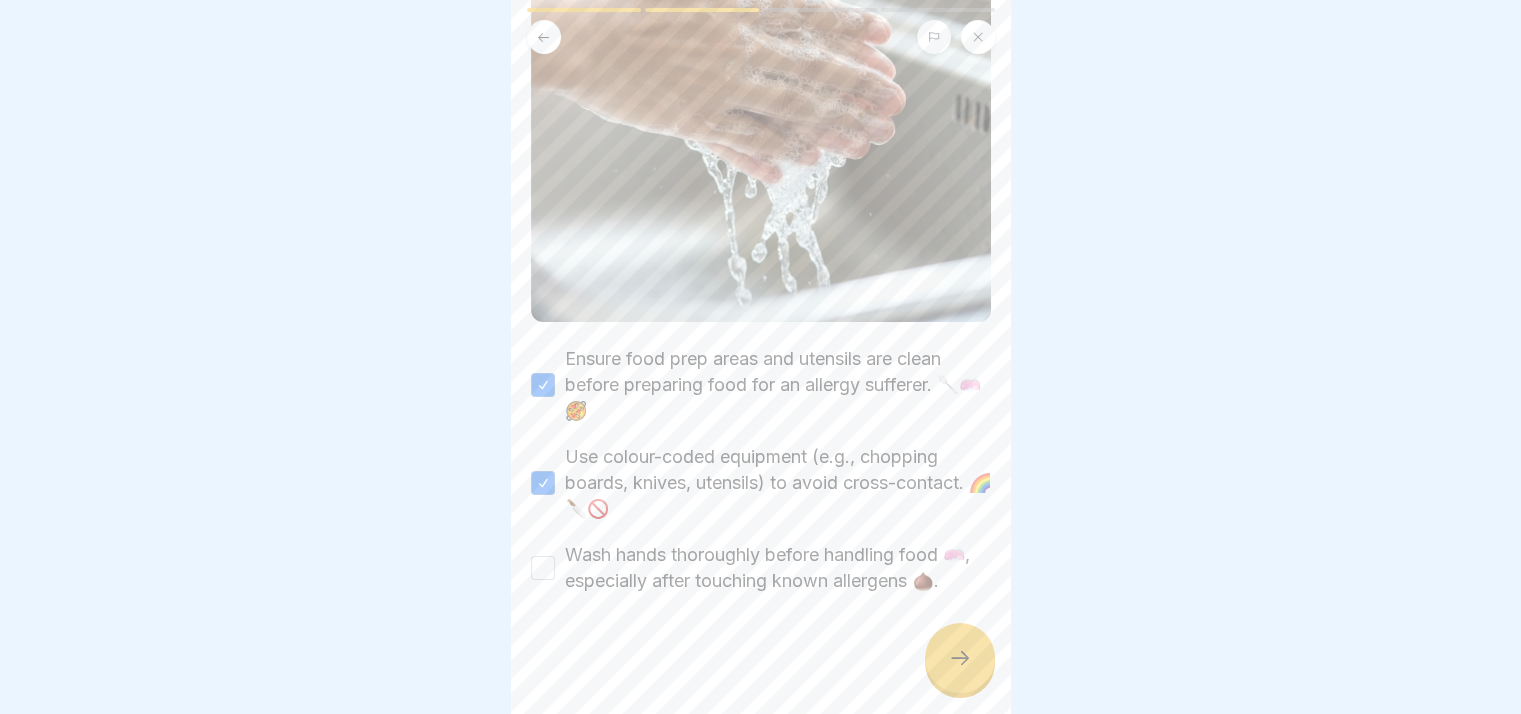 click on "Wash hands thoroughly before handling food 🧼, especially after touching known allergens 🌰." at bounding box center [543, 568] 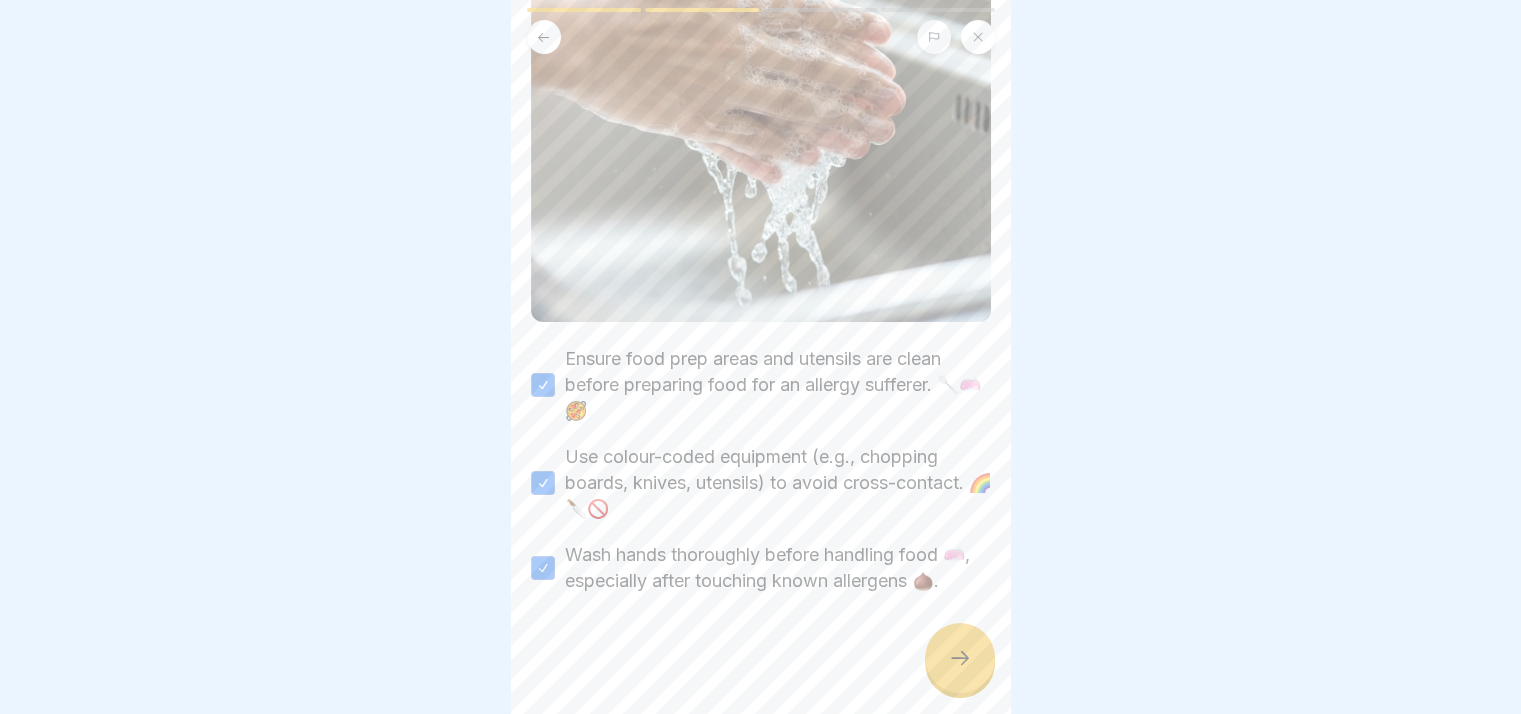 click at bounding box center (960, 658) 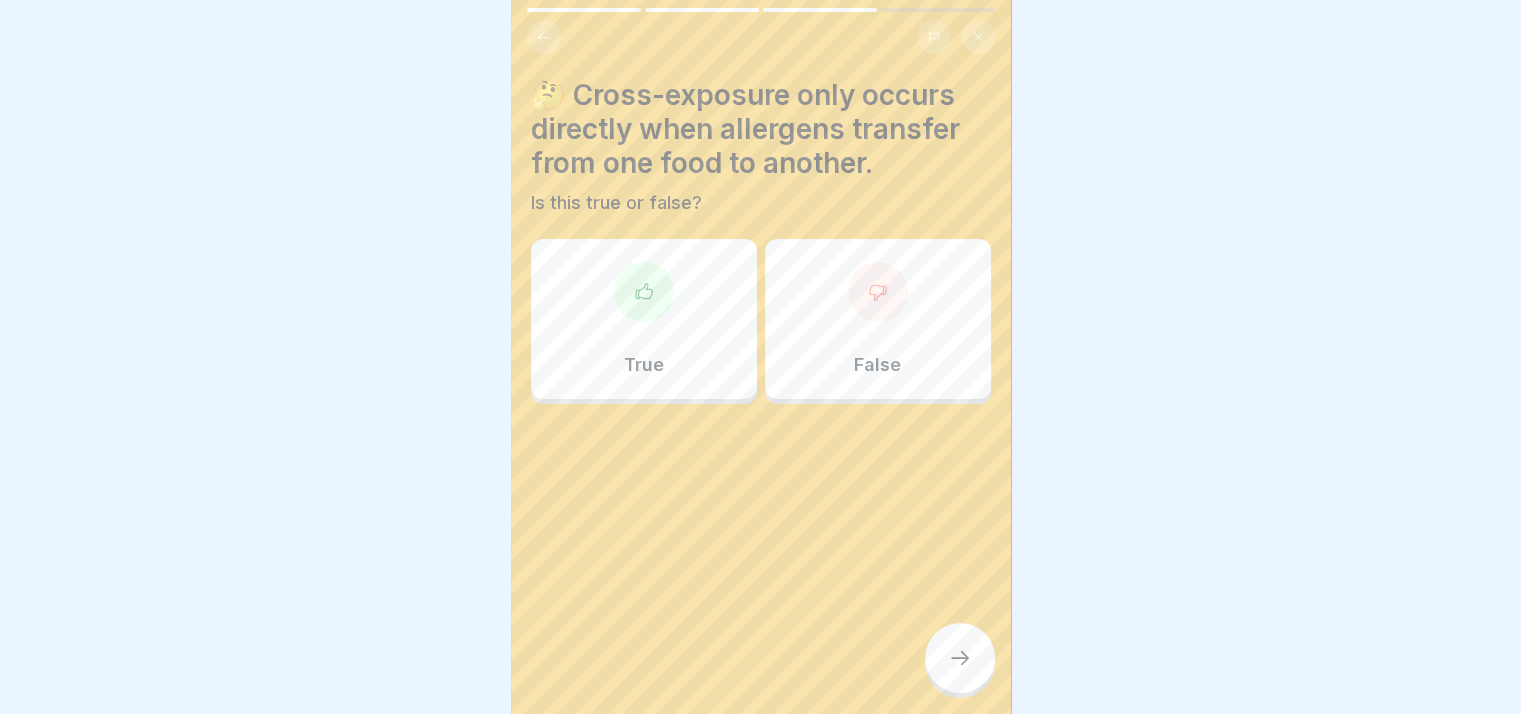 click on "False" at bounding box center [878, 319] 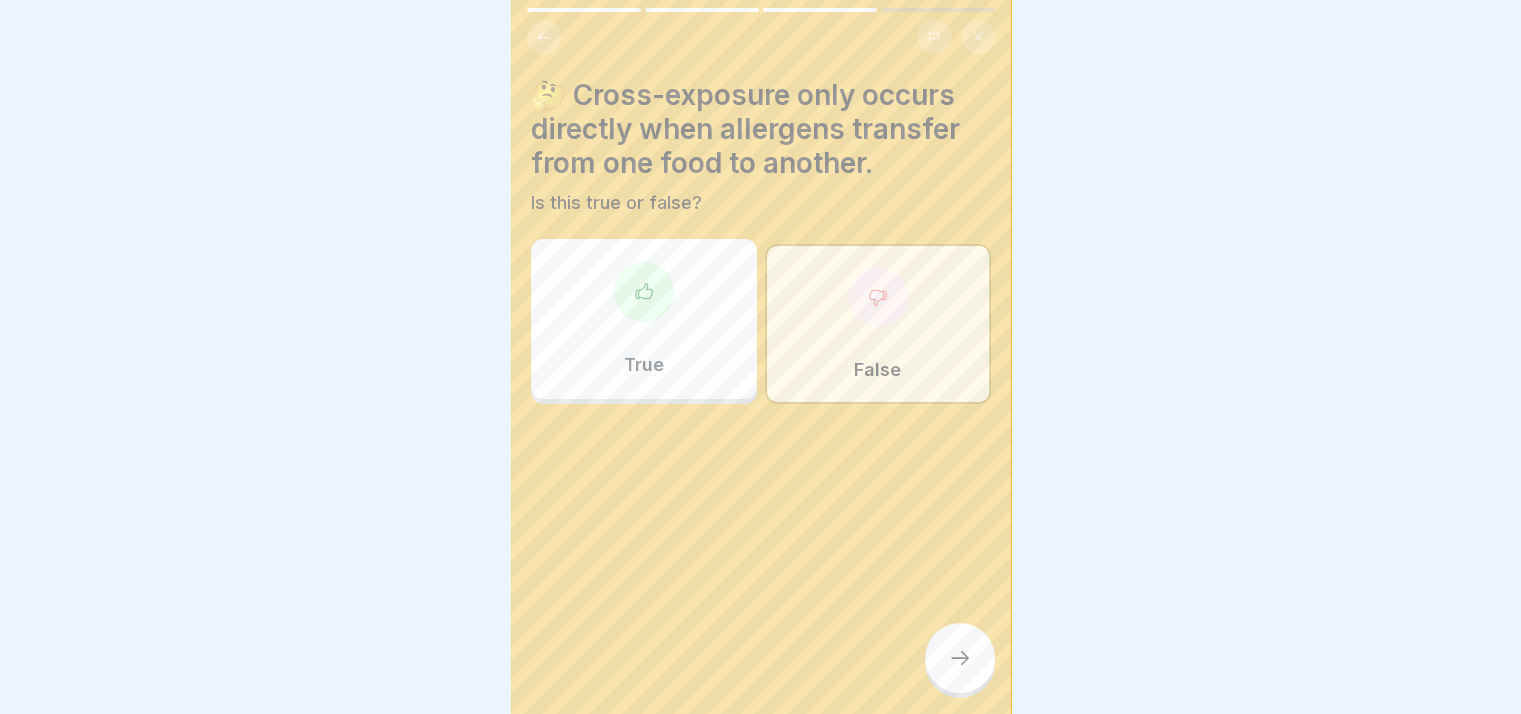 click at bounding box center (960, 658) 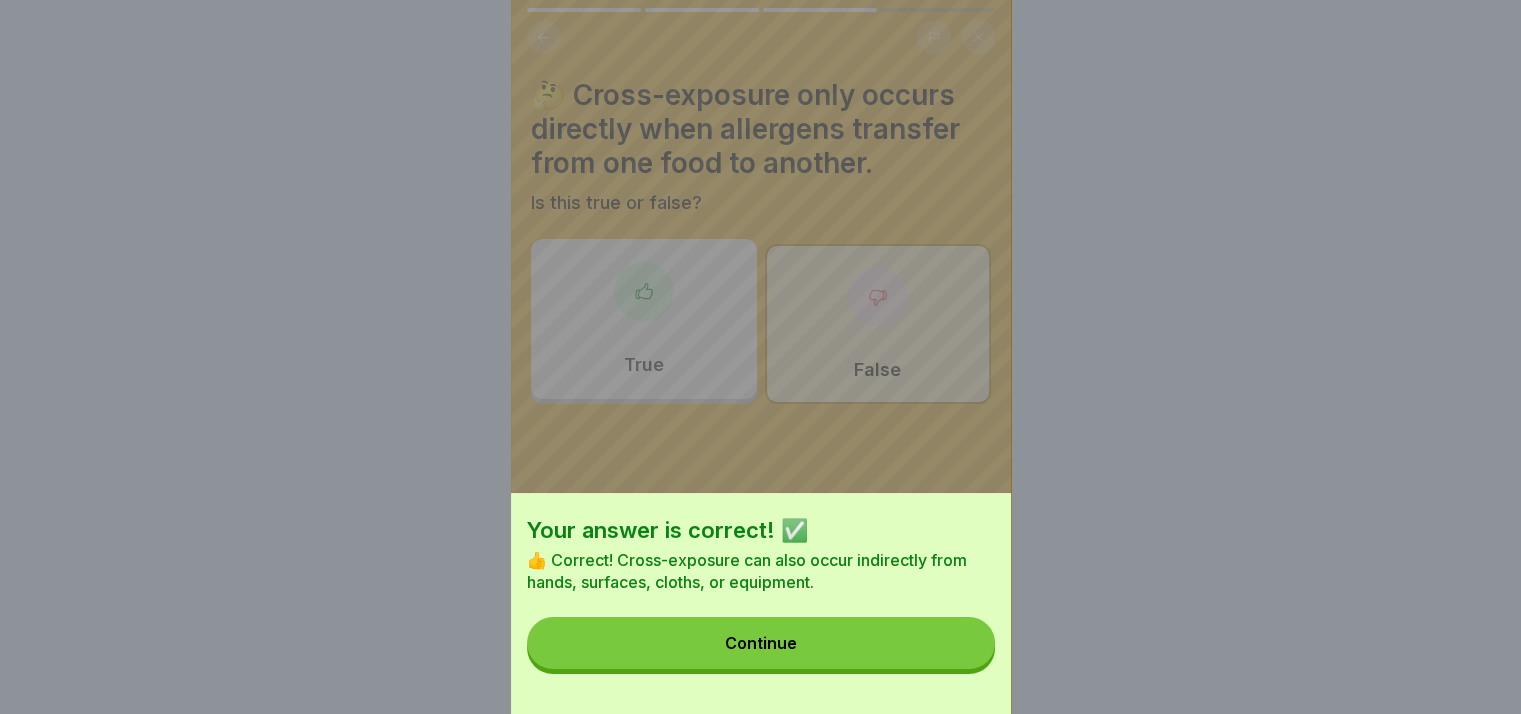click on "Continue" at bounding box center (761, 643) 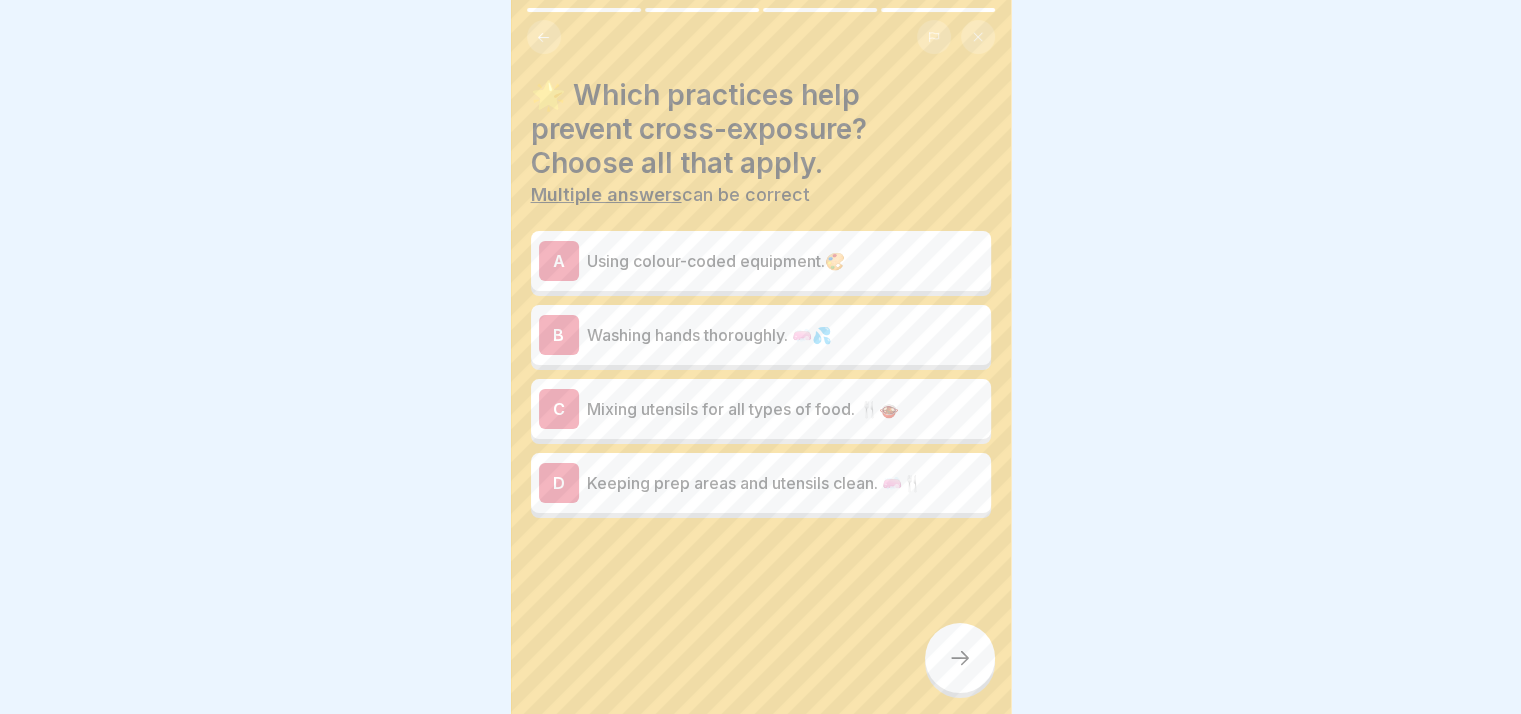 click on "Keeping prep areas and utensils clean. 🧼🍴" at bounding box center (785, 483) 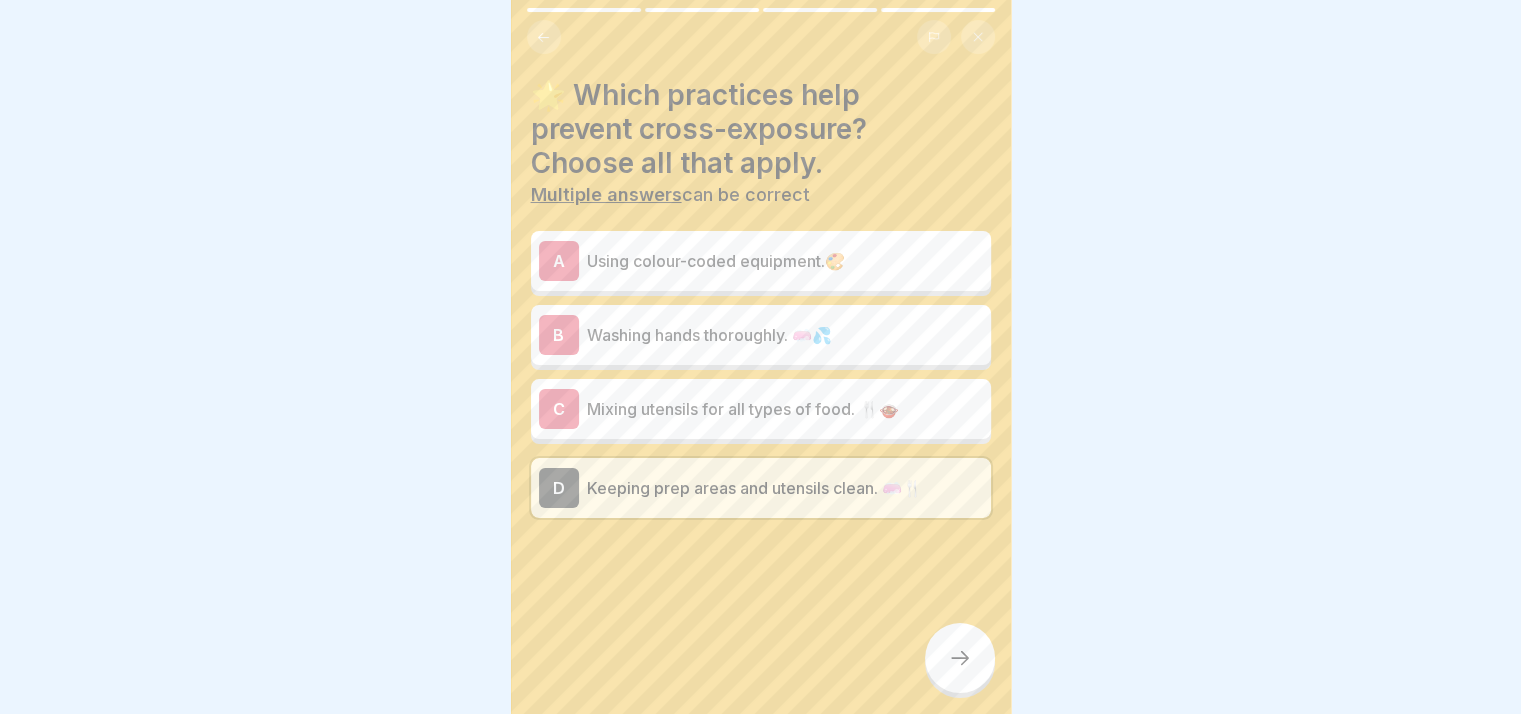click at bounding box center [960, 658] 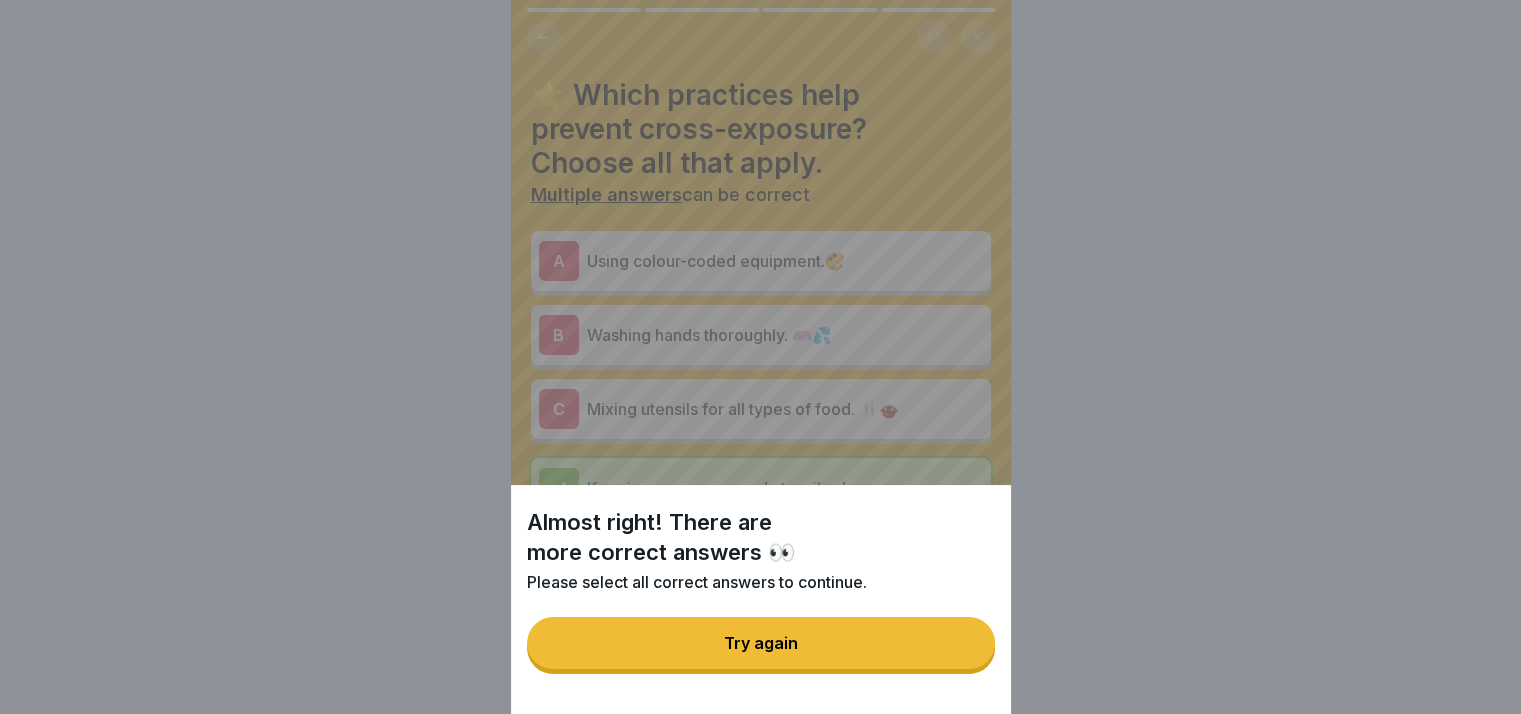 click on "Try again" at bounding box center [761, 643] 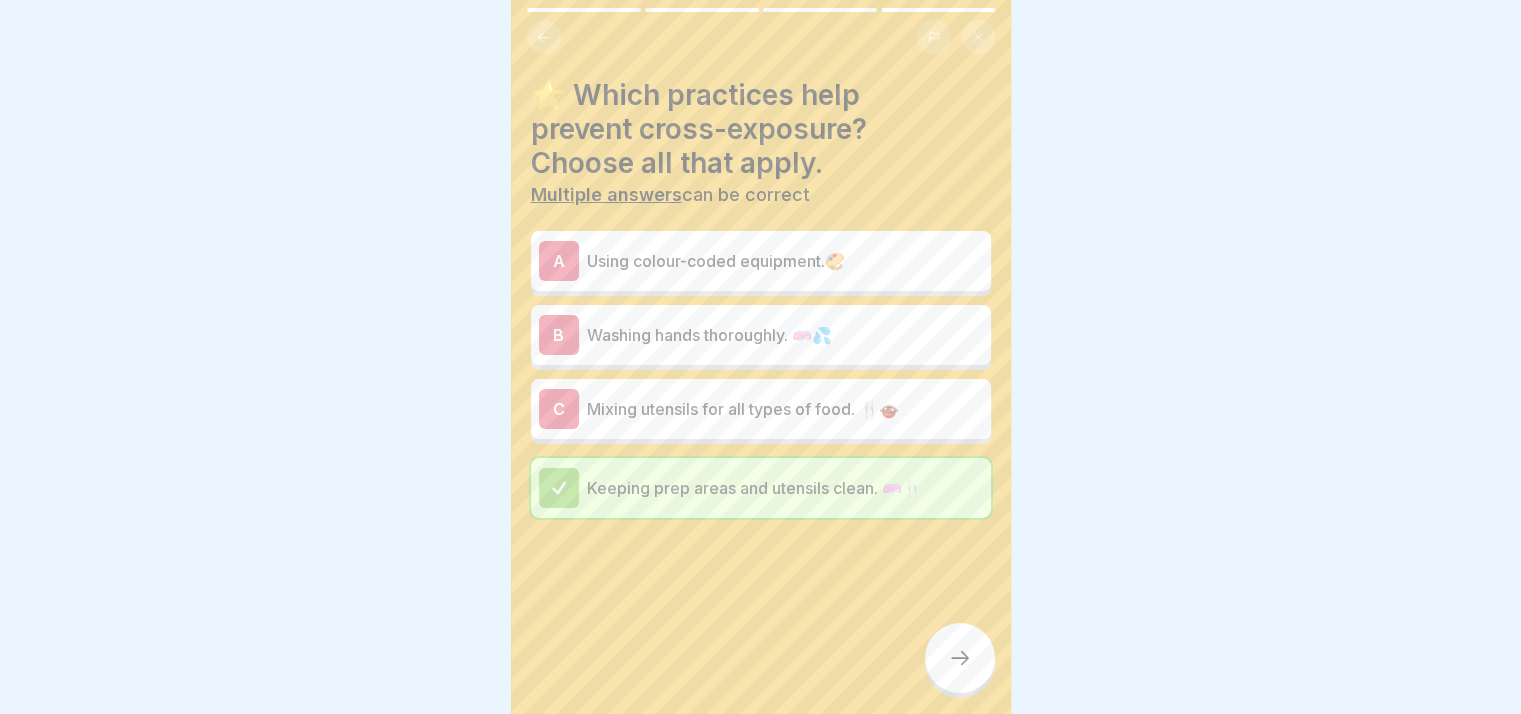 click on "Using colour-coded equipment.🎨" at bounding box center (785, 261) 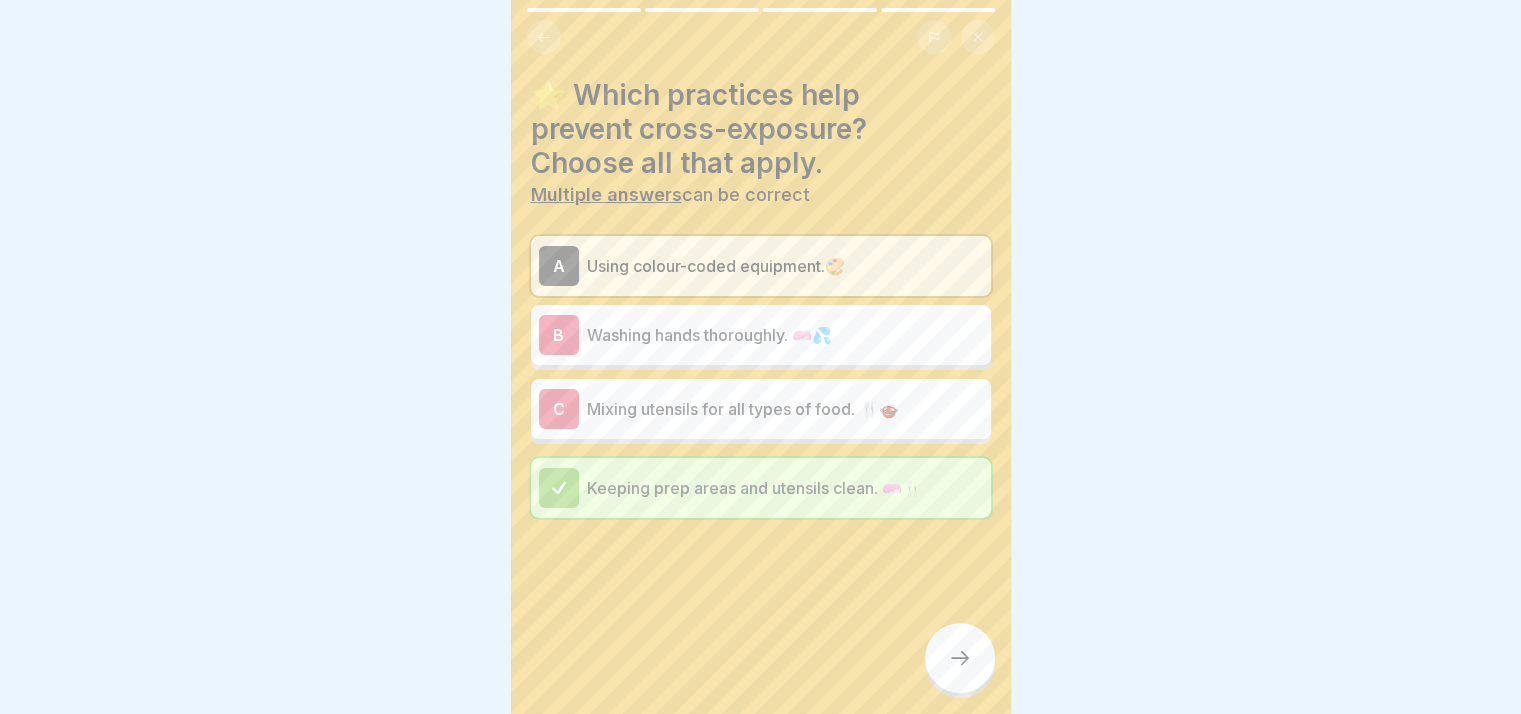 click at bounding box center (960, 658) 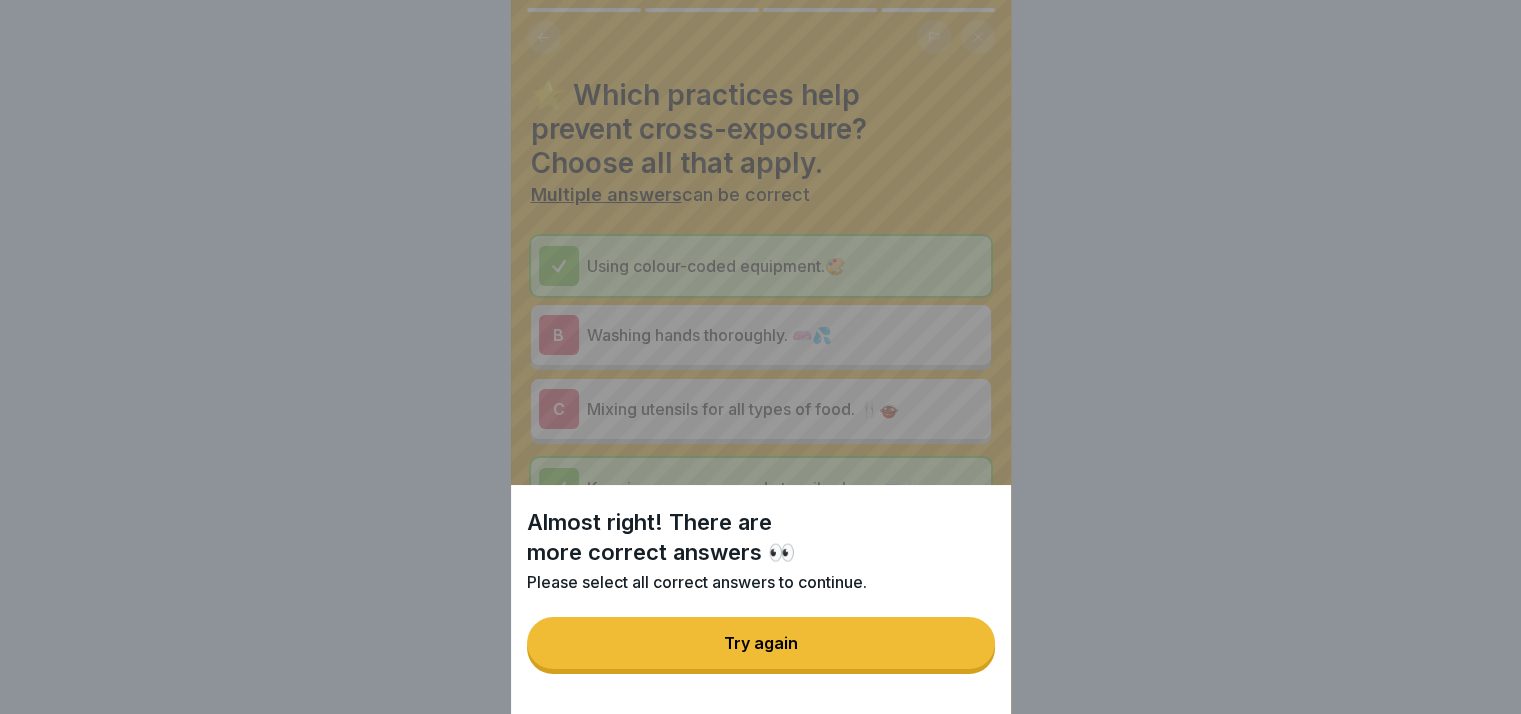click on "Try again" at bounding box center (761, 643) 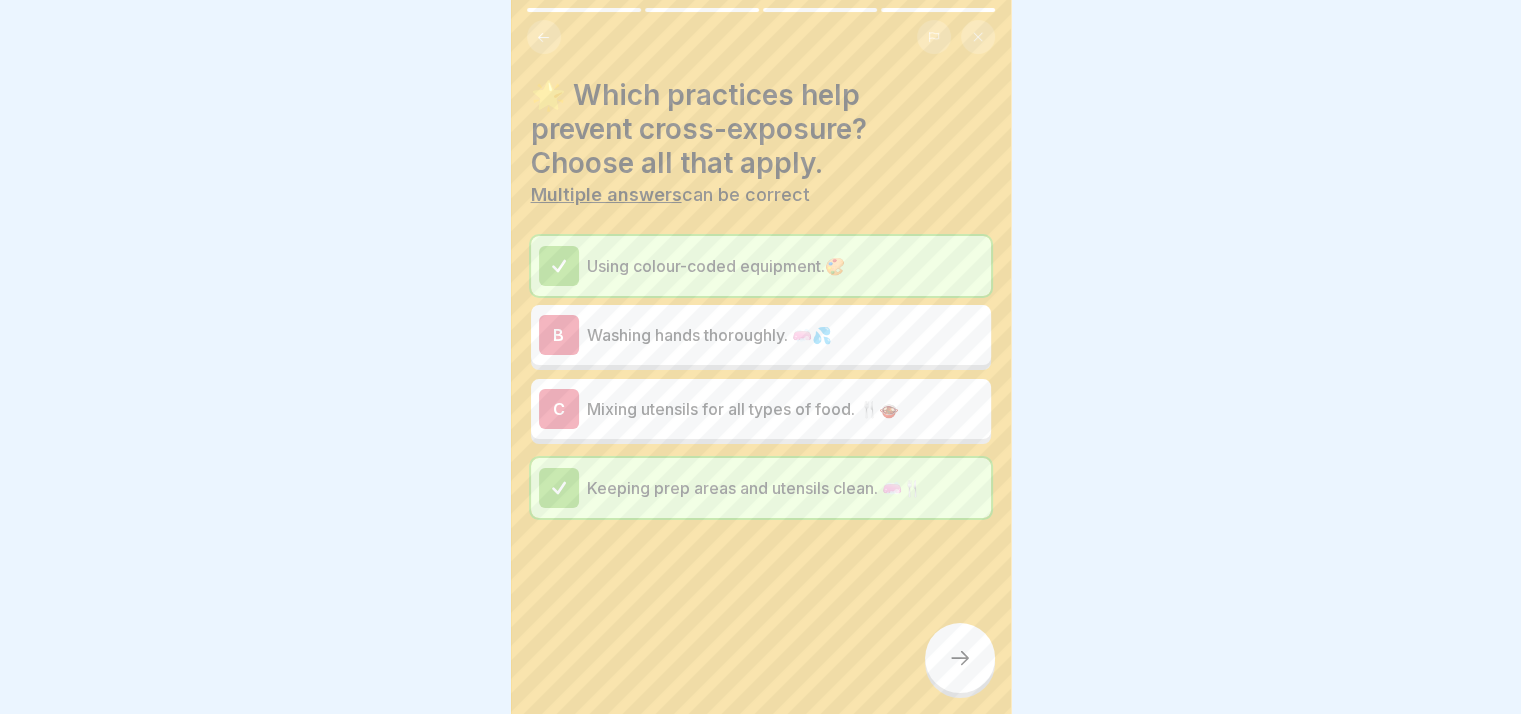 click on "C Mixing utensils for all types of food. 🍴🍲" at bounding box center (761, 409) 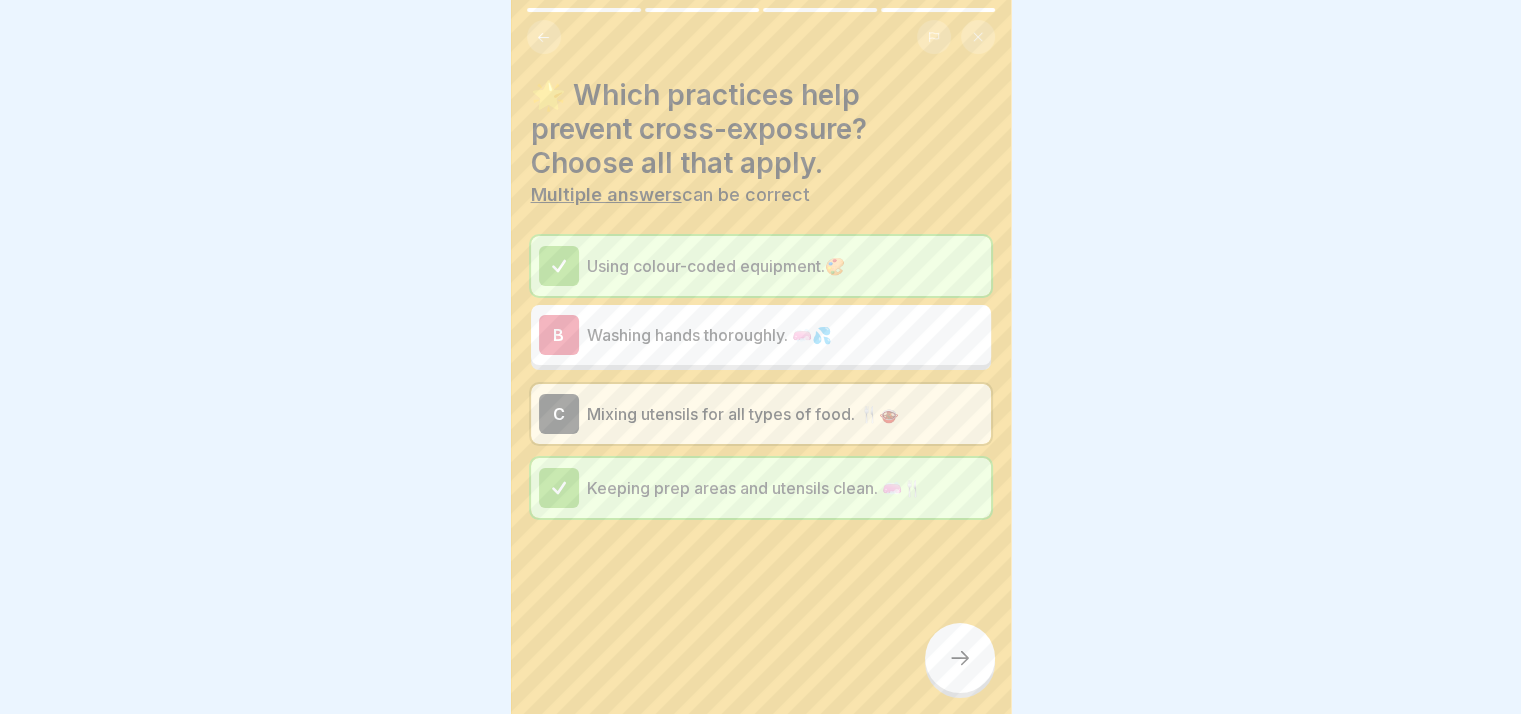 click at bounding box center [960, 658] 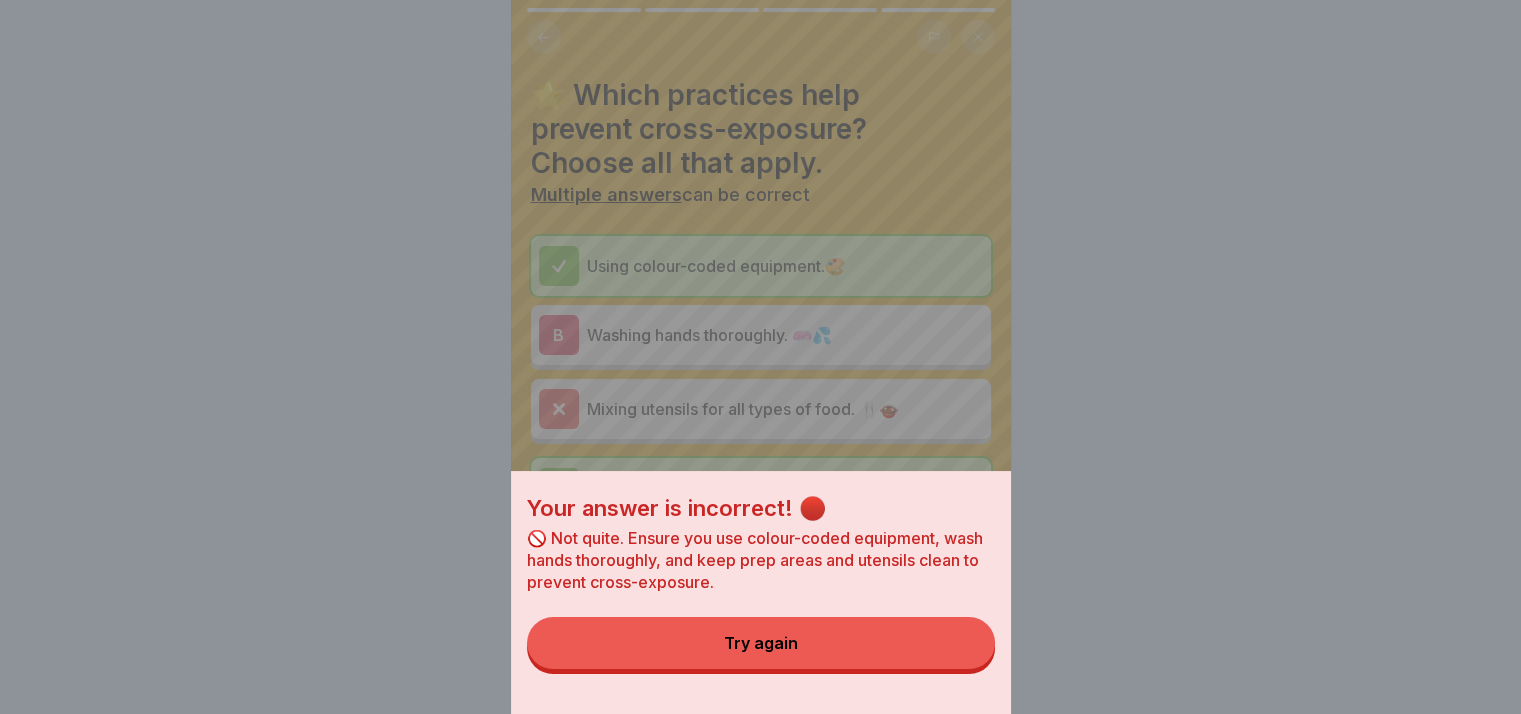 click on "Try again" at bounding box center (761, 643) 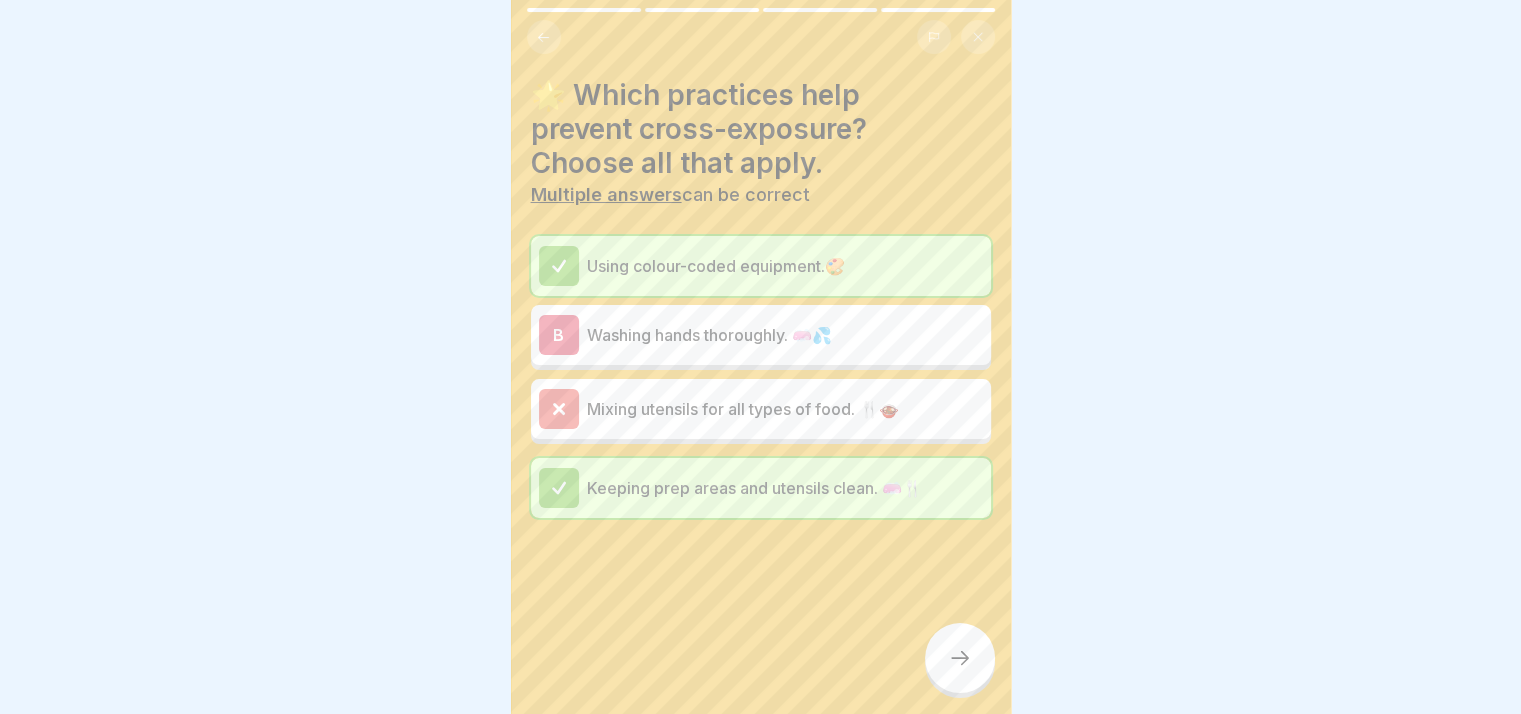 click on "B Washing hands thoroughly. 🧼💦" at bounding box center [761, 335] 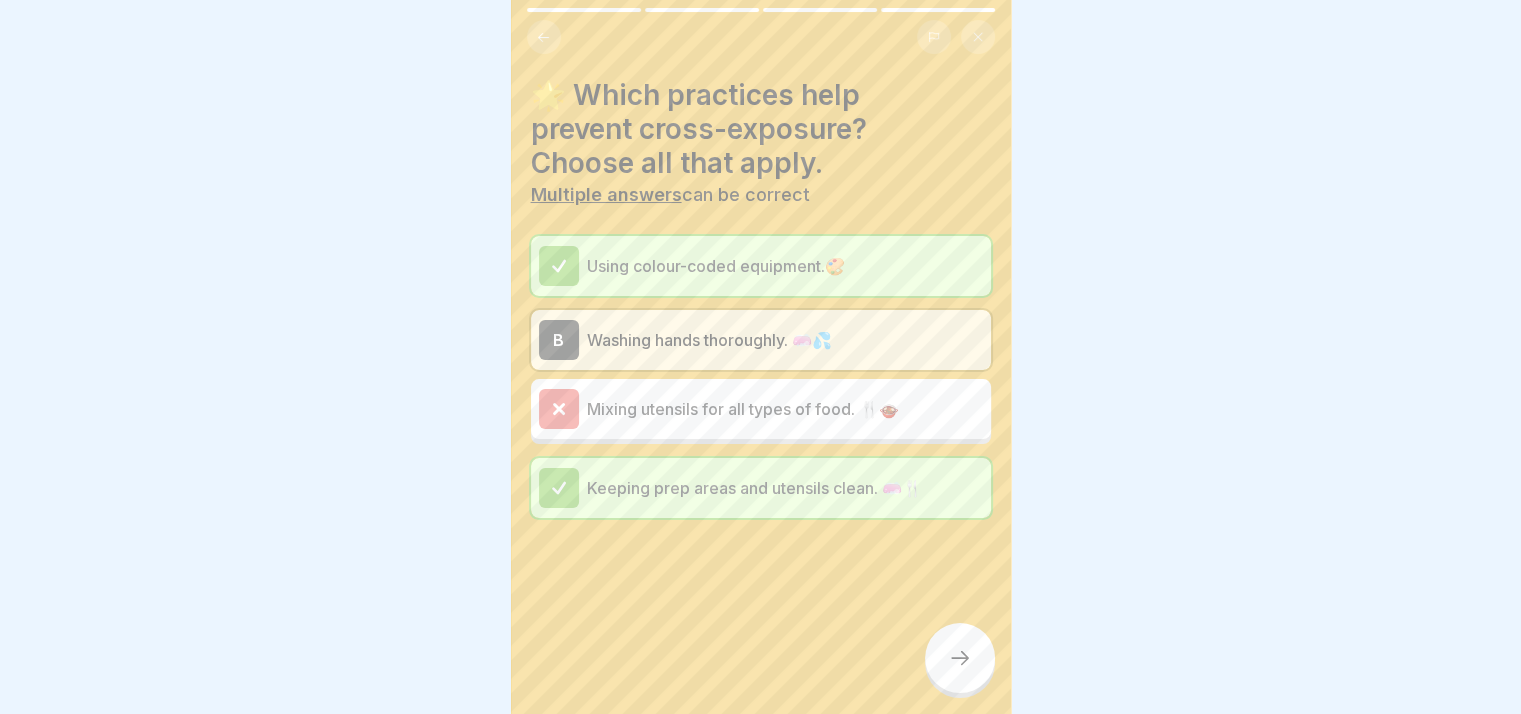 click at bounding box center (960, 658) 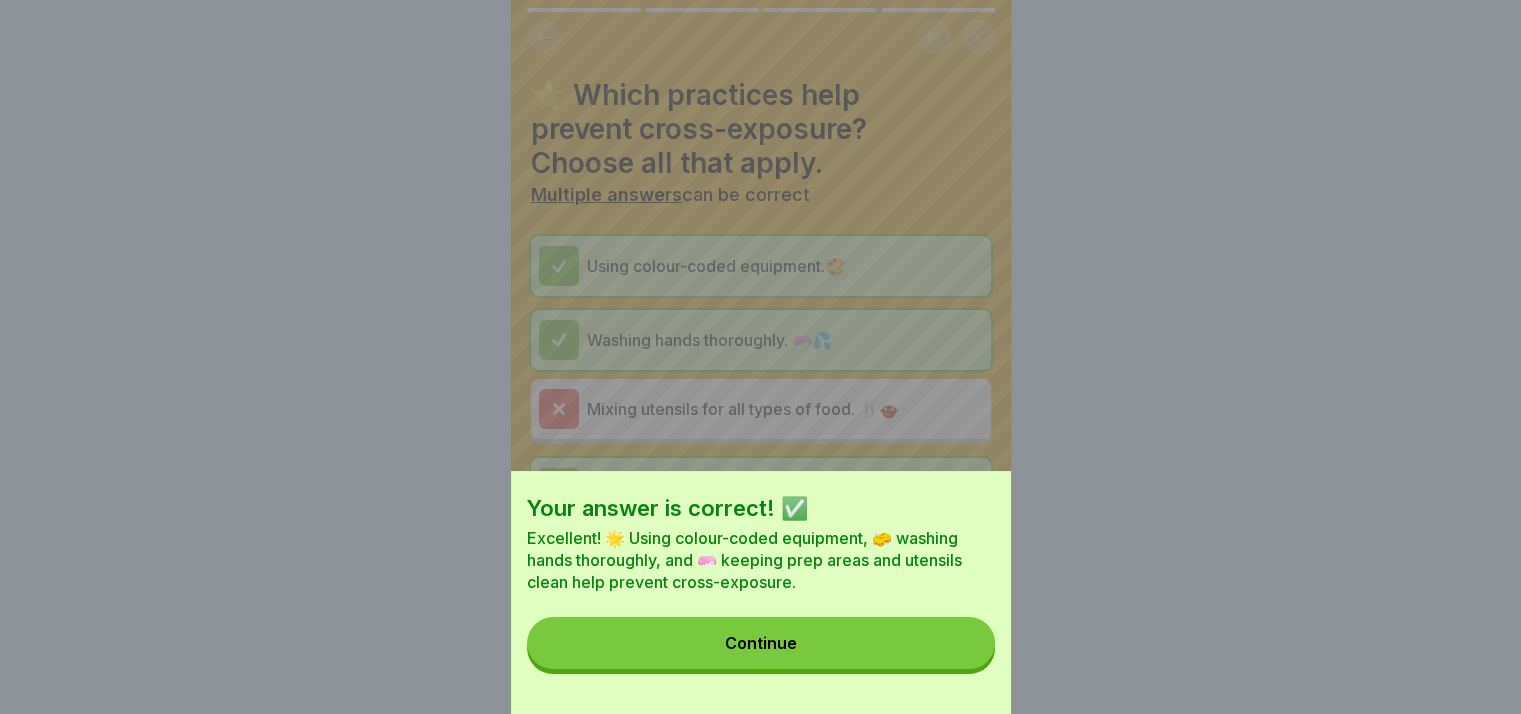 click on "Continue" at bounding box center (761, 643) 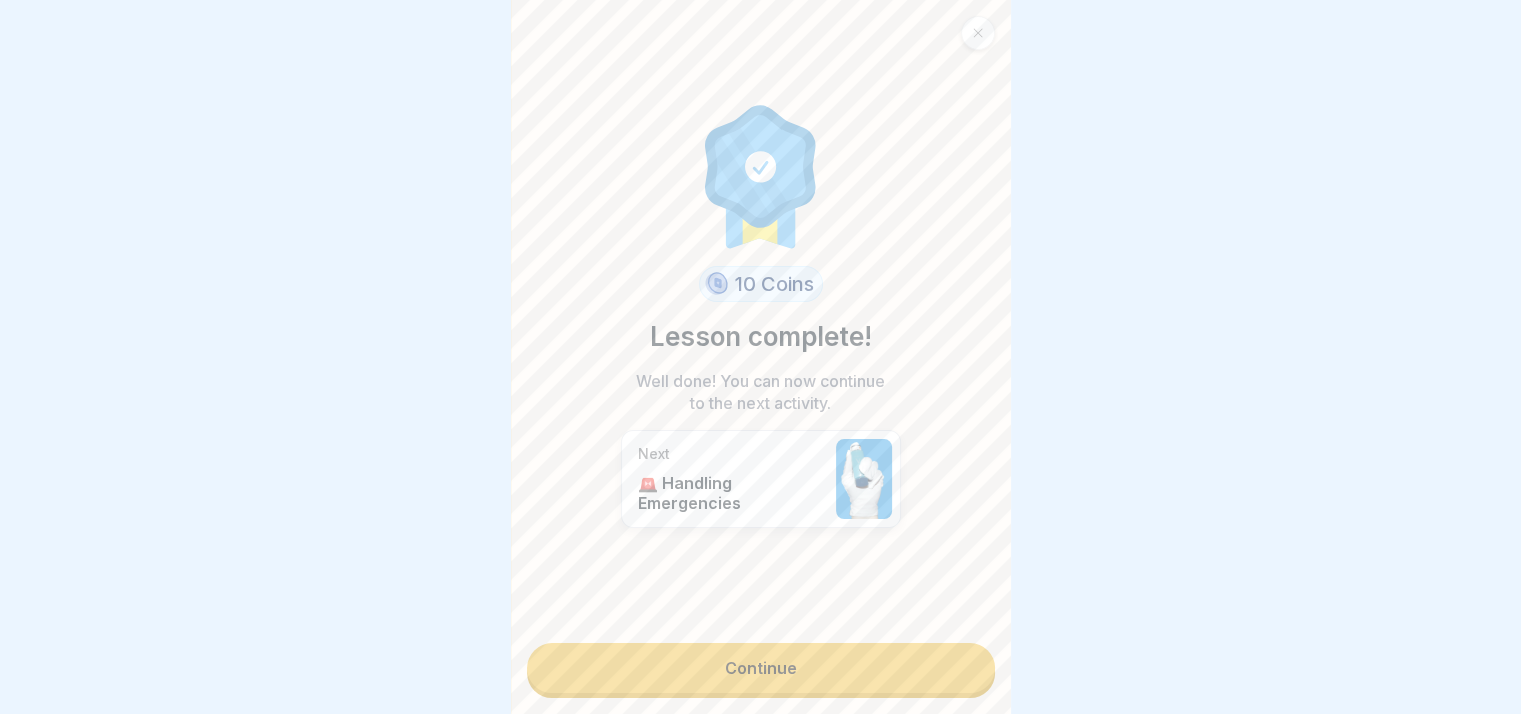 click on "Continue" at bounding box center (761, 668) 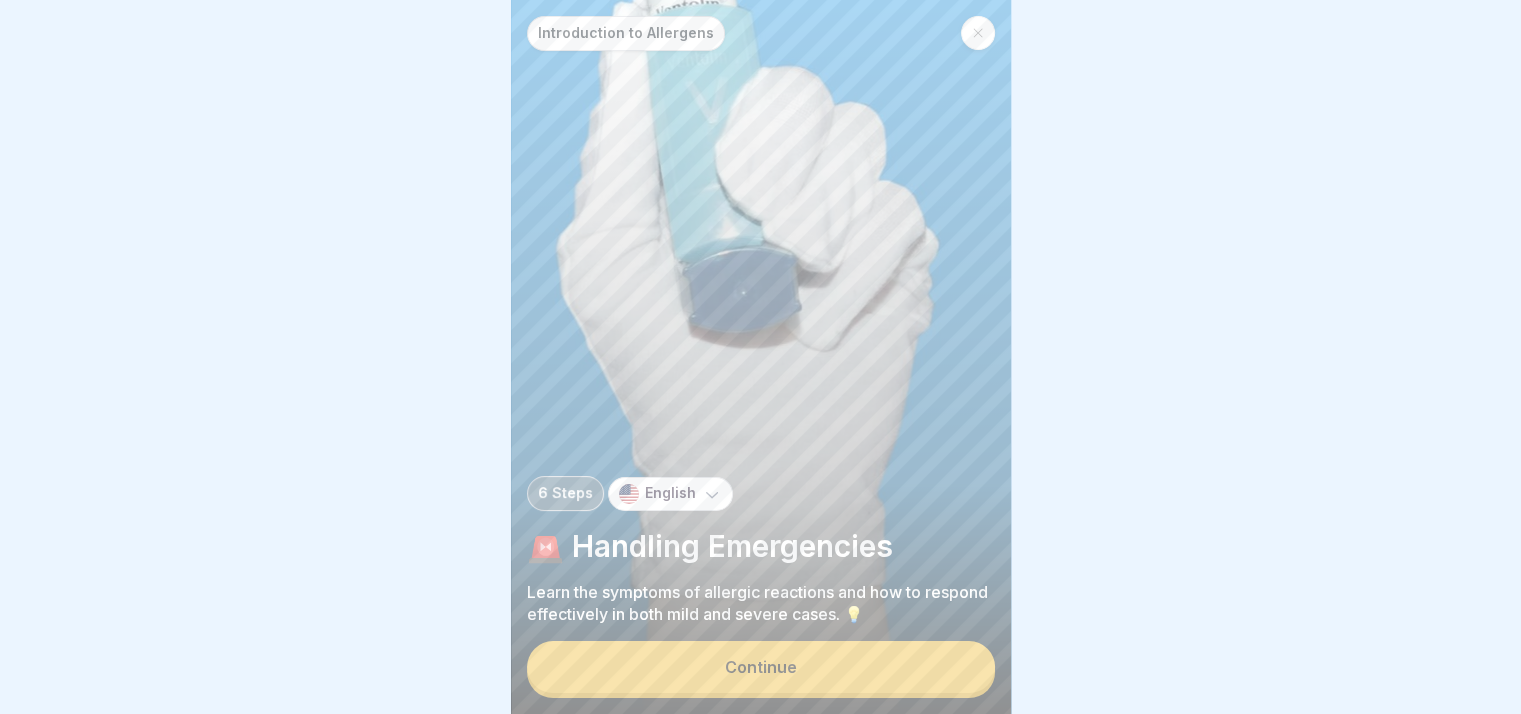 click on "Continue" at bounding box center [761, 667] 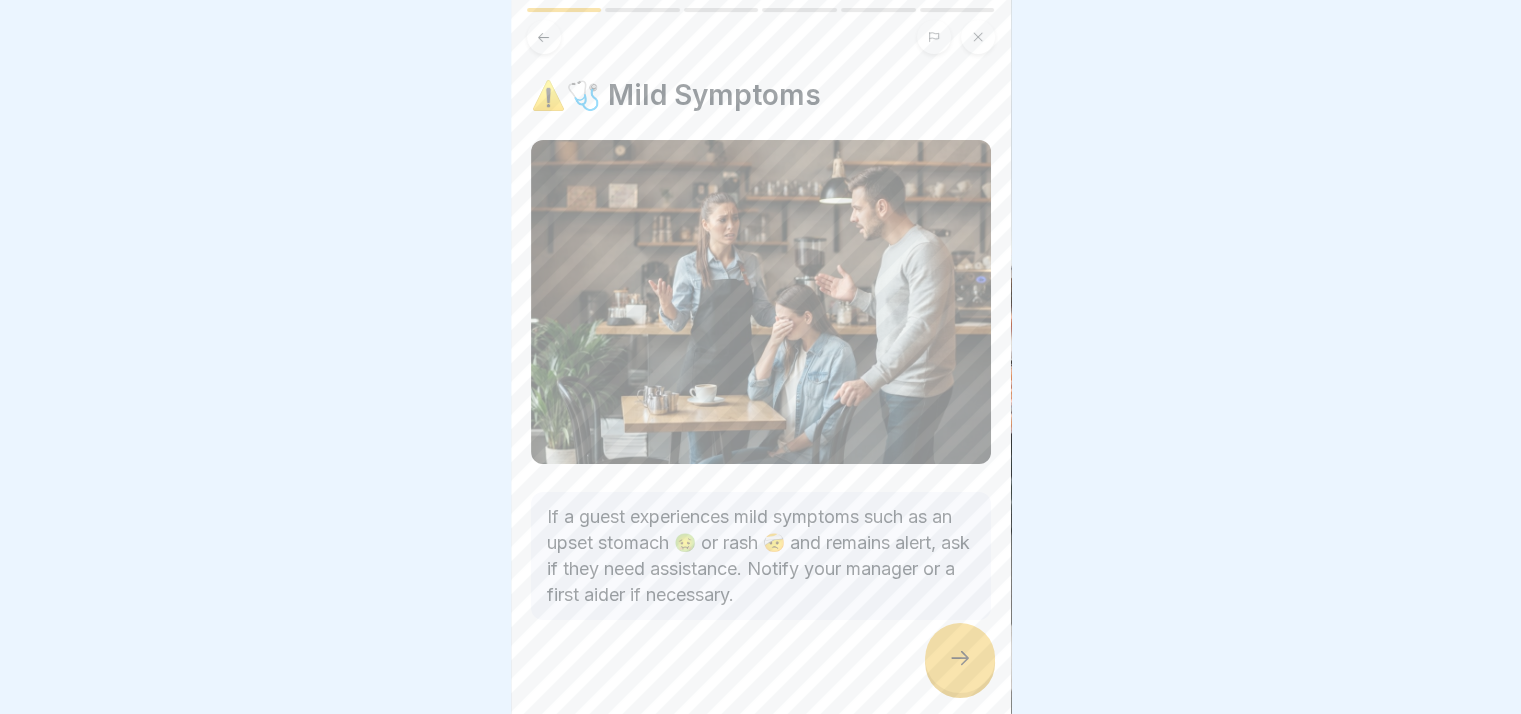 click at bounding box center (960, 658) 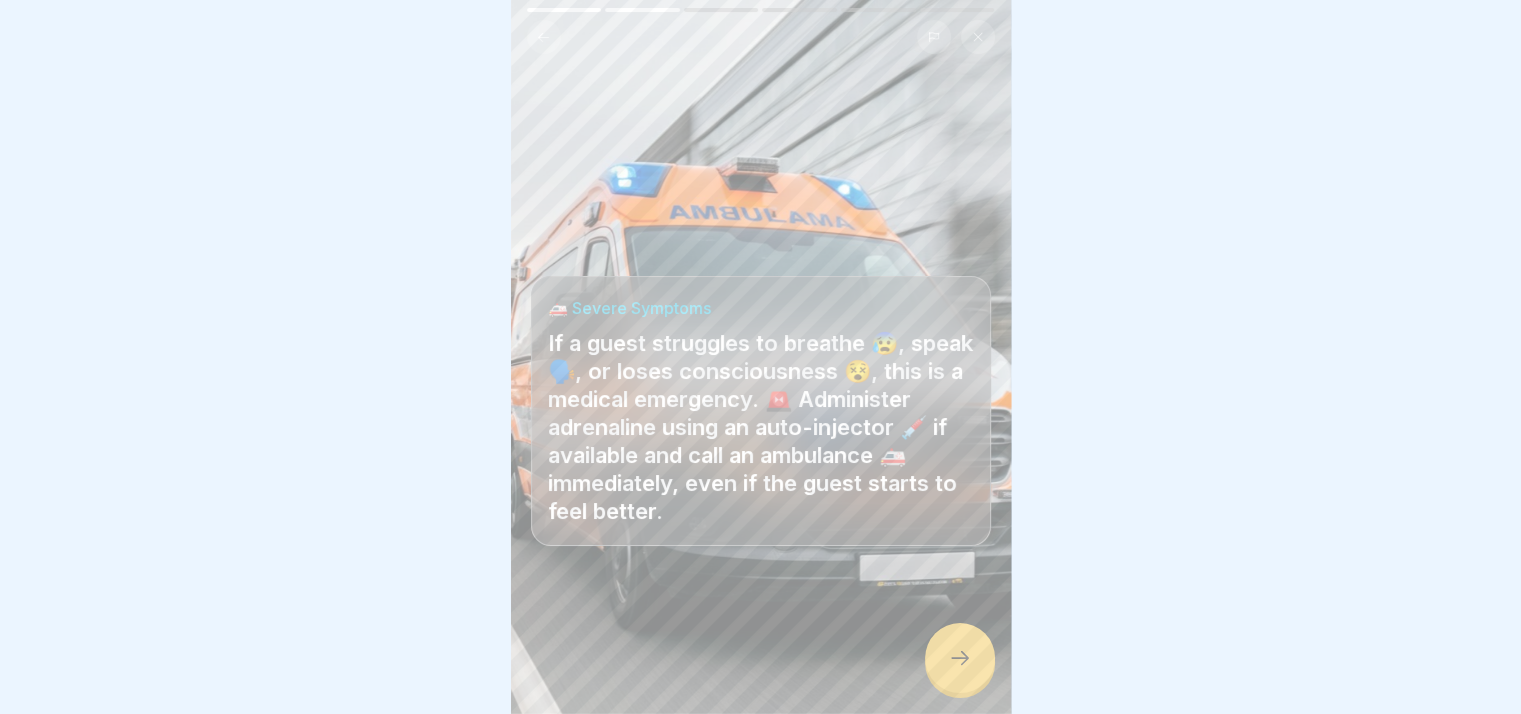 click at bounding box center [960, 658] 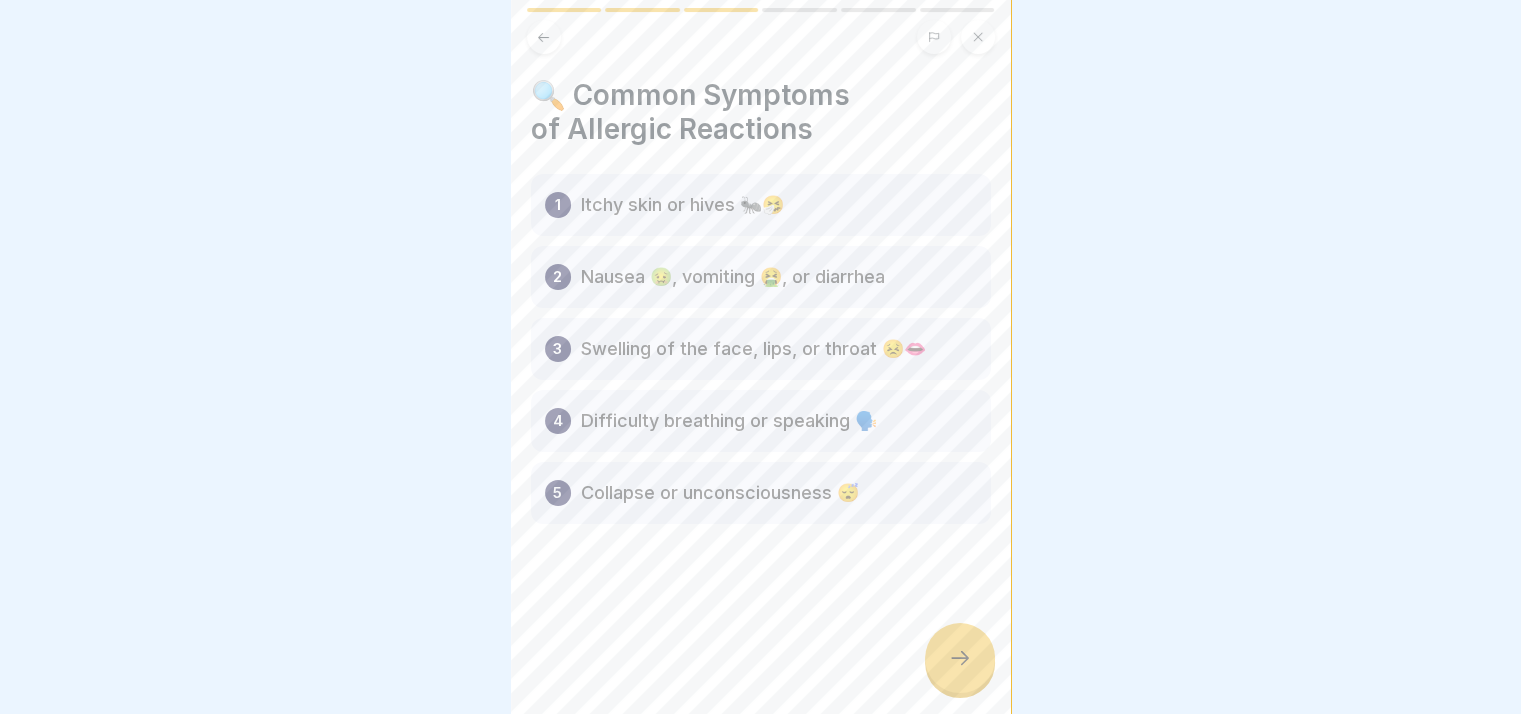 click at bounding box center (960, 658) 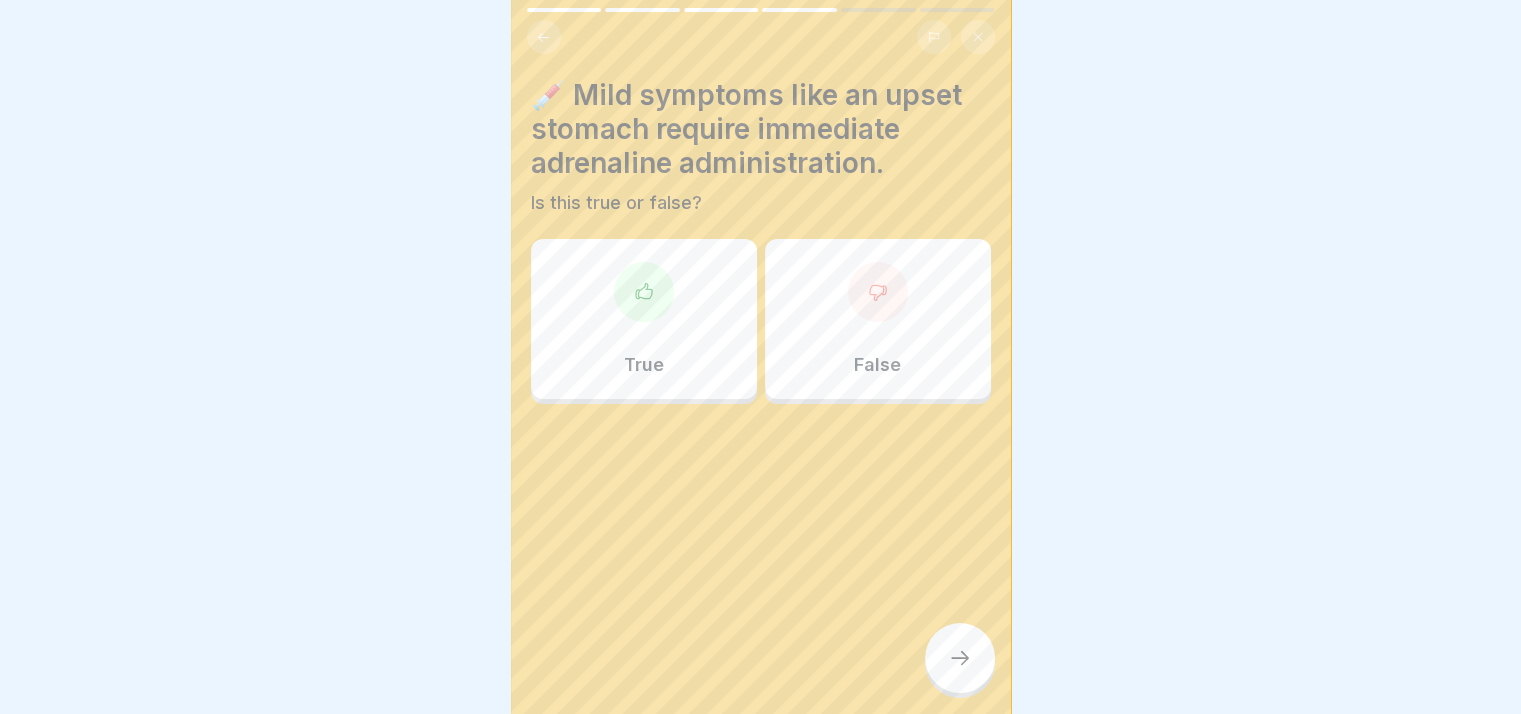 click on "False" at bounding box center (877, 365) 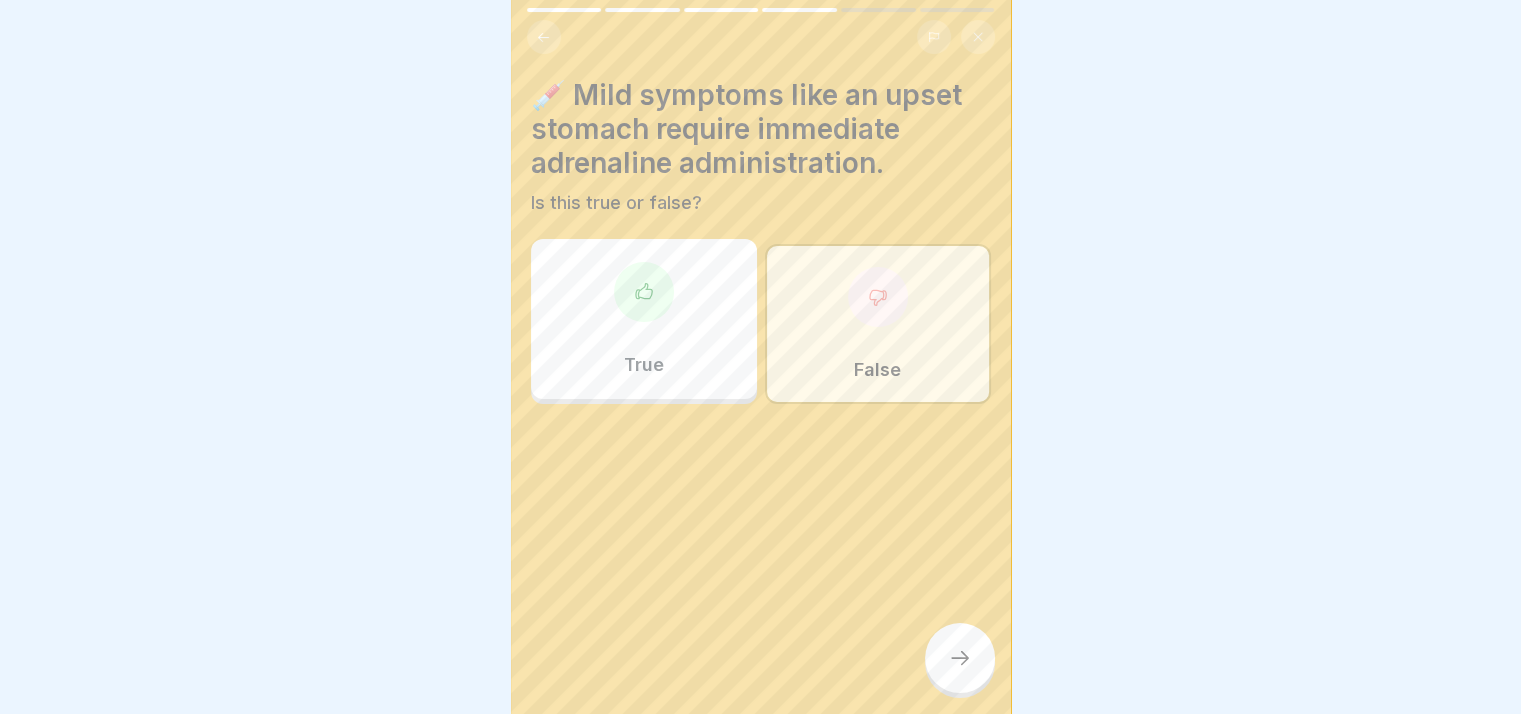 click on "💉 Mild symptoms like an upset stomach require immediate adrenaline administration. Is this true or false? True False" at bounding box center (761, 357) 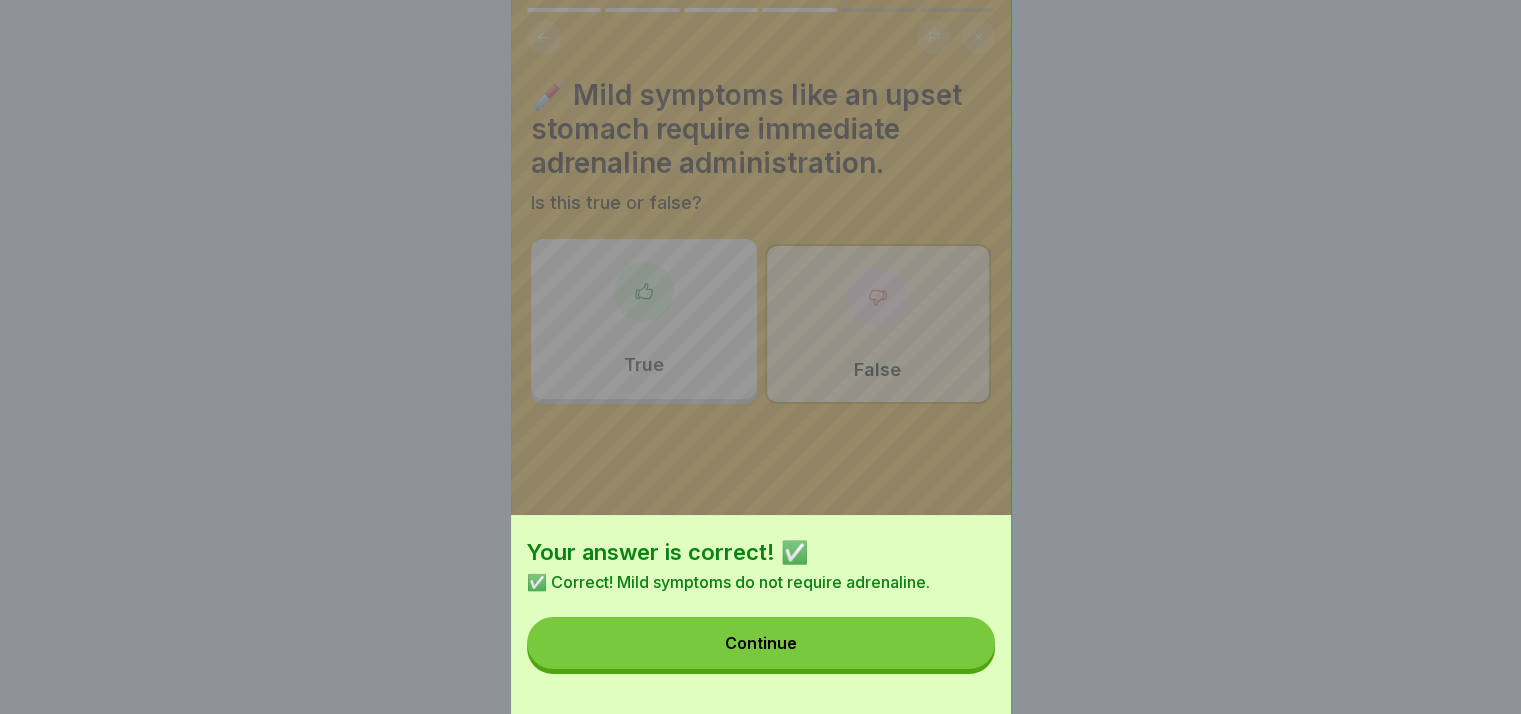 click on "Continue" at bounding box center [761, 643] 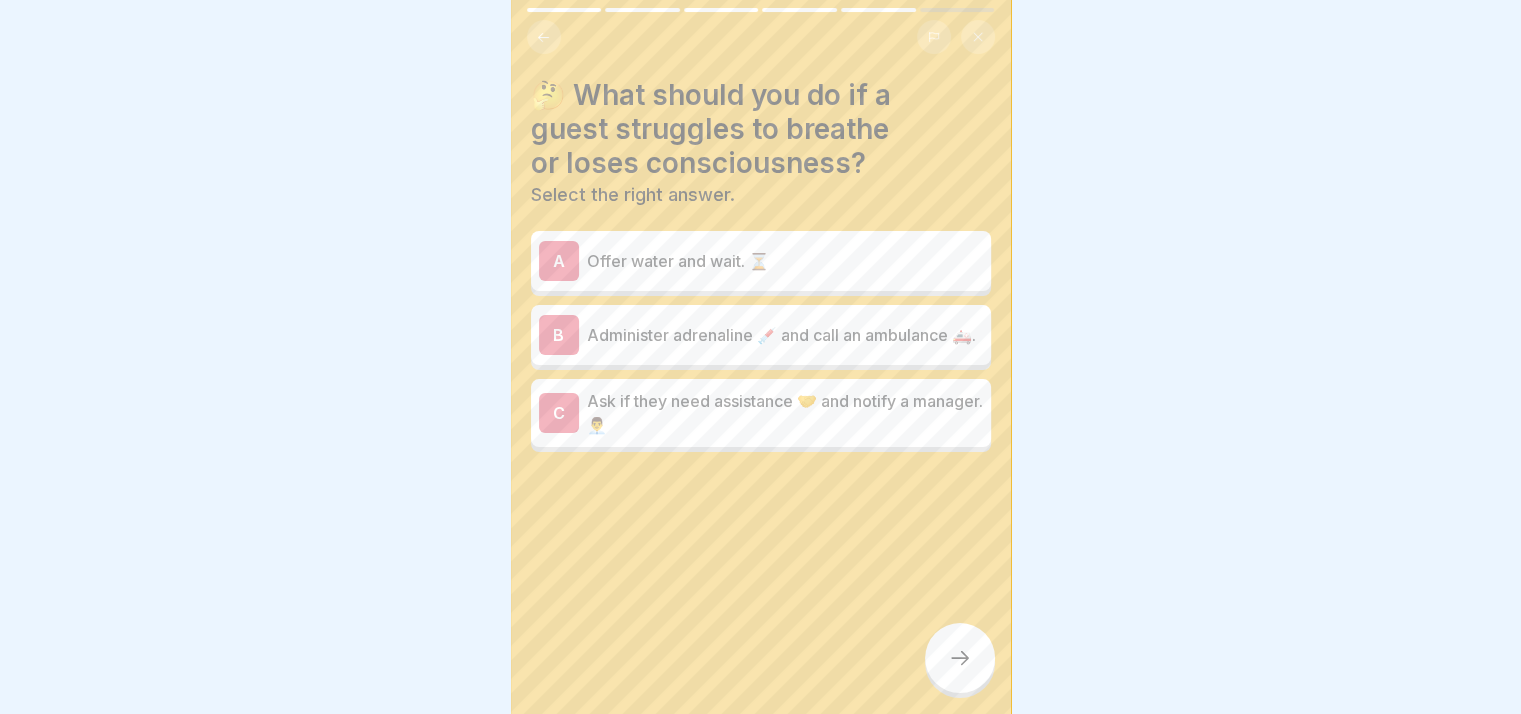 click on "Administer adrenaline 💉 and call an ambulance 🚑." at bounding box center (785, 335) 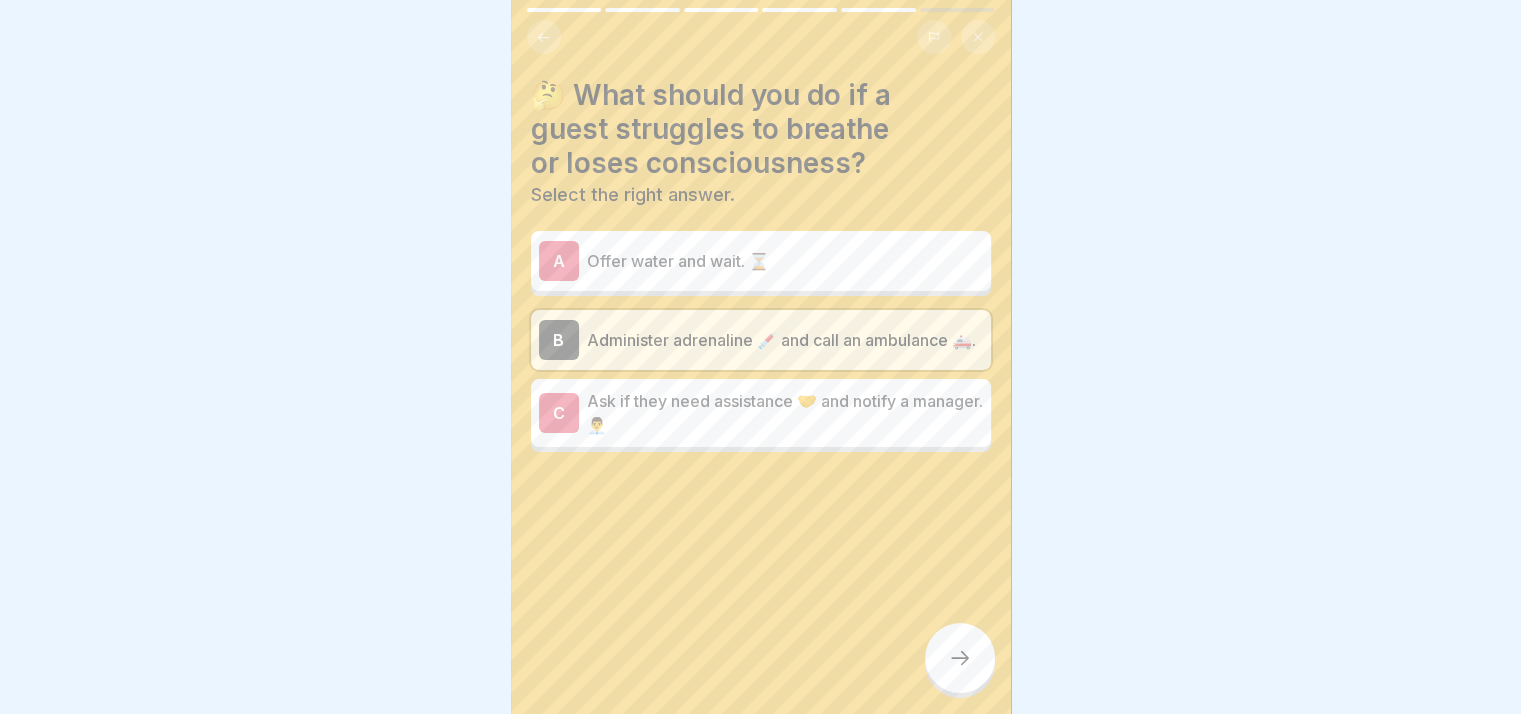 click 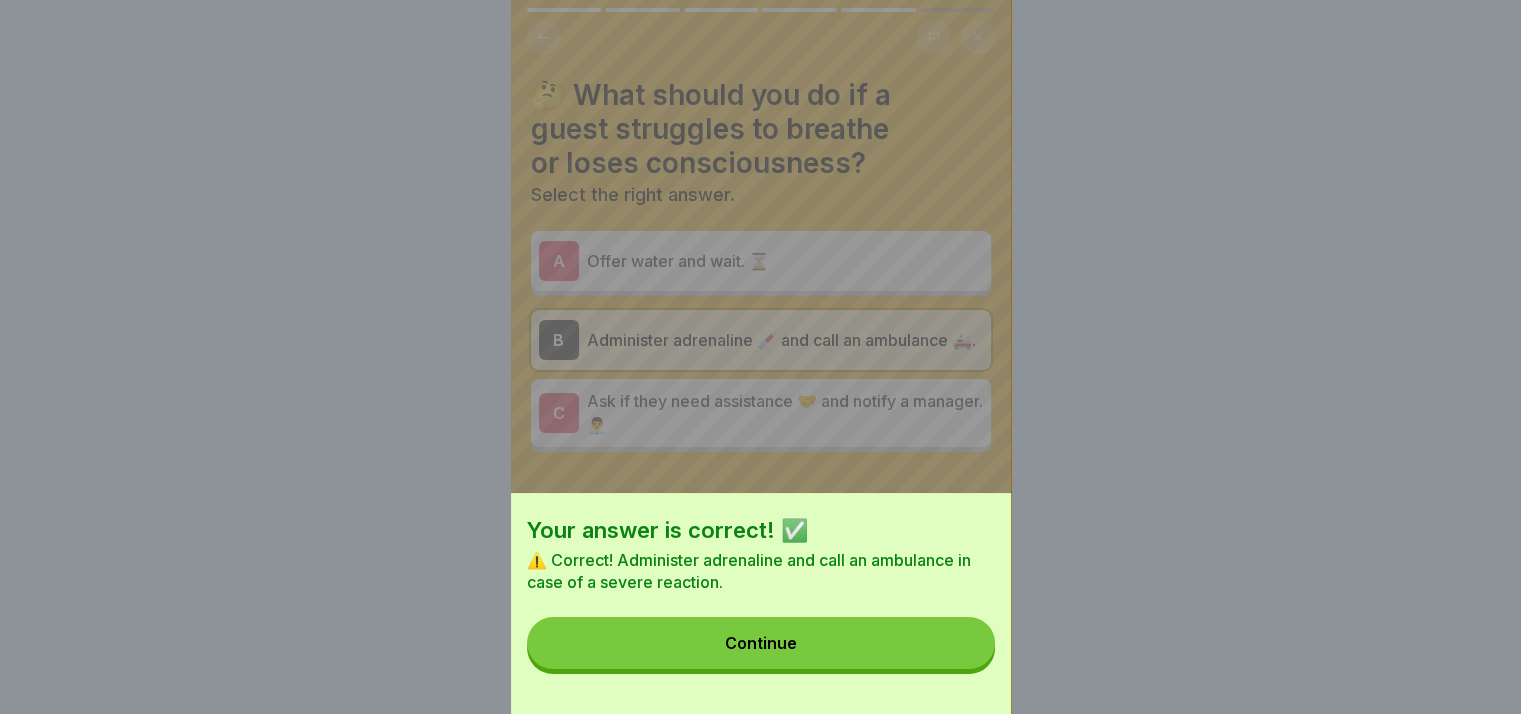 click on "Continue" at bounding box center (761, 643) 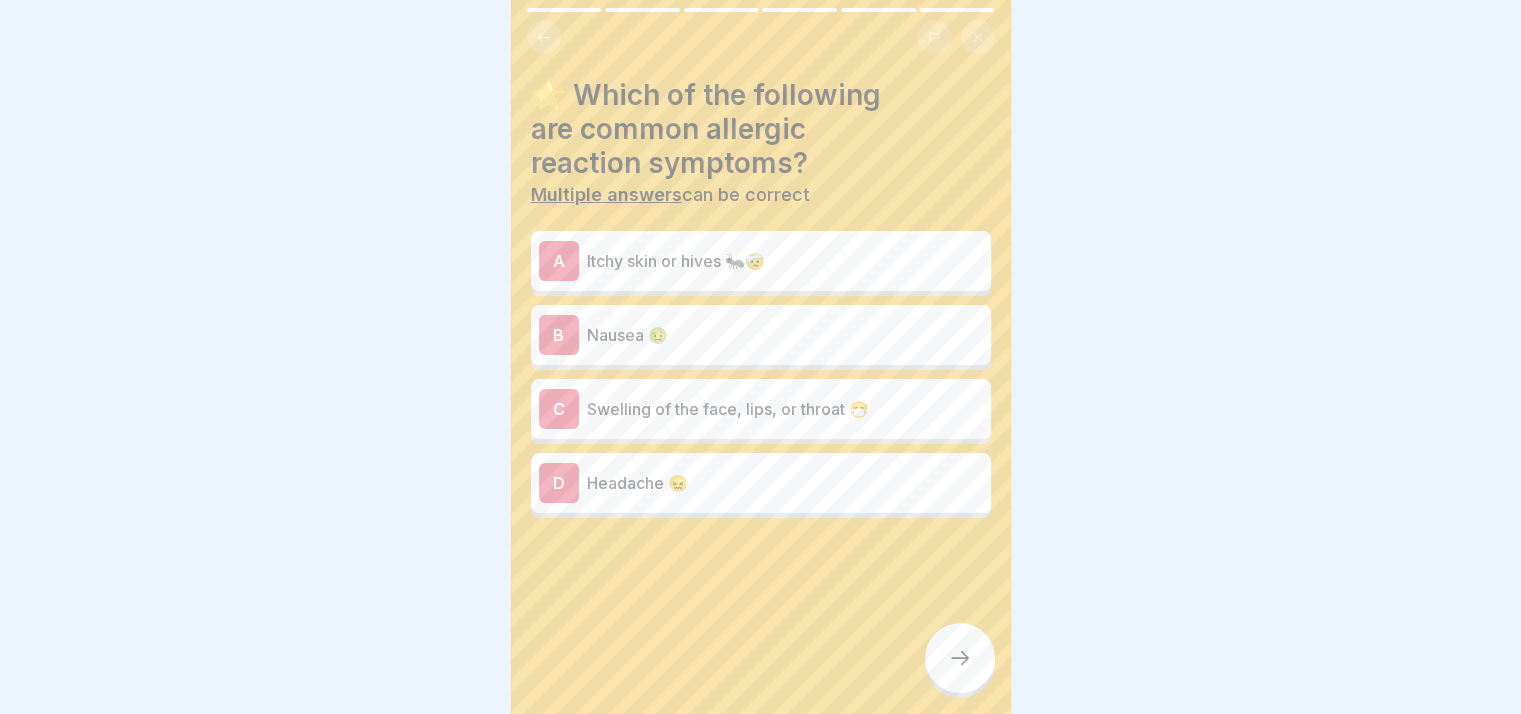 click on "C Swelling of the face, lips, or throat 😷" at bounding box center (761, 409) 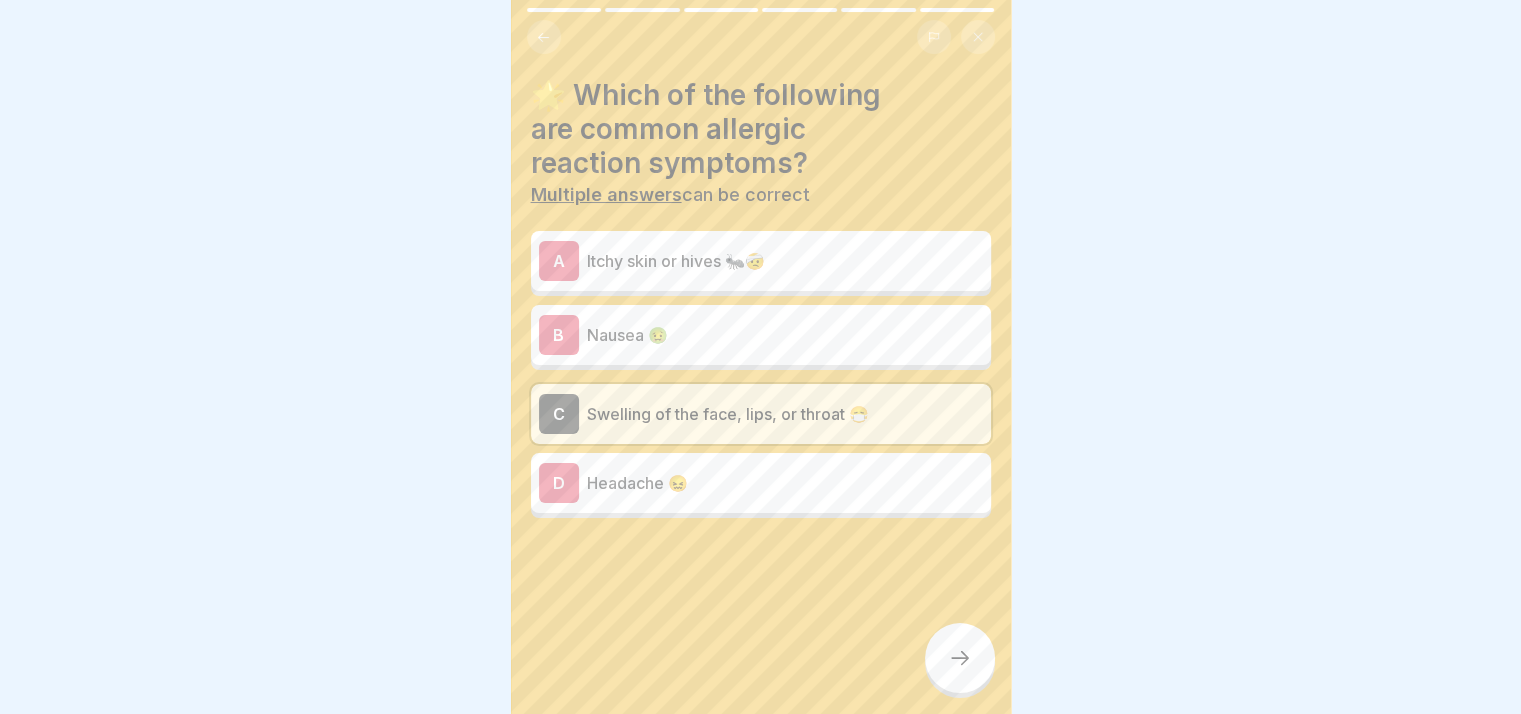 click at bounding box center (960, 658) 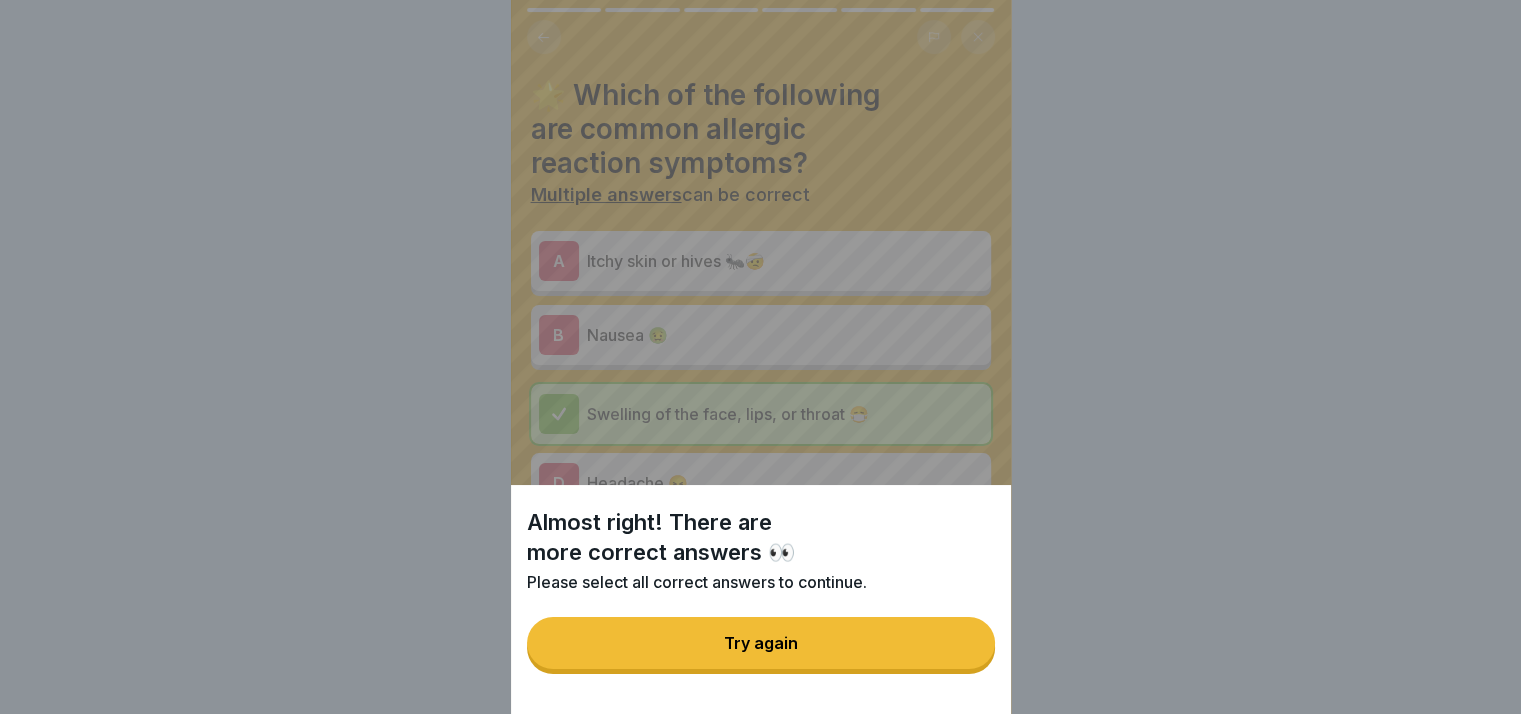 click on "Try again" at bounding box center [761, 643] 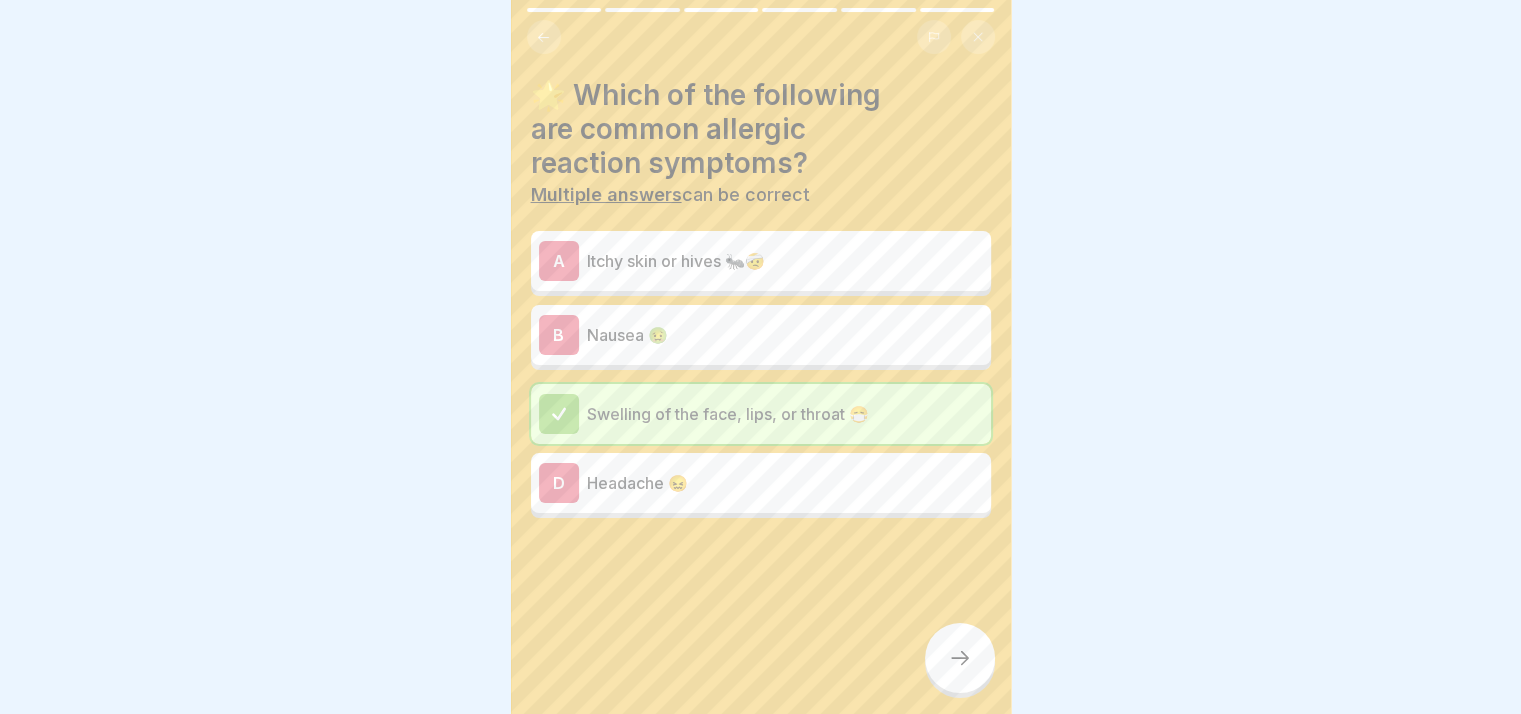 click on "Itchy skin or hives 🐜🤕" at bounding box center [785, 261] 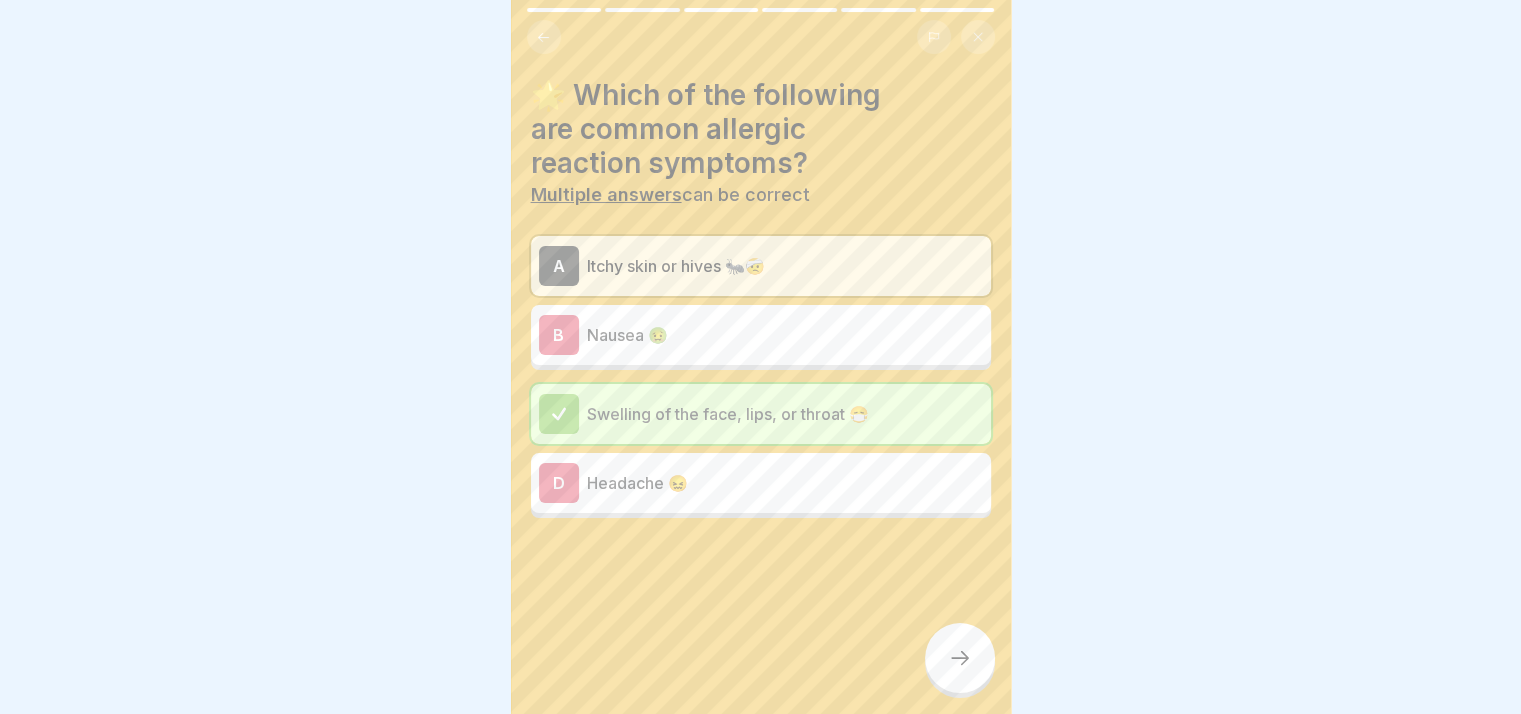 click at bounding box center [960, 658] 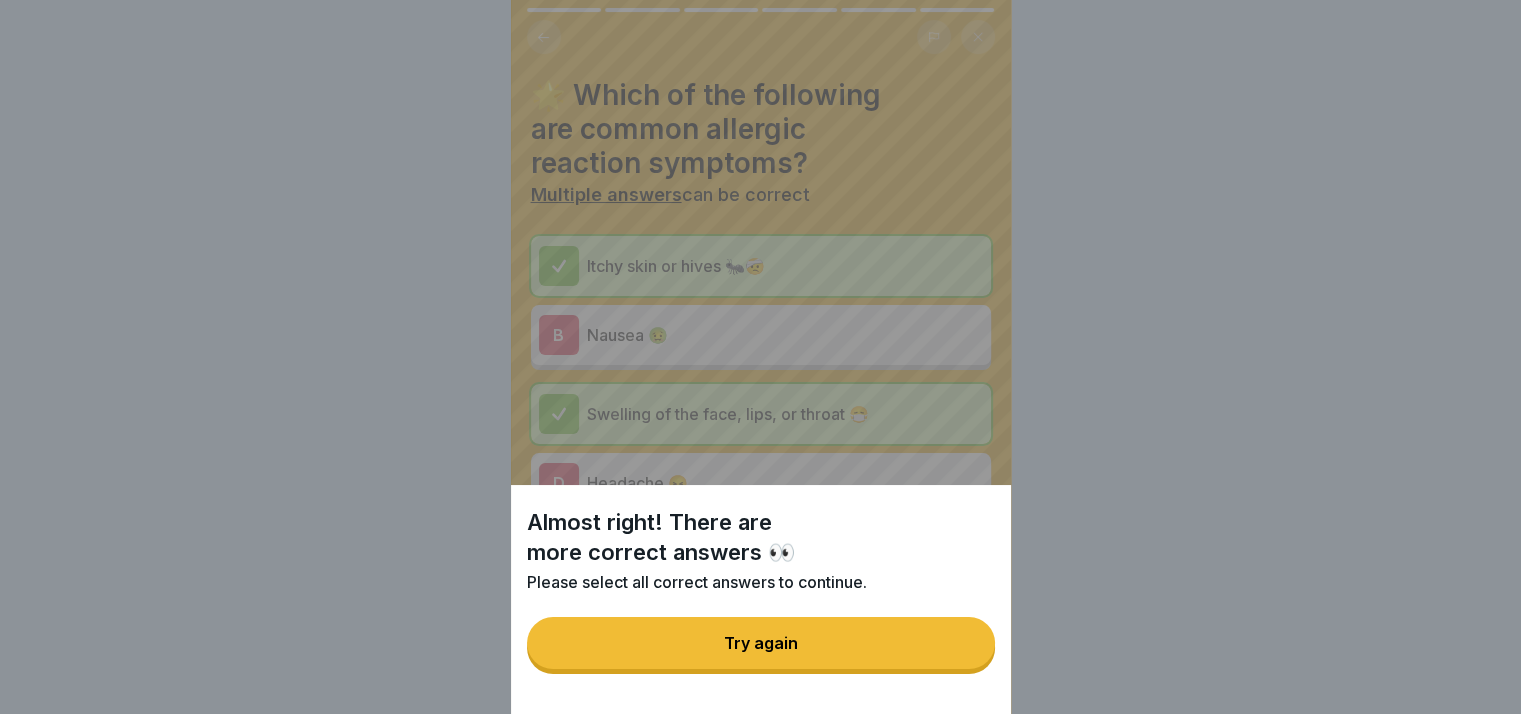 click on "Try again" at bounding box center (761, 643) 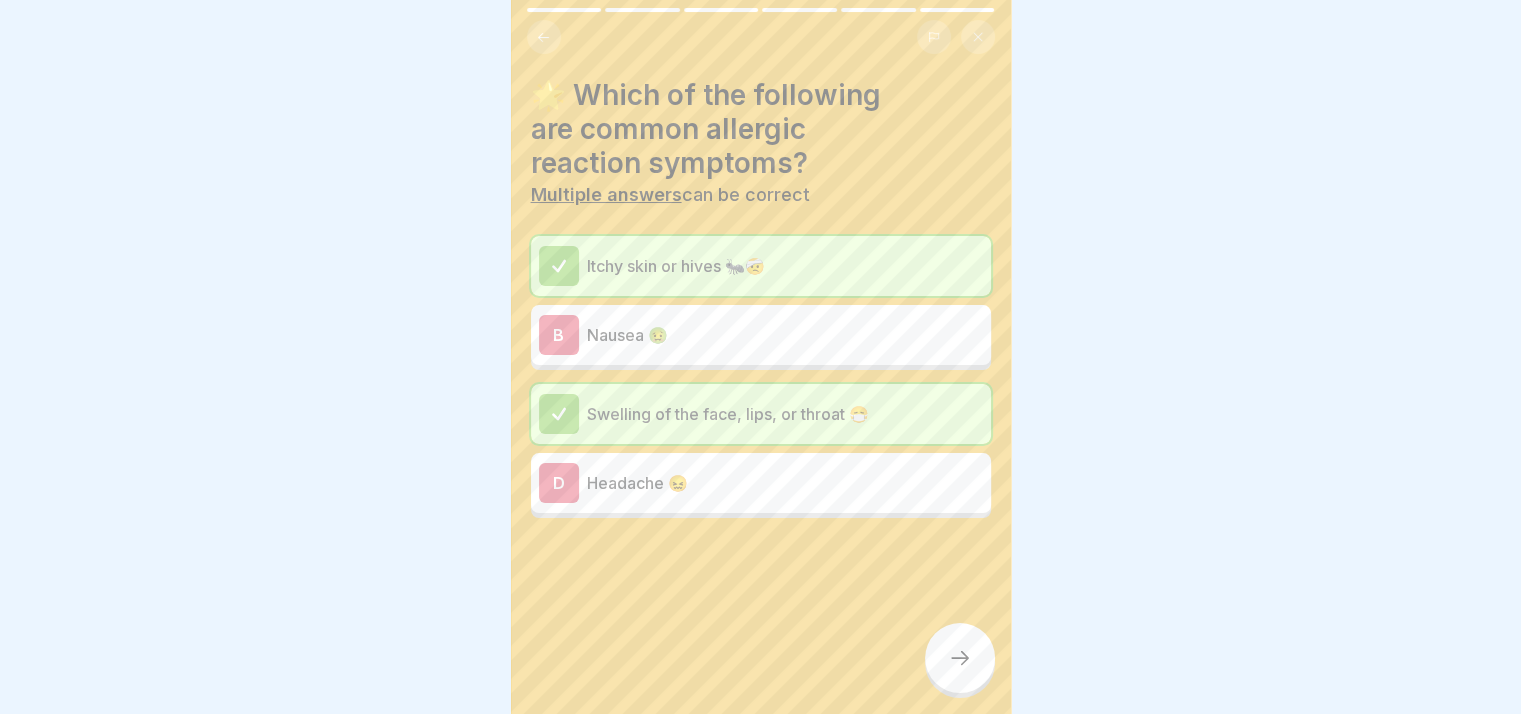 click on "Nausea 🤢" at bounding box center (785, 335) 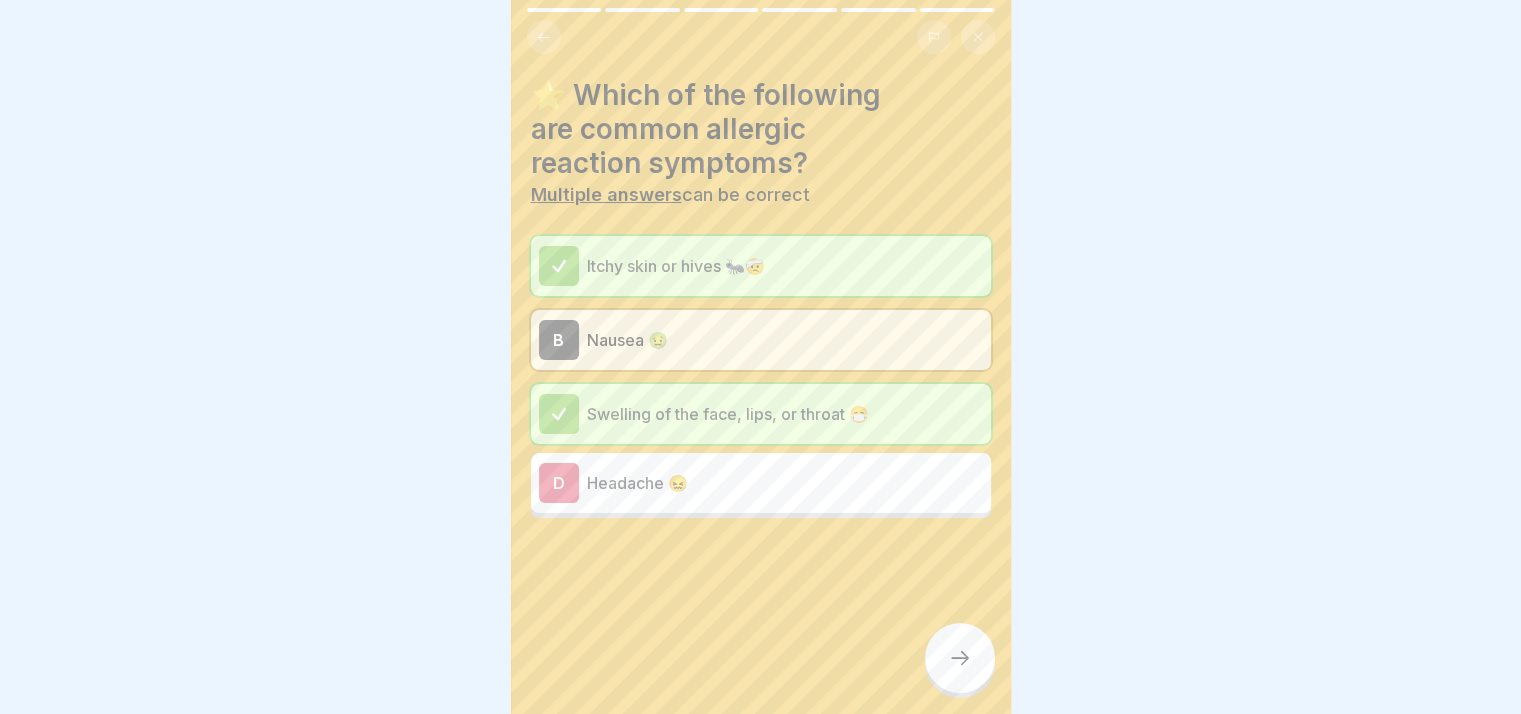 click at bounding box center (960, 658) 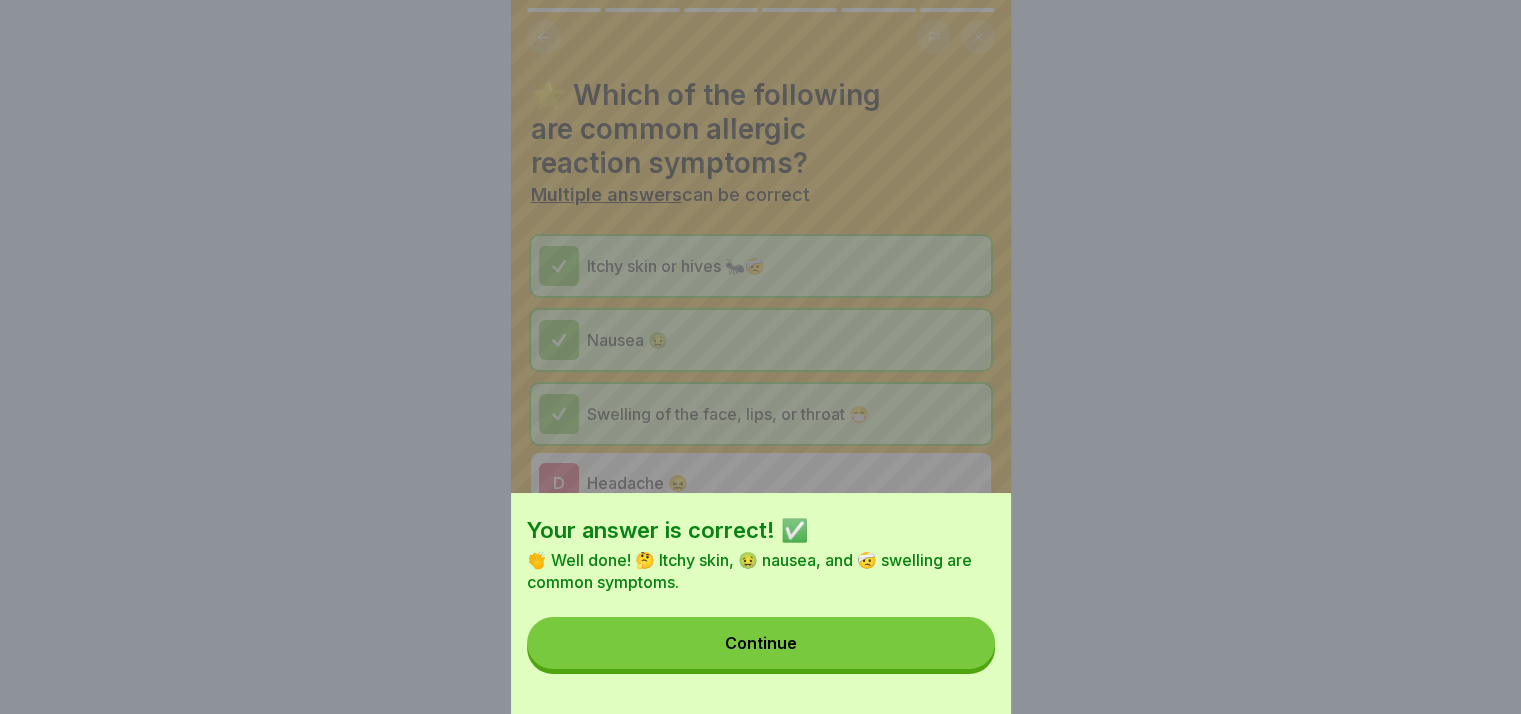 click on "Continue" at bounding box center [761, 643] 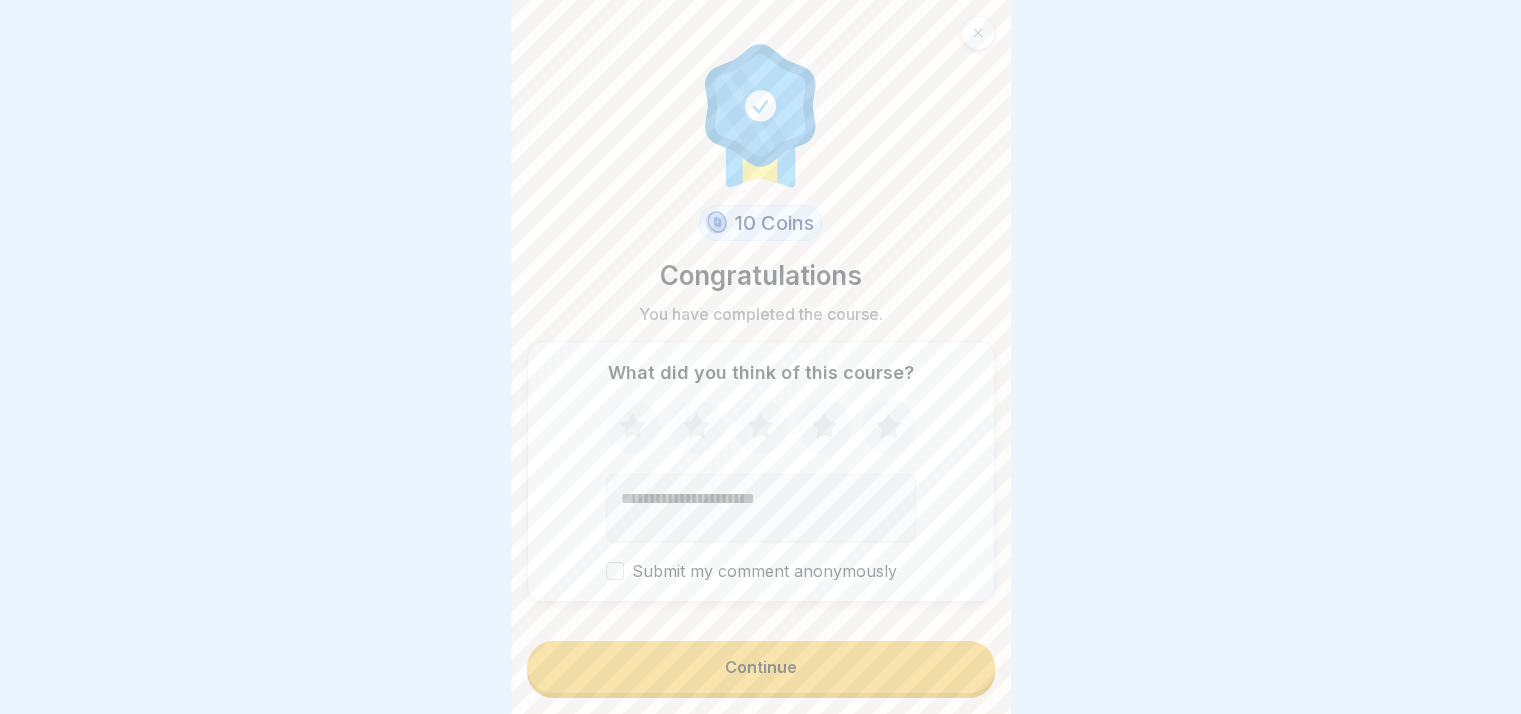 click on "Continue" at bounding box center (761, 667) 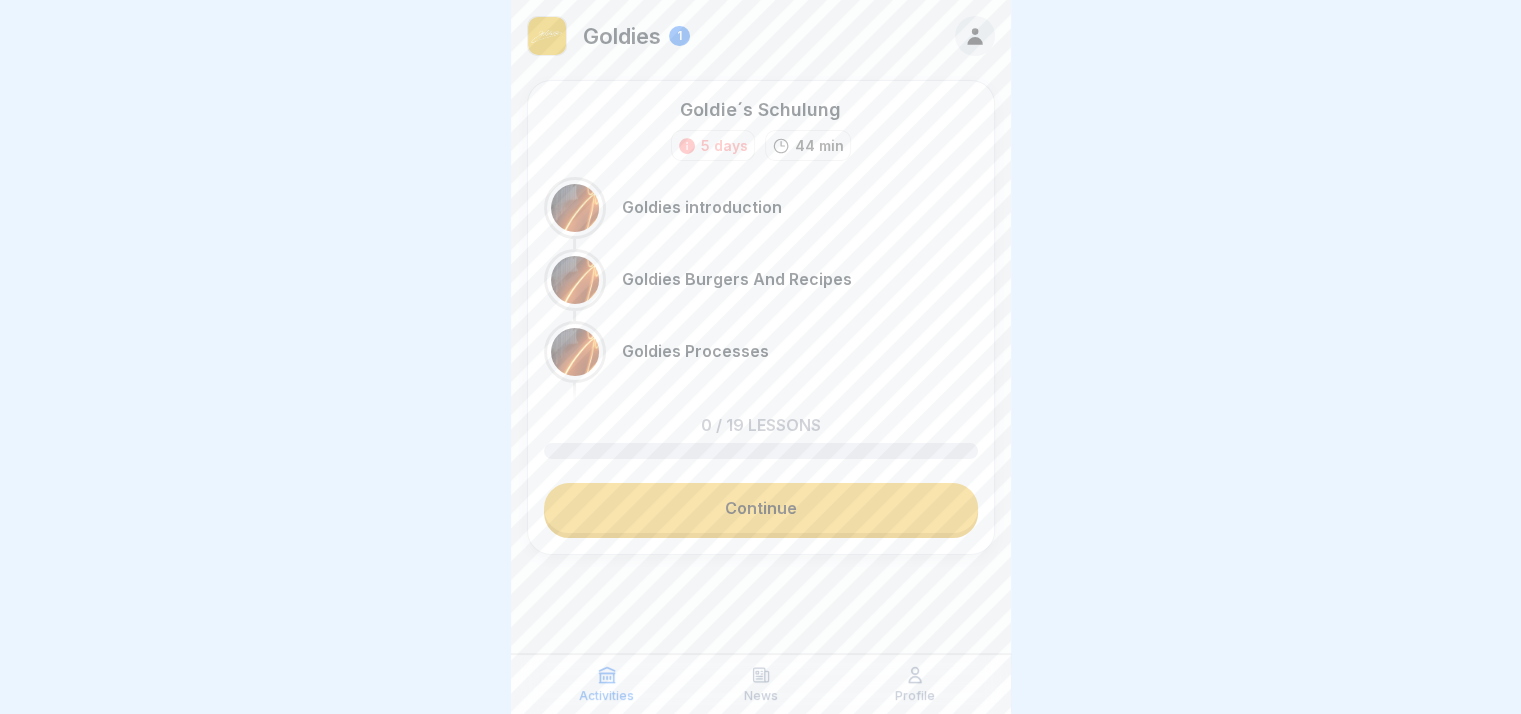 click on "Continue" at bounding box center (761, 508) 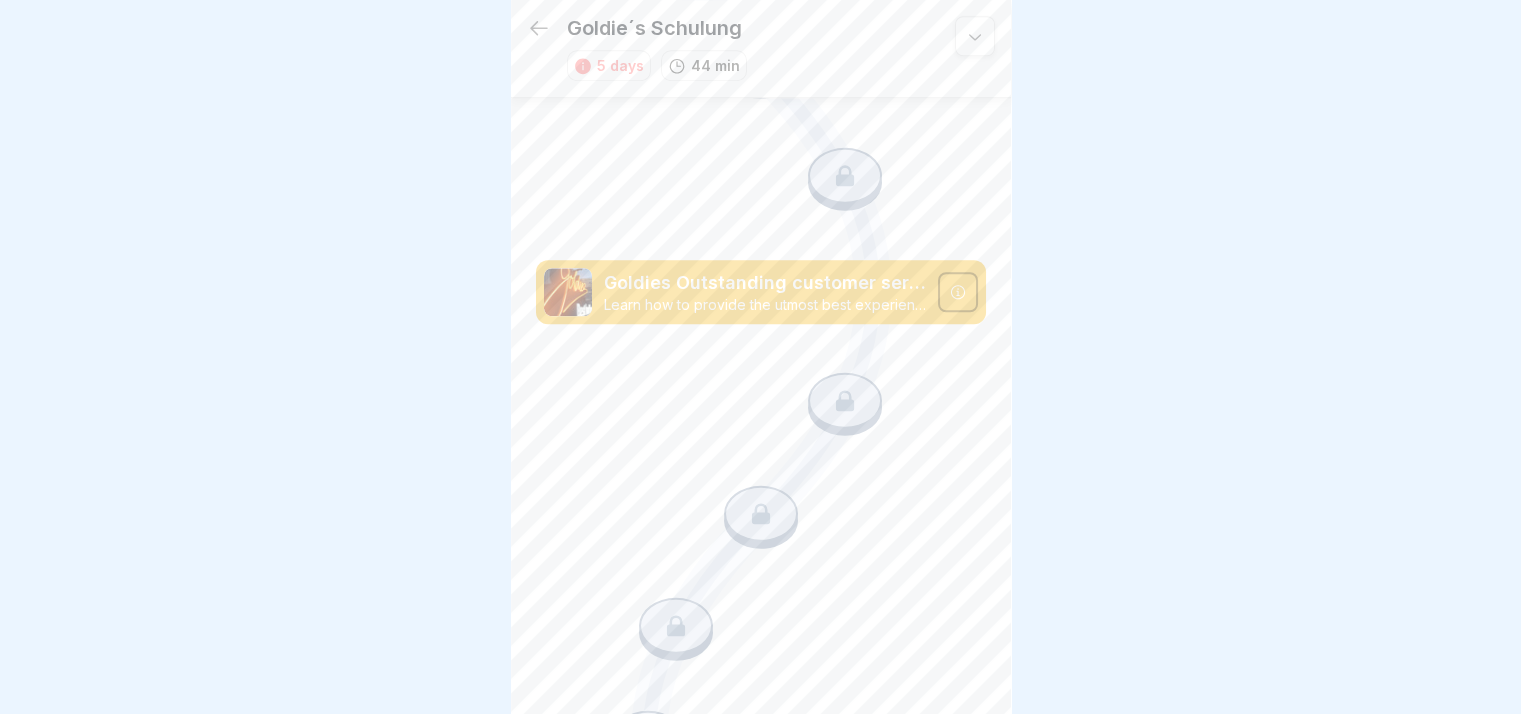 scroll, scrollTop: 1862, scrollLeft: 0, axis: vertical 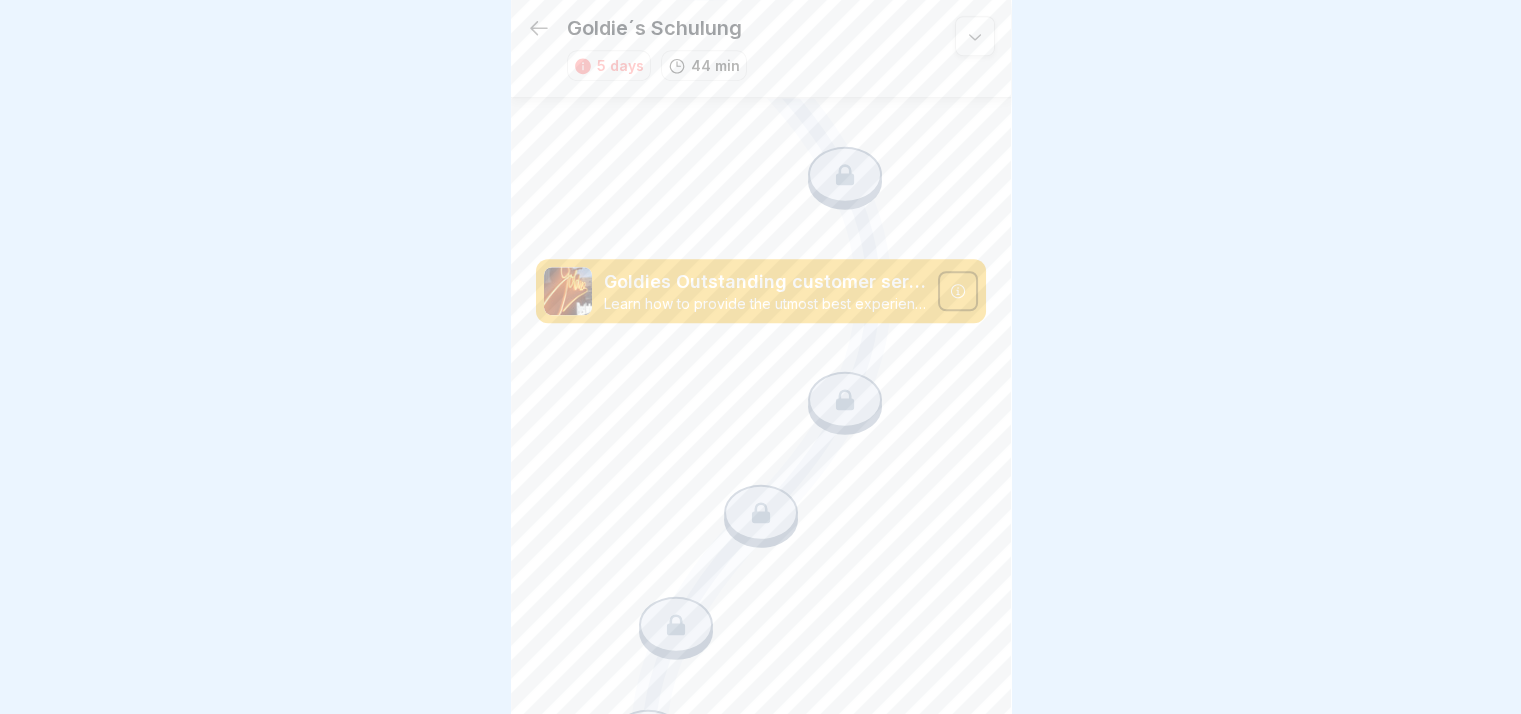 click 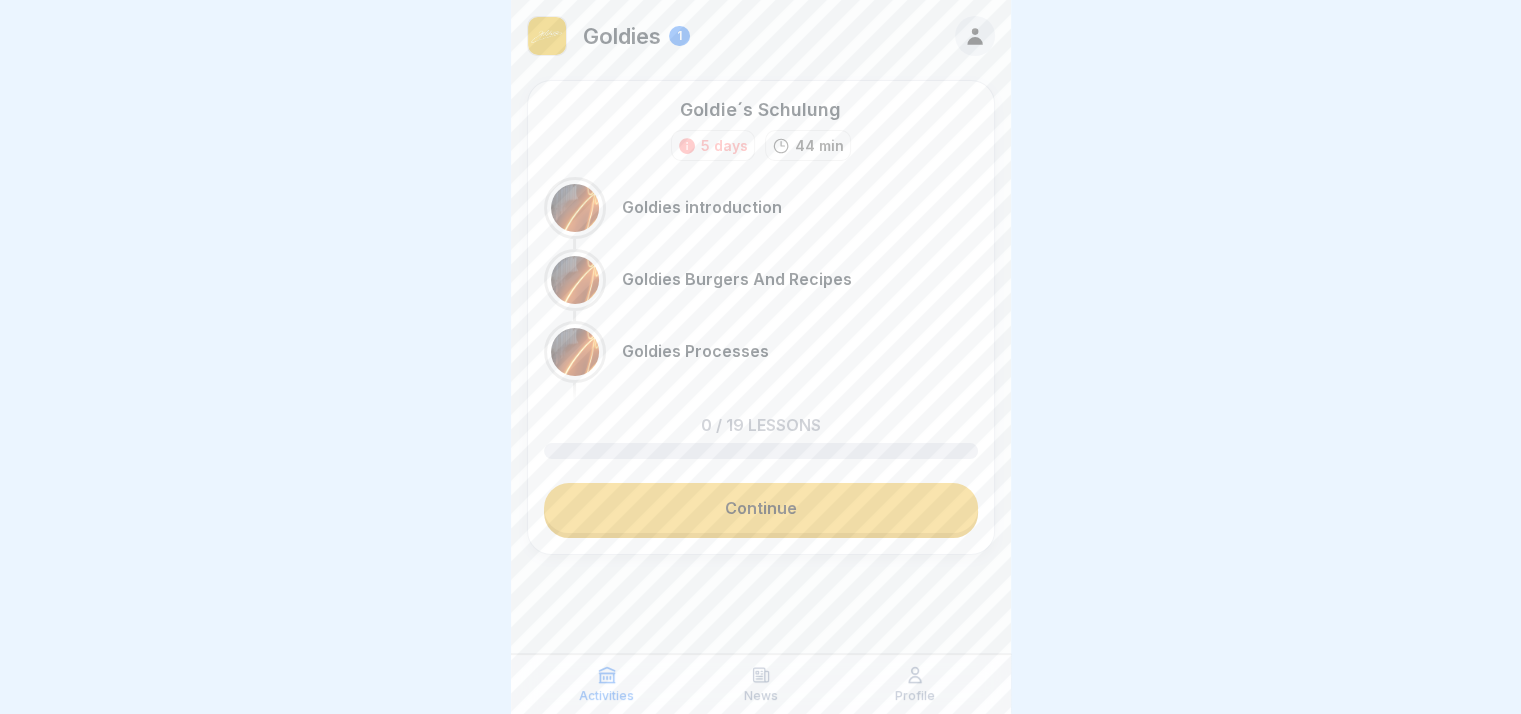 scroll, scrollTop: 0, scrollLeft: 0, axis: both 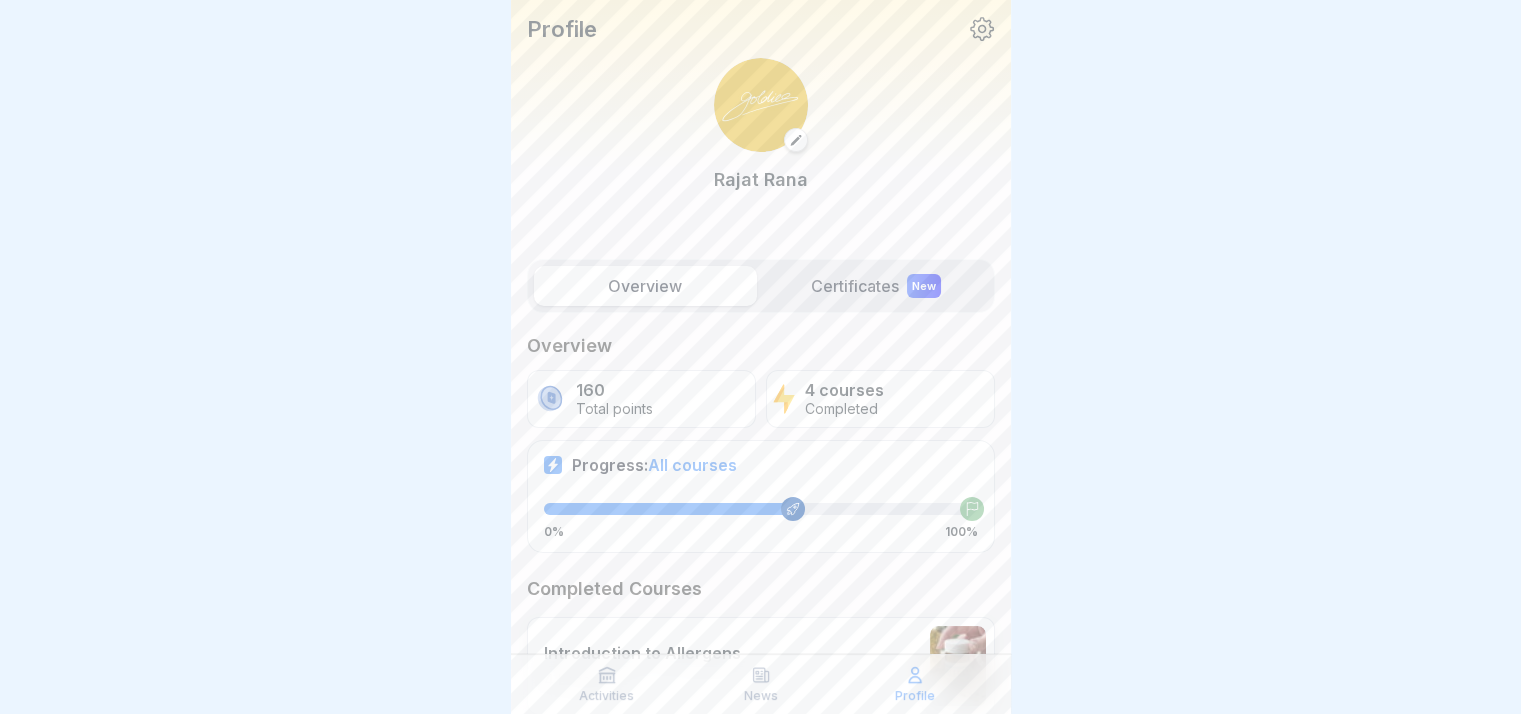 click on "Certificates New" at bounding box center [876, 286] 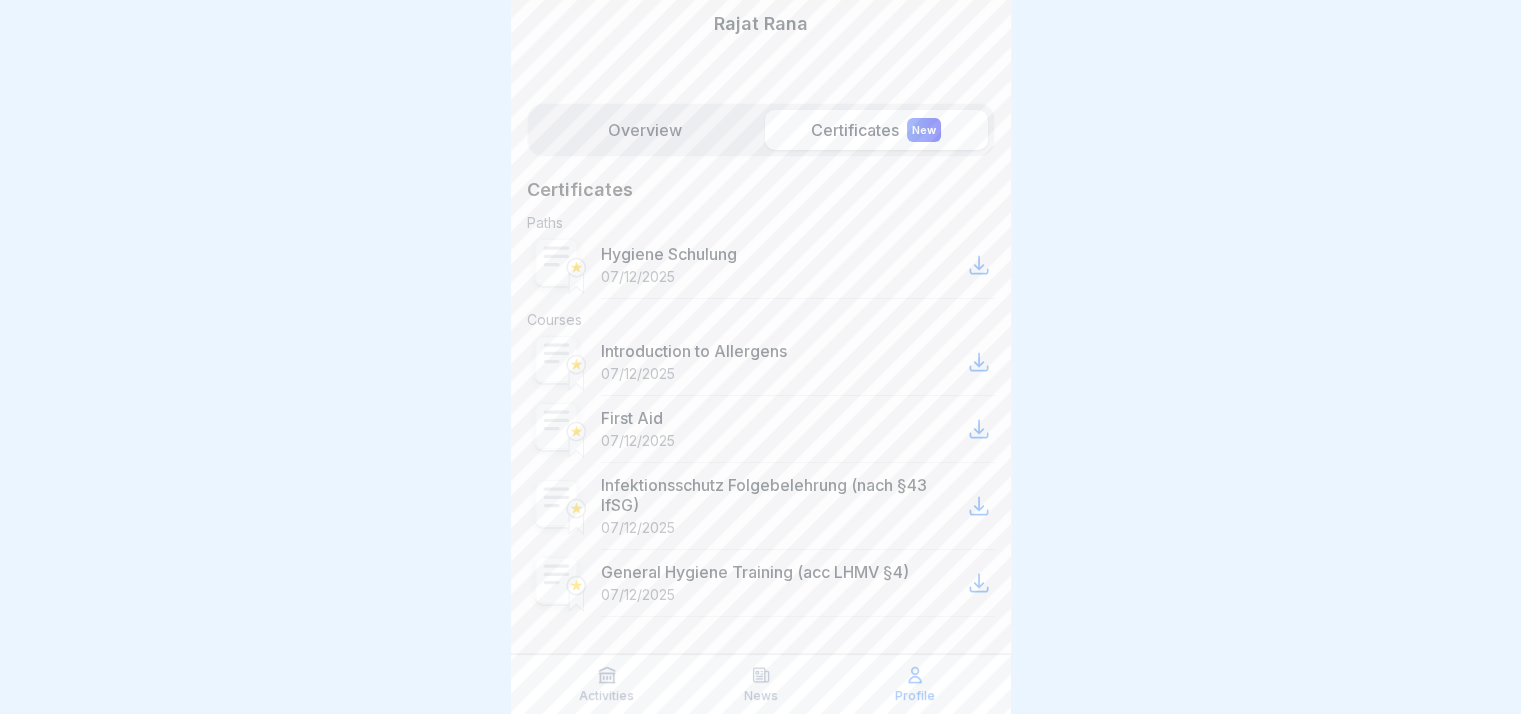 scroll, scrollTop: 158, scrollLeft: 0, axis: vertical 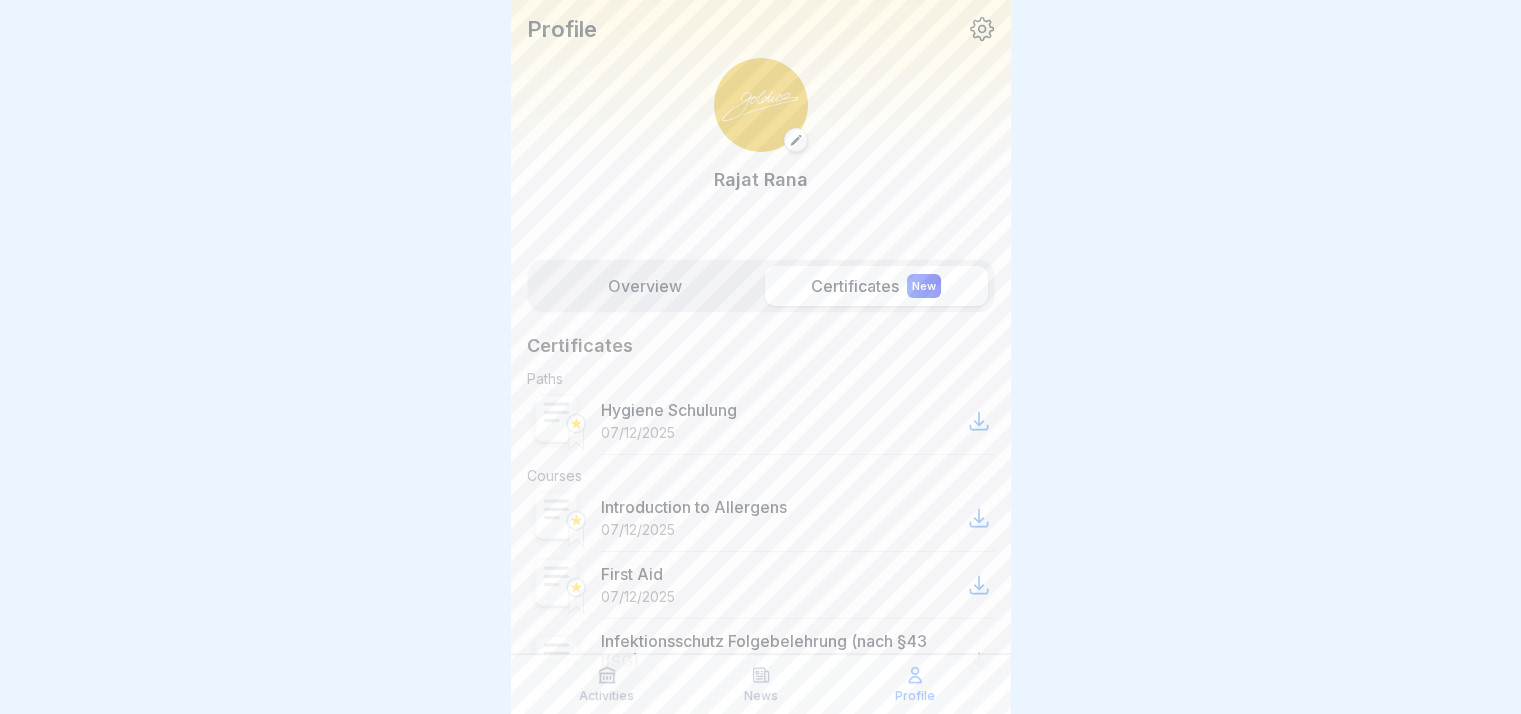 click on "Overview" at bounding box center [645, 286] 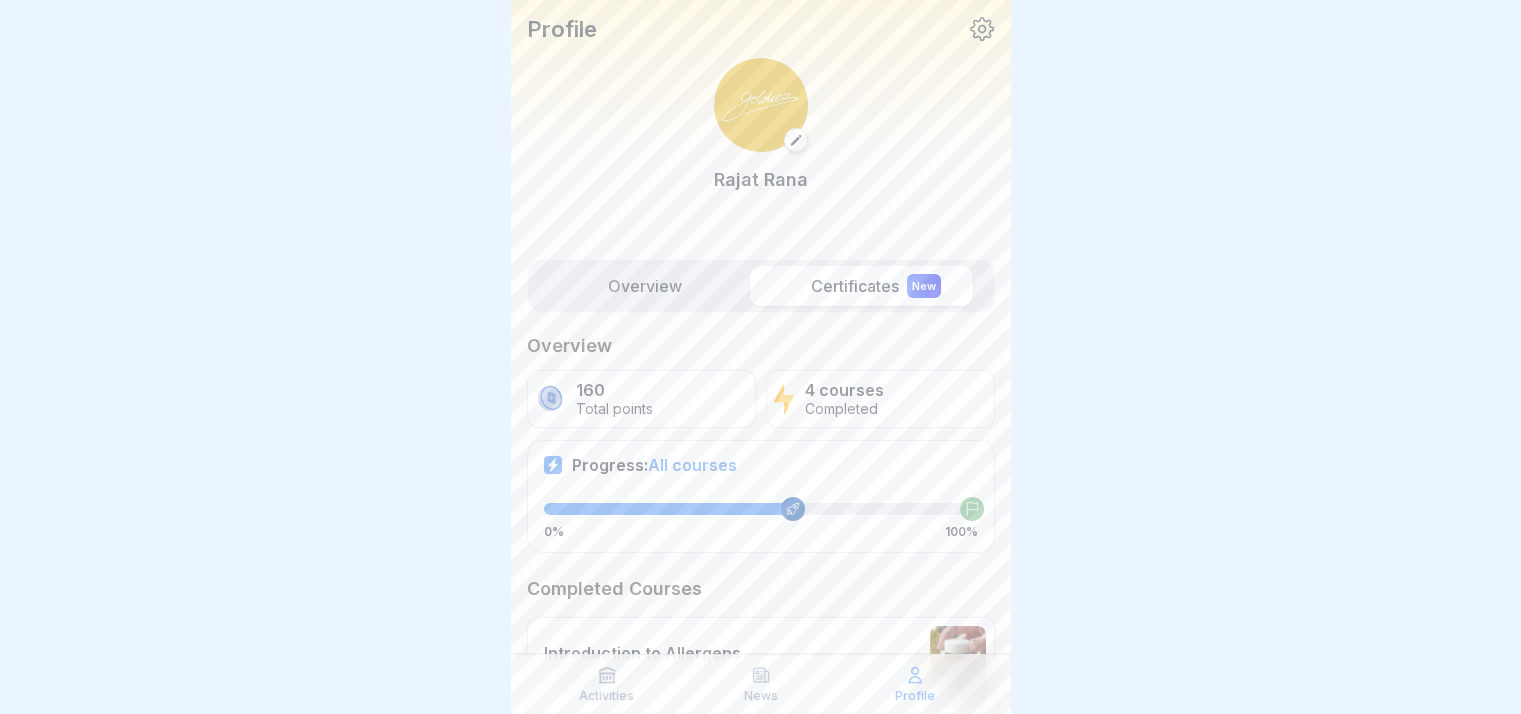scroll, scrollTop: 0, scrollLeft: 0, axis: both 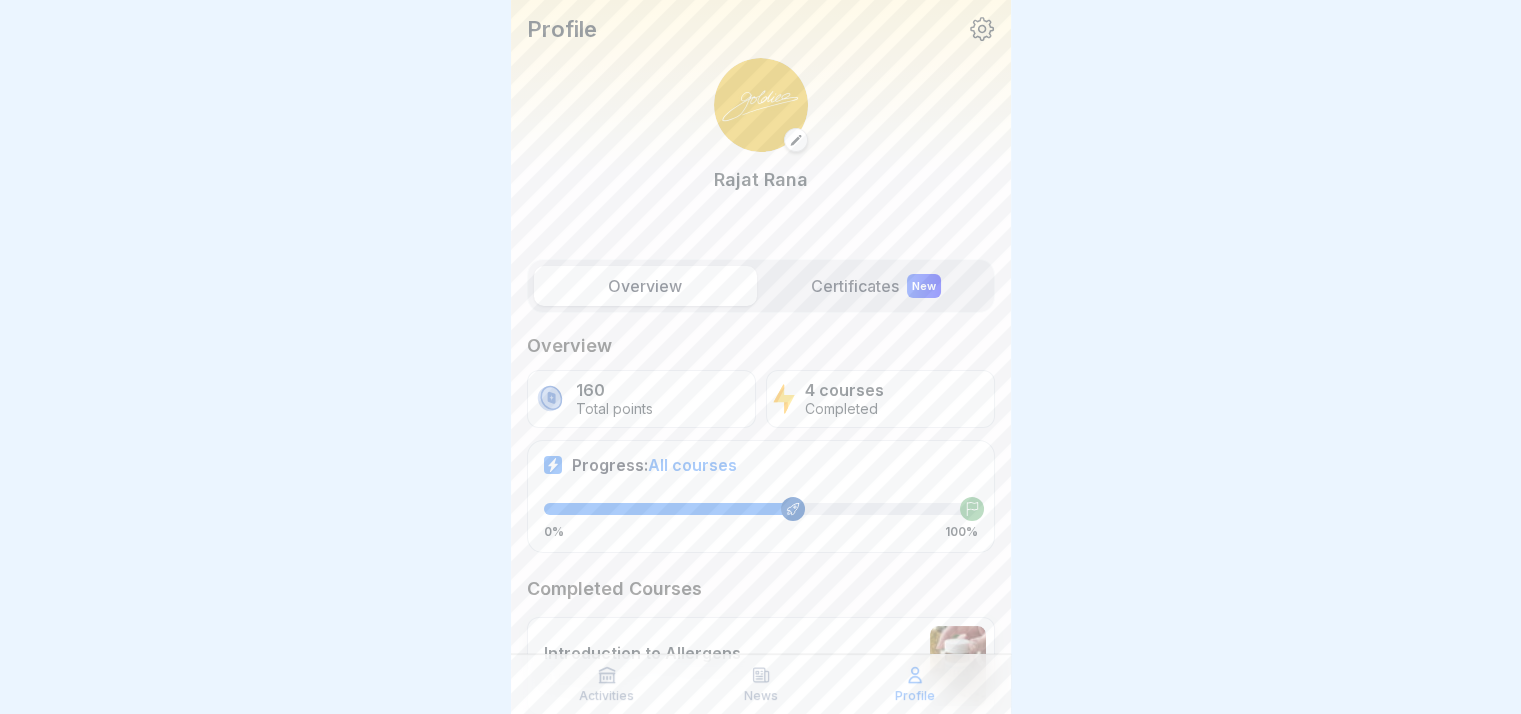 click on "Activities" at bounding box center [606, 696] 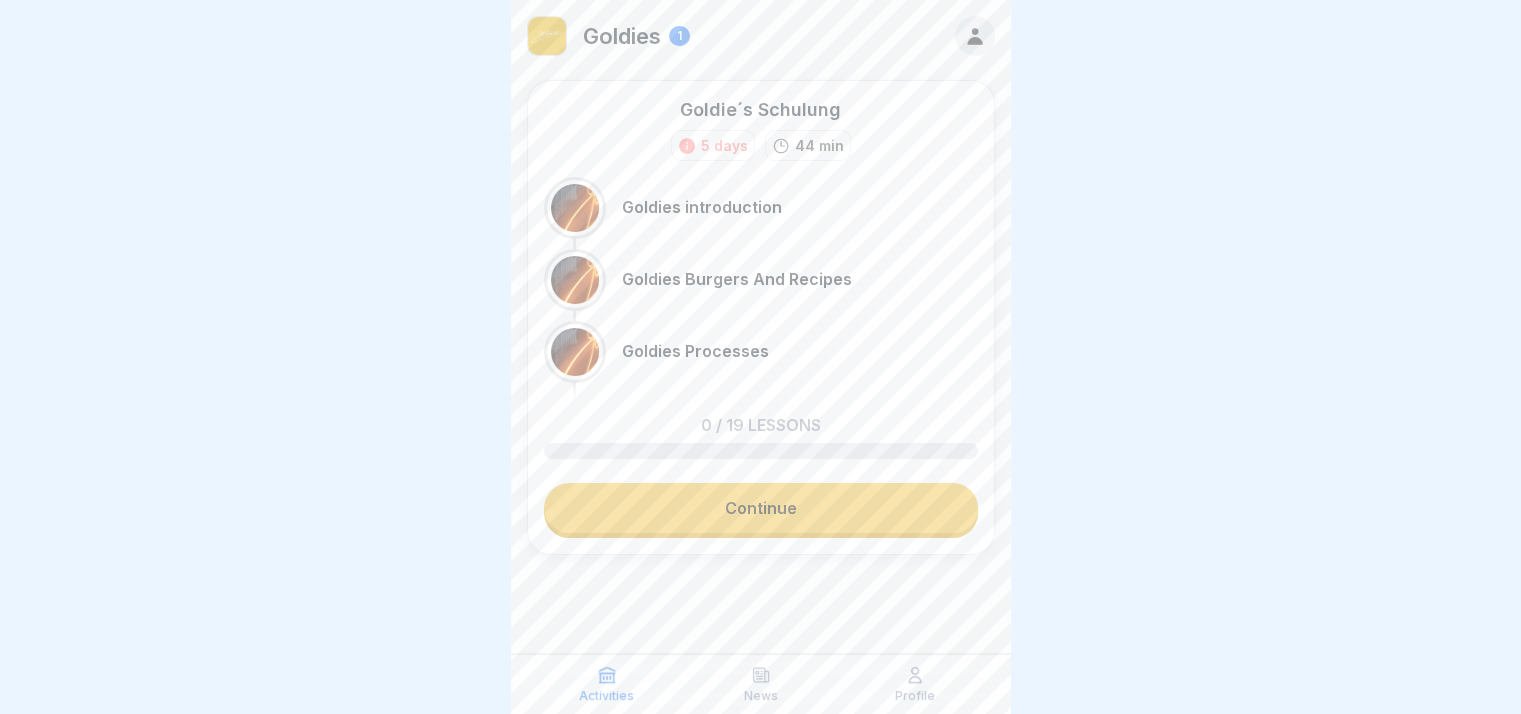 scroll, scrollTop: 0, scrollLeft: 0, axis: both 